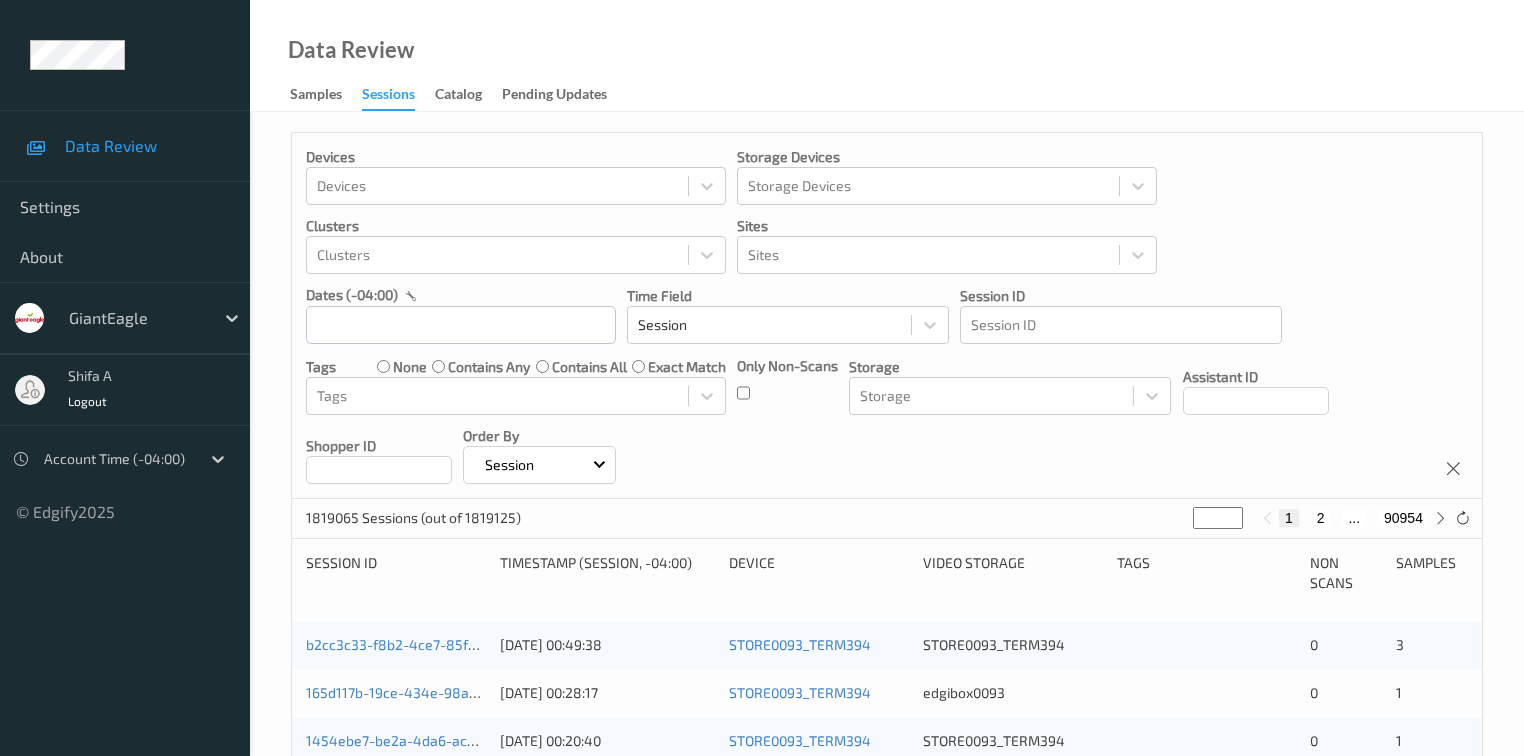 scroll, scrollTop: 0, scrollLeft: 0, axis: both 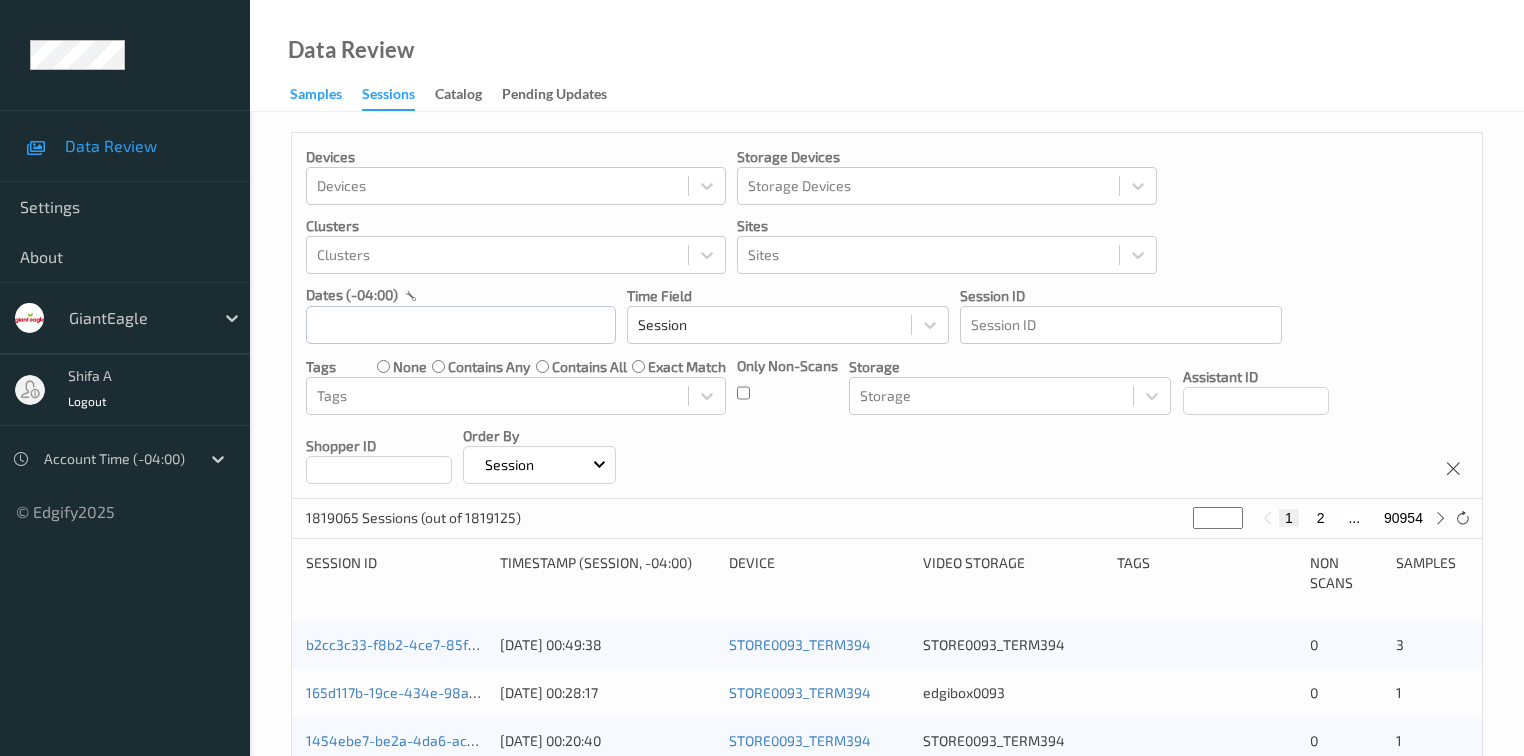 click on "Samples" at bounding box center (316, 96) 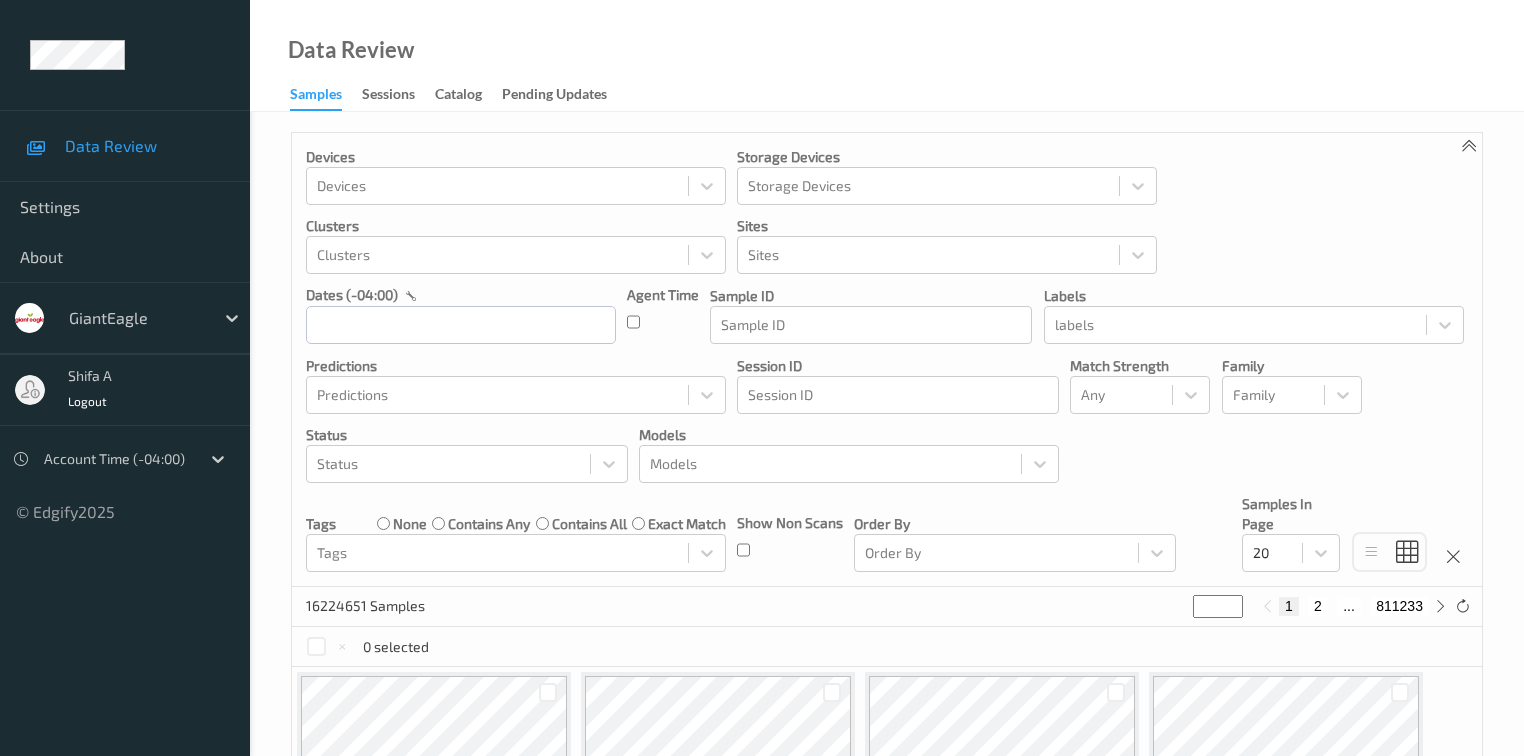 click at bounding box center [117, 459] 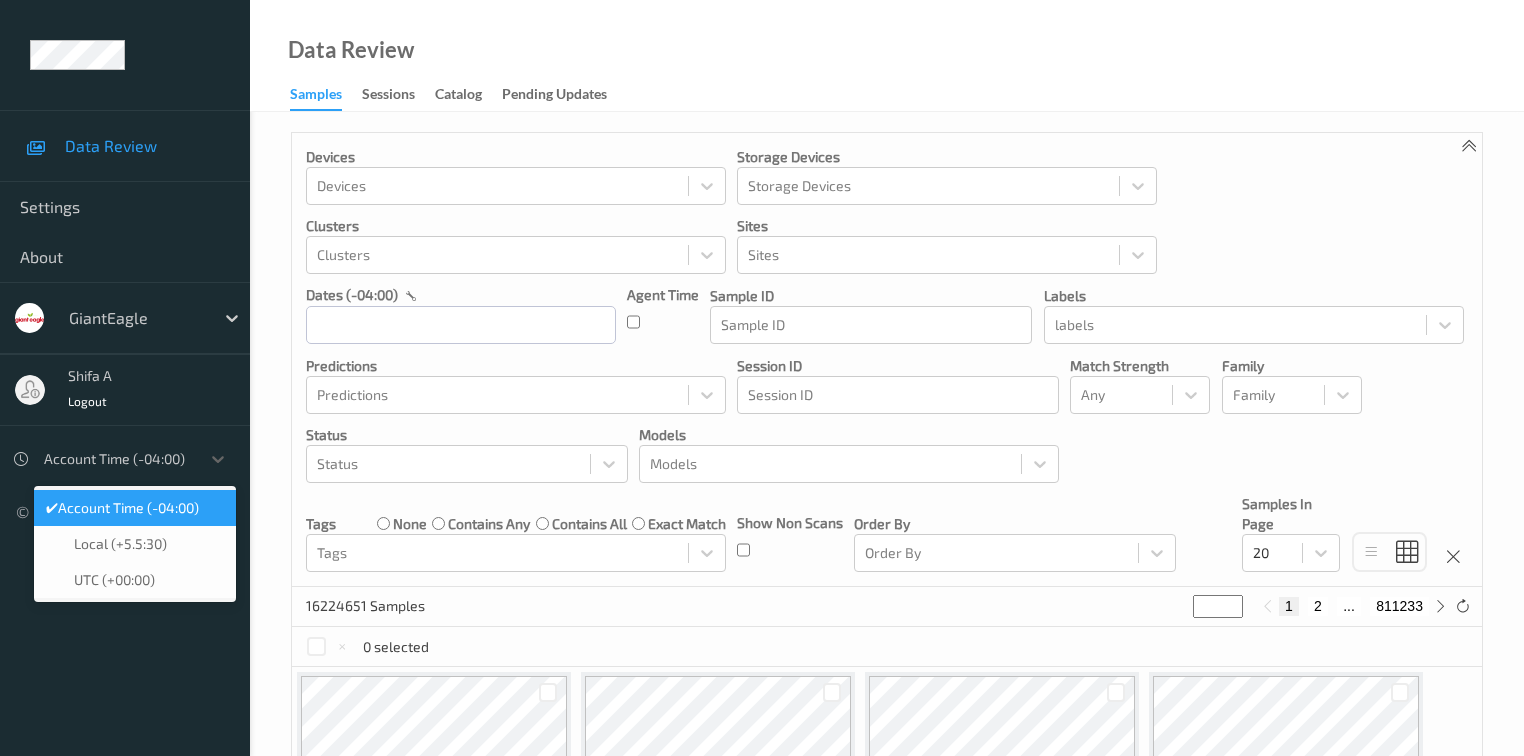 click on "Account Time (-04:00)" at bounding box center (128, 508) 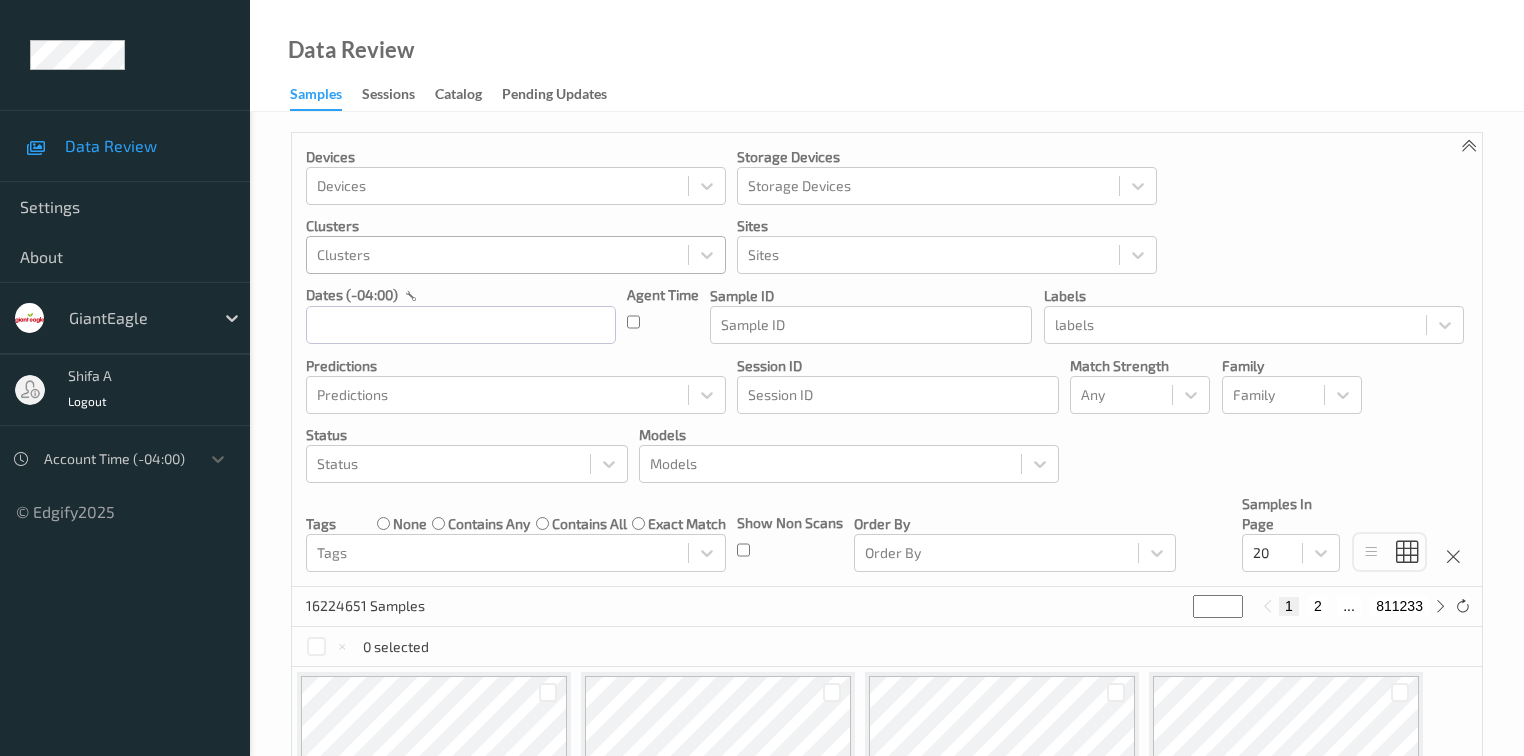 click at bounding box center [497, 255] 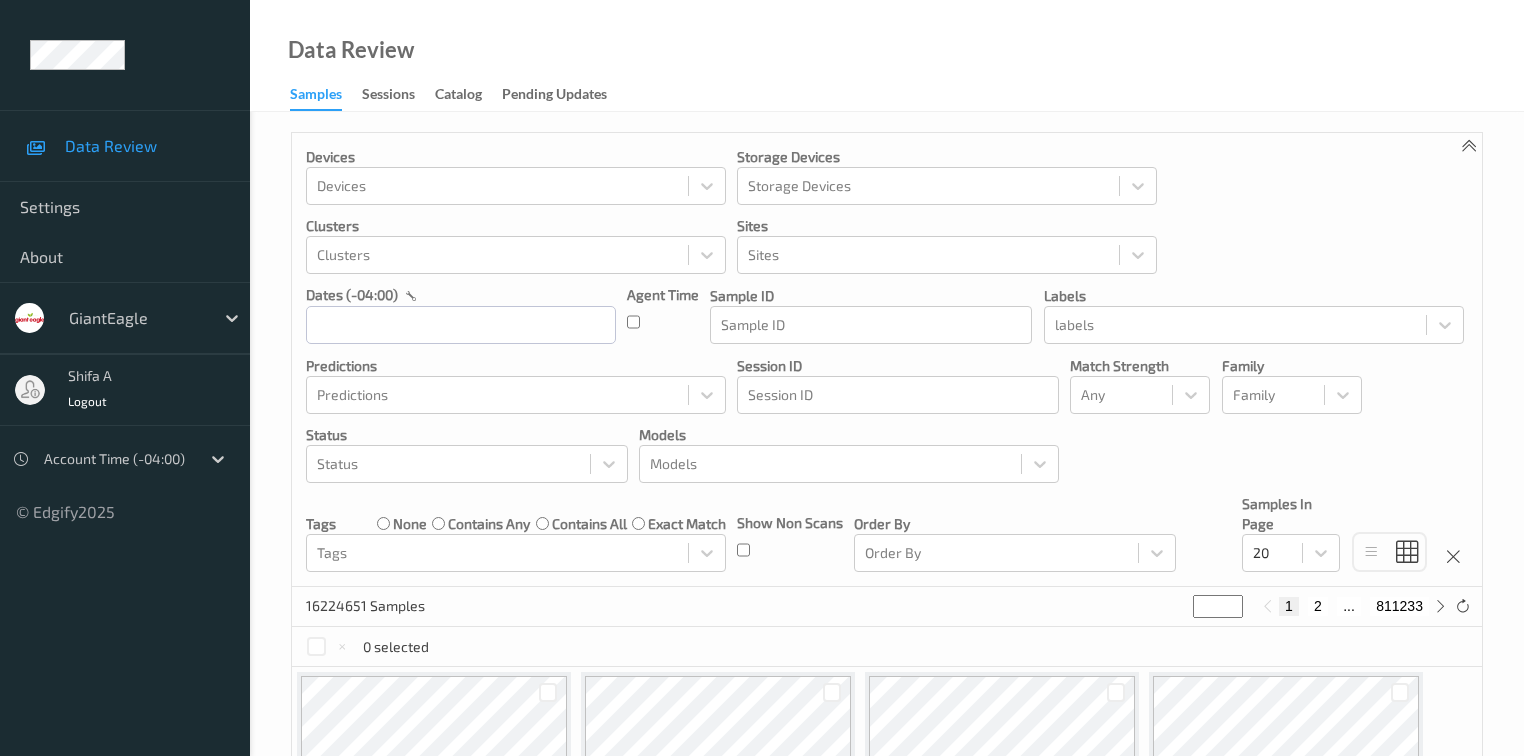 click on "Data Review Samples Sessions Catalog Pending Updates" at bounding box center (887, 56) 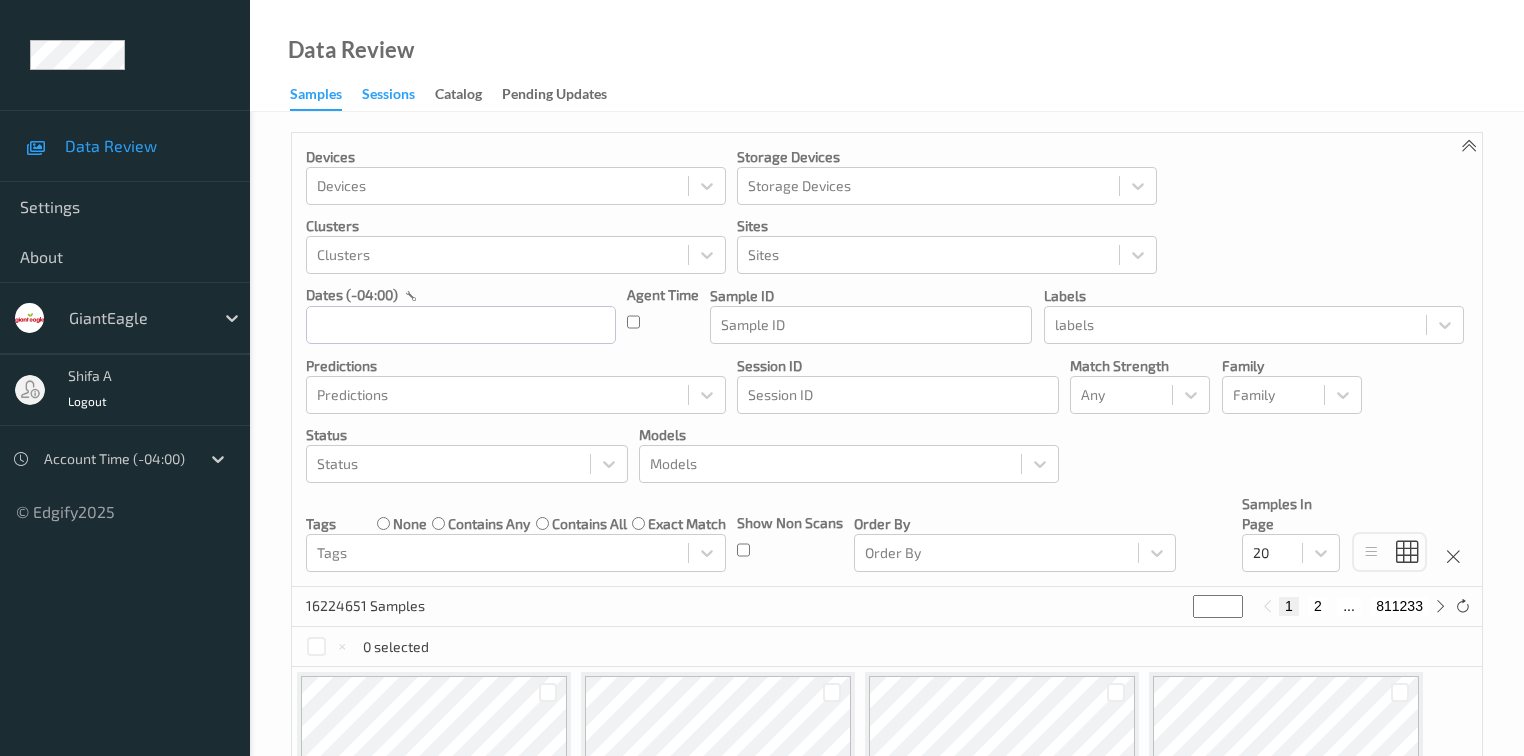 click on "Sessions" at bounding box center (388, 96) 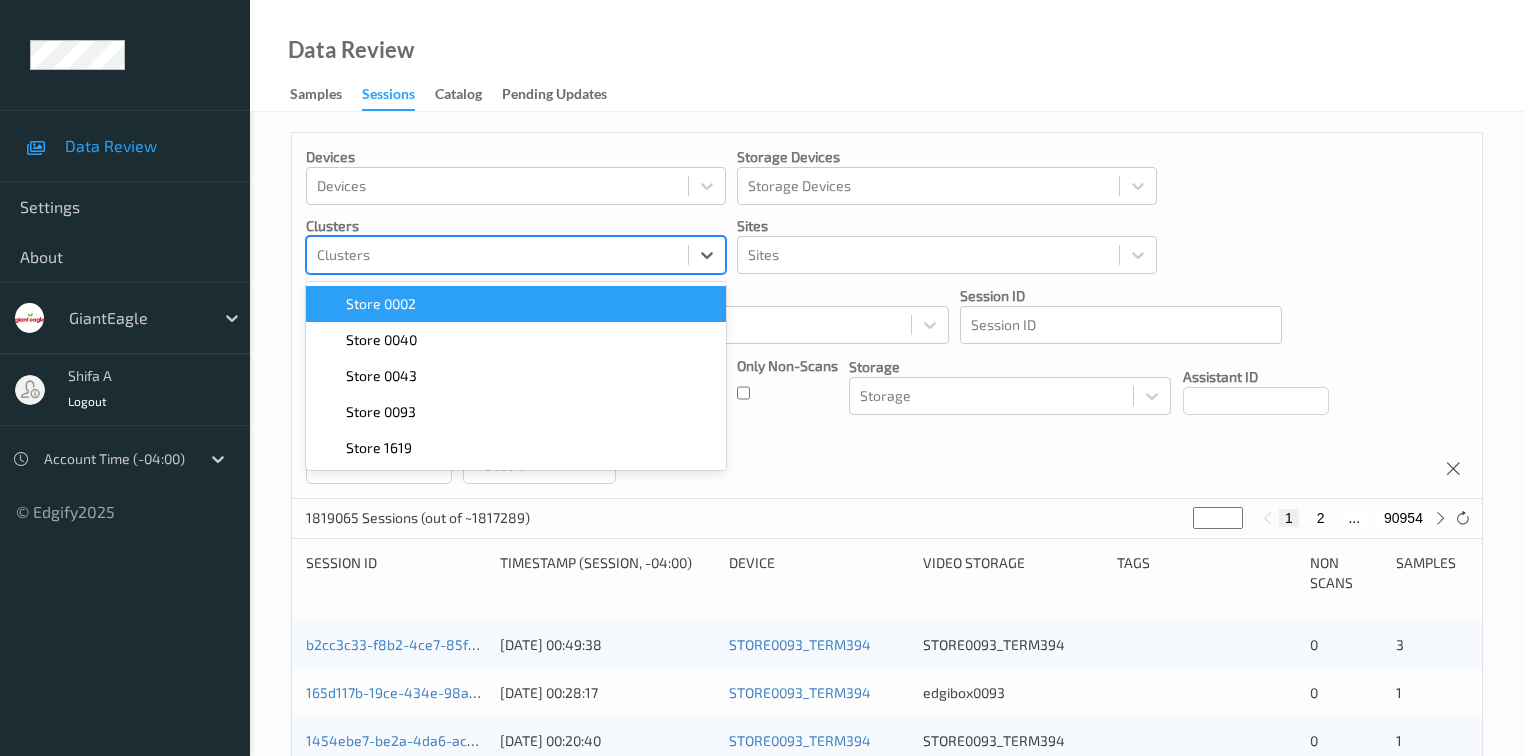 click at bounding box center [497, 255] 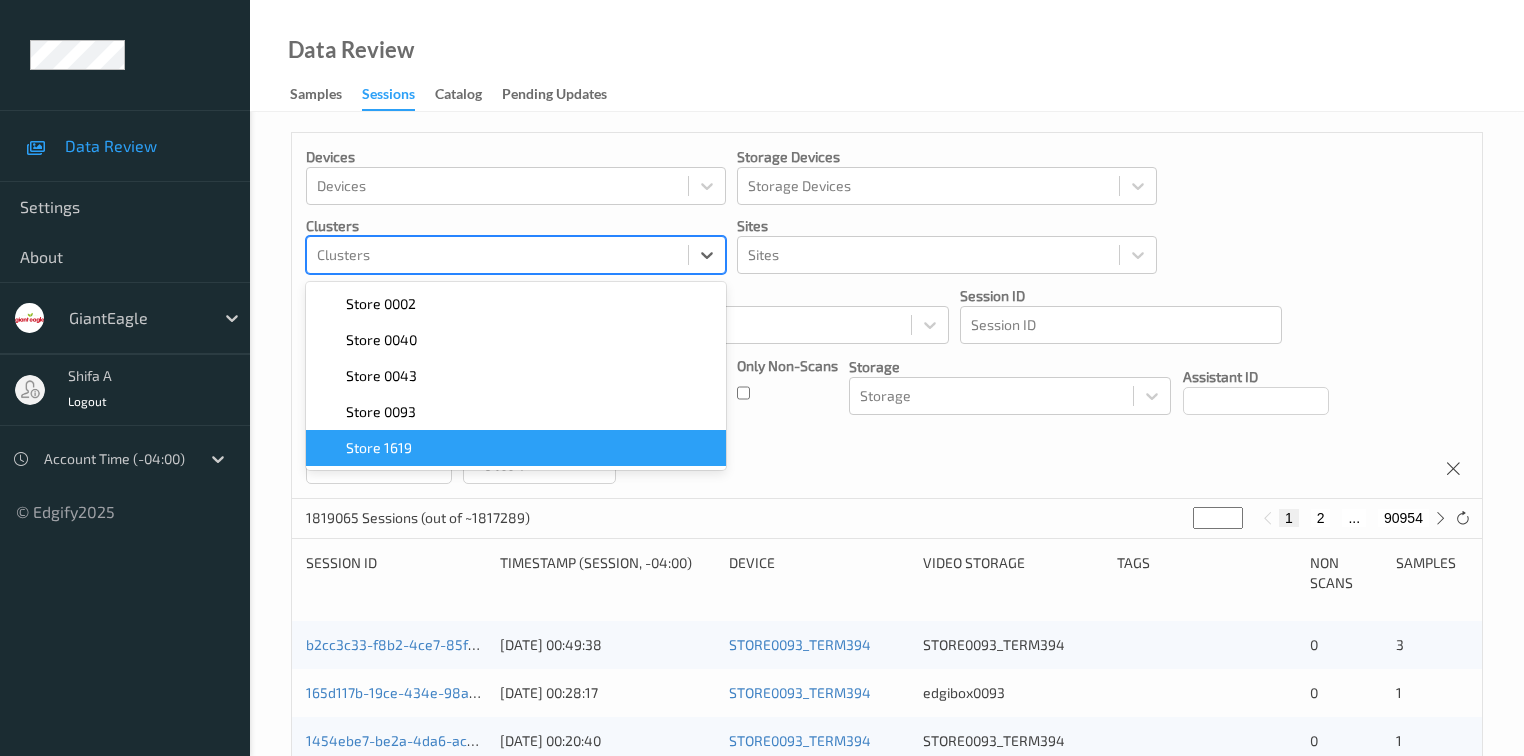 click on "Store 1619" at bounding box center [516, 448] 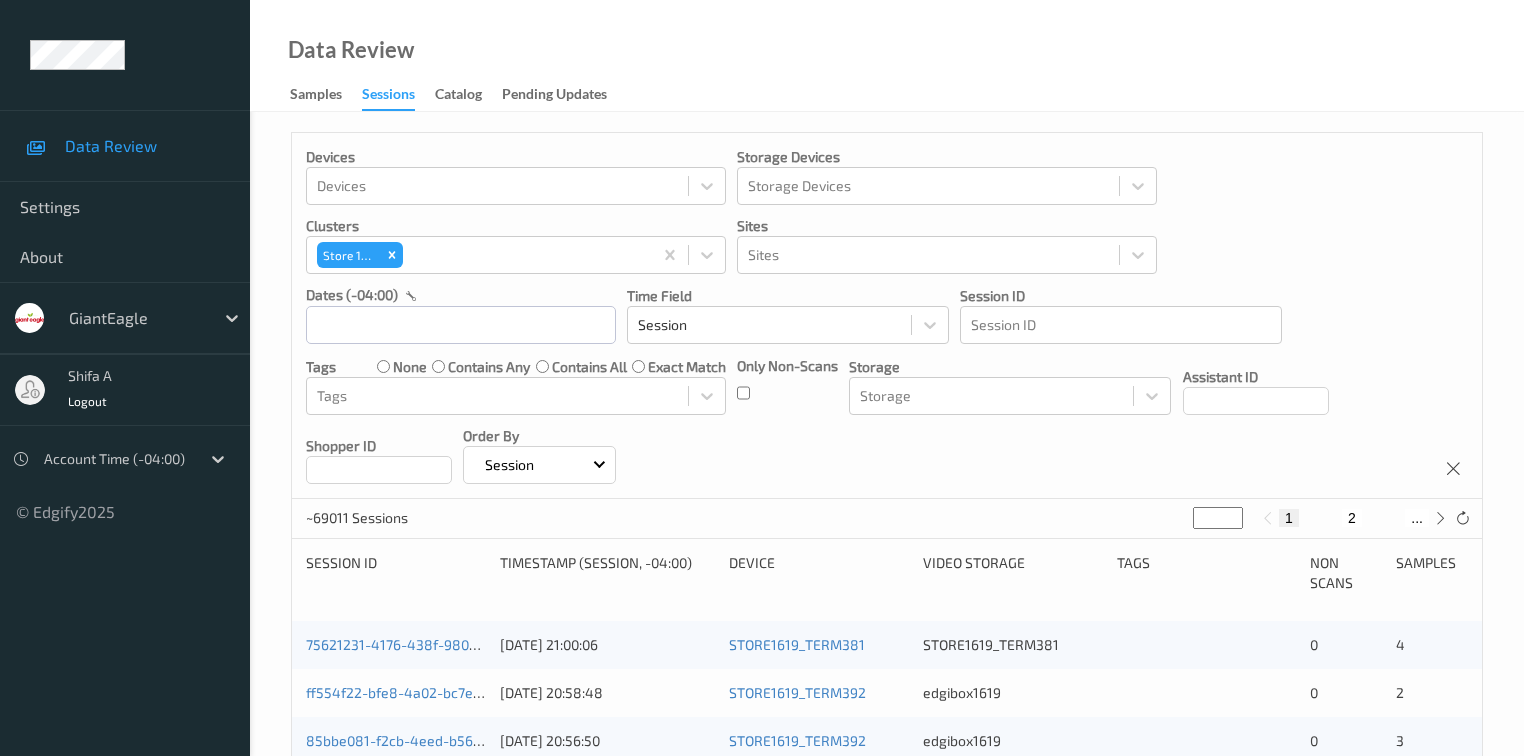 click on "Data Review Samples Sessions Catalog Pending Updates" at bounding box center (887, 56) 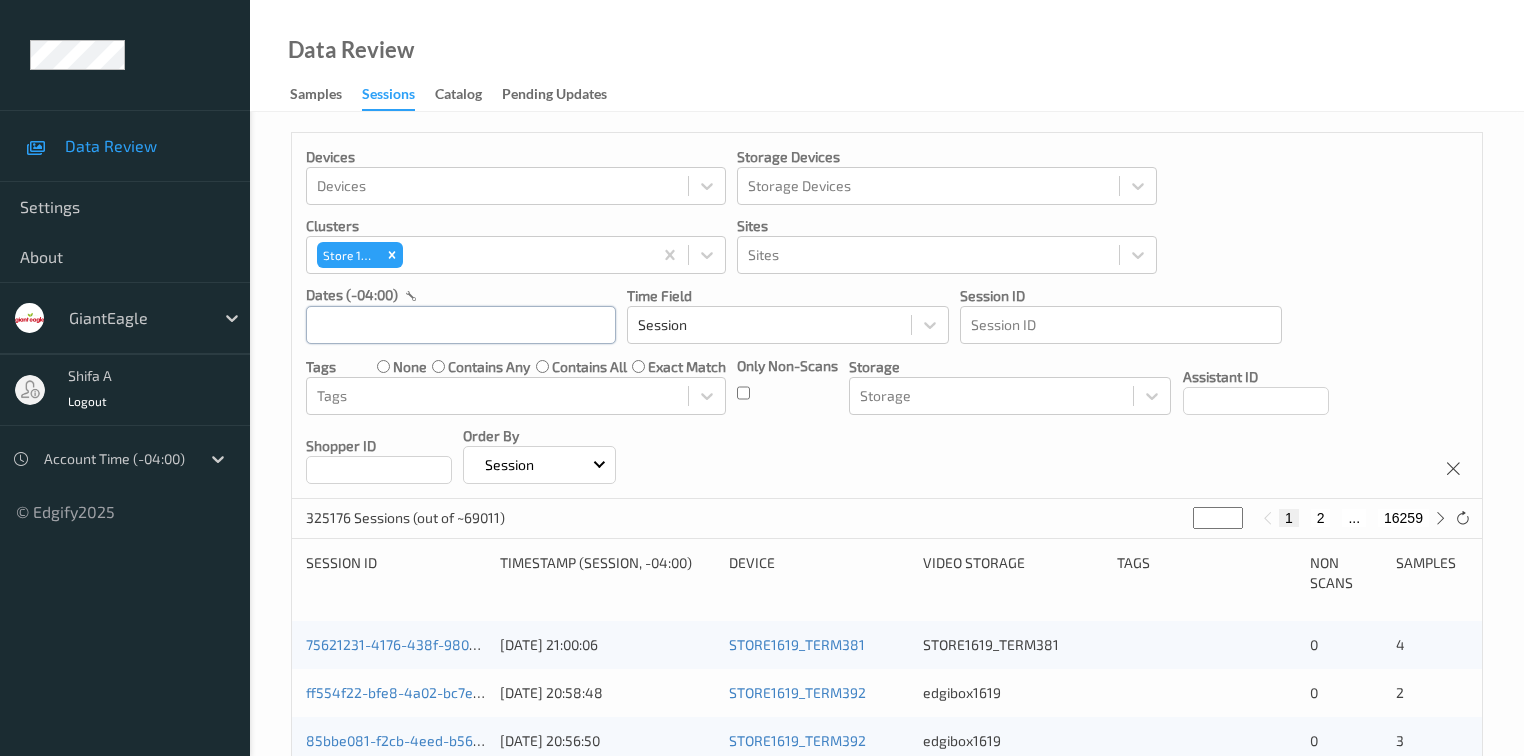 click at bounding box center [461, 325] 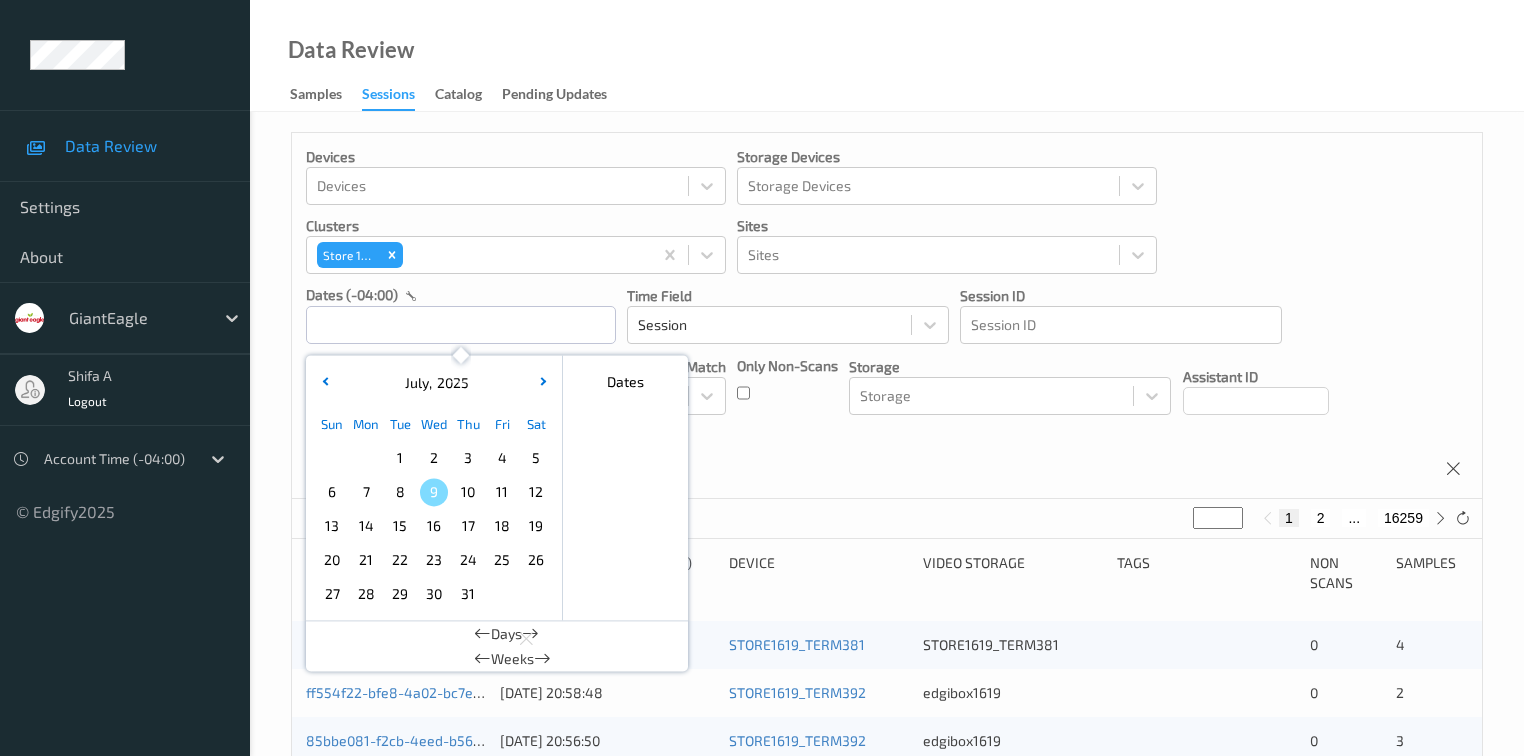 click on "6" at bounding box center (332, 492) 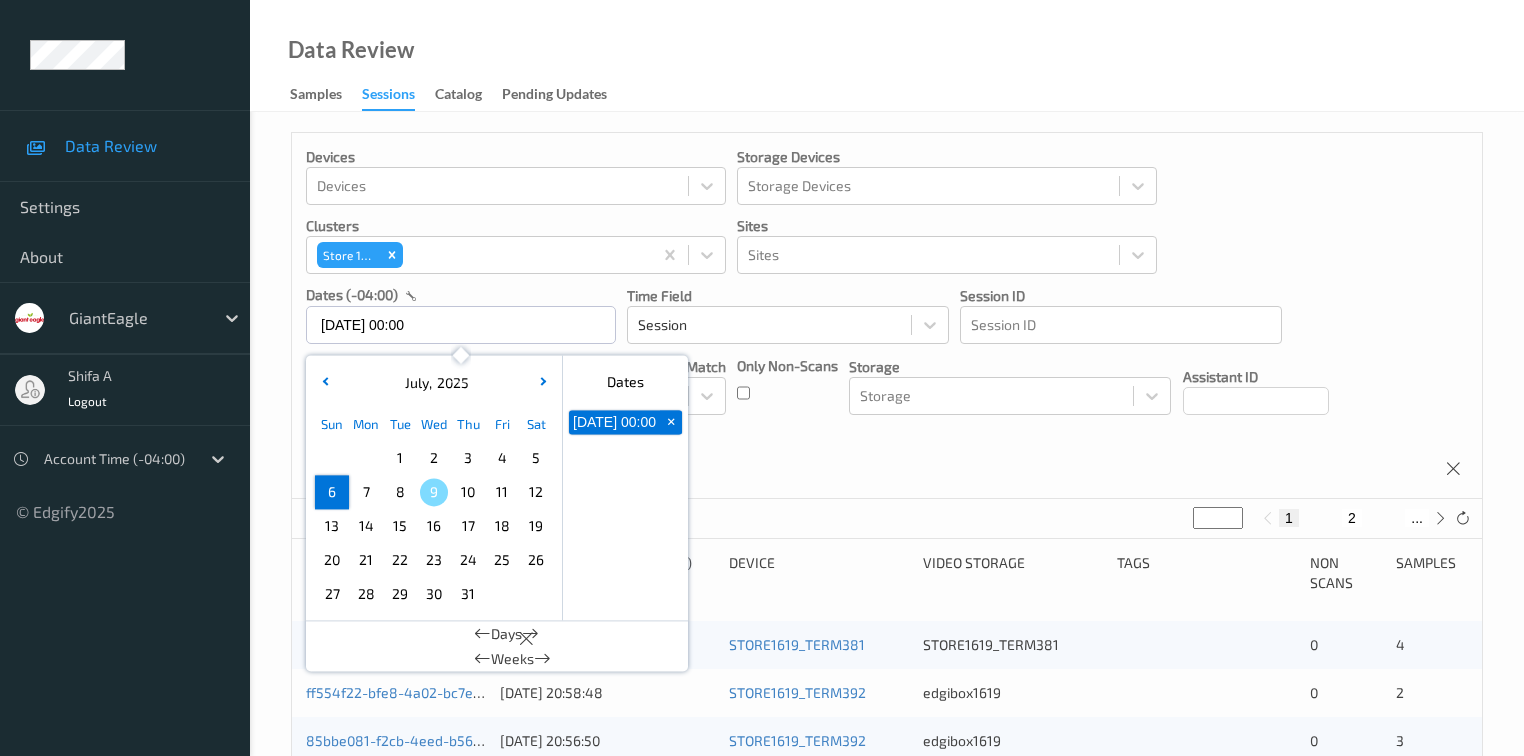 click on "6" at bounding box center (332, 492) 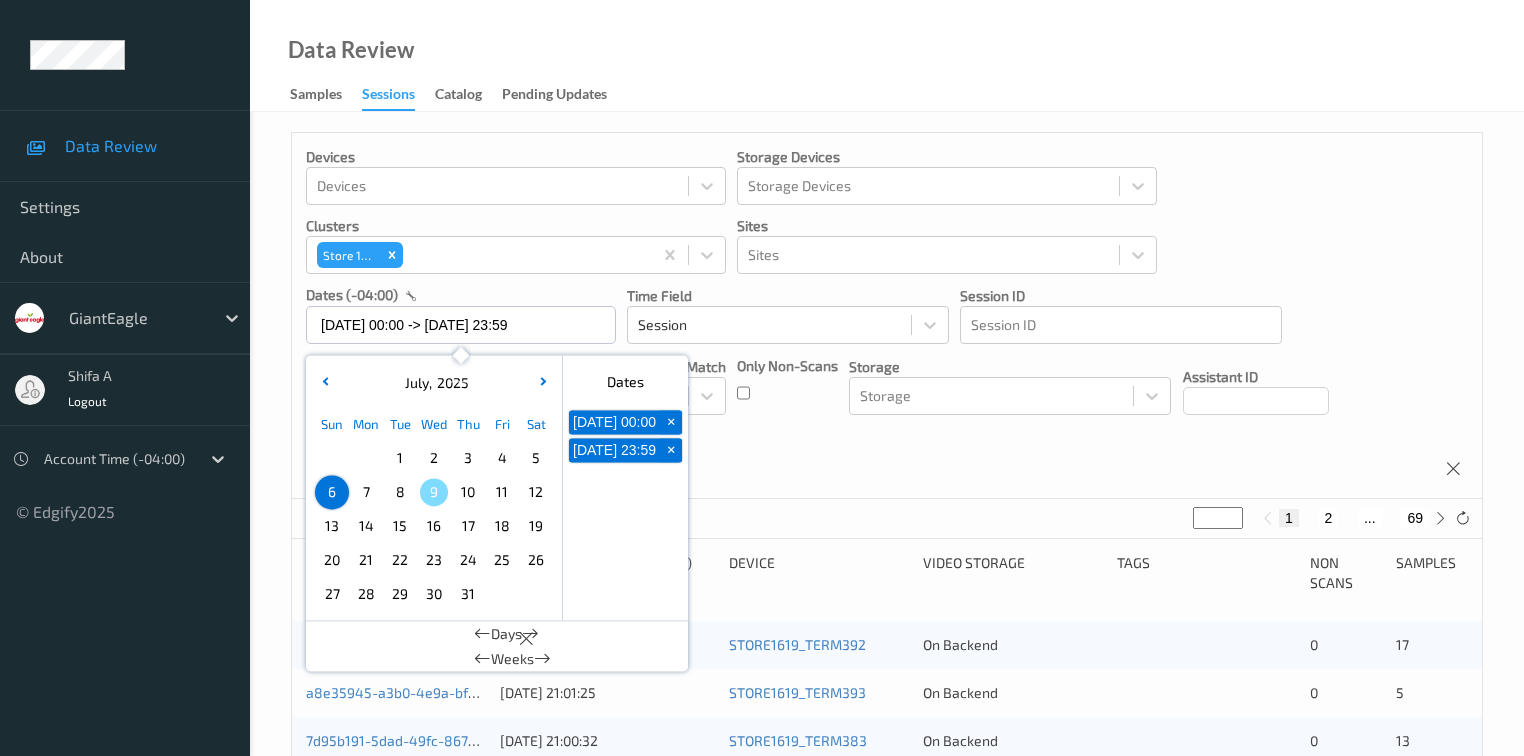 click on "Pending Updates" at bounding box center [564, 95] 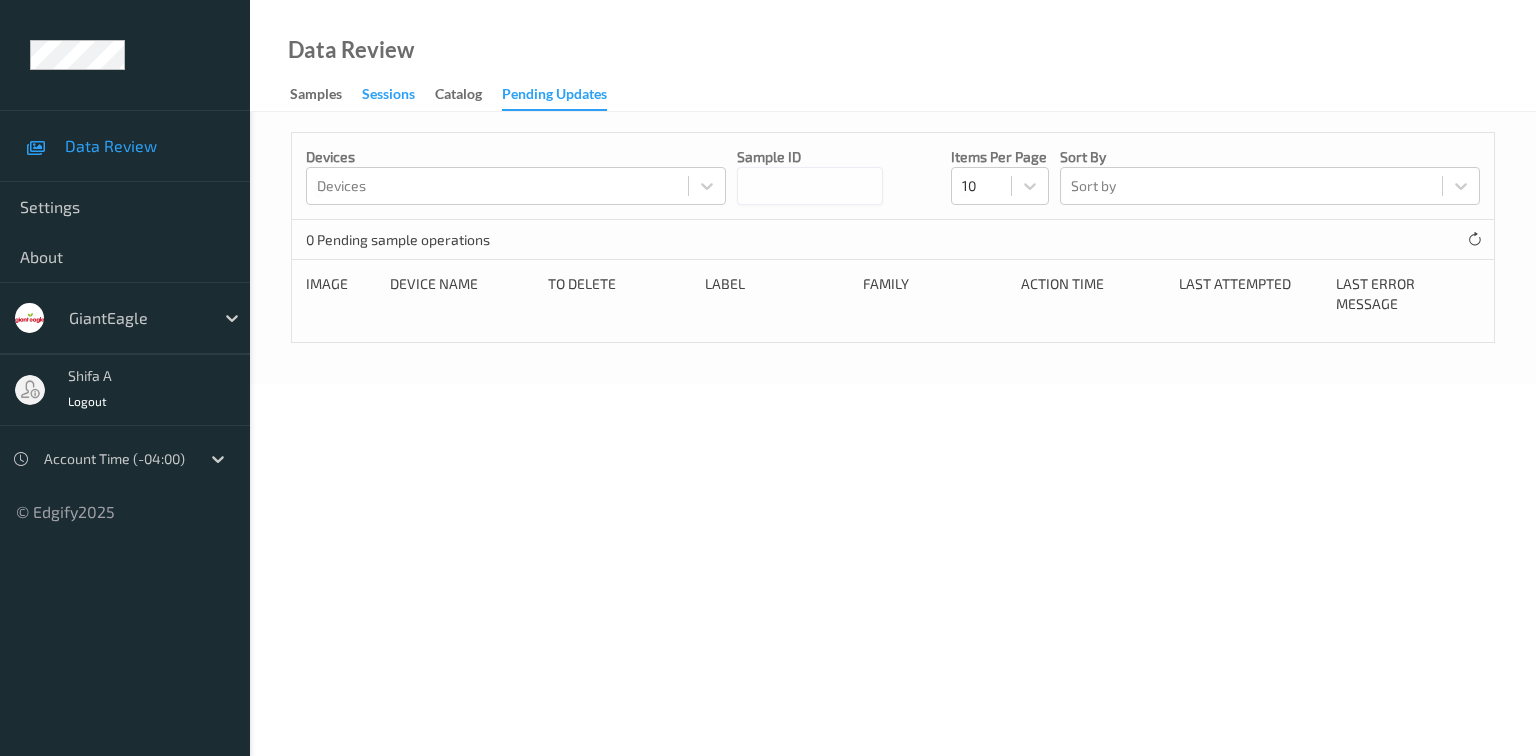 click on "Sessions" at bounding box center (388, 96) 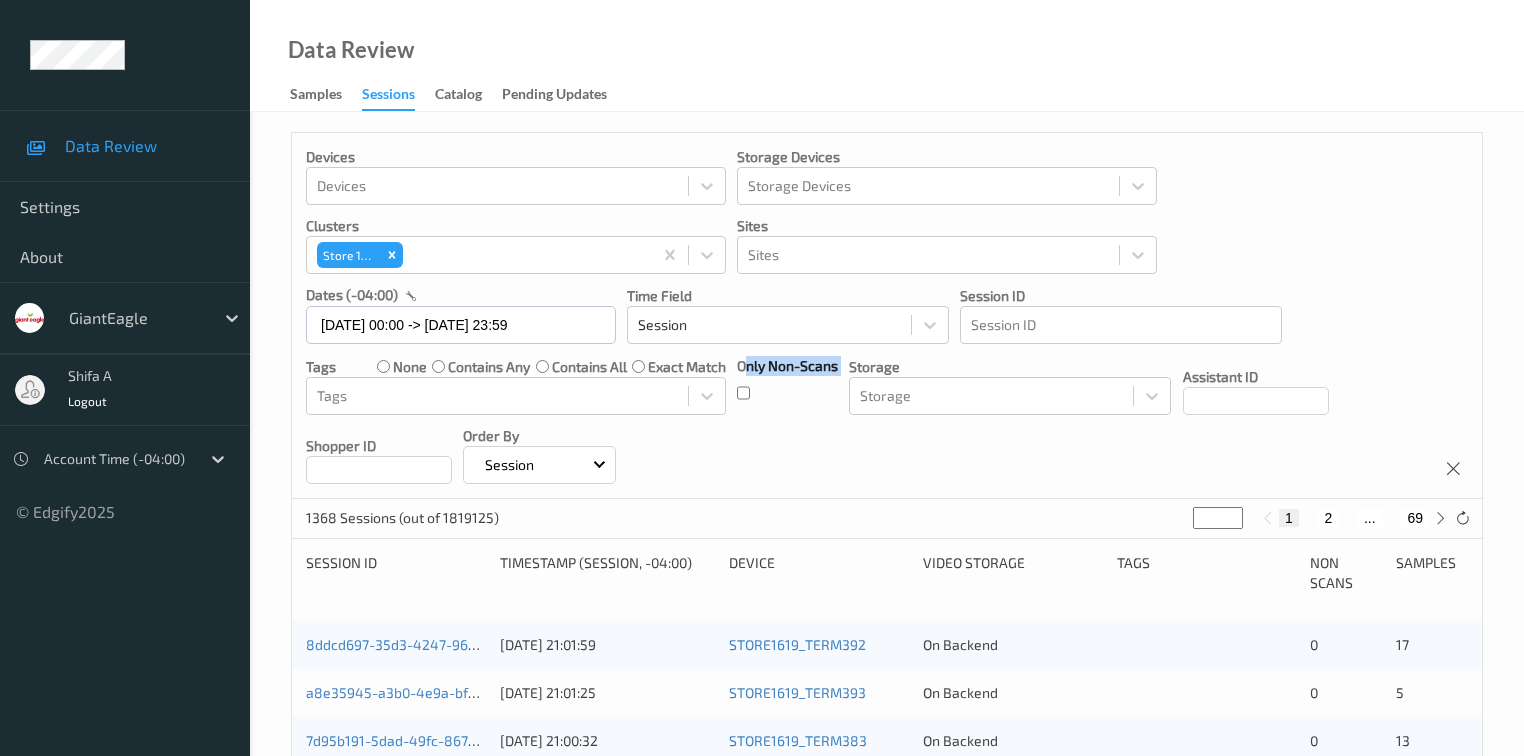 drag, startPoint x: 744, startPoint y: 358, endPoint x: 852, endPoint y: 360, distance: 108.01852 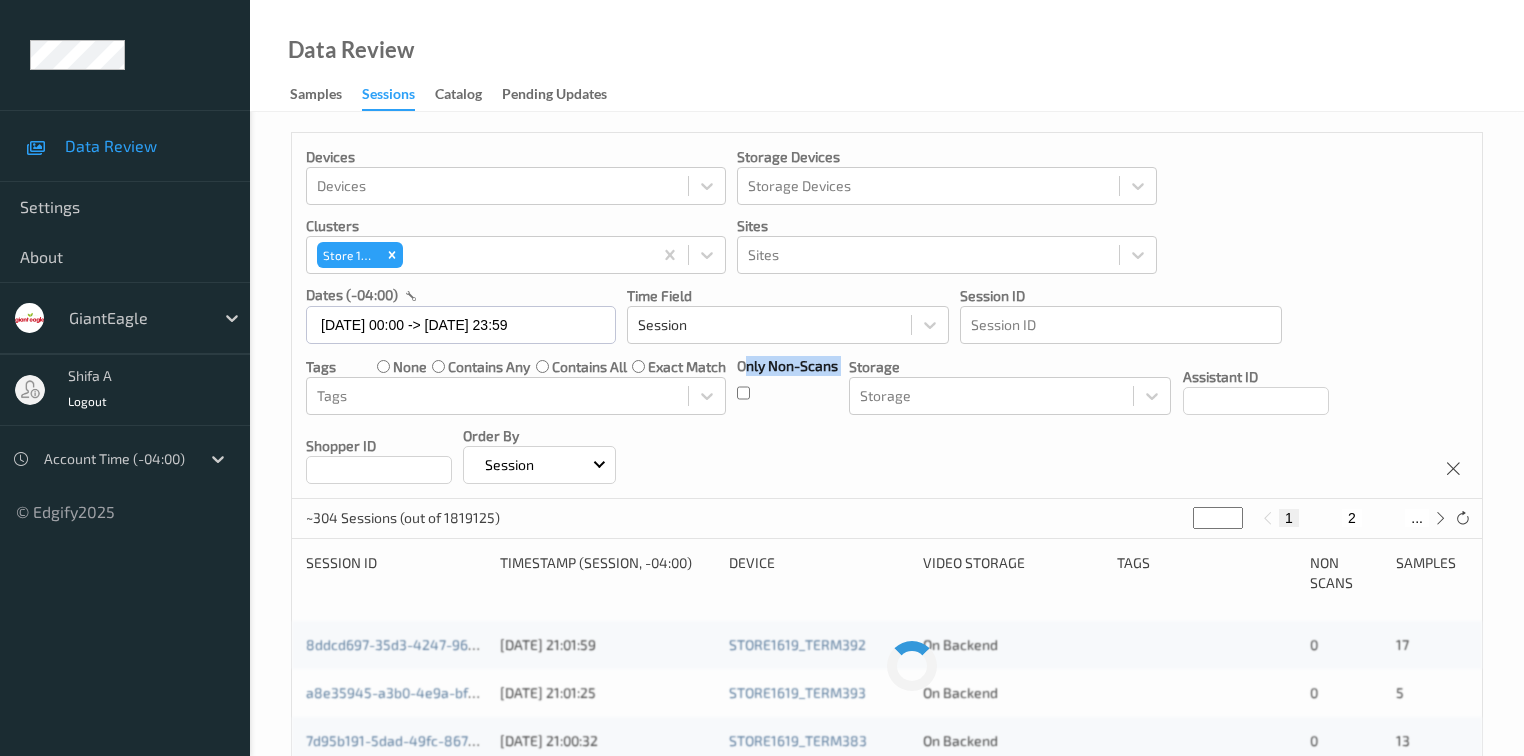 click on "Devices Devices Storage Devices Storage Devices Clusters Store 1619 Sites Sites dates (-04:00) [DATE] 00:00 -> [DATE] 23:59 Time Field Session Session ID Session ID Tags none contains any contains all exact match Tags Only Non-Scans Storage Storage Assistant ID Shopper ID Order By Session" at bounding box center [887, 316] 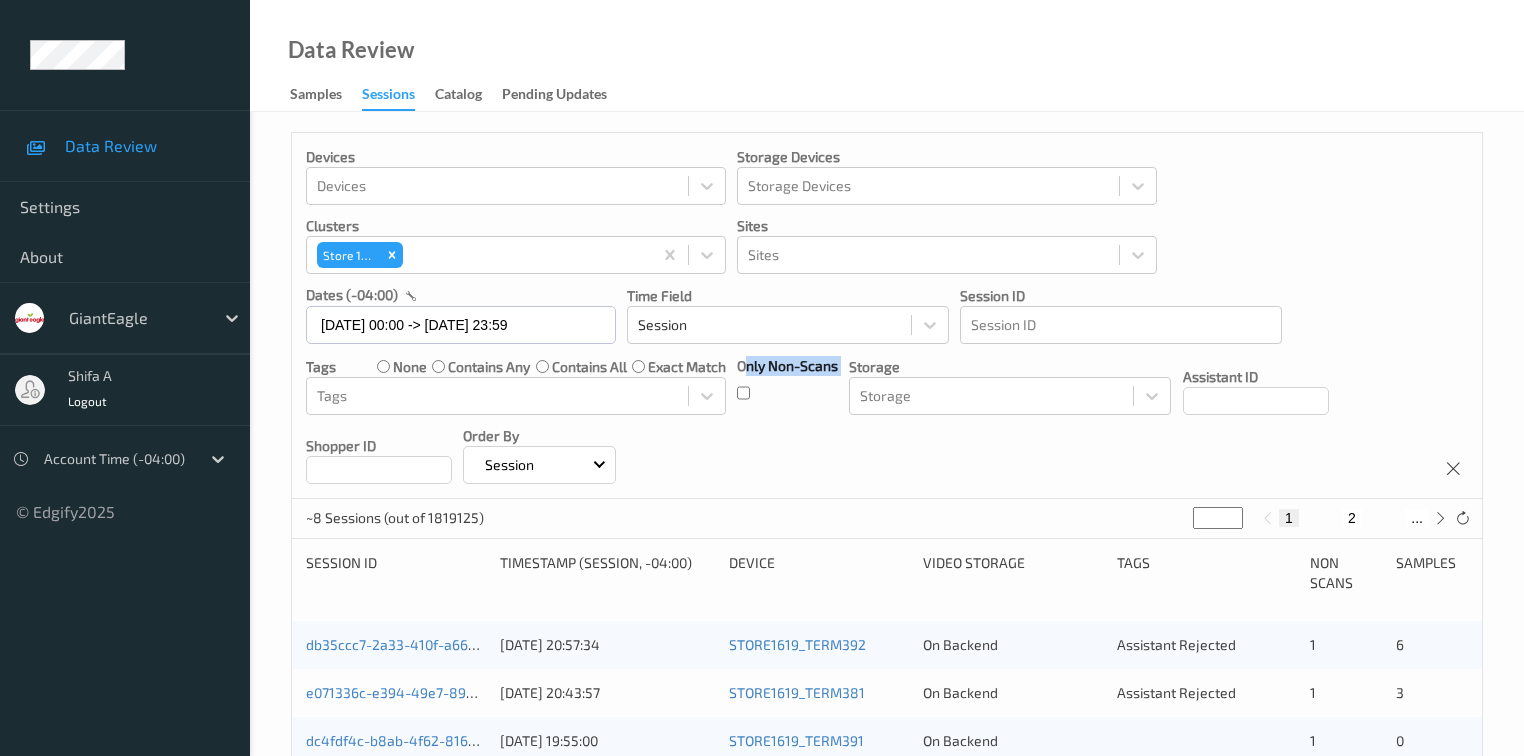 click on "Only Non-Scans" at bounding box center [787, 366] 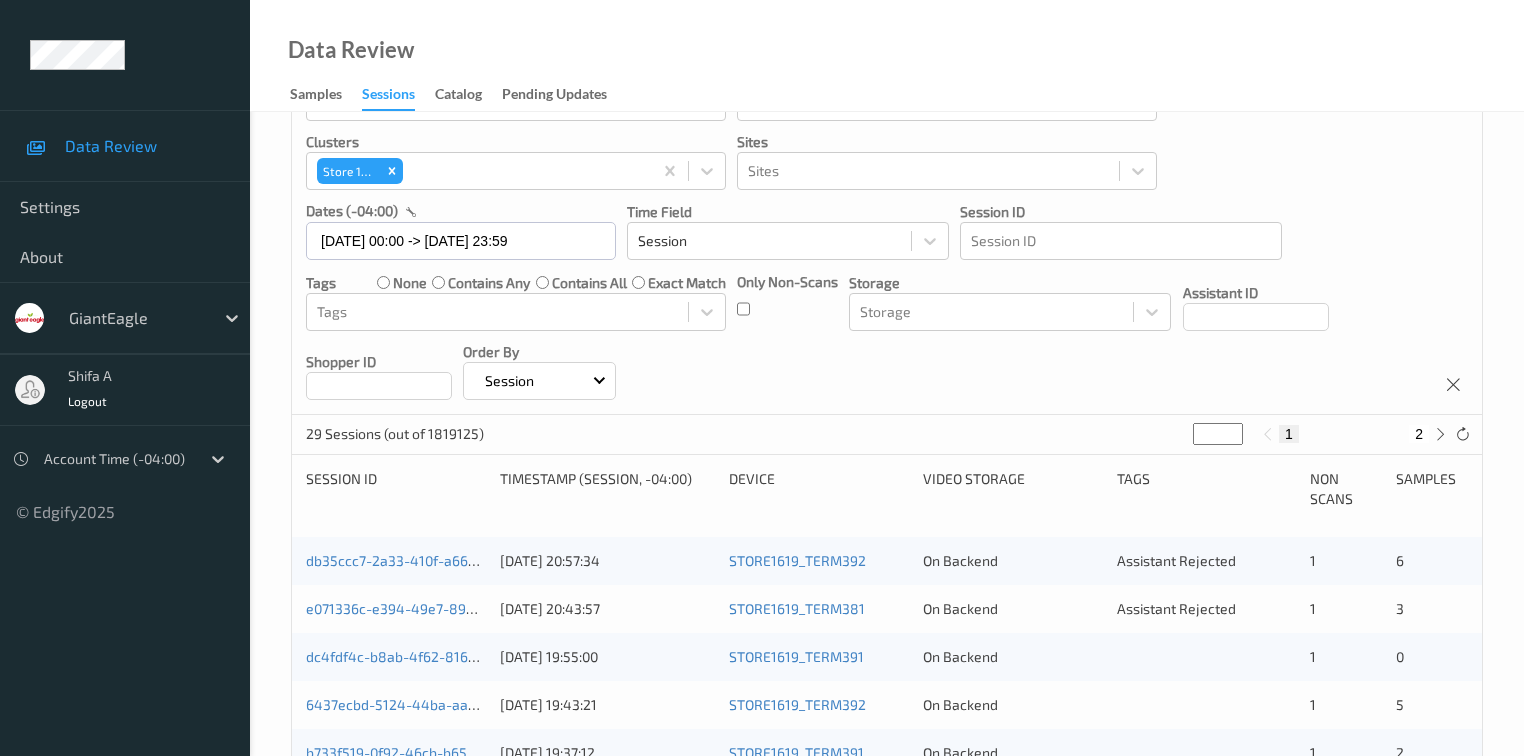 scroll, scrollTop: 0, scrollLeft: 0, axis: both 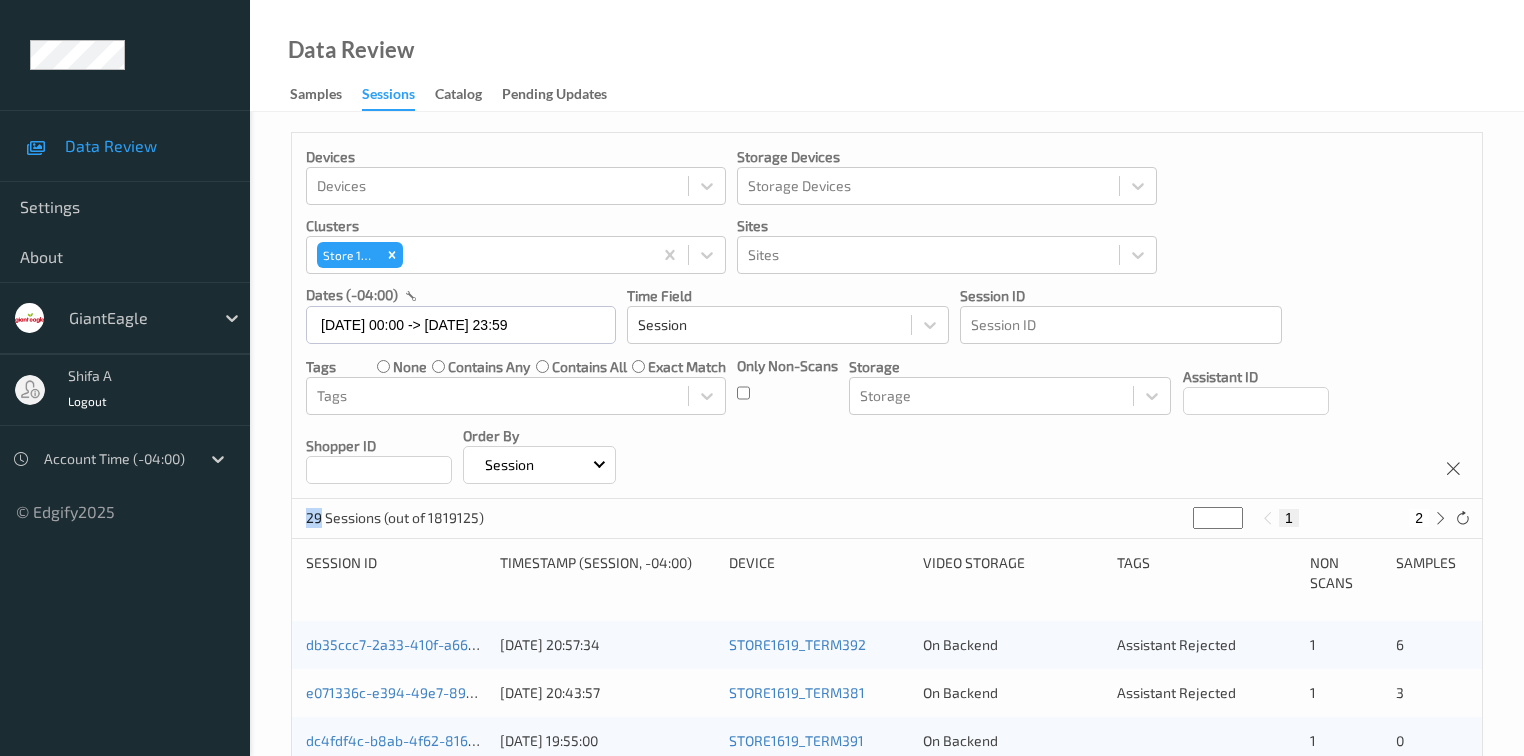 drag, startPoint x: 305, startPoint y: 518, endPoint x: 321, endPoint y: 518, distance: 16 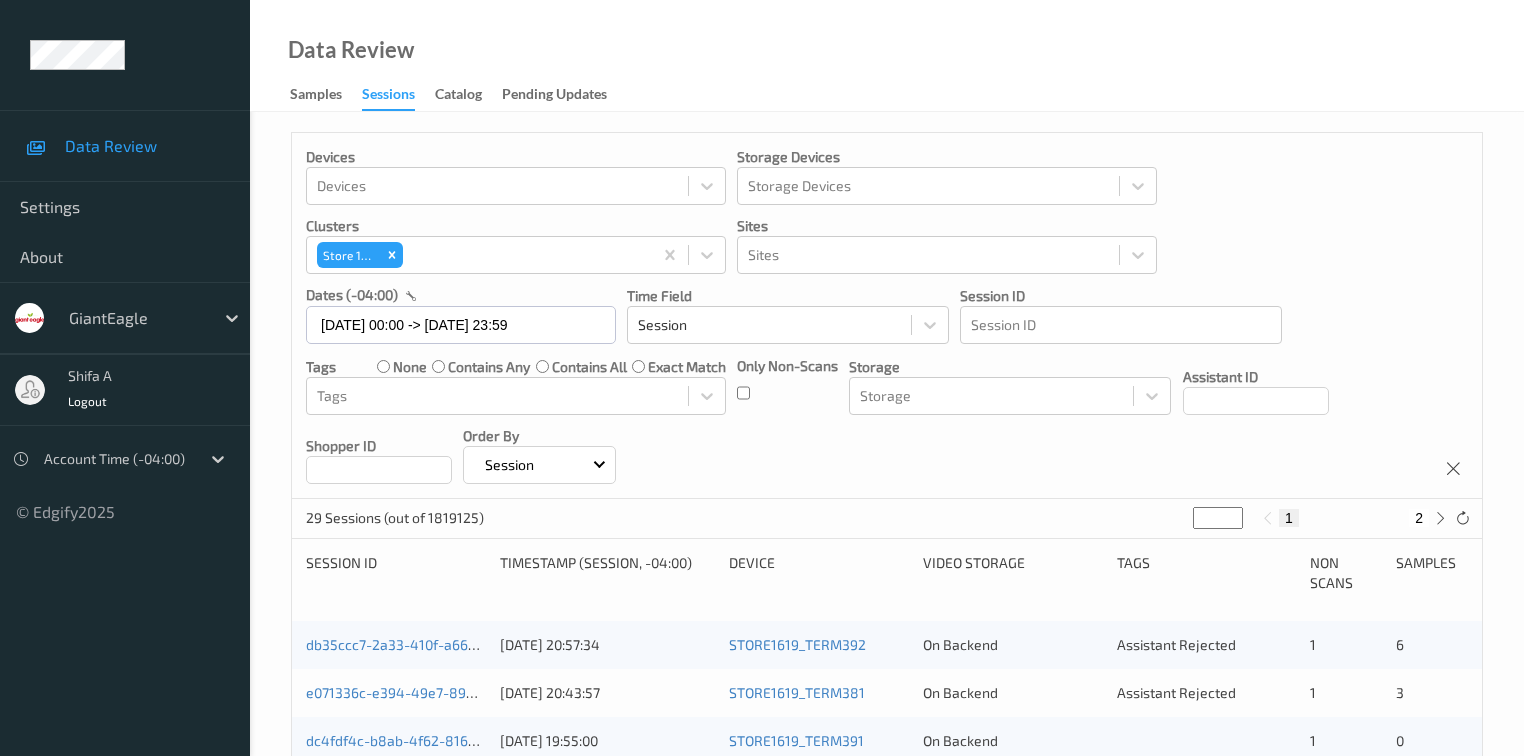 click on "Devices Devices Storage Devices Storage Devices Clusters Store 1619 Sites Sites dates (-04:00) [DATE] 00:00 -> [DATE] 23:59 Time Field Session Session ID Session ID Tags none contains any contains all exact match Tags Only Non-Scans Storage Storage Assistant ID Shopper ID Order By Session" at bounding box center (887, 316) 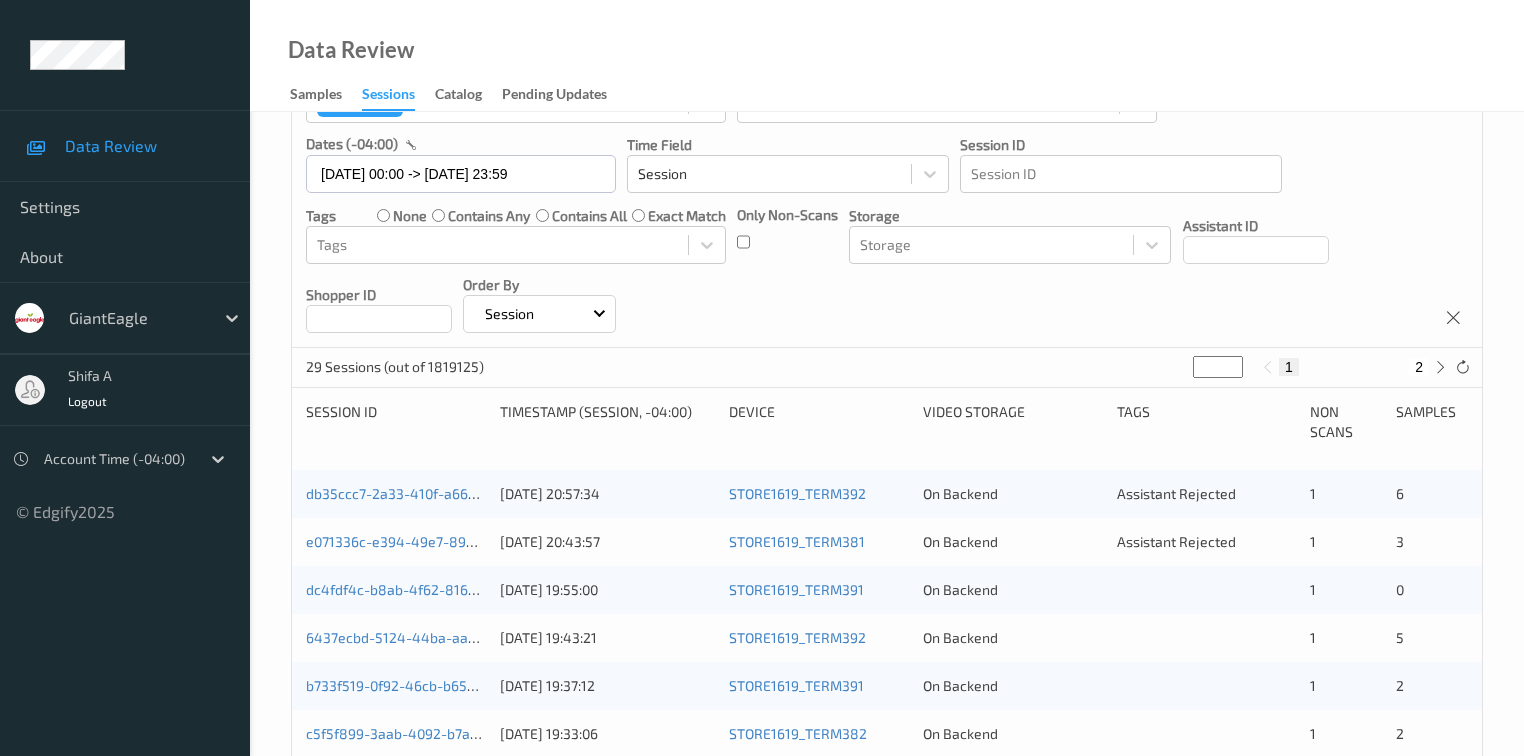 scroll, scrollTop: 0, scrollLeft: 0, axis: both 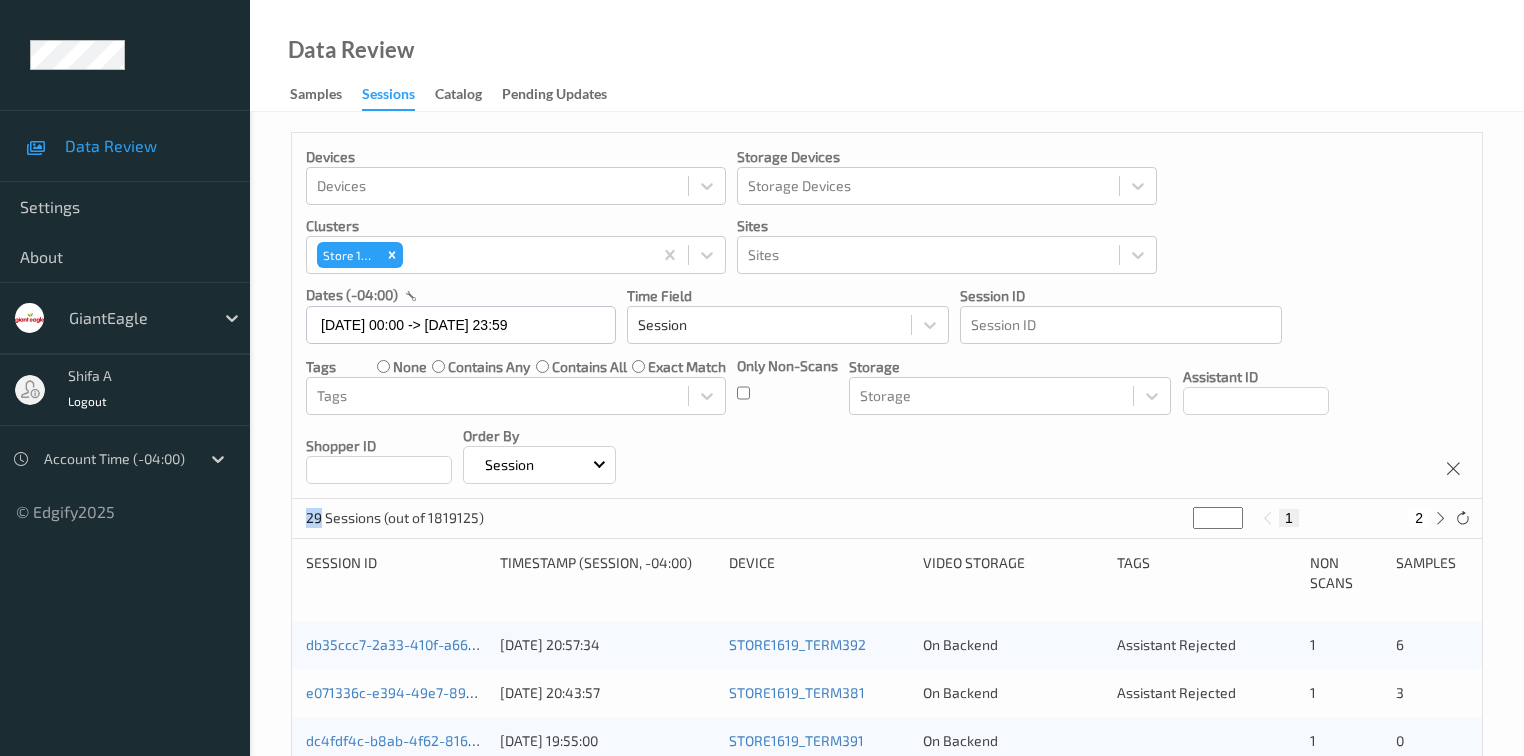 drag, startPoint x: 298, startPoint y: 519, endPoint x: 322, endPoint y: 518, distance: 24.020824 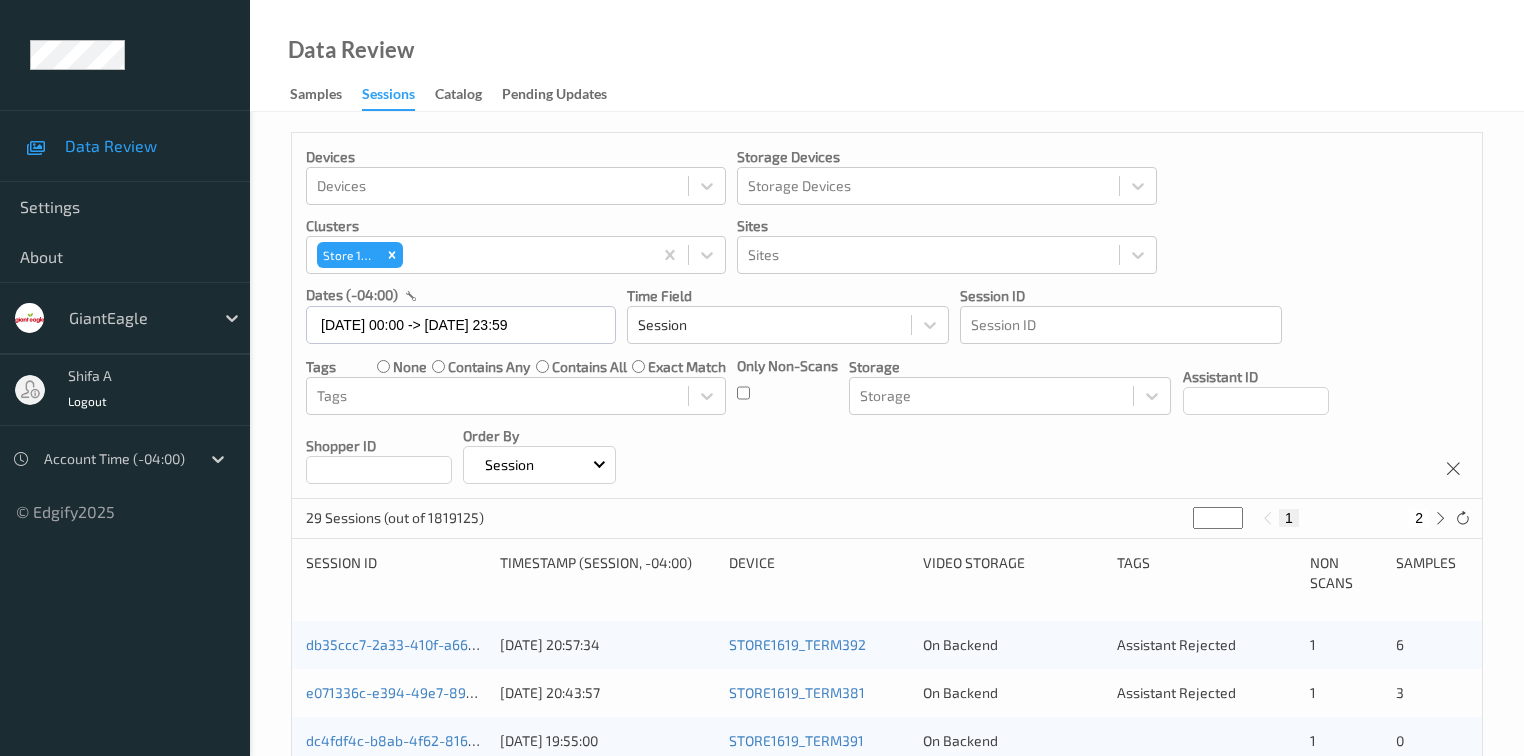 click on "Devices Devices Storage Devices Storage Devices Clusters Store 1619 Sites Sites dates (-04:00) [DATE] 00:00 -> [DATE] 23:59 Time Field Session Session ID Session ID Tags none contains any contains all exact match Tags Only Non-Scans Storage Storage Assistant ID Shopper ID Order By Session" at bounding box center [887, 316] 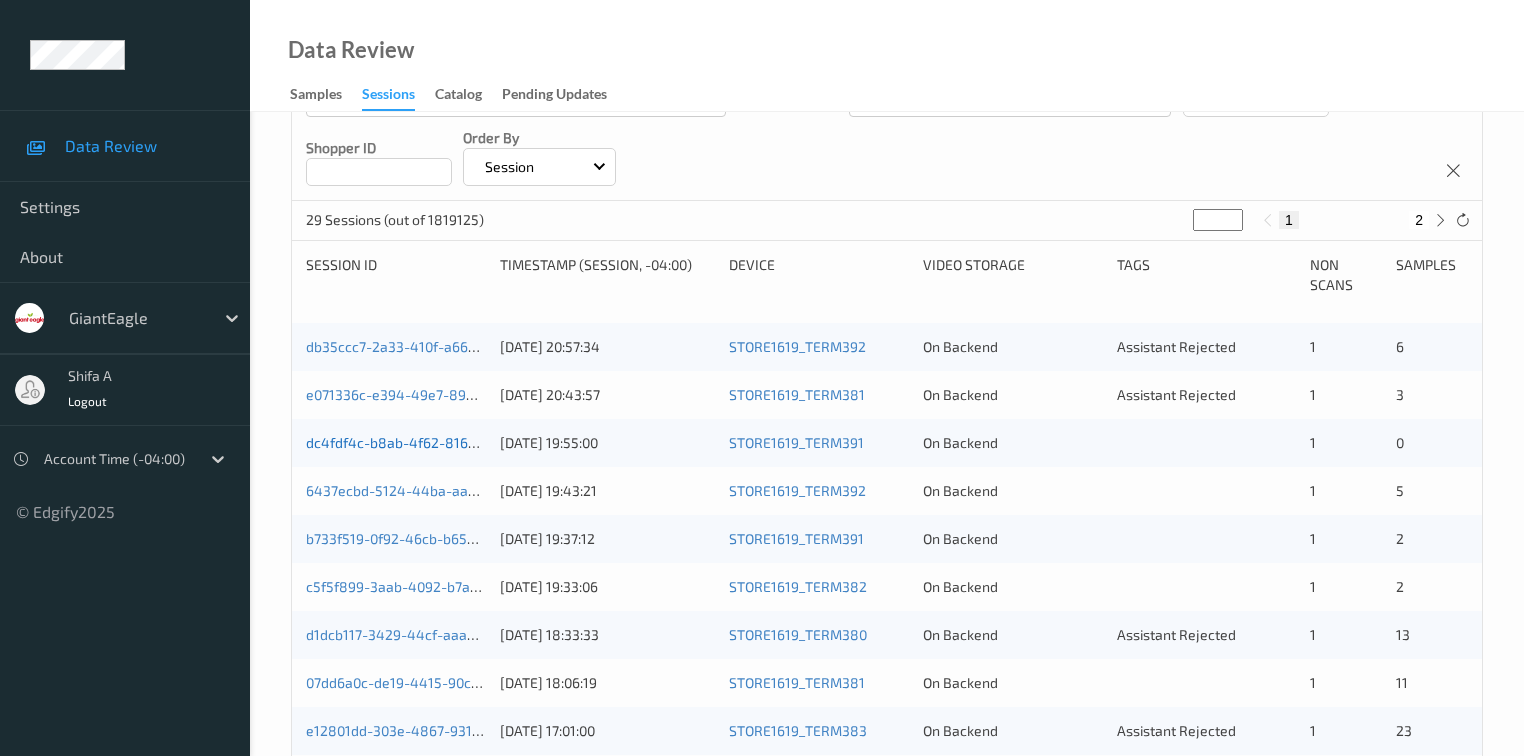 scroll, scrollTop: 320, scrollLeft: 0, axis: vertical 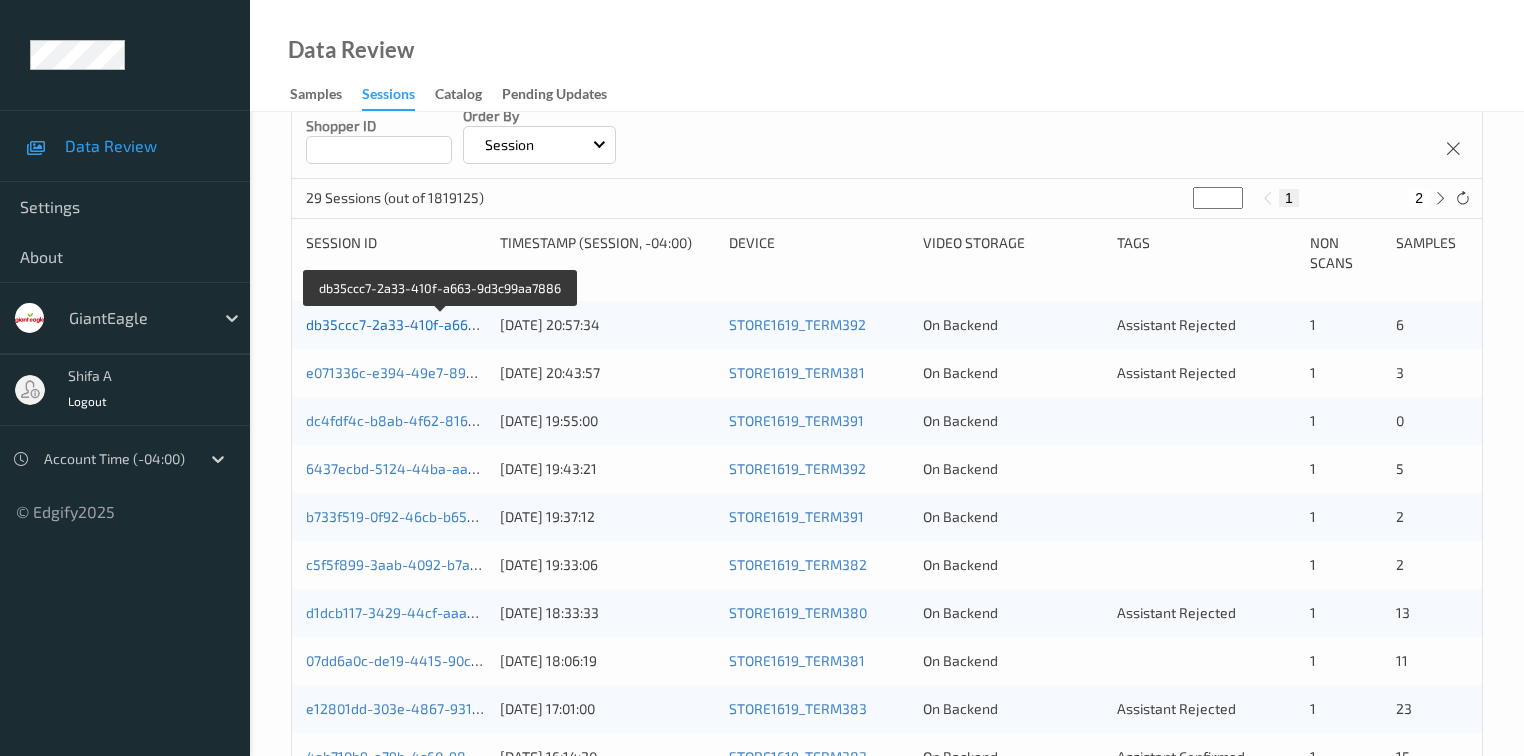 click on "db35ccc7-2a33-410f-a663-9d3c99aa7886" at bounding box center (442, 324) 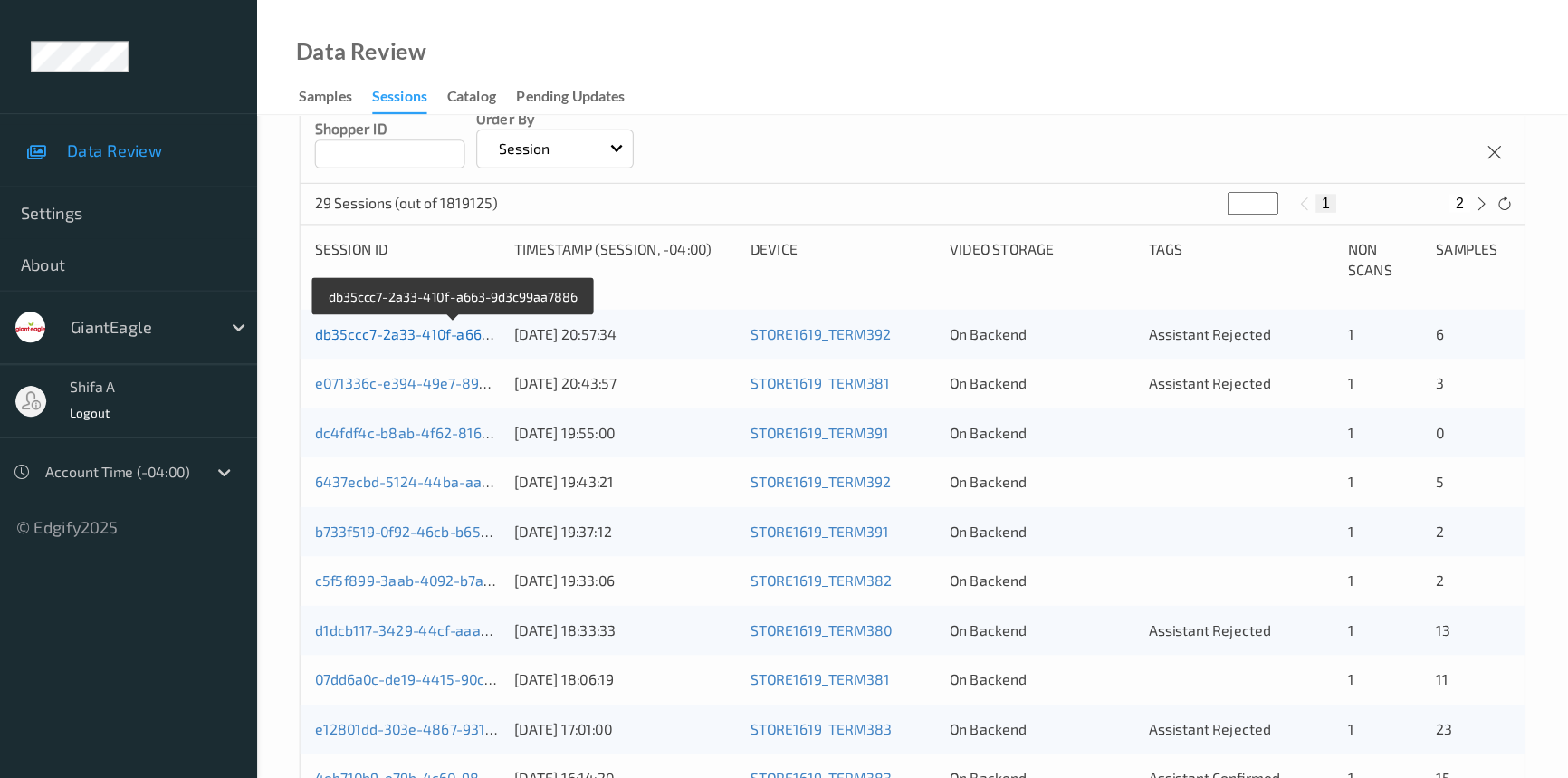 scroll, scrollTop: 0, scrollLeft: 0, axis: both 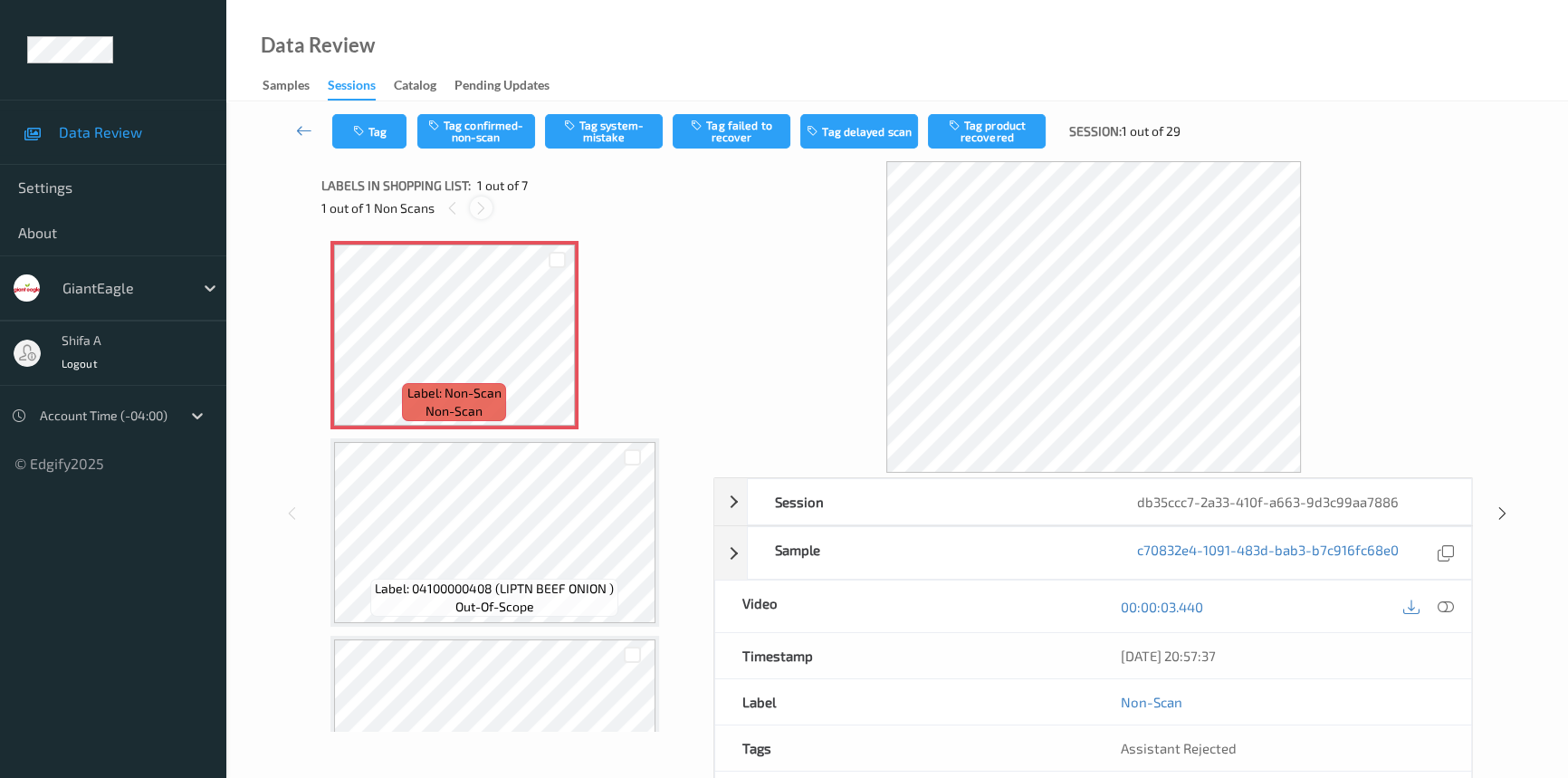 click at bounding box center [481, 208] 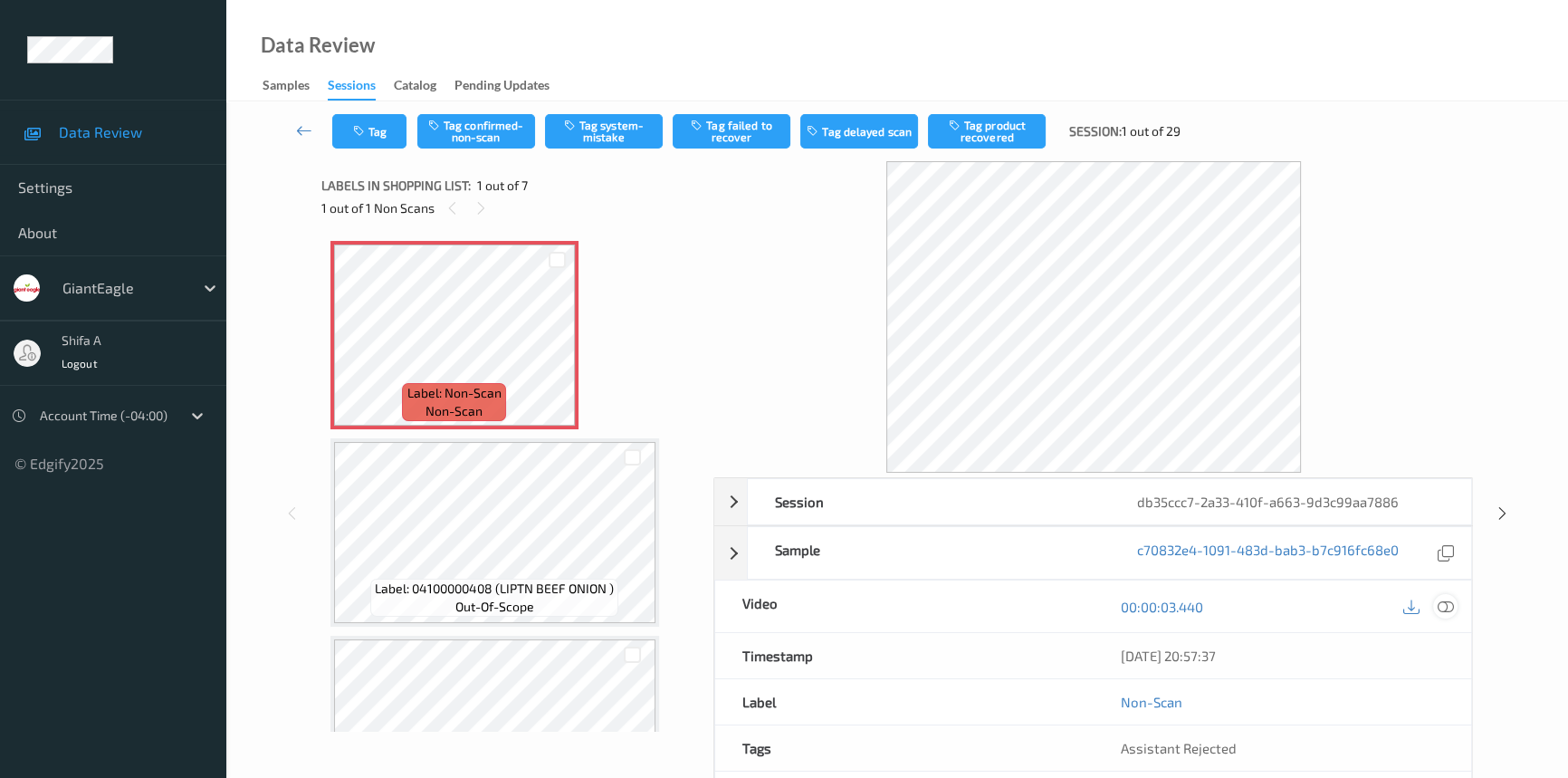 click at bounding box center (1446, 607) 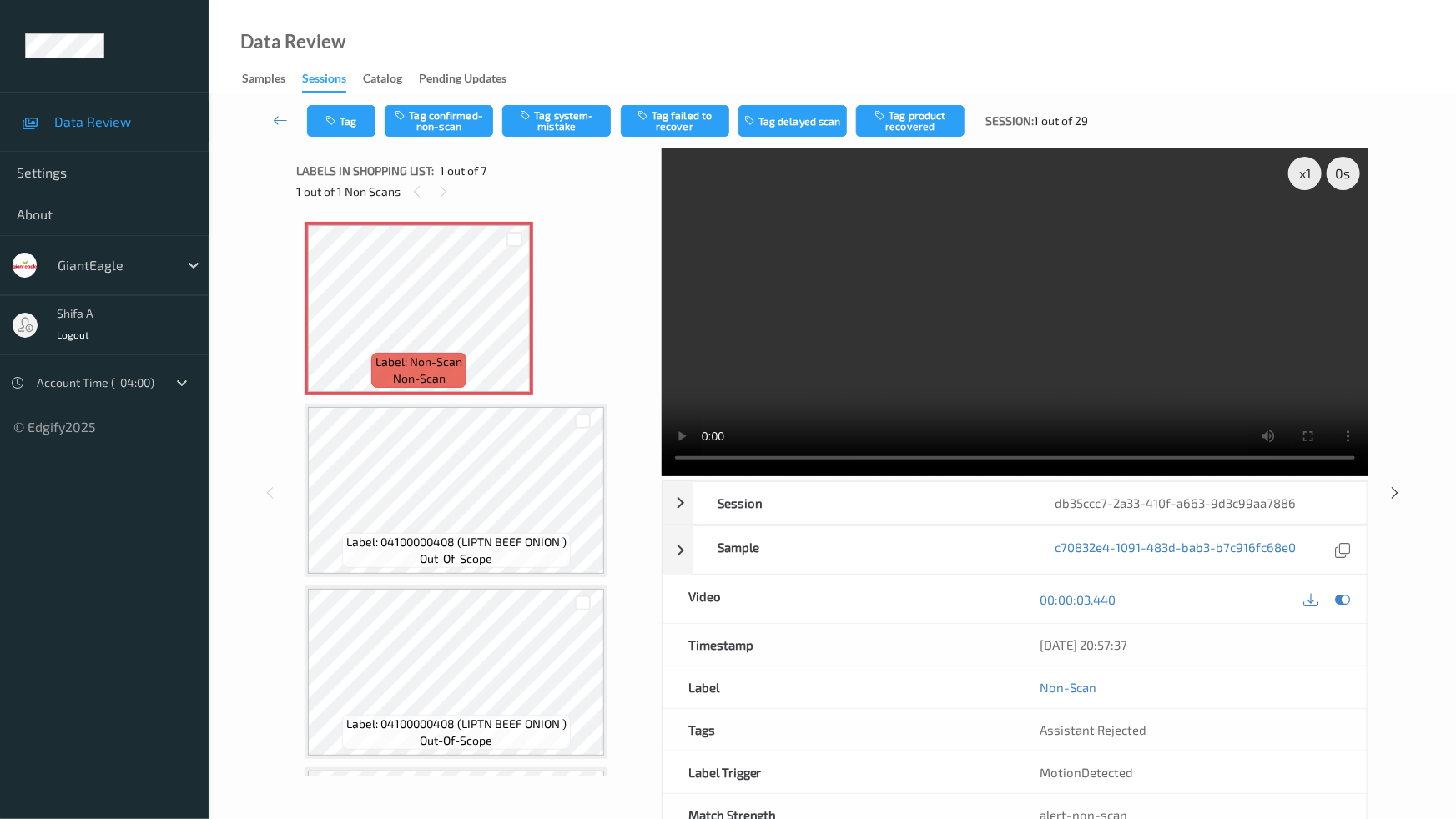 type 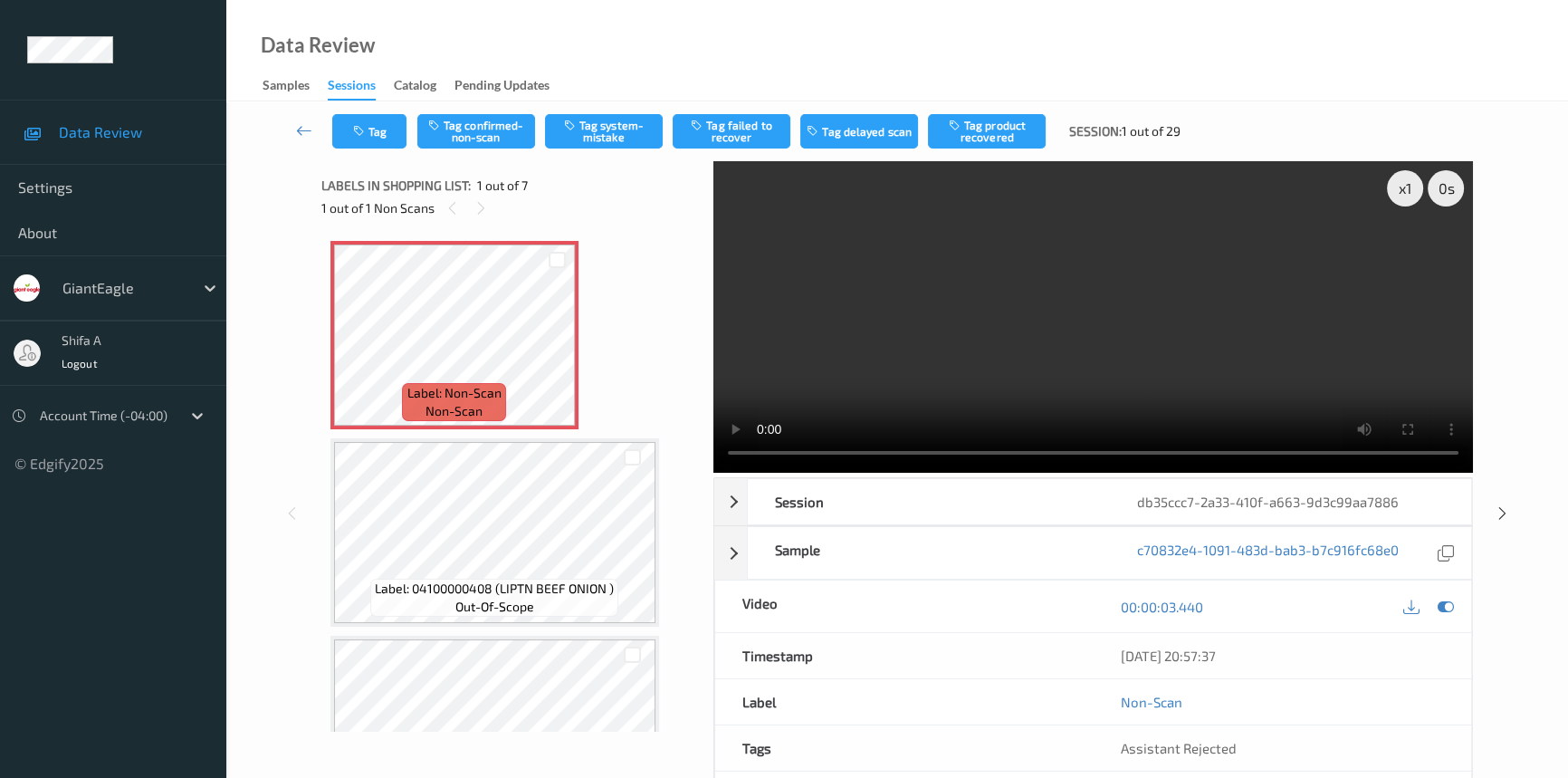 click at bounding box center (1093, 317) 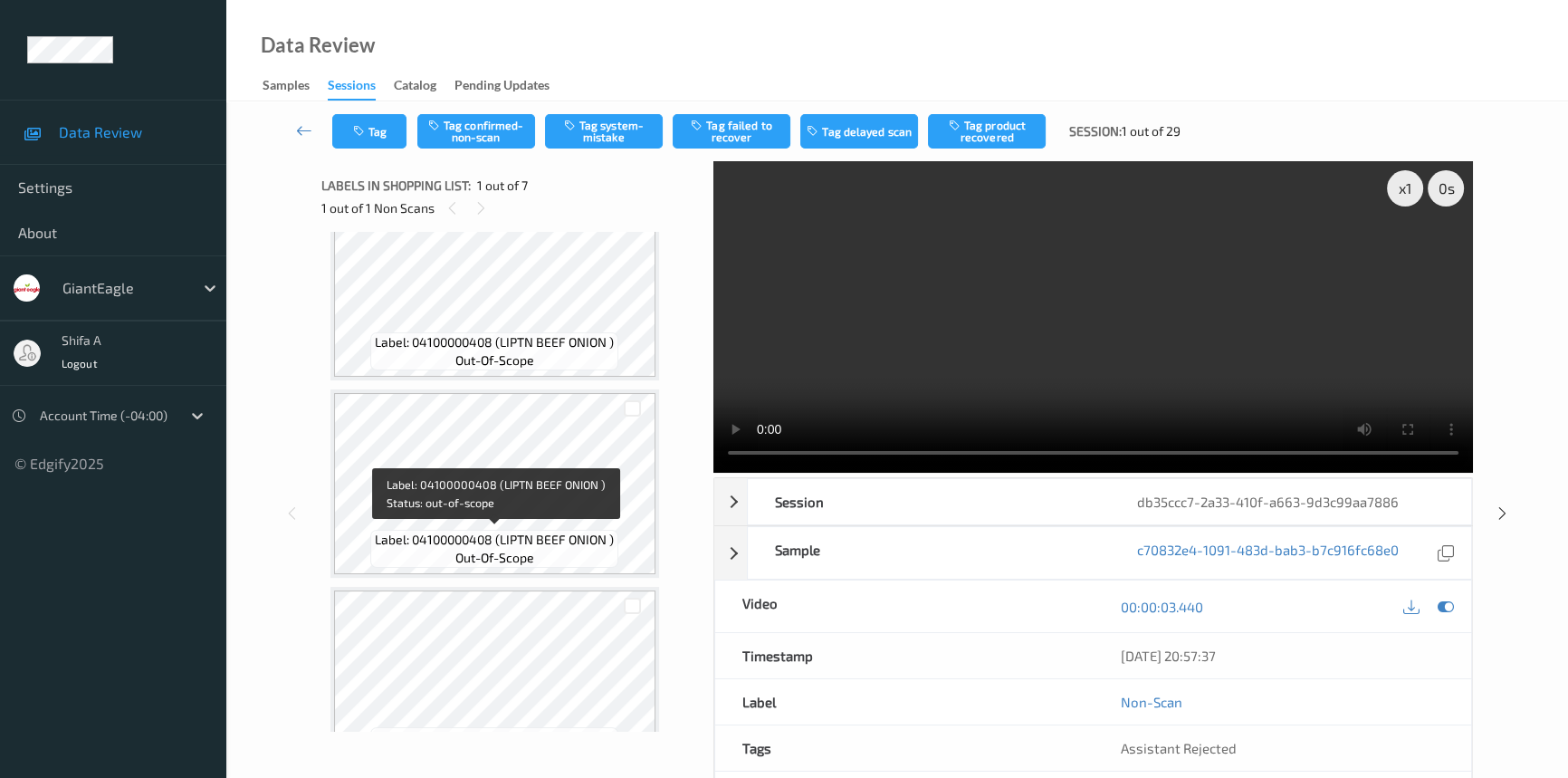 scroll, scrollTop: 0, scrollLeft: 0, axis: both 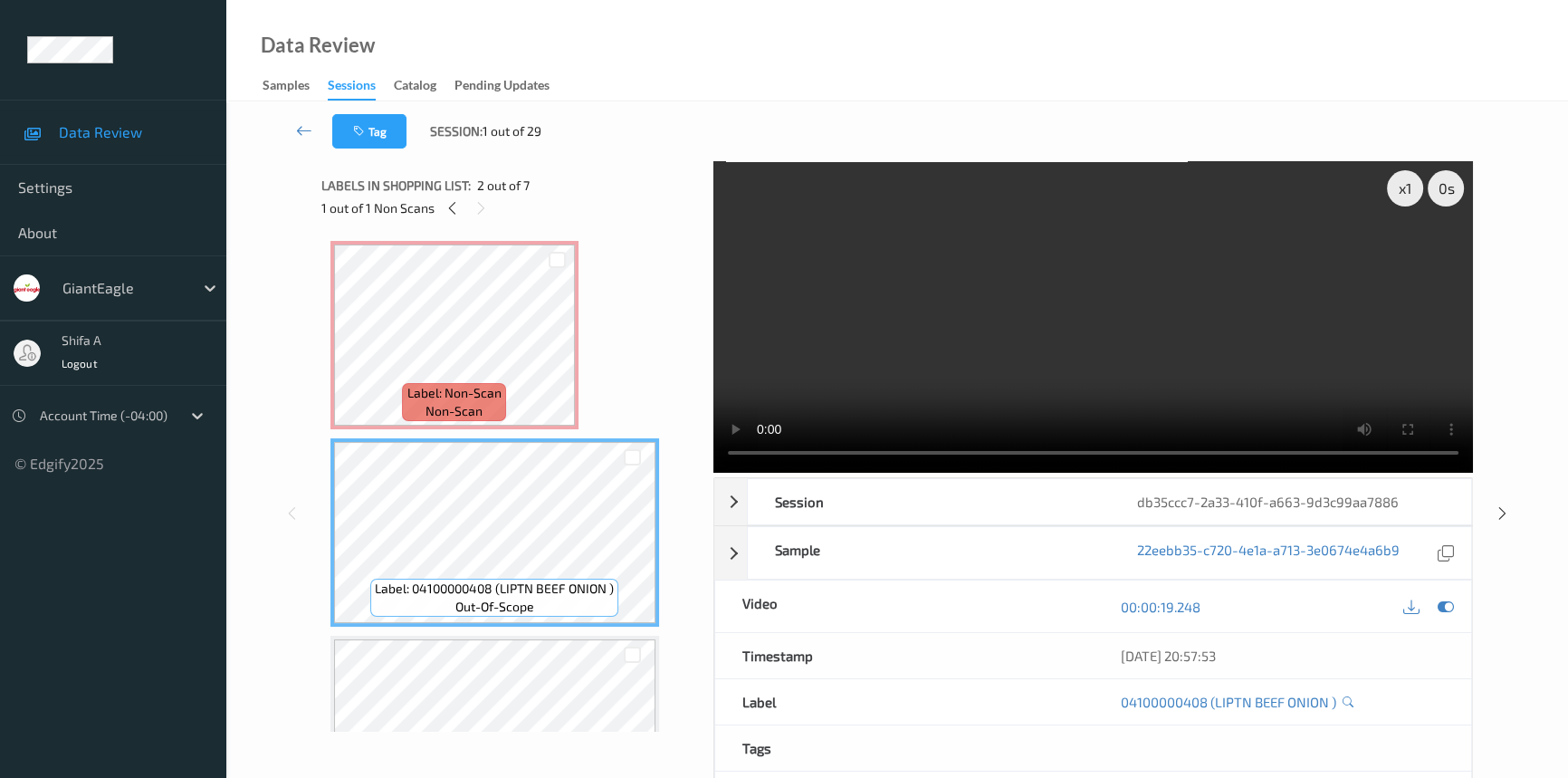 click at bounding box center [1093, 317] 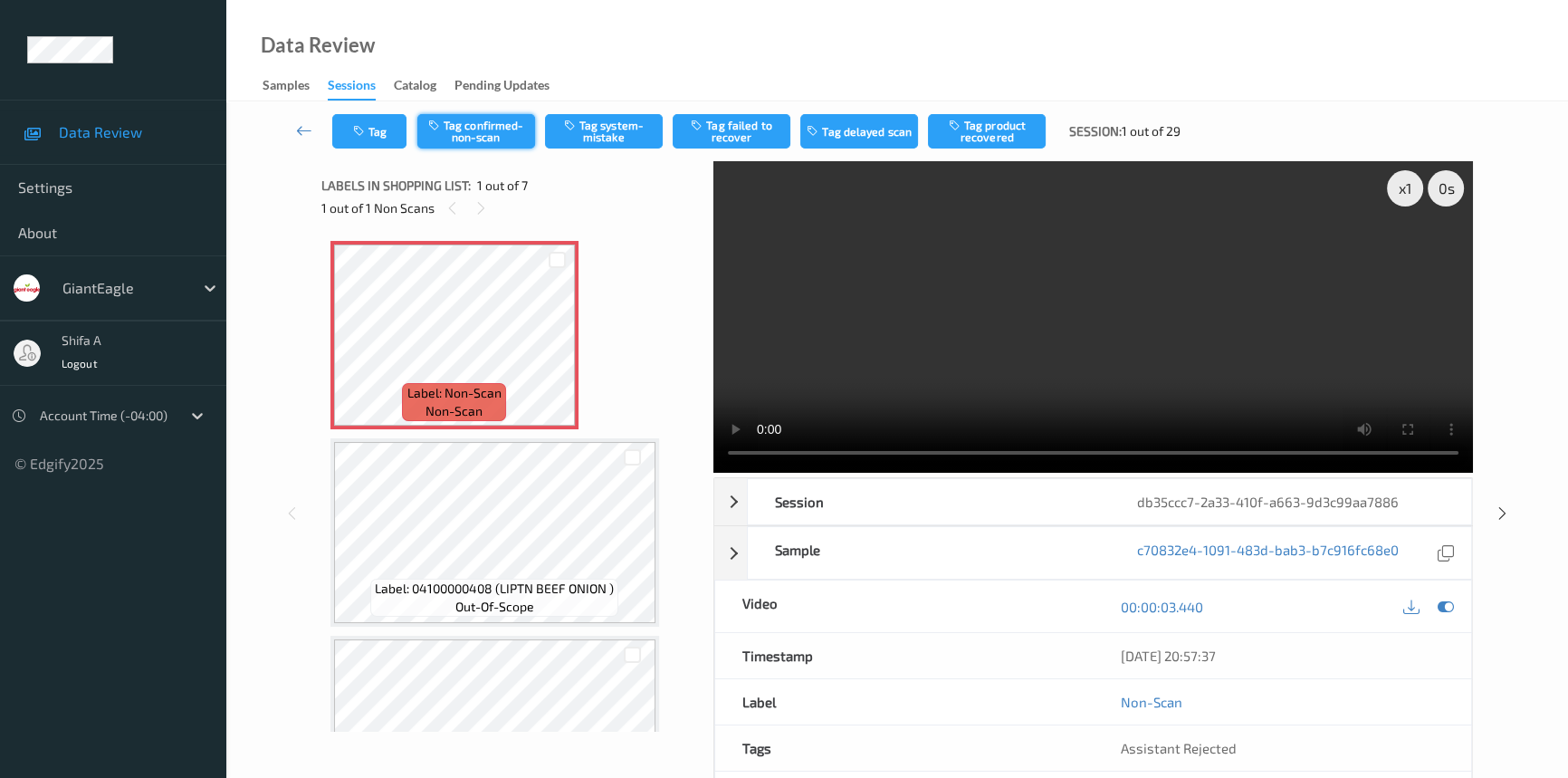 click on "Tag   confirmed-non-scan" at bounding box center (476, 131) 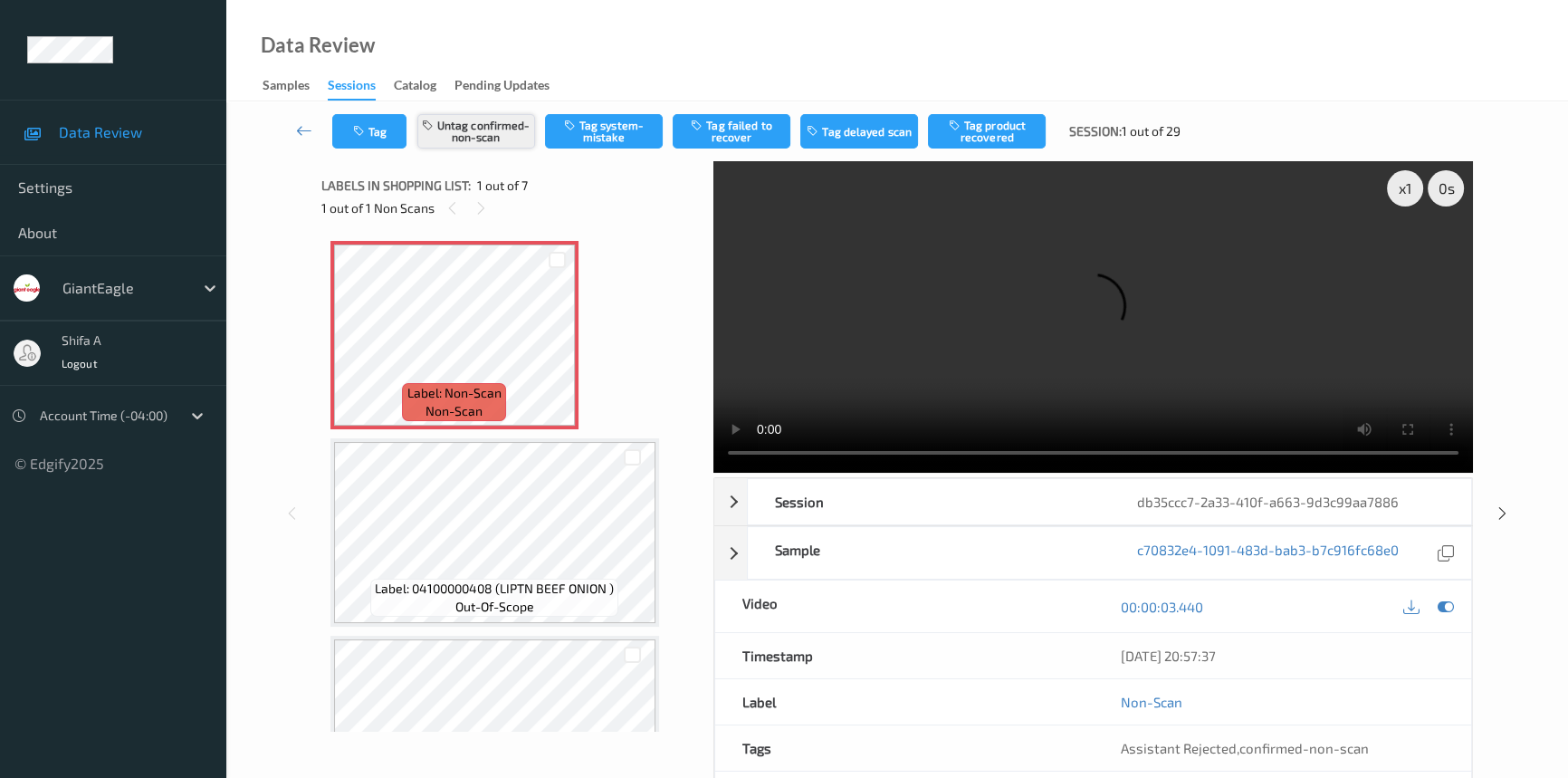 click on "Untag   confirmed-non-scan" at bounding box center (476, 131) 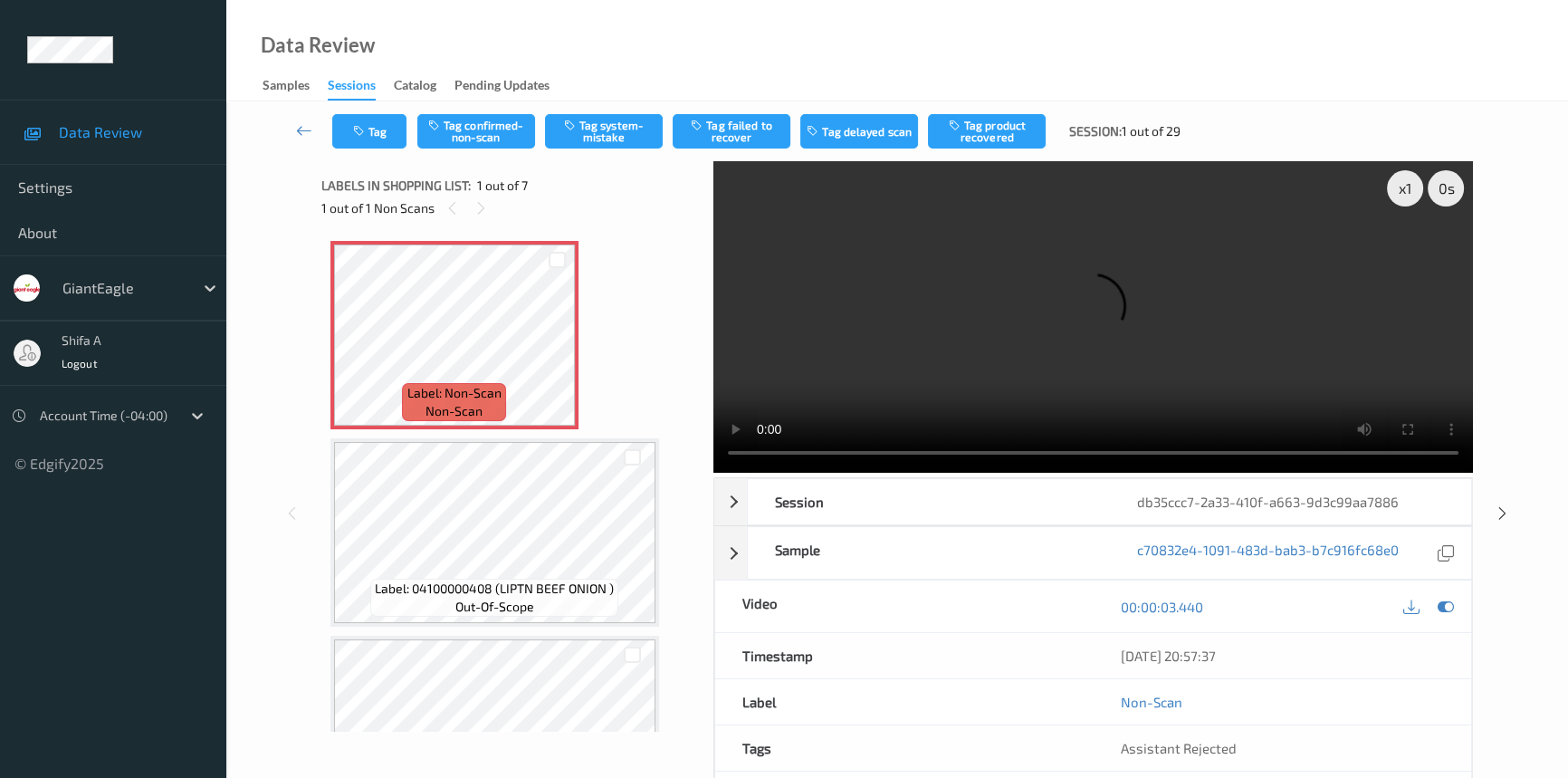 click on "Label: Non-Scan non-scan Label: 04100000408 (LIPTN BEEF ONION  ) out-of-scope Label: 04100000408 (LIPTN BEEF ONION  ) out-of-scope Label: 04100000408 (LIPTN BEEF ONION  ) out-of-scope Label: 60813626303 (PGH POST GAZETTE-S) out-of-scope Label: 02840003281 (MILD SALSA        ) out-of-scope Label: 03003493113 (GE NAPKIN ALL OCCA) out-of-scope" at bounding box center (512, 927) 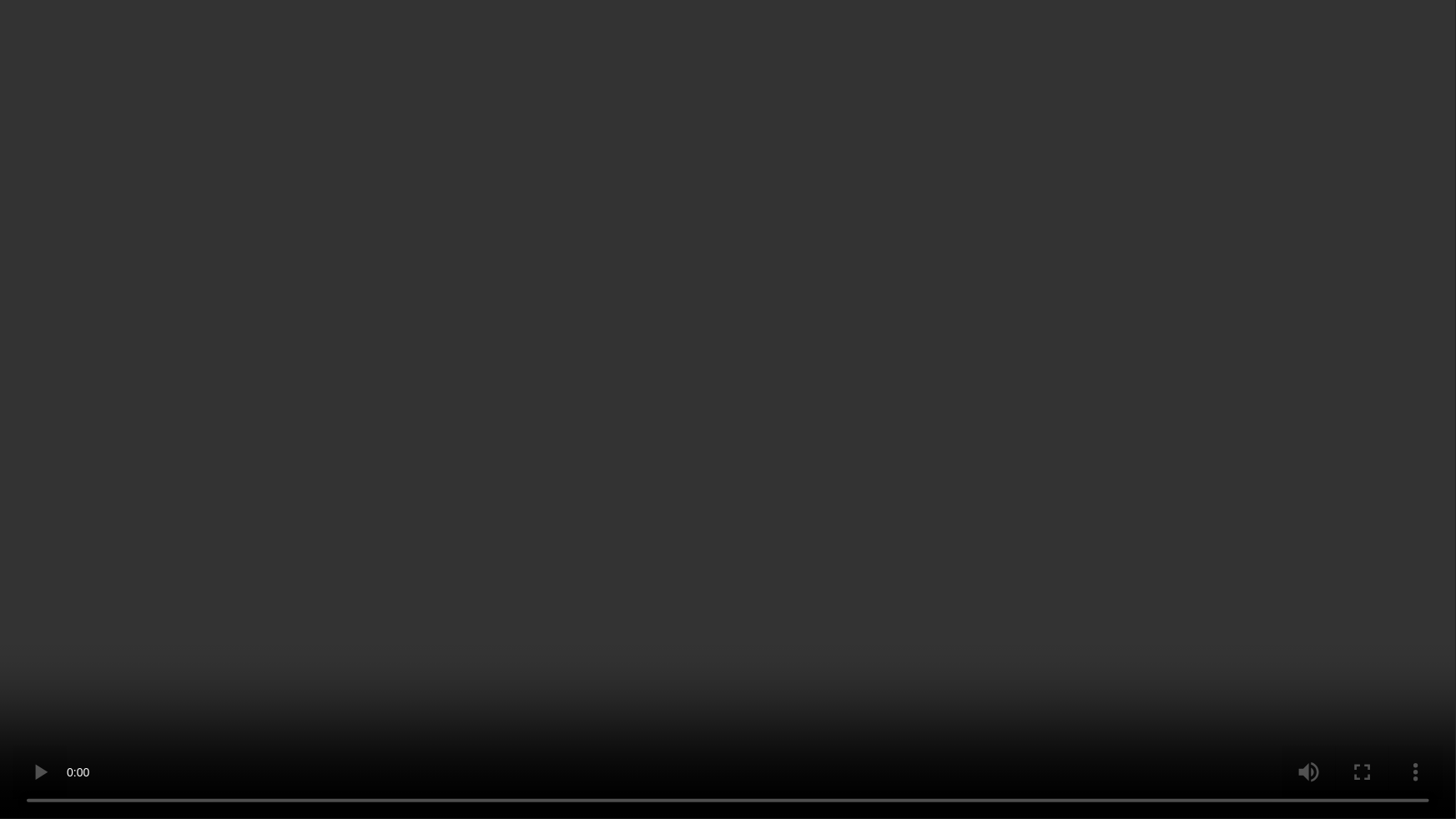 click at bounding box center [728, 410] 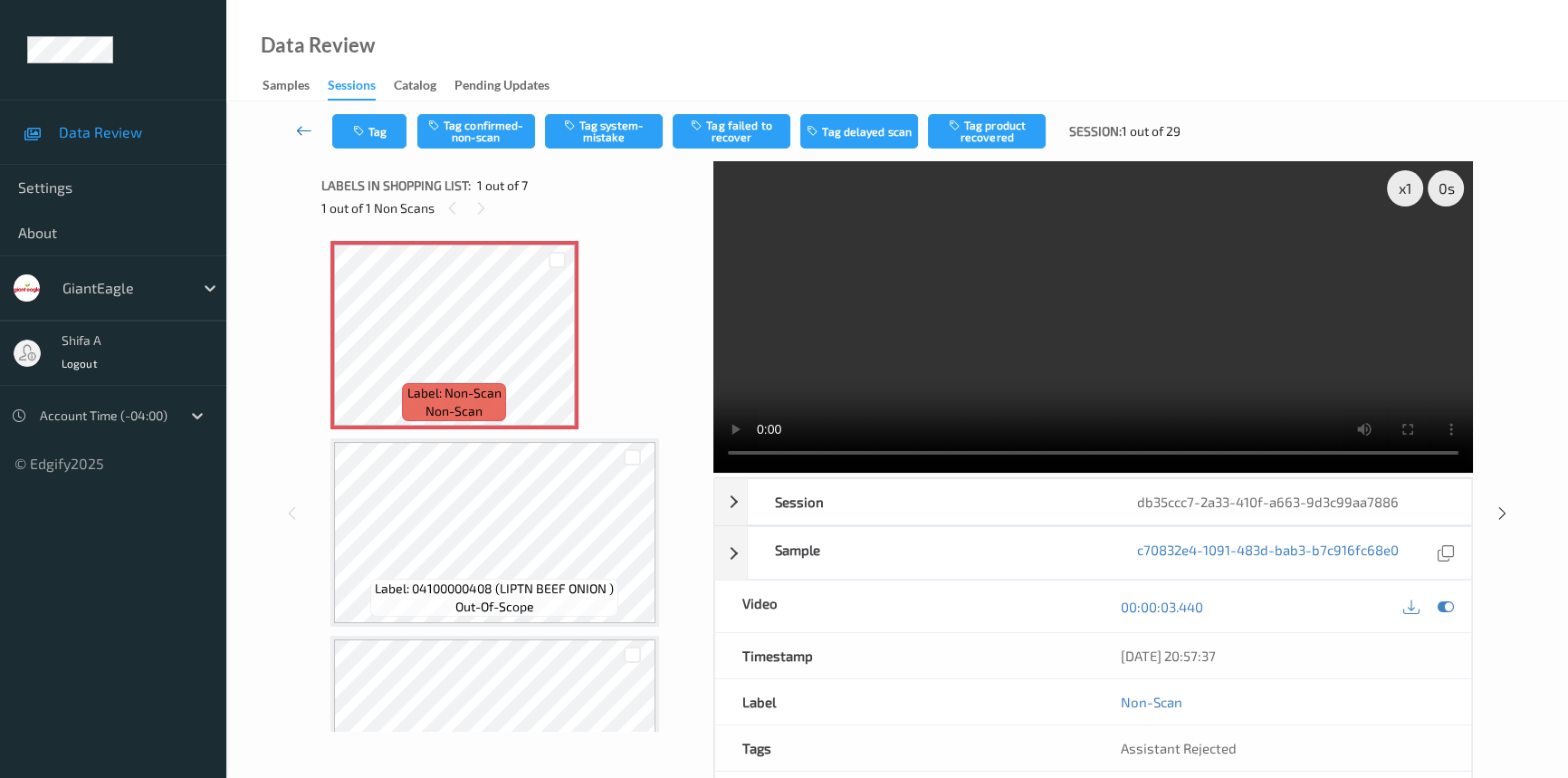 click at bounding box center (304, 130) 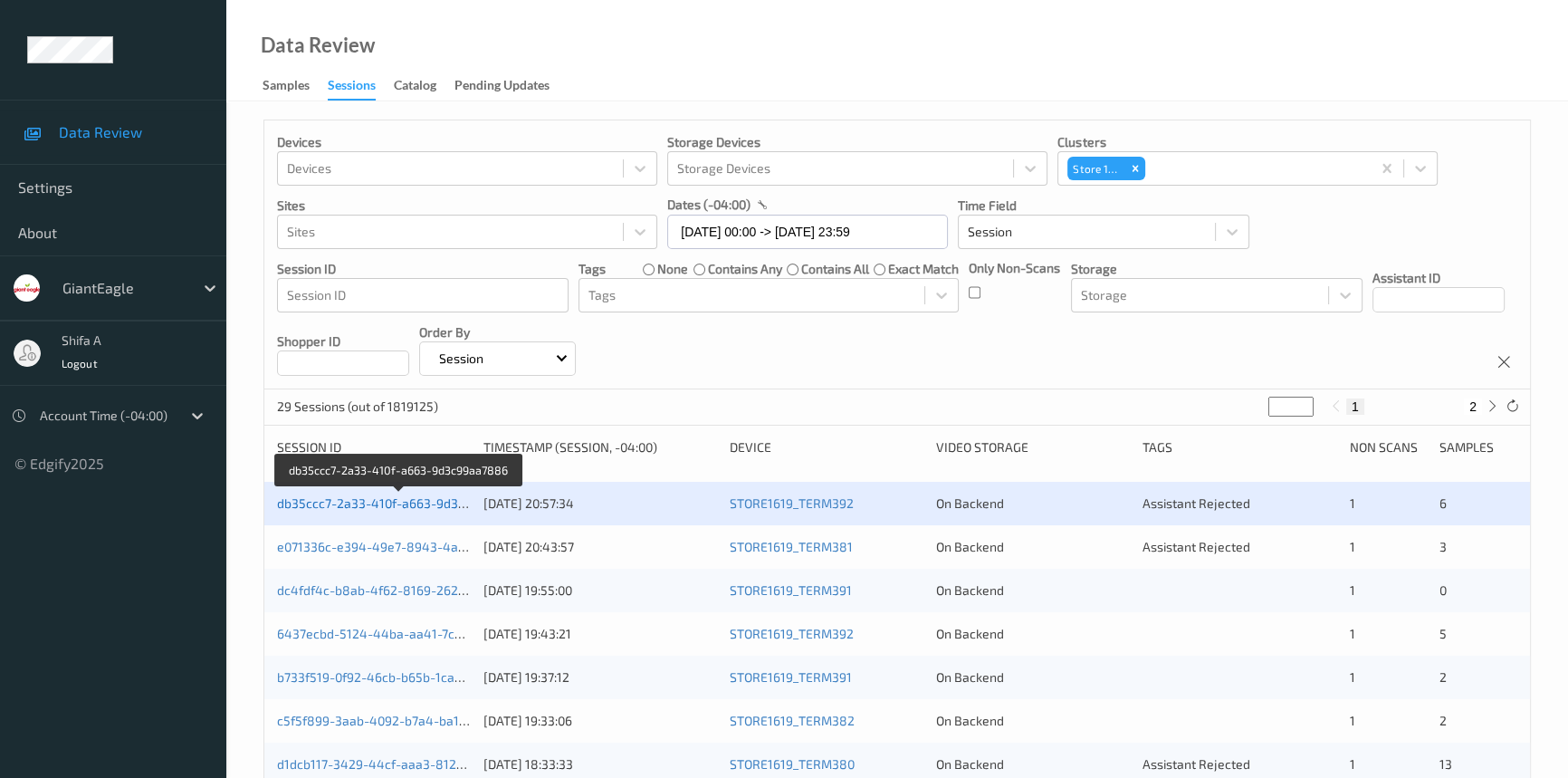 click on "db35ccc7-2a33-410f-a663-9d3c99aa7886" at bounding box center (400, 503) 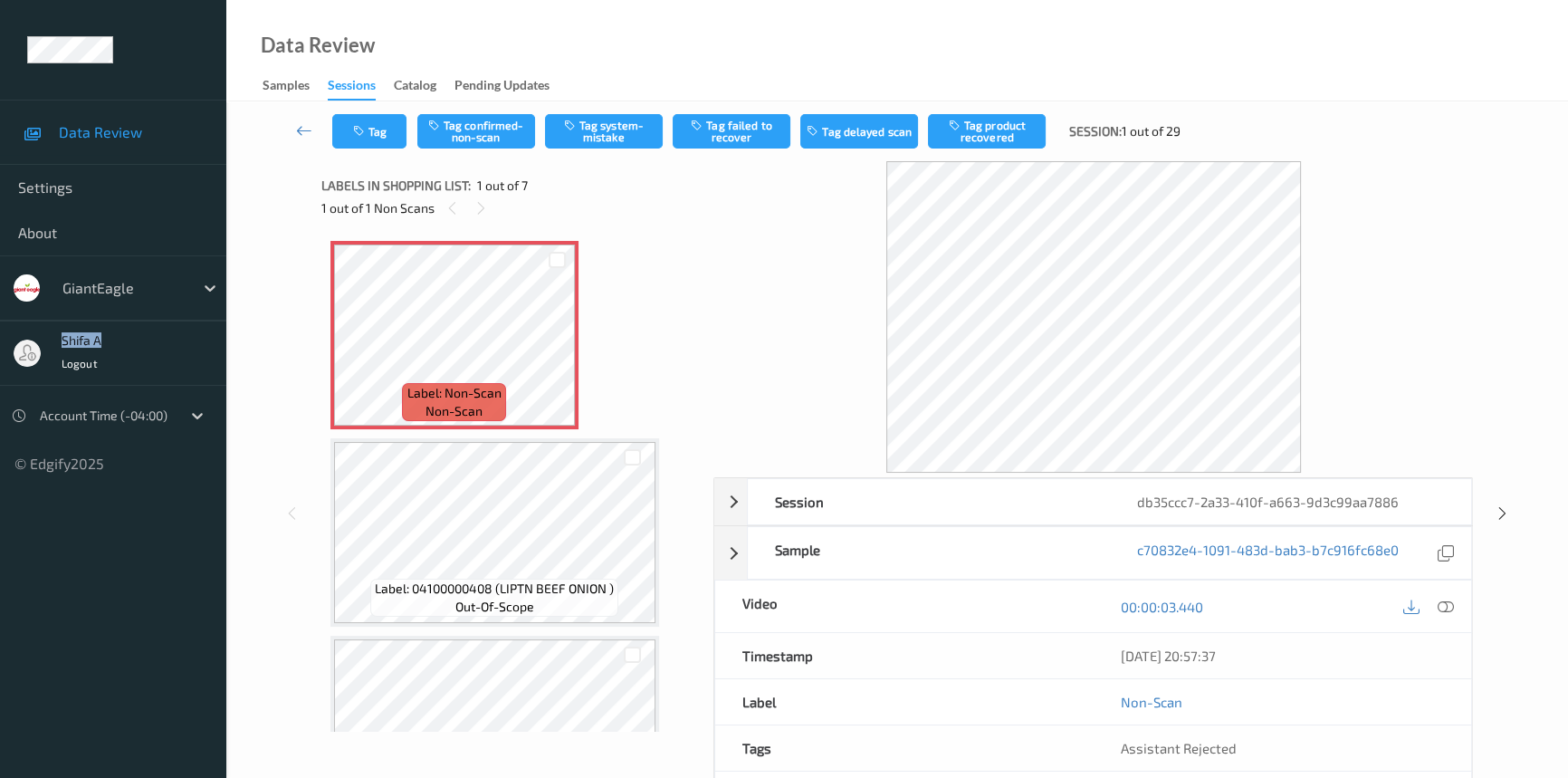 drag, startPoint x: 53, startPoint y: 339, endPoint x: 131, endPoint y: 335, distance: 78.1025 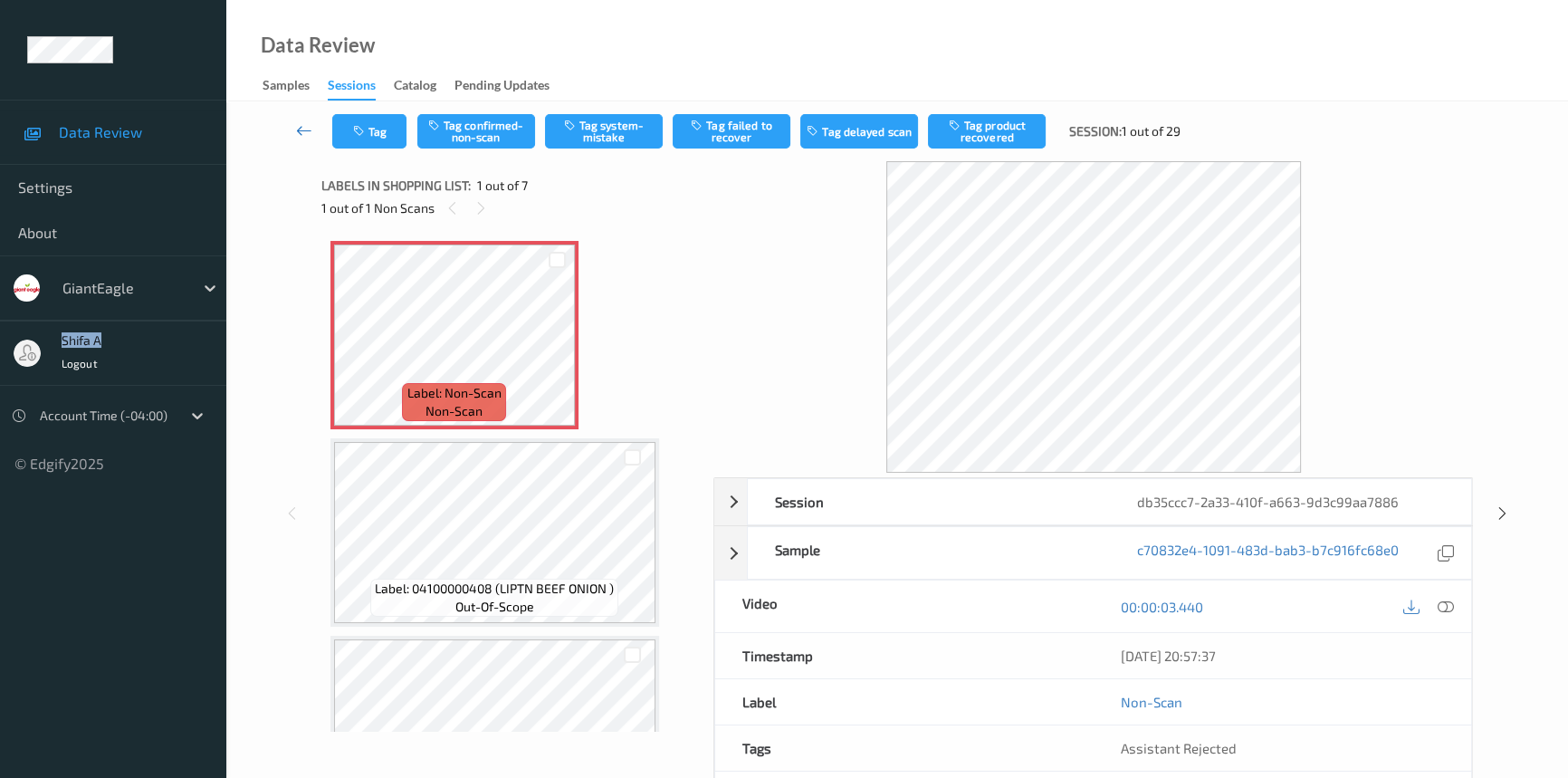 click at bounding box center (304, 130) 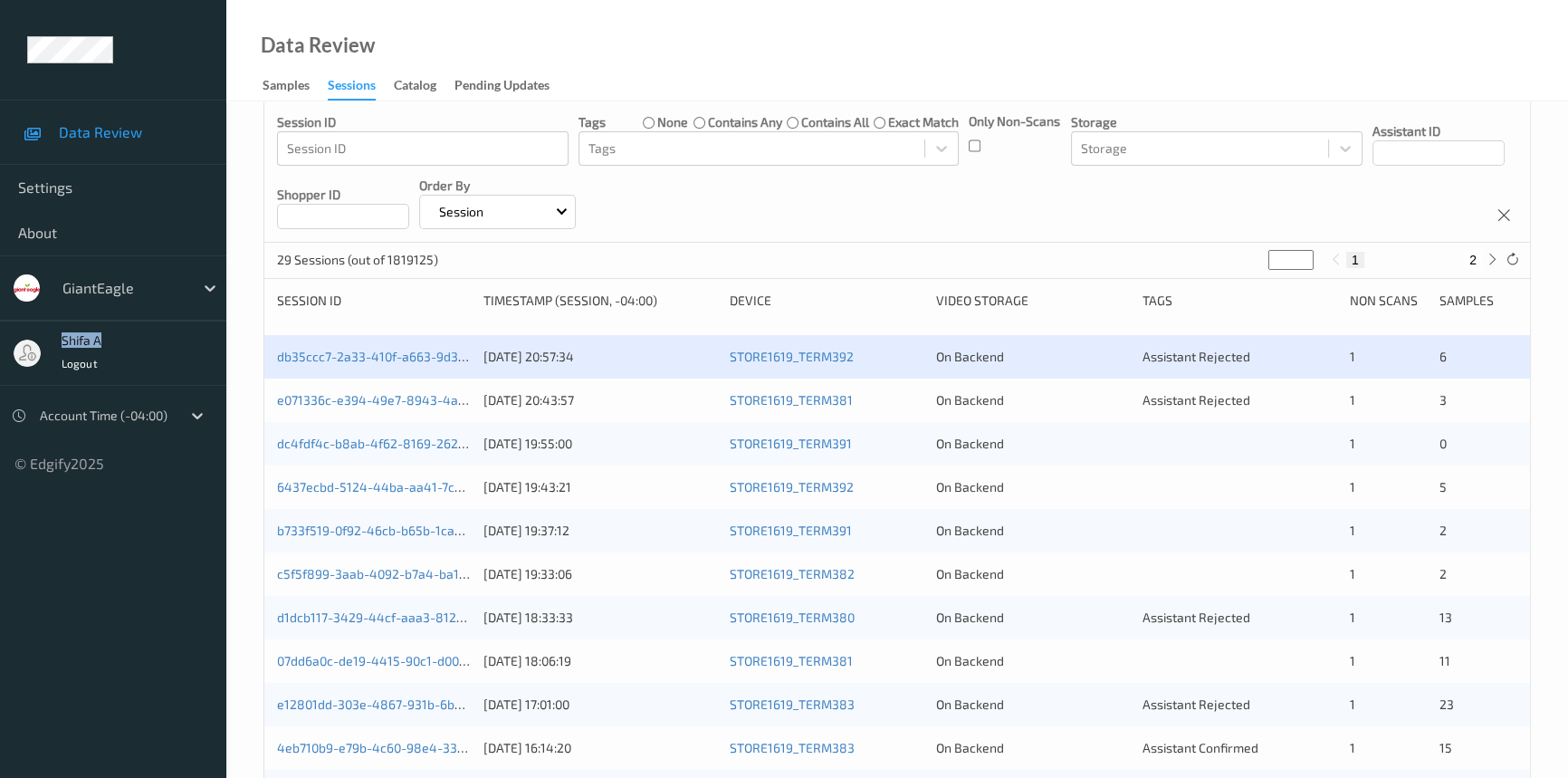 scroll, scrollTop: 164, scrollLeft: 0, axis: vertical 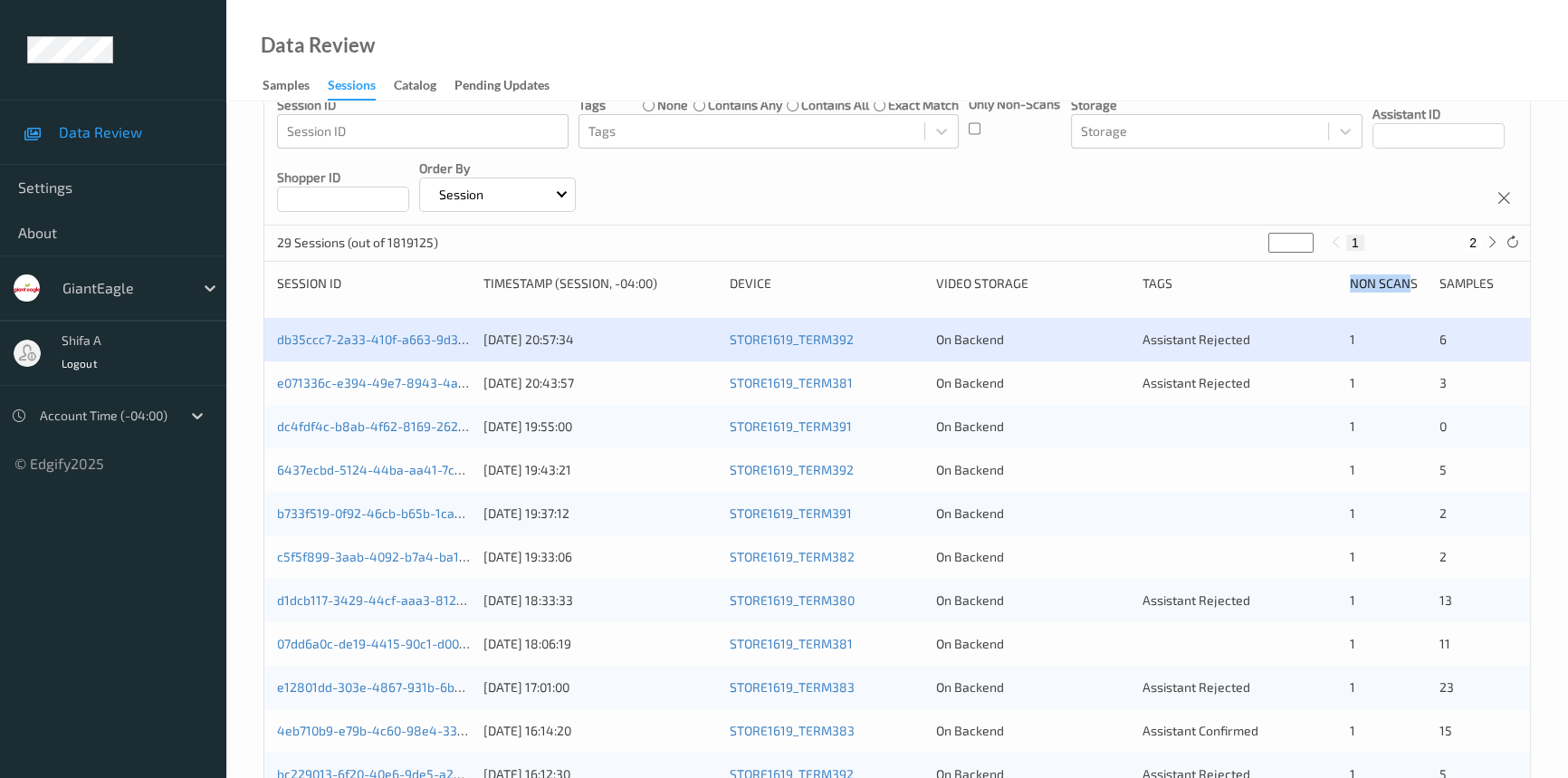 drag, startPoint x: 1360, startPoint y: 281, endPoint x: 1410, endPoint y: 280, distance: 50.009999 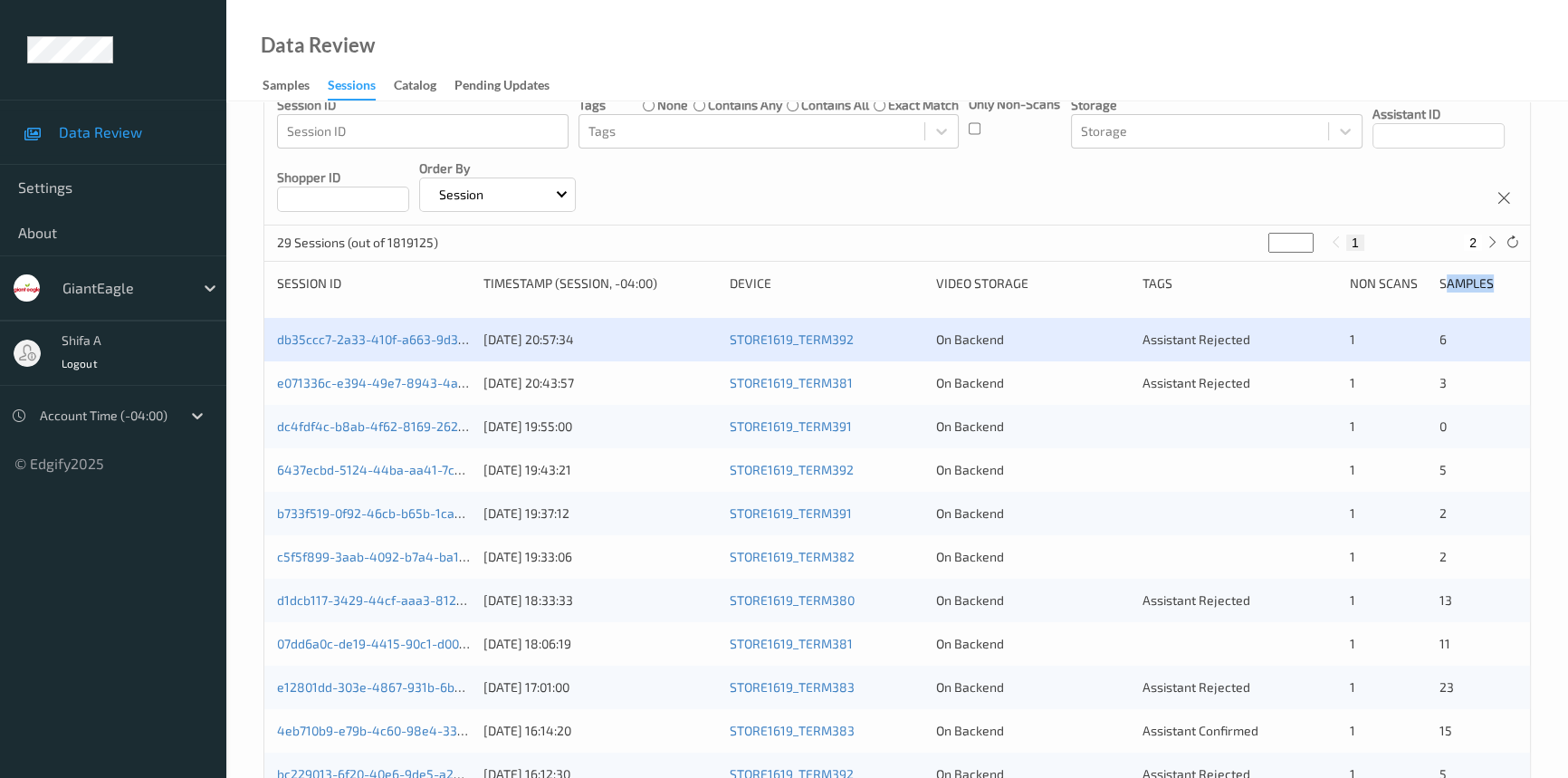 drag, startPoint x: 1445, startPoint y: 283, endPoint x: 1497, endPoint y: 285, distance: 52.038447 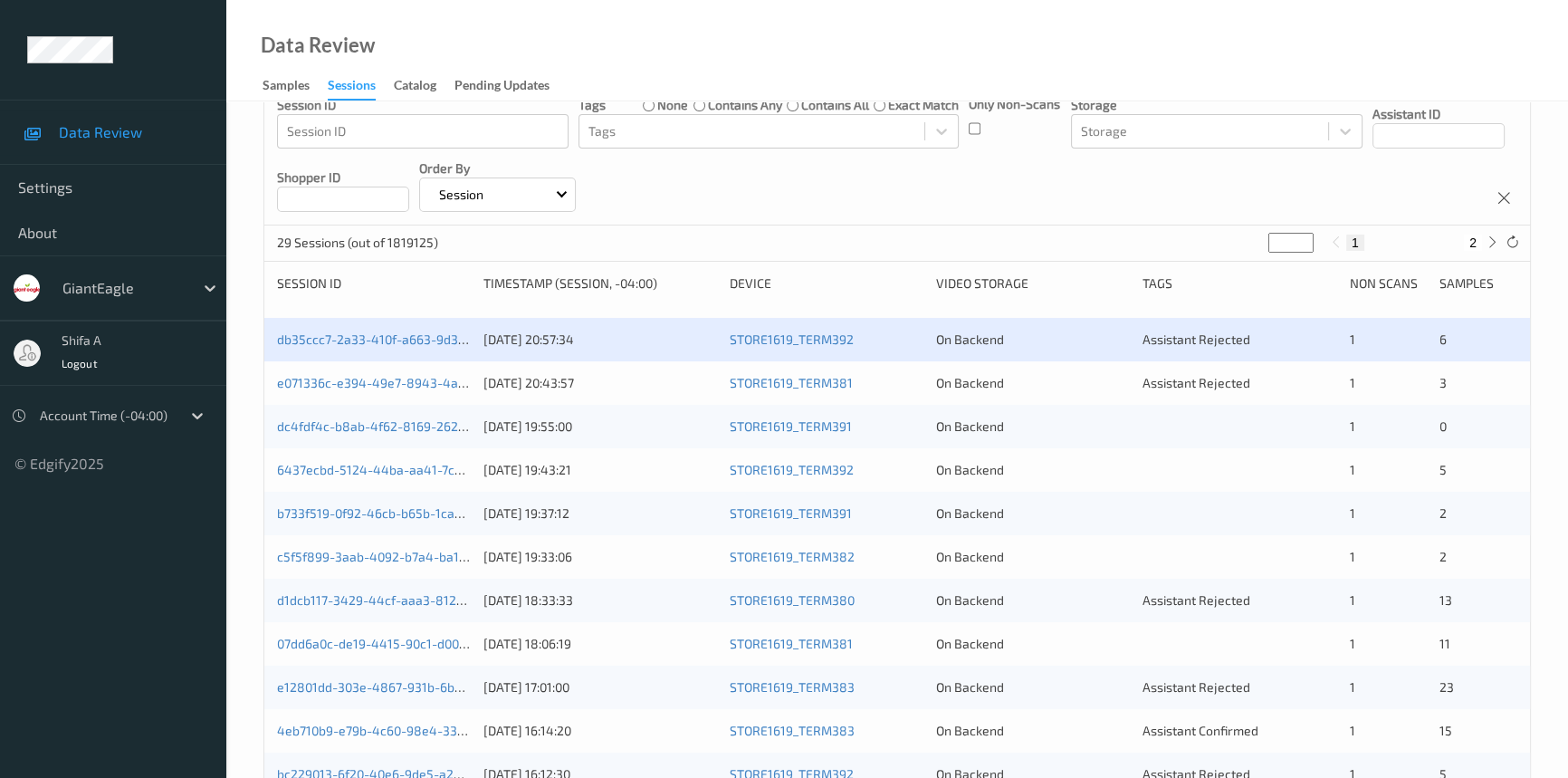 click on "6" at bounding box center [1478, 340] 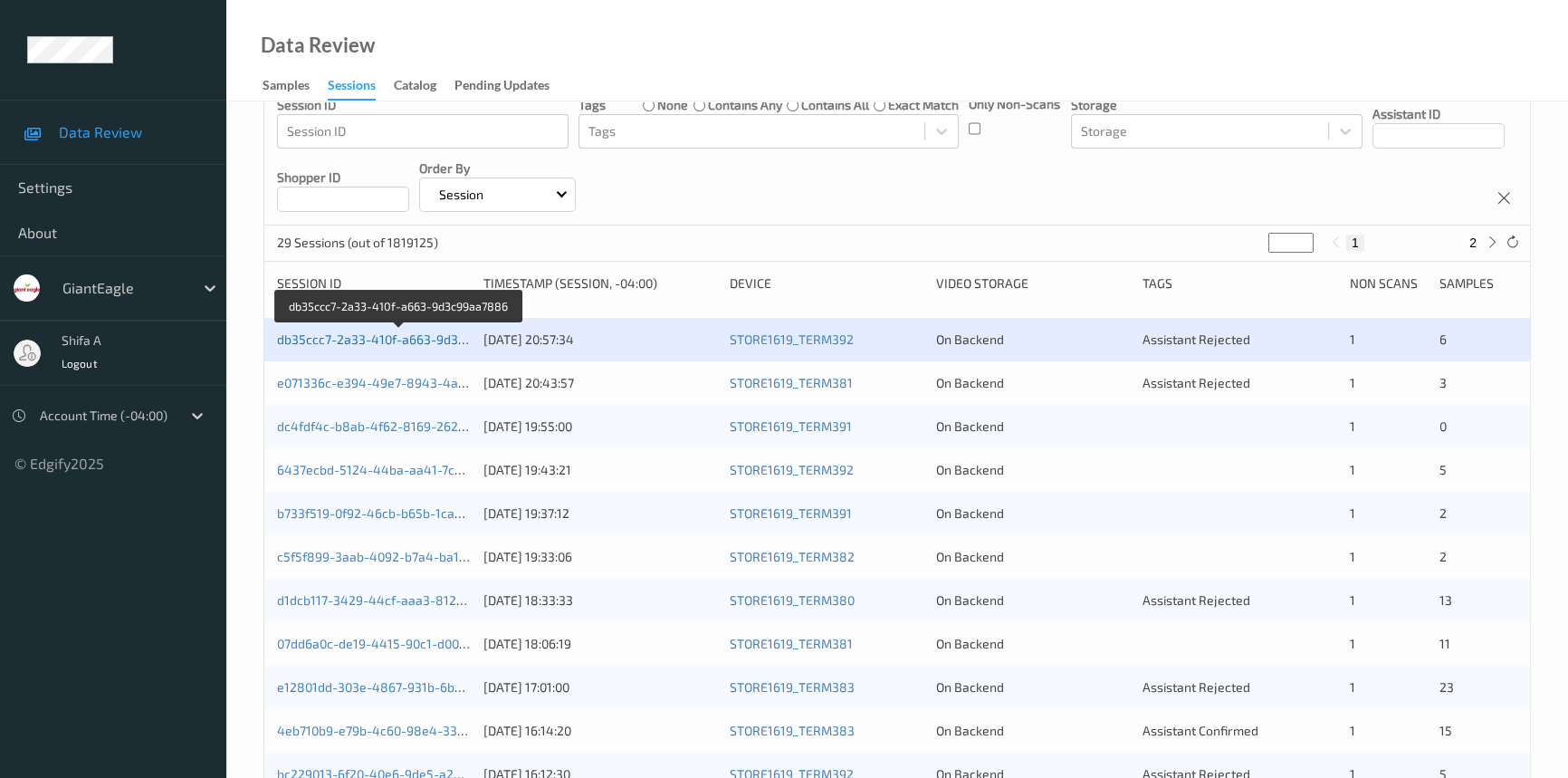 click on "db35ccc7-2a33-410f-a663-9d3c99aa7886" at bounding box center (400, 339) 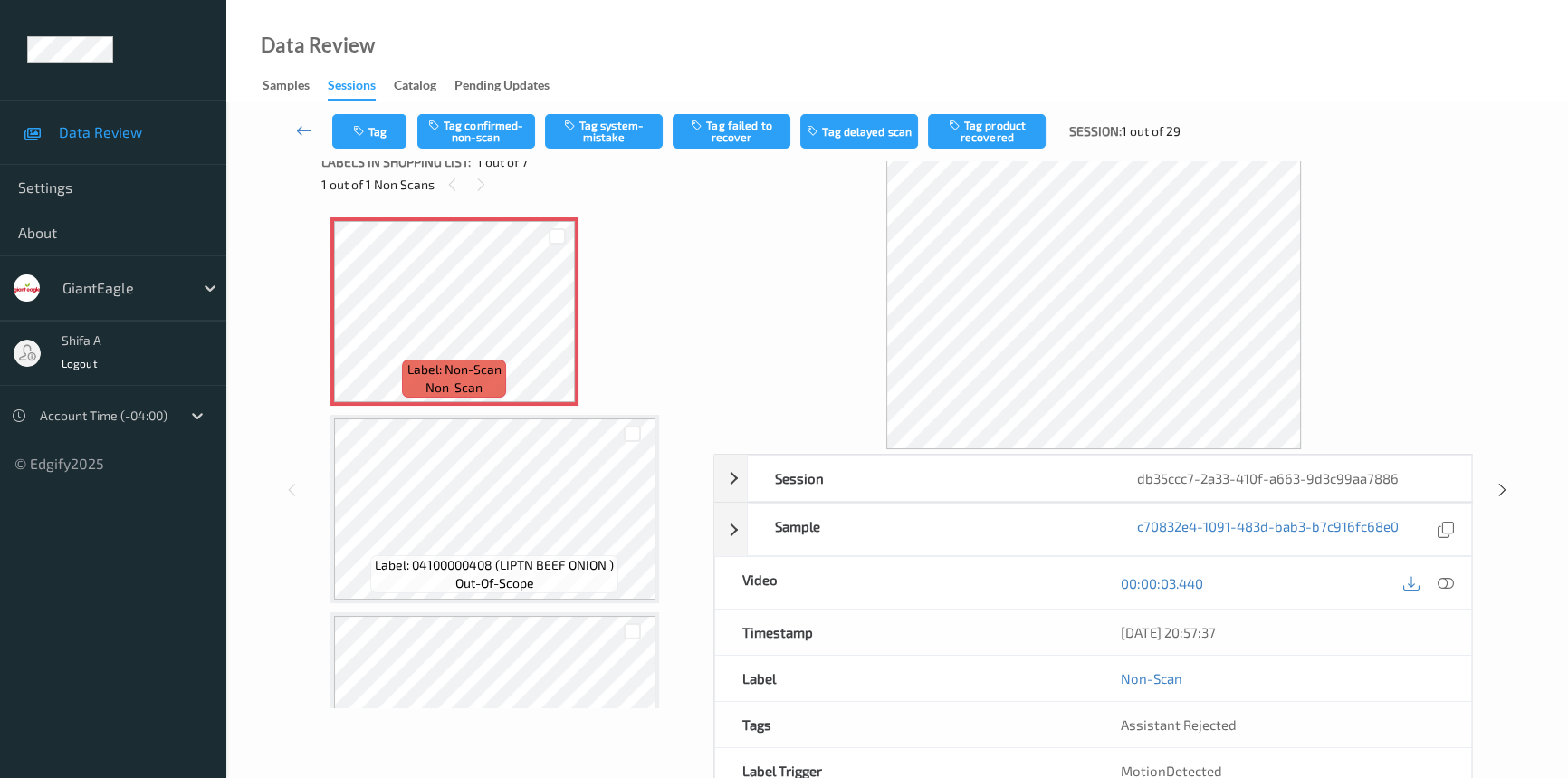 scroll, scrollTop: 0, scrollLeft: 0, axis: both 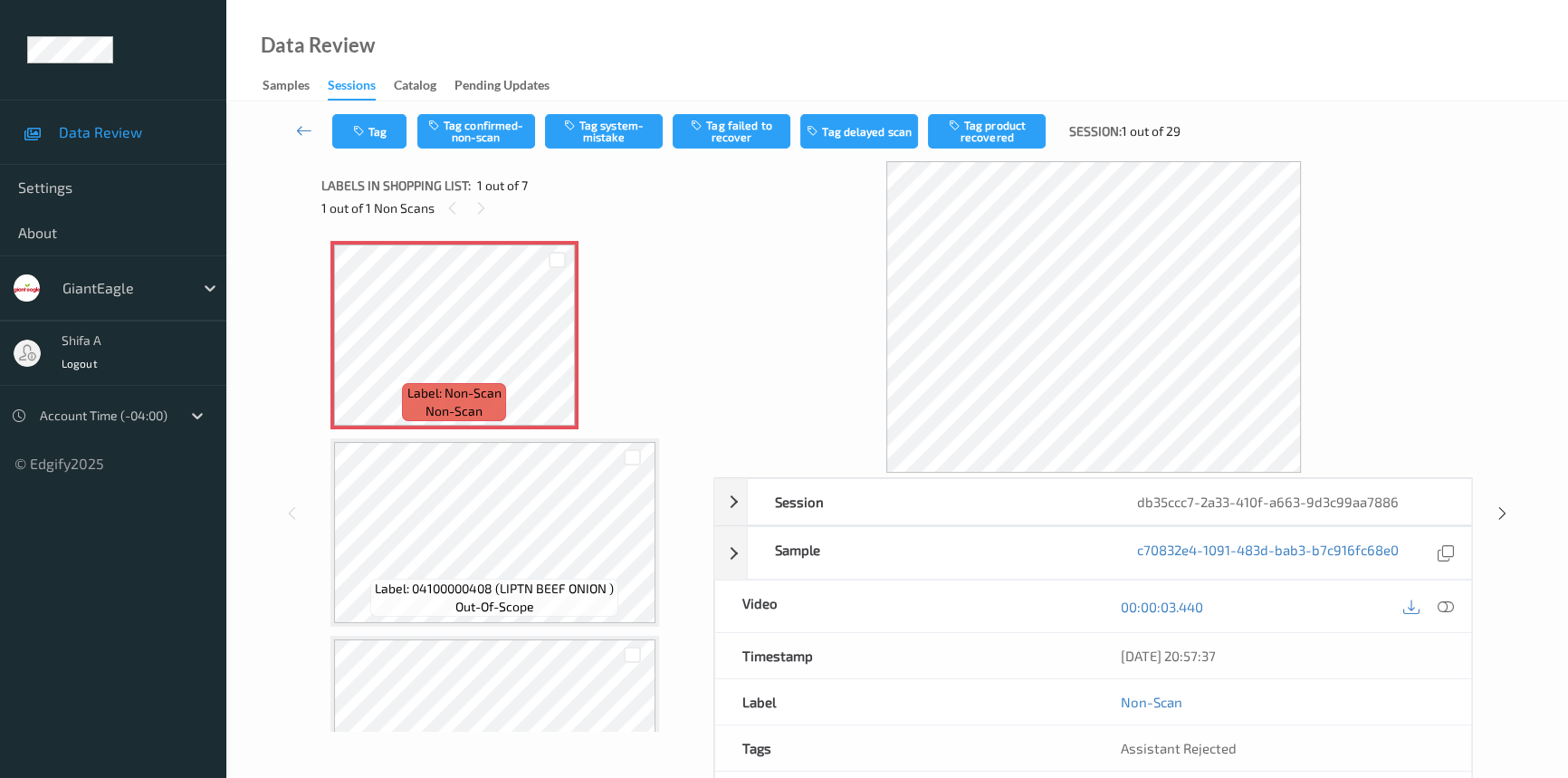 click at bounding box center [1428, 606] 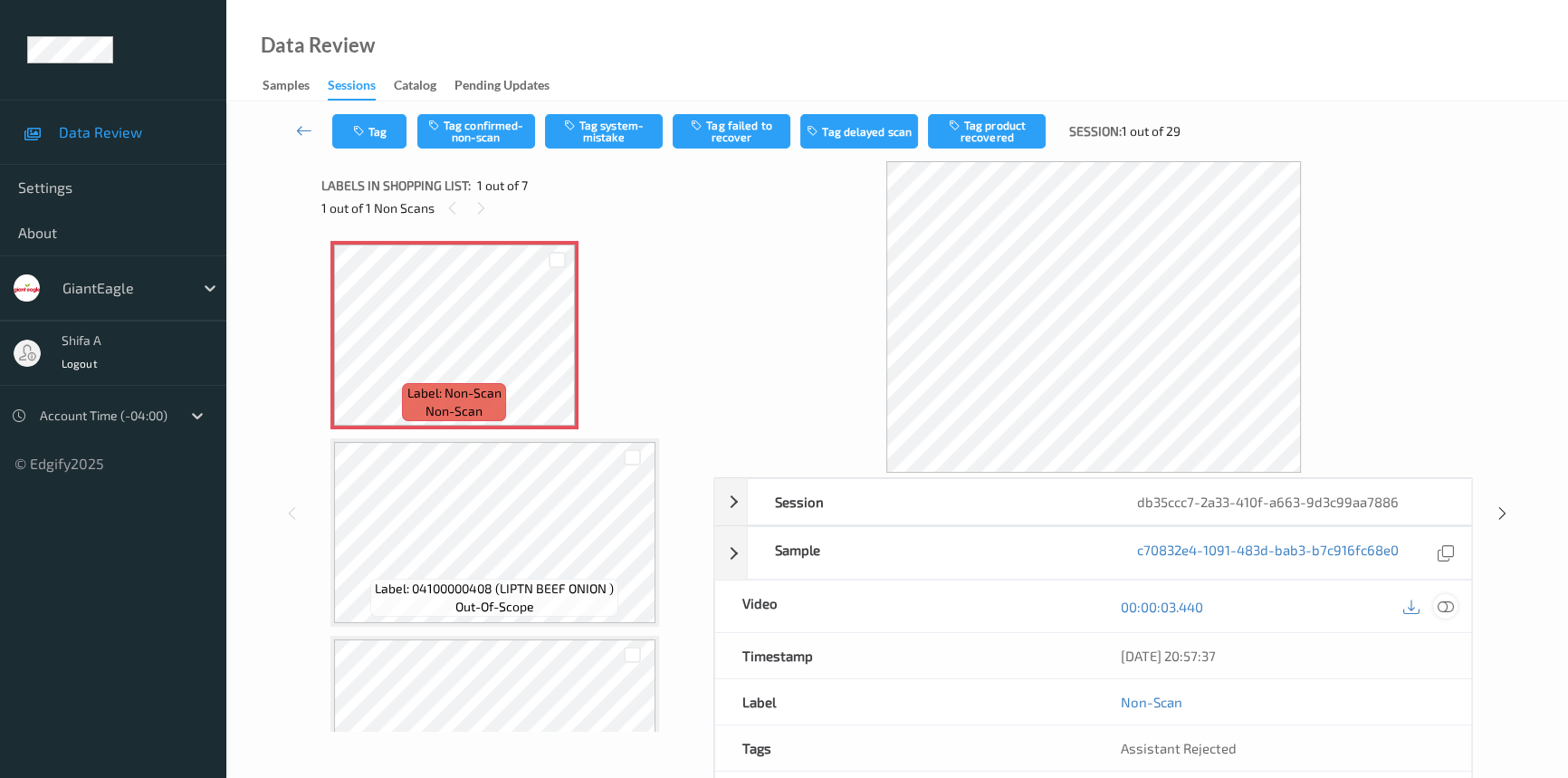 click at bounding box center [1446, 607] 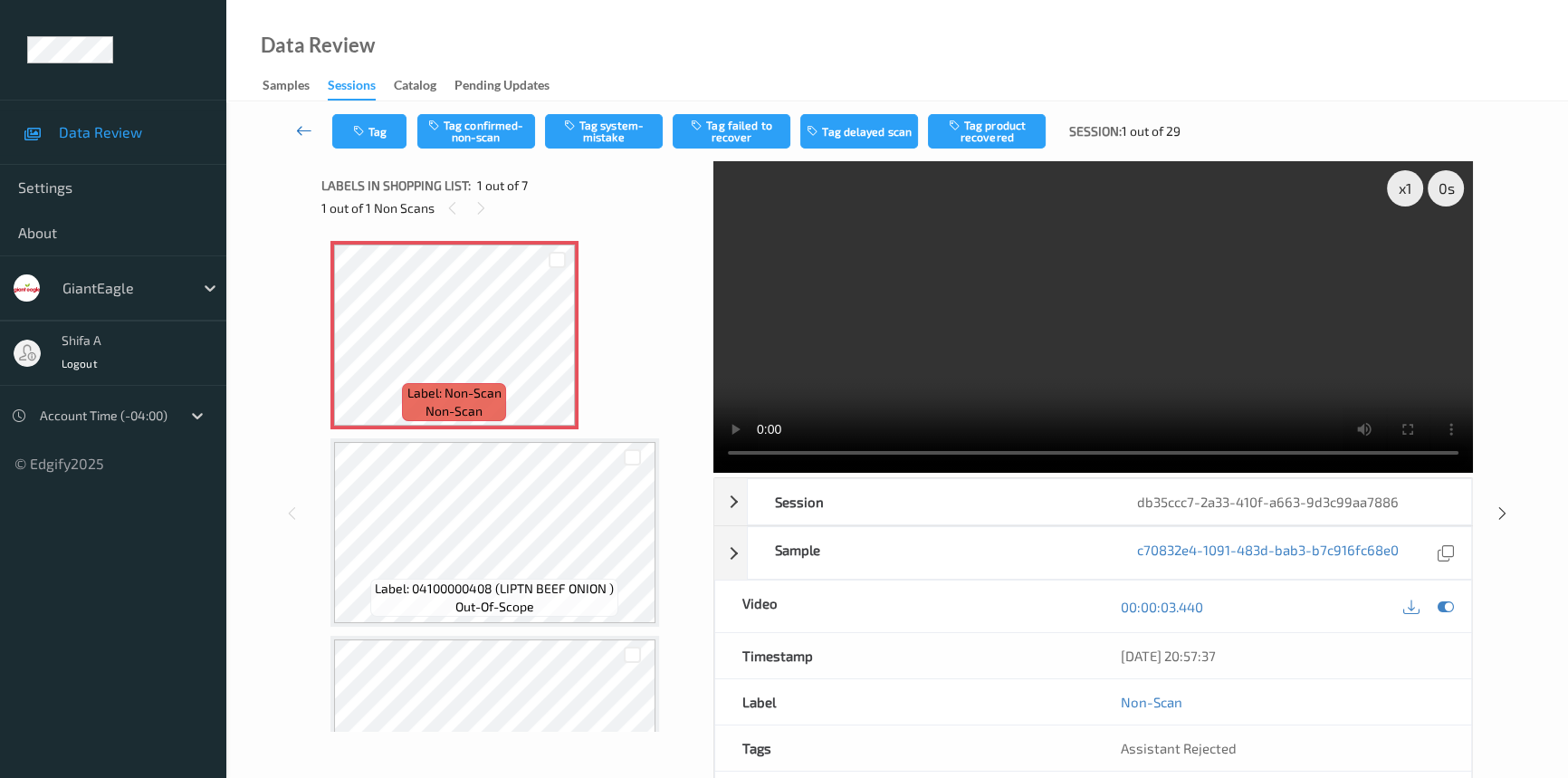 click at bounding box center [304, 130] 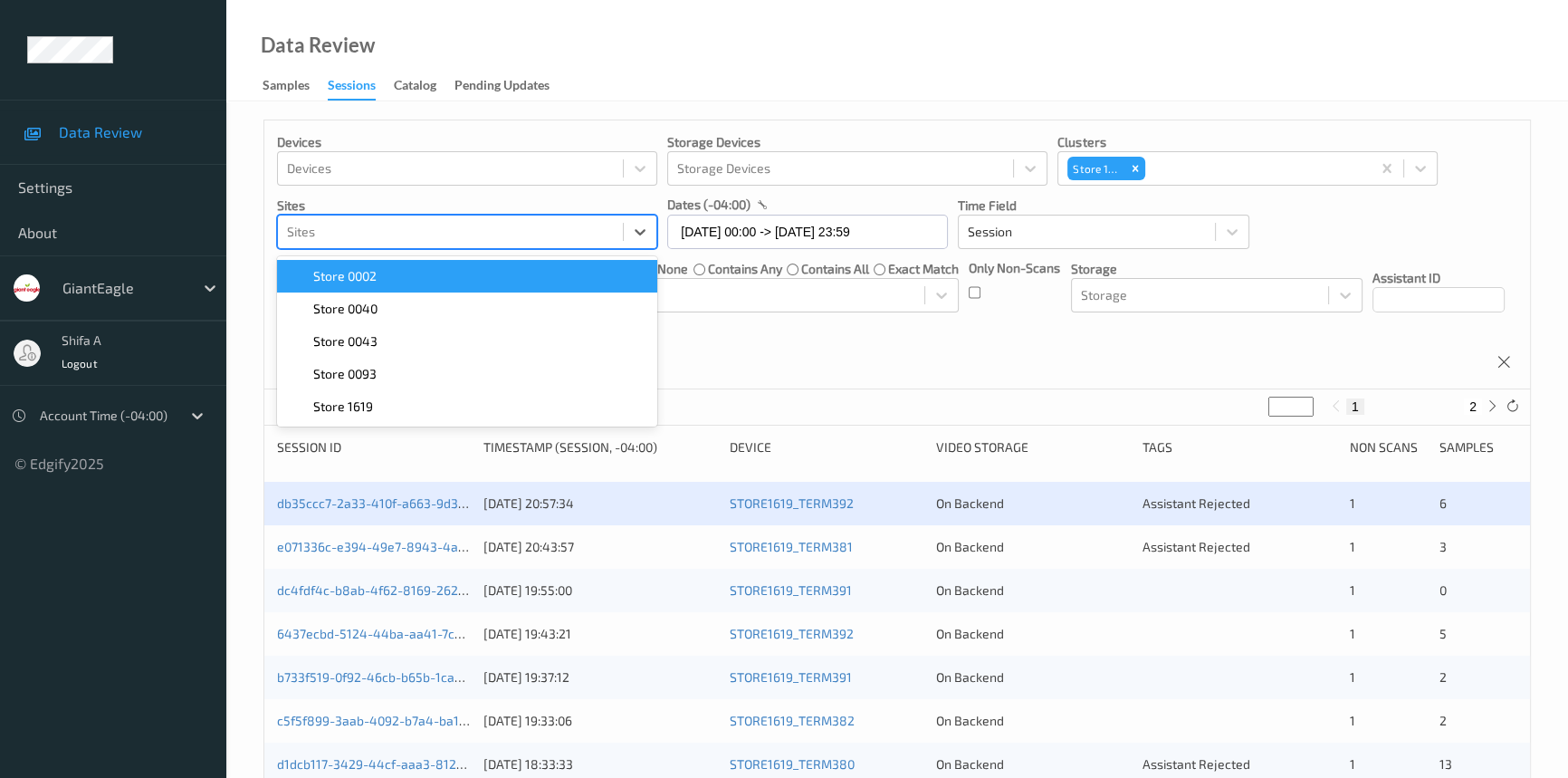 click at bounding box center (450, 232) 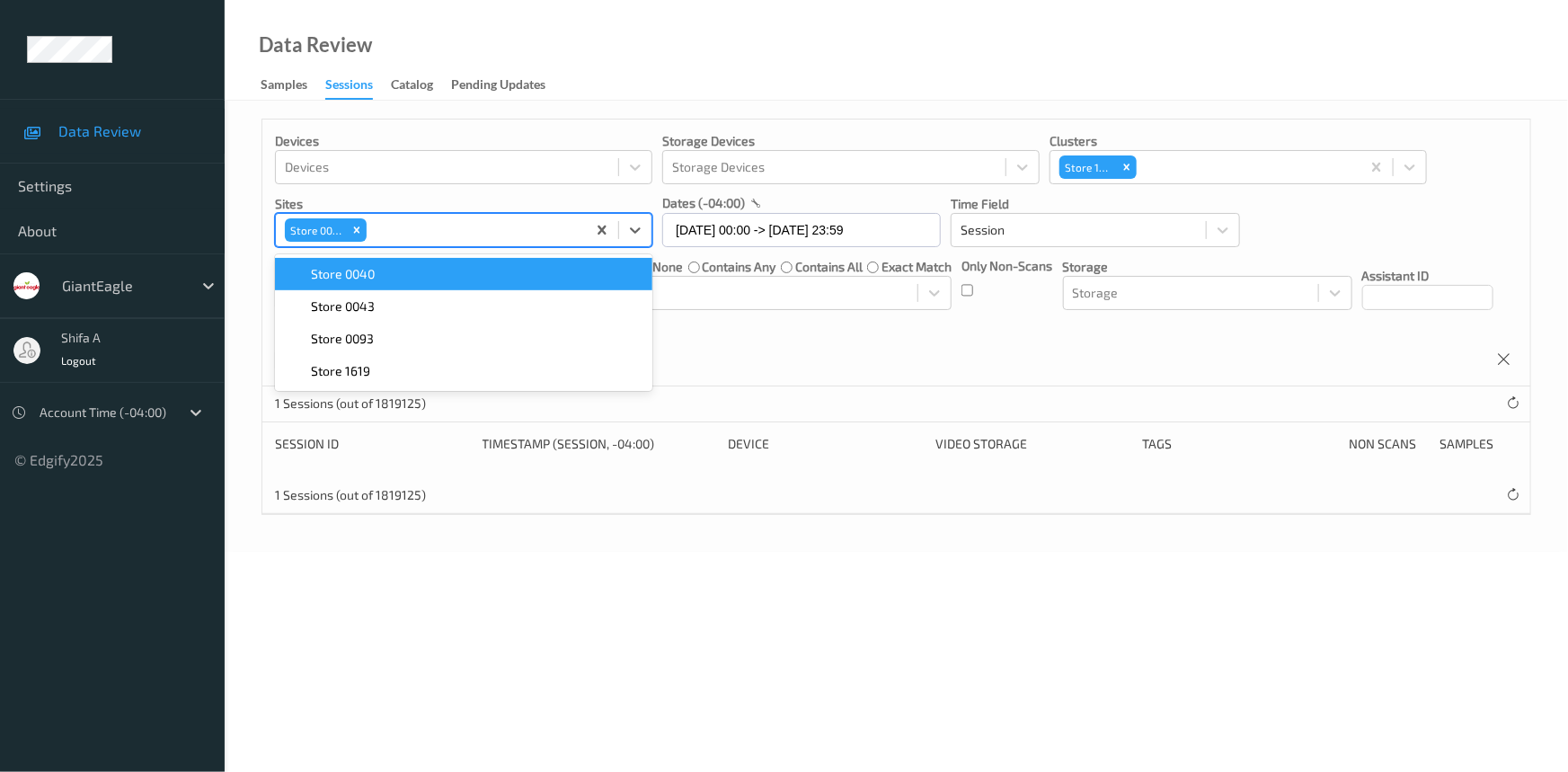 click on "Data Review Samples Sessions Catalog Pending Updates" at bounding box center [896, 50] 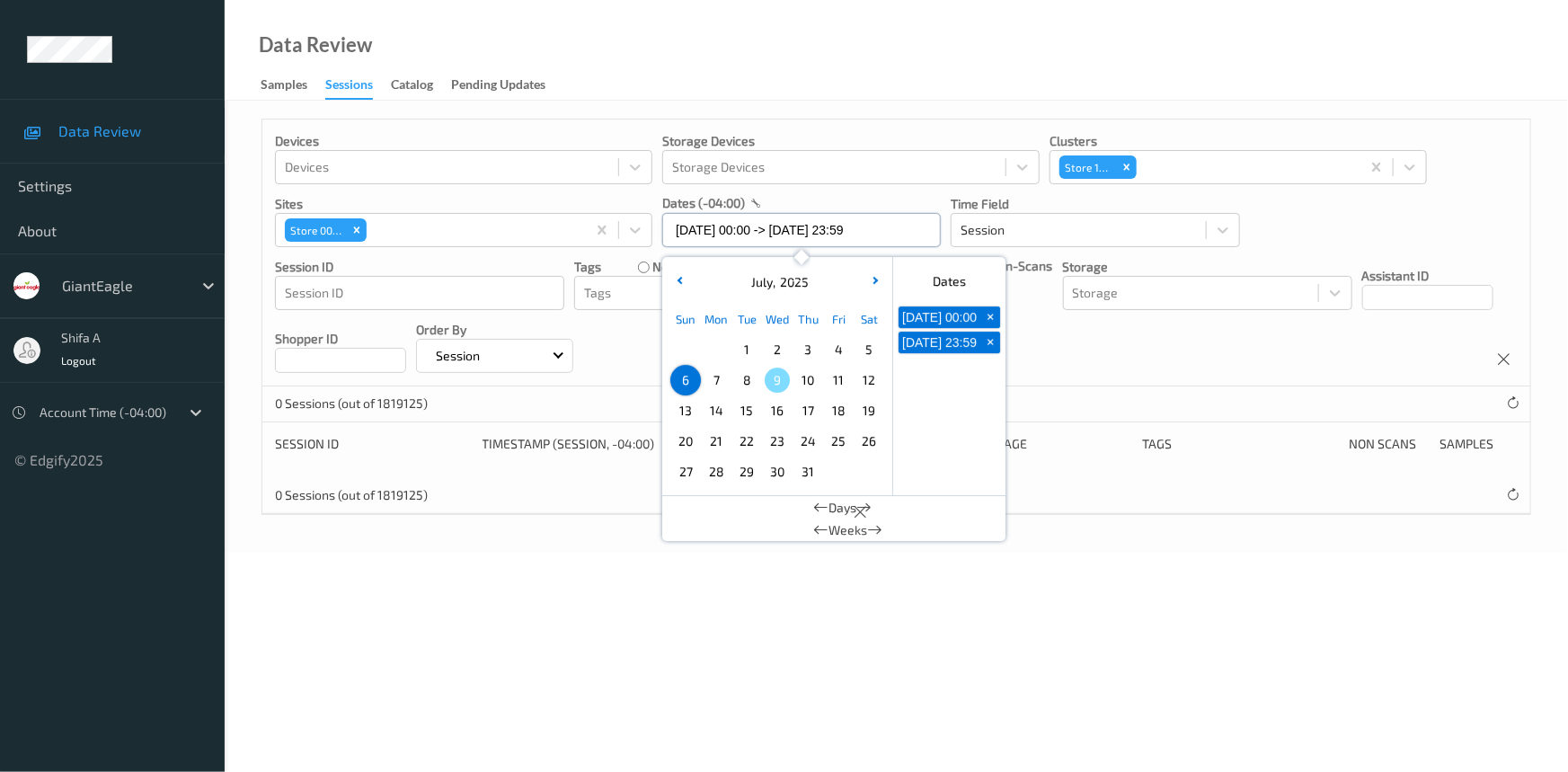 click on "[DATE] 00:00 -> [DATE] 23:59" at bounding box center [802, 230] 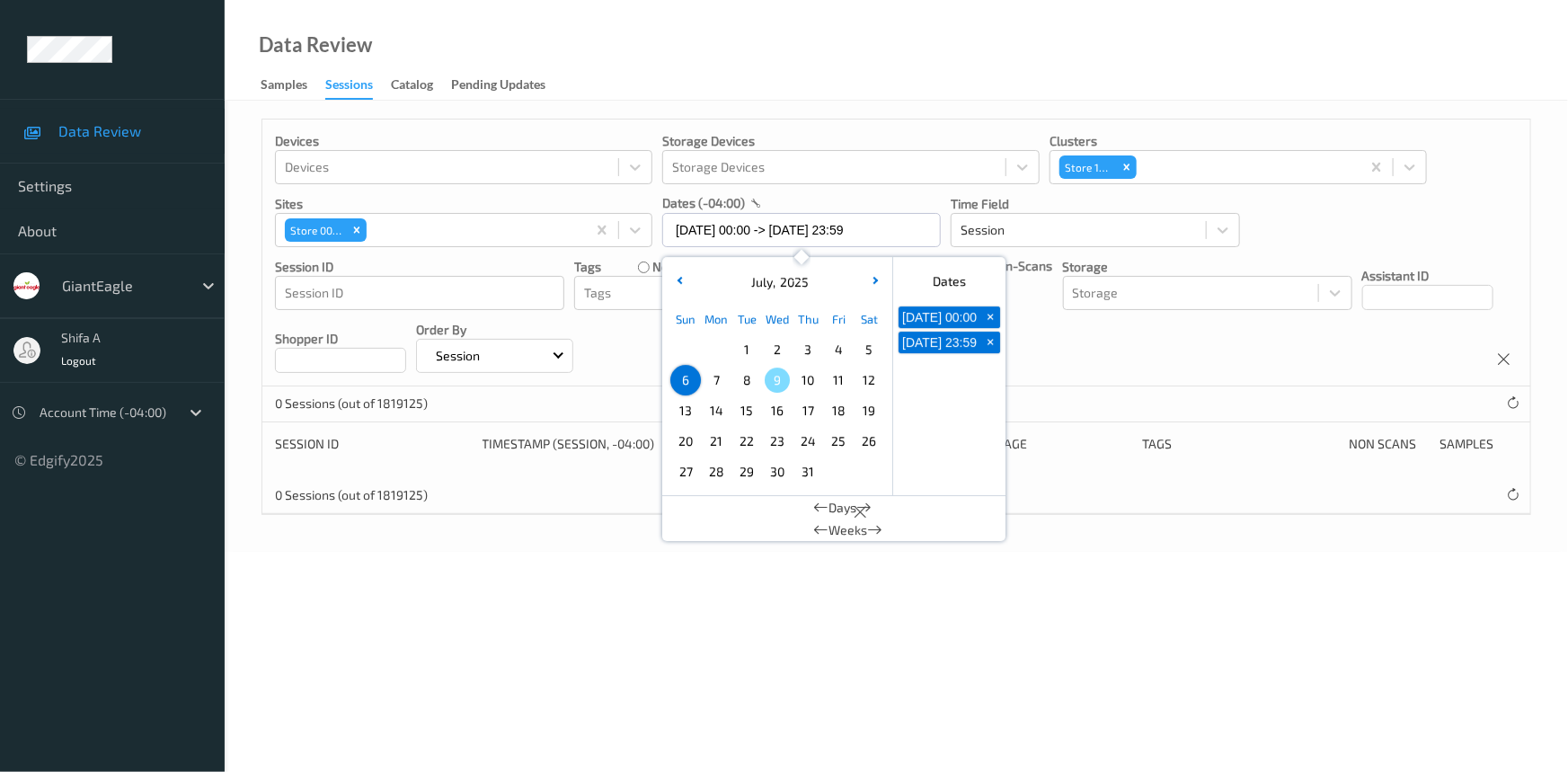 click on "5" at bounding box center [869, 350] 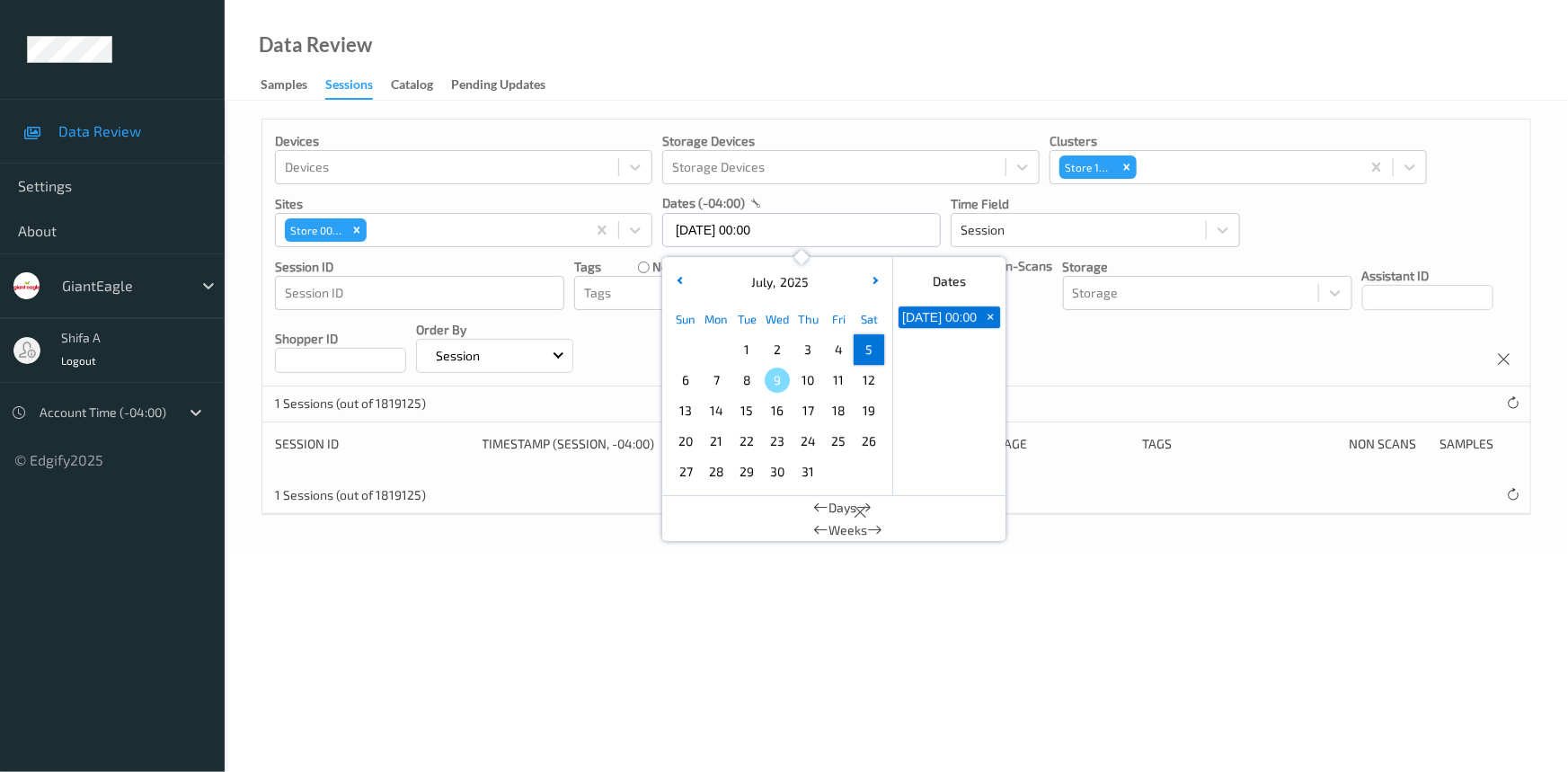 click on "5" at bounding box center [869, 350] 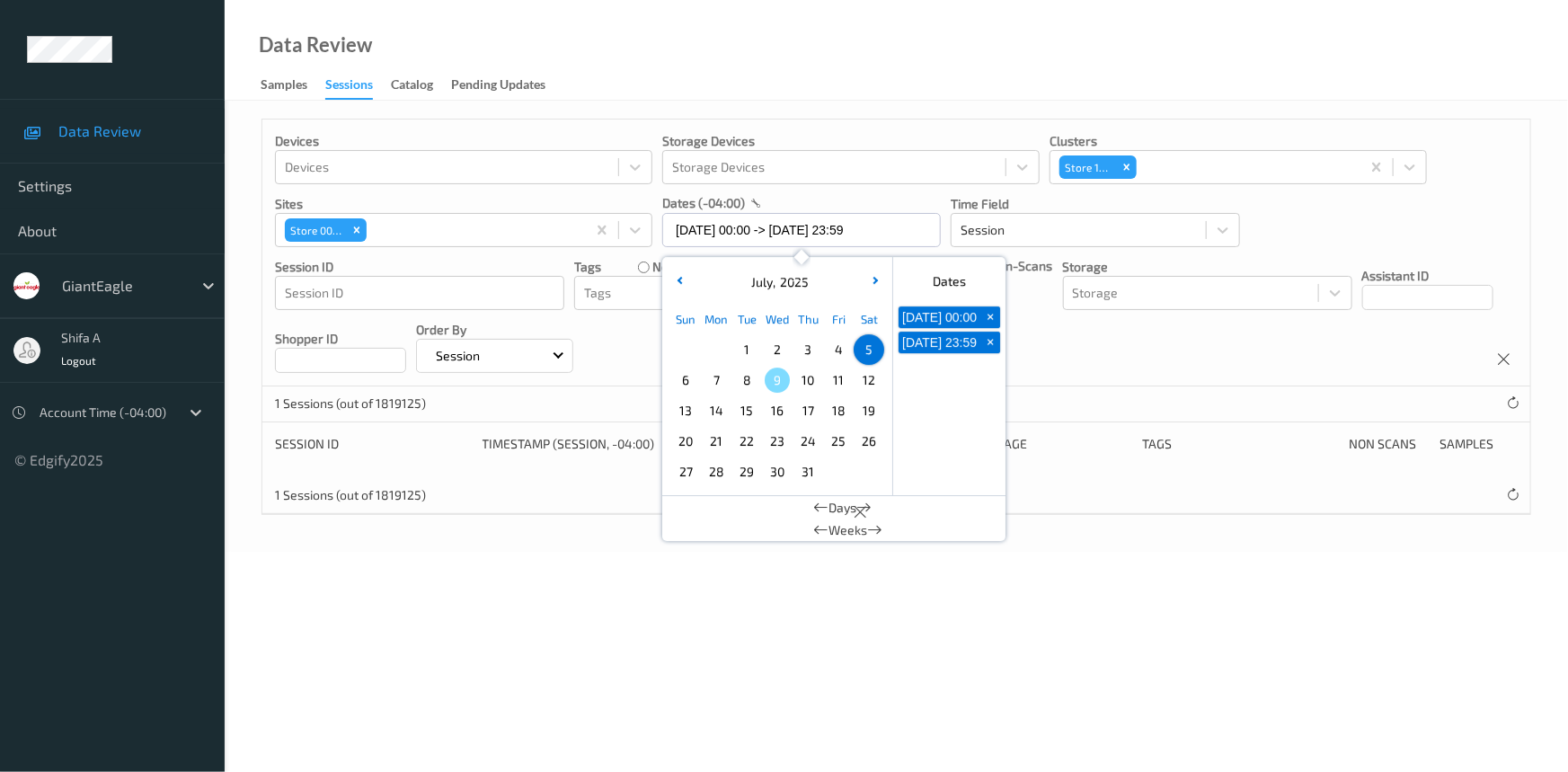 click on "Devices Devices Storage Devices Storage Devices Clusters Store 1619 Sites Store 0002 dates (-04:00) [DATE] 00:00 -> [DATE] 23:59 [DATE] Sun Mon Tue Wed Thu Fri Sat 1 2 3 4 5 6 7 8 9 10 11 12 13 14 15 16 17 18 19 20 21 22 23 24 25 26 27 28 29 30 [DATE] February March April May June July August September October November [DATE] 2022 2023 2024 2025 2026 2027 2028 2029 2030 2031 2032 Dates [DATE] 00:00 + [DATE] 23:59 + Days Weeks Time Field Session Session ID Session ID Tags none contains any contains all exact match Tags Only Non-Scans Storage Storage Assistant ID Shopper ID Order By Session 1 Sessions (out of 1819125) Session ID Timestamp (Session, -04:00) Device Video Storage Tags Non Scans Samples 1 Sessions (out of 1819125)" at bounding box center (896, 326) 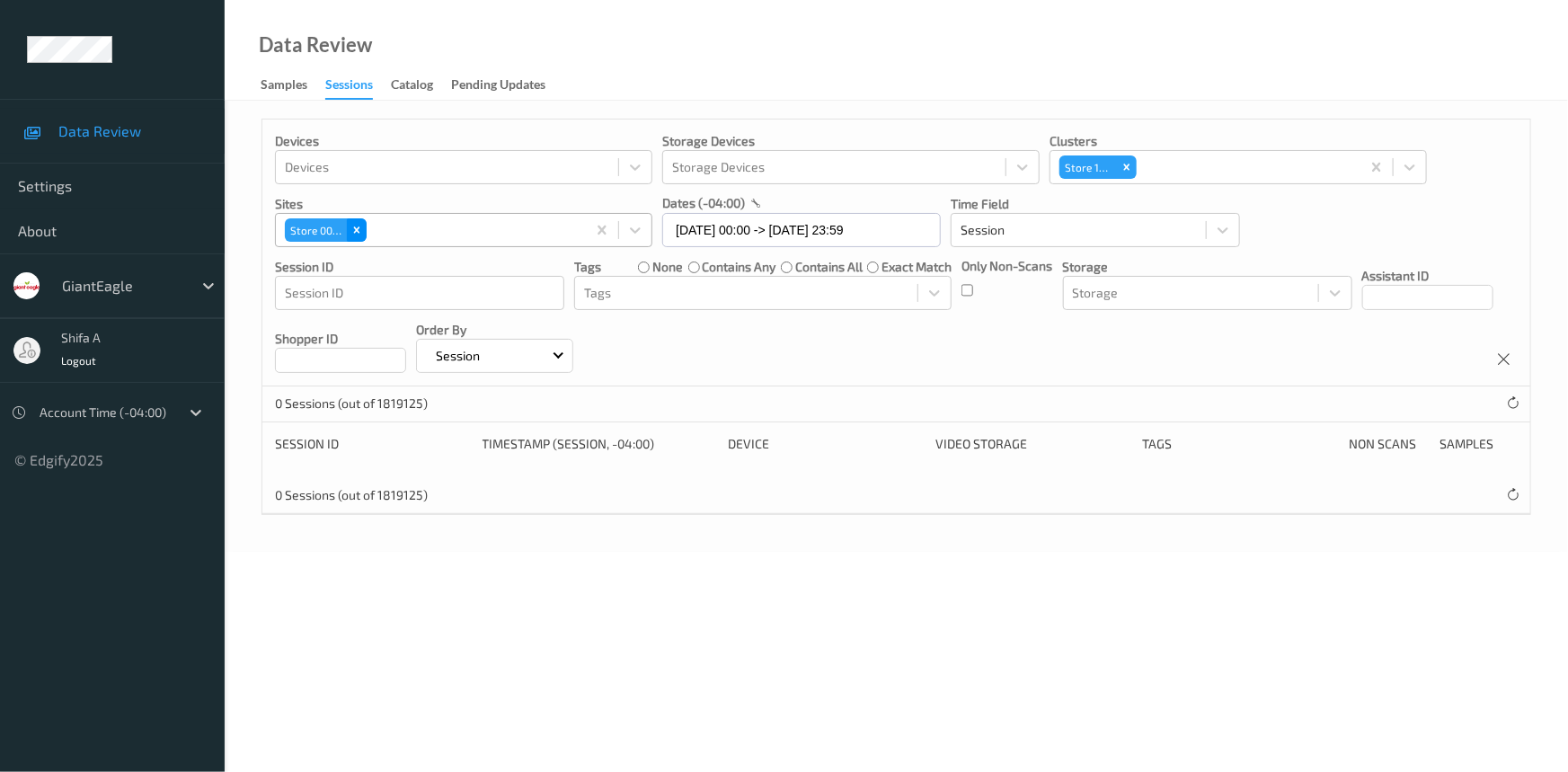 click 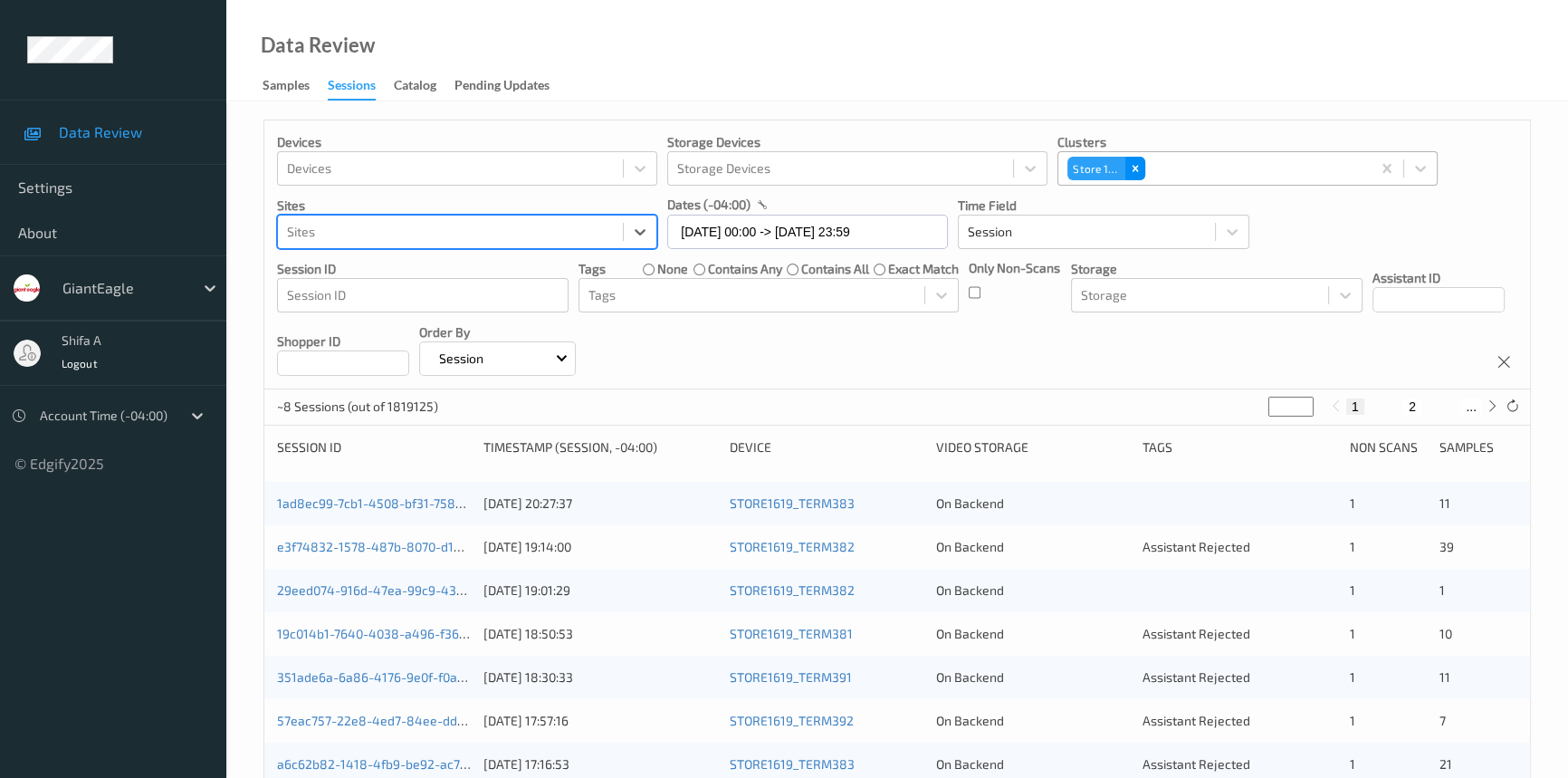 click 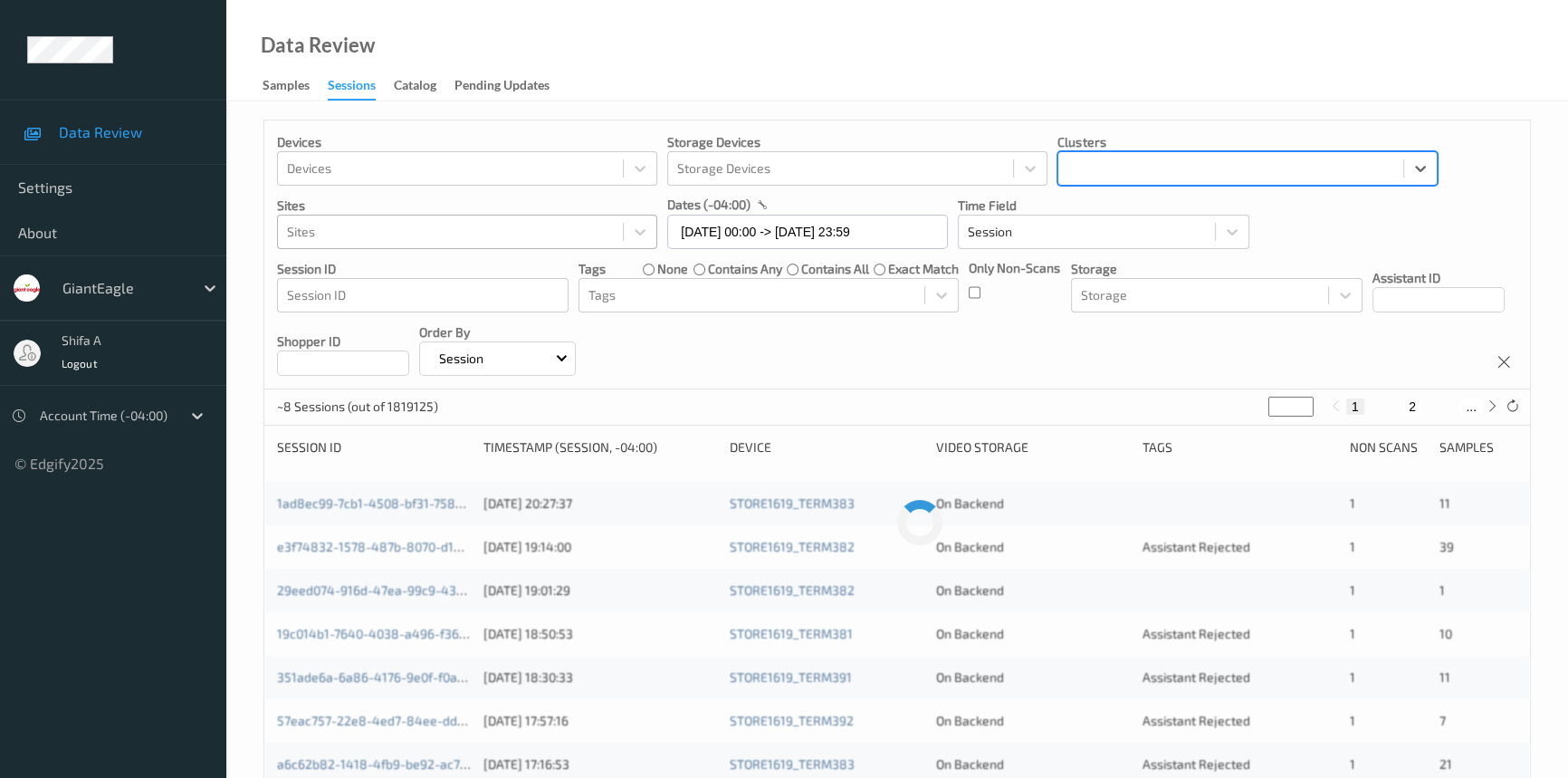 click at bounding box center [1230, 168] 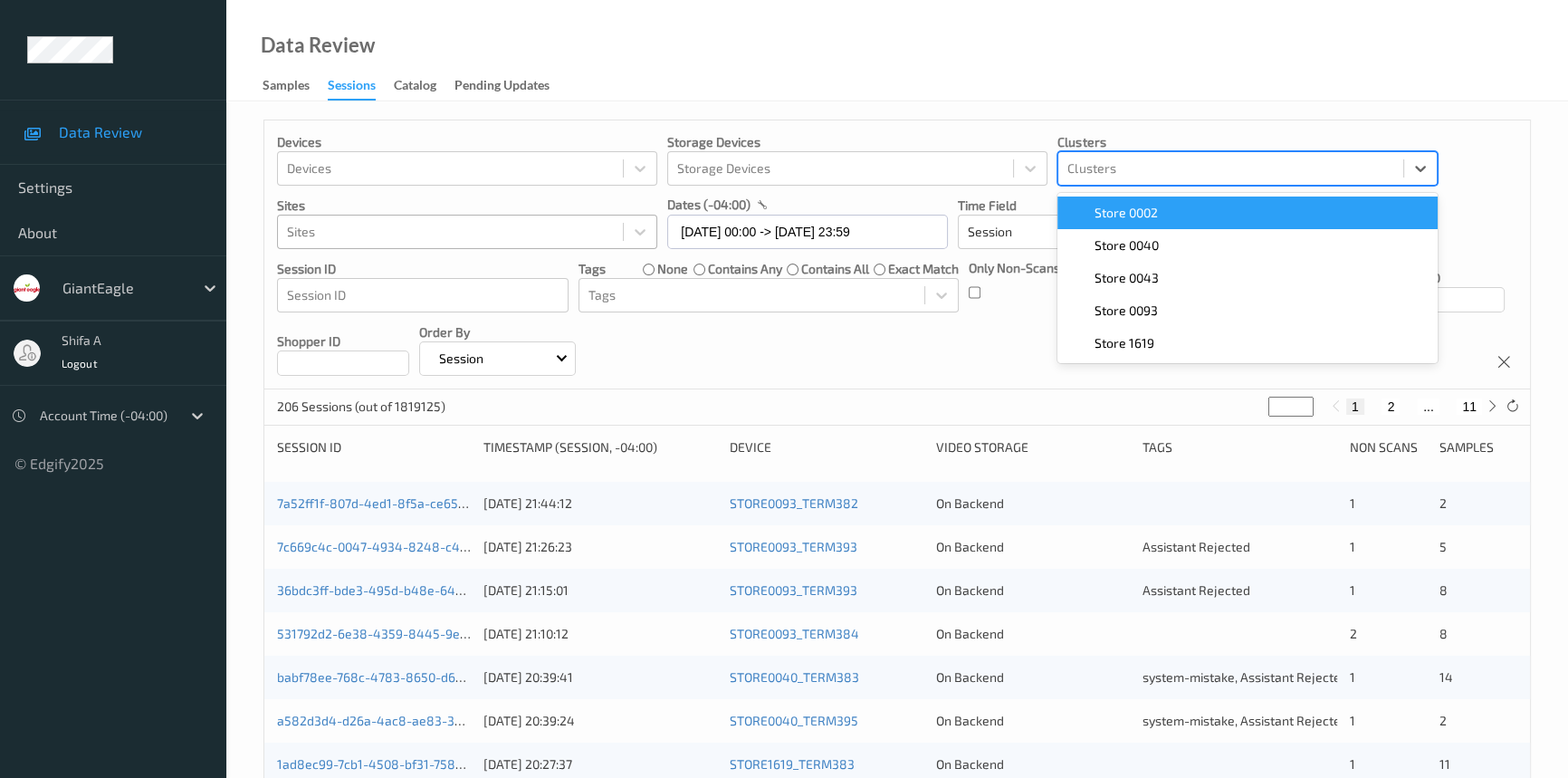 click on "Store 0002" at bounding box center [1248, 213] 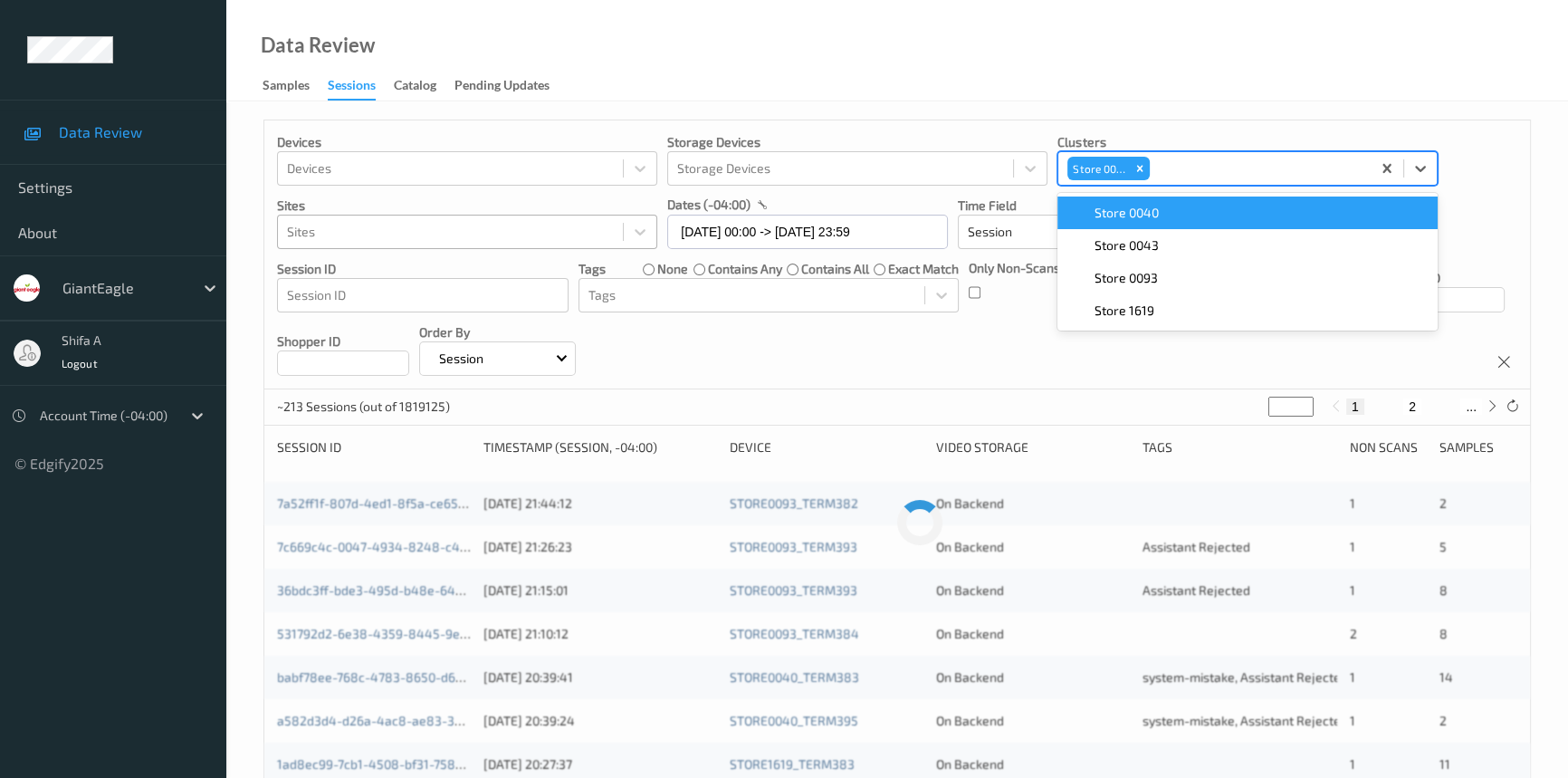 click on "Data Review Samples Sessions Catalog Pending Updates" at bounding box center [897, 51] 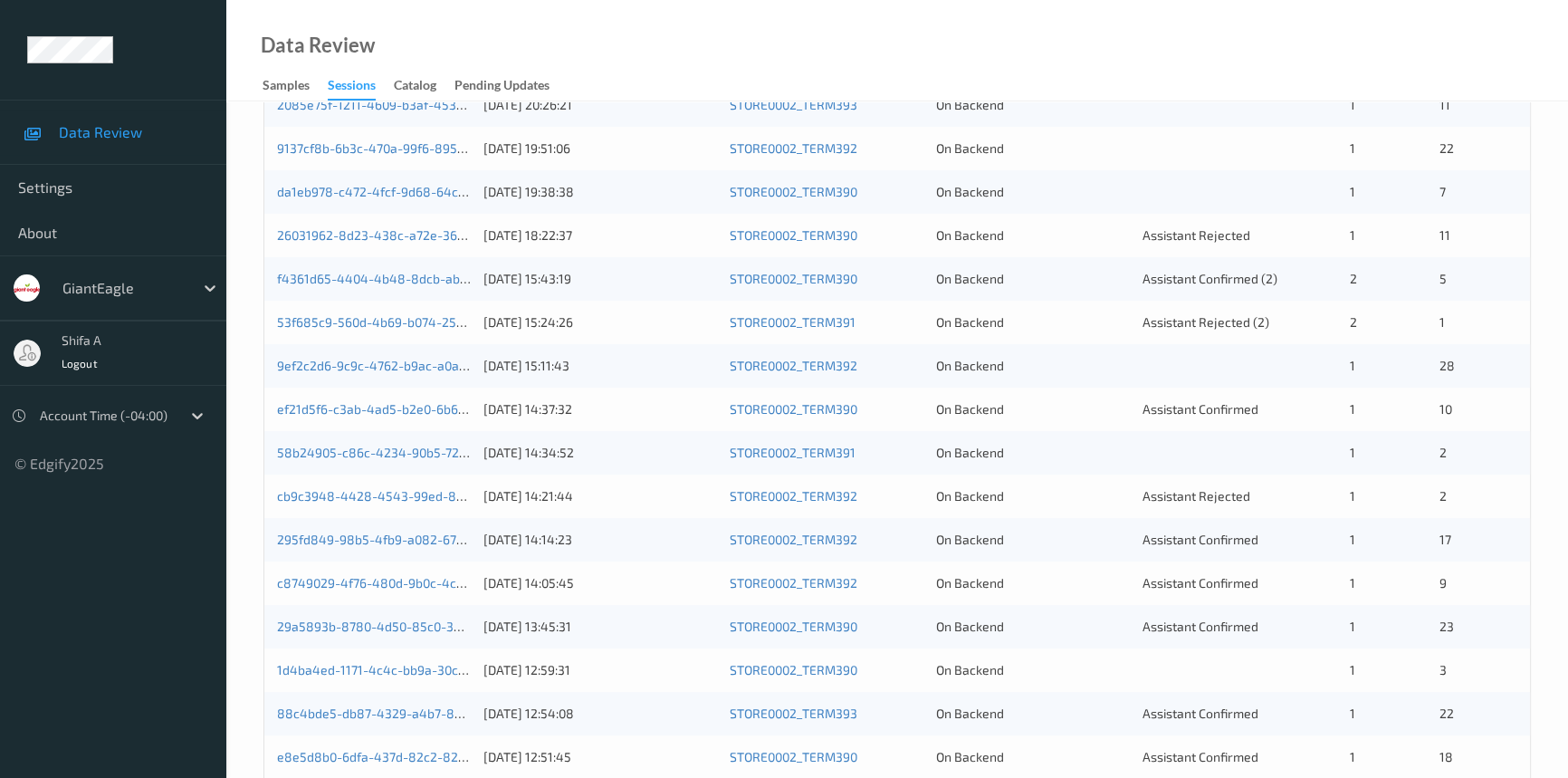 scroll, scrollTop: 246, scrollLeft: 0, axis: vertical 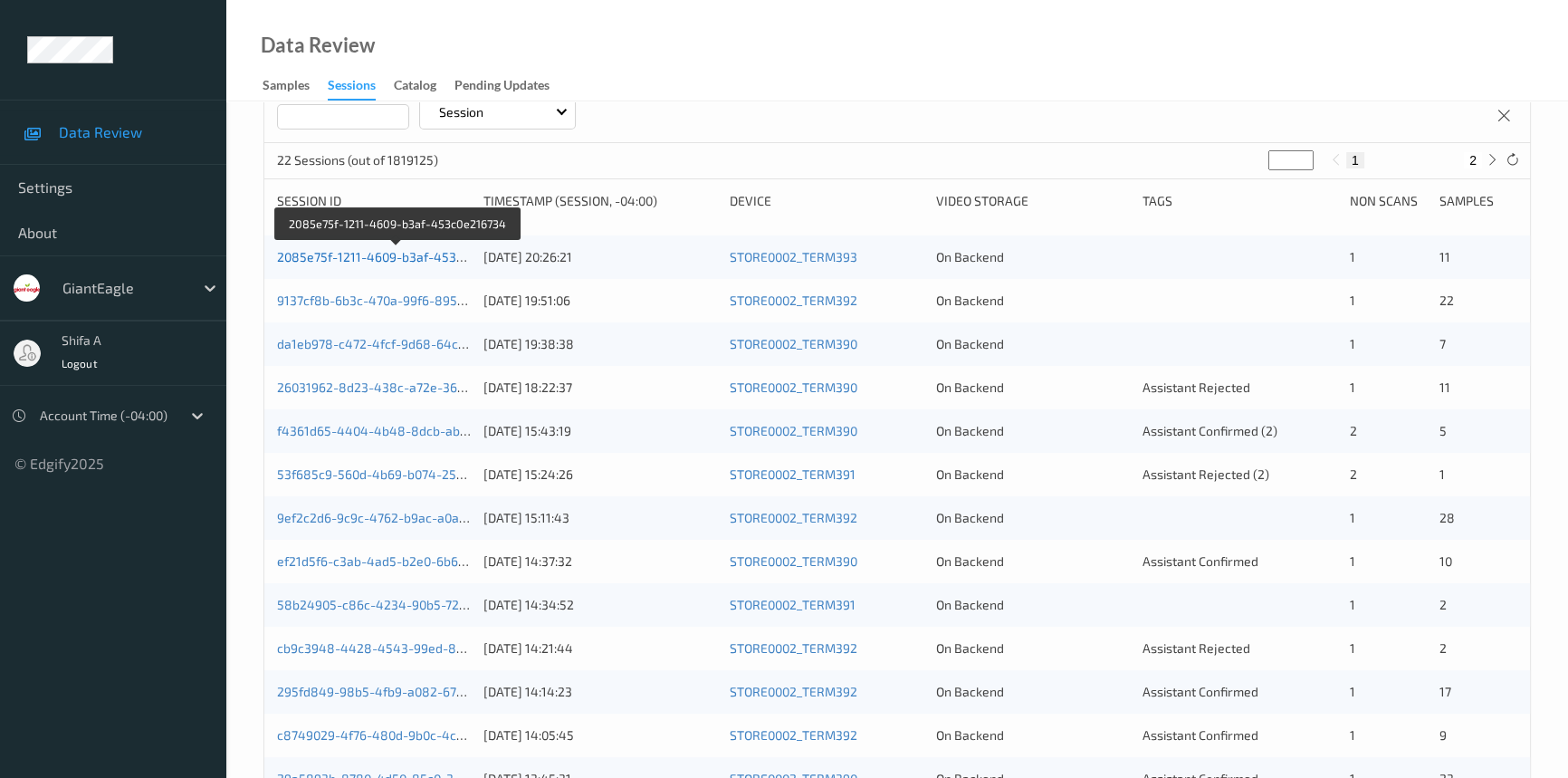 click on "2085e75f-1211-4609-b3af-453c0e216734" at bounding box center [397, 256] 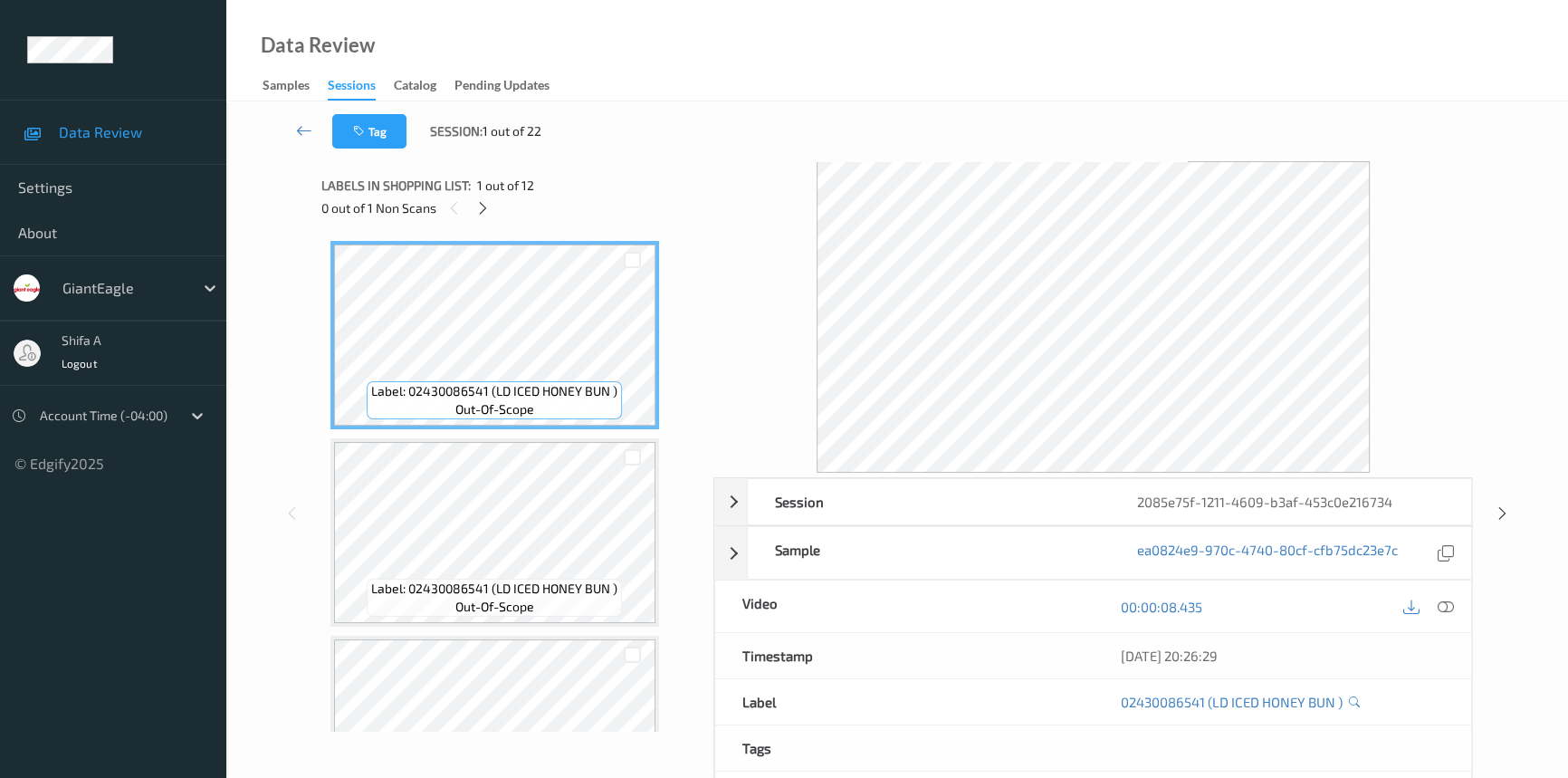 scroll, scrollTop: 0, scrollLeft: 0, axis: both 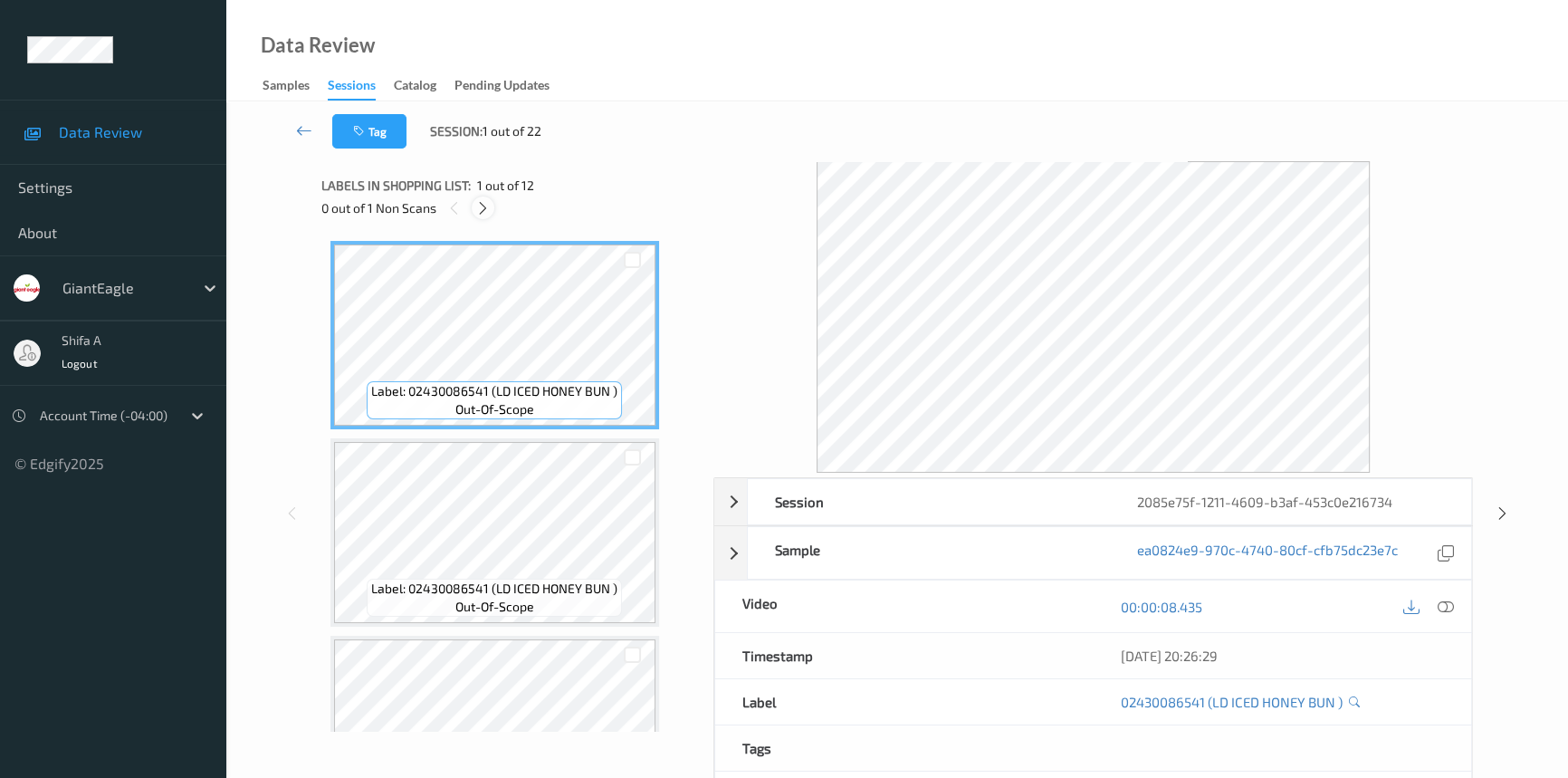 click at bounding box center [483, 208] 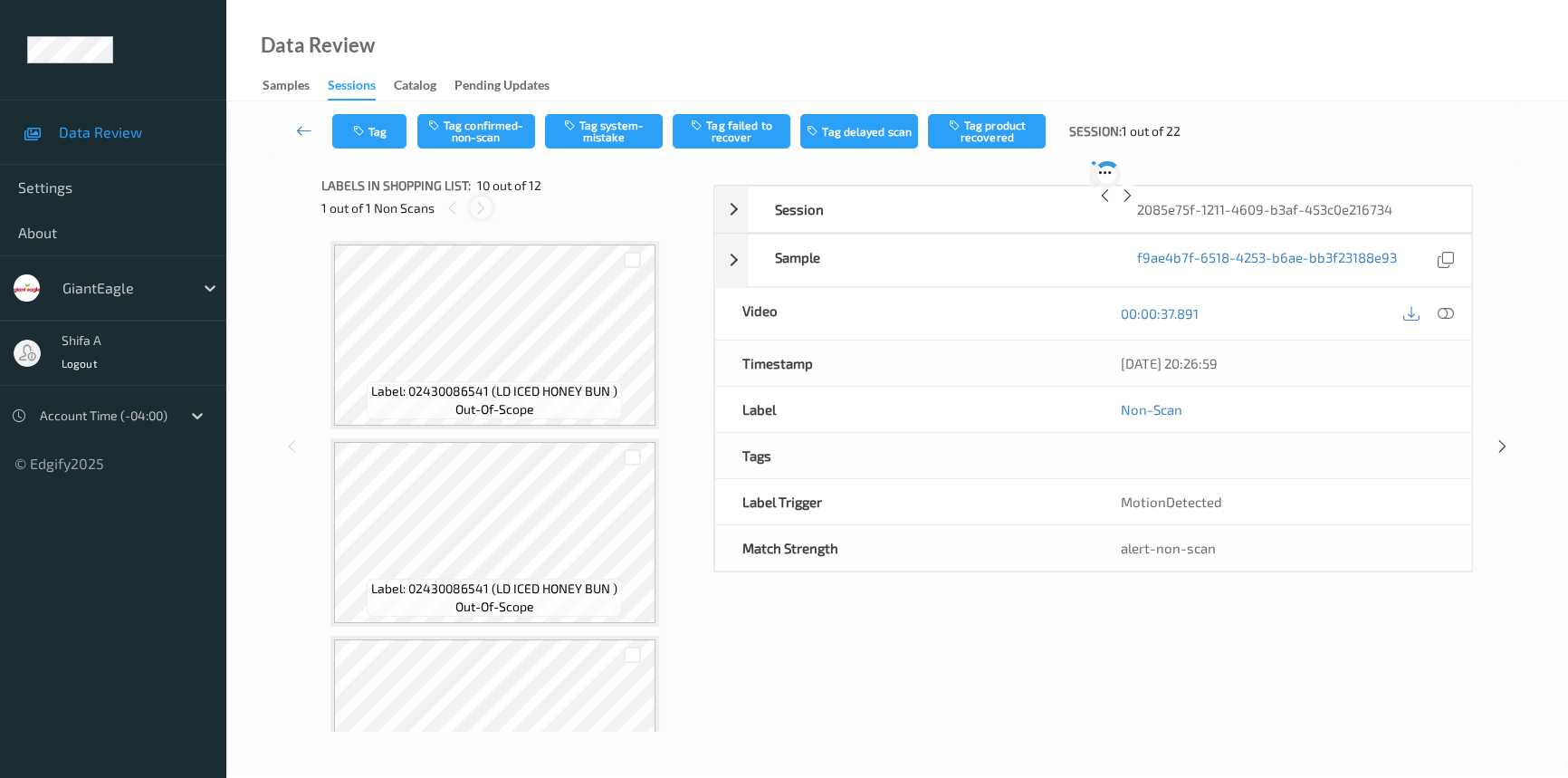 scroll, scrollTop: 1583, scrollLeft: 0, axis: vertical 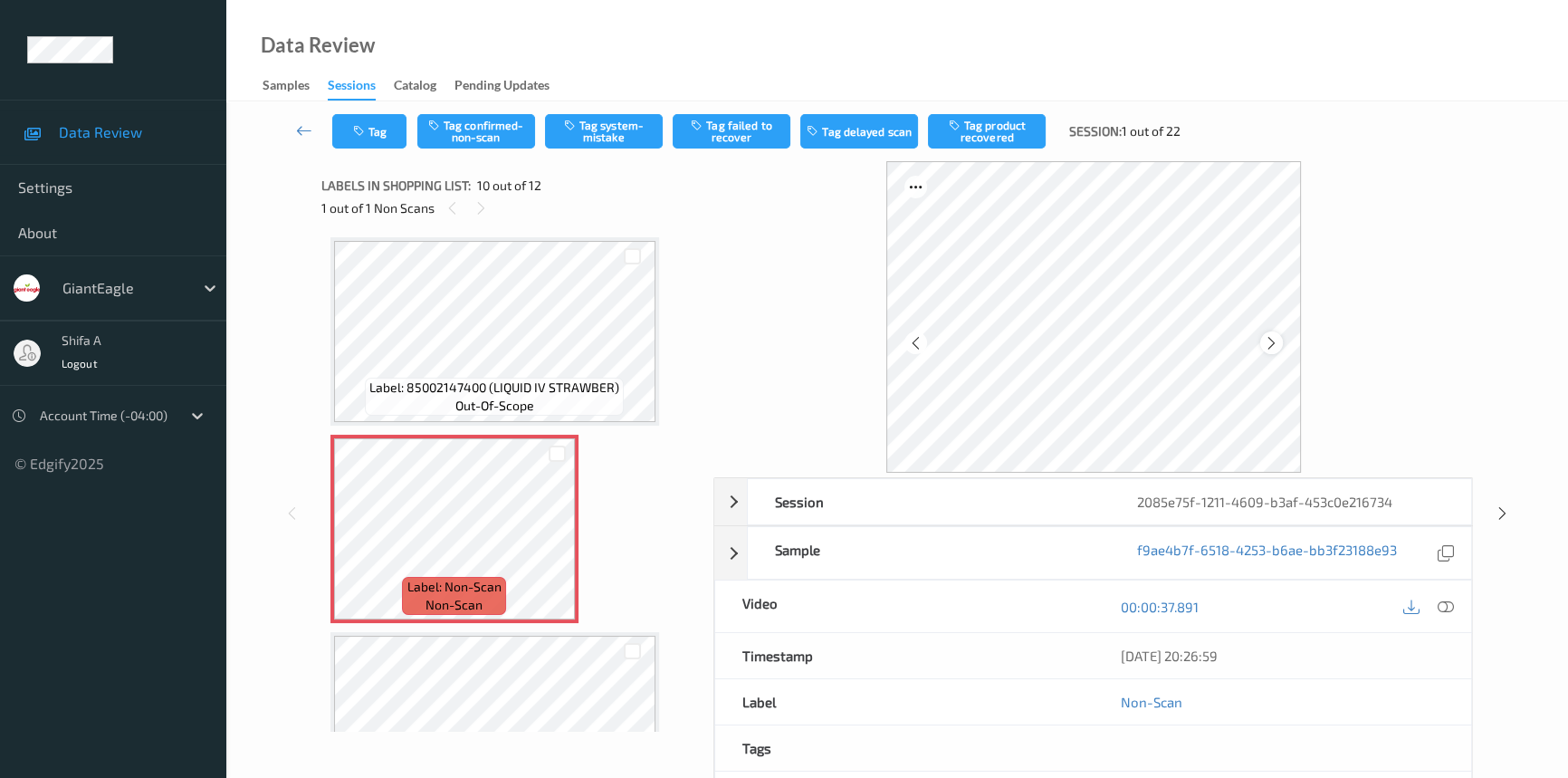 click at bounding box center [1271, 342] 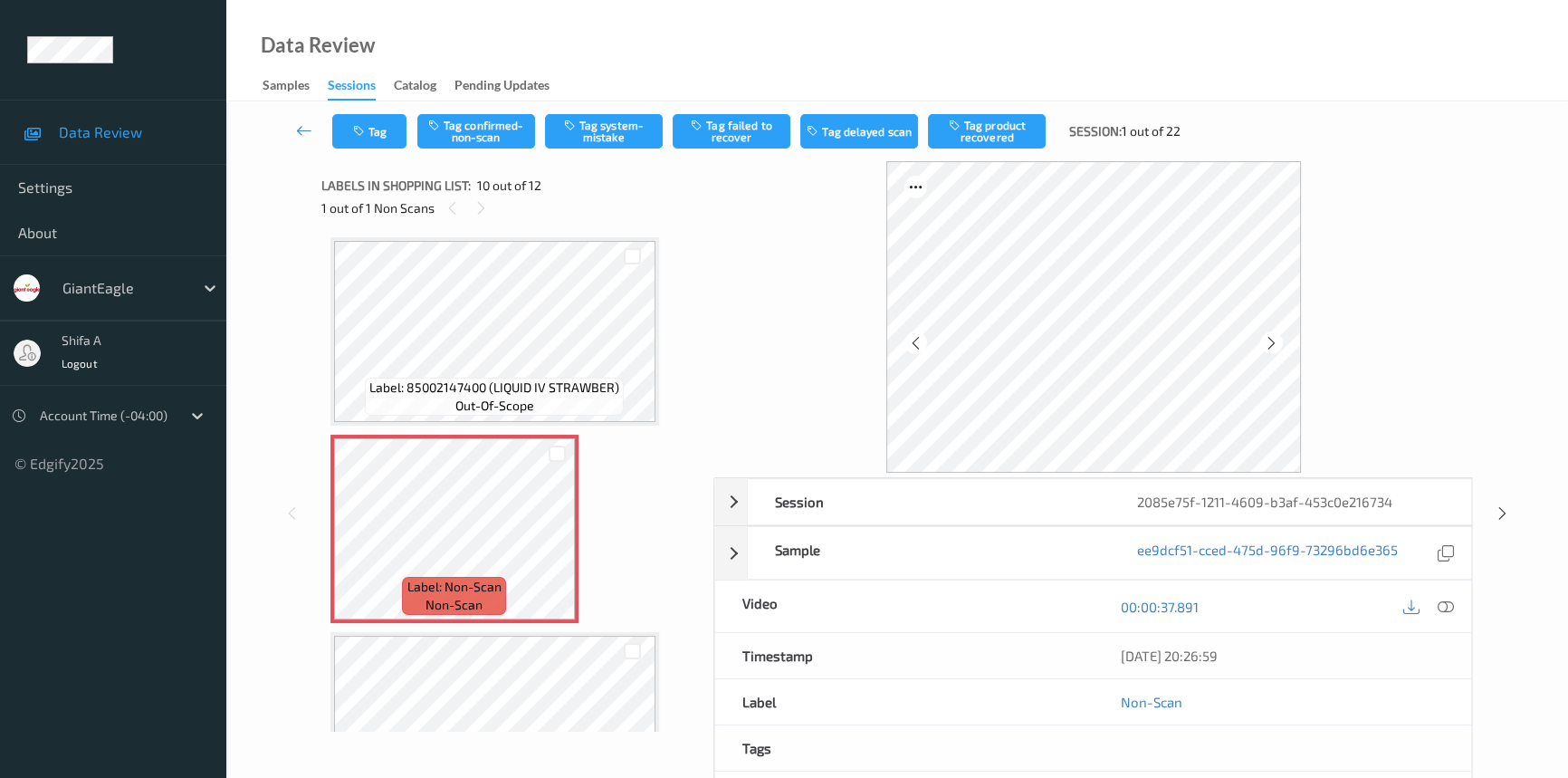 click at bounding box center (1271, 342) 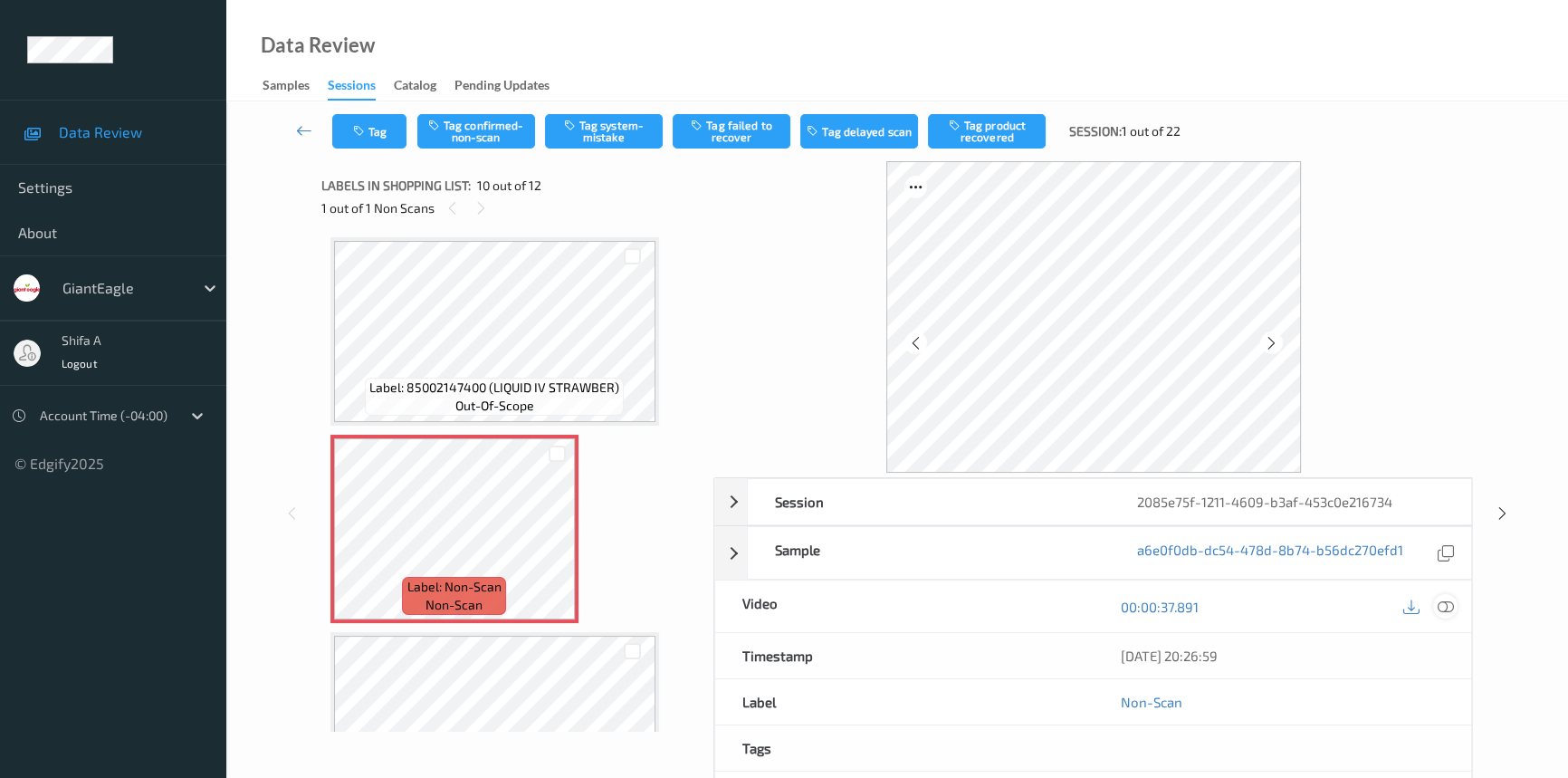click at bounding box center [1446, 607] 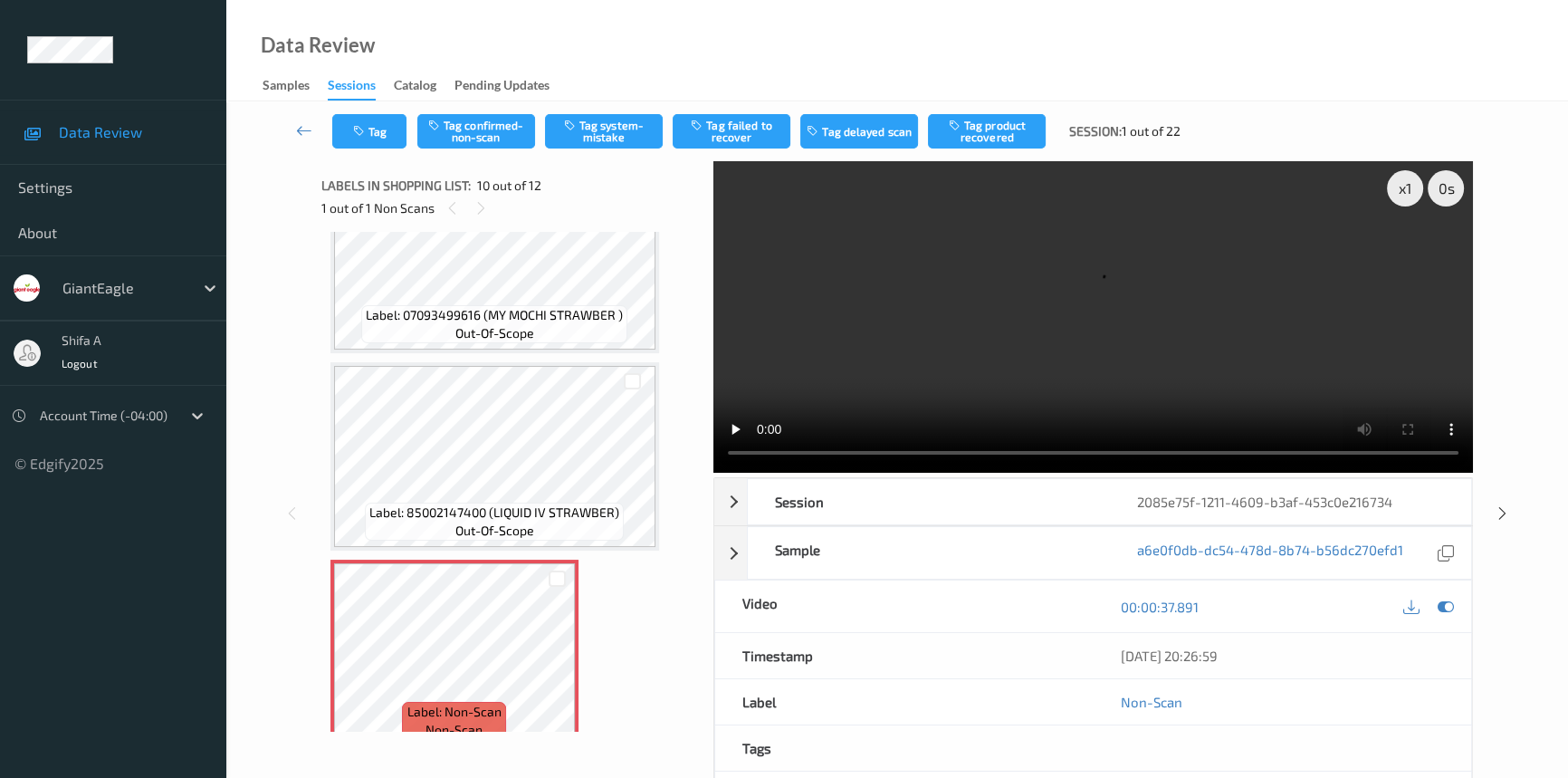 scroll, scrollTop: 1623, scrollLeft: 0, axis: vertical 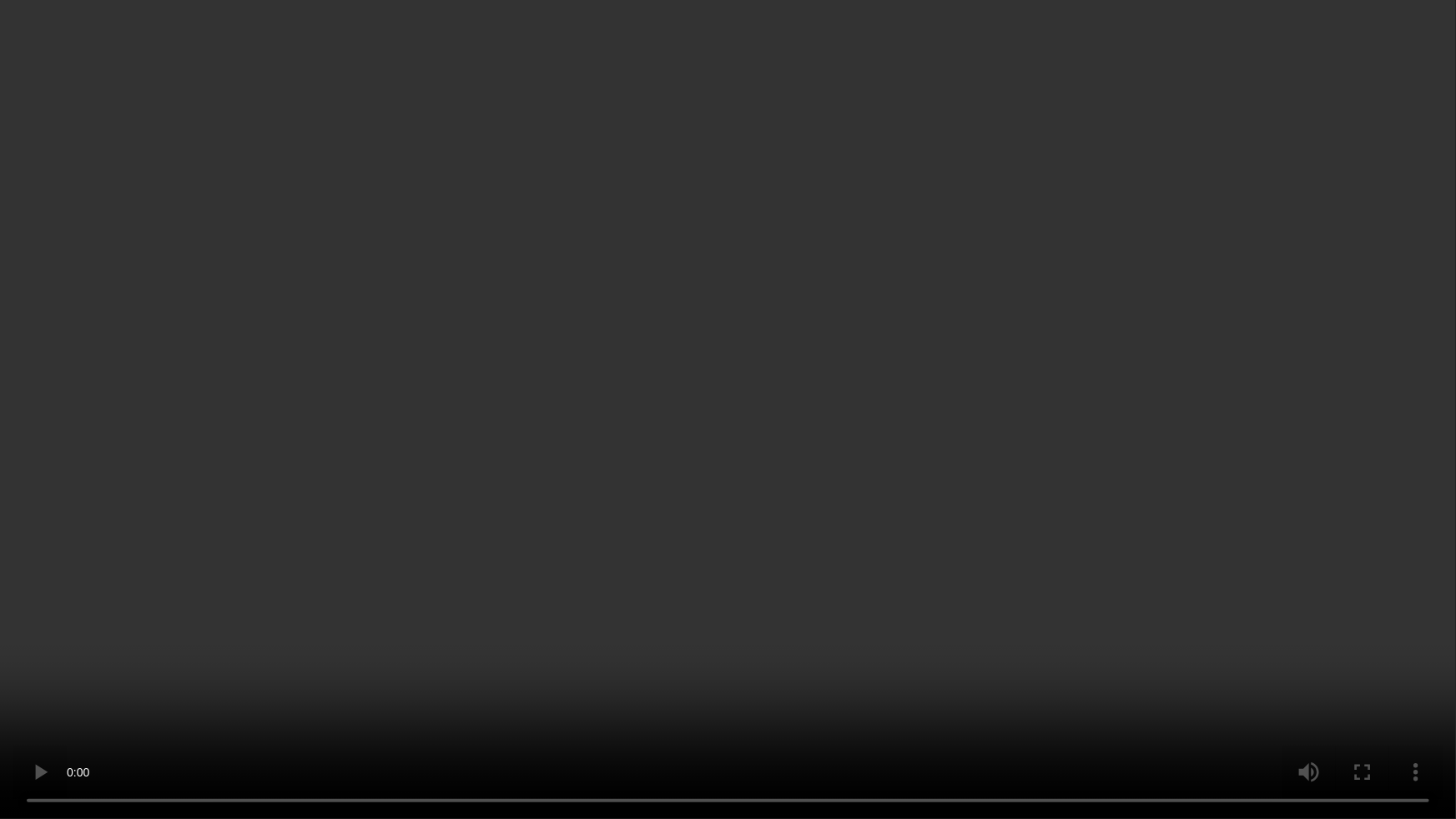 click at bounding box center [728, 410] 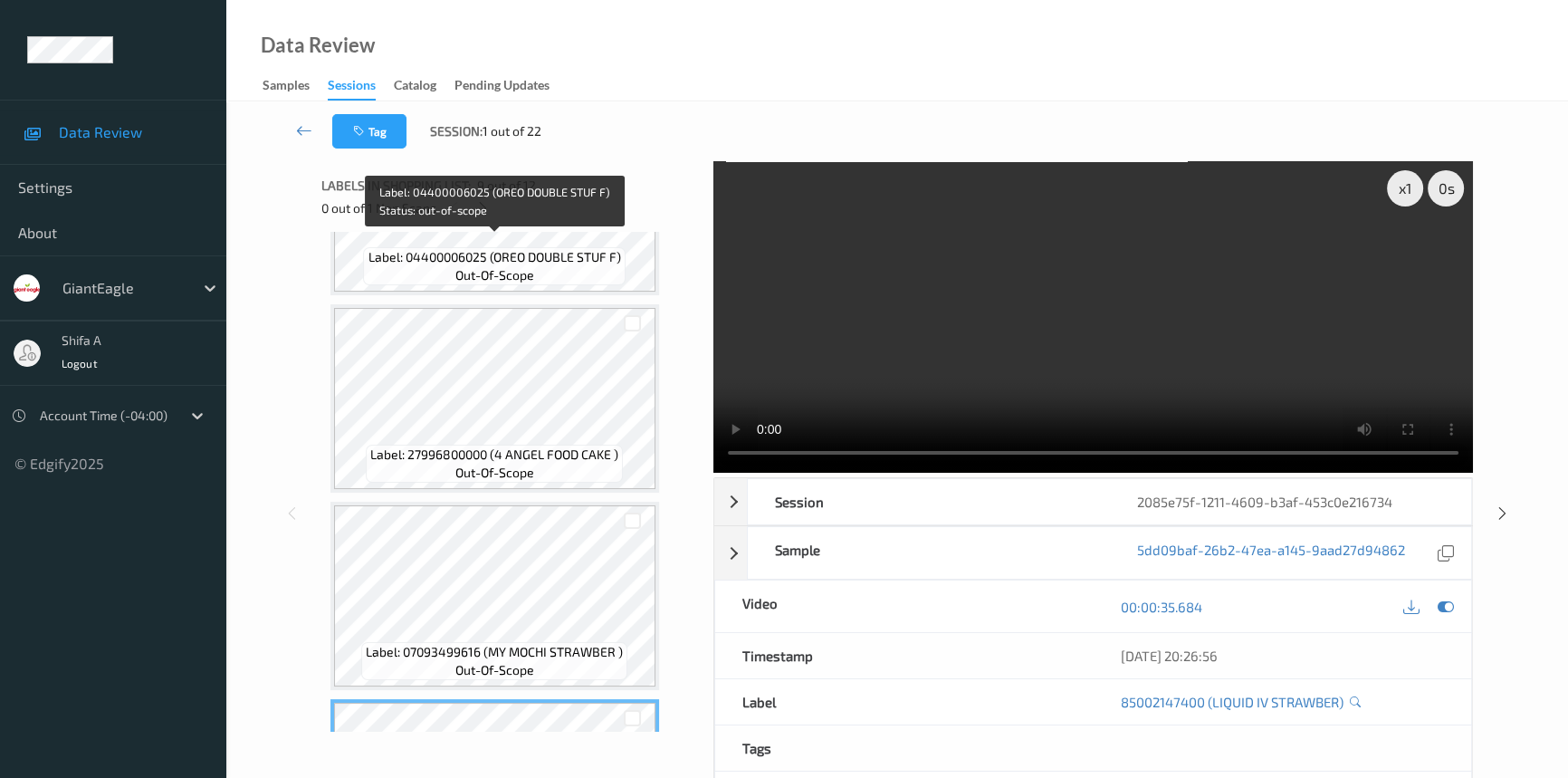 scroll, scrollTop: 882, scrollLeft: 0, axis: vertical 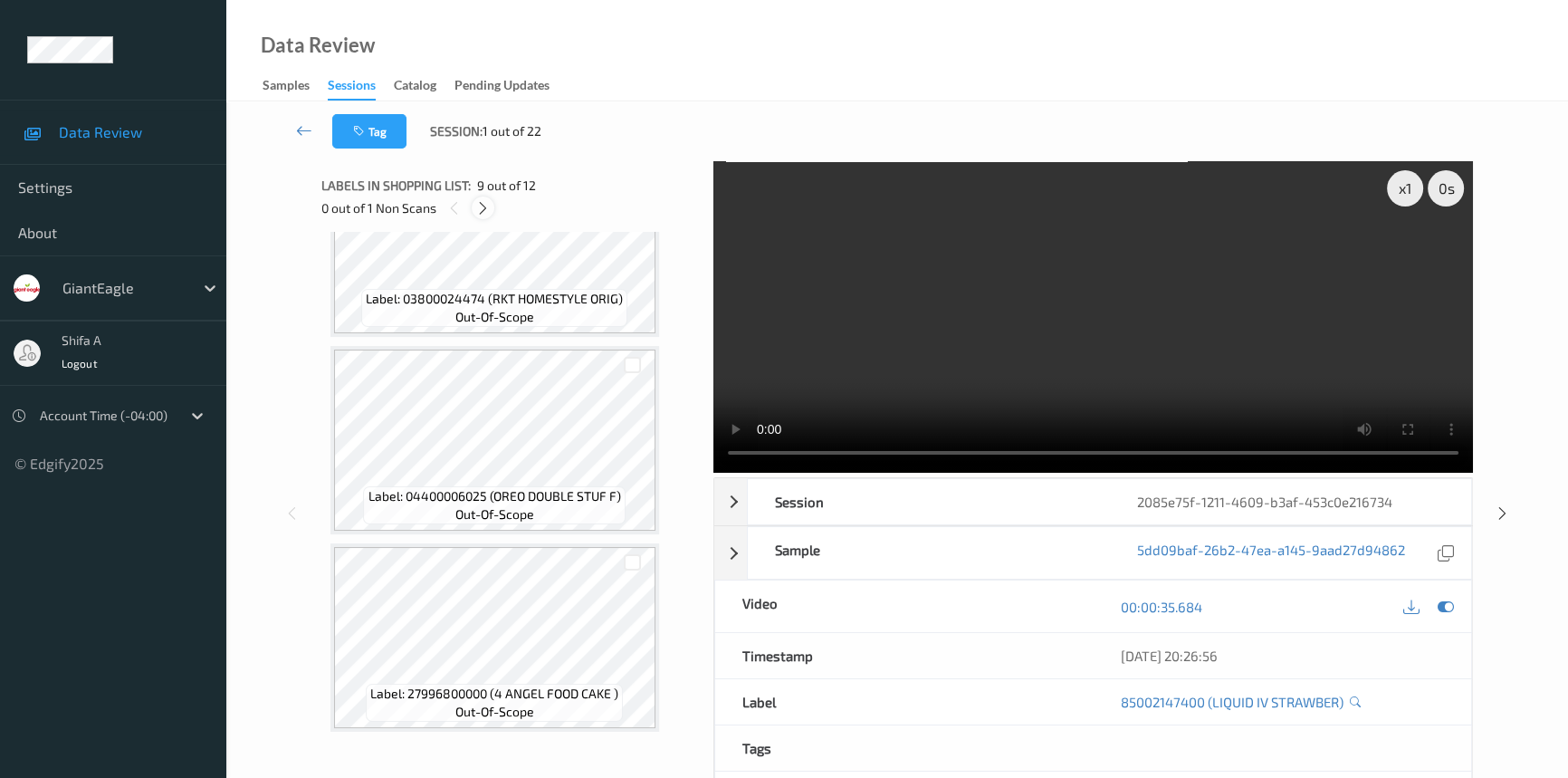 click at bounding box center (483, 208) 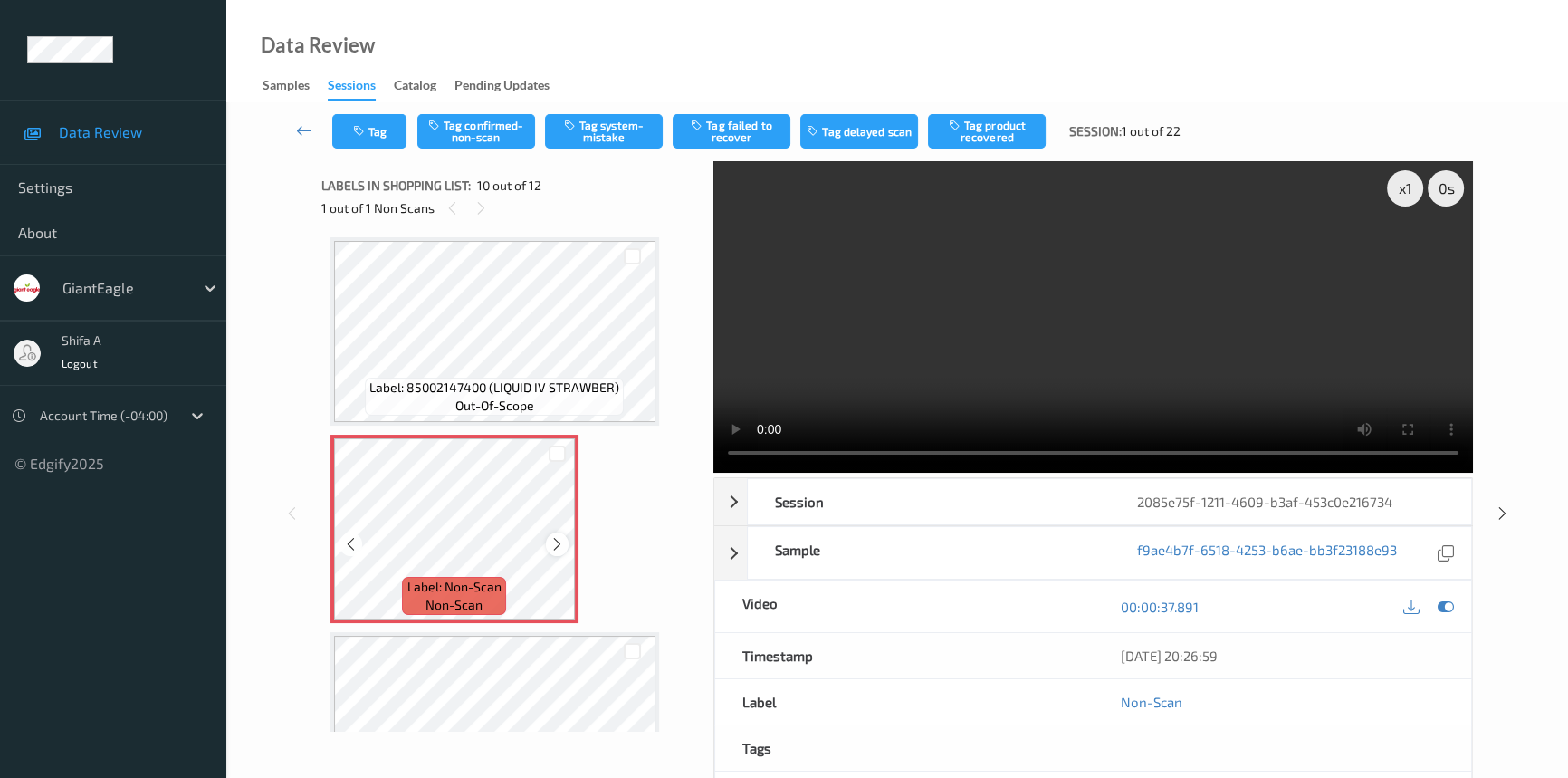 click at bounding box center (557, 544) 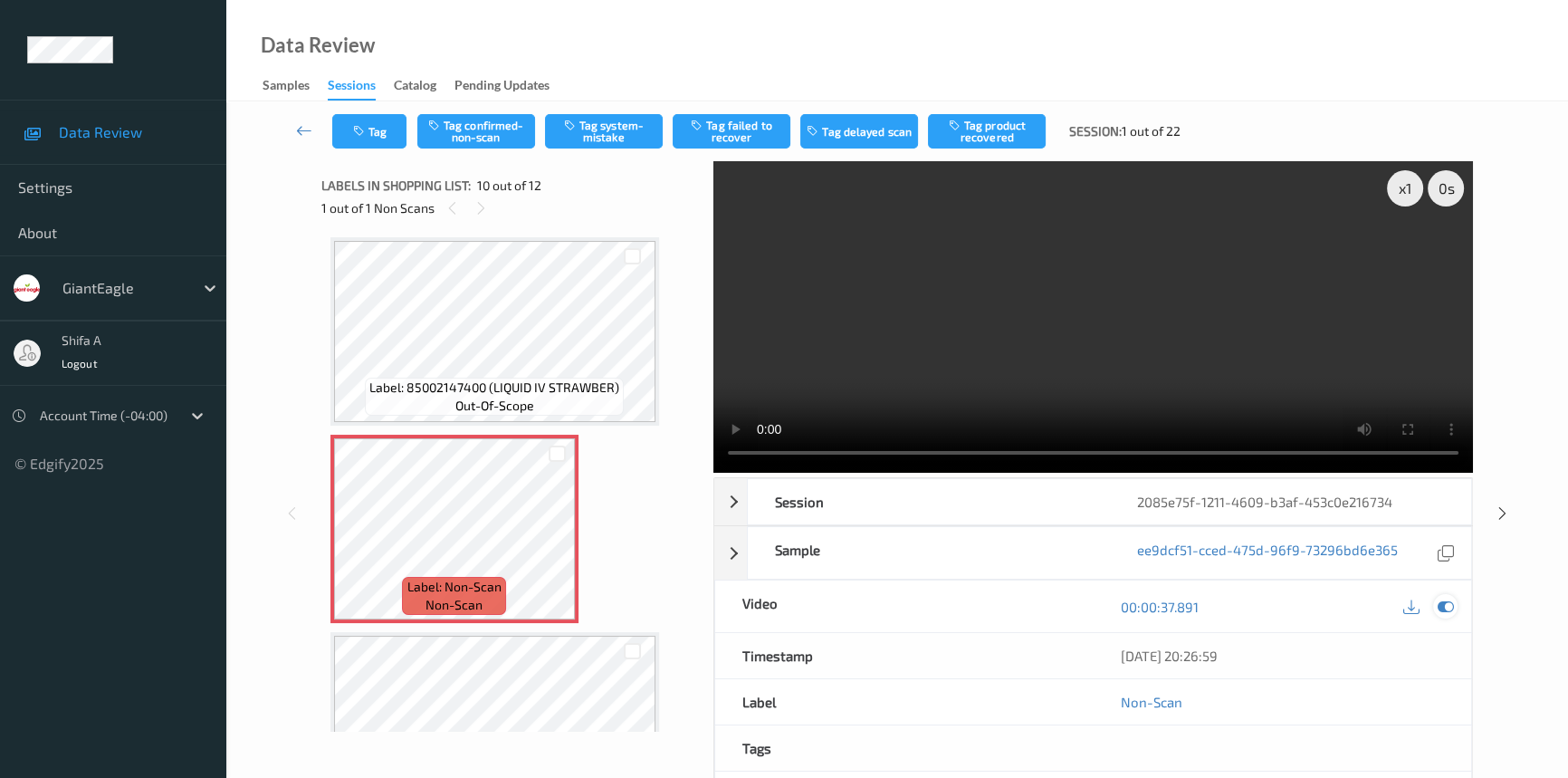 click at bounding box center [1446, 607] 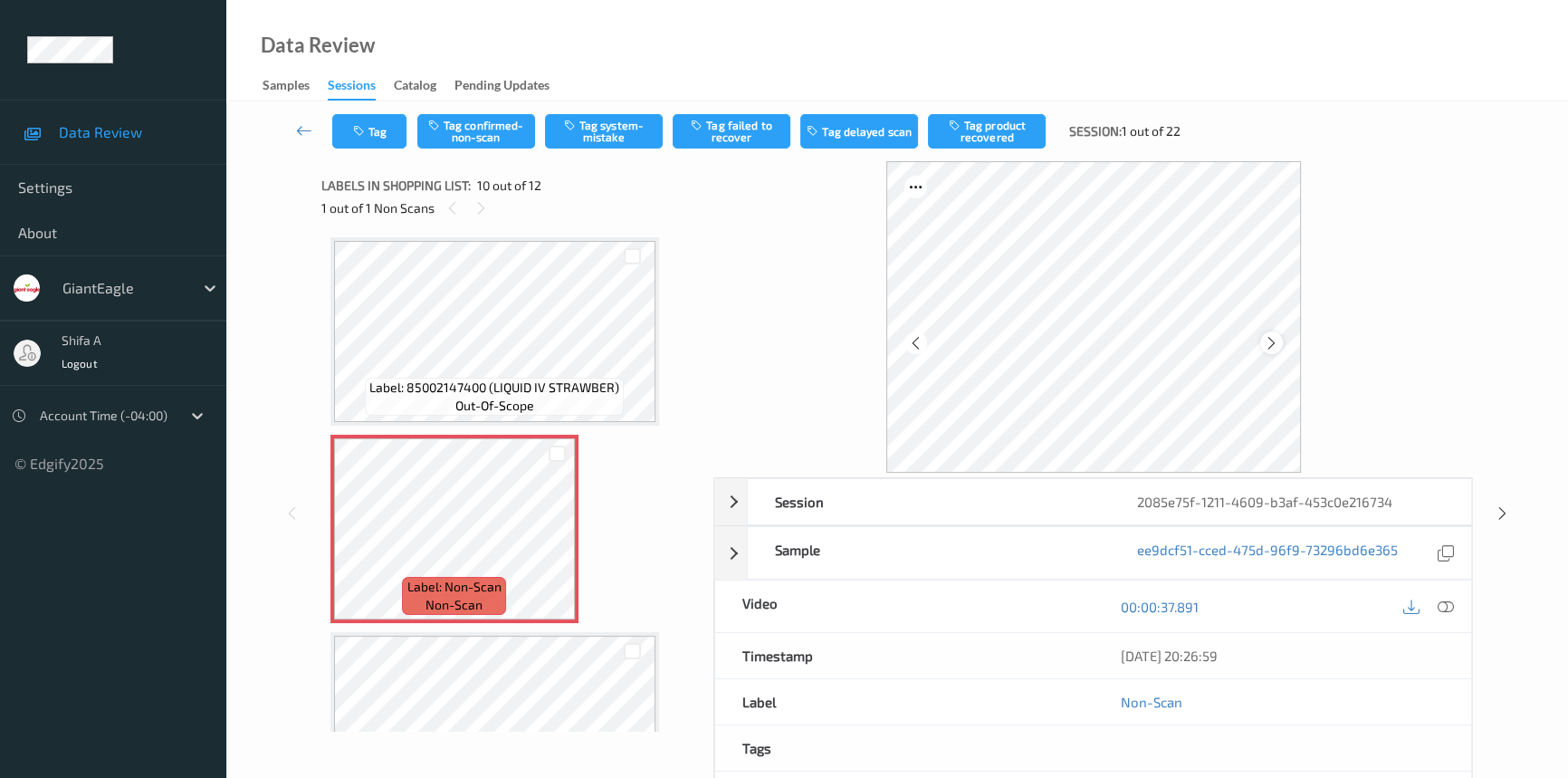 click at bounding box center [1271, 342] 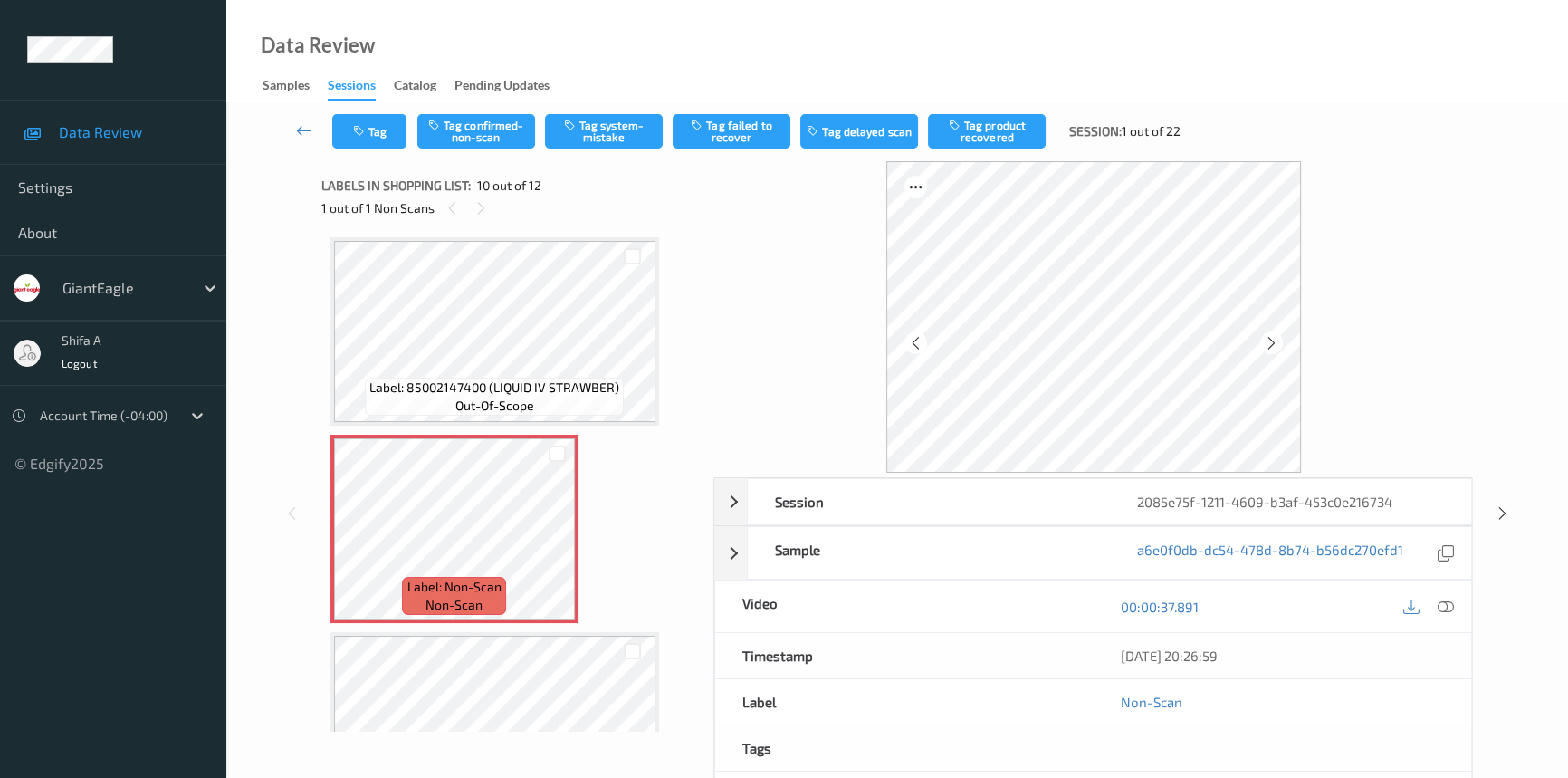 click at bounding box center (1271, 342) 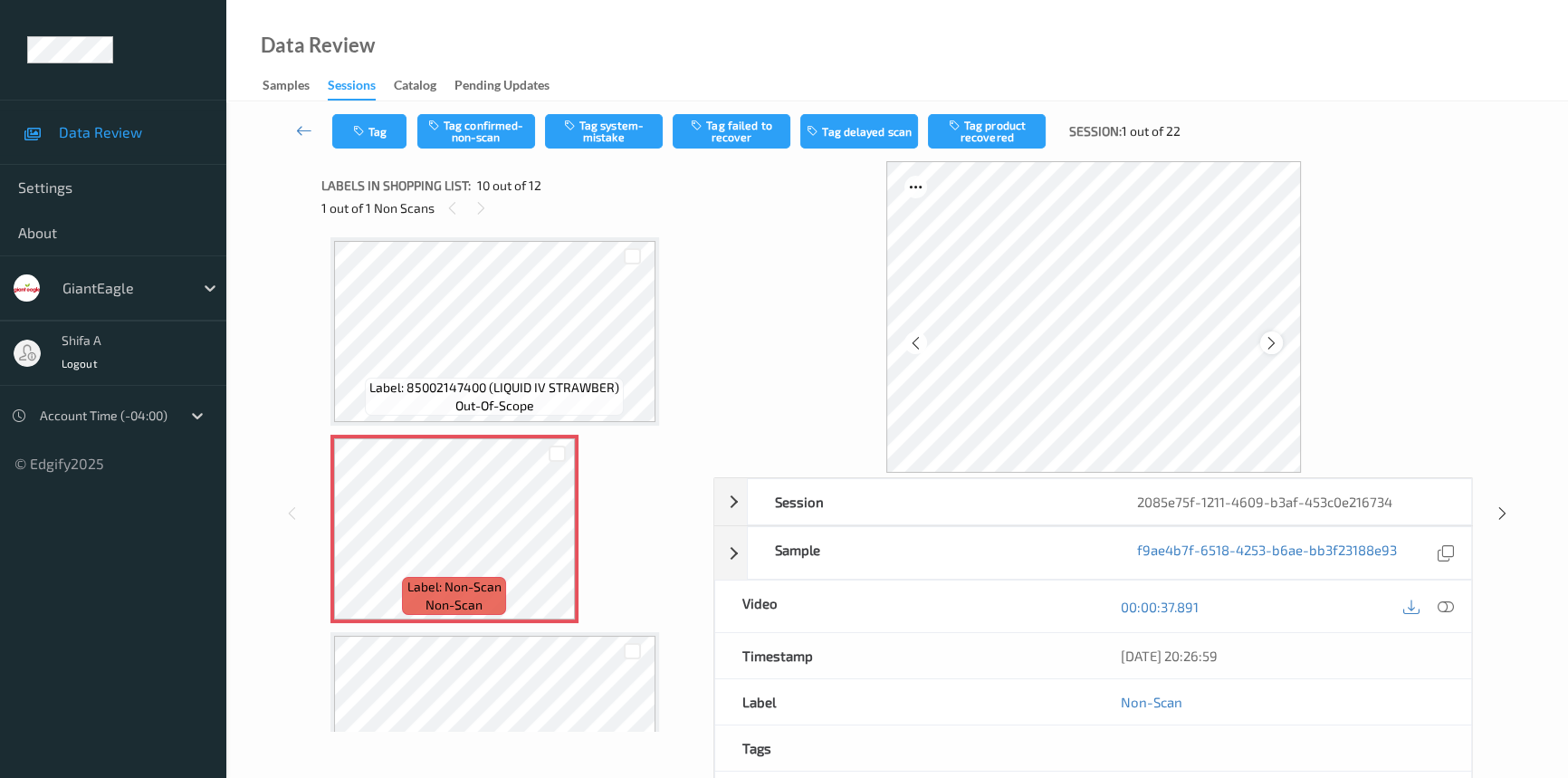 click at bounding box center [1271, 342] 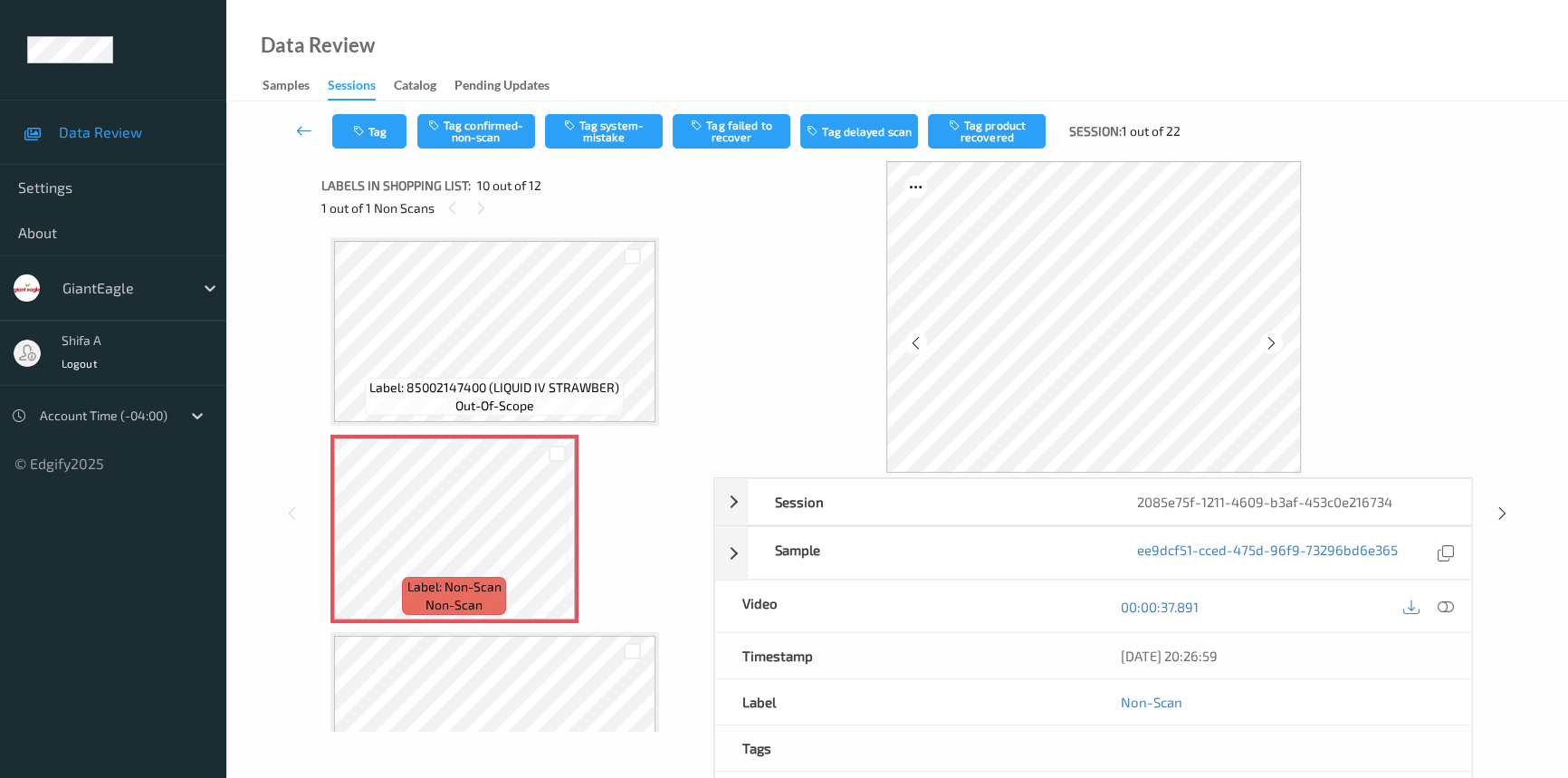 click at bounding box center (1271, 342) 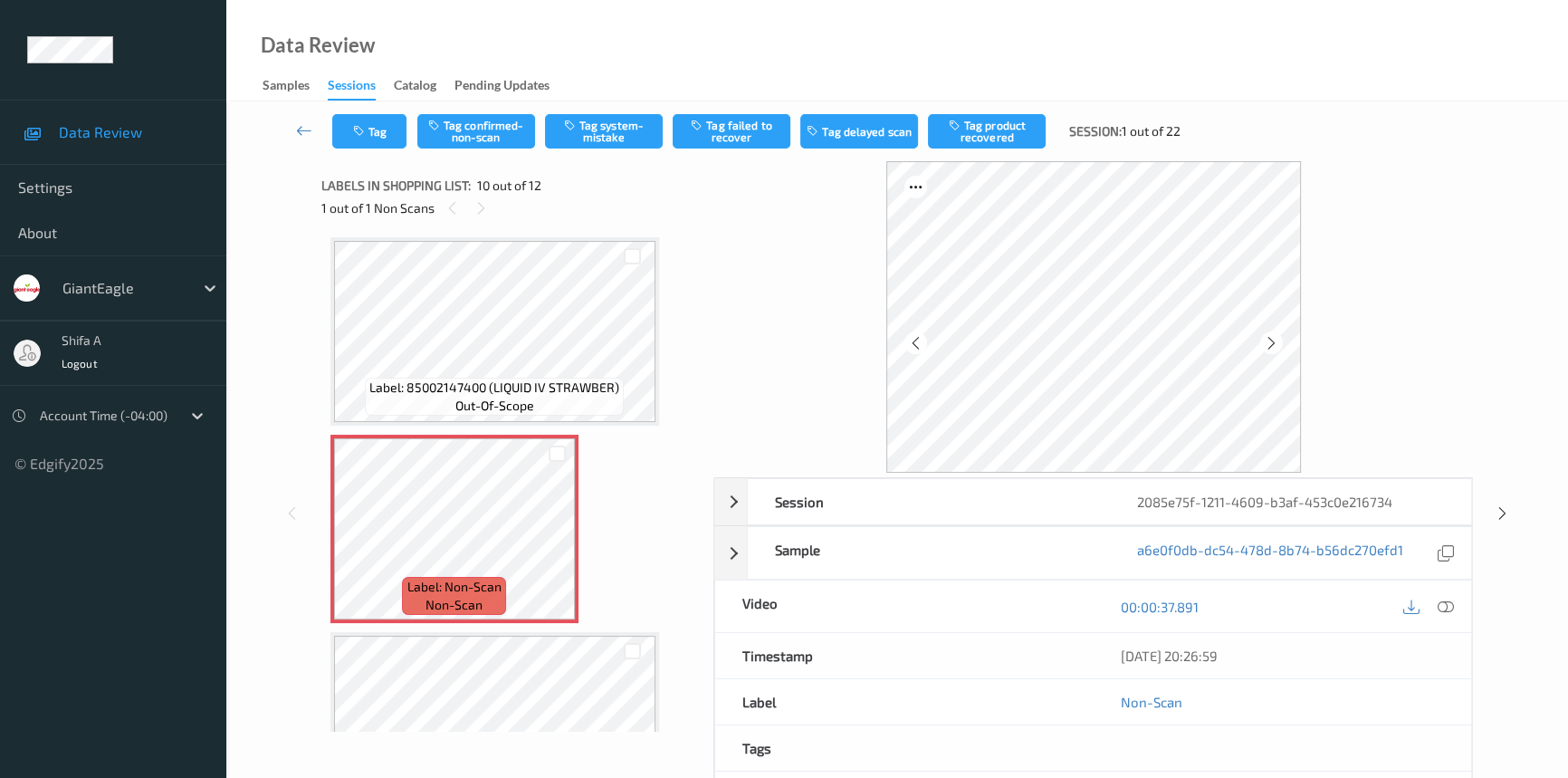 click at bounding box center (1271, 342) 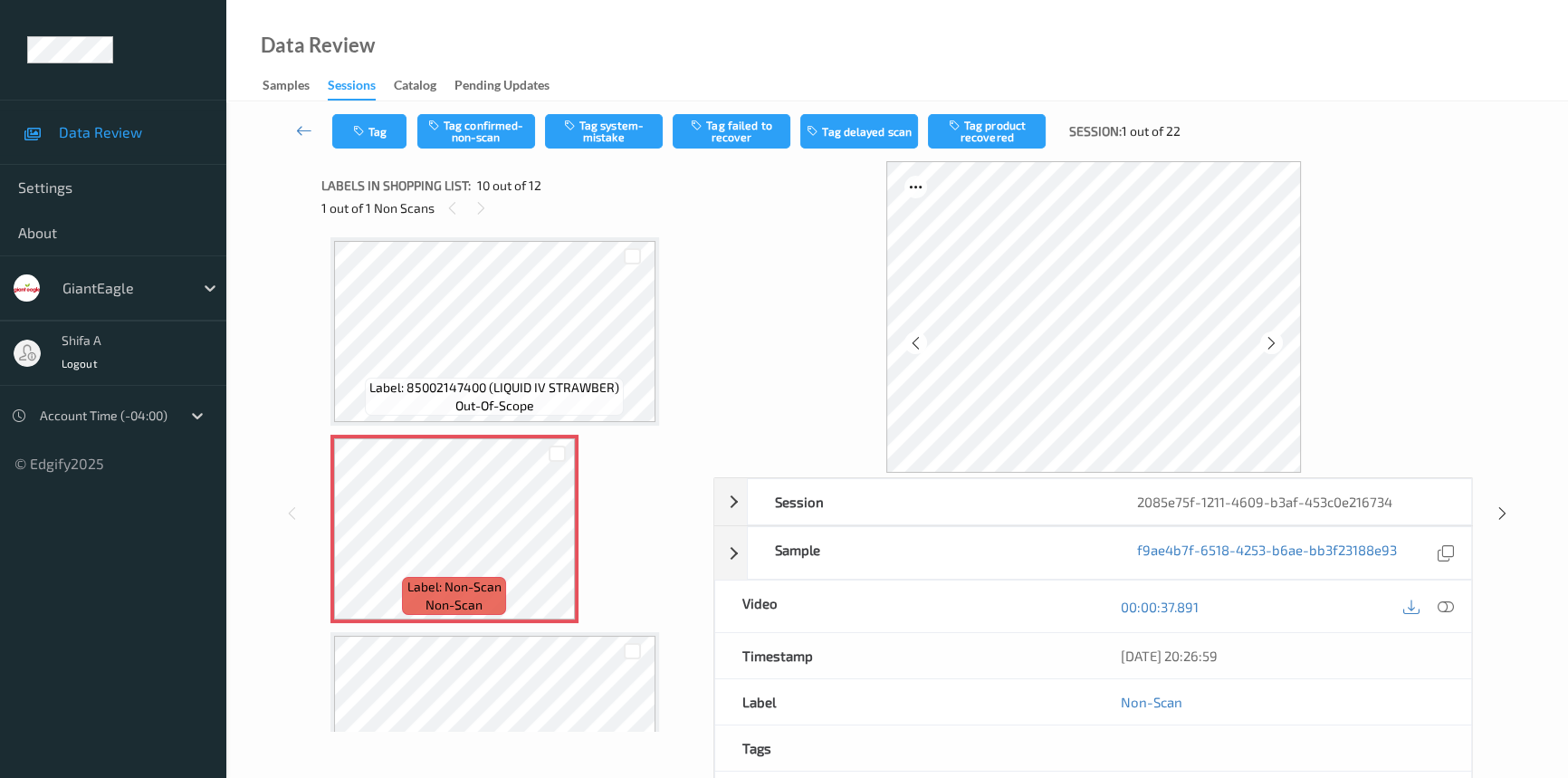 click at bounding box center [1271, 342] 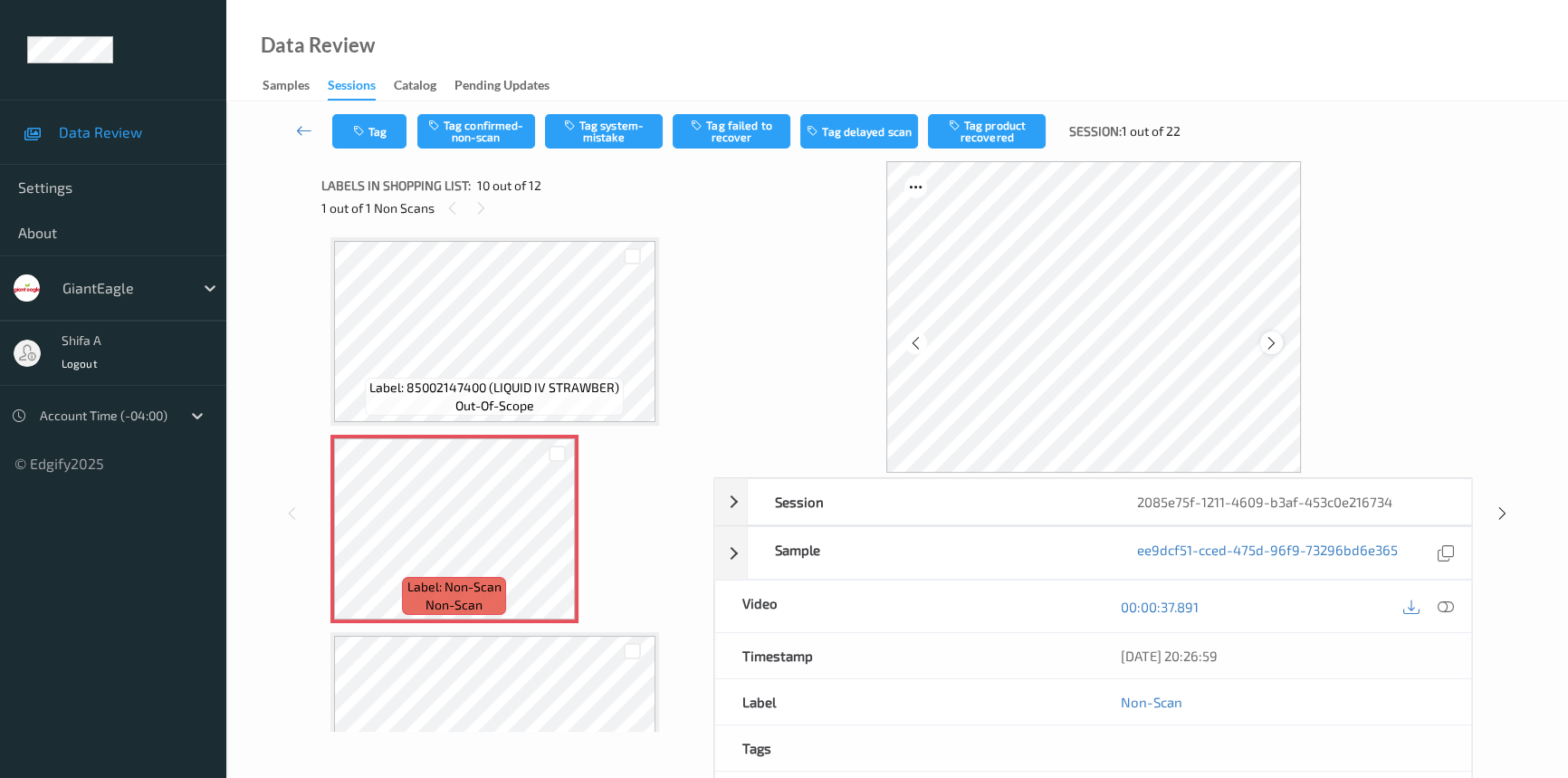 click at bounding box center [1271, 342] 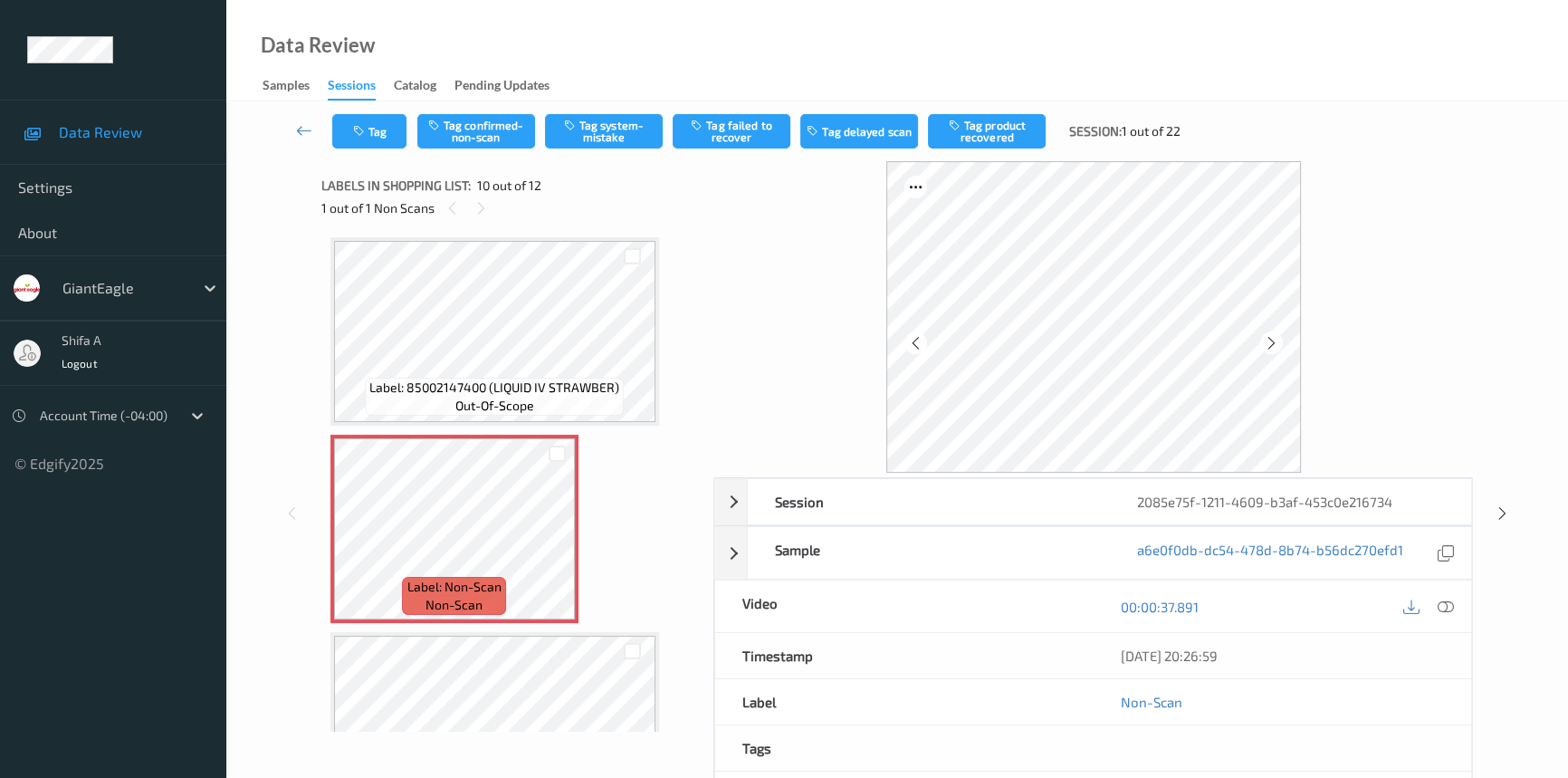 click at bounding box center (1271, 342) 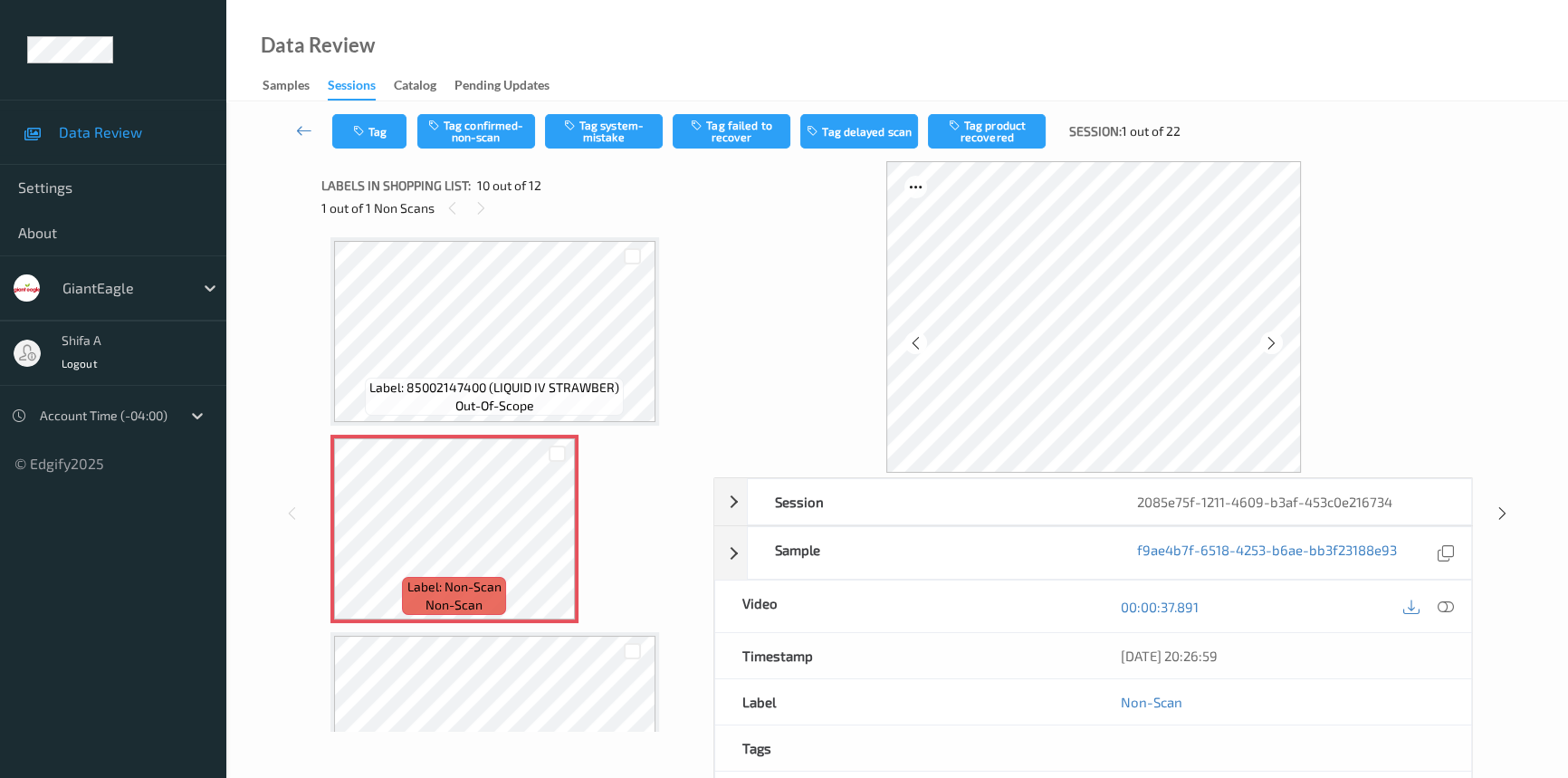 click at bounding box center [1271, 342] 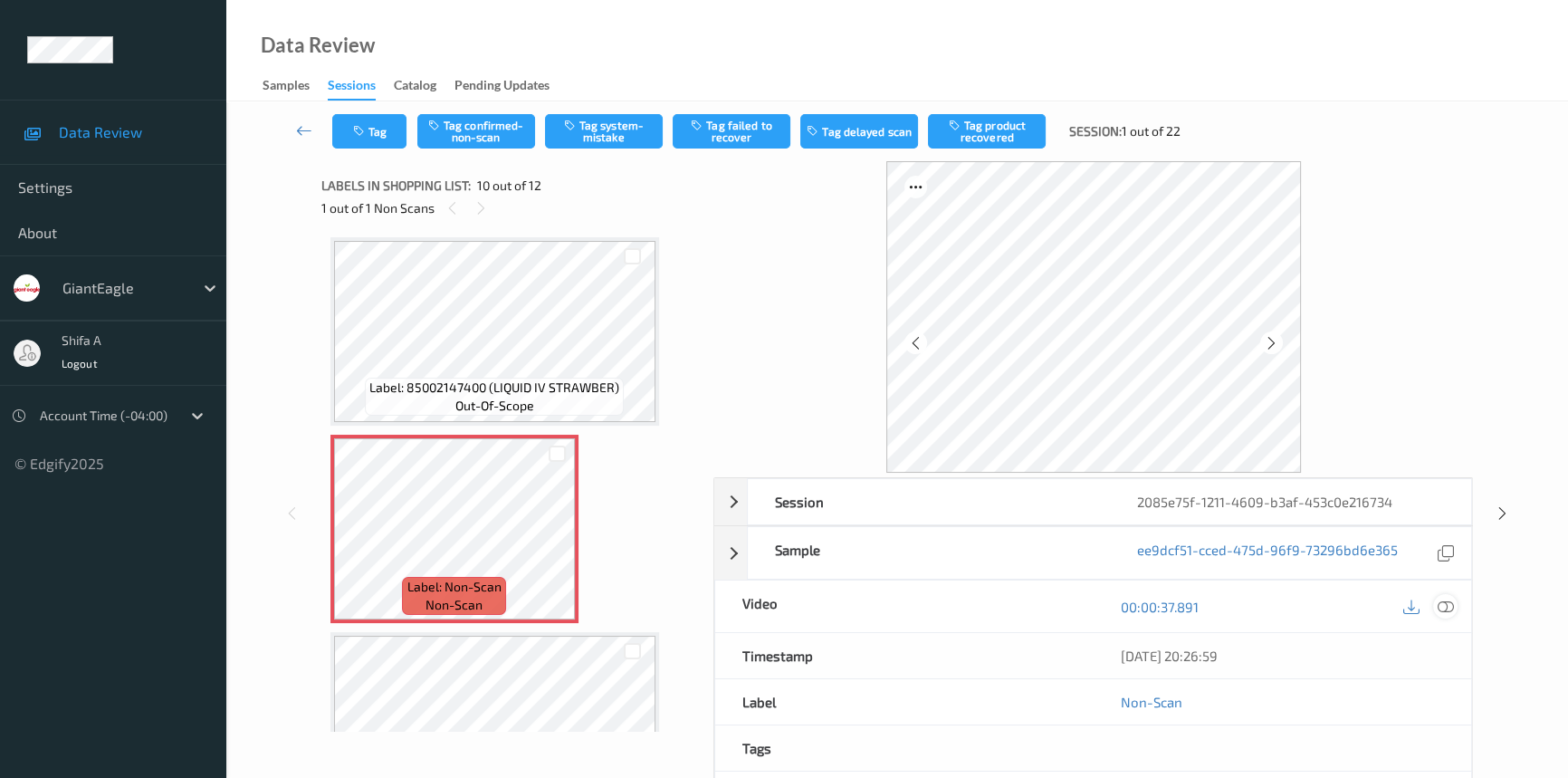 click at bounding box center [1446, 607] 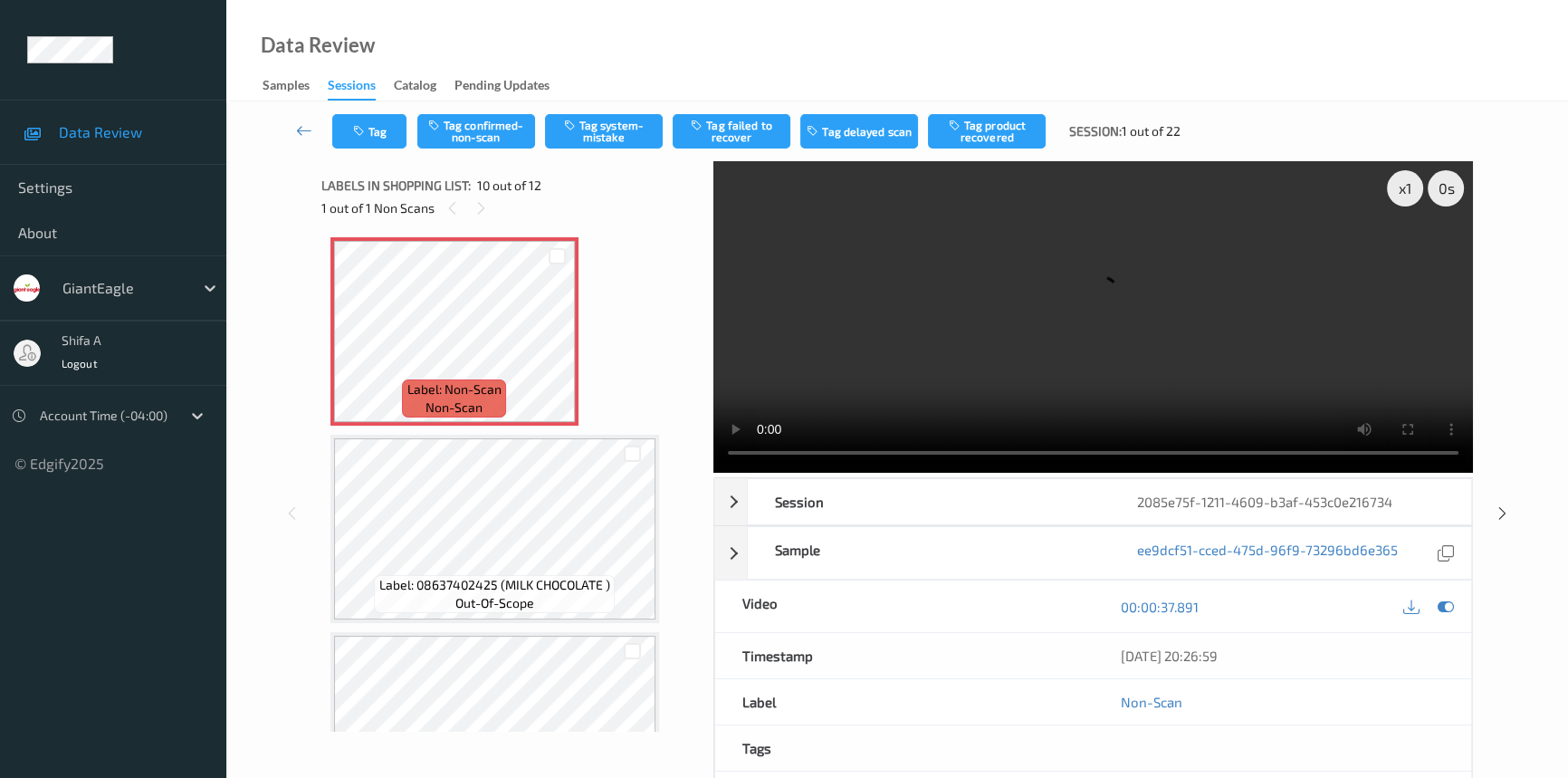scroll, scrollTop: 1870, scrollLeft: 0, axis: vertical 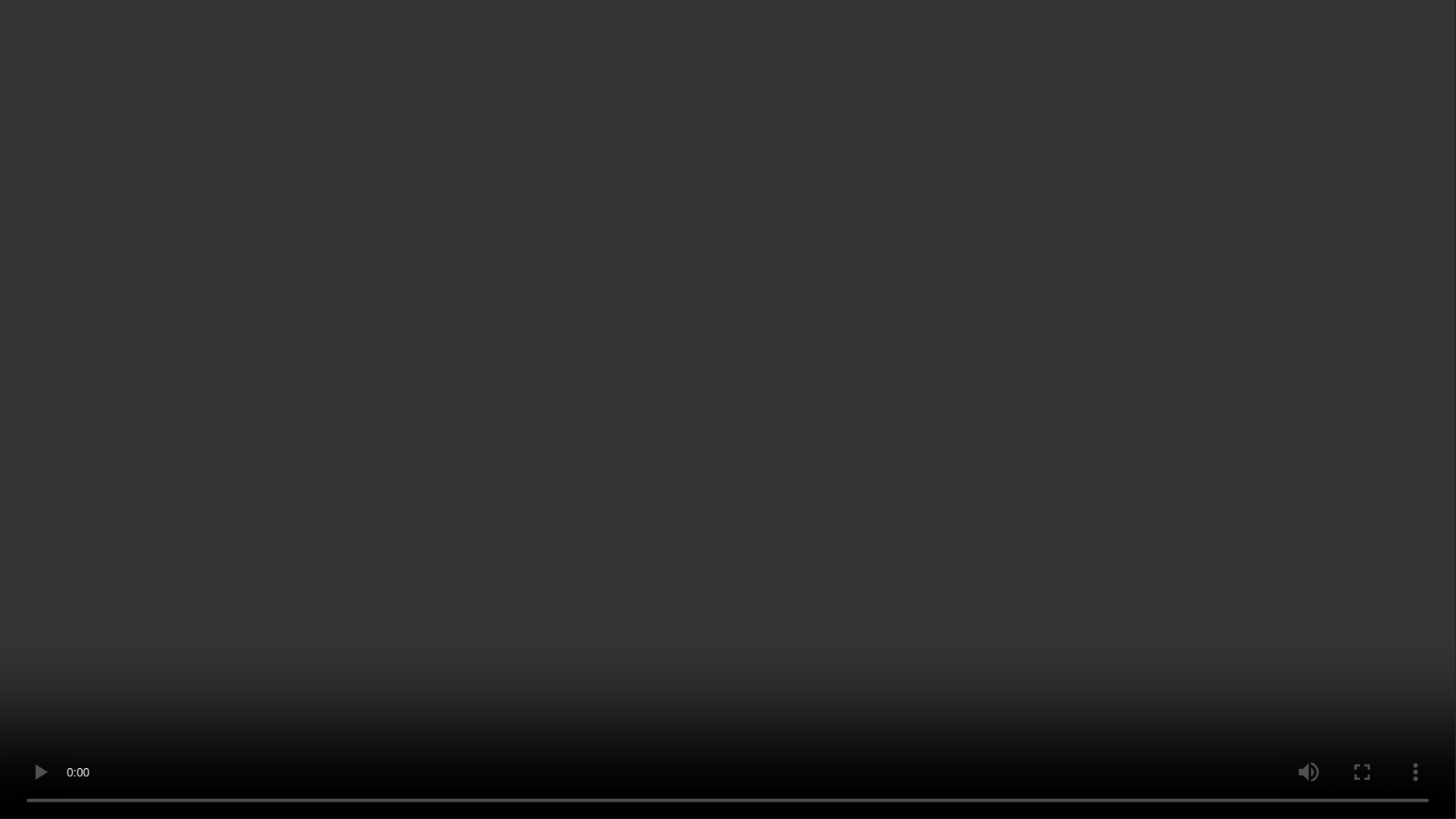 type 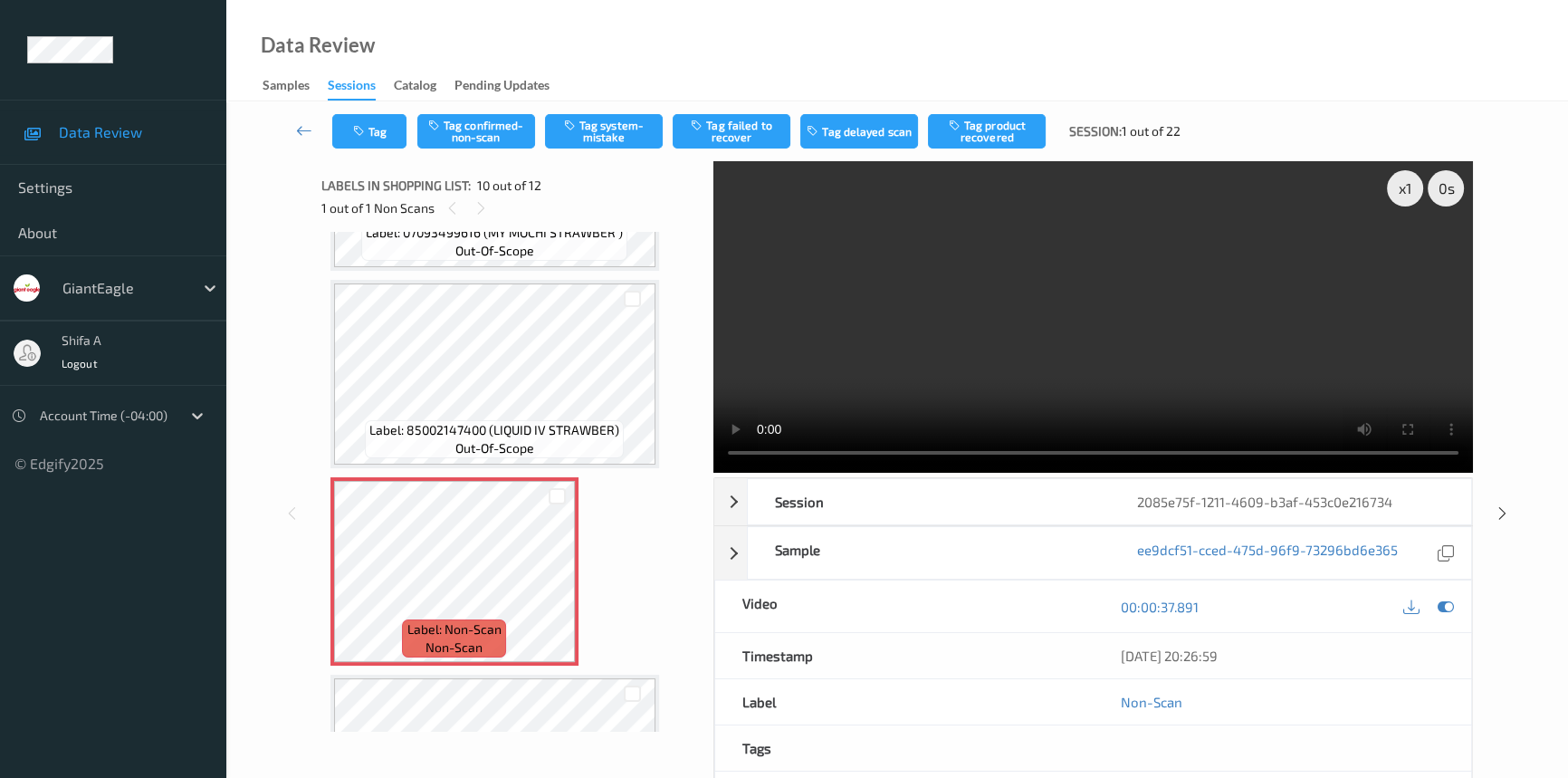 click at bounding box center (1093, 317) 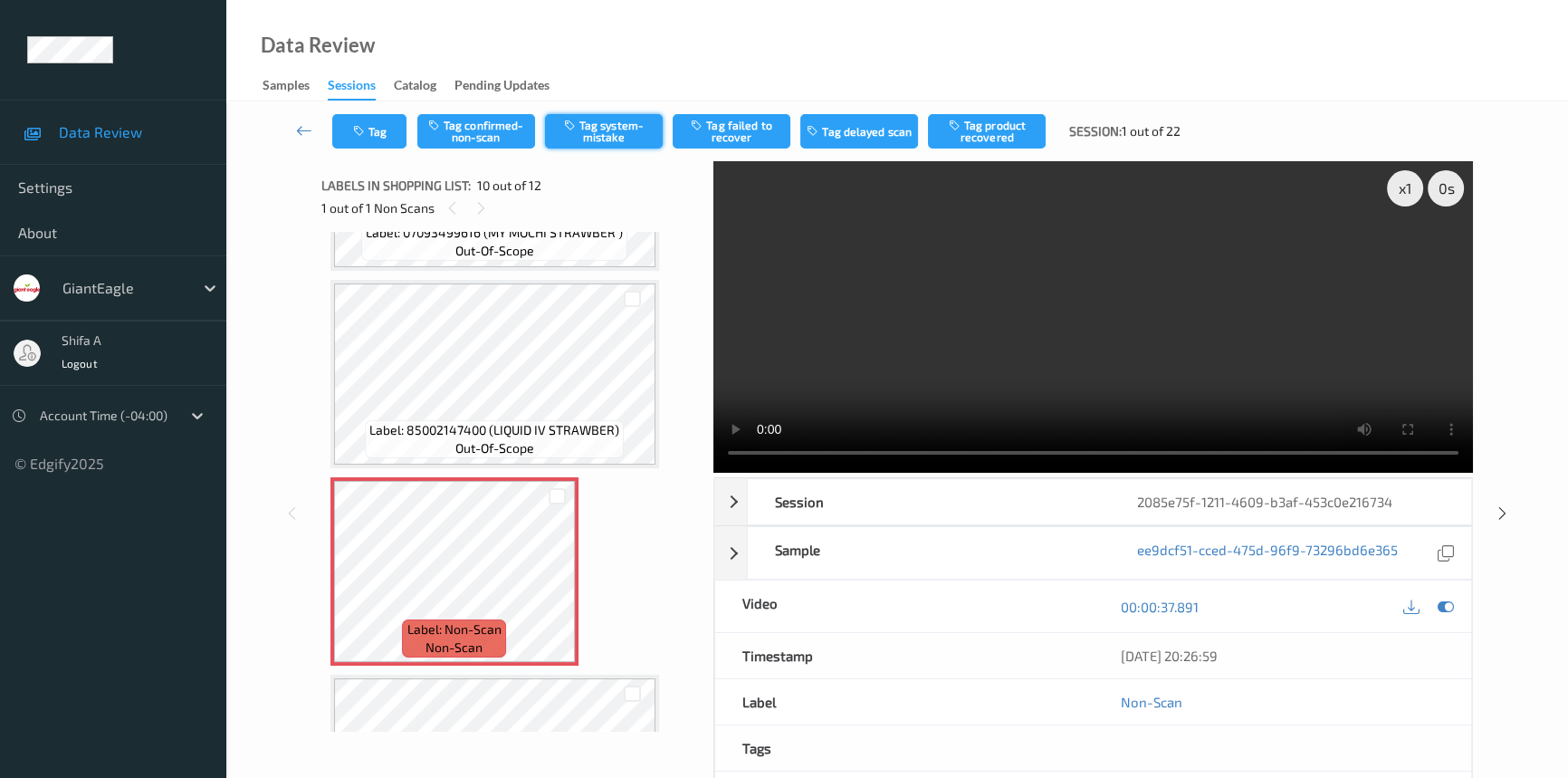 click on "Tag   system-mistake" at bounding box center (604, 131) 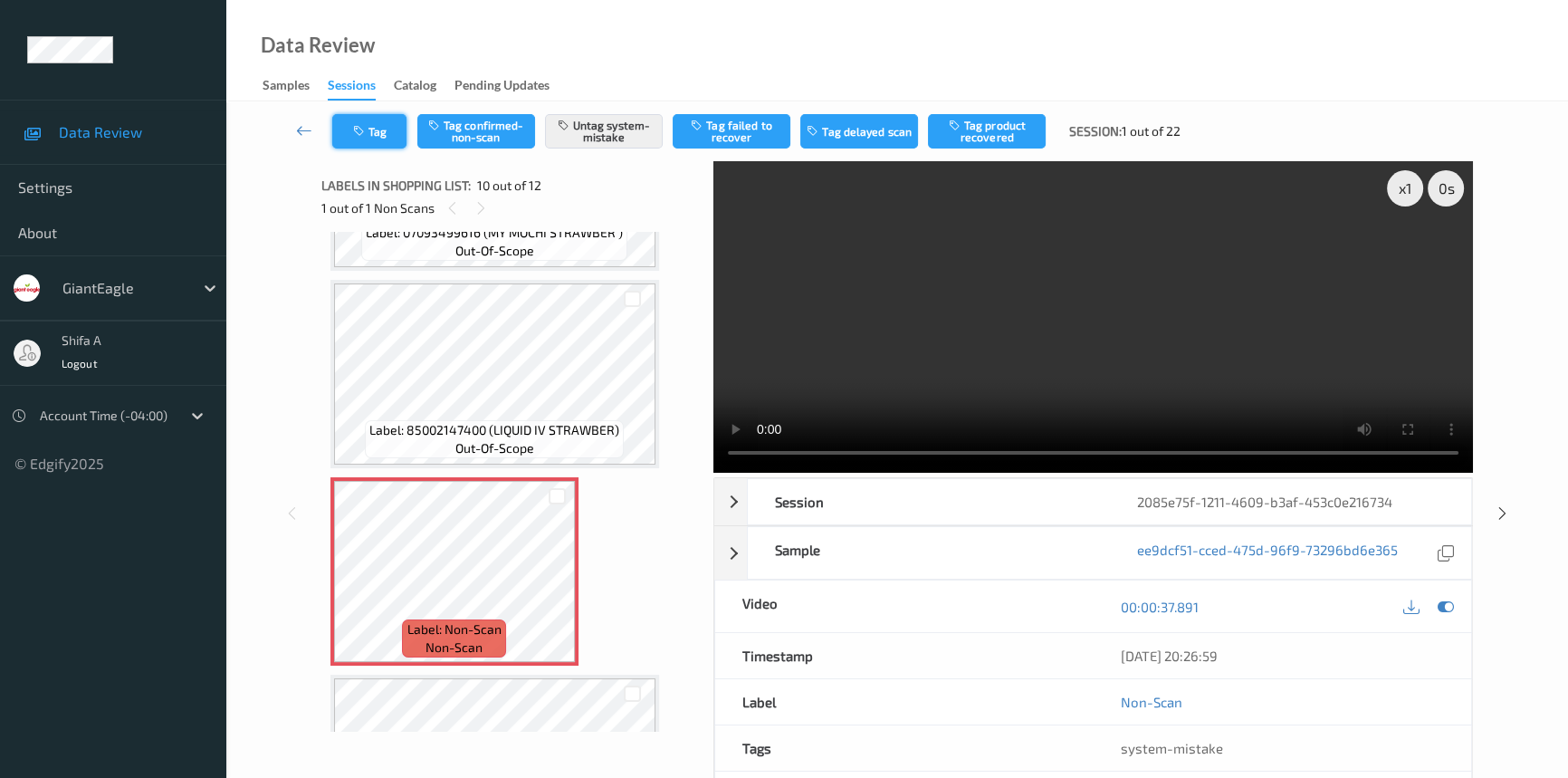click on "Tag" at bounding box center (369, 131) 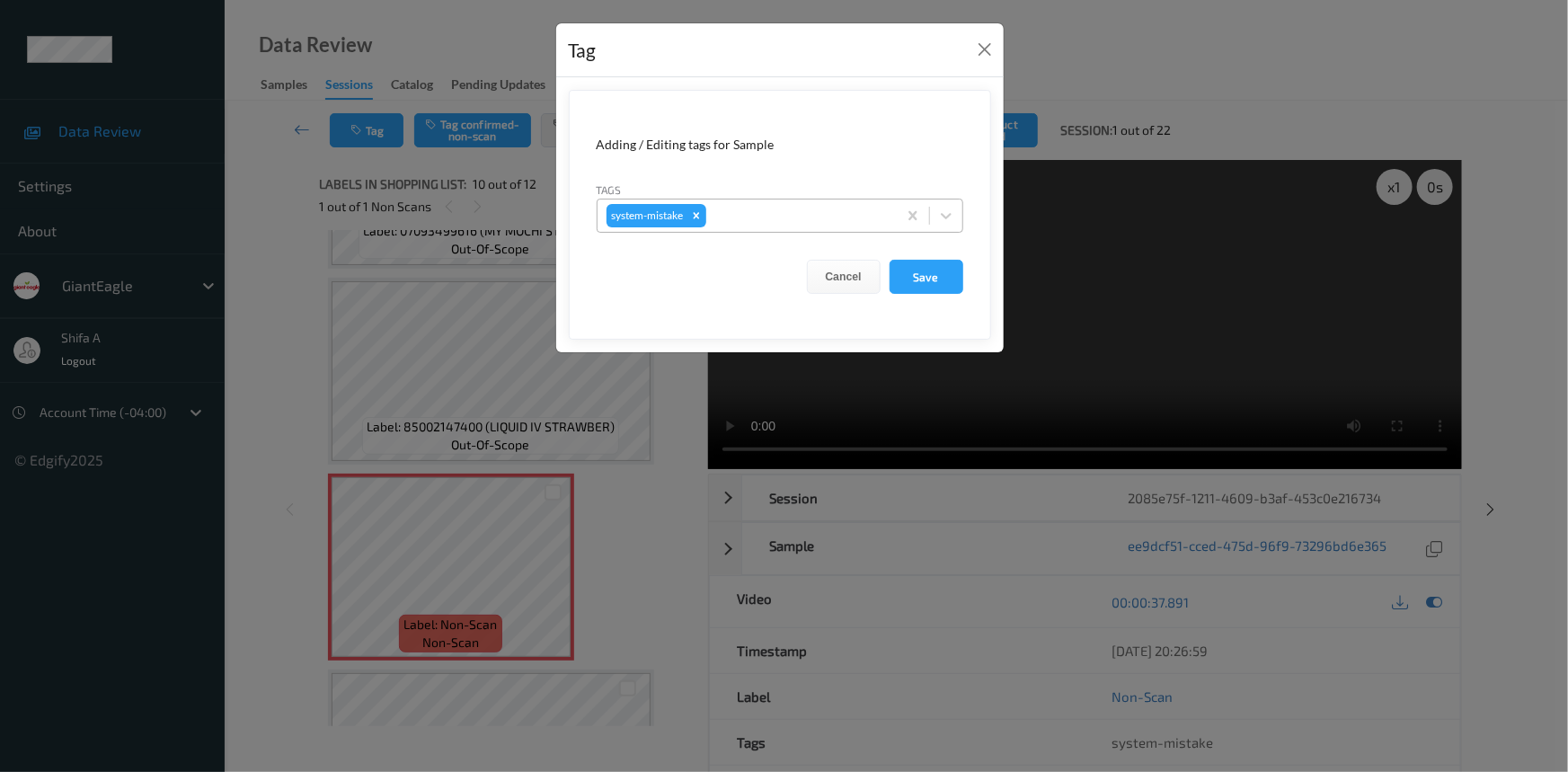 click at bounding box center [799, 216] 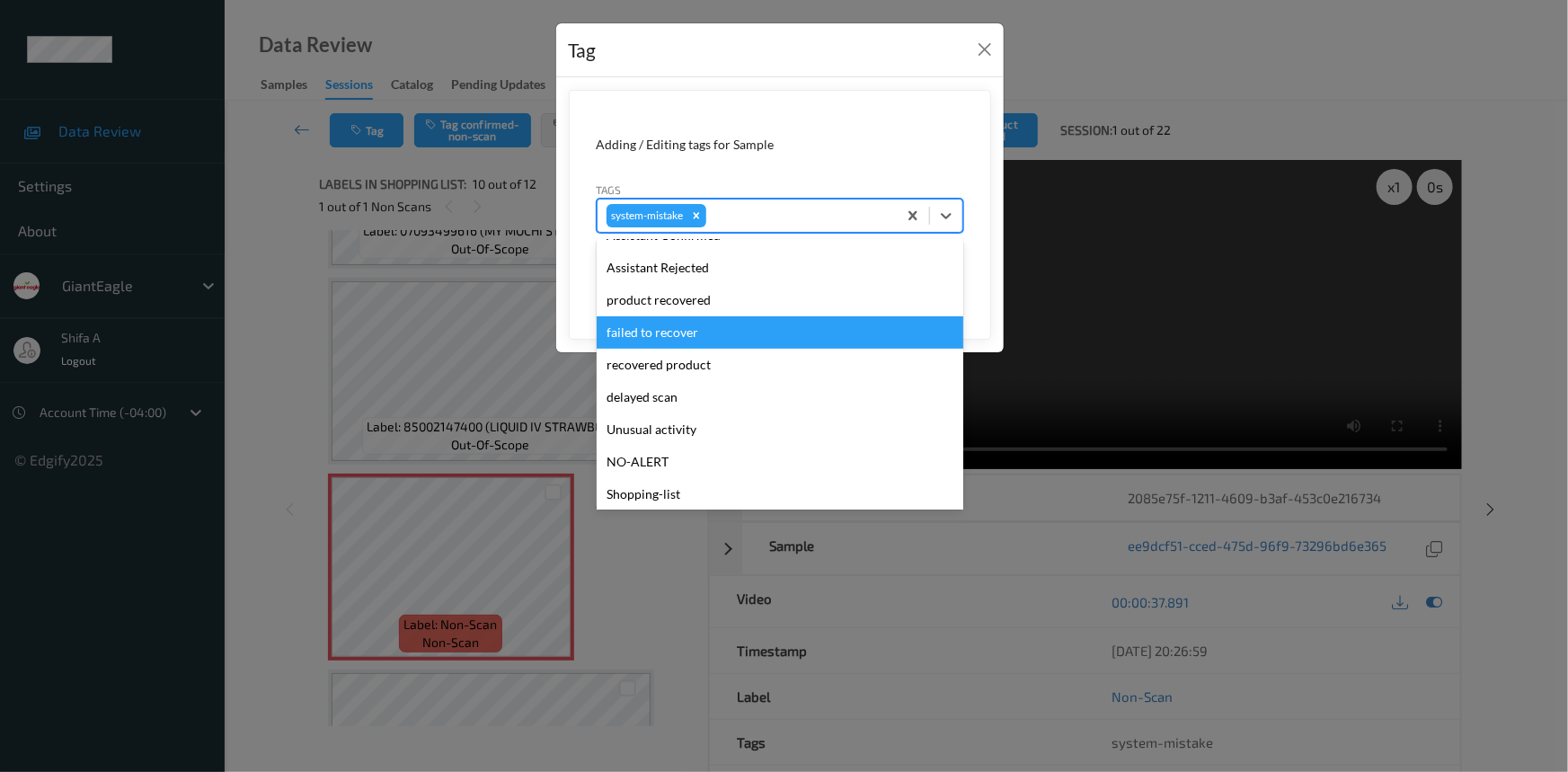 scroll, scrollTop: 158, scrollLeft: 0, axis: vertical 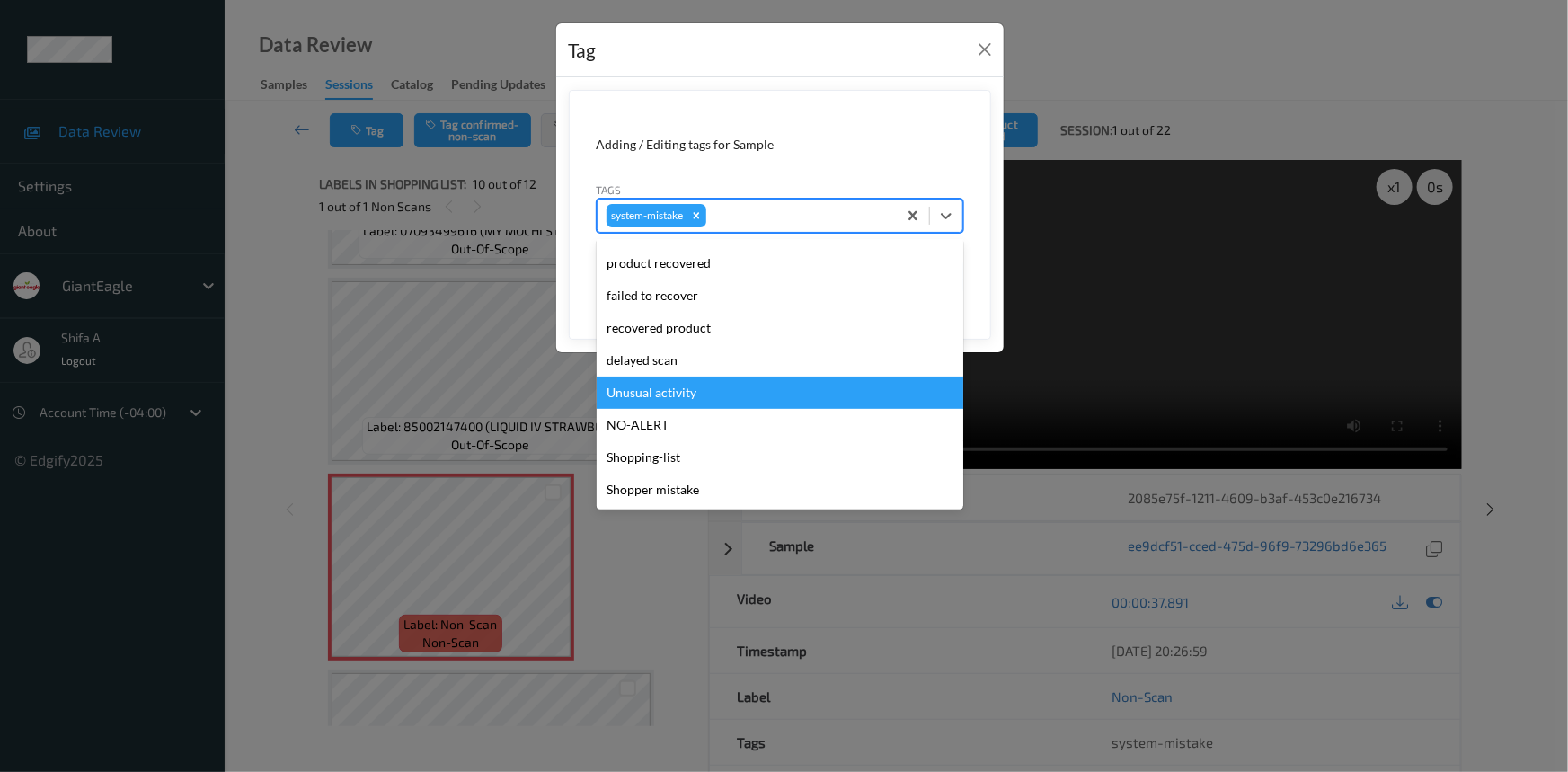 click on "Unusual activity" at bounding box center [780, 393] 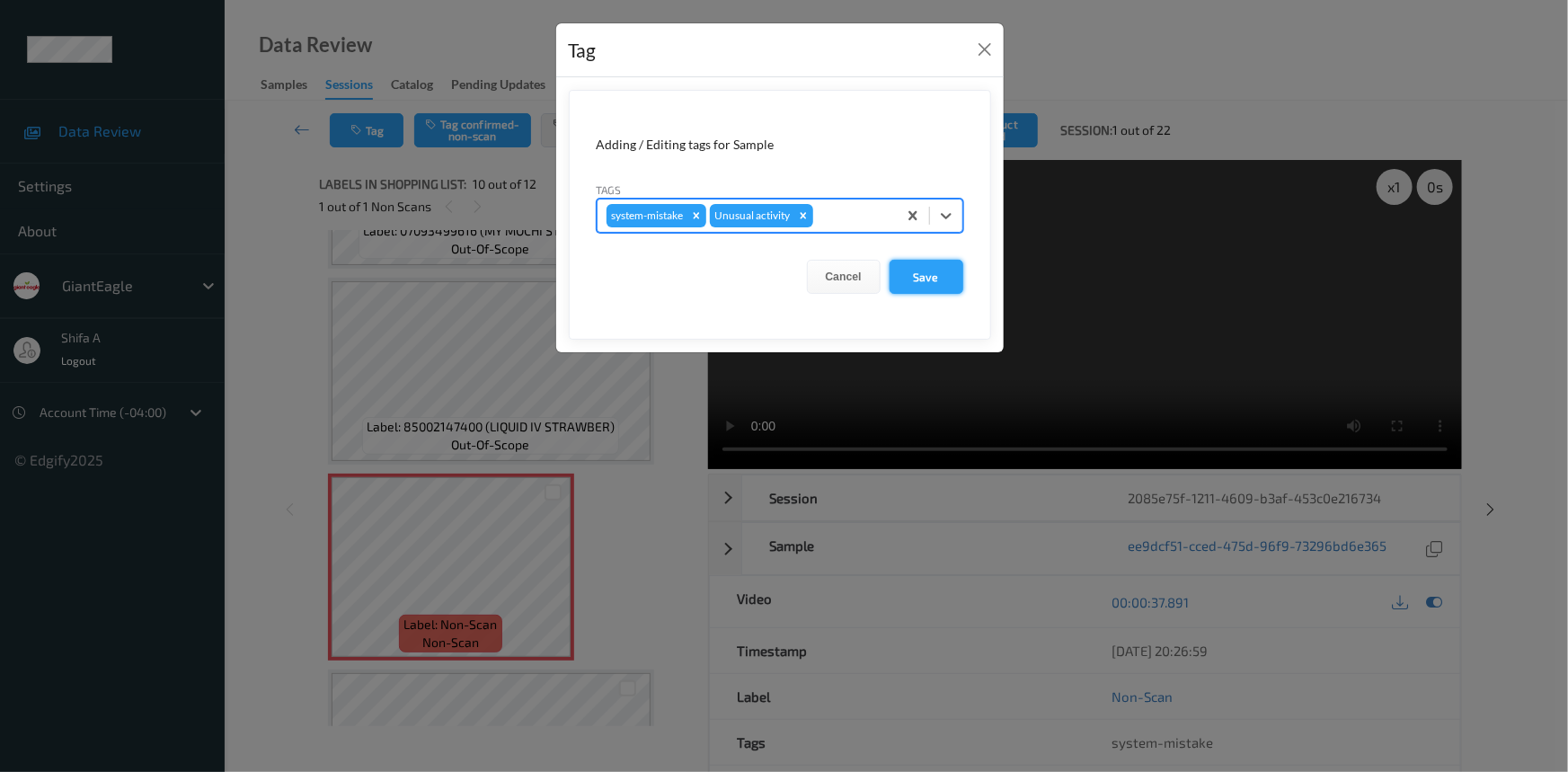 click on "Save" at bounding box center (926, 277) 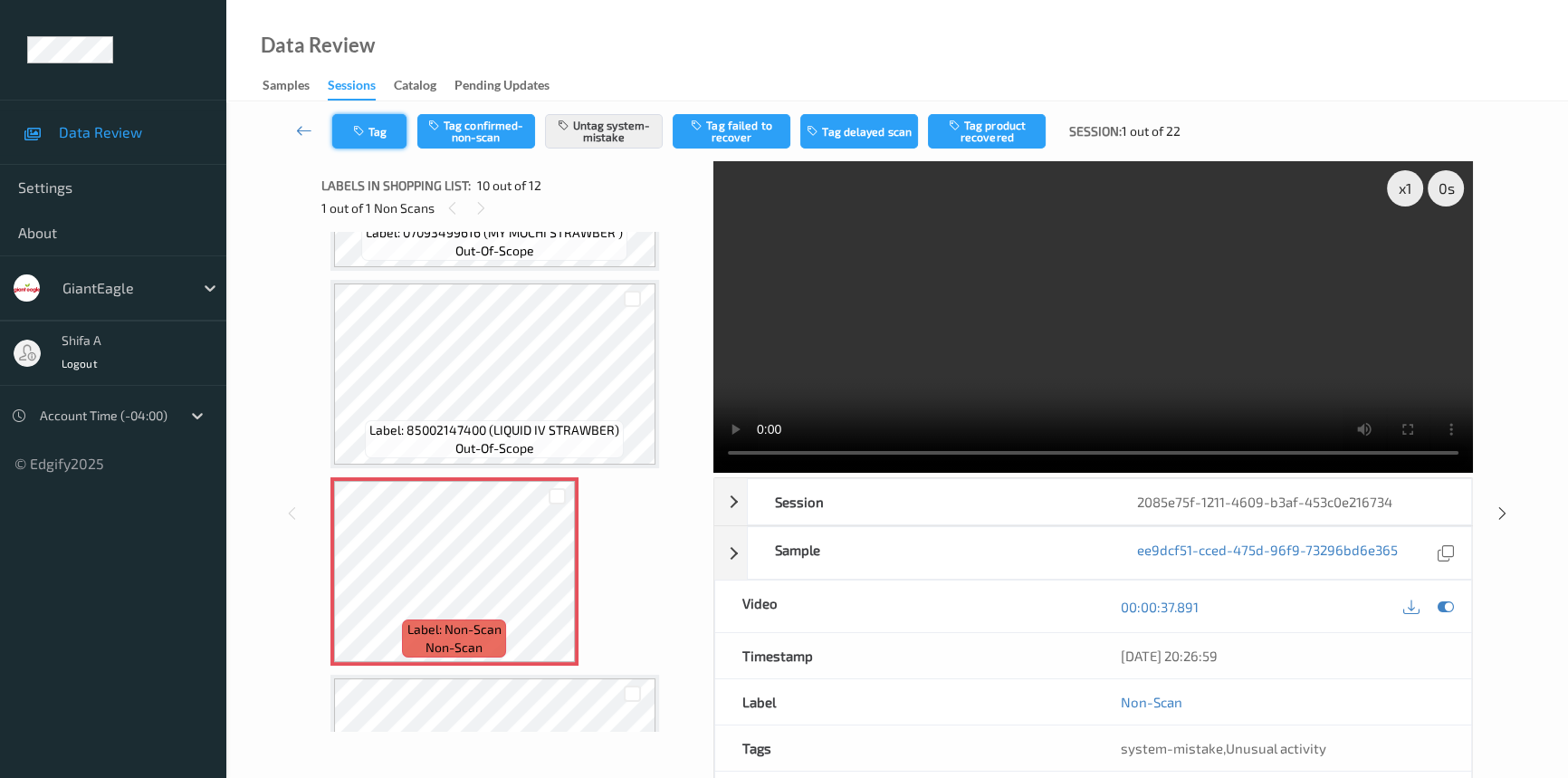 click at bounding box center (360, 131) 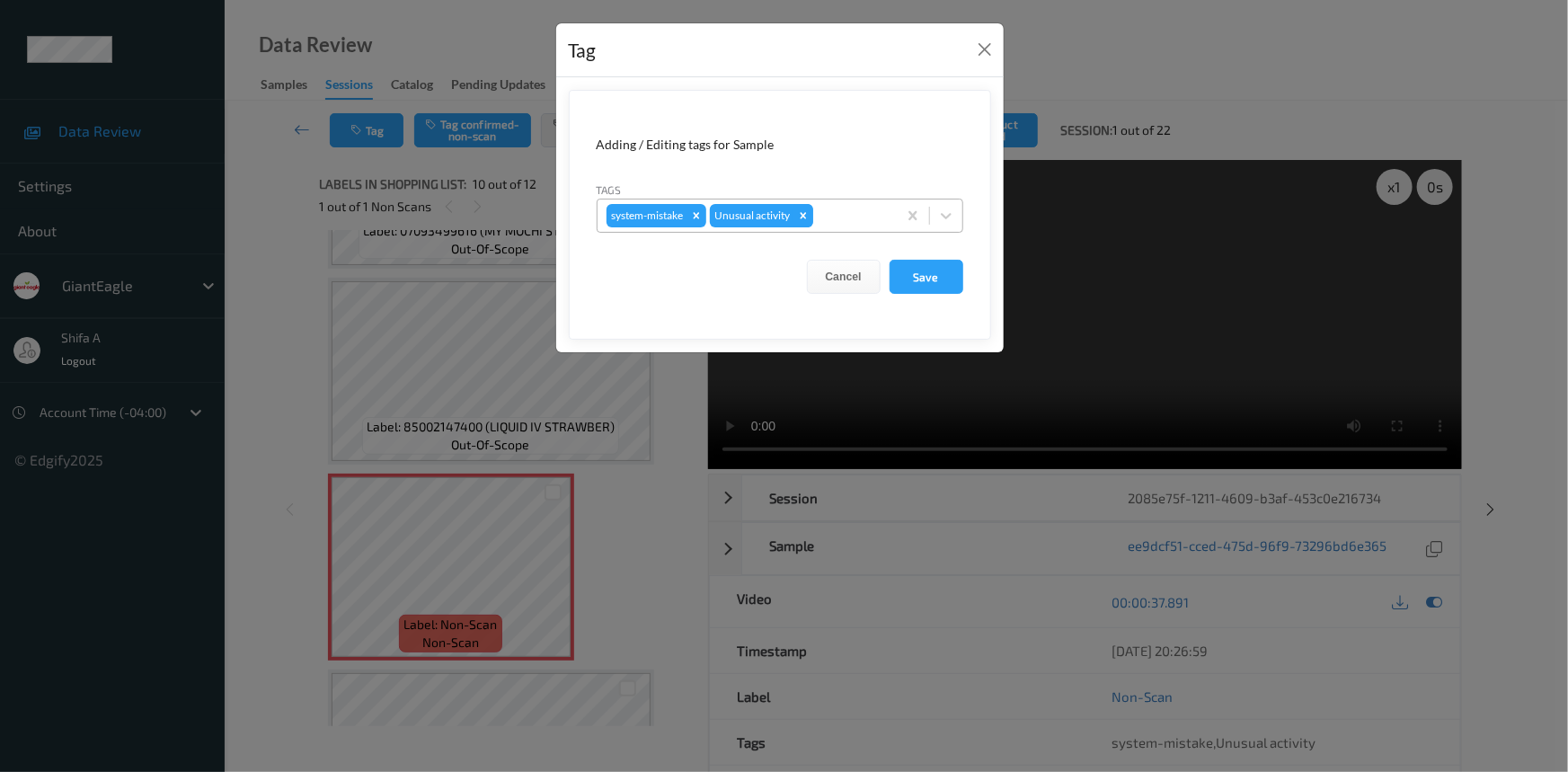 click 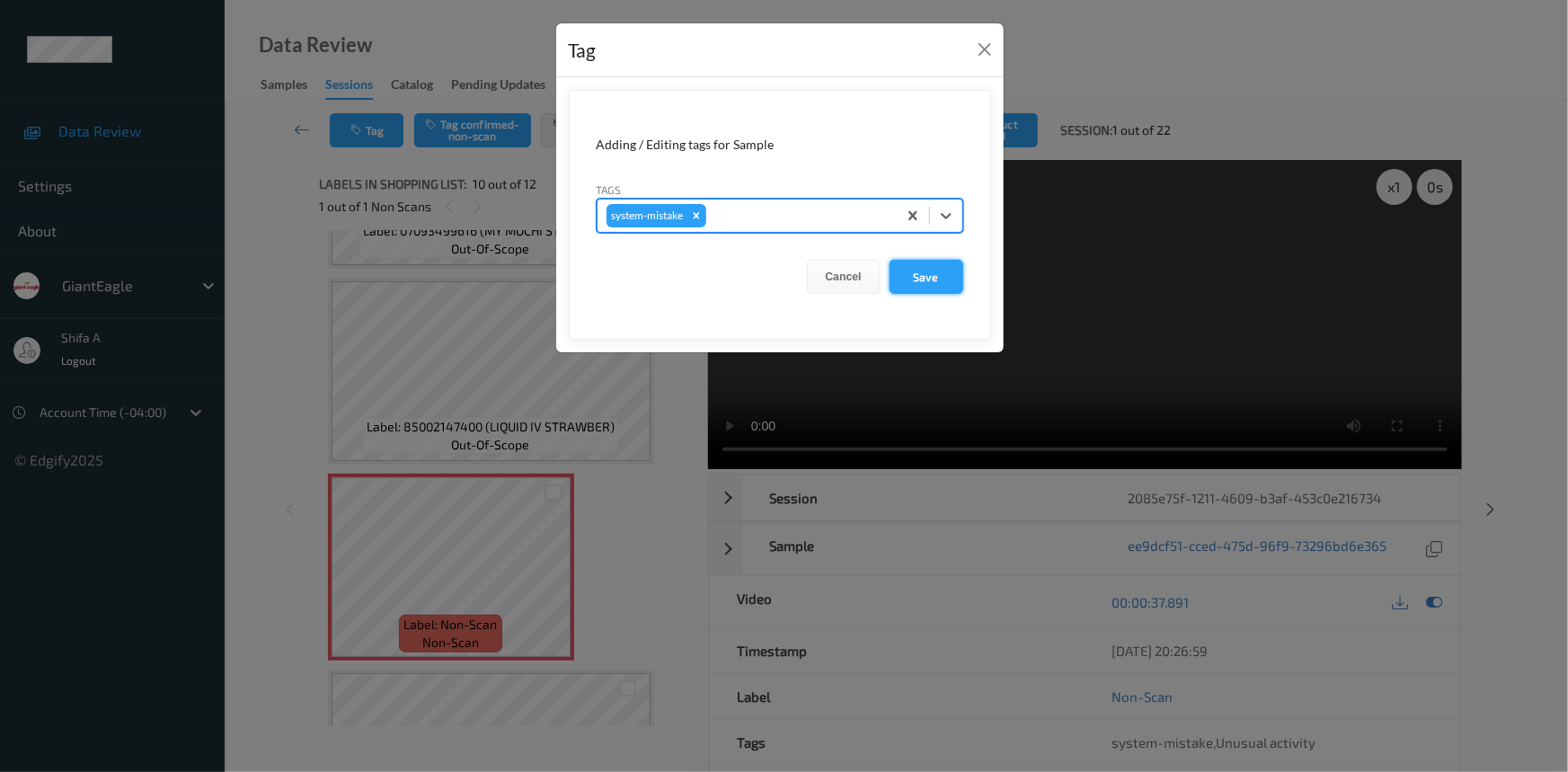 click on "Save" at bounding box center (926, 277) 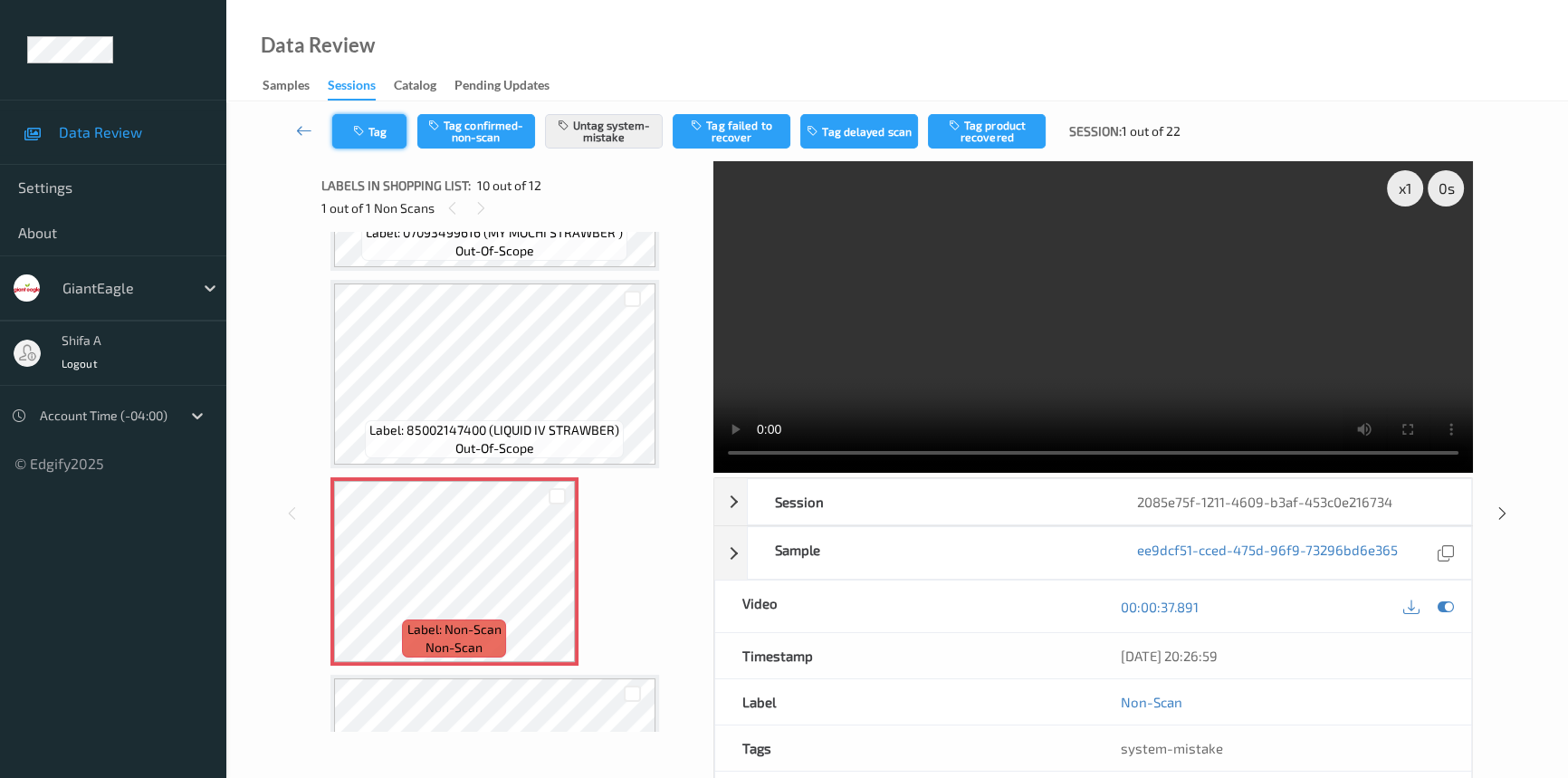 click on "Tag" at bounding box center [369, 131] 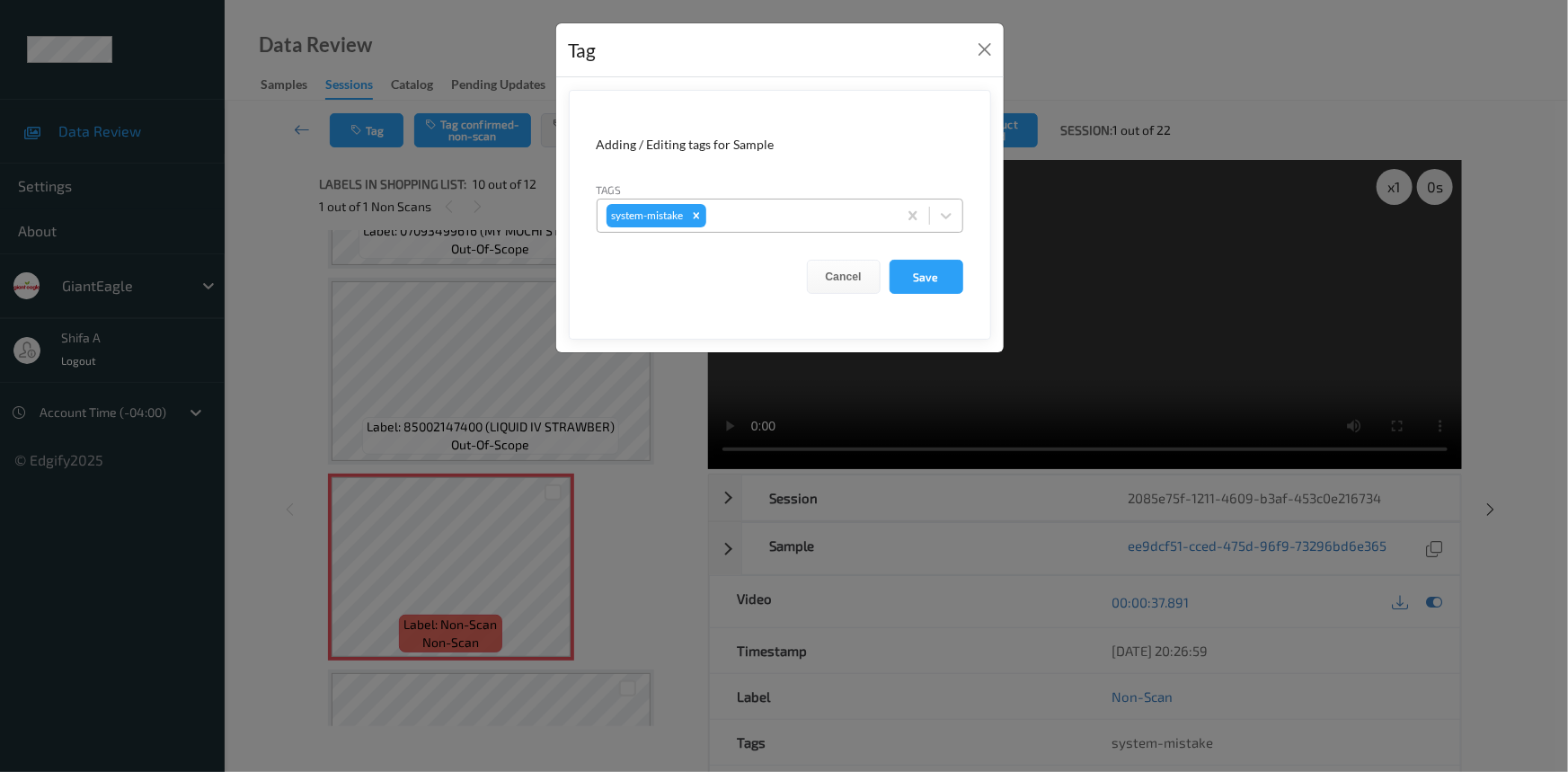 click at bounding box center (799, 216) 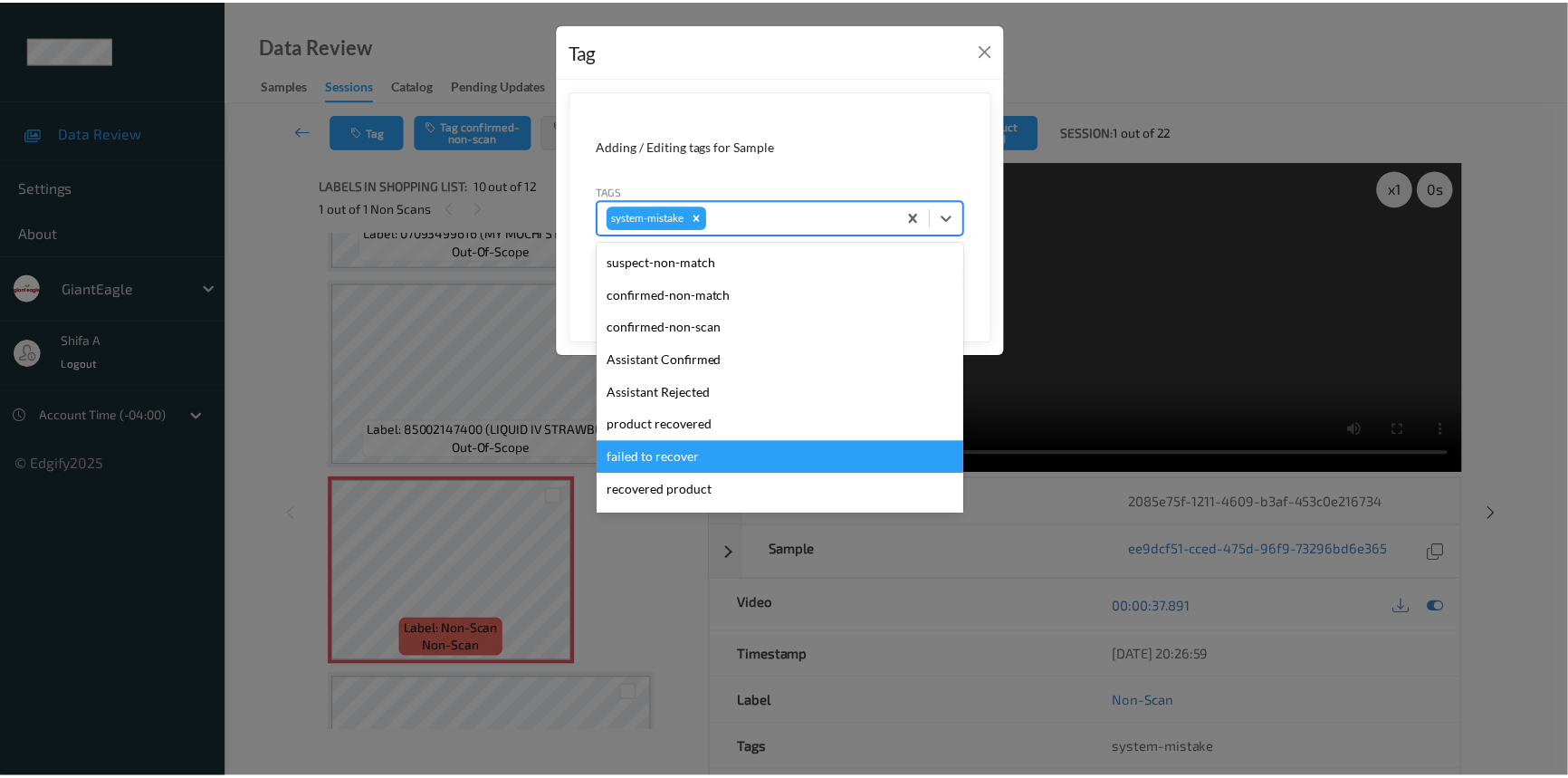 scroll, scrollTop: 159, scrollLeft: 0, axis: vertical 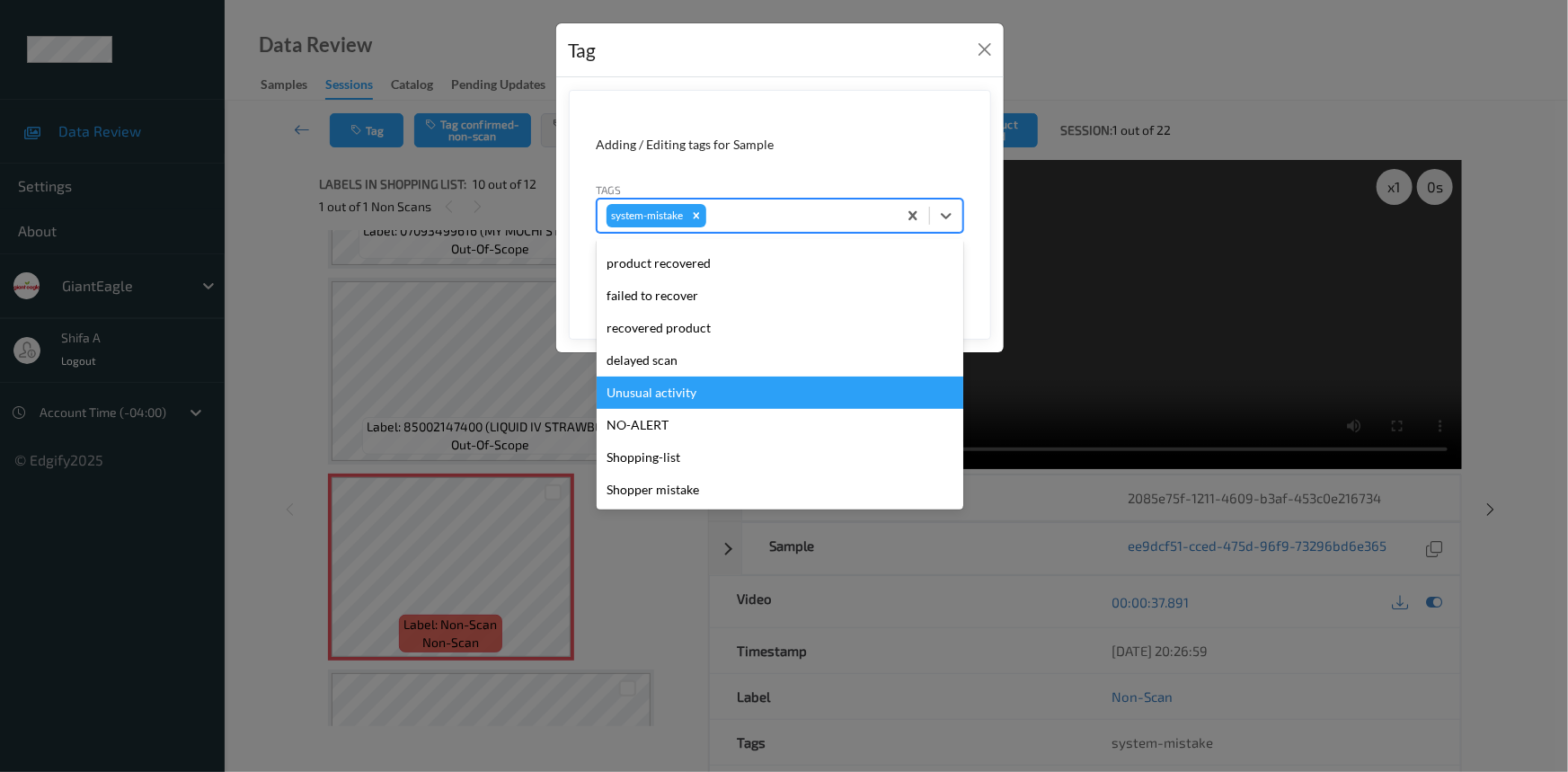 click on "Unusual activity" at bounding box center [780, 393] 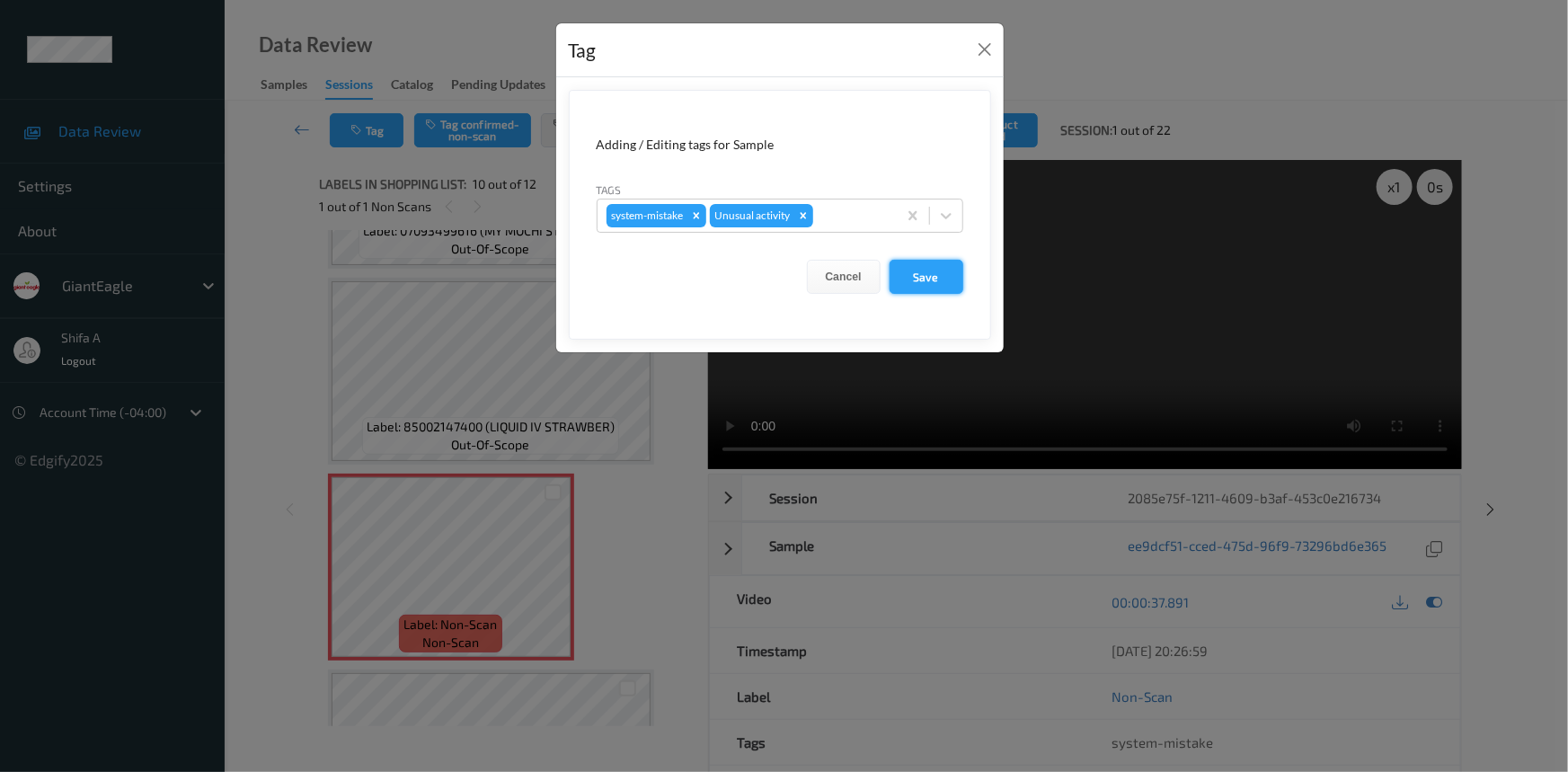 click on "Save" at bounding box center (926, 277) 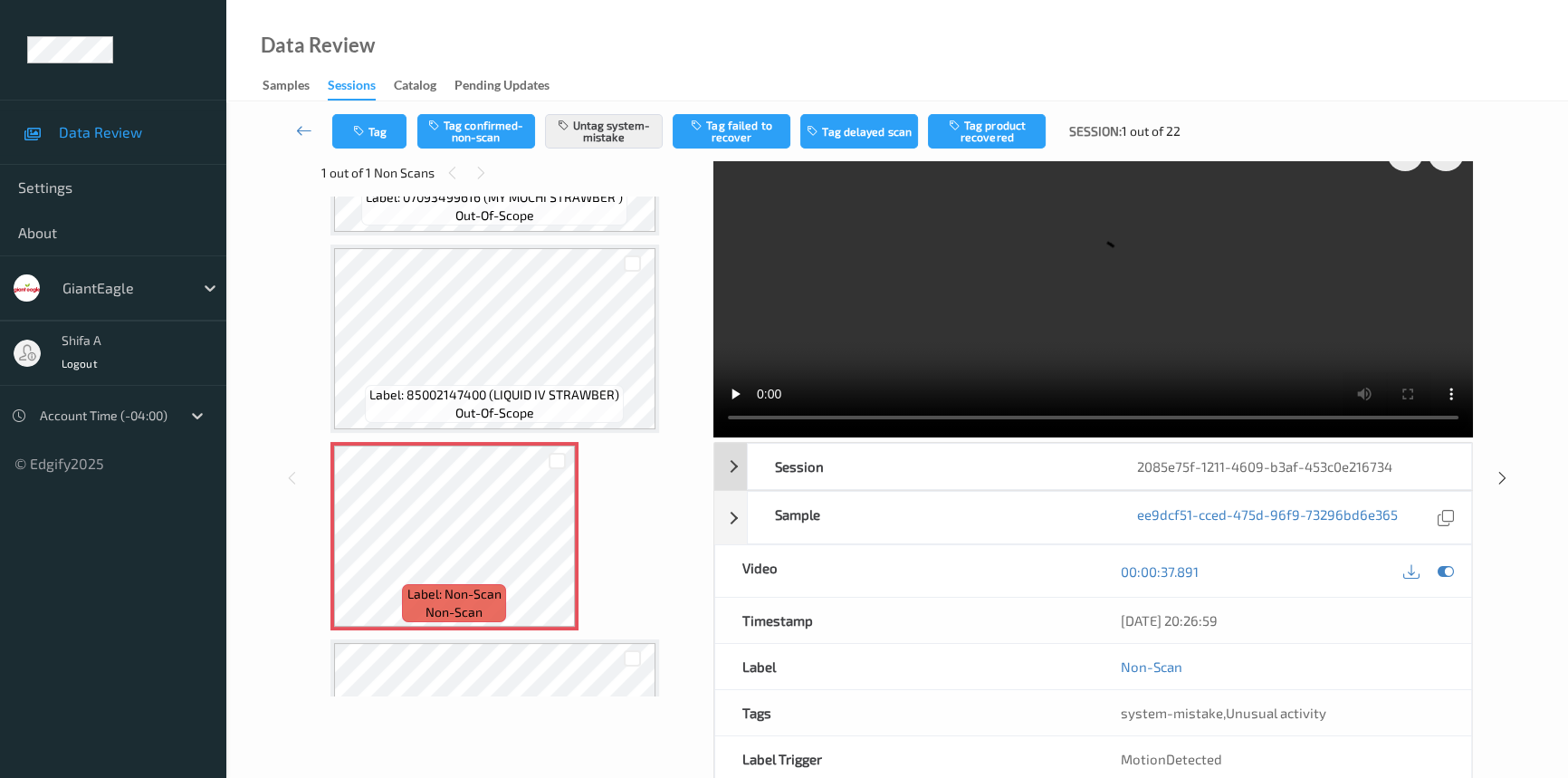 scroll, scrollTop: 0, scrollLeft: 0, axis: both 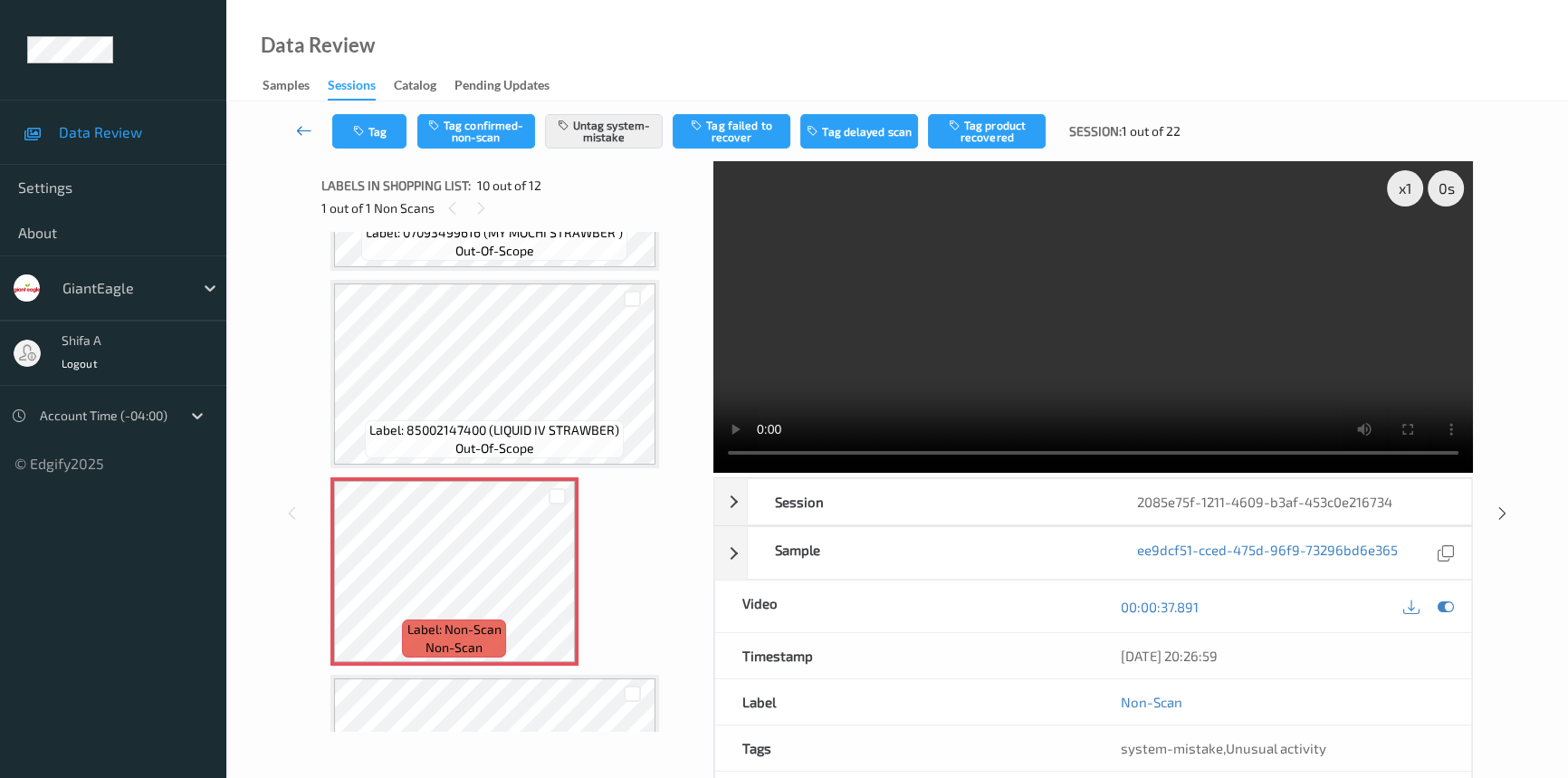 click at bounding box center [304, 130] 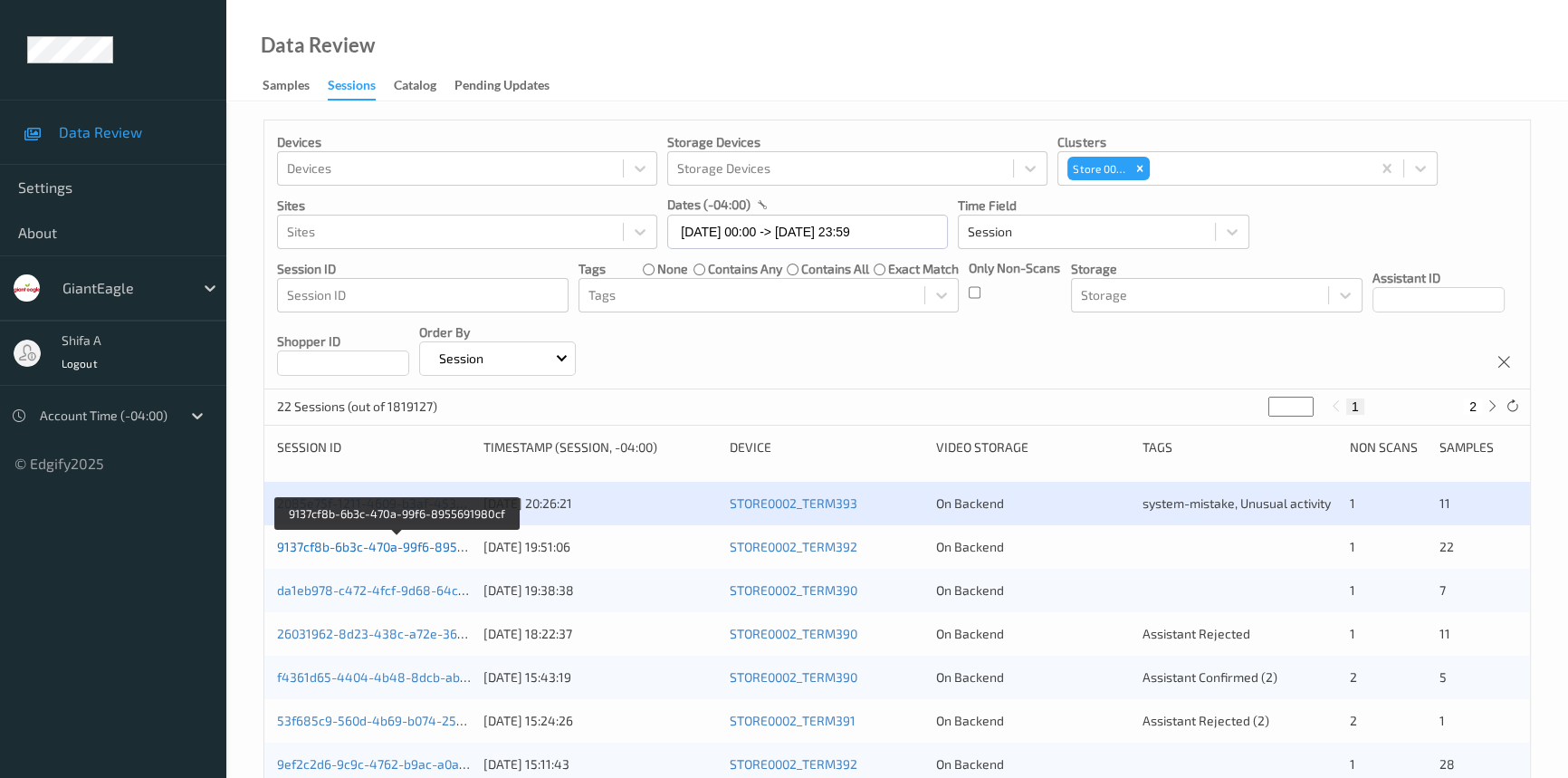 click on "9137cf8b-6b3c-470a-99f6-8955691980cf" at bounding box center (397, 546) 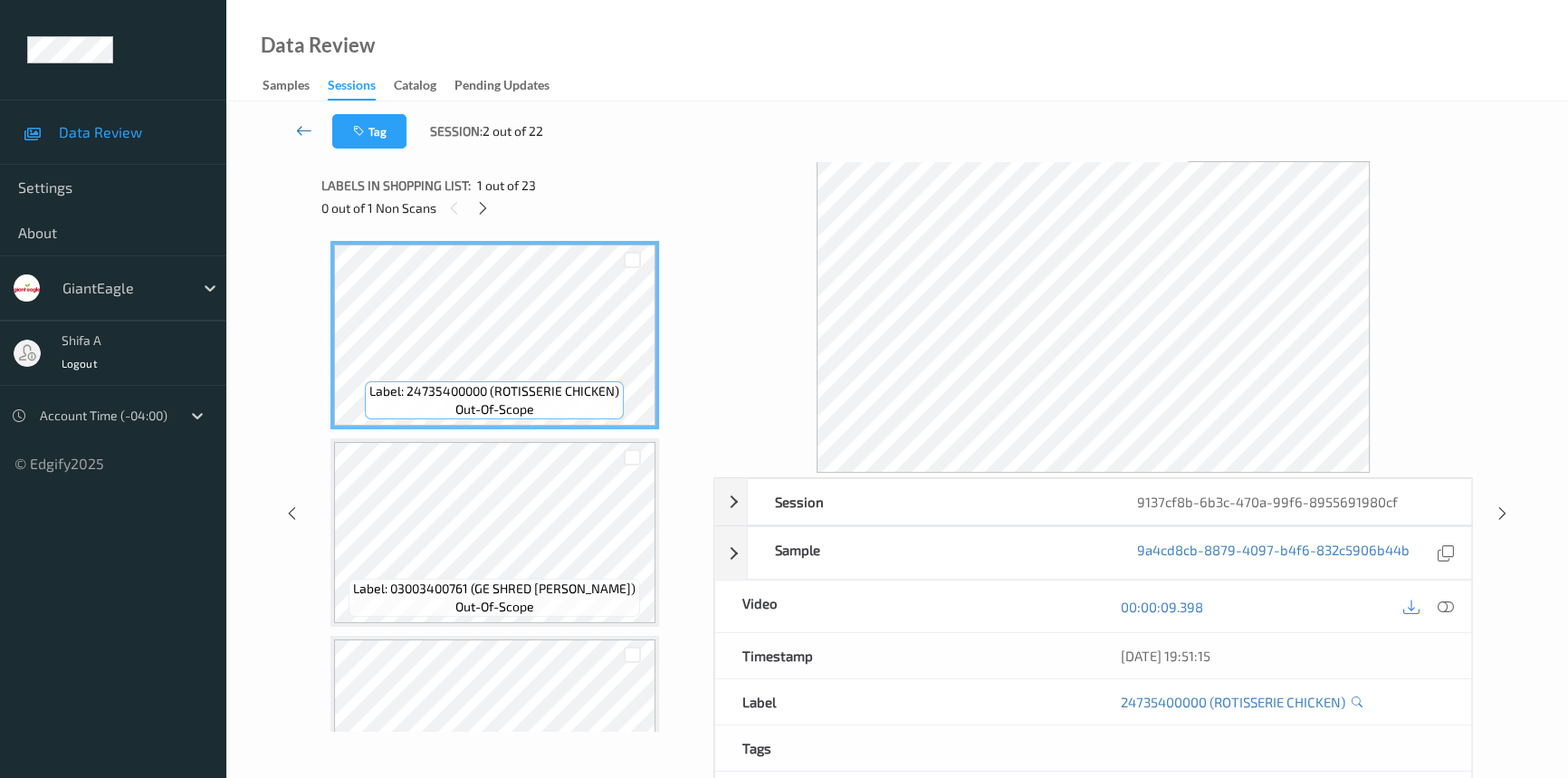 click at bounding box center [304, 130] 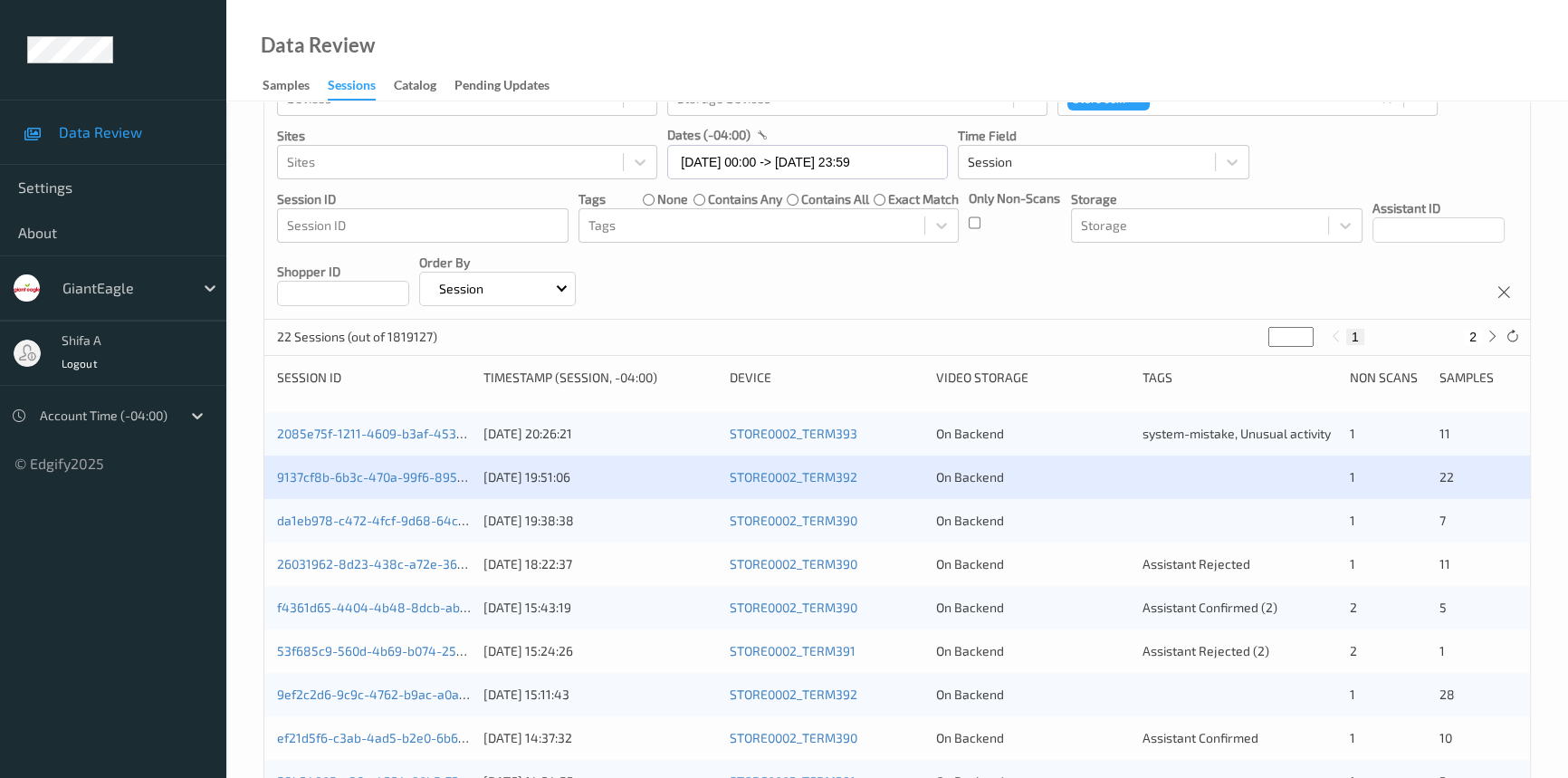 scroll, scrollTop: 164, scrollLeft: 0, axis: vertical 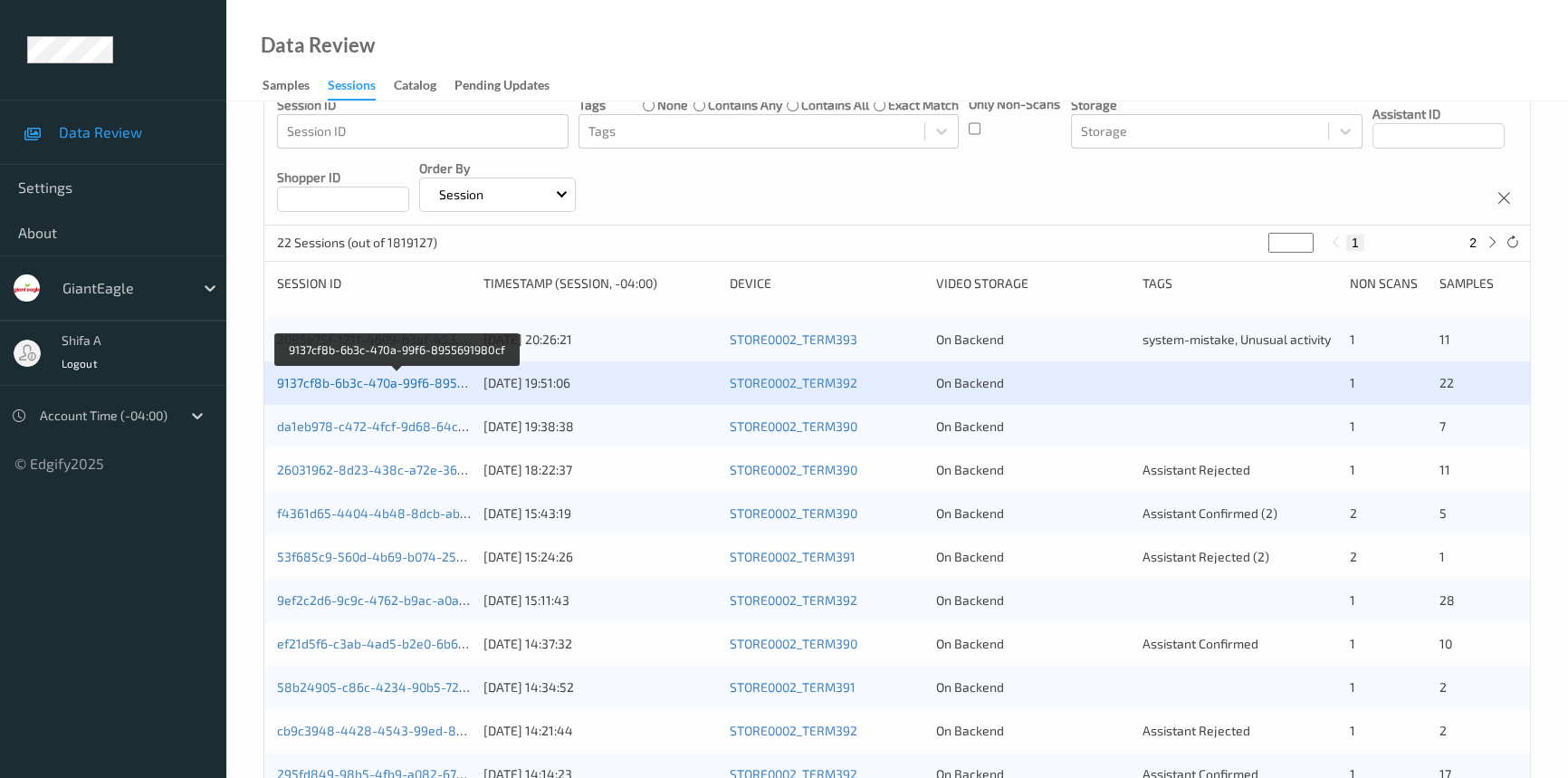 click on "9137cf8b-6b3c-470a-99f6-8955691980cf" at bounding box center (397, 382) 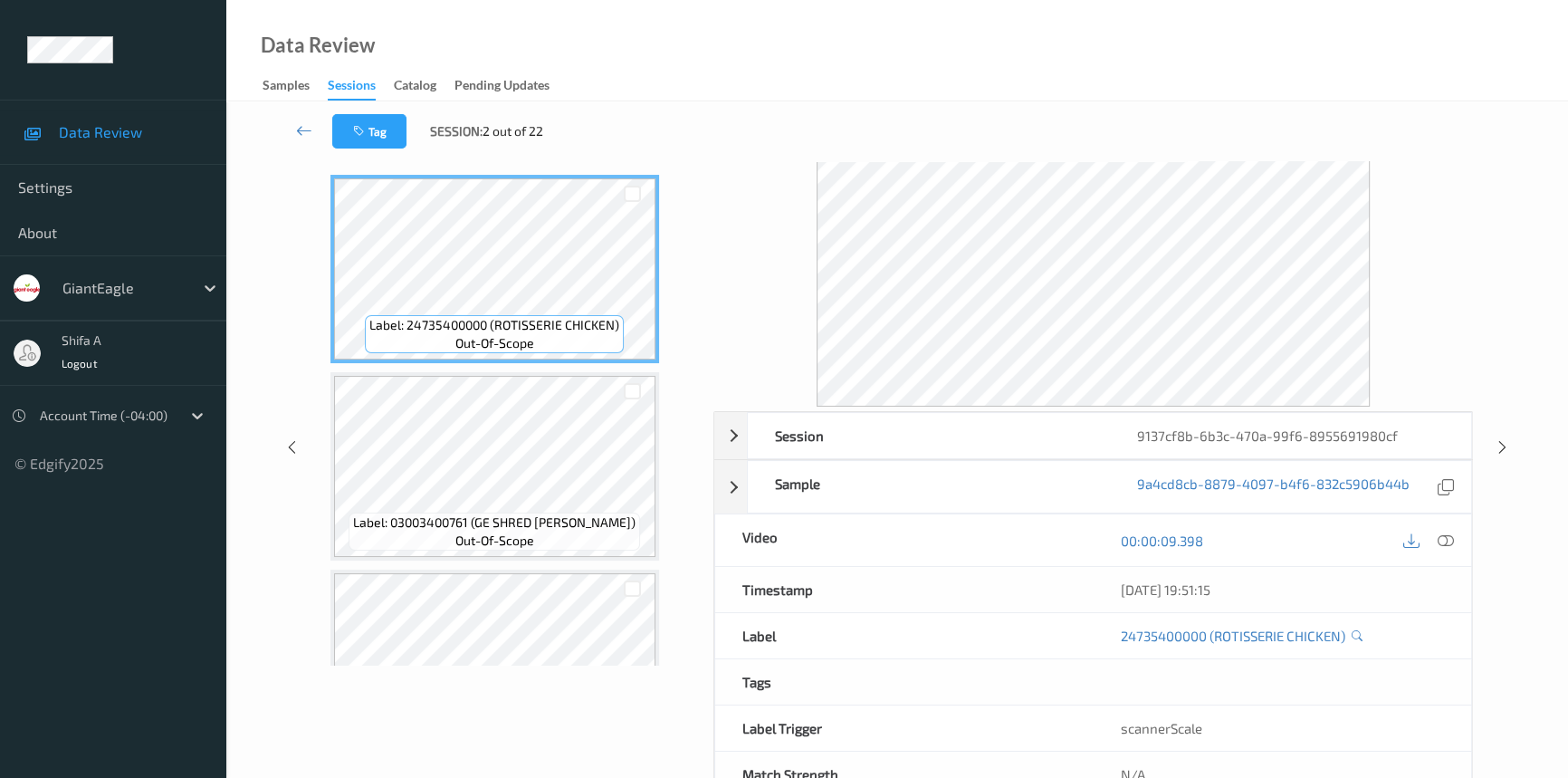 scroll, scrollTop: 0, scrollLeft: 0, axis: both 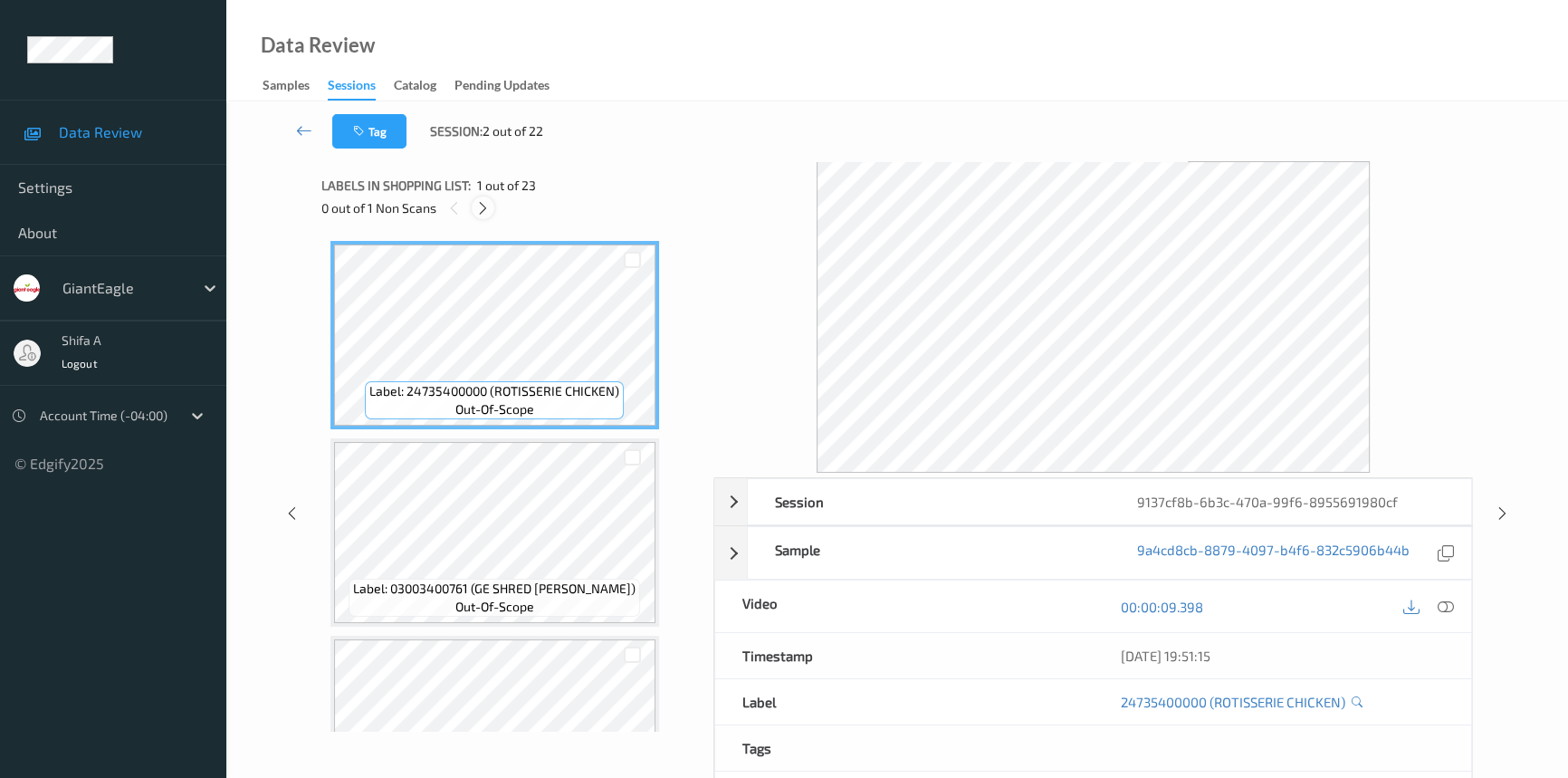 click at bounding box center (483, 207) 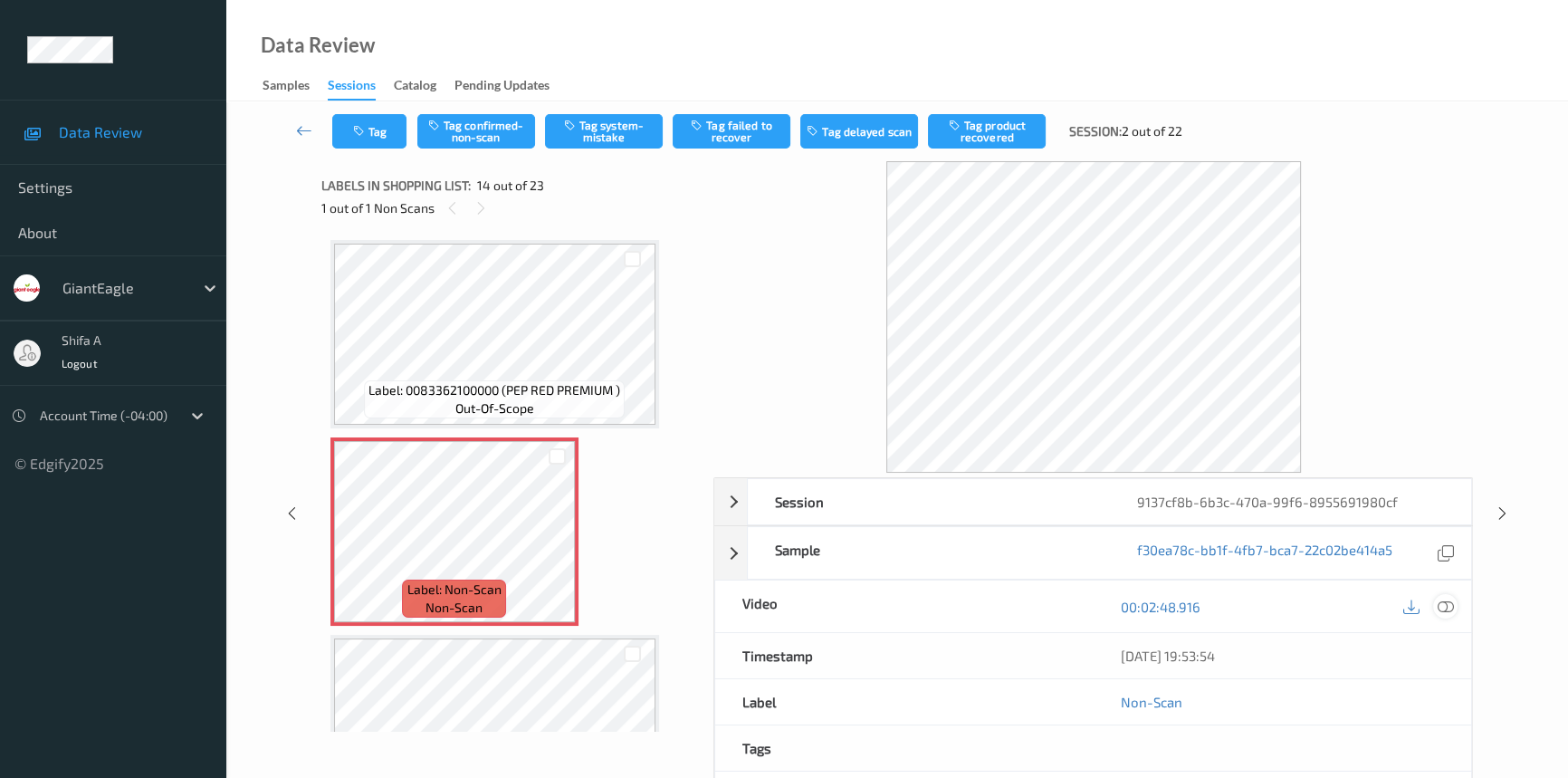 click at bounding box center (1446, 607) 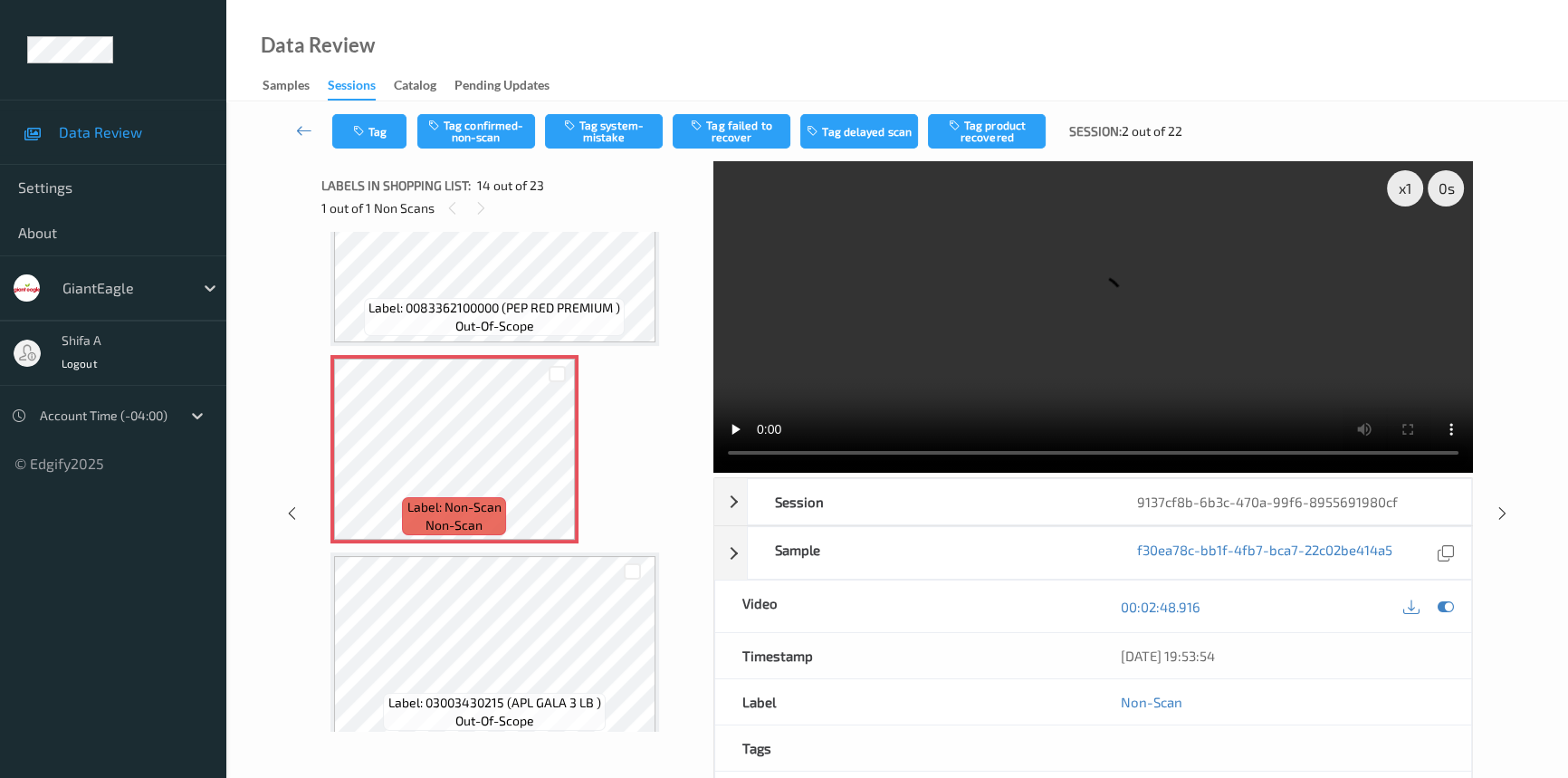 scroll, scrollTop: 2370, scrollLeft: 0, axis: vertical 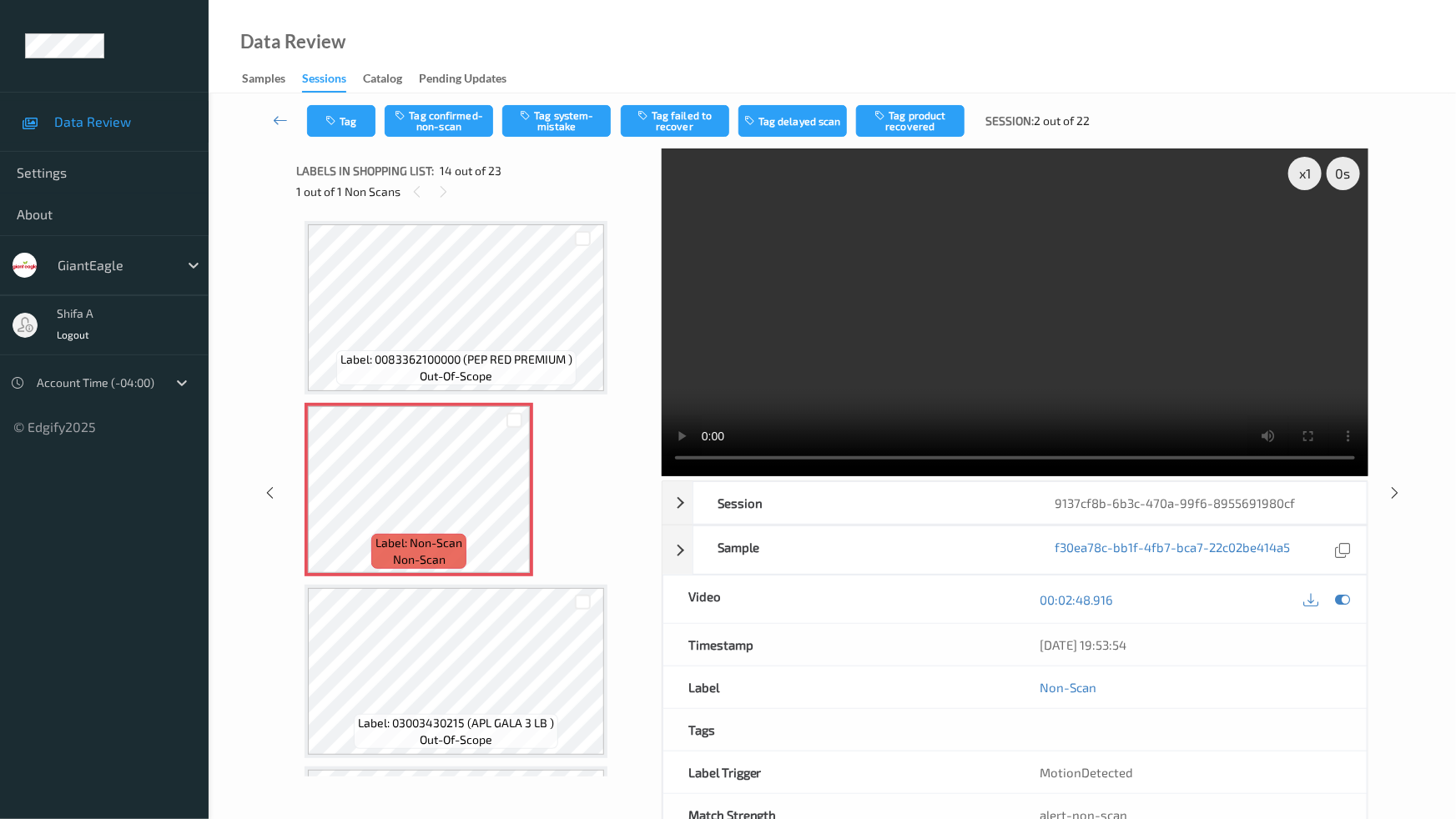 type 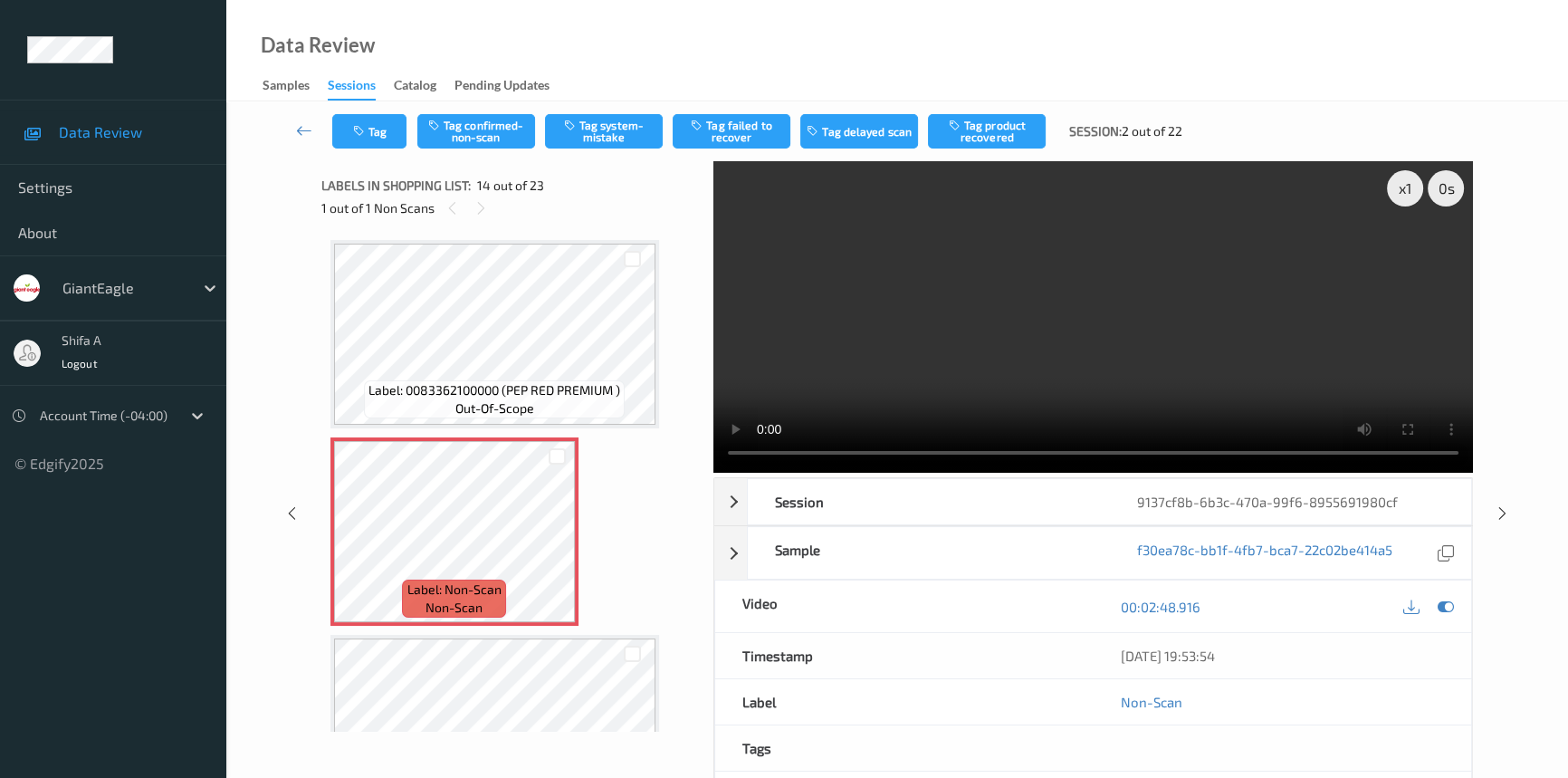 click at bounding box center [1093, 317] 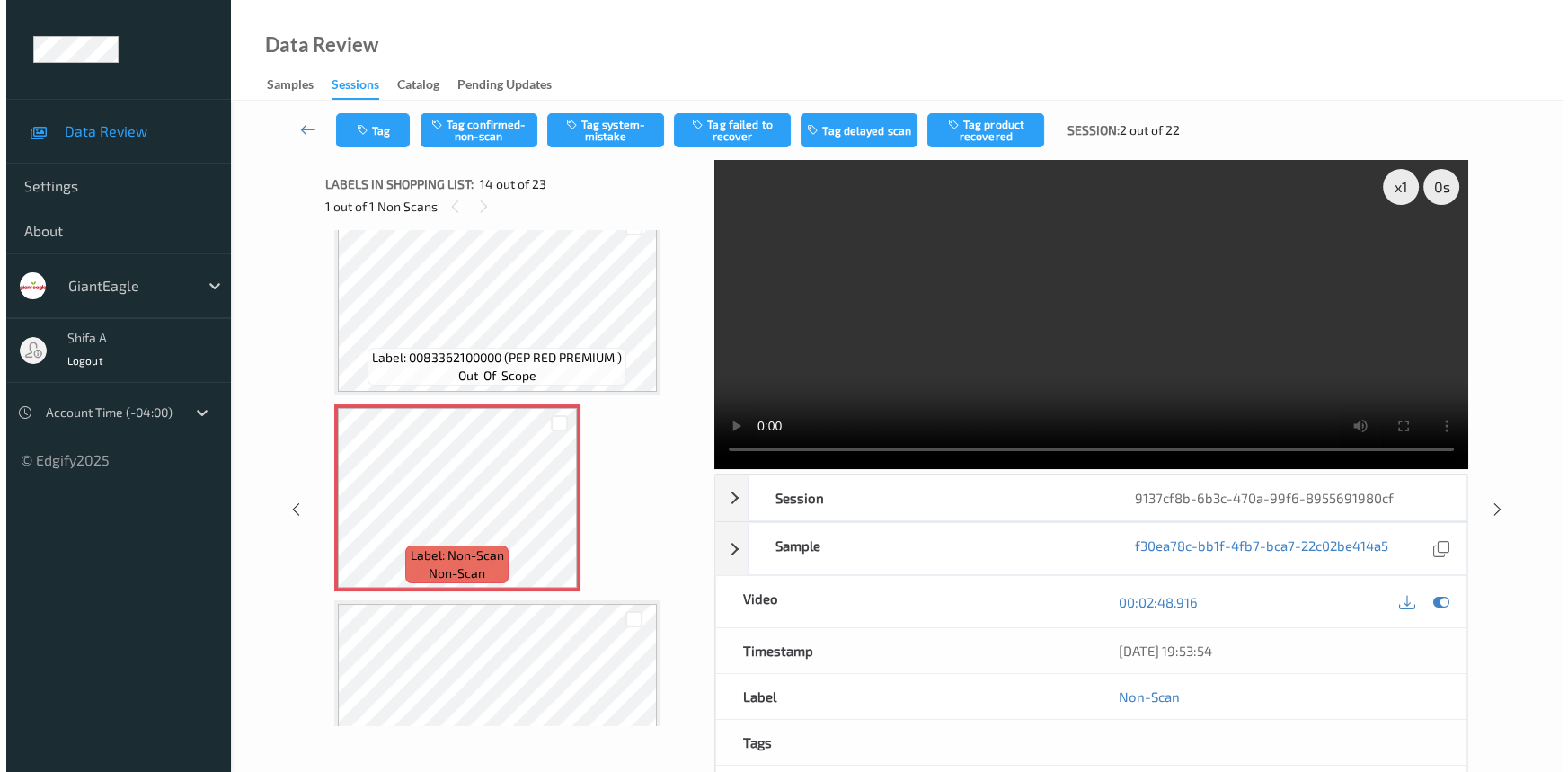 scroll, scrollTop: 2352, scrollLeft: 0, axis: vertical 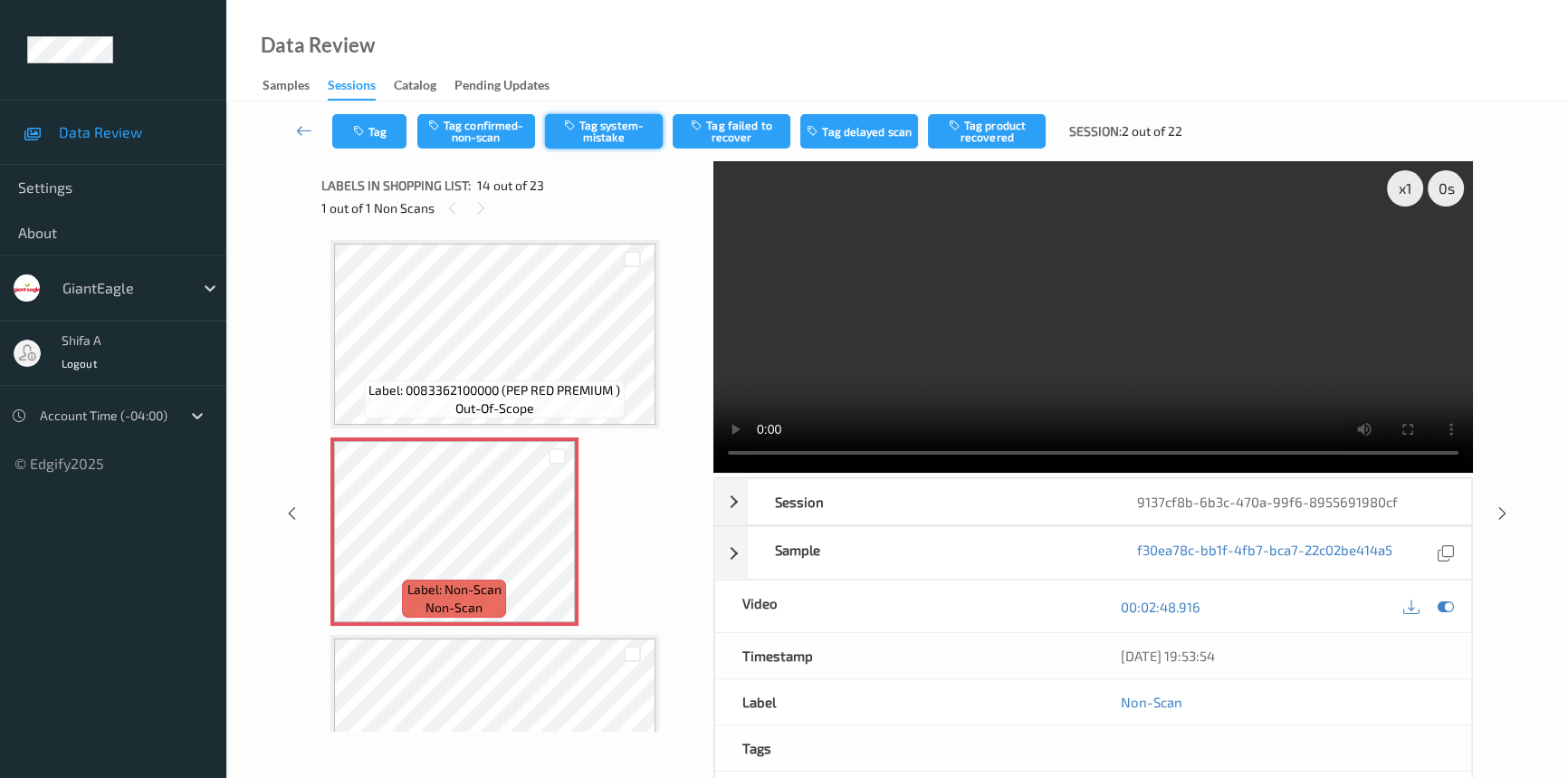 click on "Tag   system-mistake" at bounding box center (604, 131) 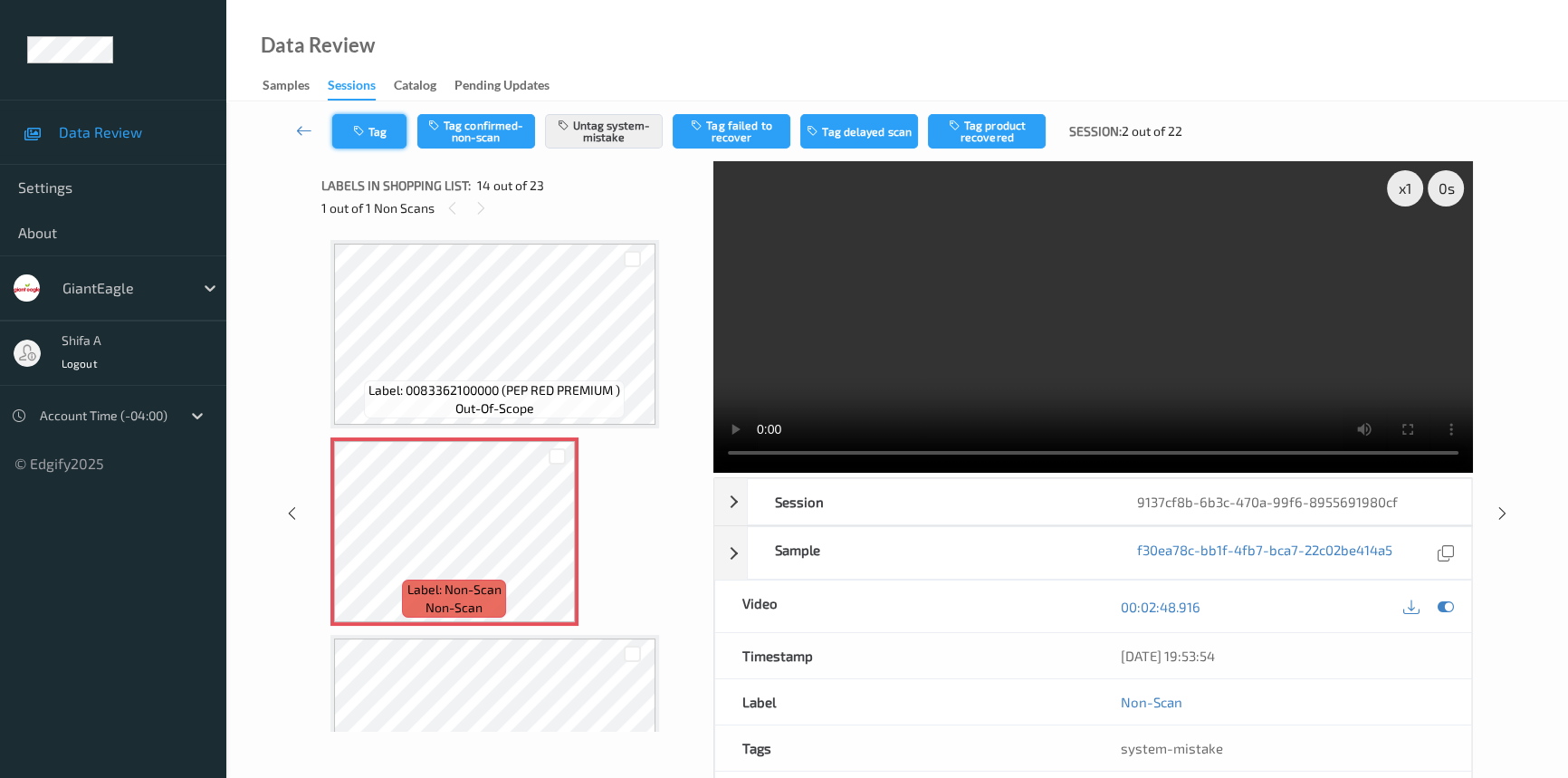 click at bounding box center (360, 131) 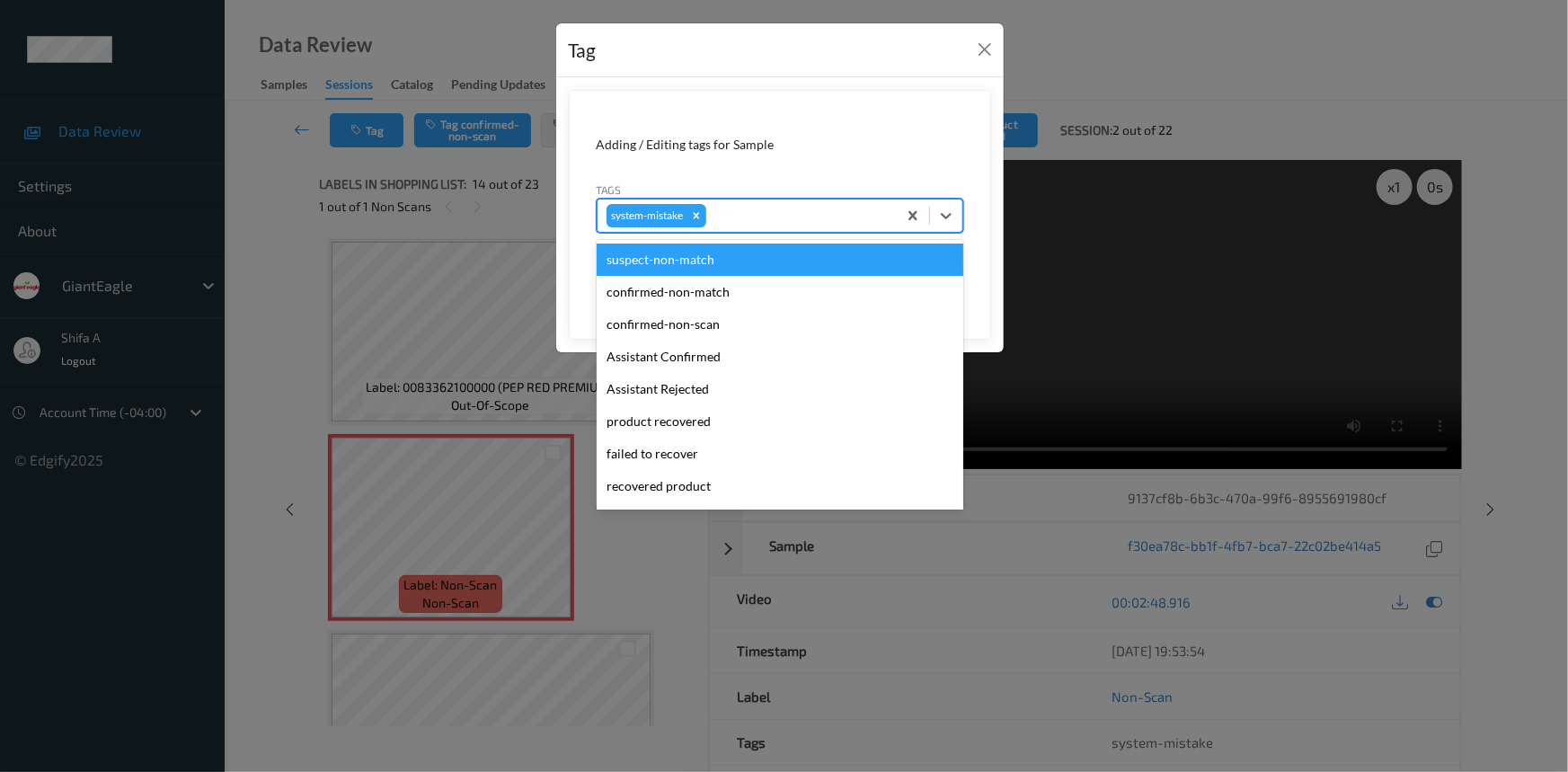 click at bounding box center [799, 216] 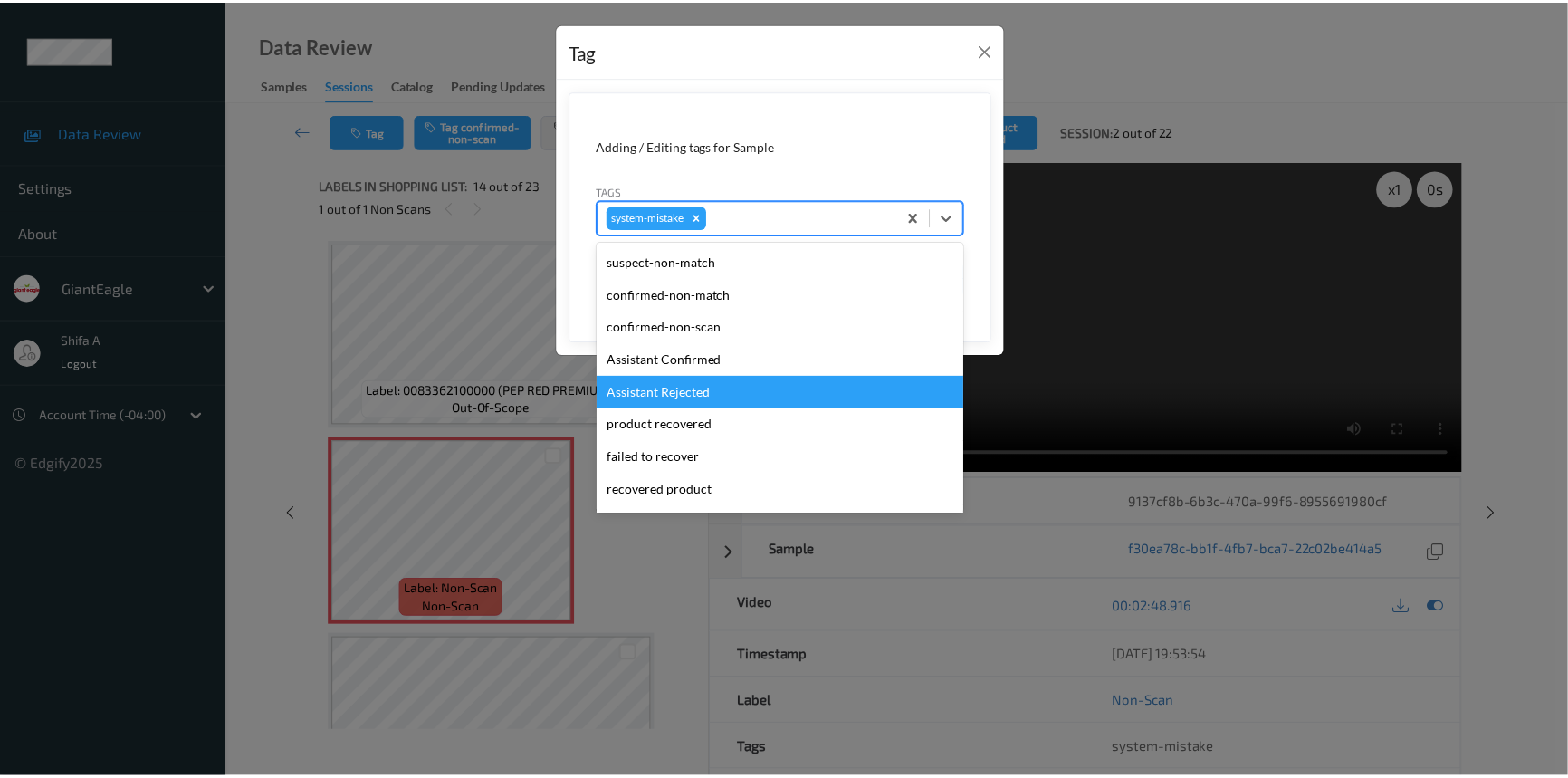 scroll, scrollTop: 159, scrollLeft: 0, axis: vertical 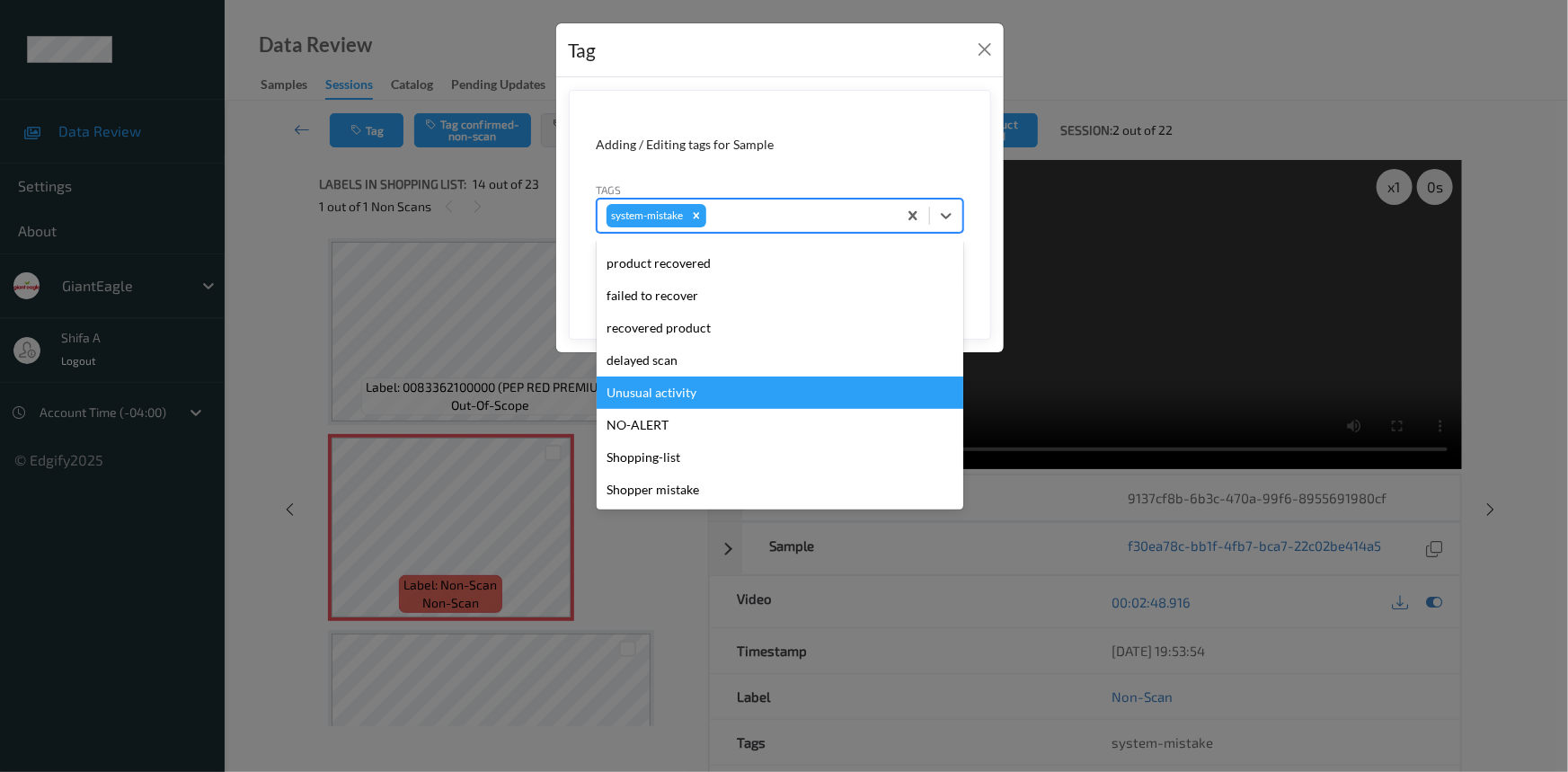 click on "Unusual activity" at bounding box center [780, 393] 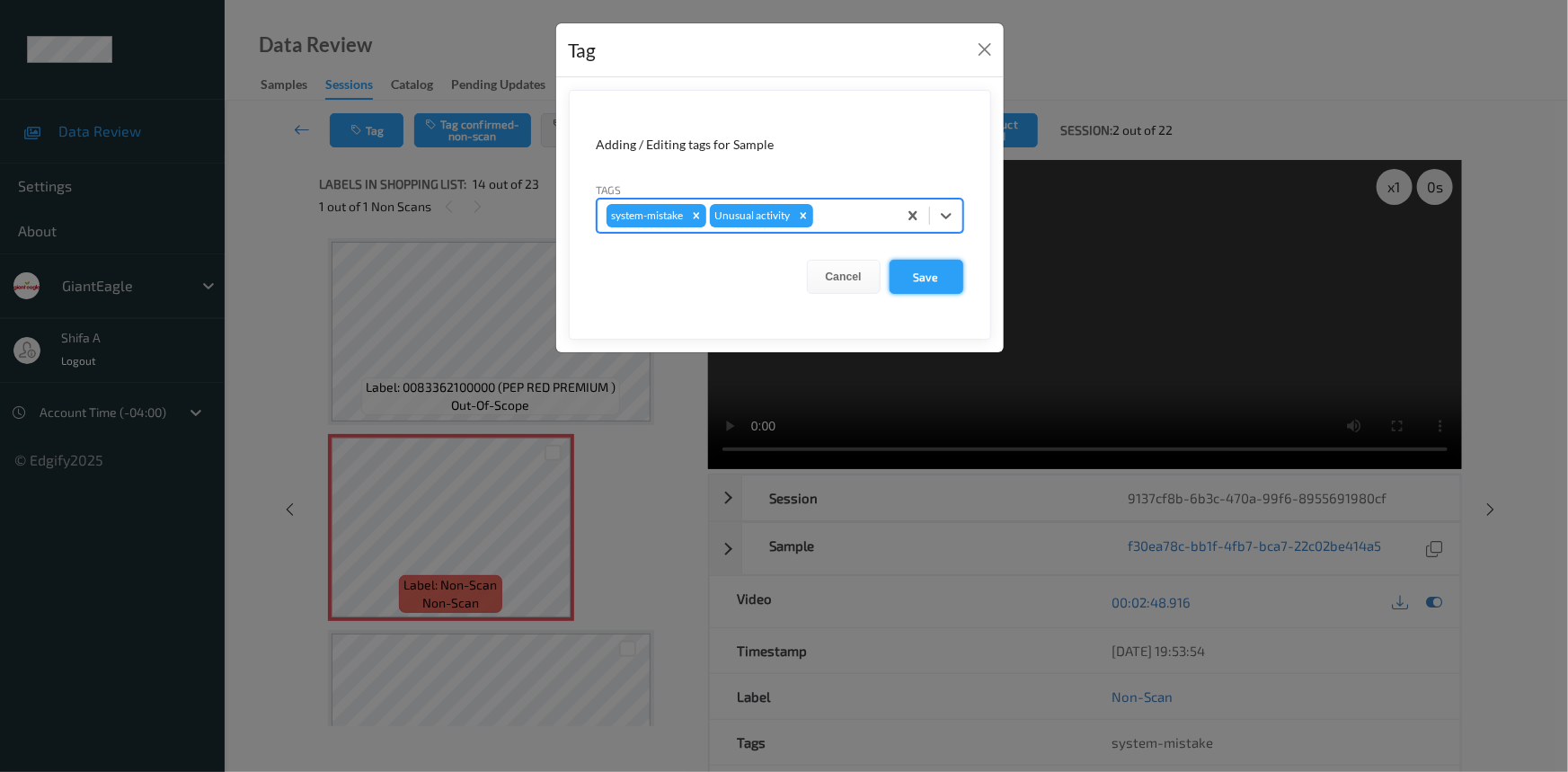 click on "Save" at bounding box center [926, 277] 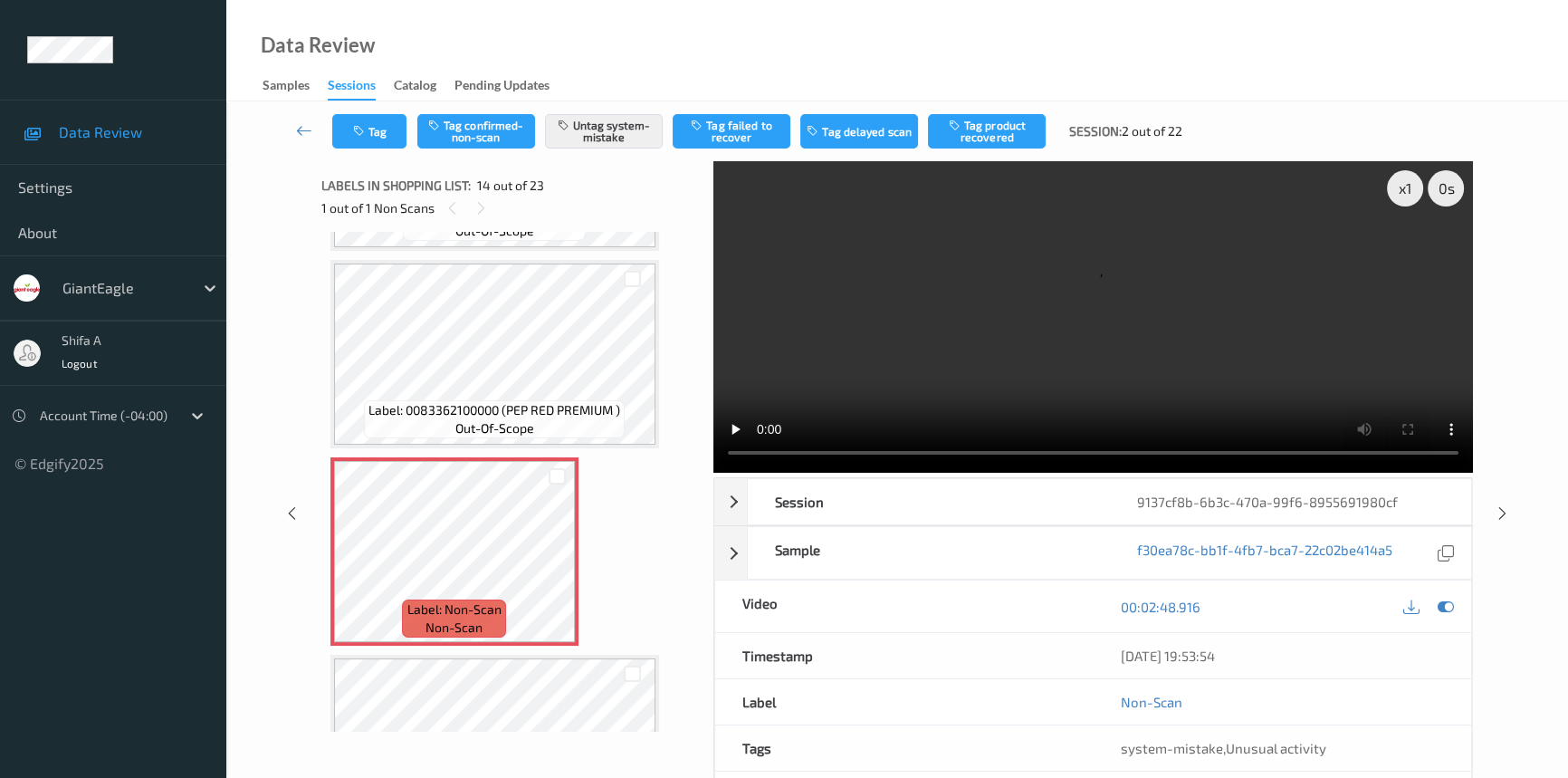 scroll, scrollTop: 2305, scrollLeft: 0, axis: vertical 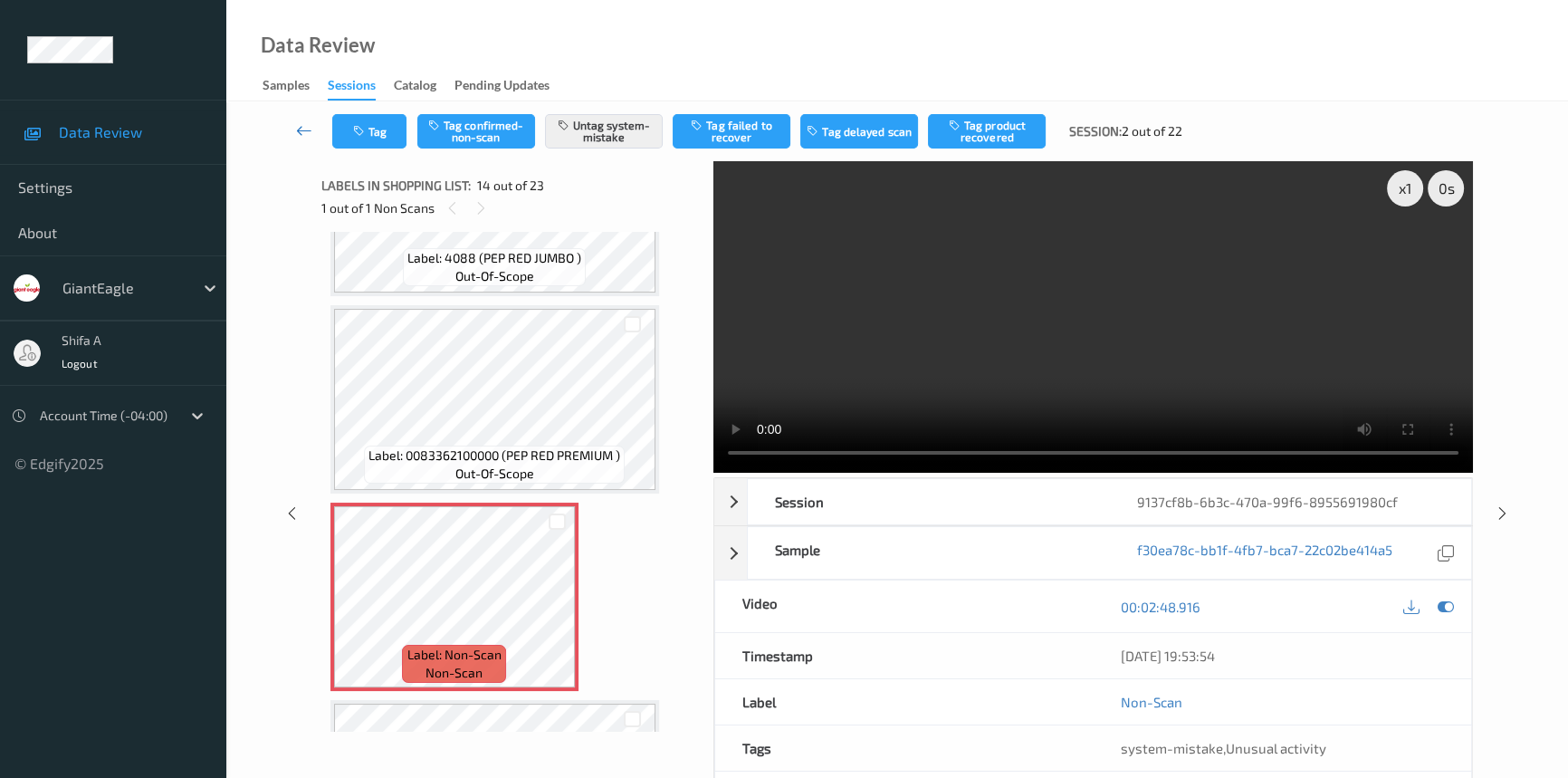 click at bounding box center (304, 130) 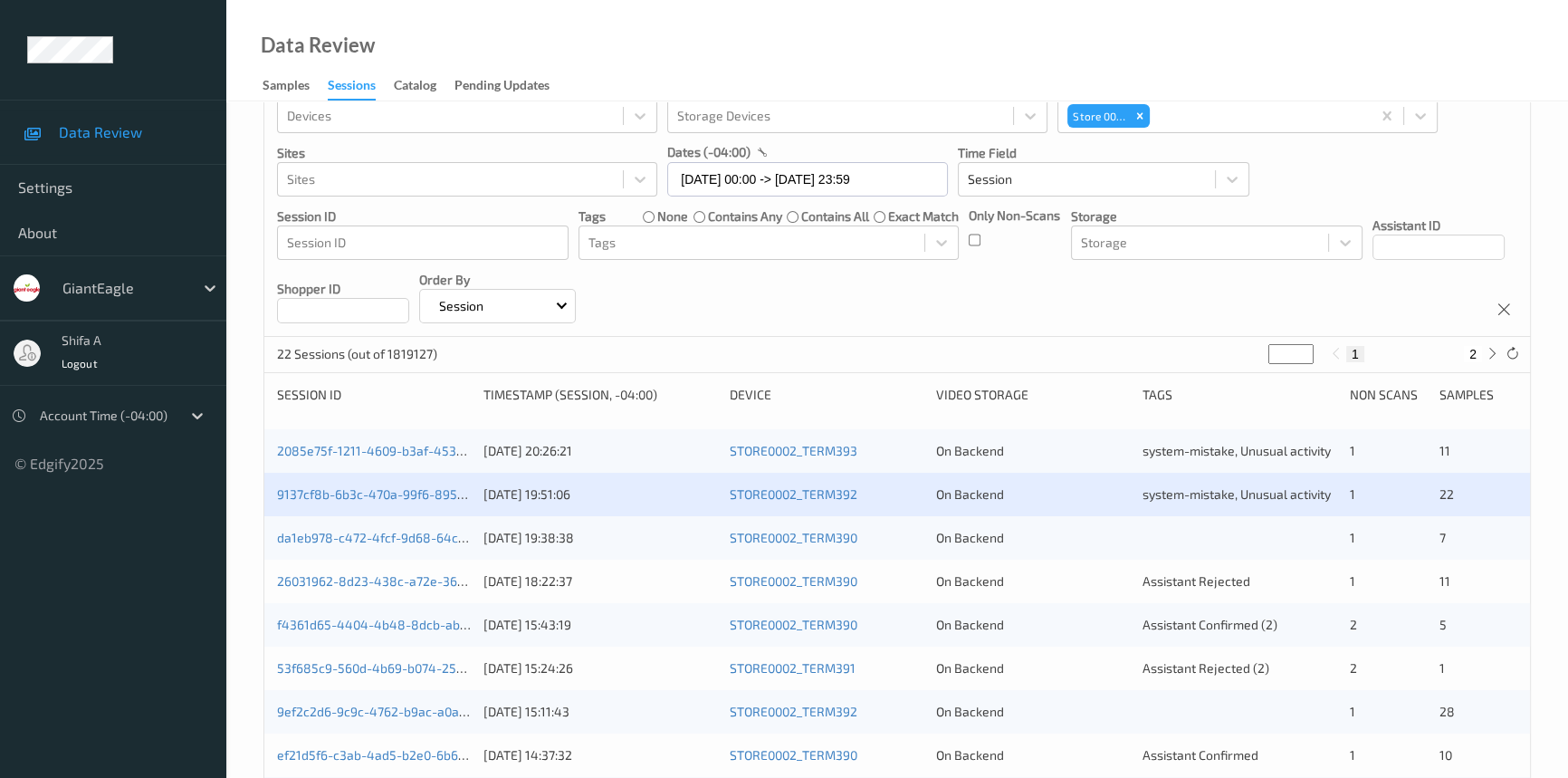 scroll, scrollTop: 82, scrollLeft: 0, axis: vertical 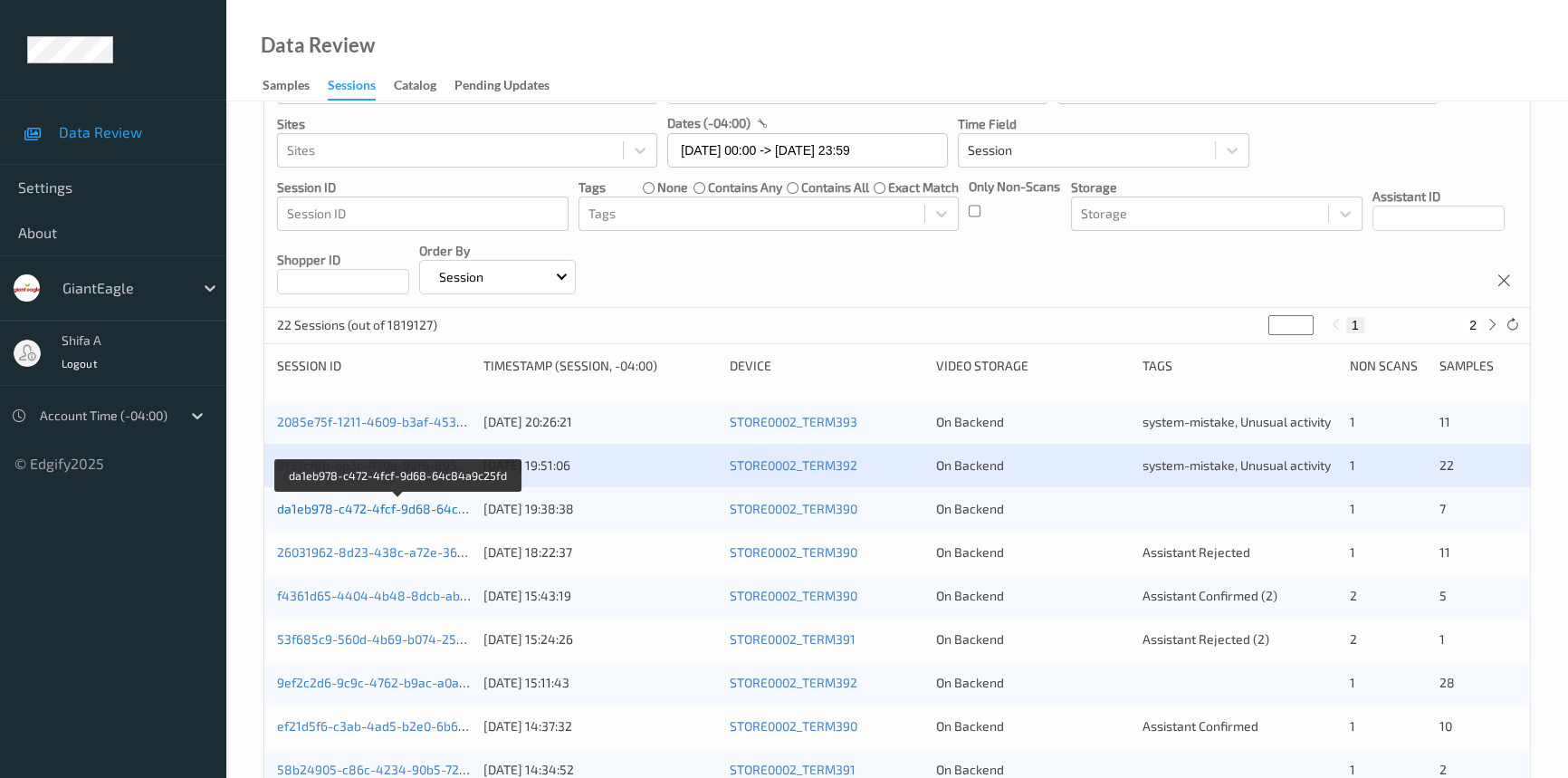 click on "da1eb978-c472-4fcf-9d68-64c84a9c25fd" at bounding box center [399, 508] 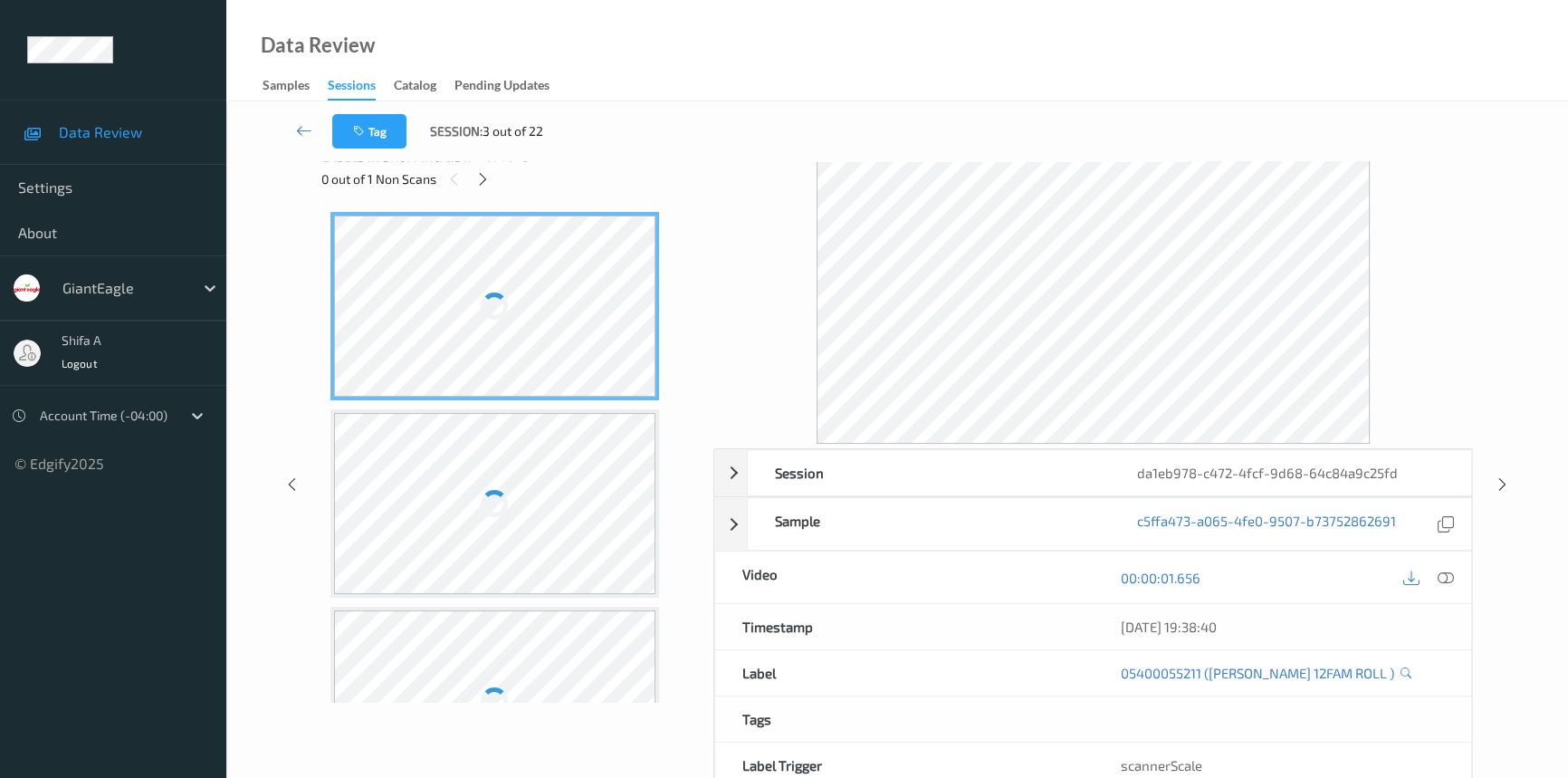 scroll, scrollTop: 0, scrollLeft: 0, axis: both 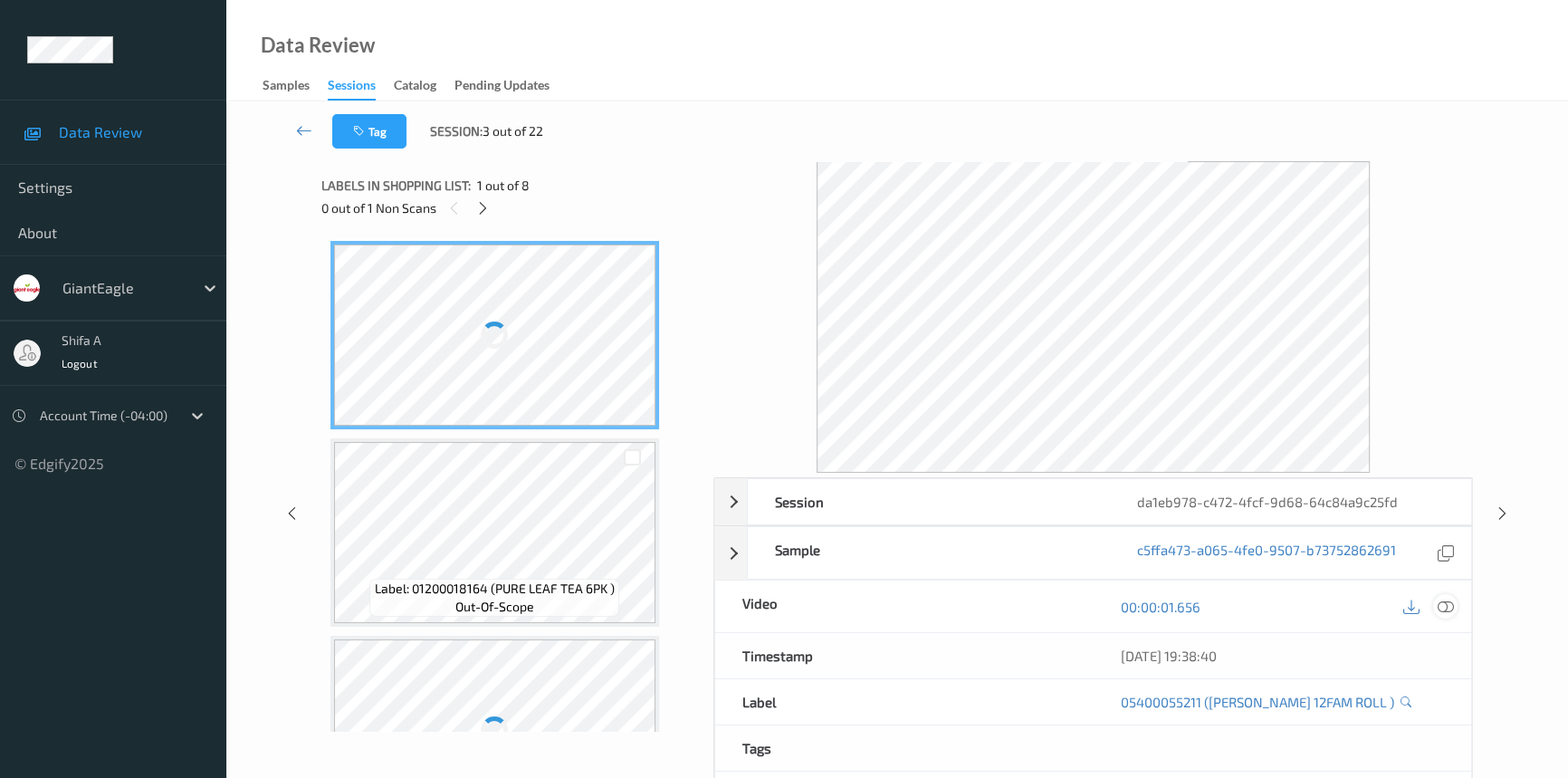 click at bounding box center (1446, 607) 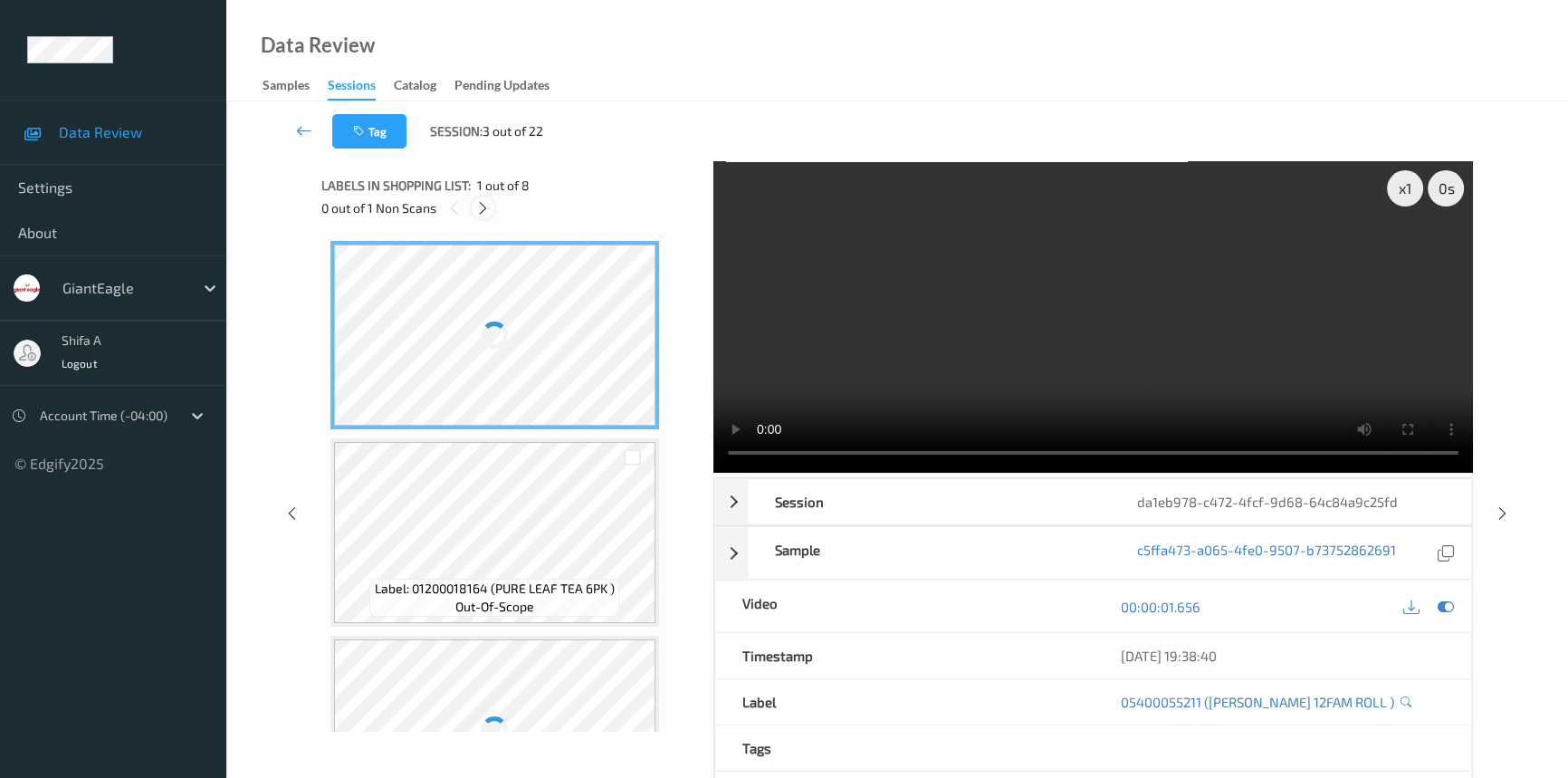 click at bounding box center [483, 208] 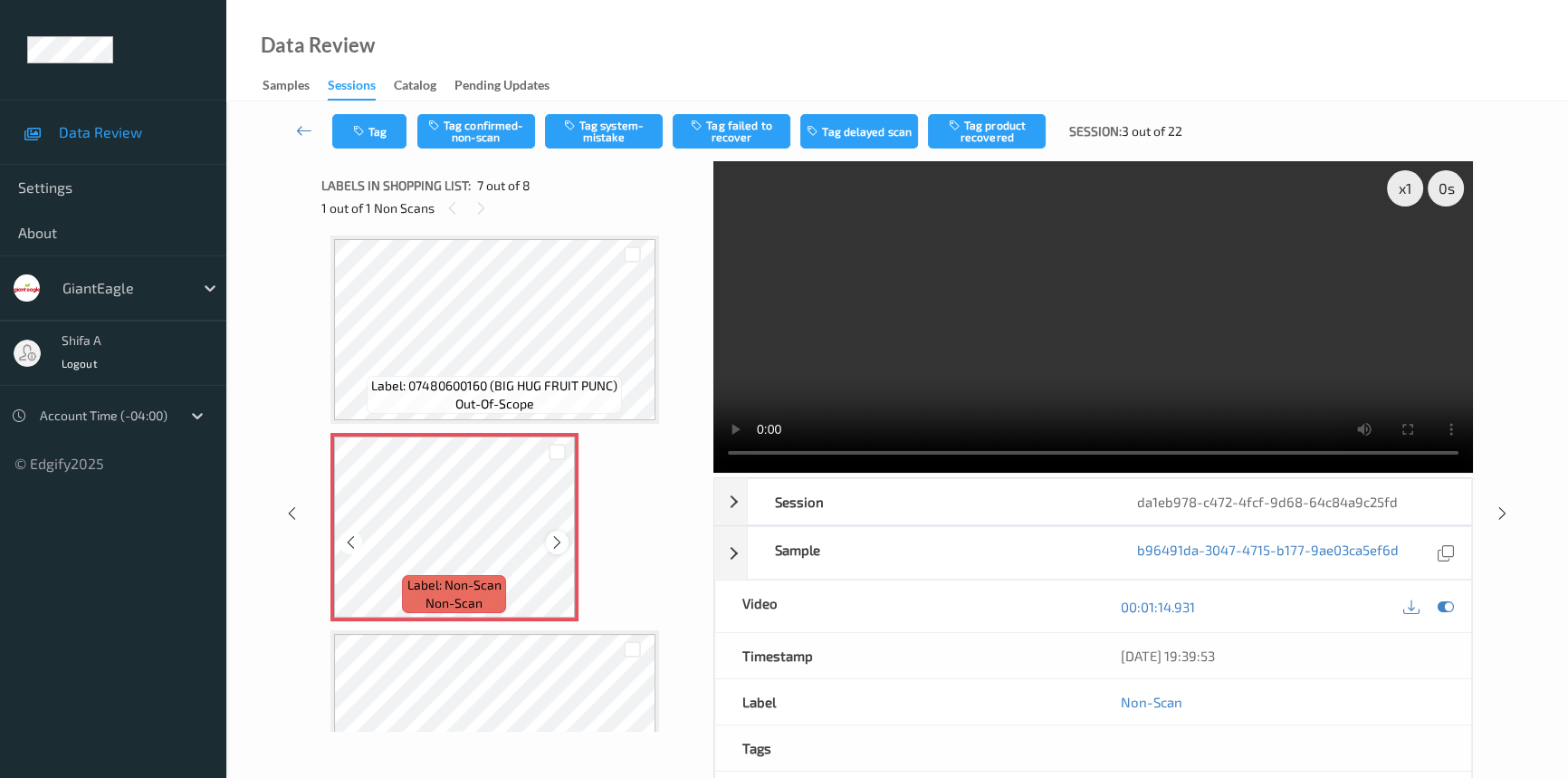 click at bounding box center (557, 543) 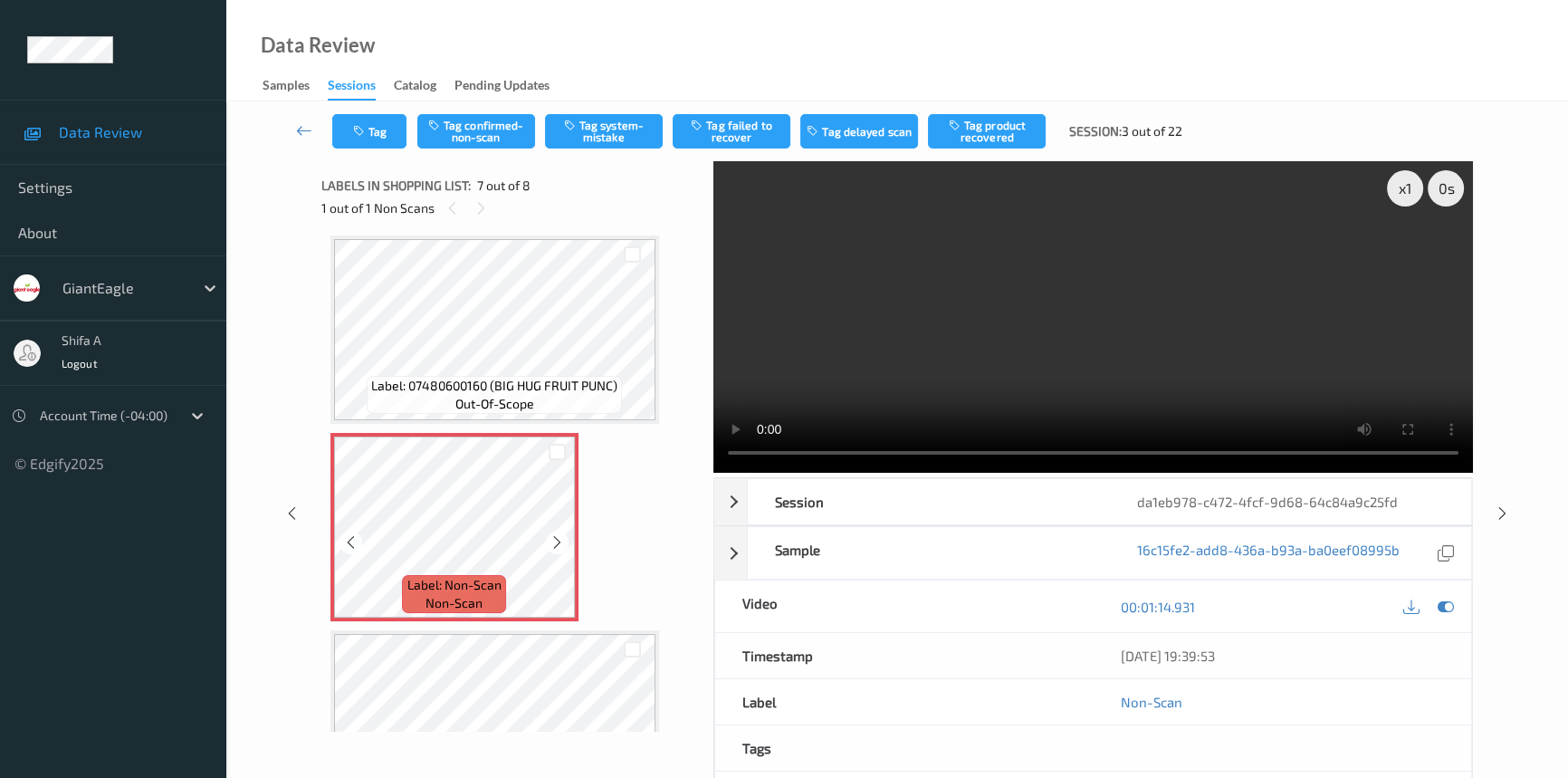 click at bounding box center [557, 543] 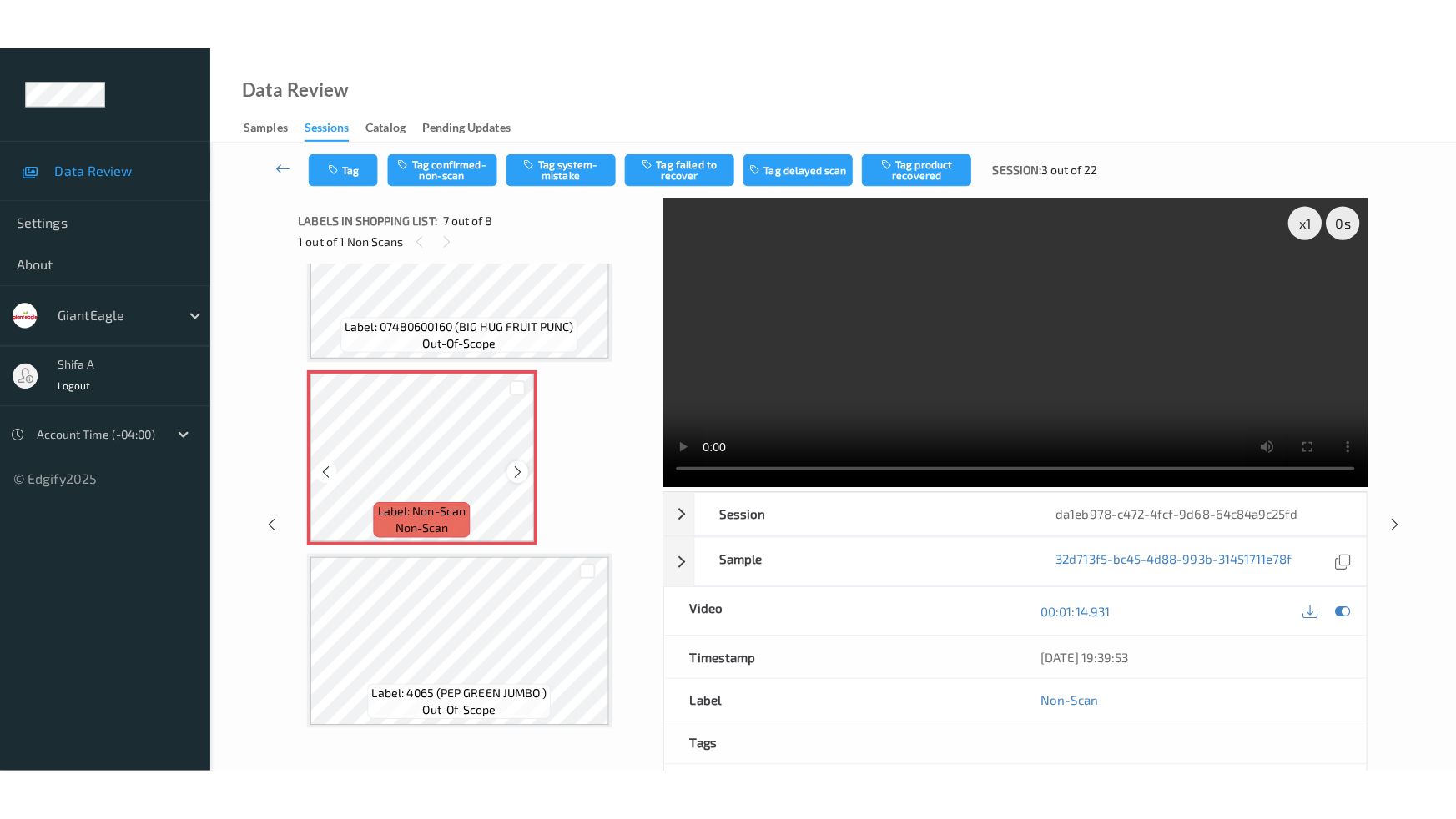 scroll, scrollTop: 997, scrollLeft: 0, axis: vertical 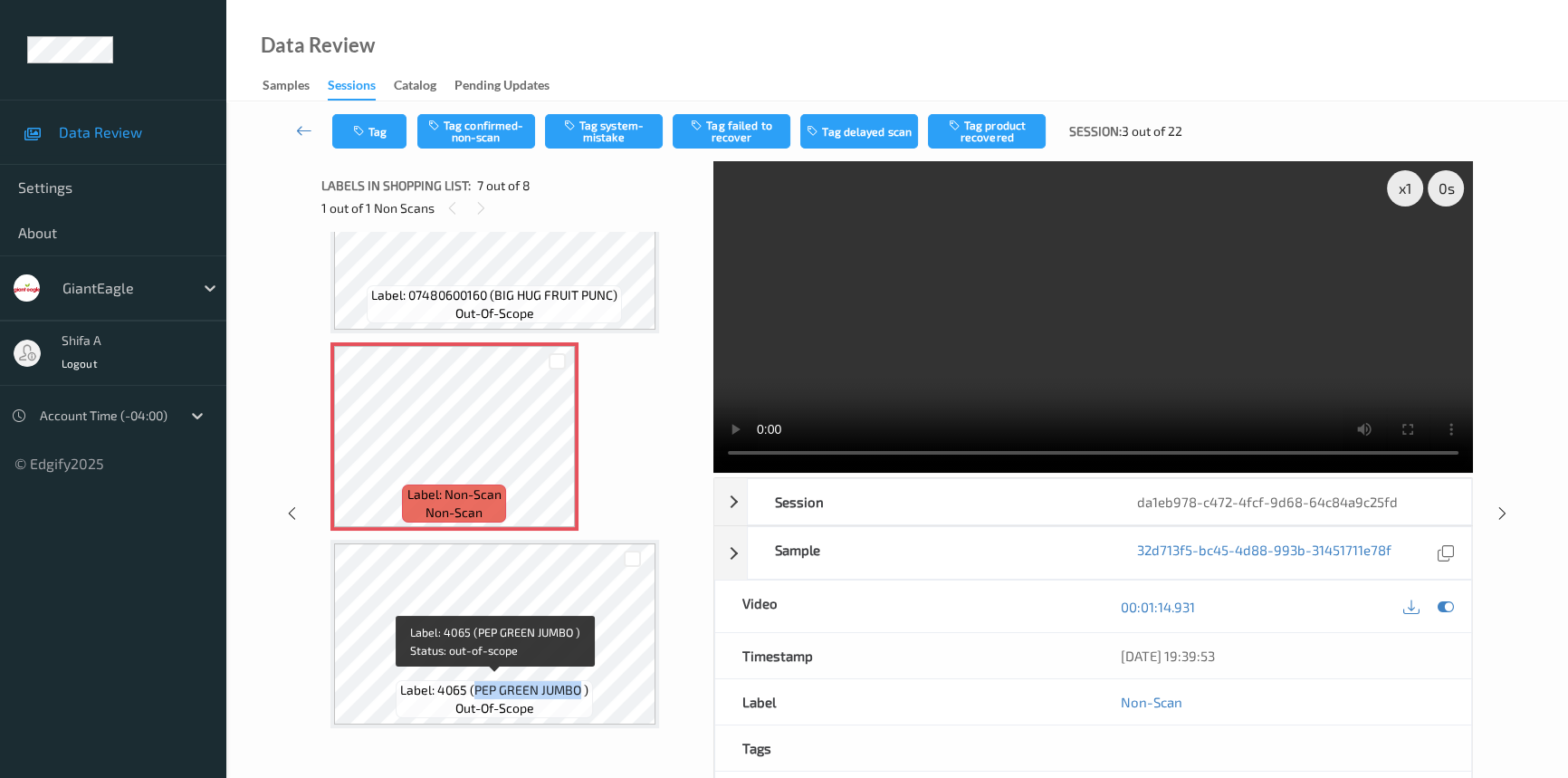 drag, startPoint x: 473, startPoint y: 682, endPoint x: 579, endPoint y: 685, distance: 106.04244 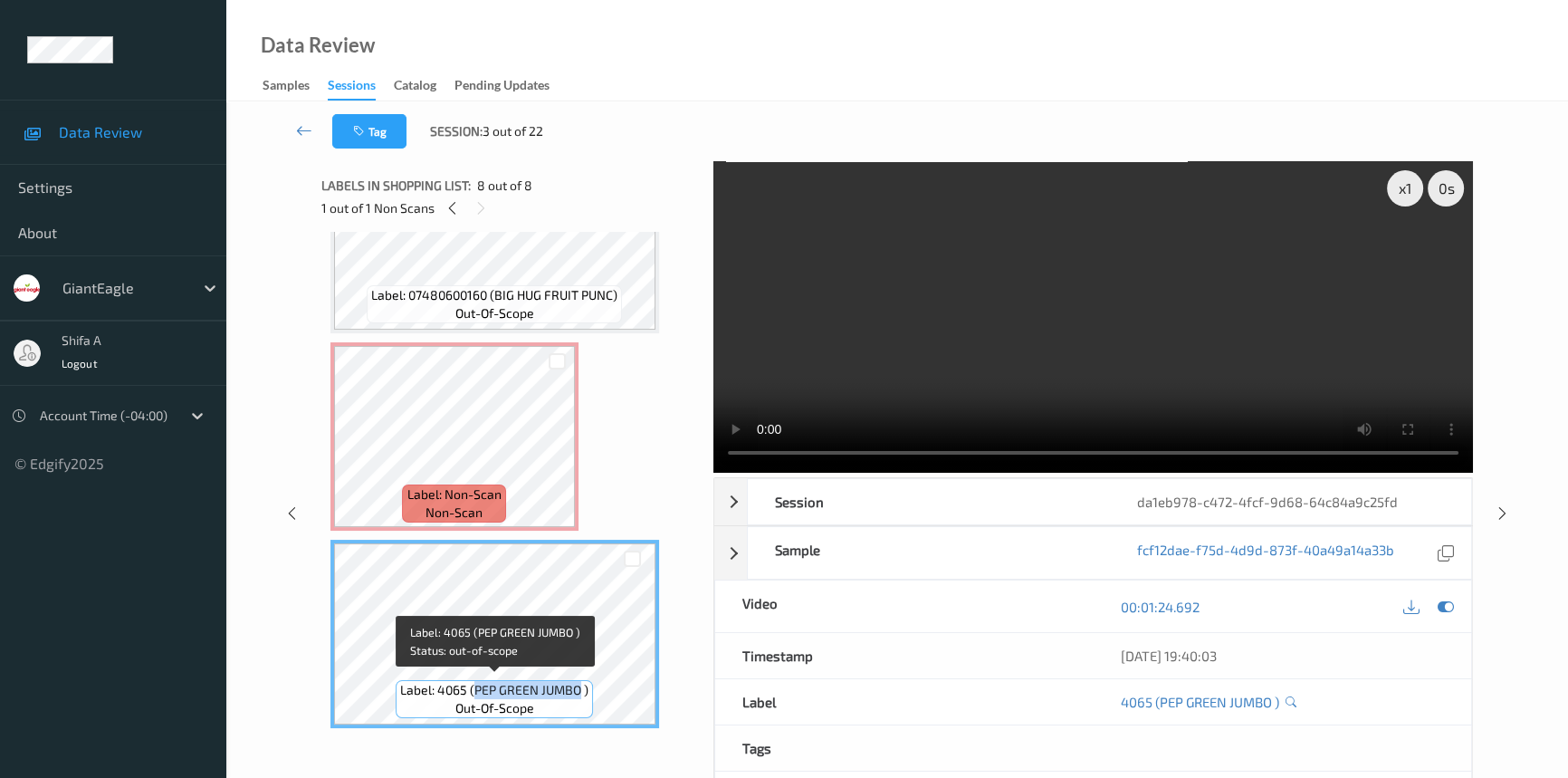 copy on "PEP GREEN JUMBO" 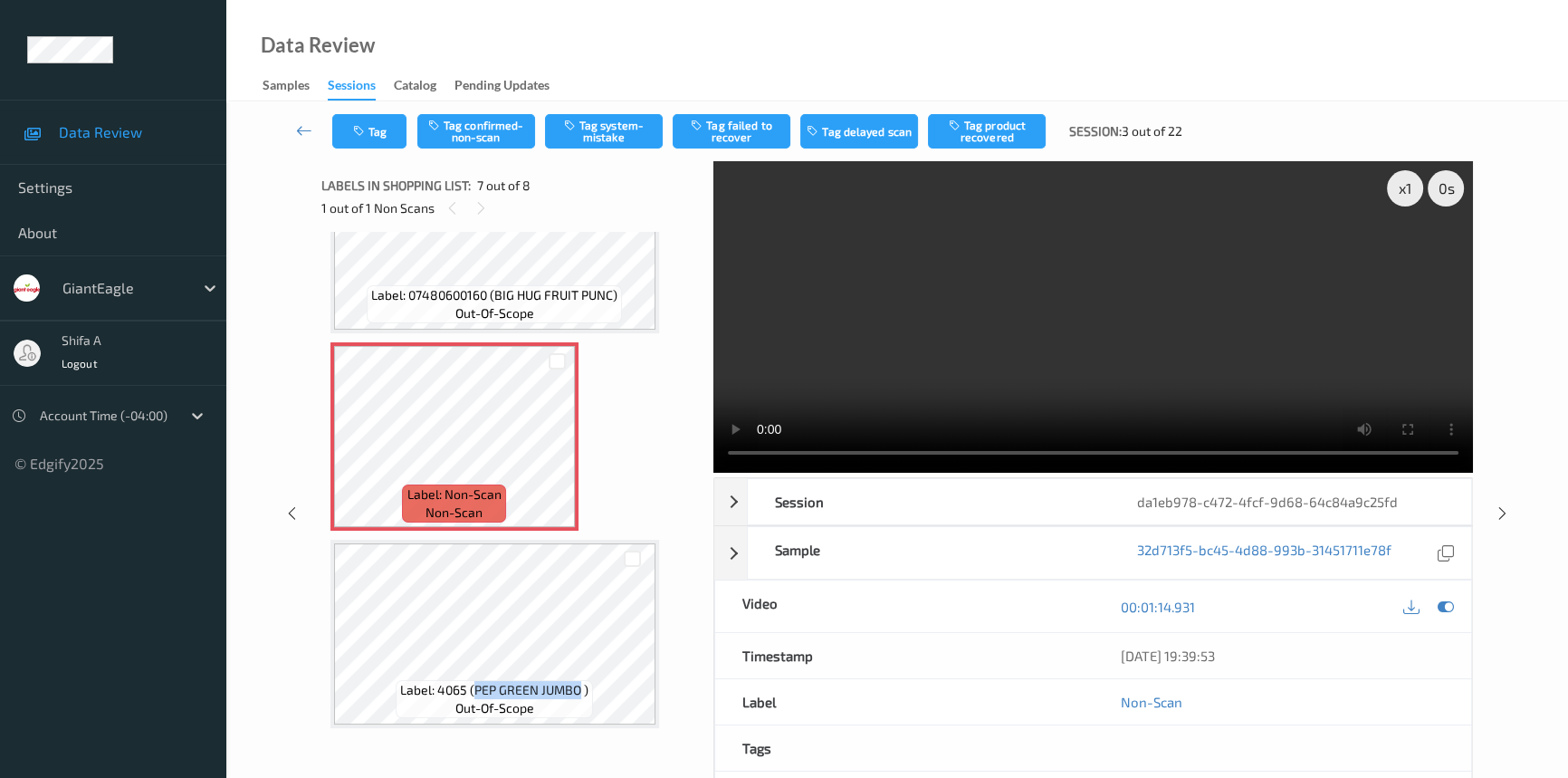 scroll, scrollTop: 972, scrollLeft: 0, axis: vertical 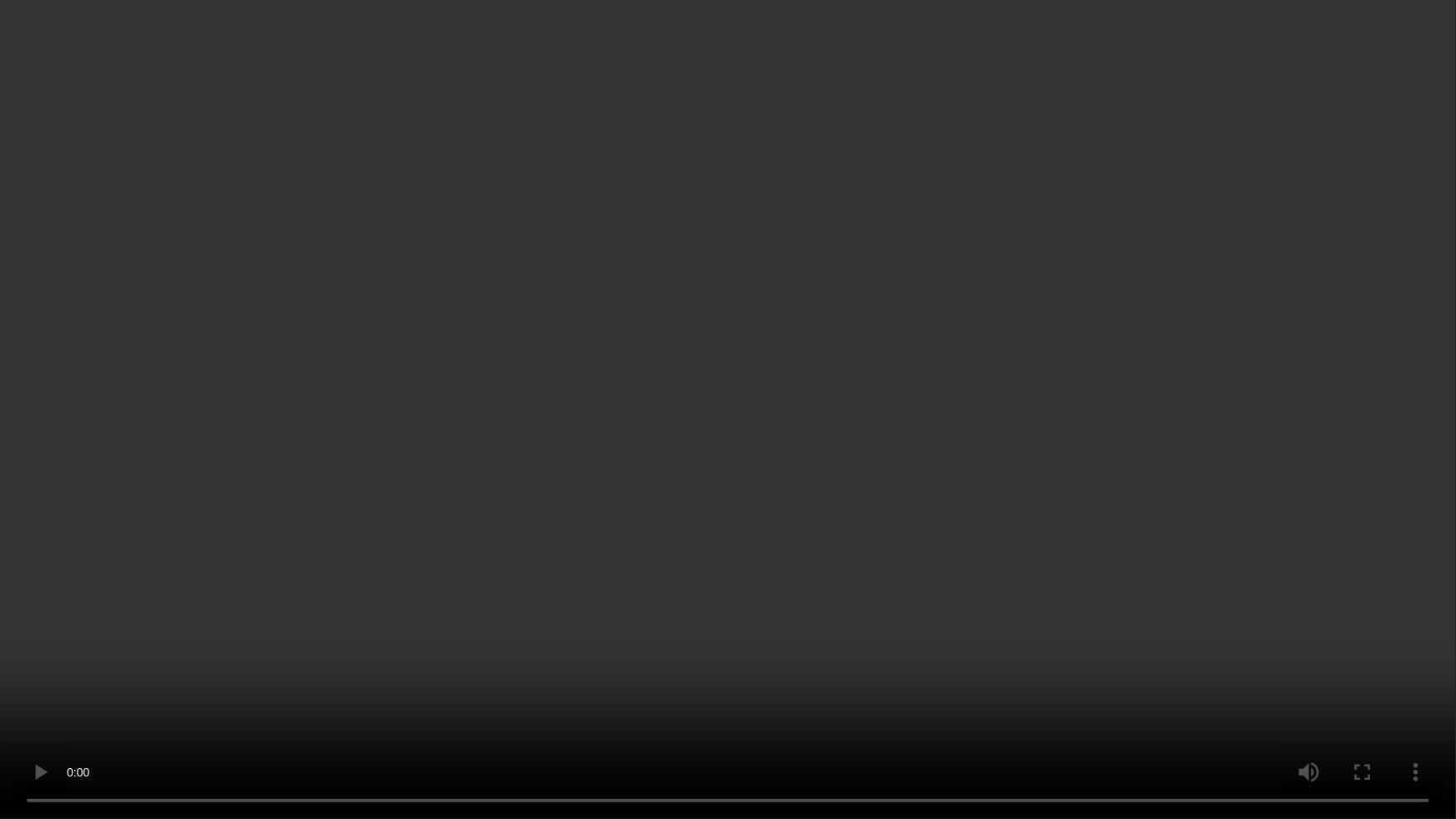 type 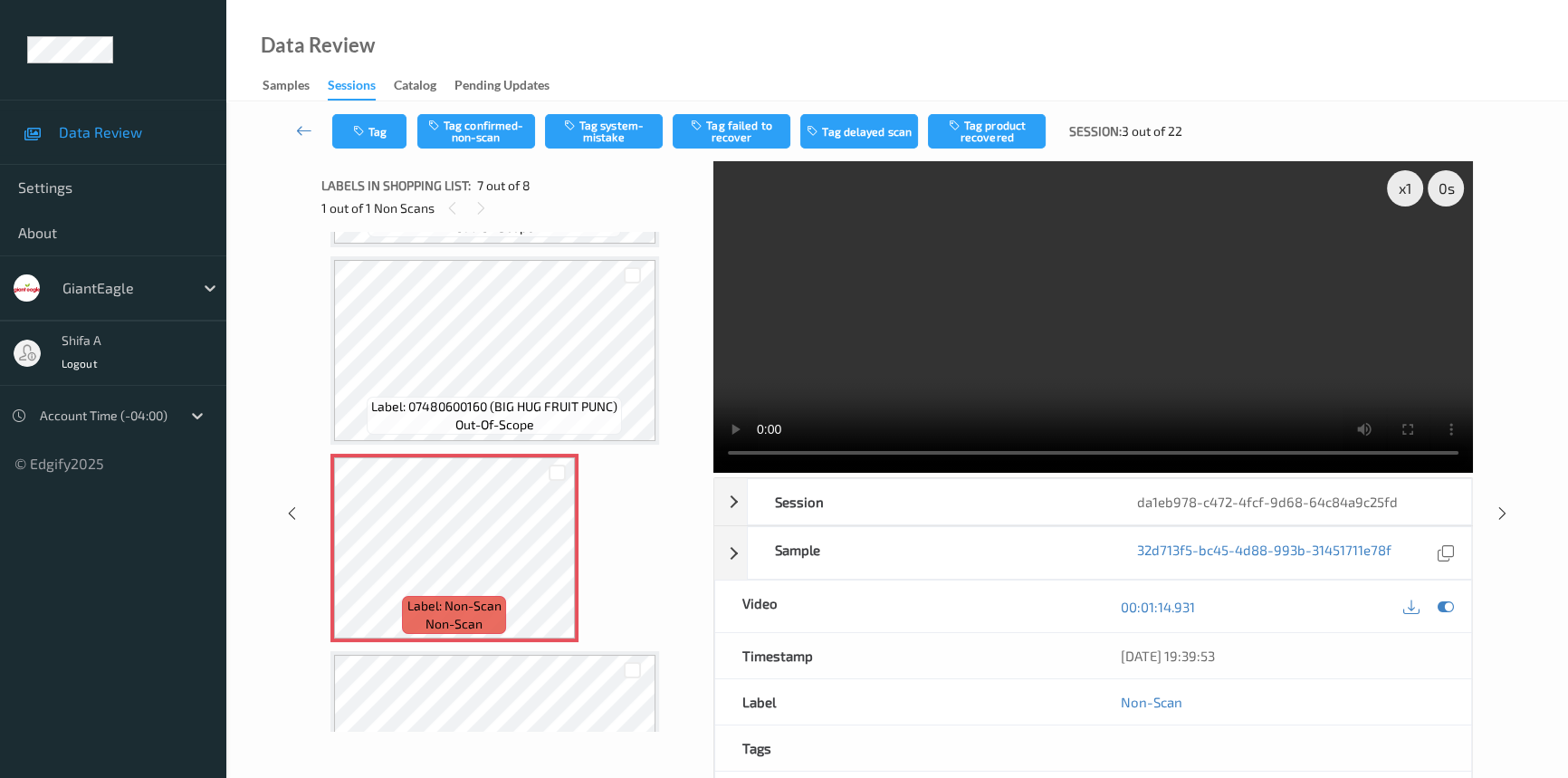 click at bounding box center (1093, 317) 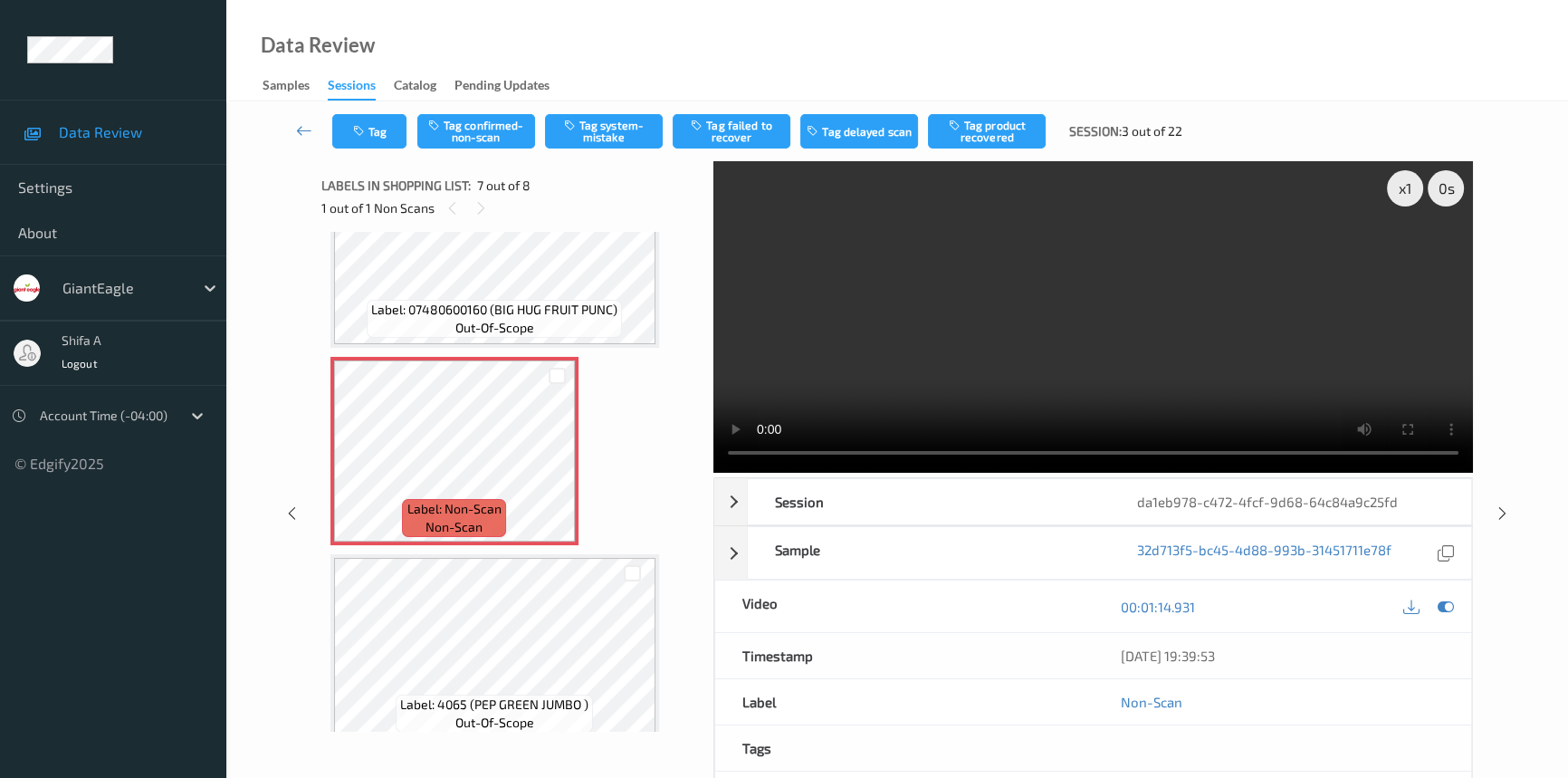 scroll, scrollTop: 1083, scrollLeft: 0, axis: vertical 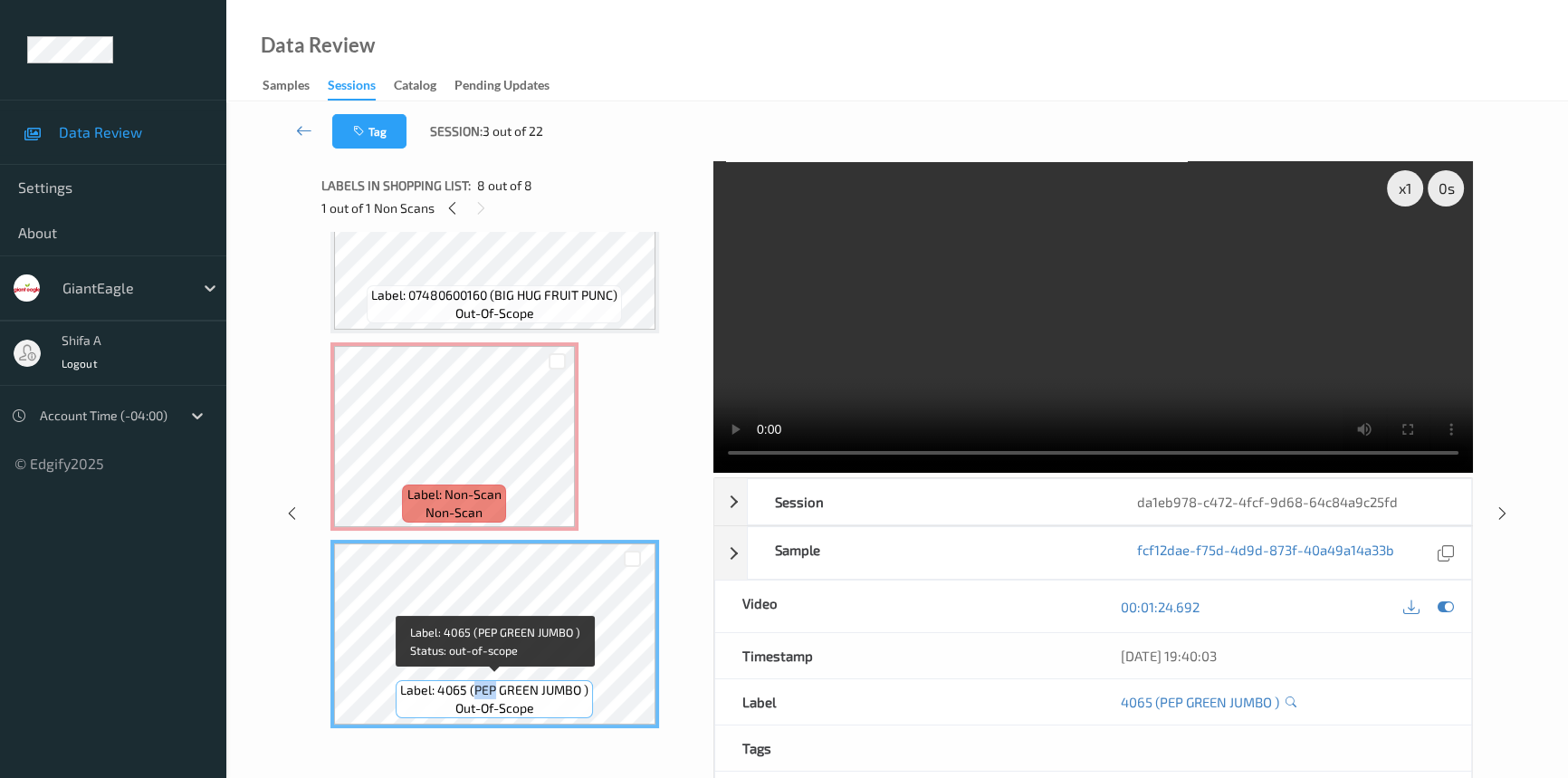 drag, startPoint x: 472, startPoint y: 687, endPoint x: 496, endPoint y: 682, distance: 24.515301 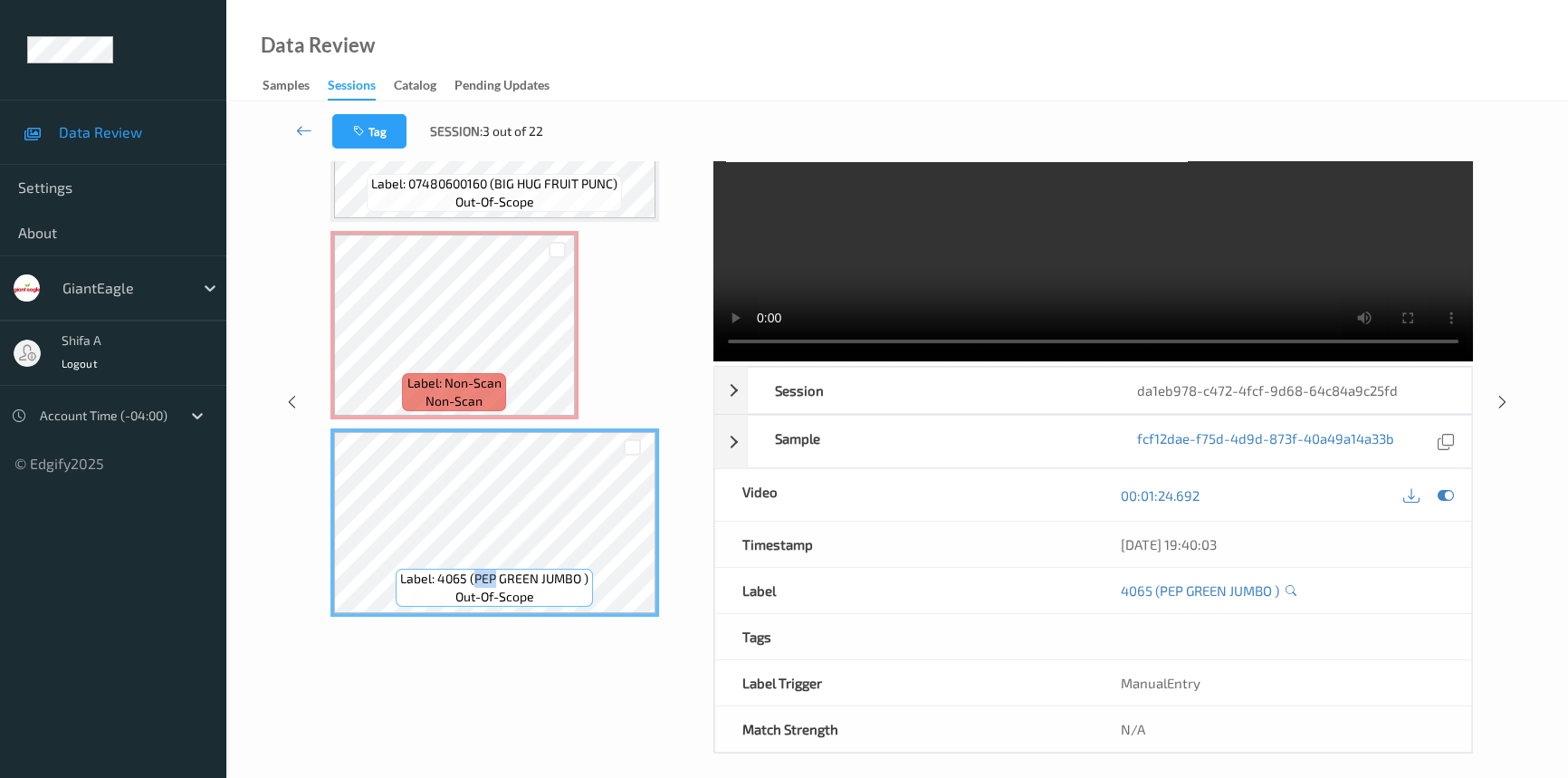 scroll, scrollTop: 122, scrollLeft: 0, axis: vertical 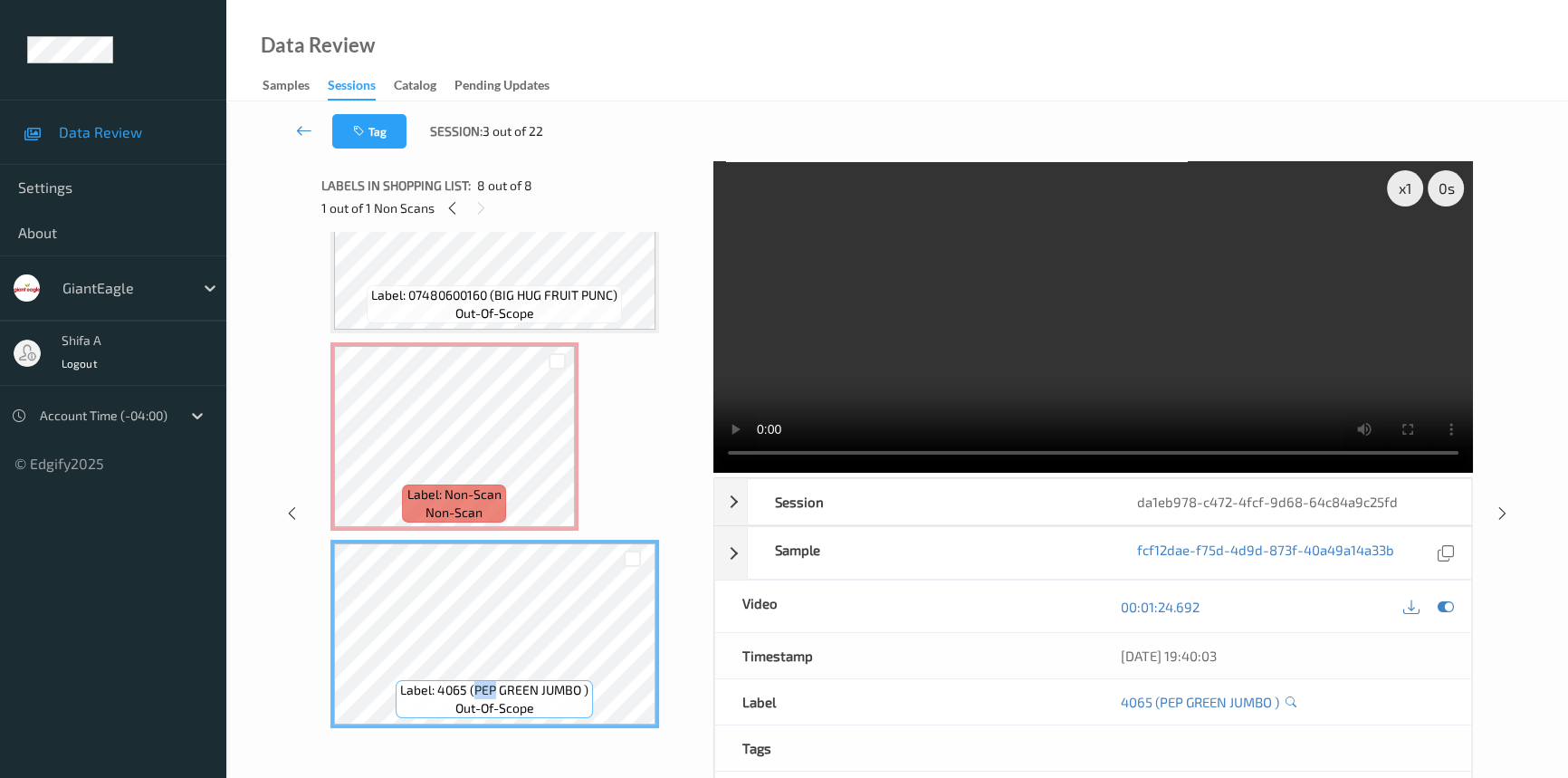 click on "Label: 05400055211 ([PERSON_NAME] 12FAM ROLL  ) out-of-scope Label: 01200018164 (PURE LEAF TEA 6PK ) out-of-scope Label: 03003493540 (CLEMENTINE 3LB    ) out-of-scope Label: 07380001121 (SUPER POP         ) out-of-scope Label: 07480600162 (BIG HUG SPORT CAP ) out-of-scope Label: 07480600160 (BIG HUG FRUIT PUNC) out-of-scope Label: Non-Scan non-scan Label: Non-Scan non-scan Label: Non-Scan non-scan Label: 4065 (PEP GREEN JUMBO   ) out-of-scope" at bounding box center (512, -57) 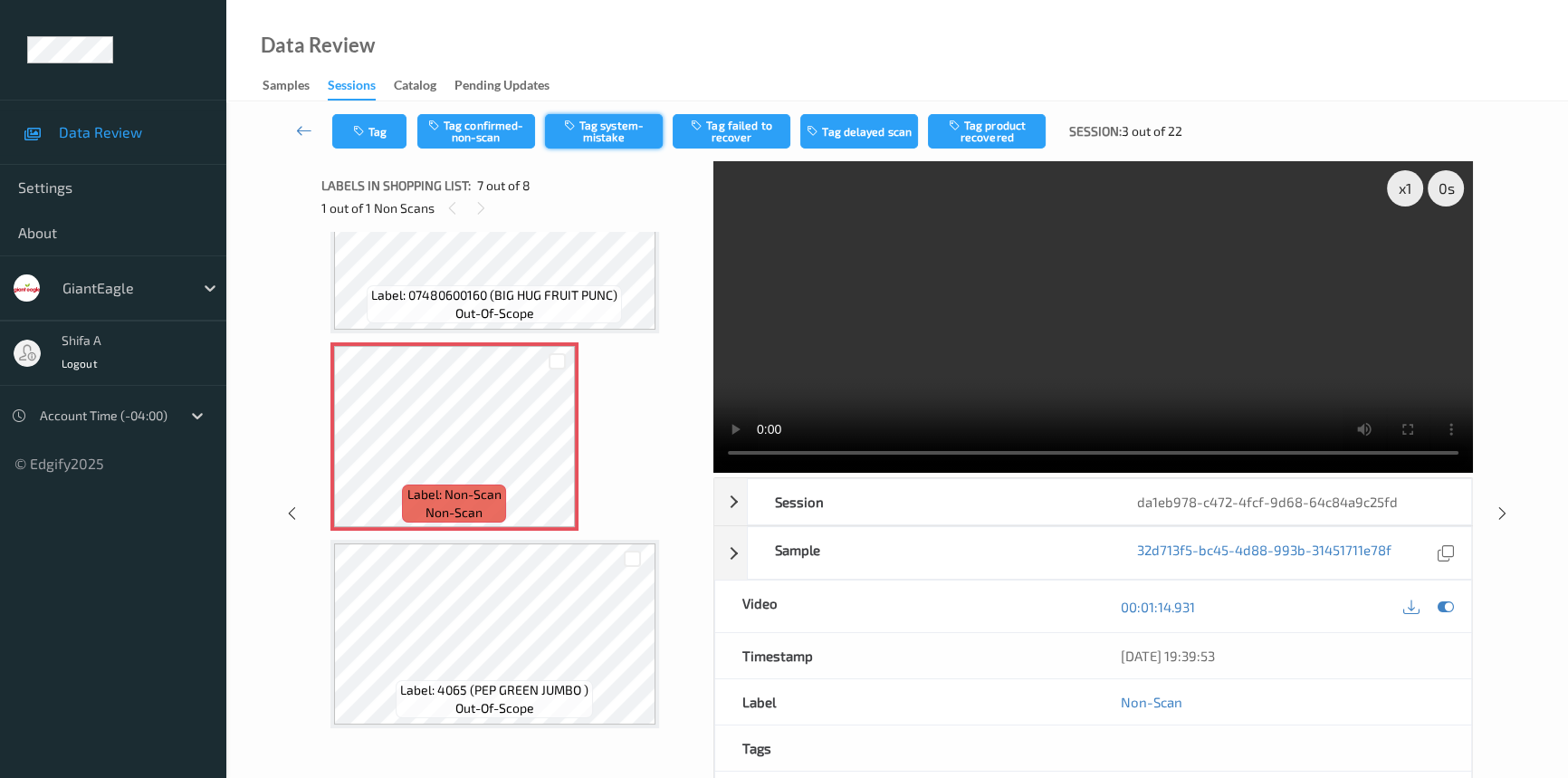click on "Tag   system-mistake" at bounding box center (604, 131) 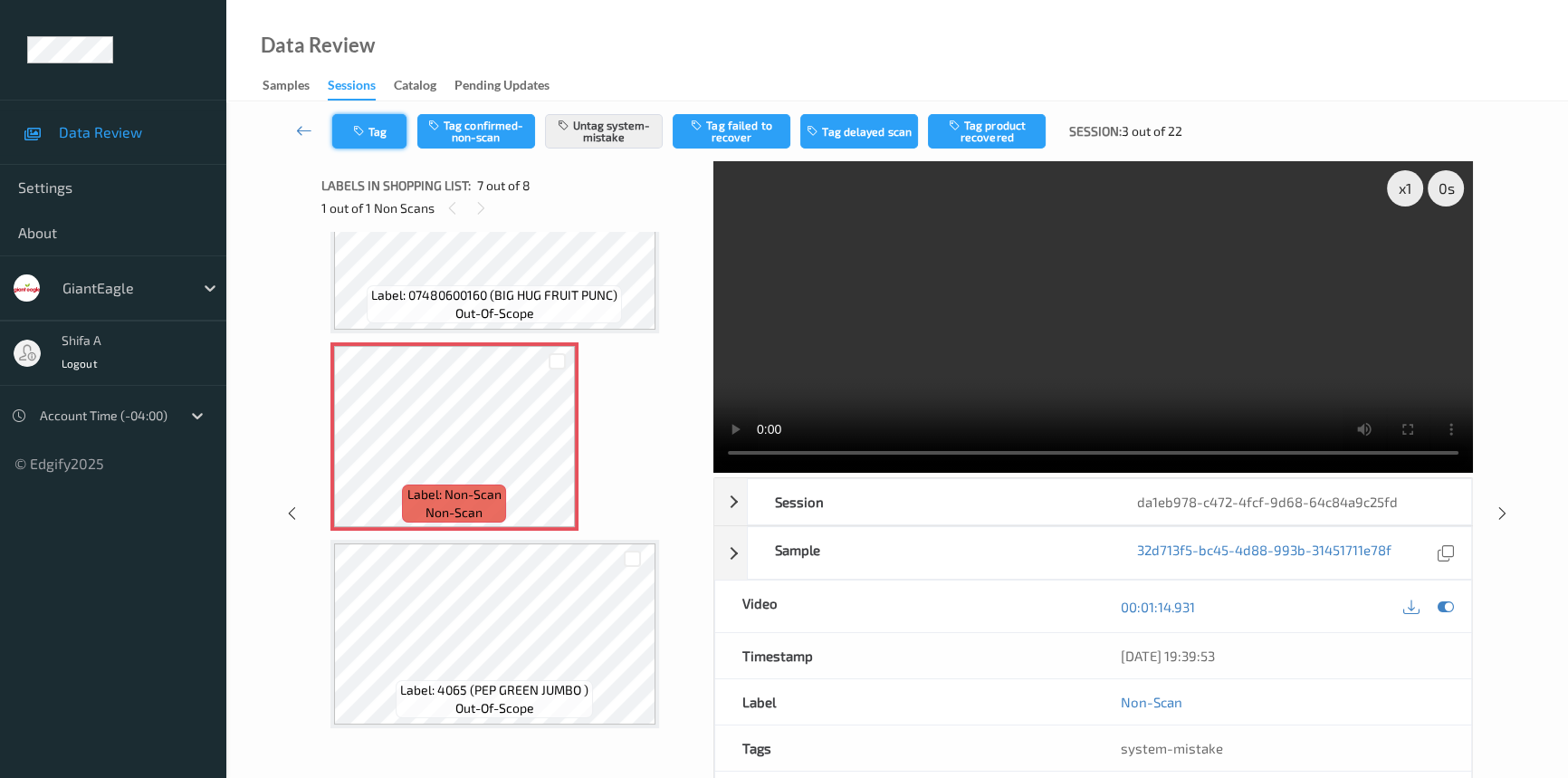 click on "Tag" at bounding box center [369, 131] 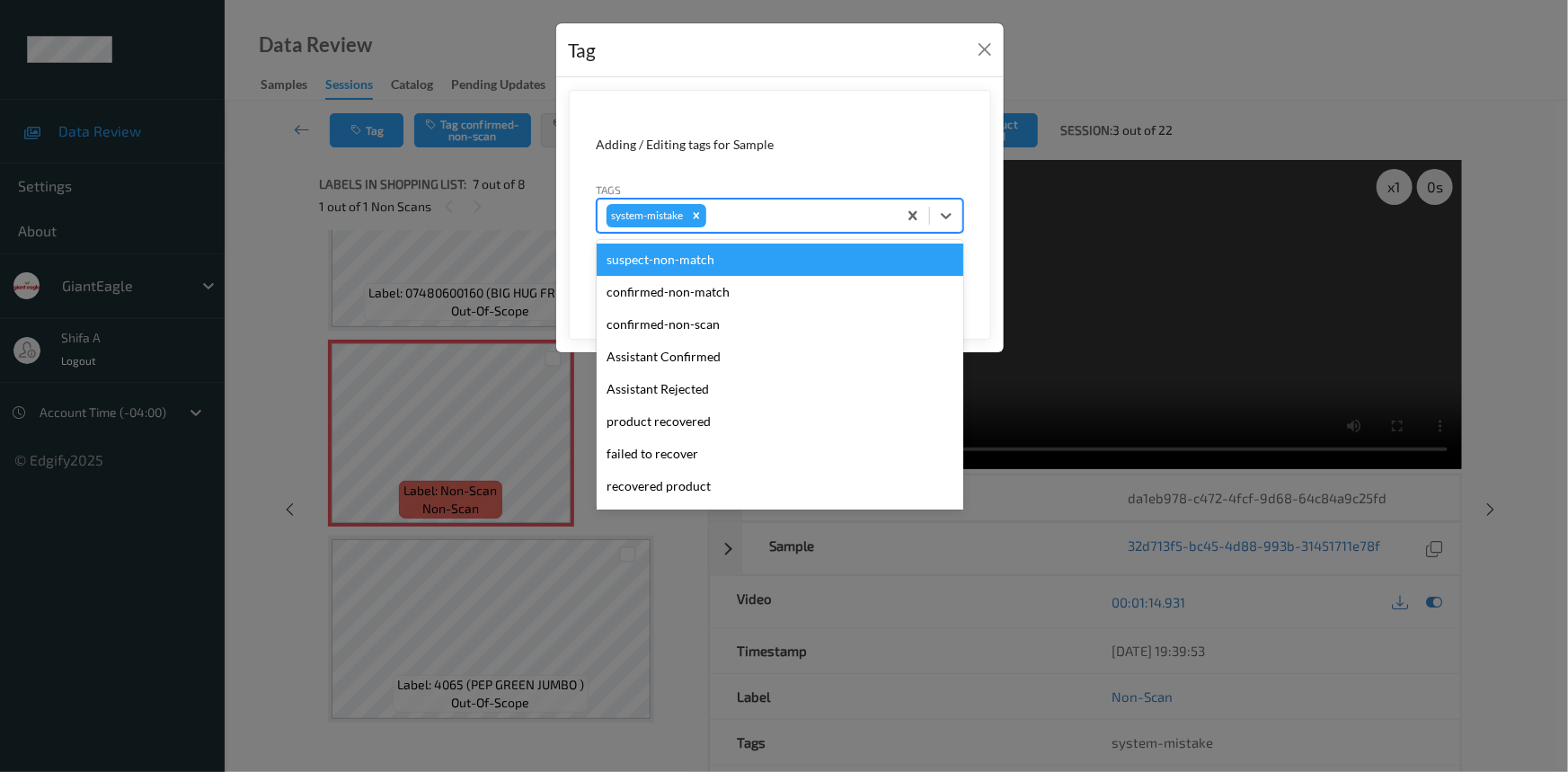 click at bounding box center [799, 216] 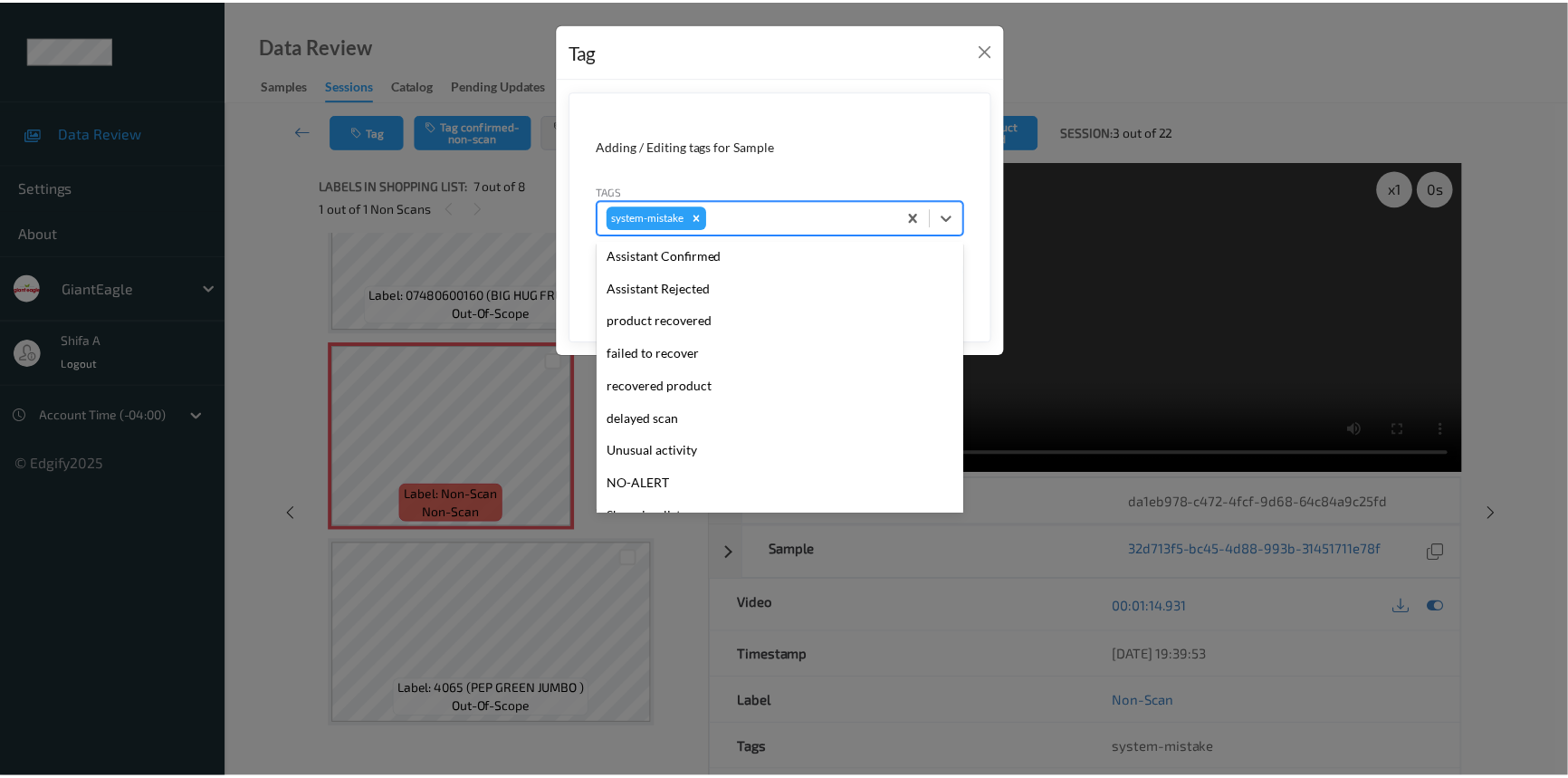 scroll, scrollTop: 159, scrollLeft: 0, axis: vertical 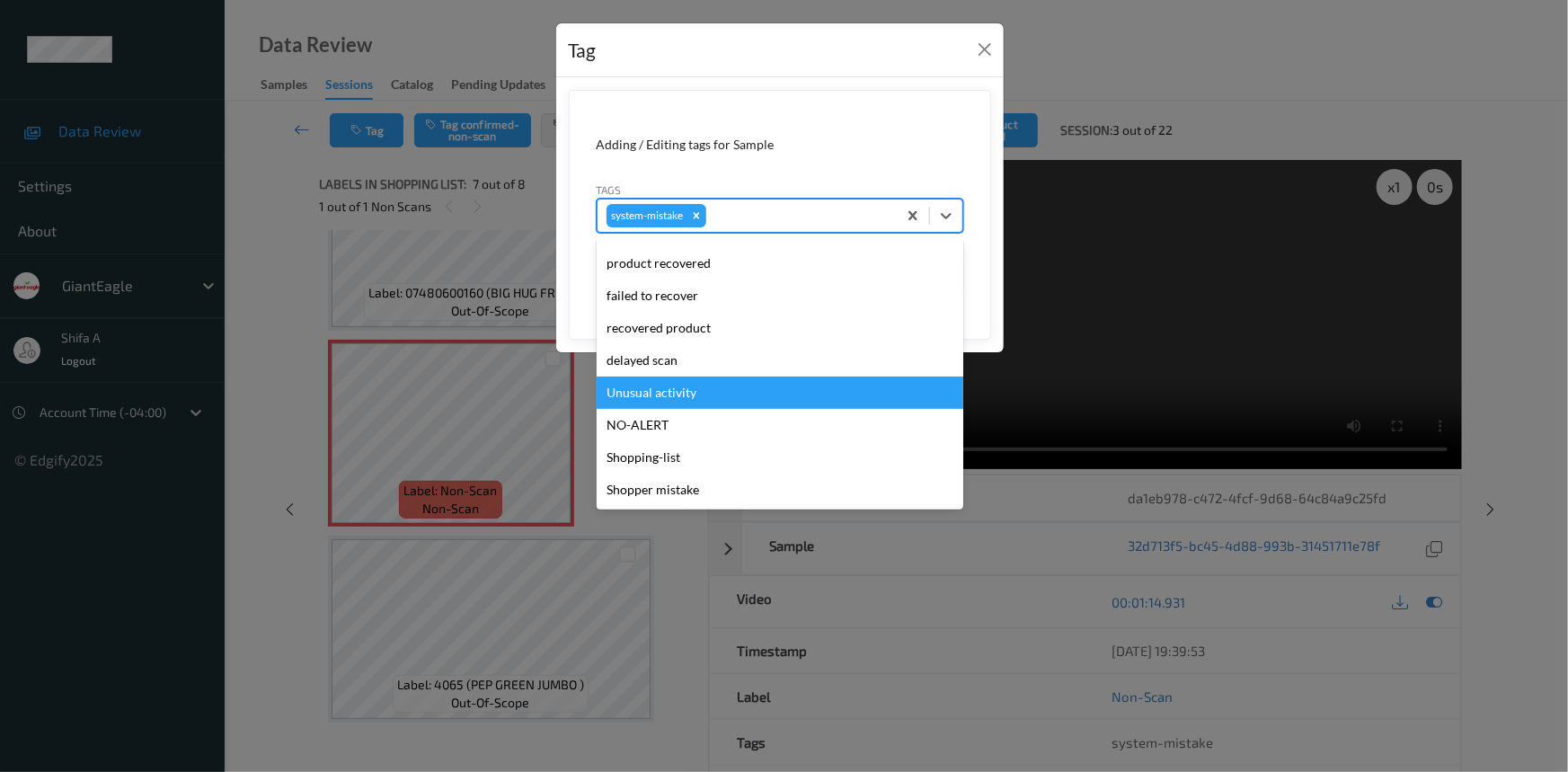 click on "Unusual activity" at bounding box center (780, 393) 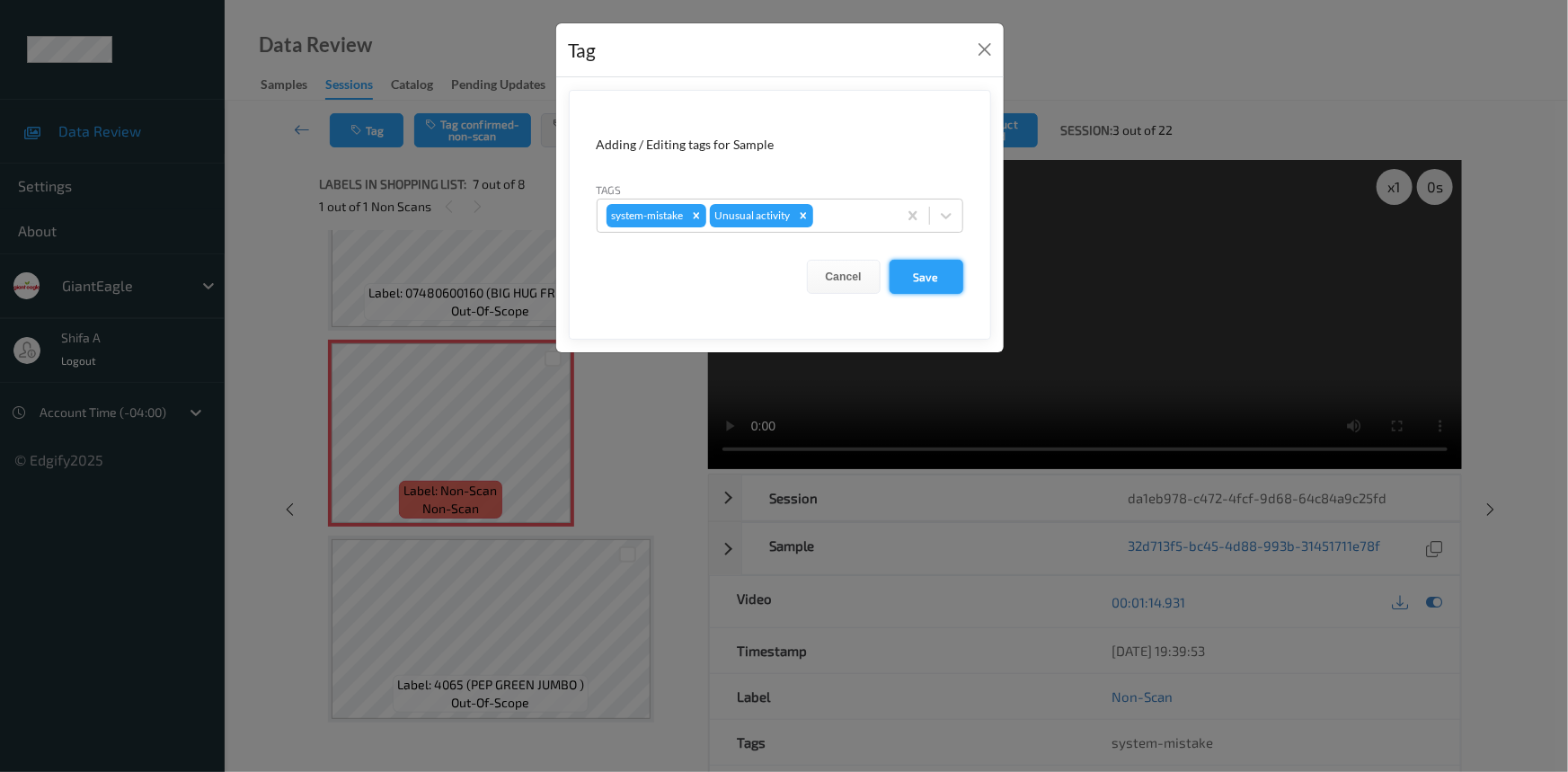 click on "Save" at bounding box center (926, 277) 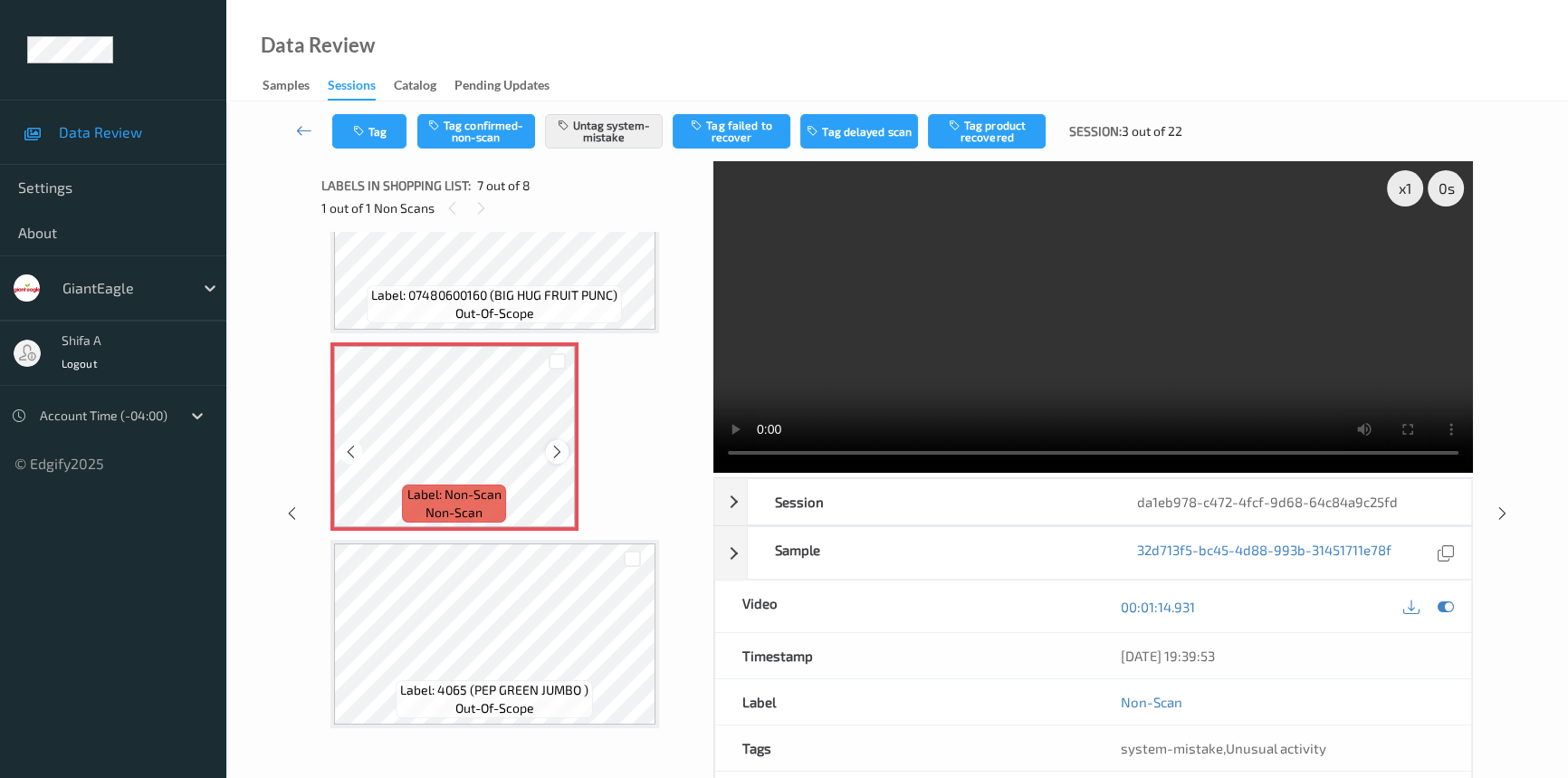 click at bounding box center (557, 452) 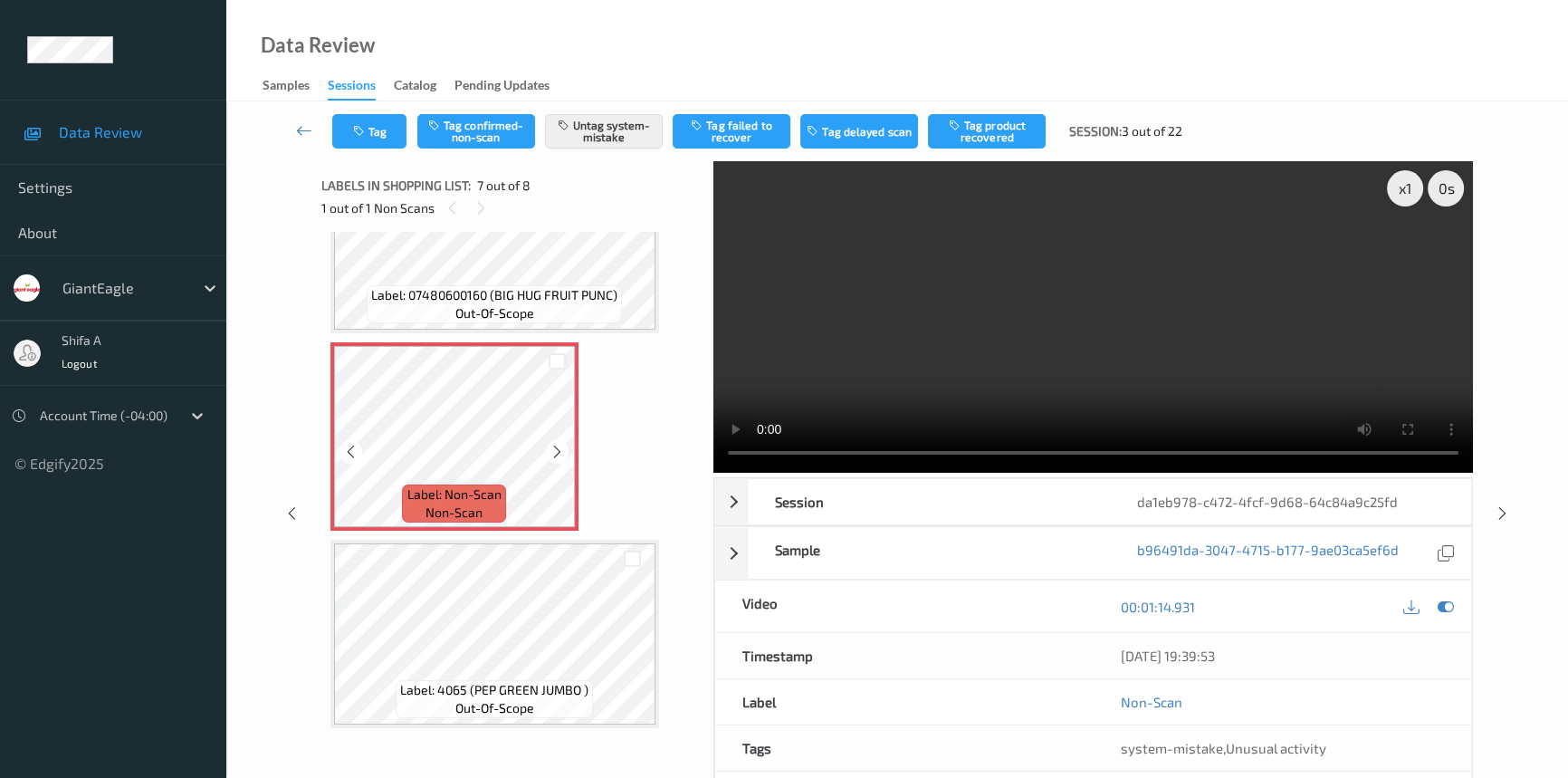 click at bounding box center [557, 452] 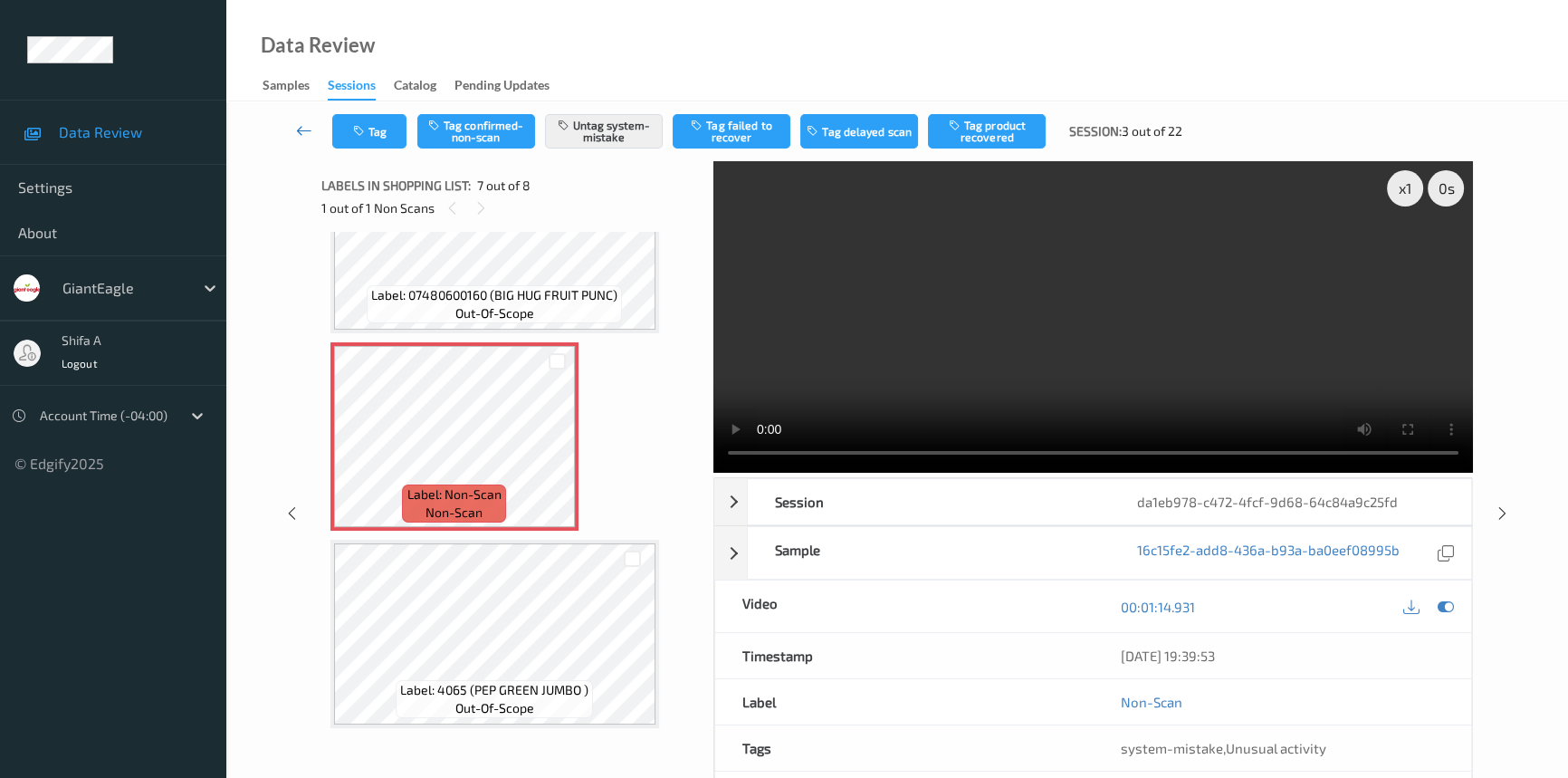 click at bounding box center (304, 130) 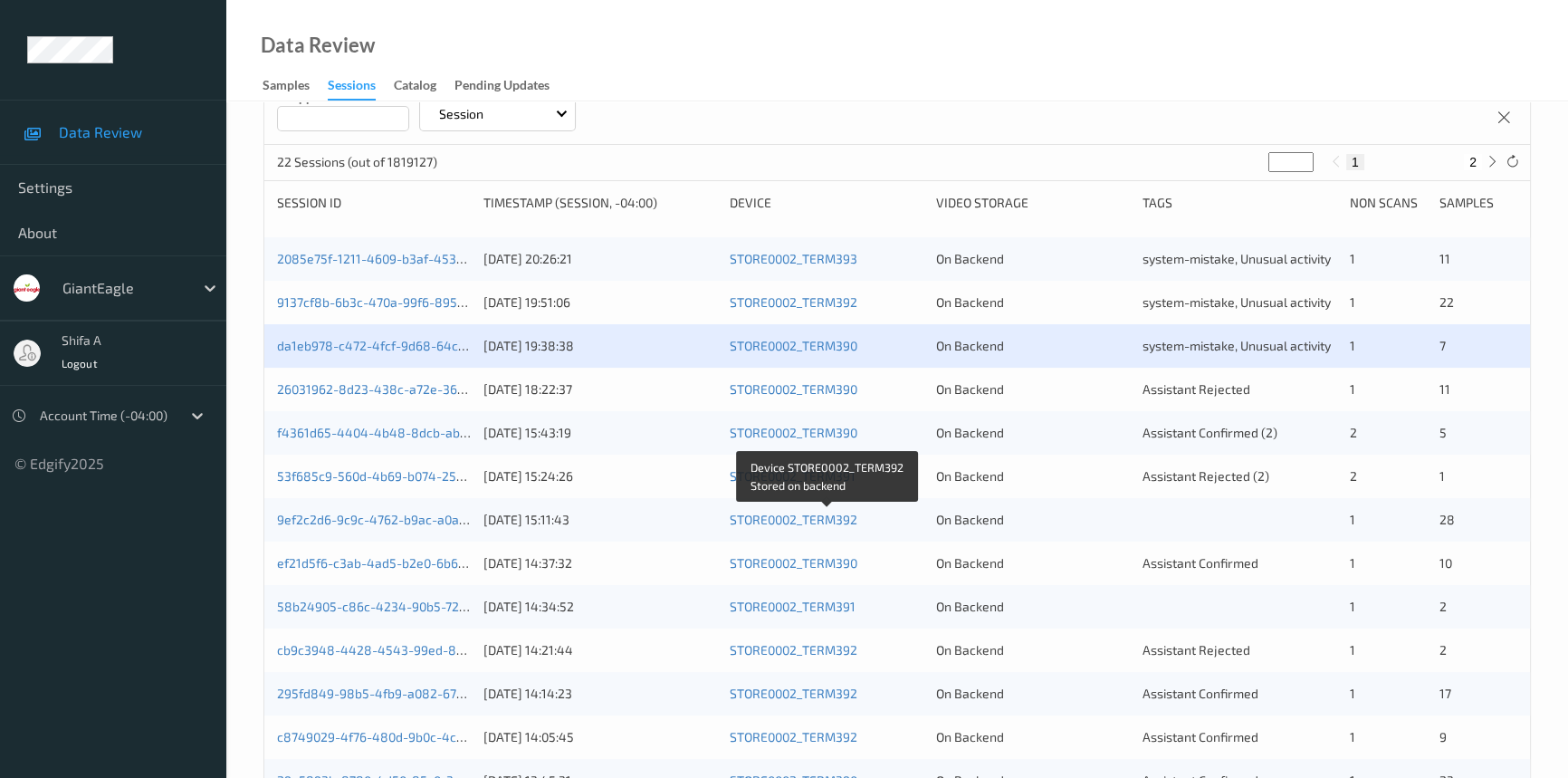 scroll, scrollTop: 246, scrollLeft: 0, axis: vertical 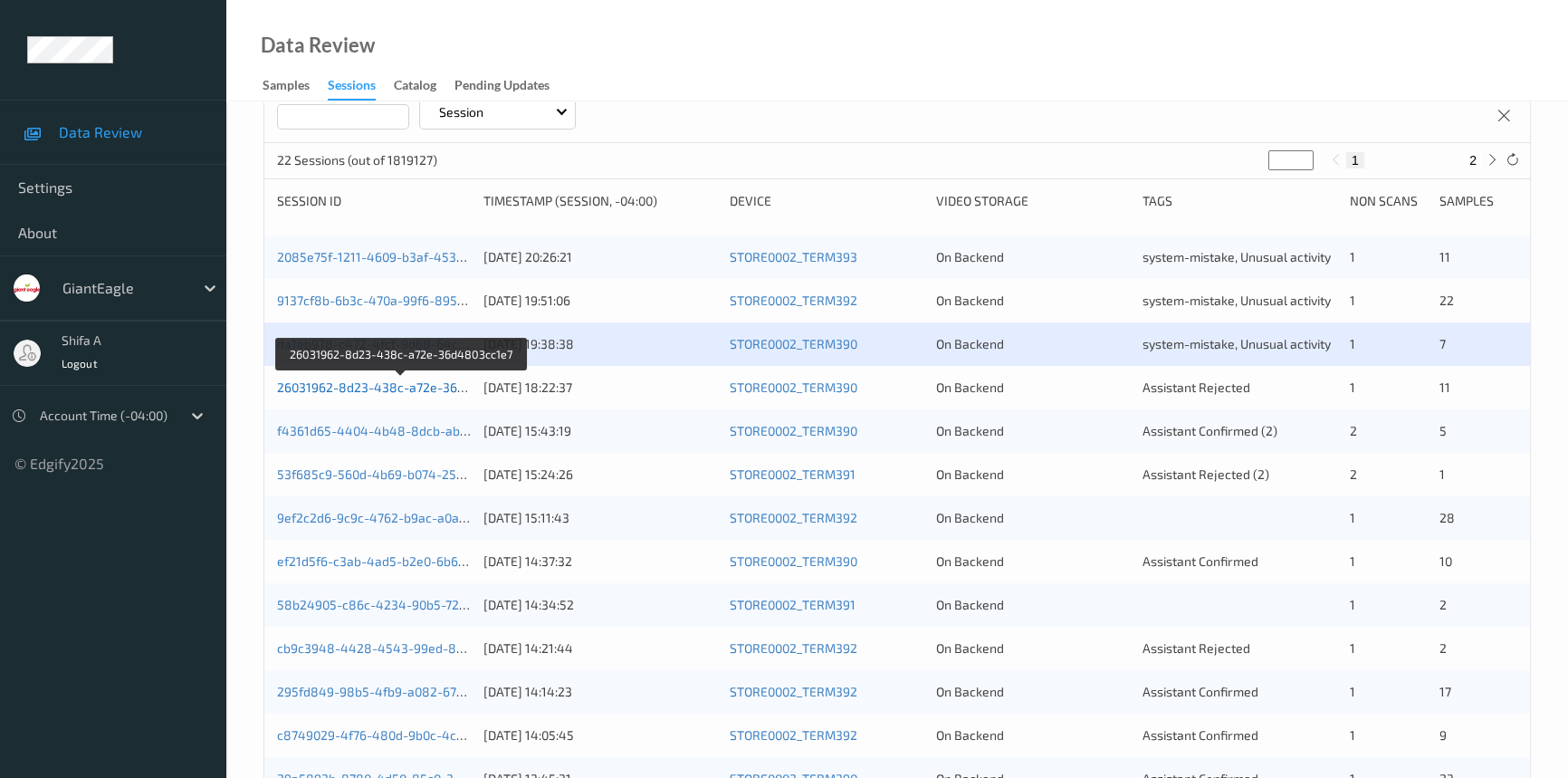 click on "26031962-8d23-438c-a72e-36d4803cc1e7" at bounding box center [402, 387] 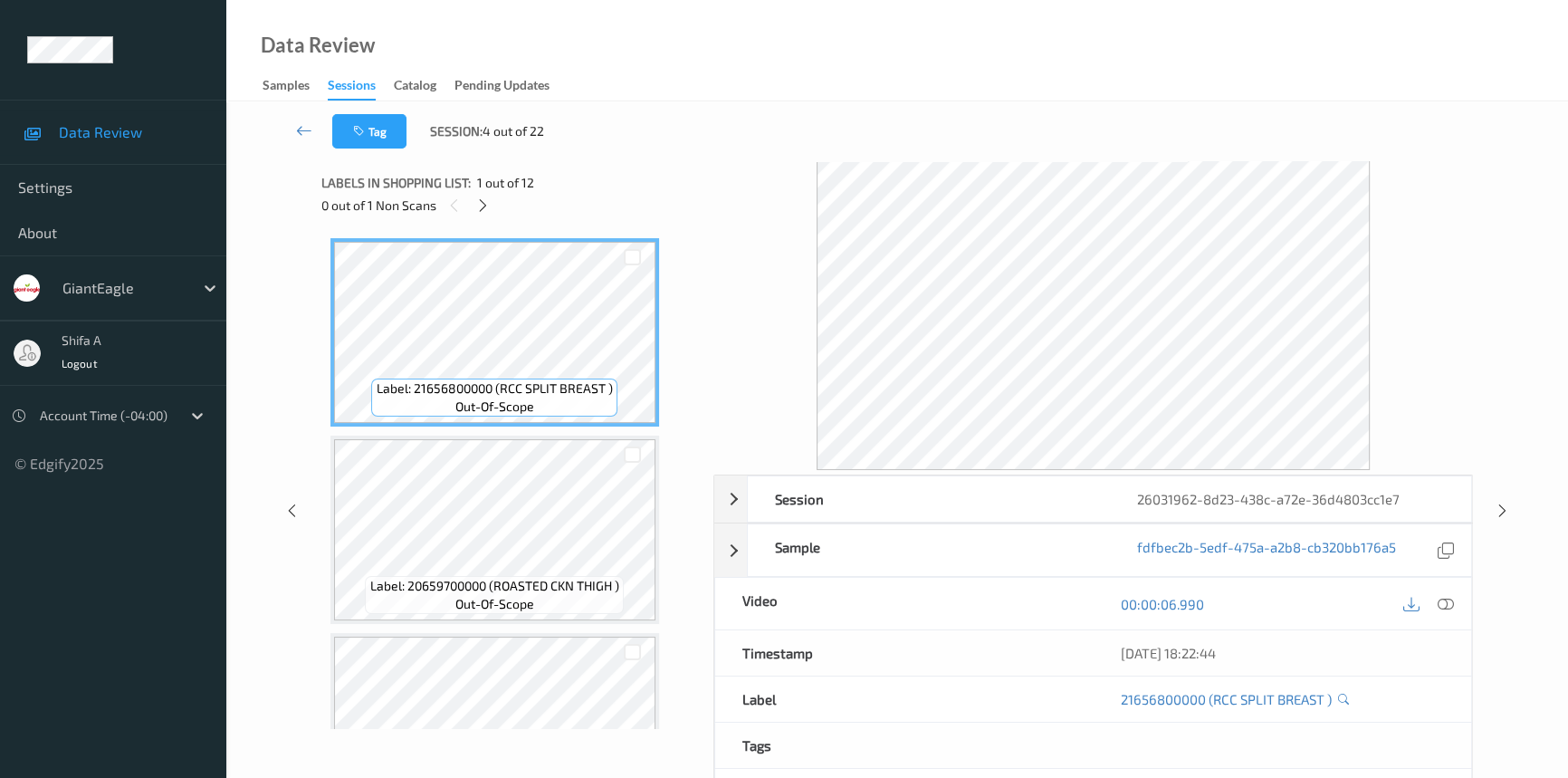 scroll, scrollTop: 0, scrollLeft: 0, axis: both 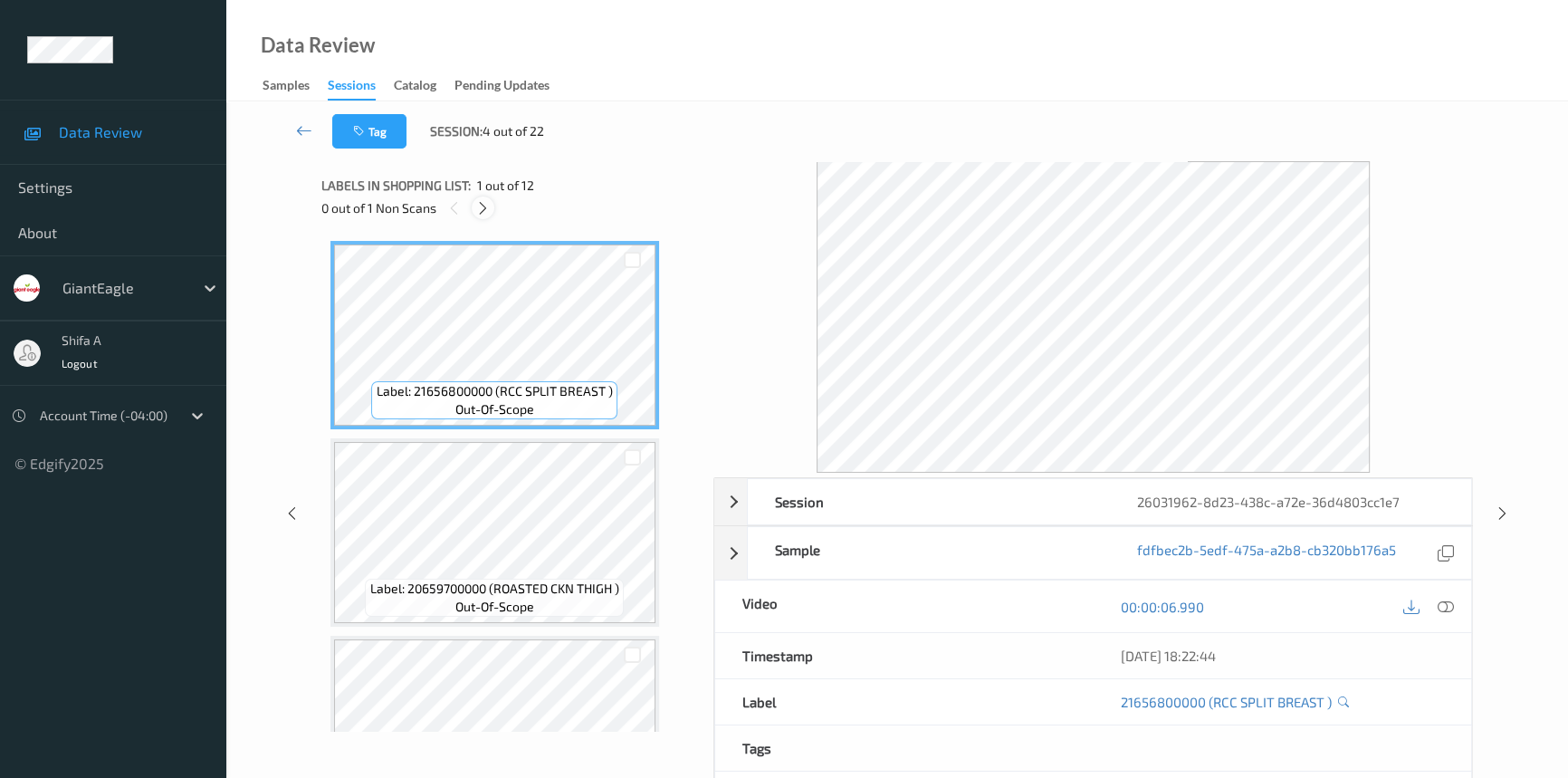 click at bounding box center [483, 207] 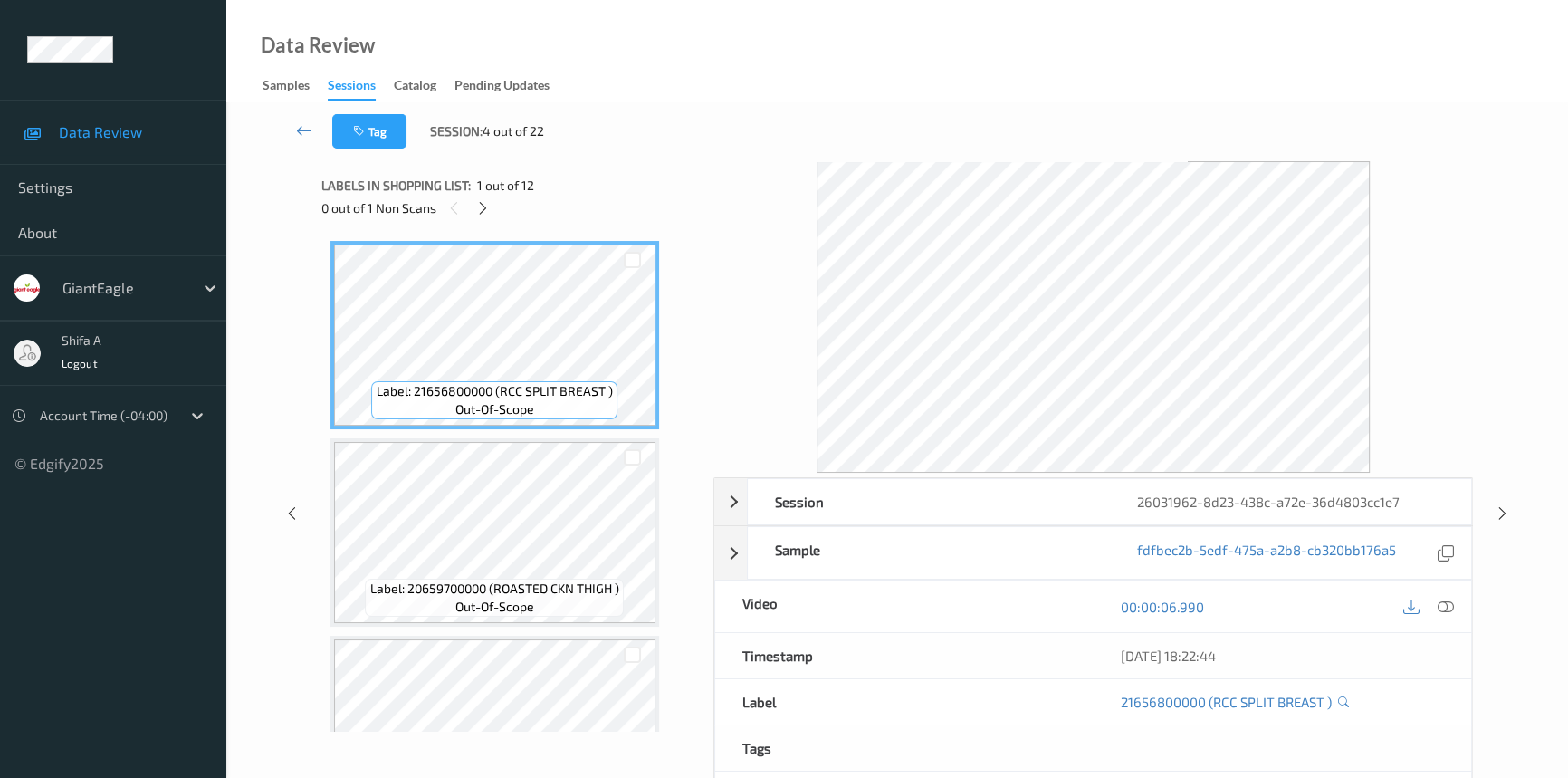 scroll, scrollTop: 1583, scrollLeft: 0, axis: vertical 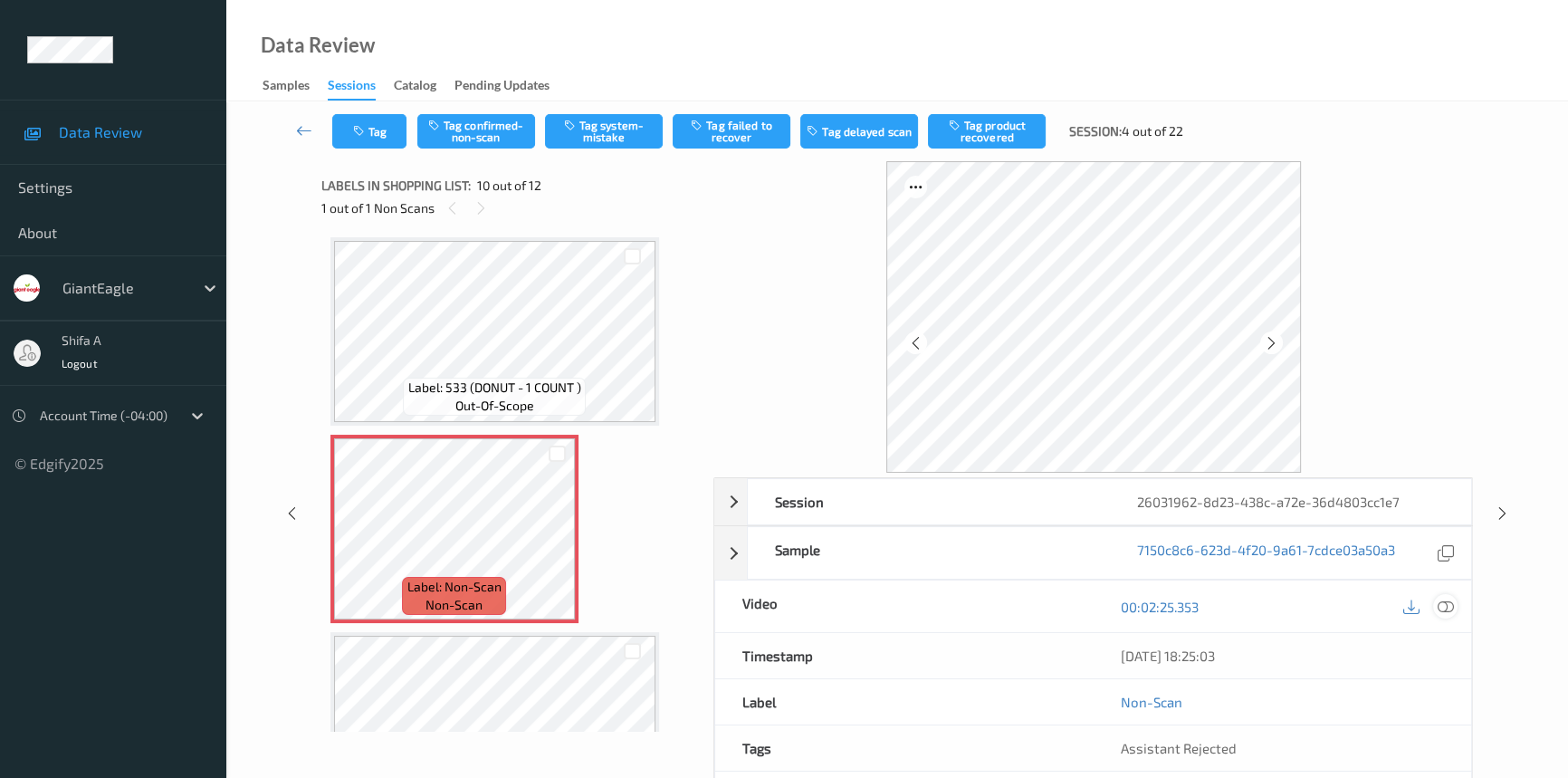 click at bounding box center [1446, 607] 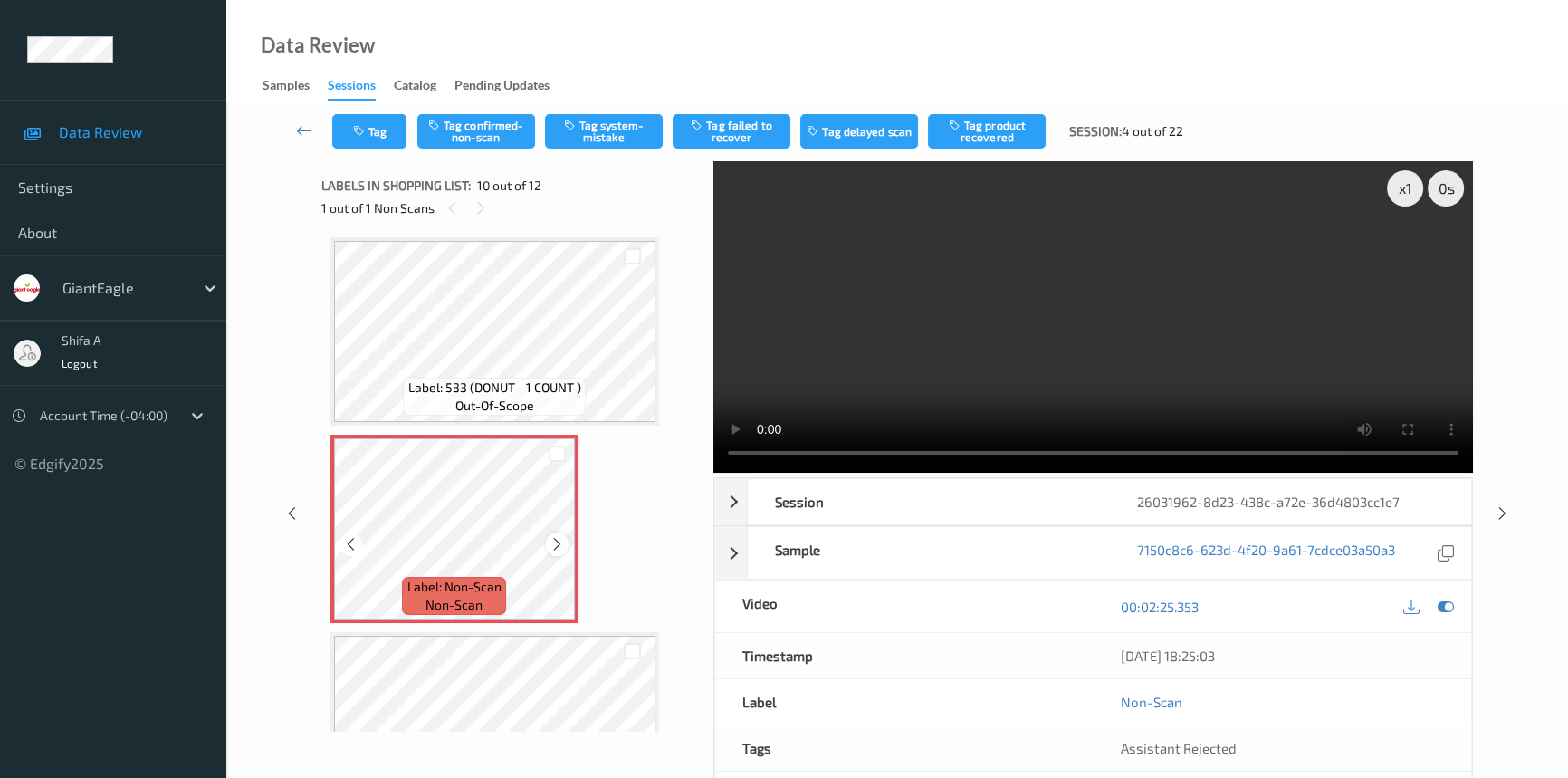 click at bounding box center (557, 544) 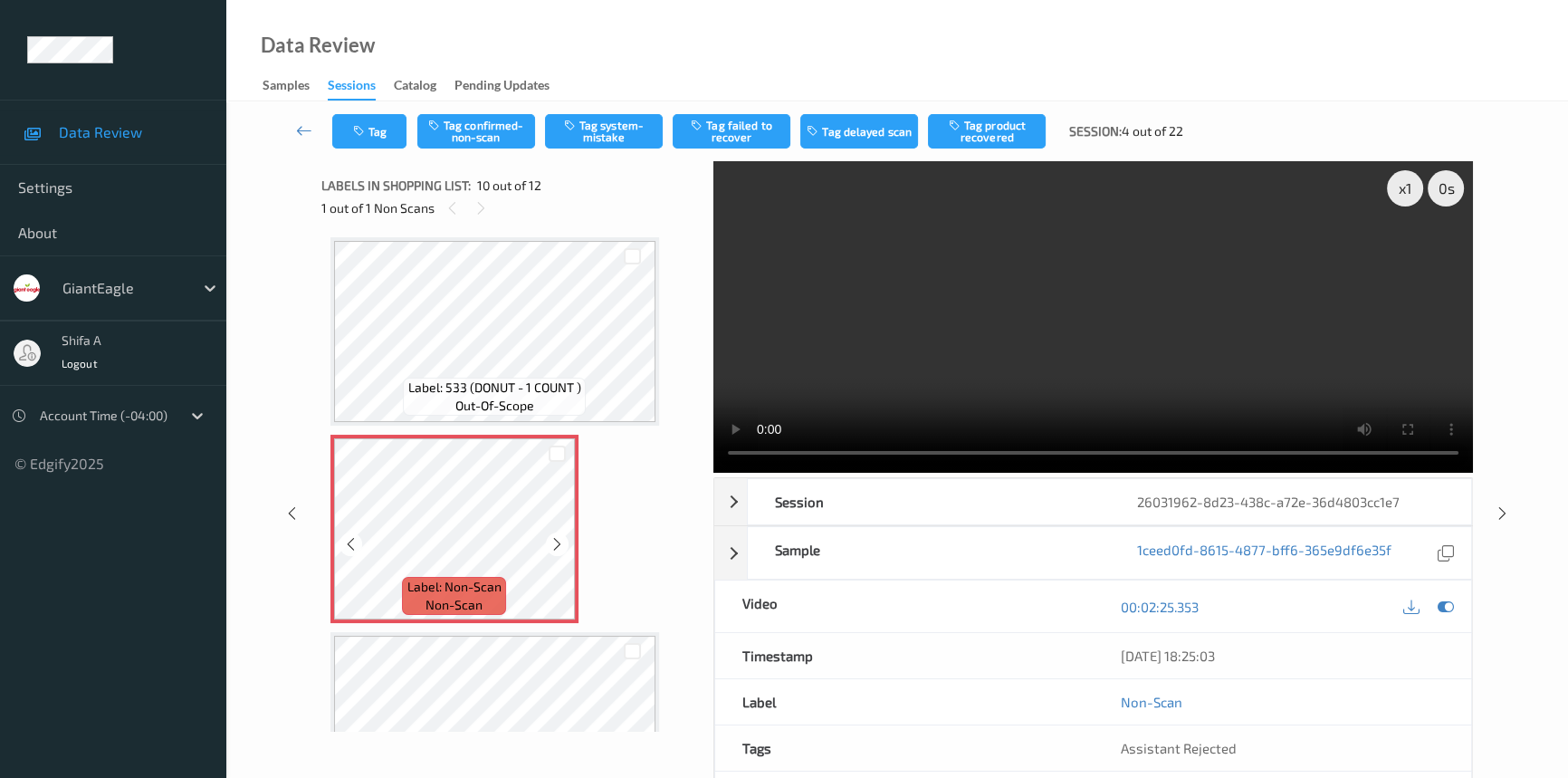 click at bounding box center [557, 544] 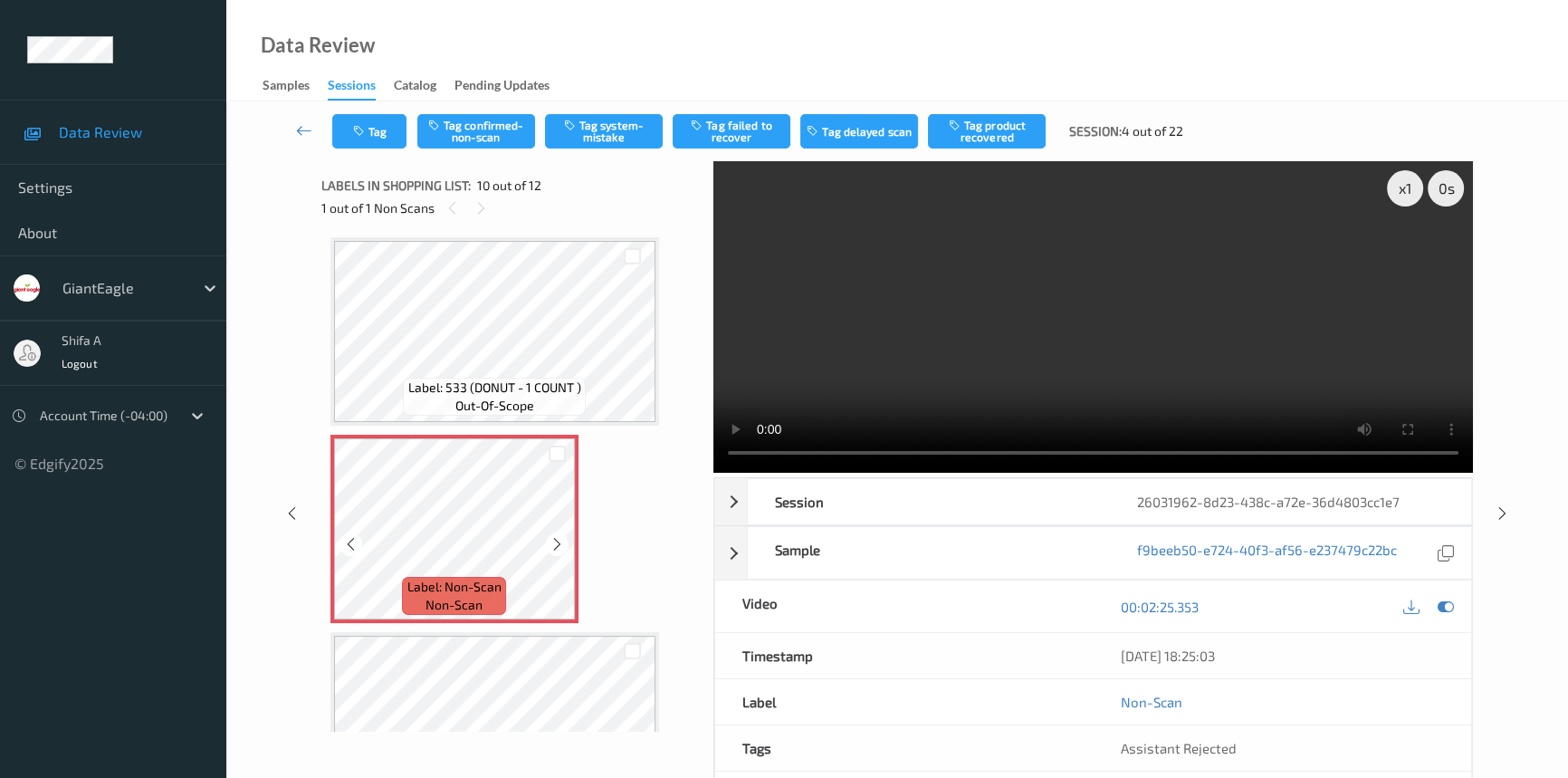 click at bounding box center (557, 544) 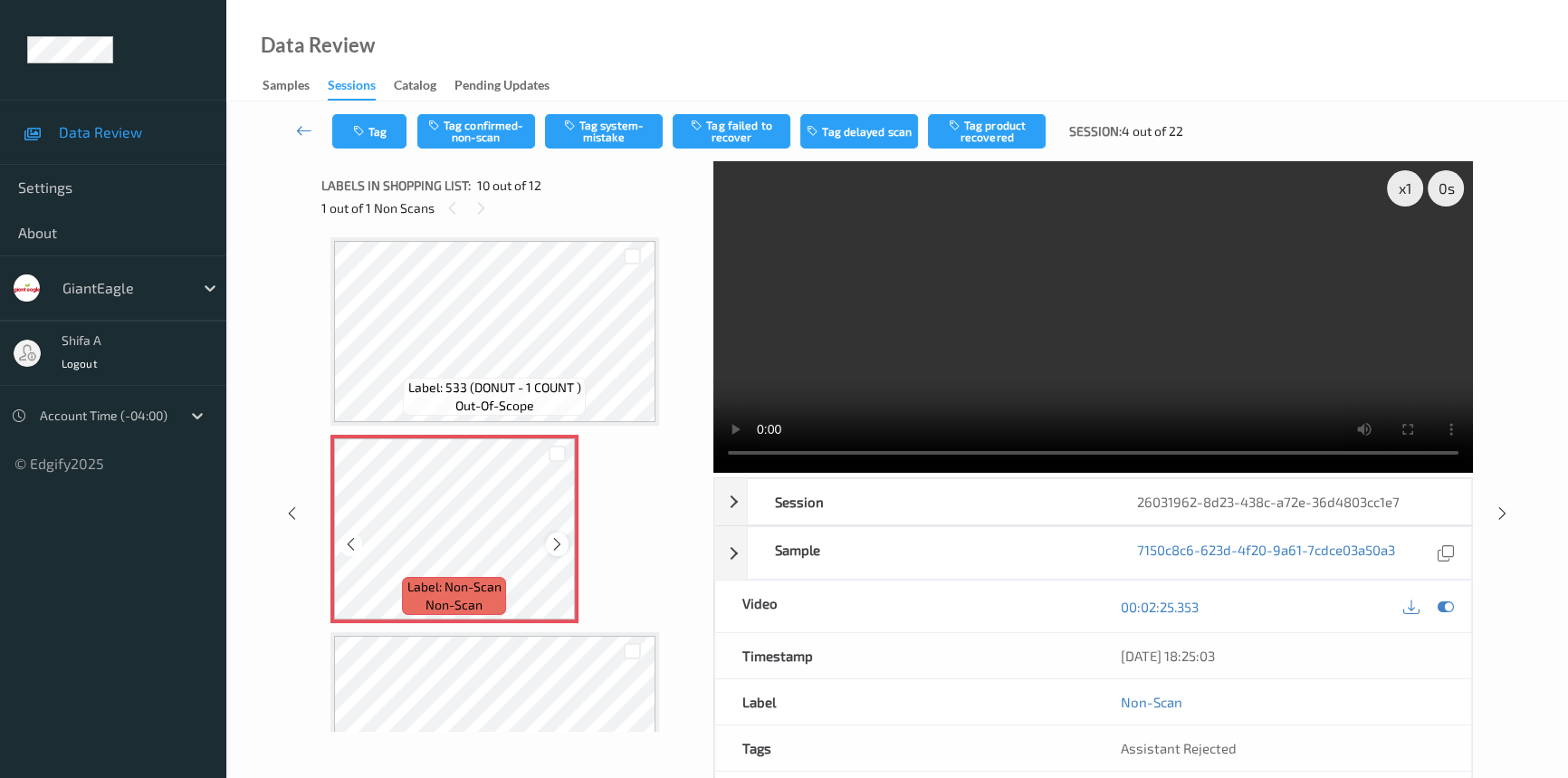 click at bounding box center [557, 544] 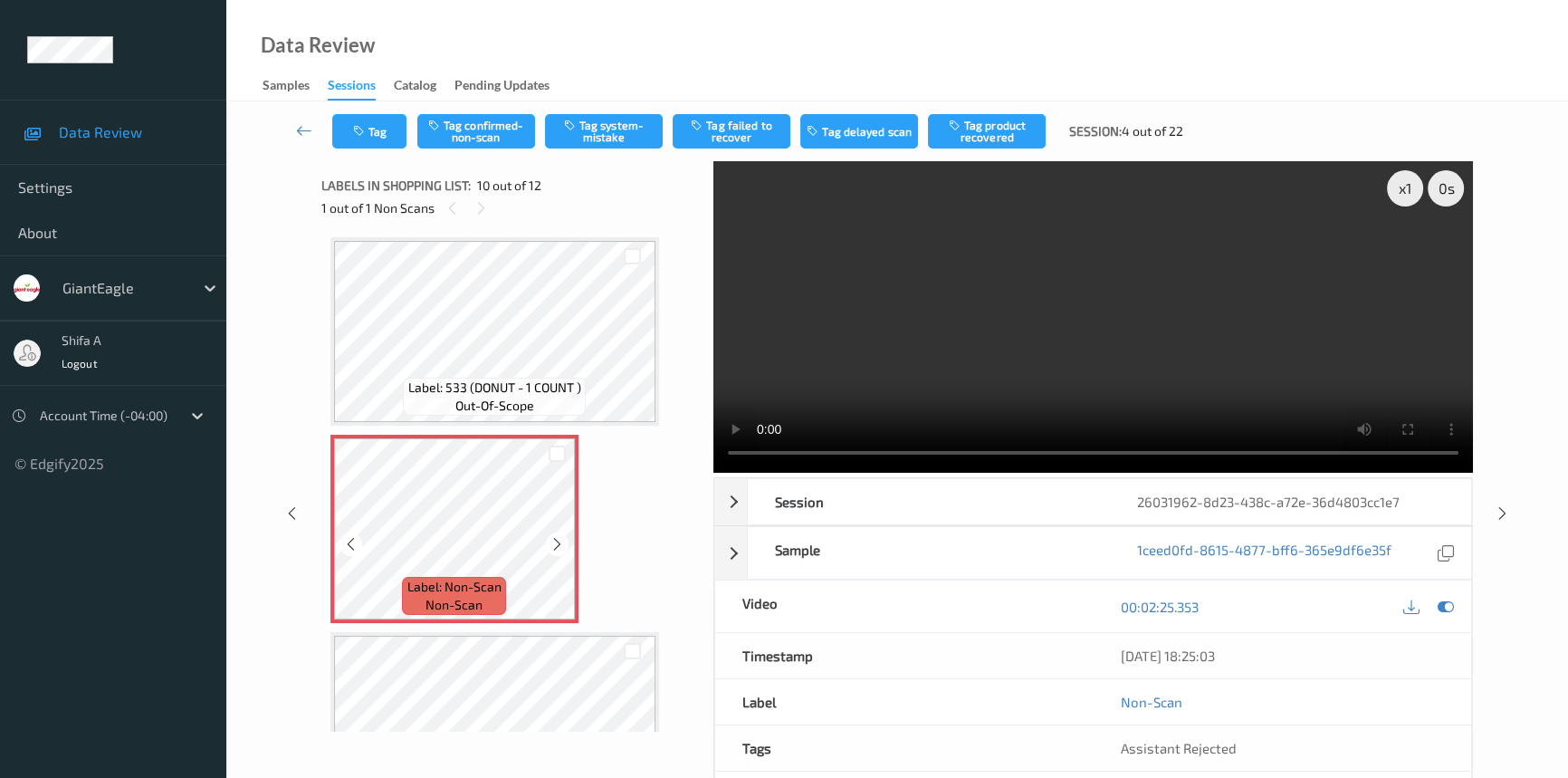 click at bounding box center [557, 544] 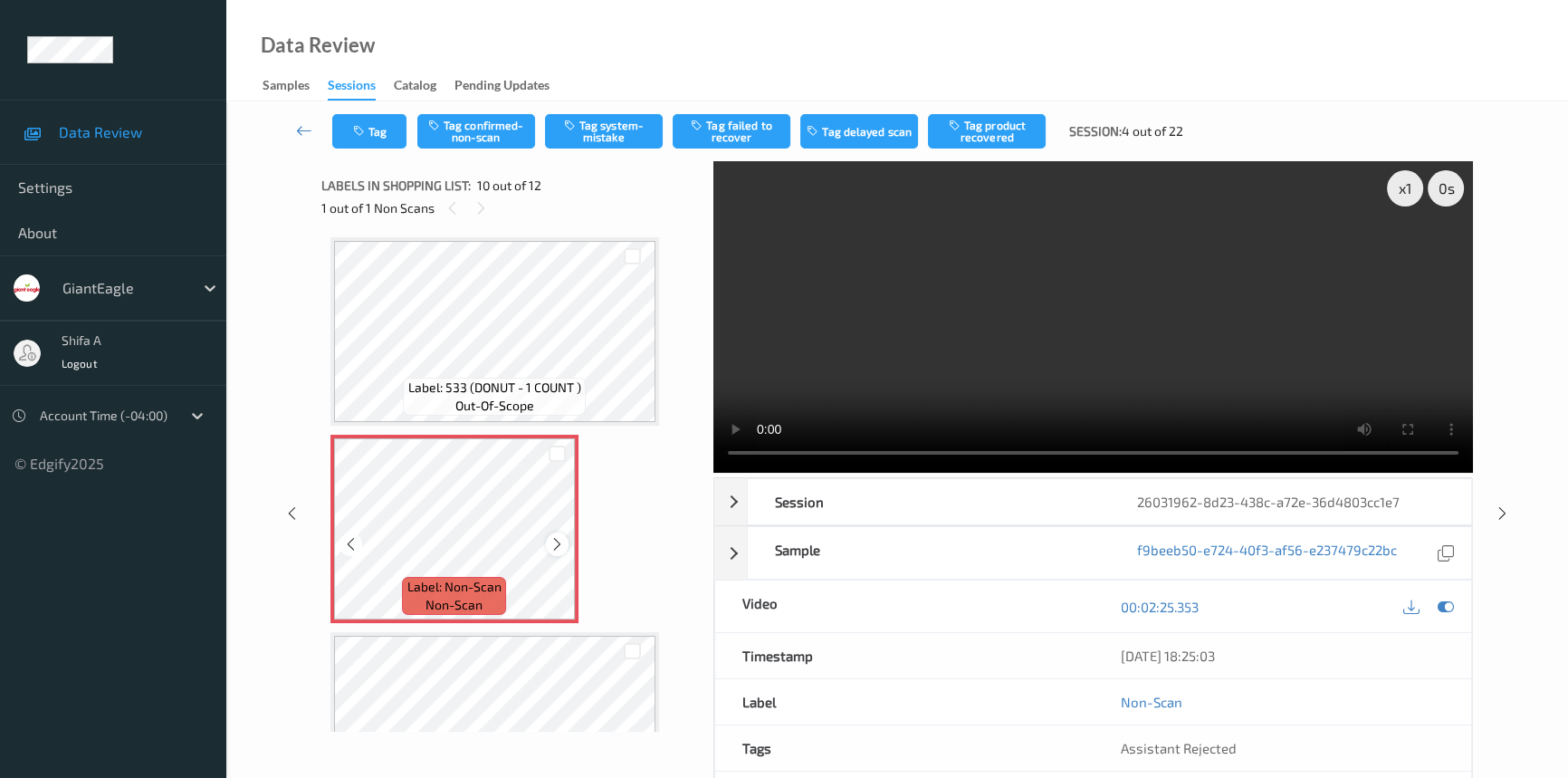 click at bounding box center (557, 543) 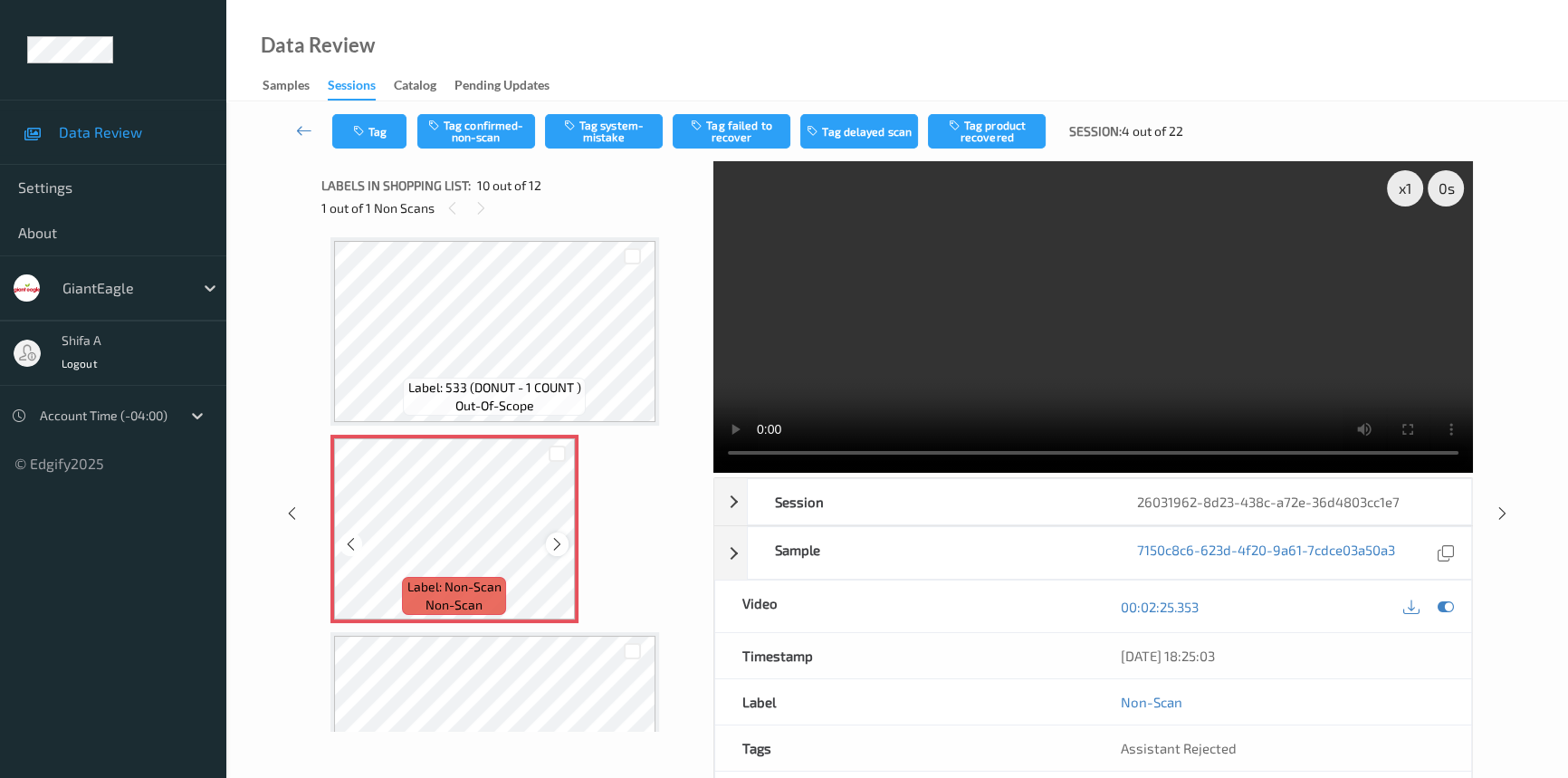 click at bounding box center [557, 544] 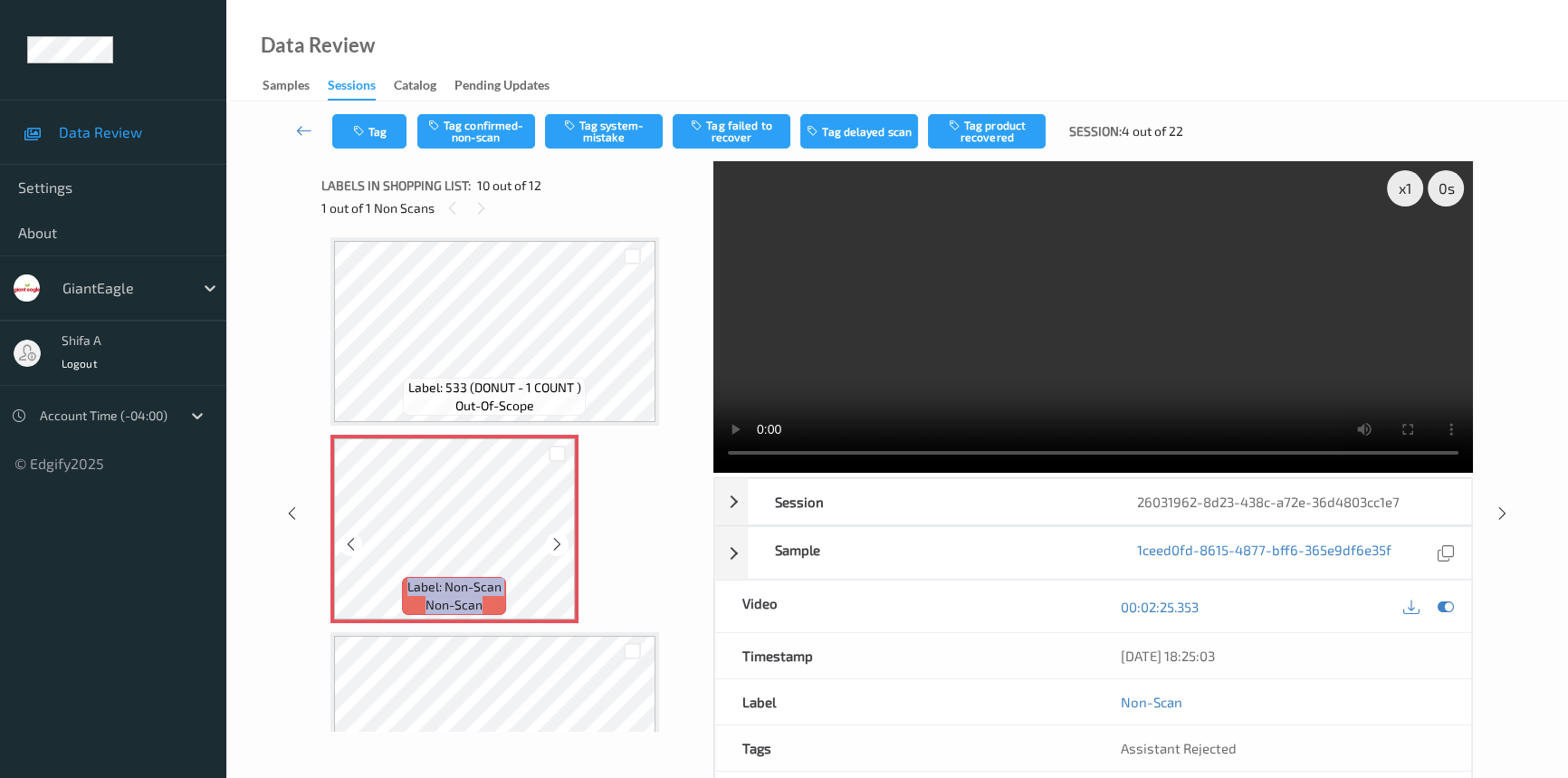 click at bounding box center (557, 544) 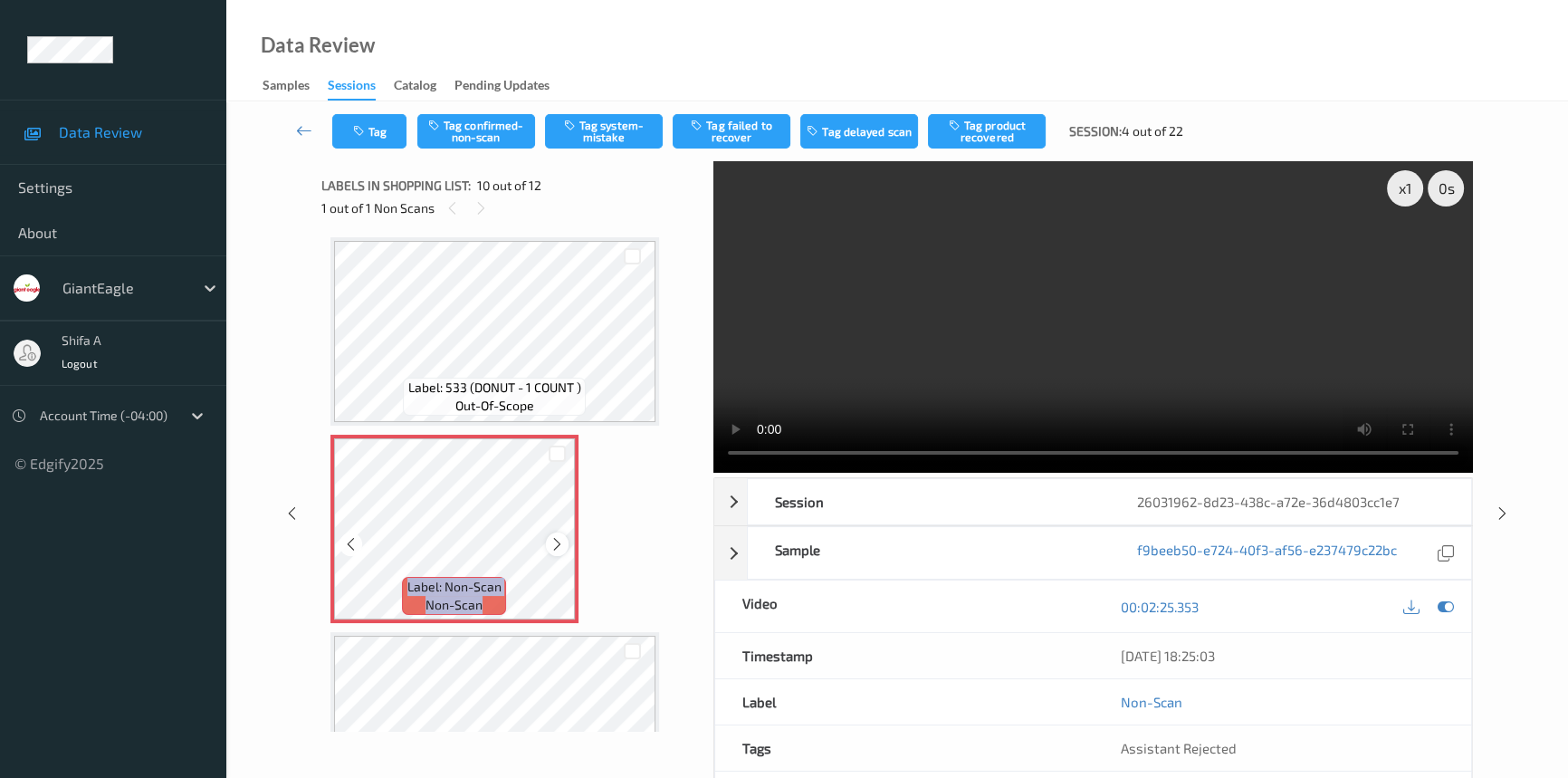 click at bounding box center (557, 544) 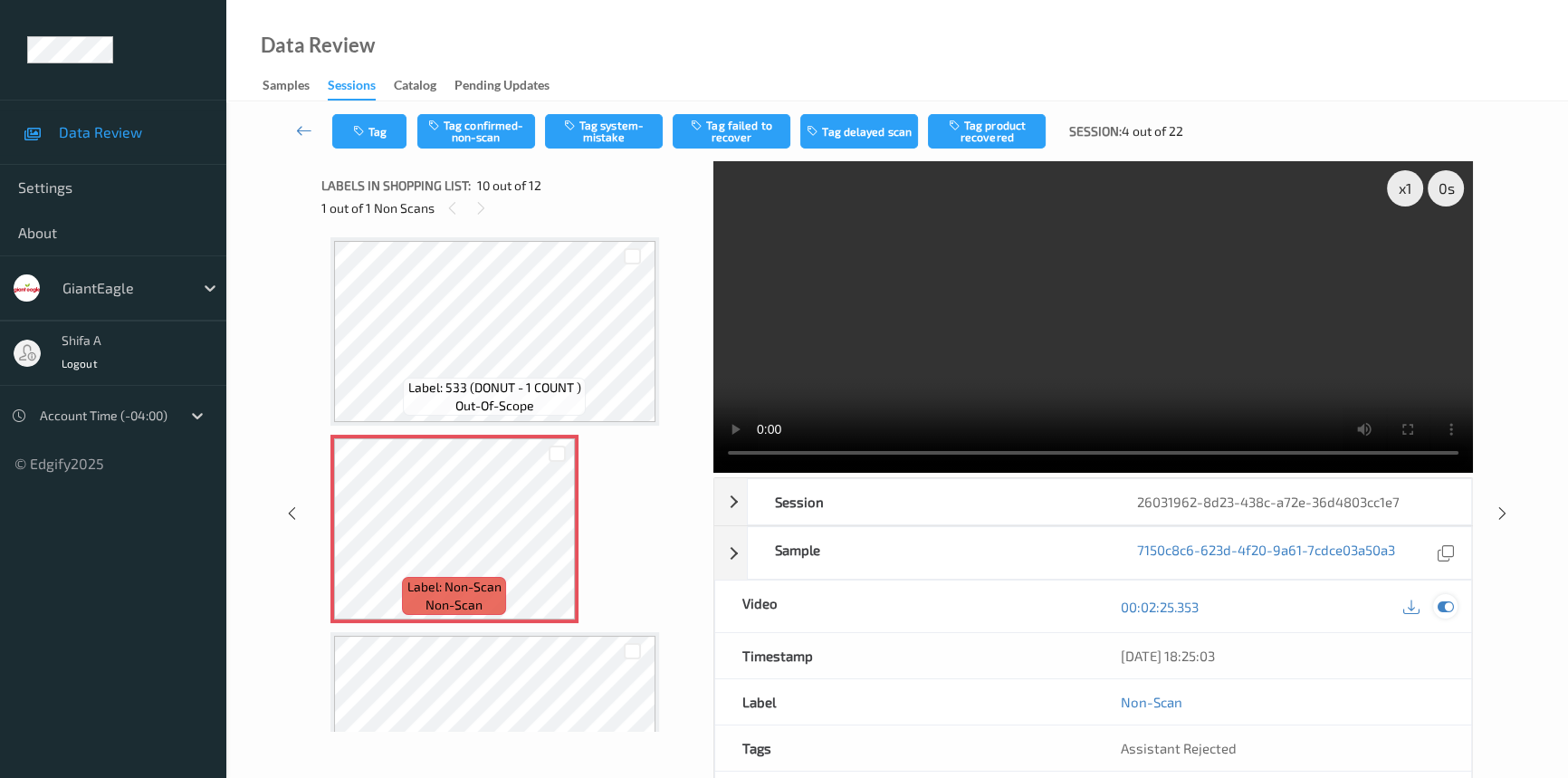 click at bounding box center (1446, 607) 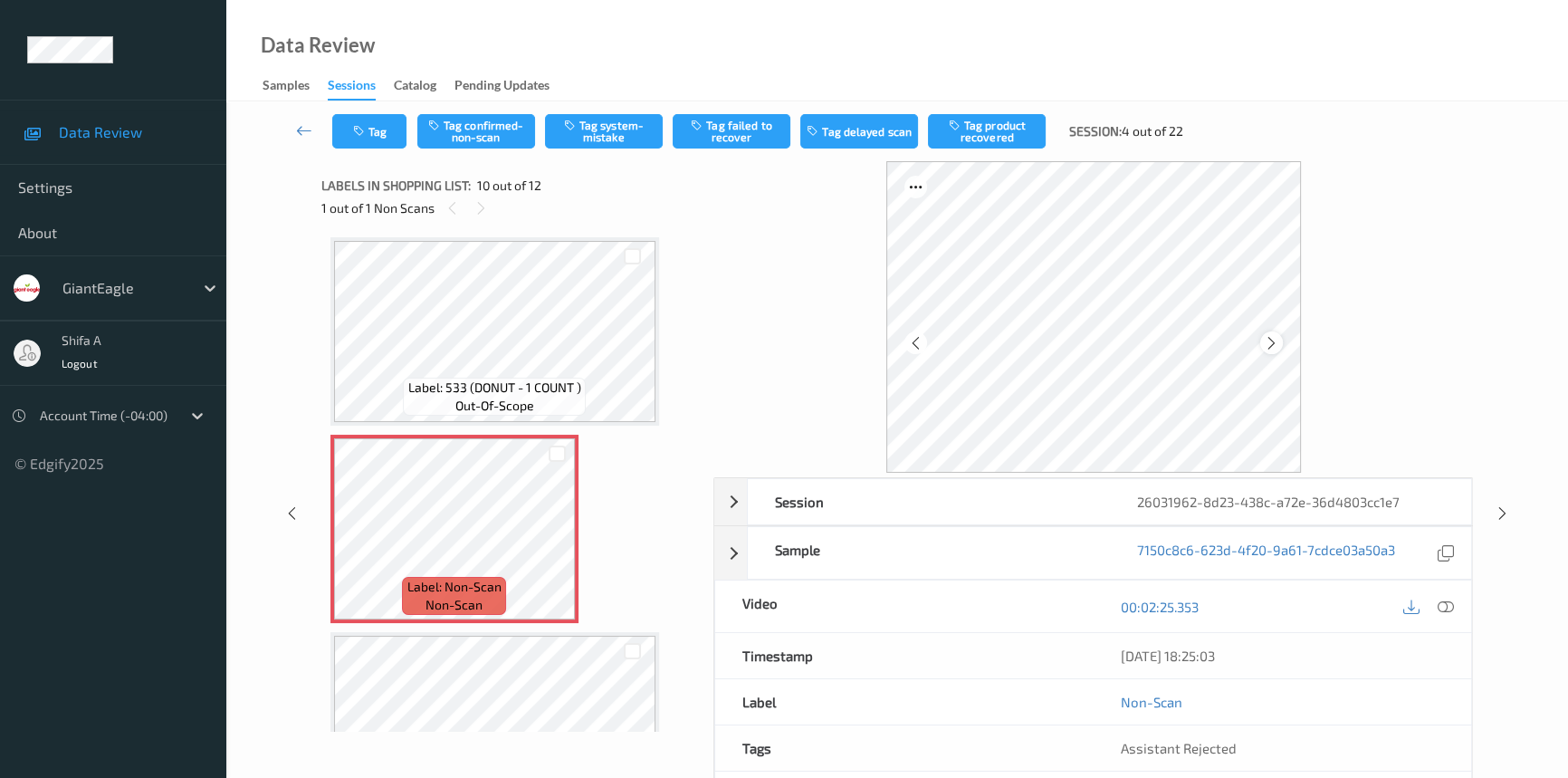 click at bounding box center [1271, 342] 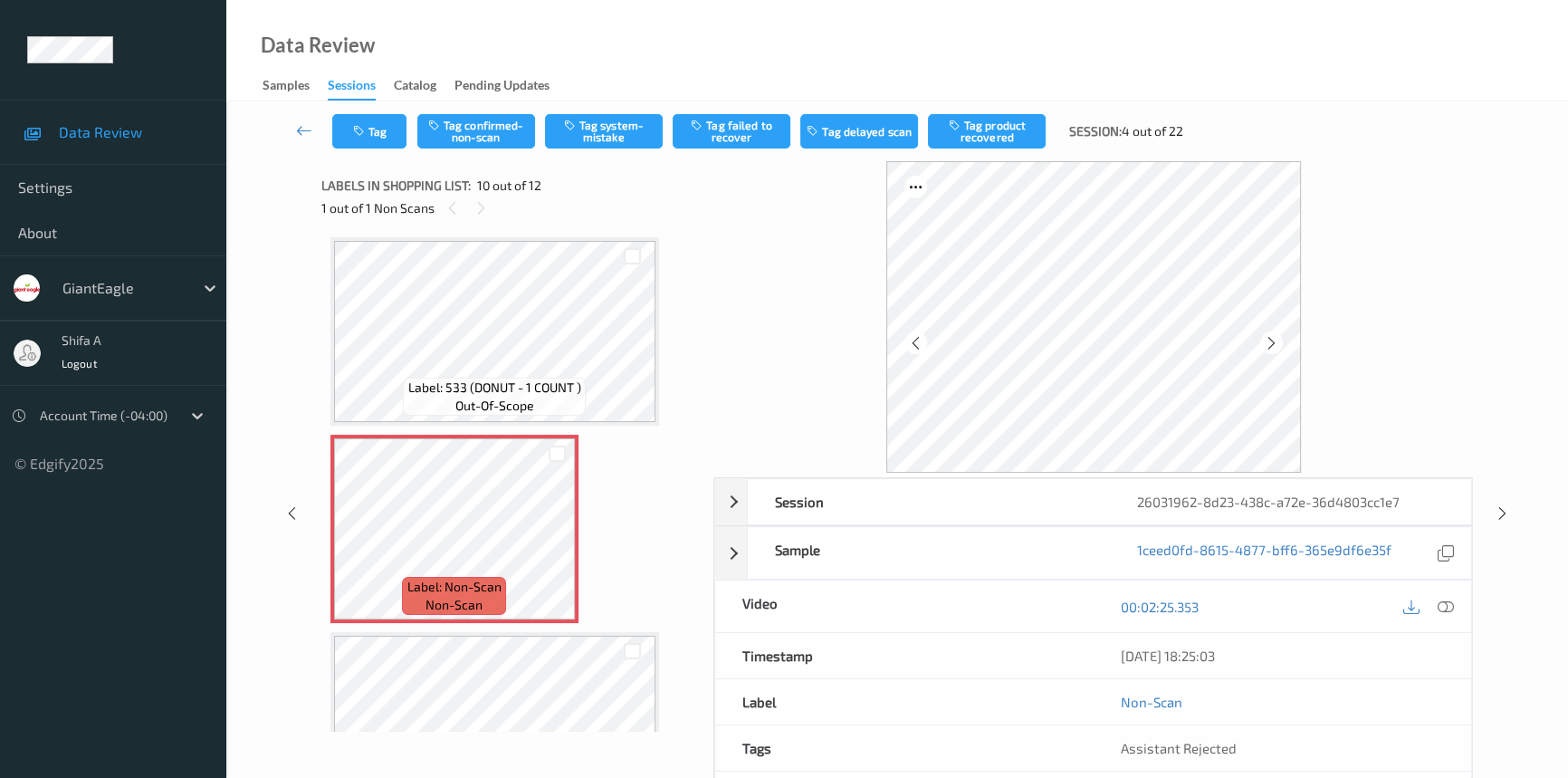 click at bounding box center [1271, 342] 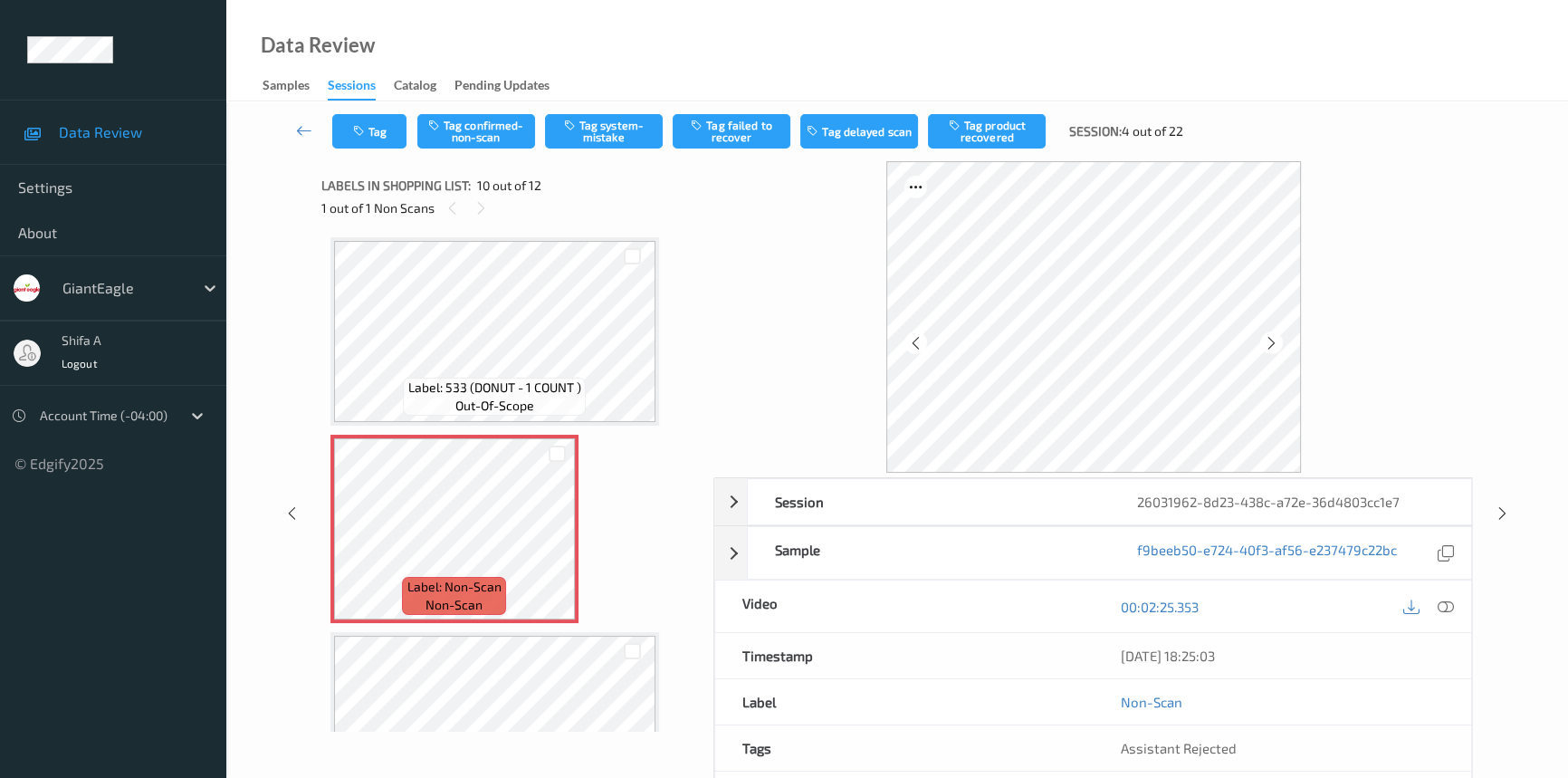 click at bounding box center [1271, 342] 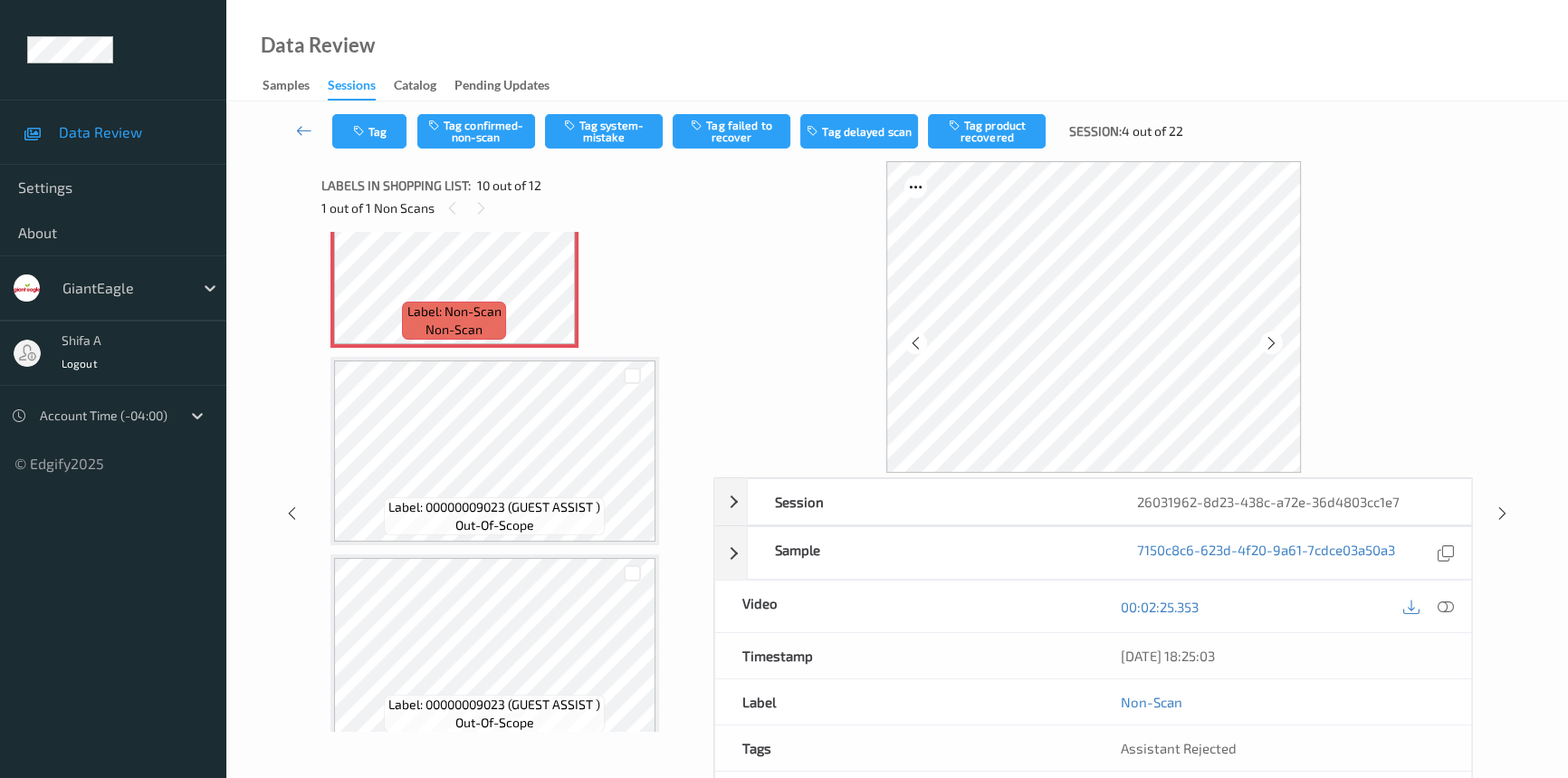 scroll, scrollTop: 1870, scrollLeft: 0, axis: vertical 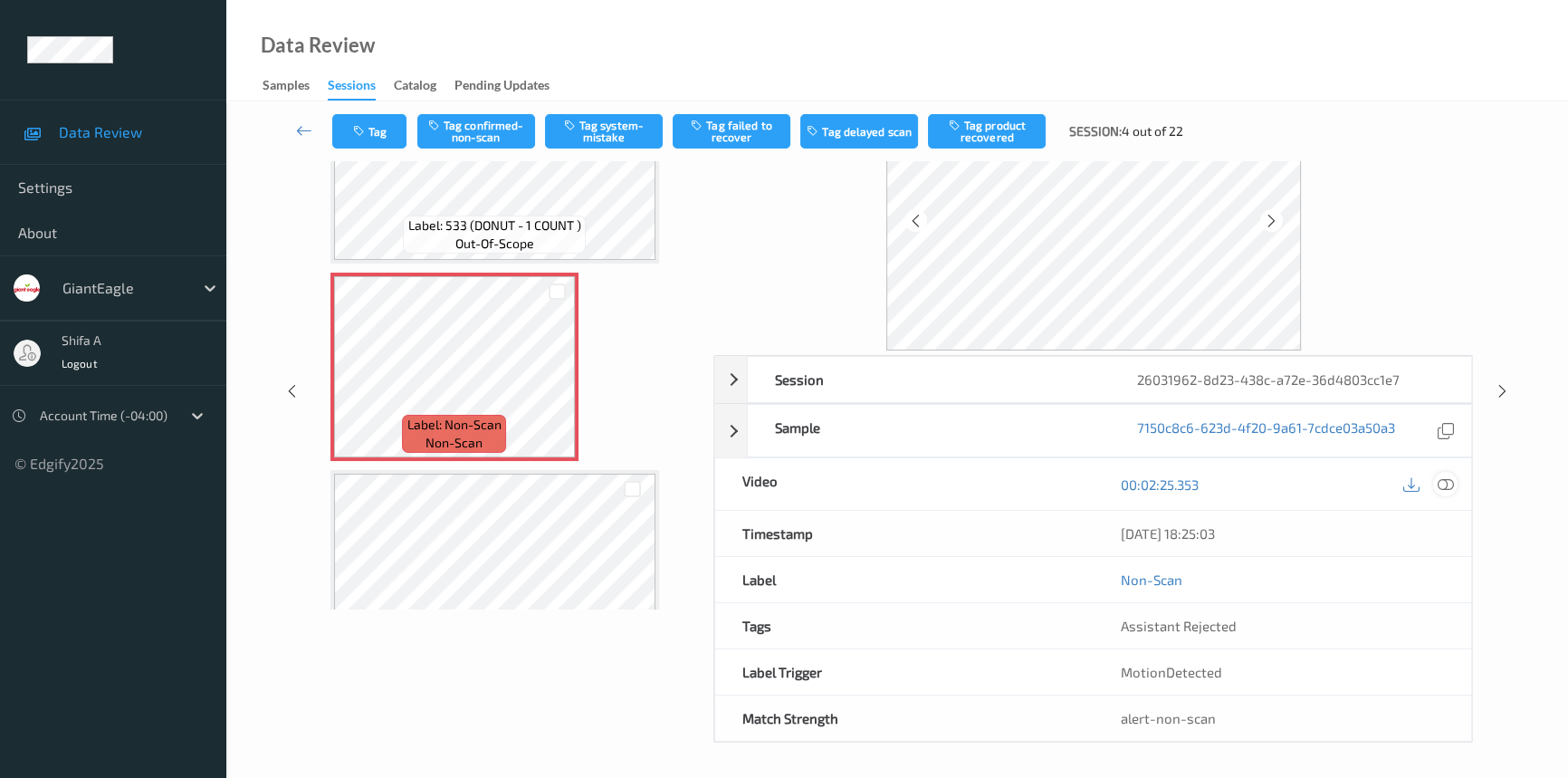 click at bounding box center (1446, 485) 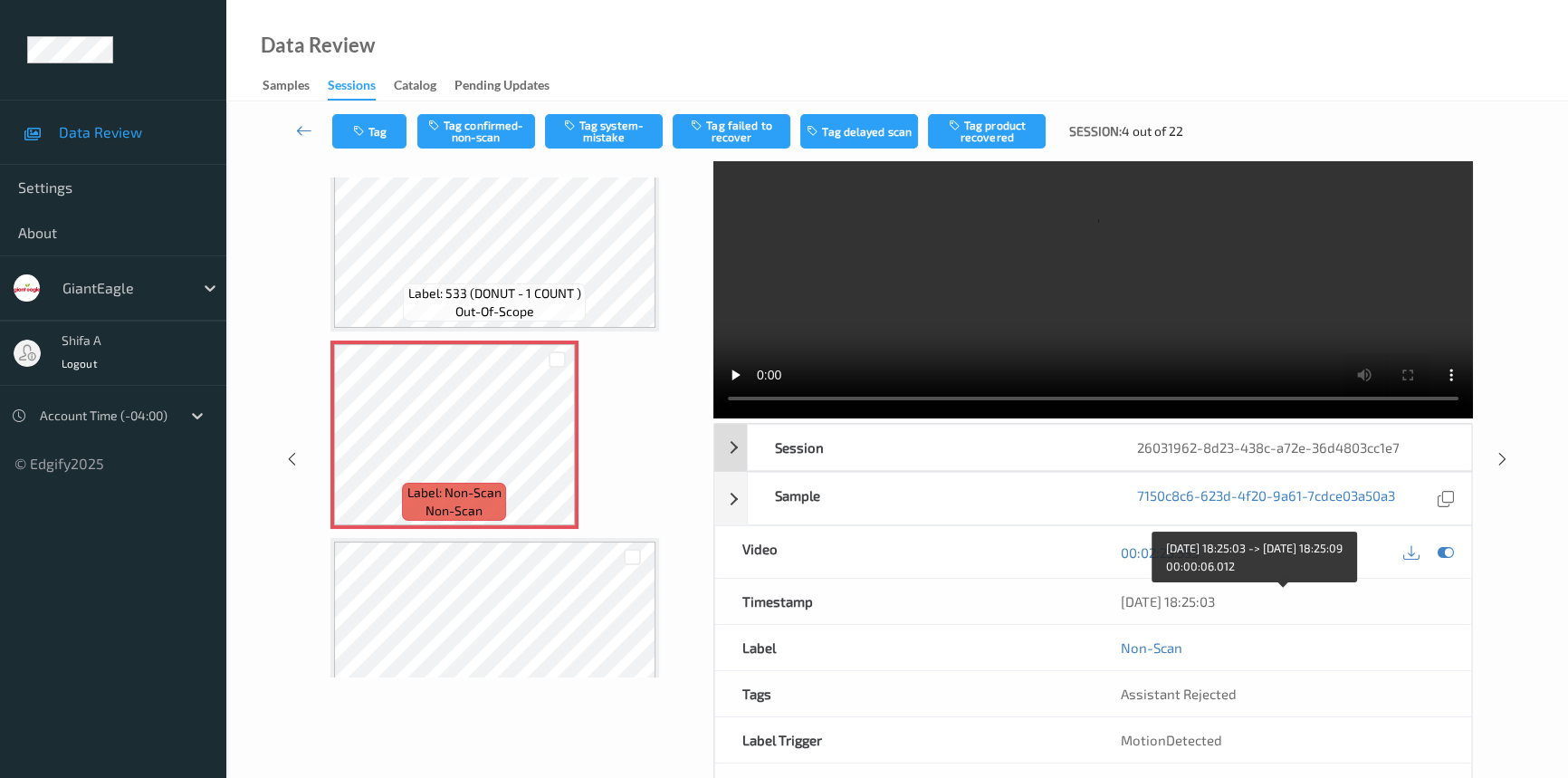scroll, scrollTop: 0, scrollLeft: 0, axis: both 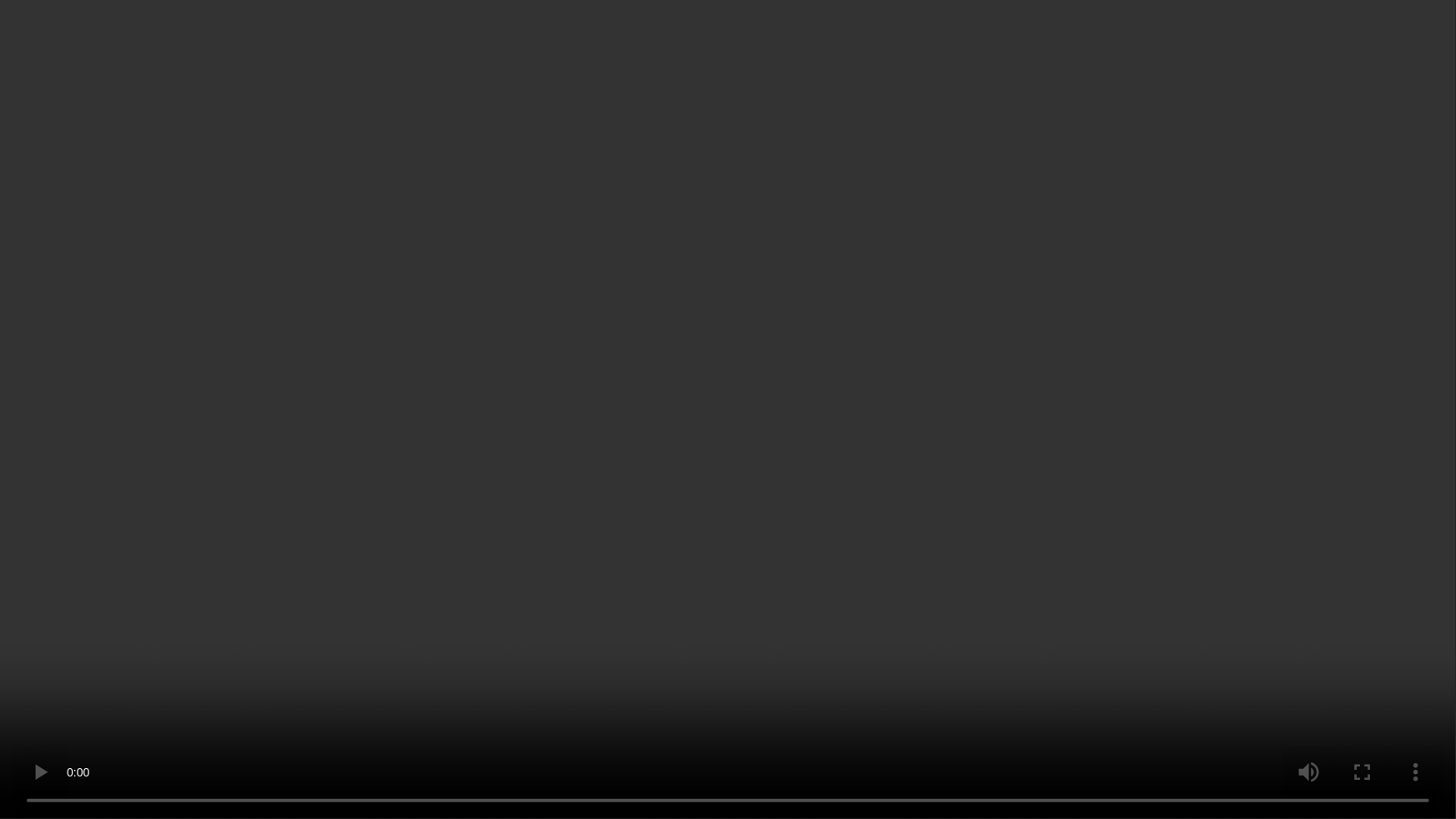 type 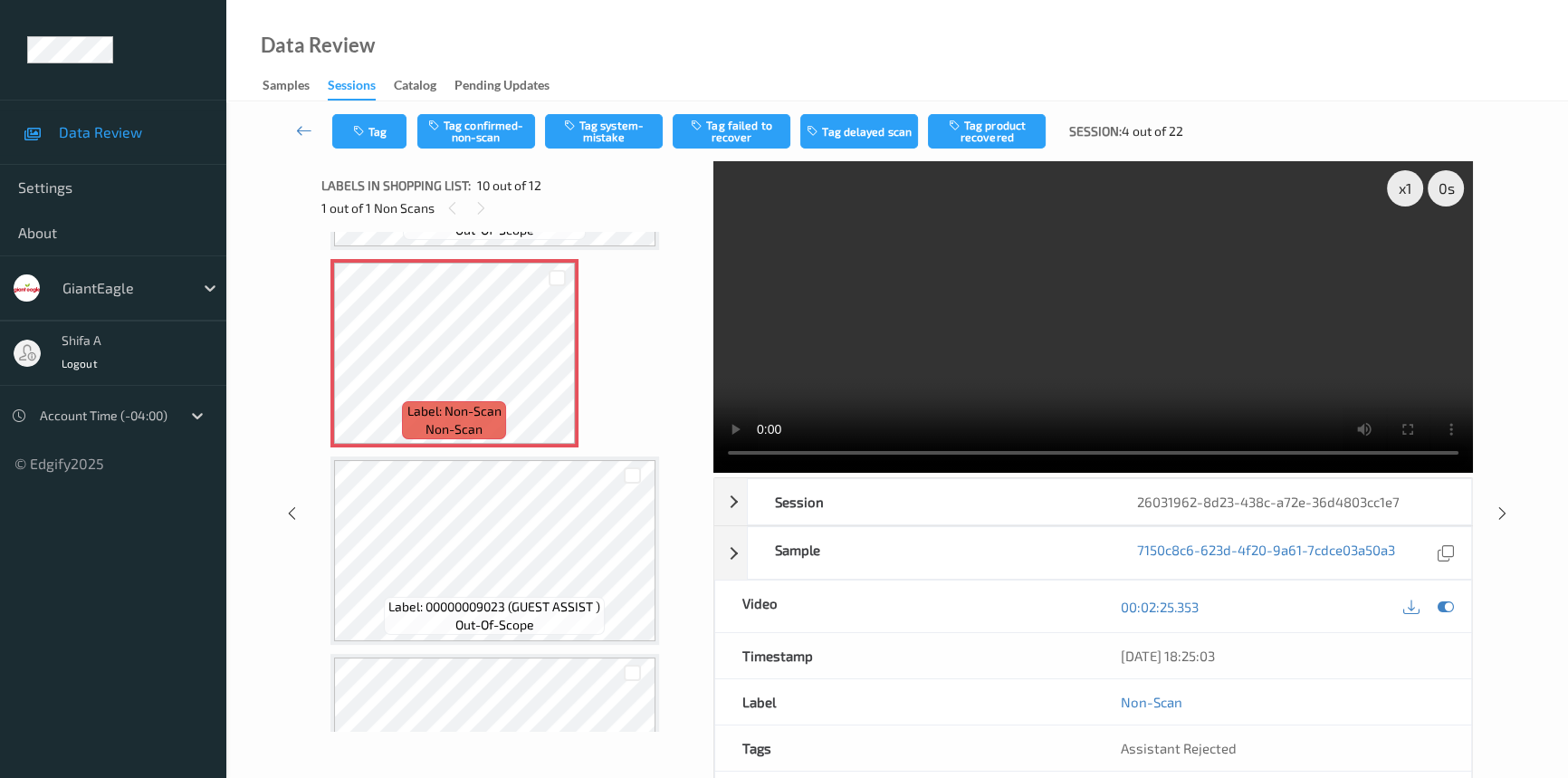 click at bounding box center (1093, 317) 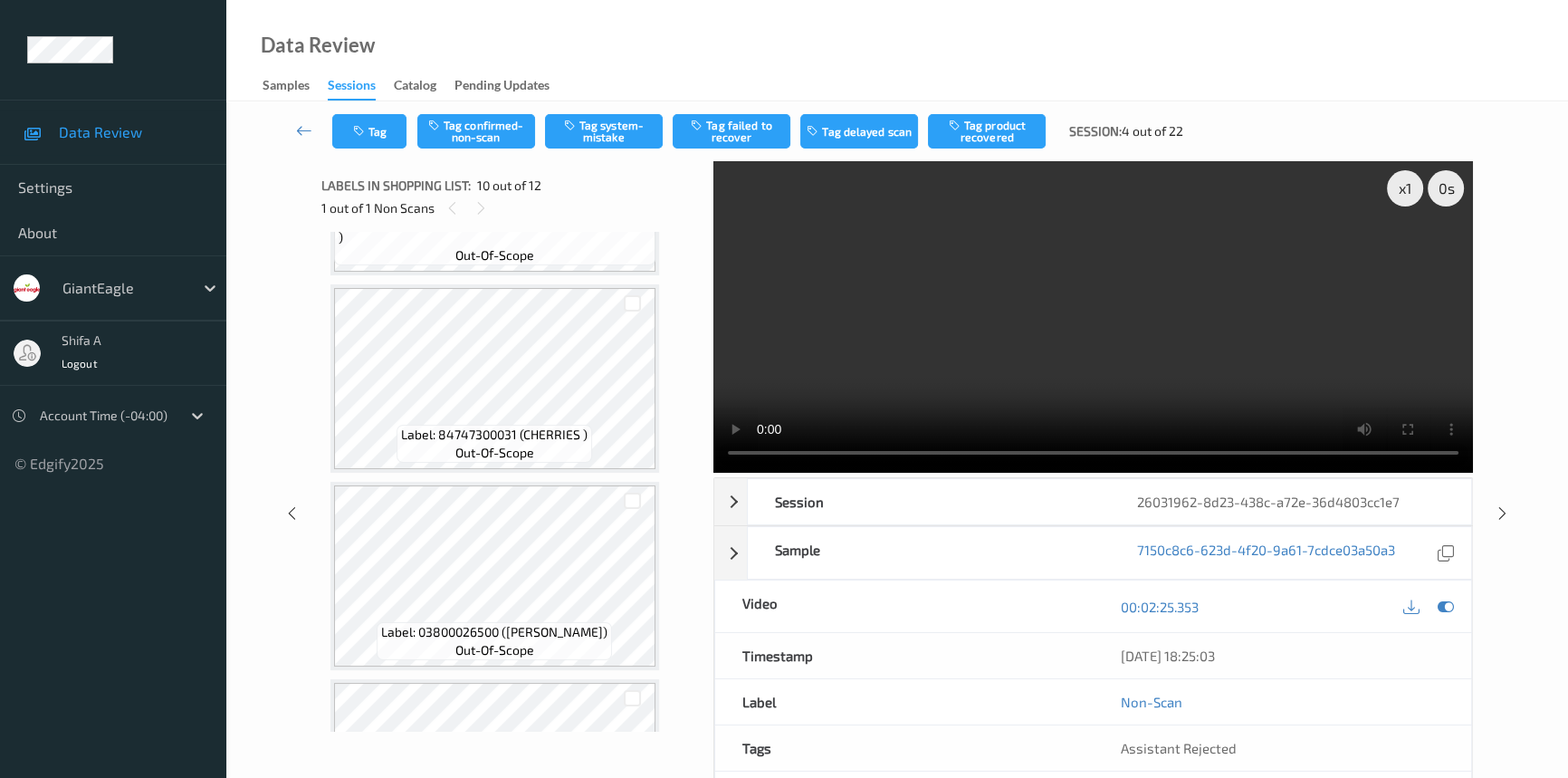 scroll, scrollTop: 936, scrollLeft: 0, axis: vertical 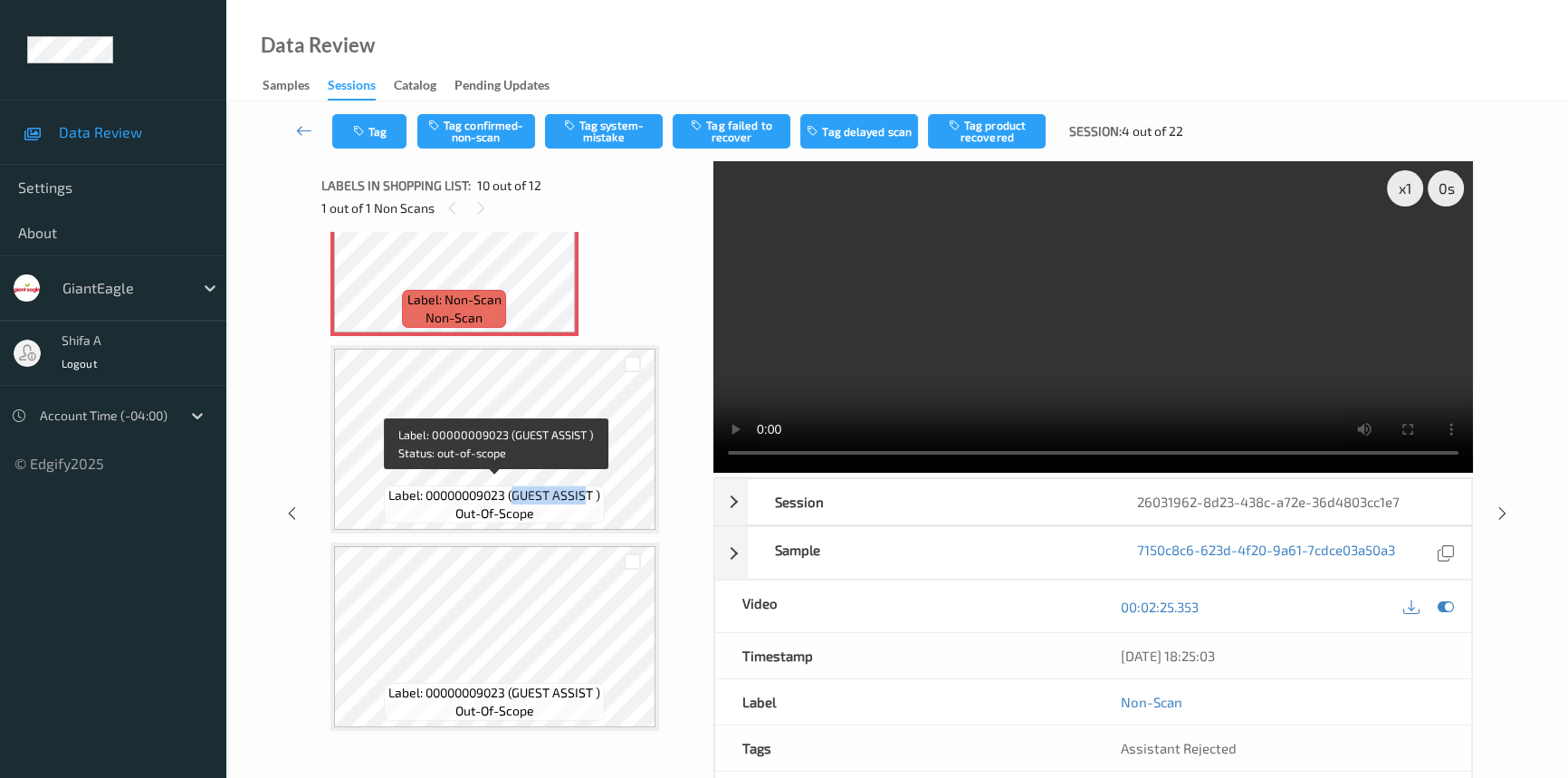 drag, startPoint x: 516, startPoint y: 485, endPoint x: 588, endPoint y: 482, distance: 72.06247 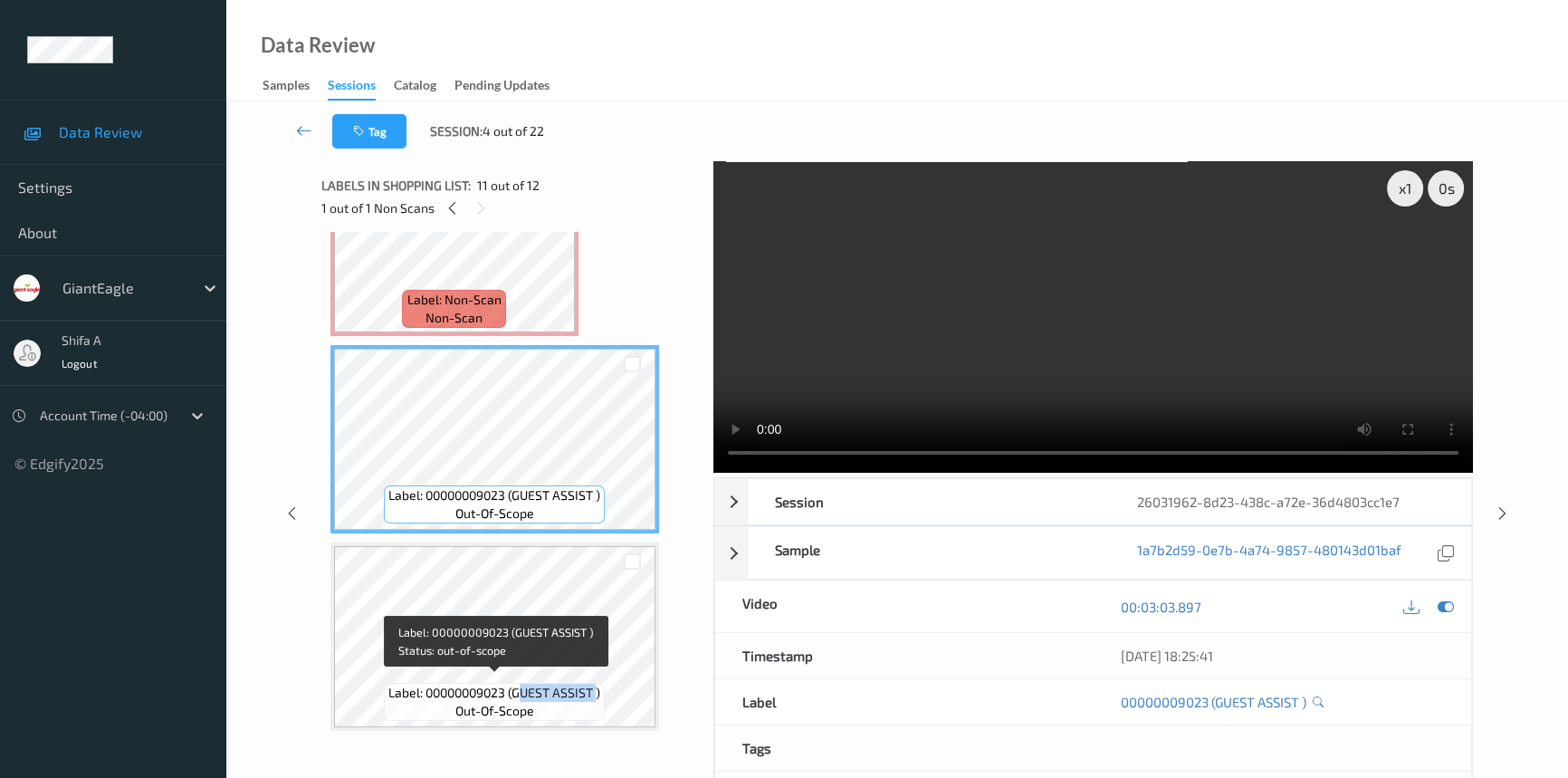 drag, startPoint x: 523, startPoint y: 685, endPoint x: 596, endPoint y: 681, distance: 73.10951 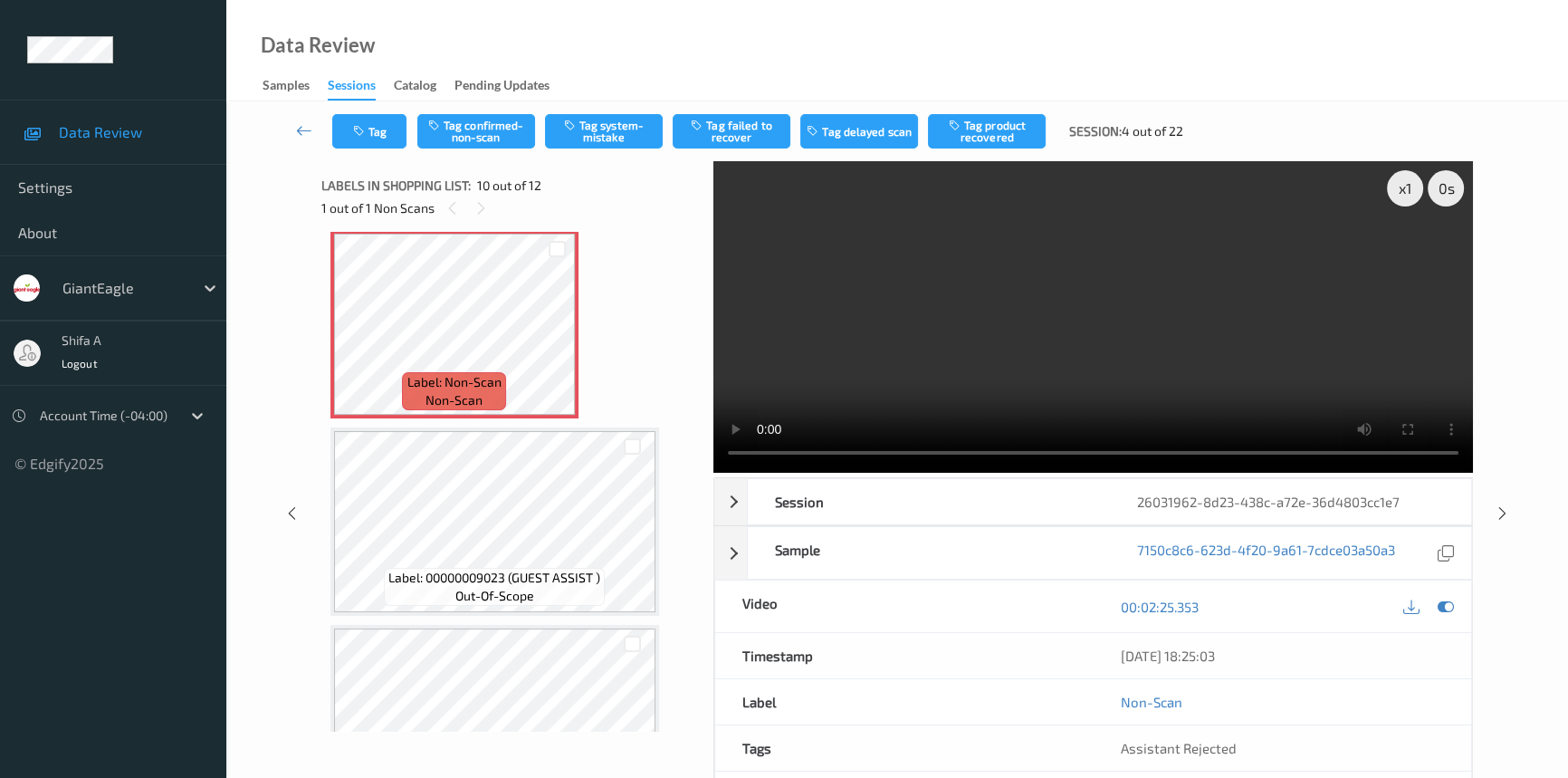scroll, scrollTop: 1870, scrollLeft: 0, axis: vertical 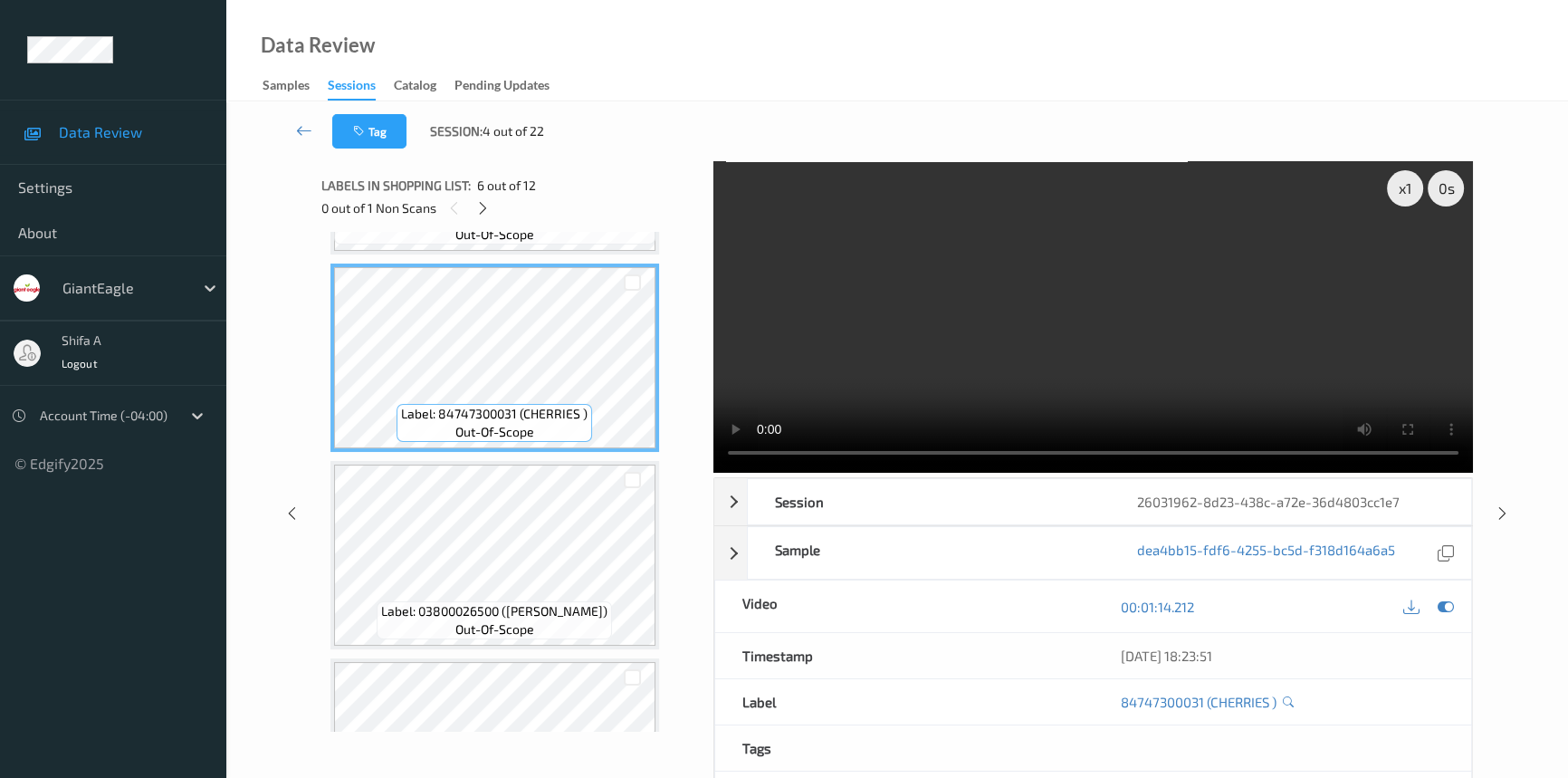 click at bounding box center (1093, 317) 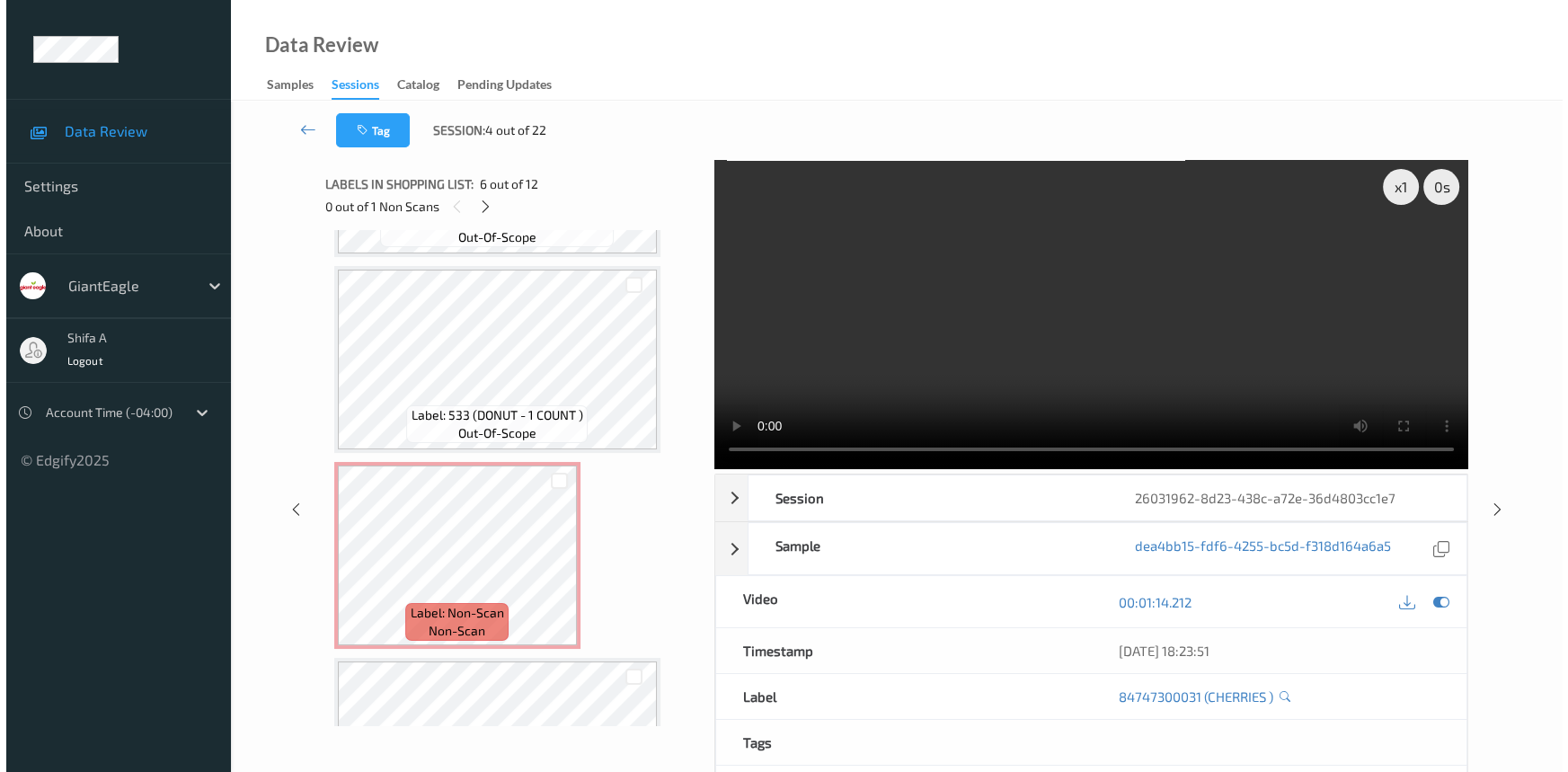 scroll, scrollTop: 1692, scrollLeft: 0, axis: vertical 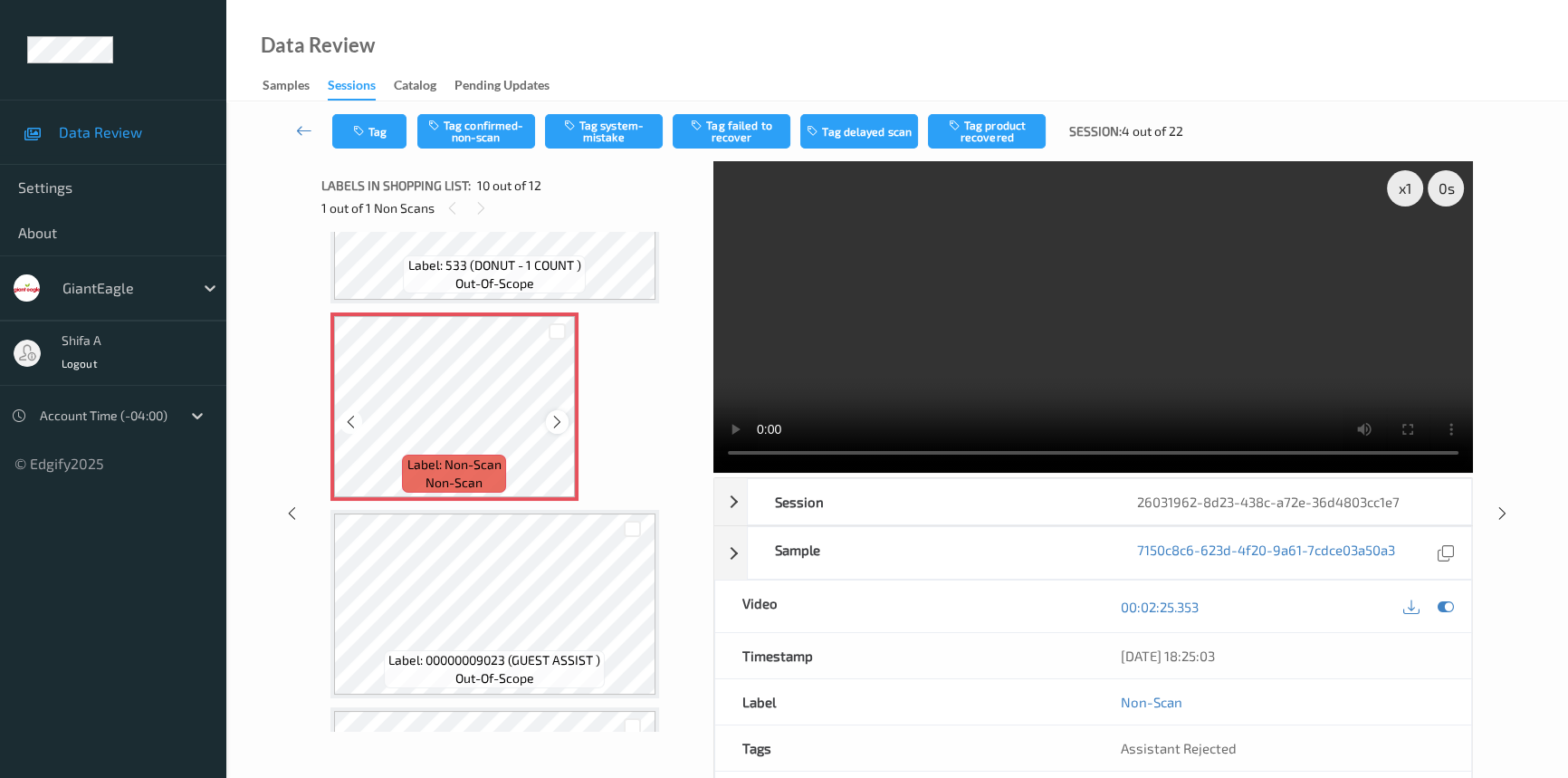 click at bounding box center (557, 422) 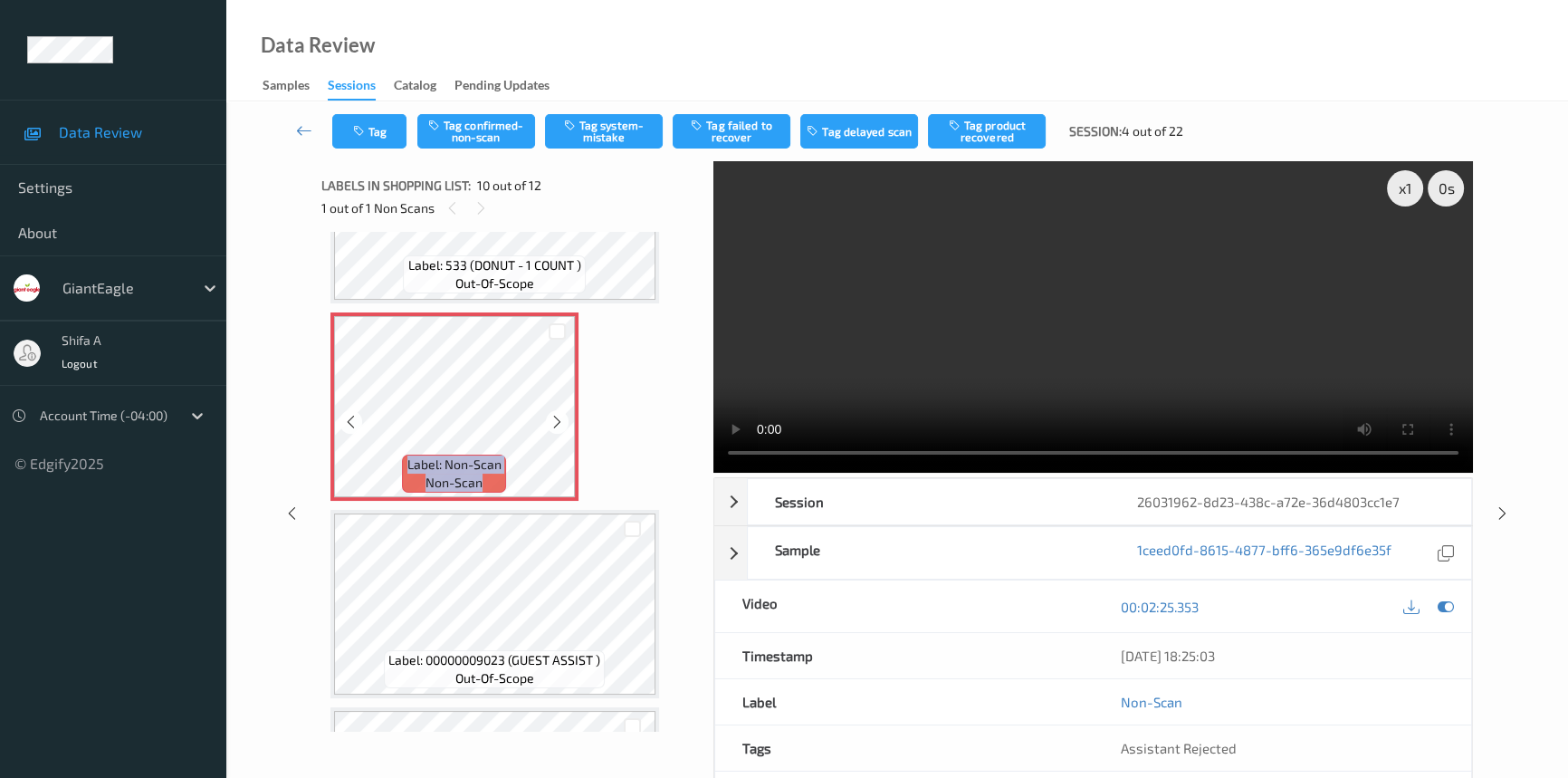click at bounding box center (557, 422) 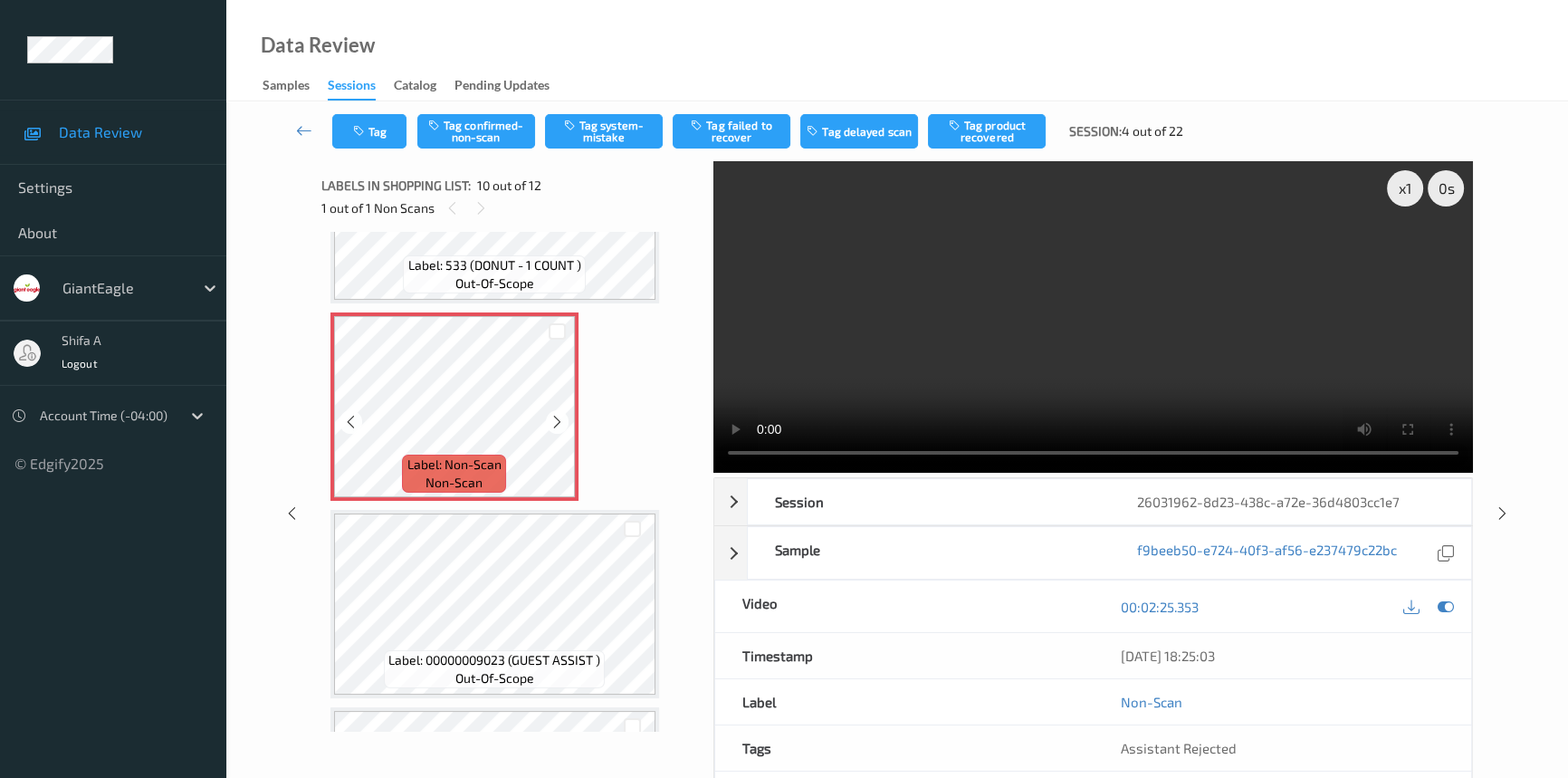 click at bounding box center (557, 422) 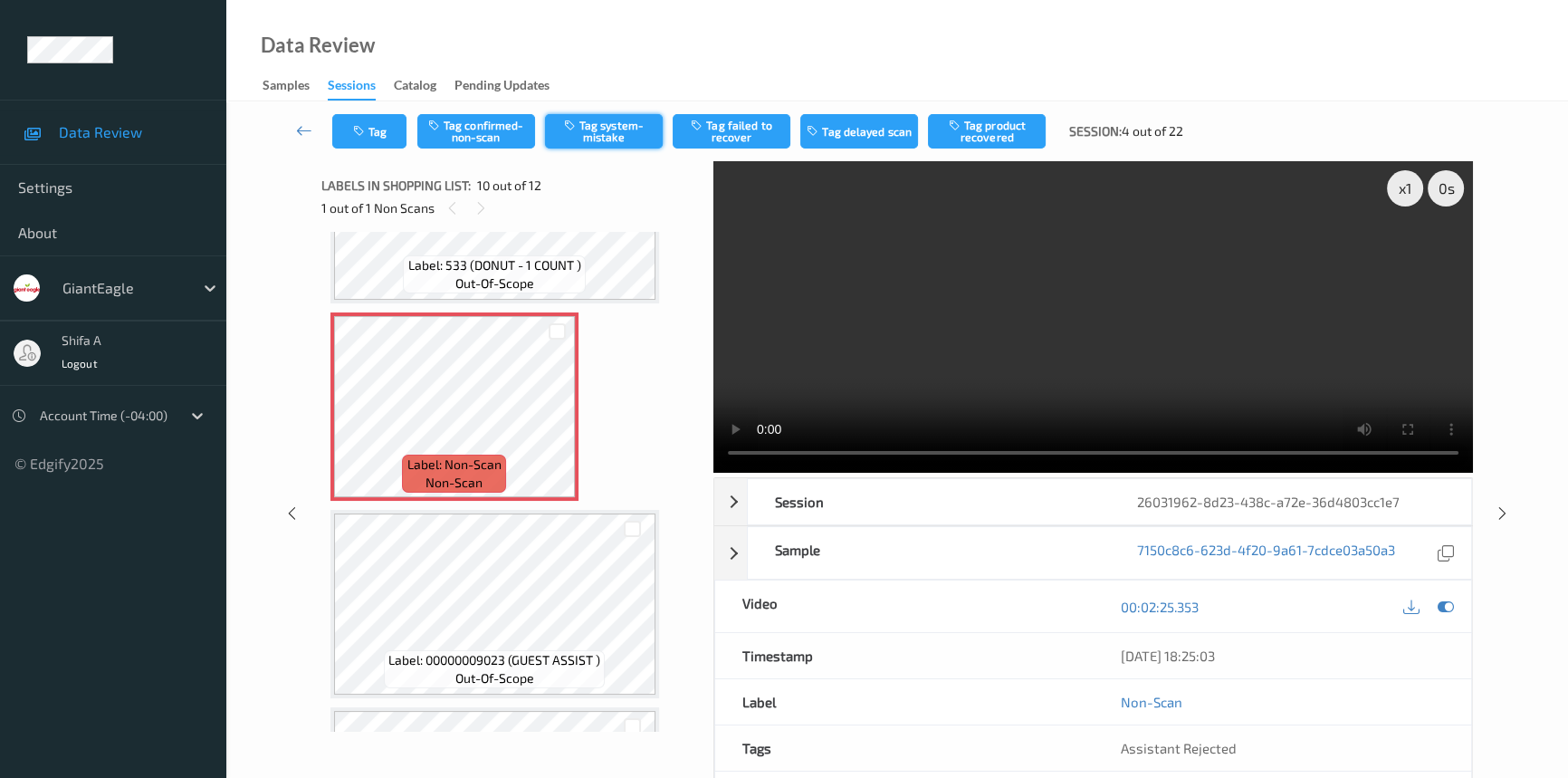 click on "Tag   system-mistake" at bounding box center (604, 131) 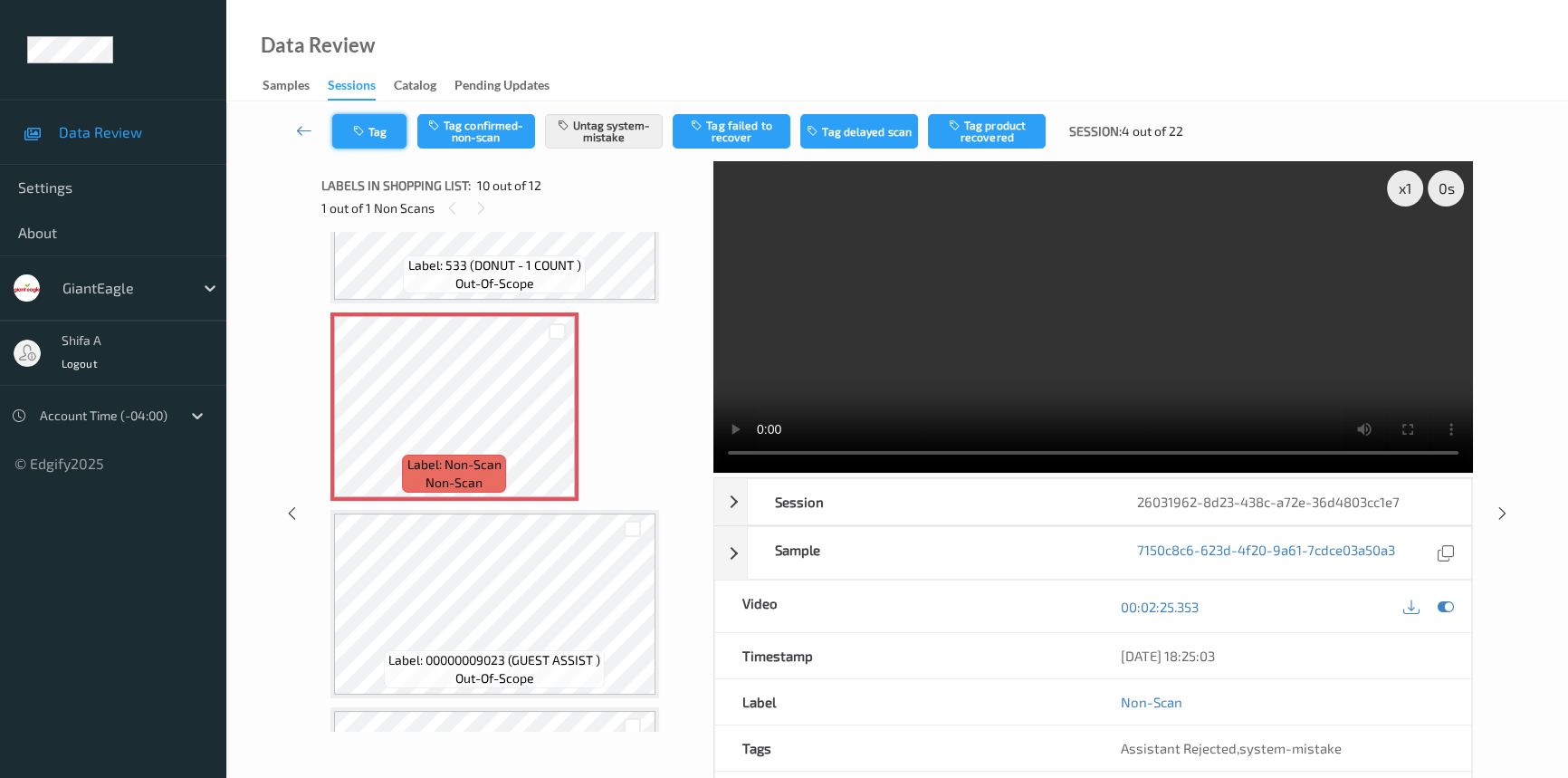 click on "Tag" at bounding box center [369, 131] 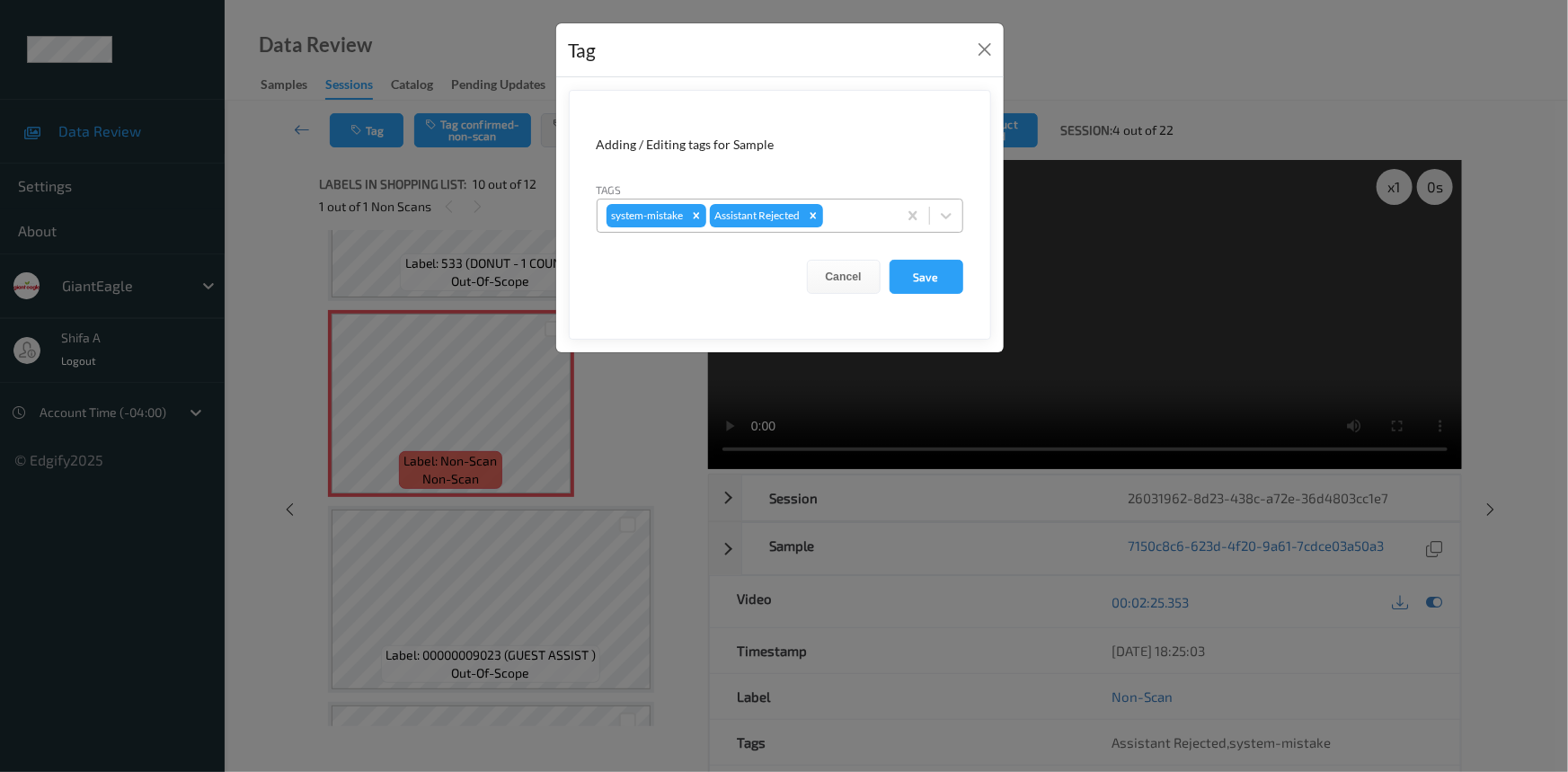 click at bounding box center [857, 216] 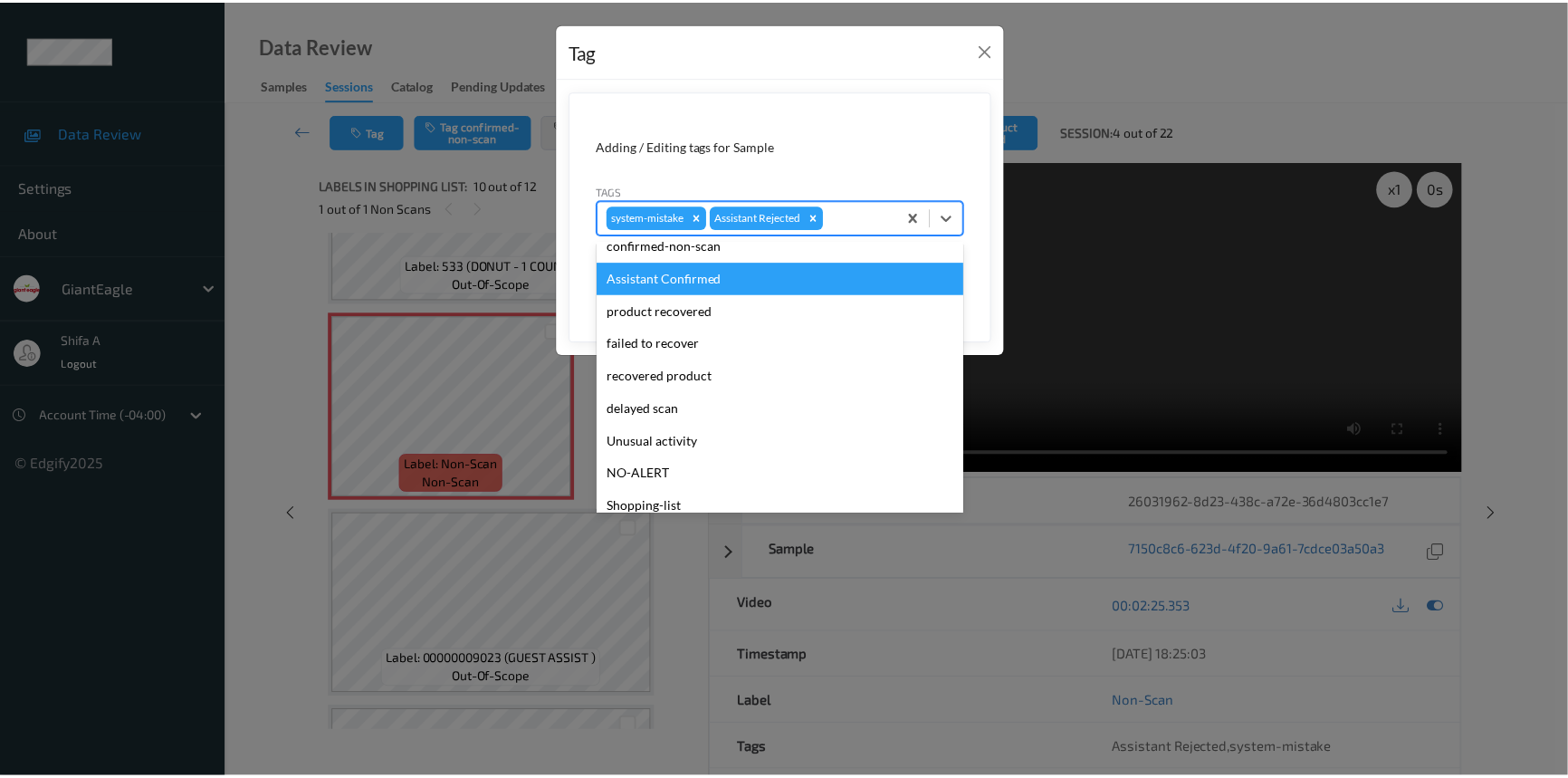 scroll, scrollTop: 127, scrollLeft: 0, axis: vertical 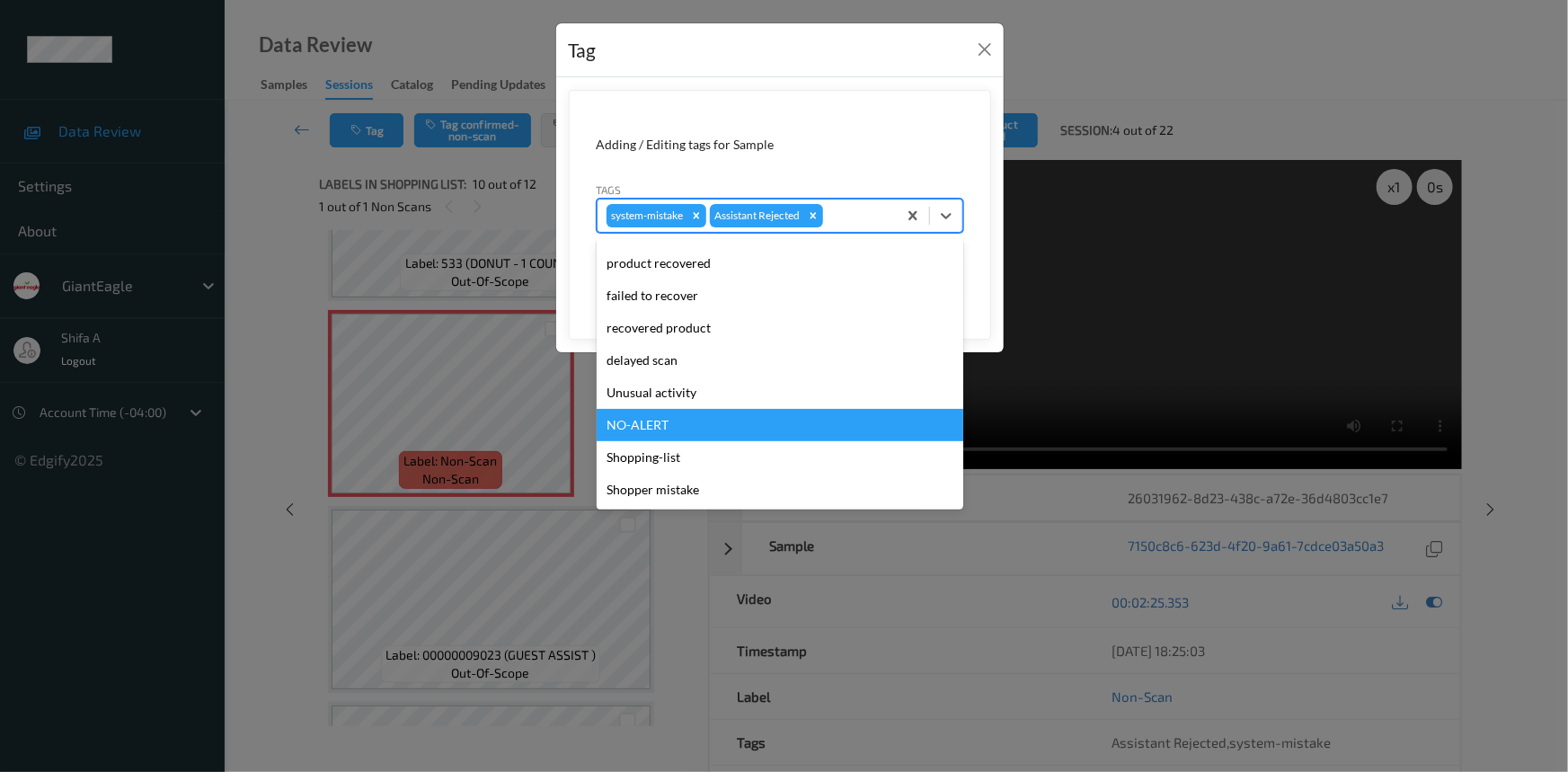 click on "Unusual activity" at bounding box center [780, 393] 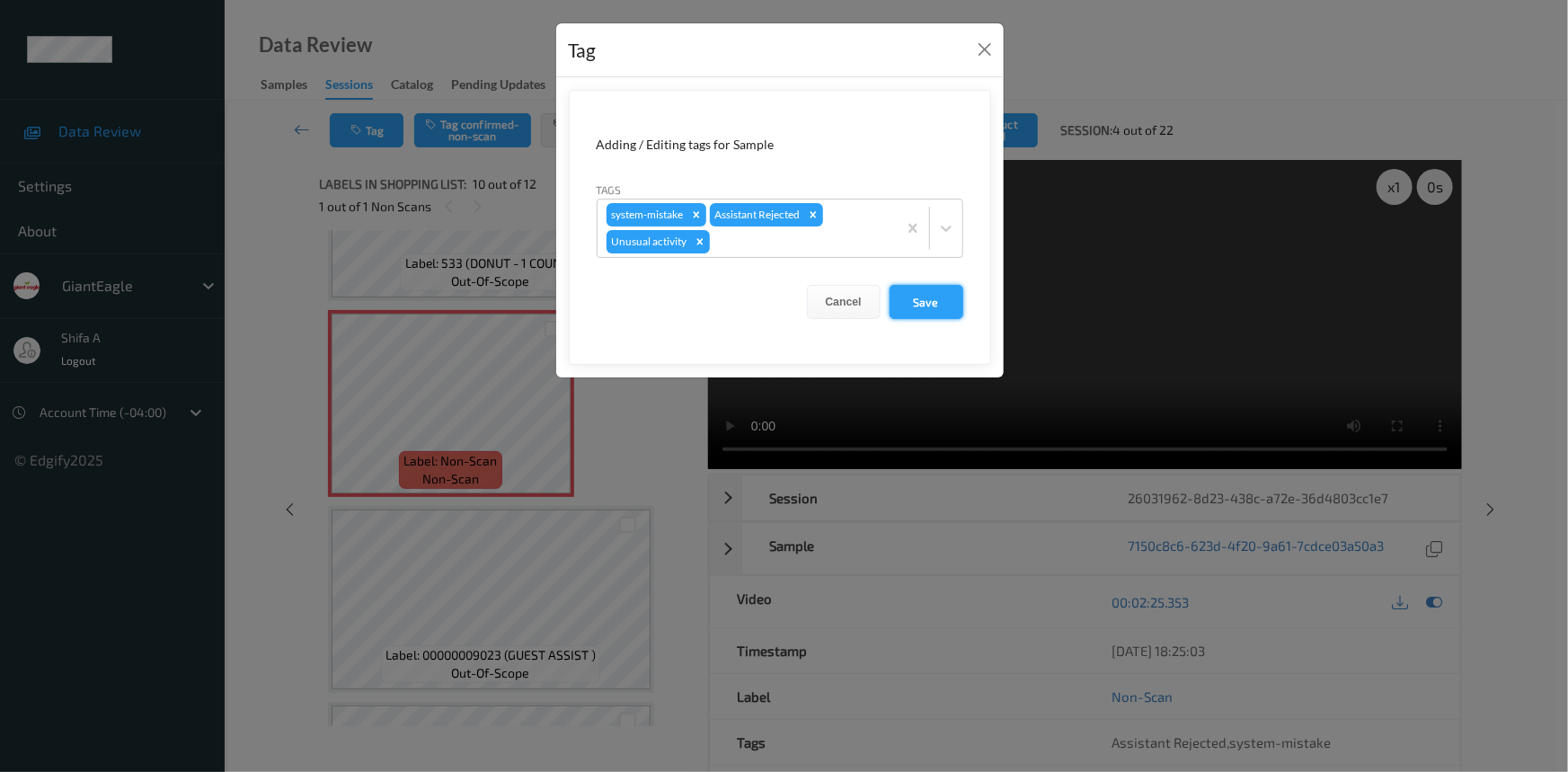 click on "Save" at bounding box center (926, 302) 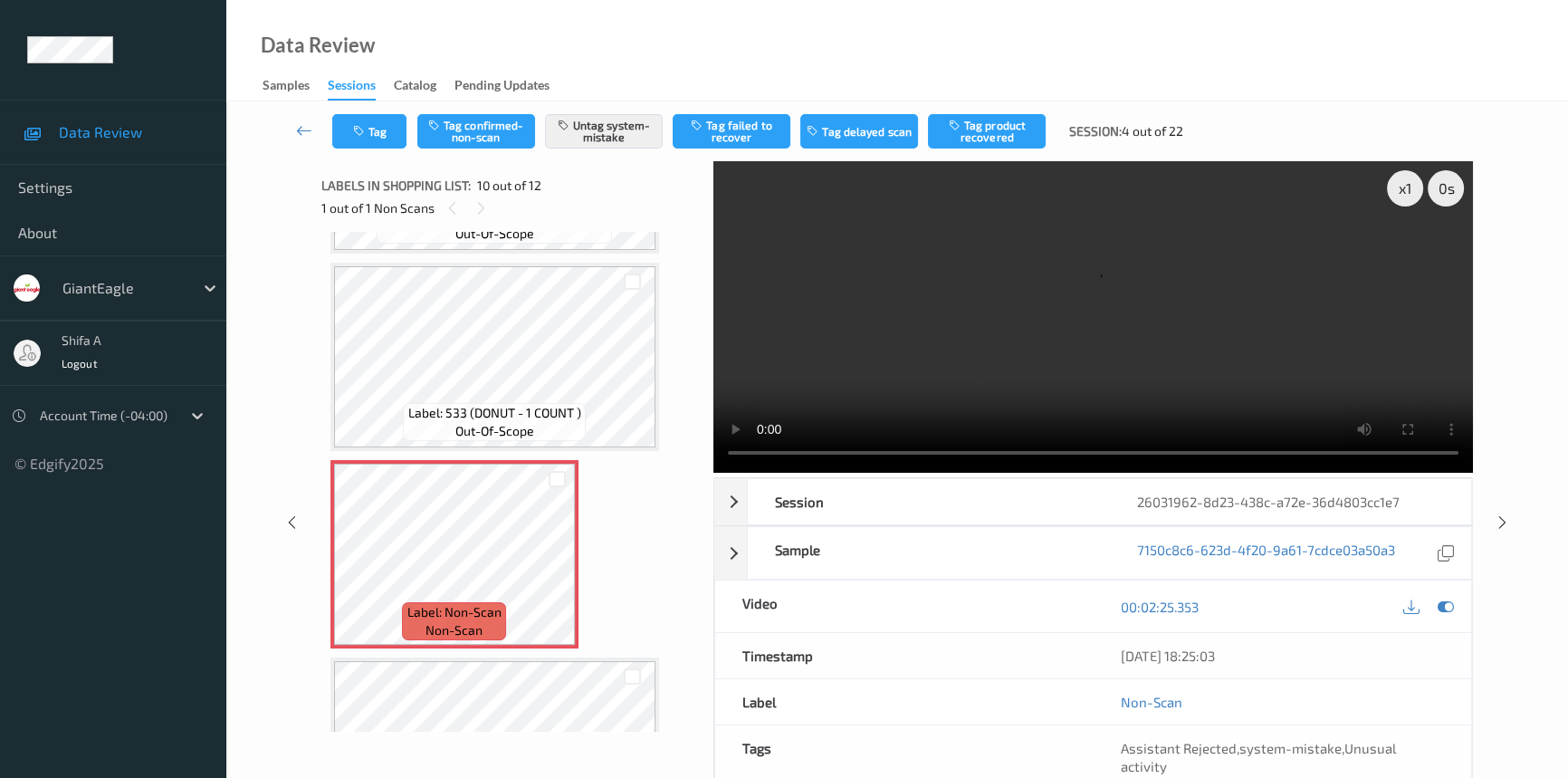 scroll, scrollTop: 1541, scrollLeft: 0, axis: vertical 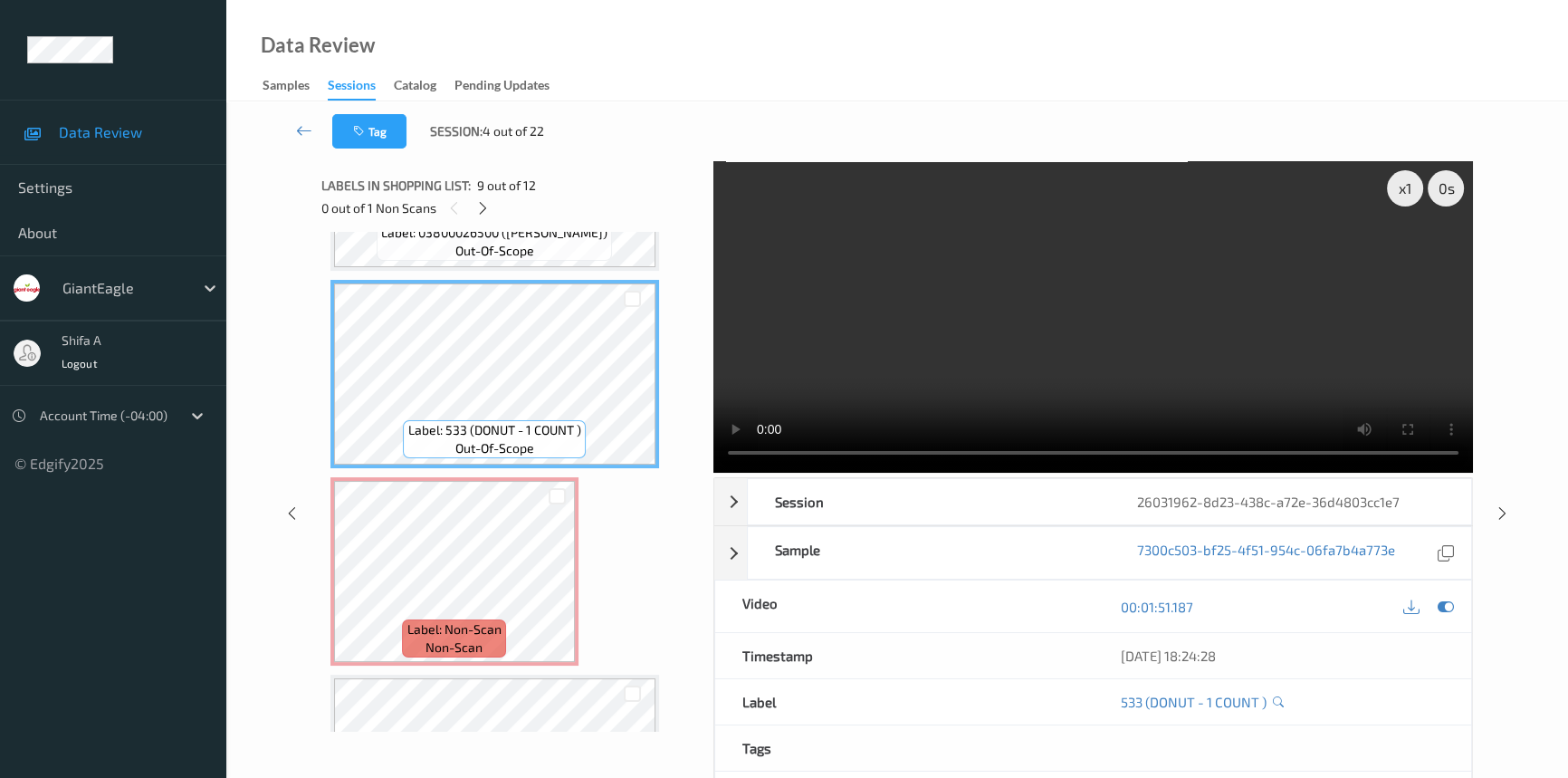 click at bounding box center [1093, 317] 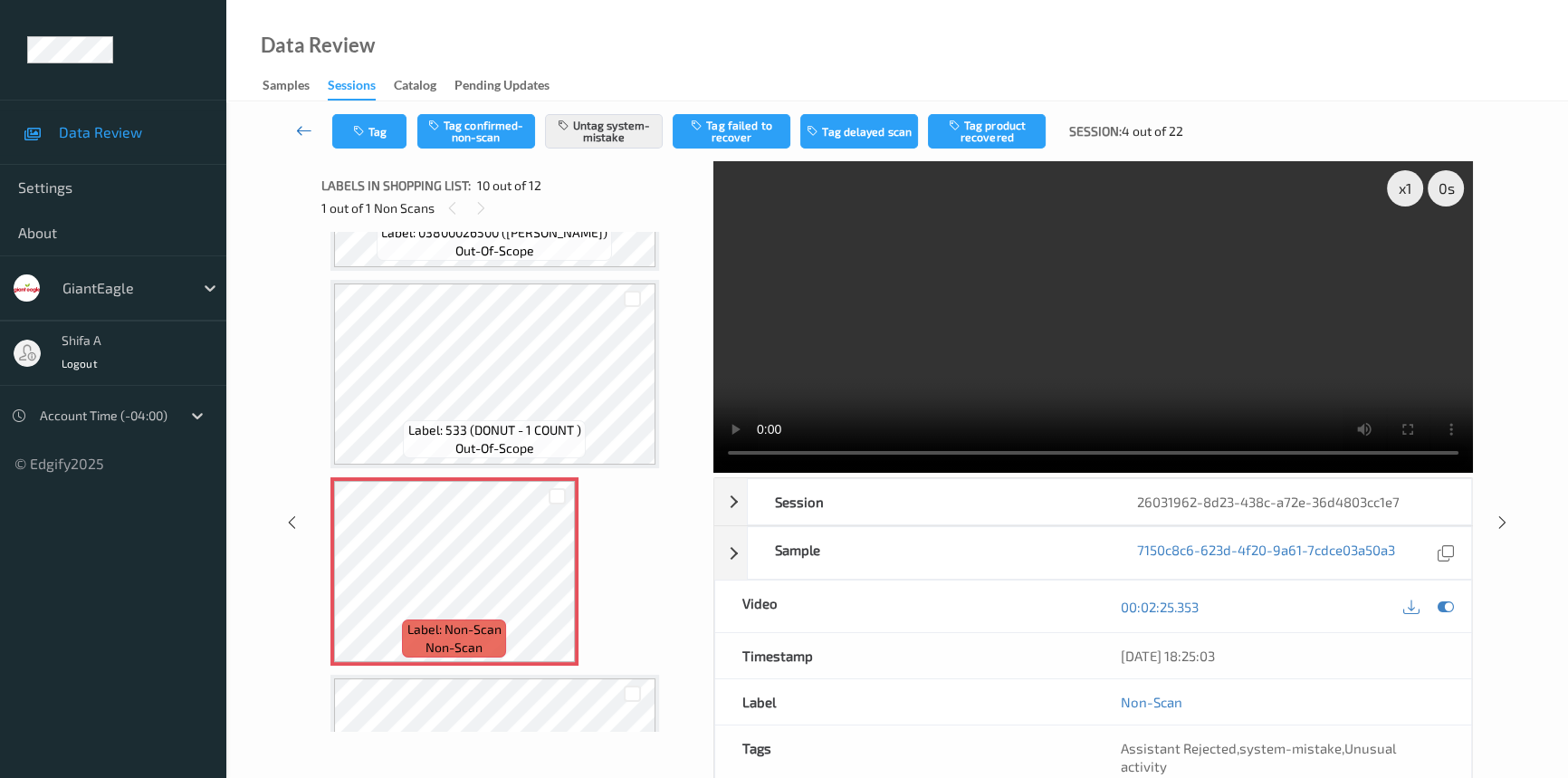 click at bounding box center [304, 130] 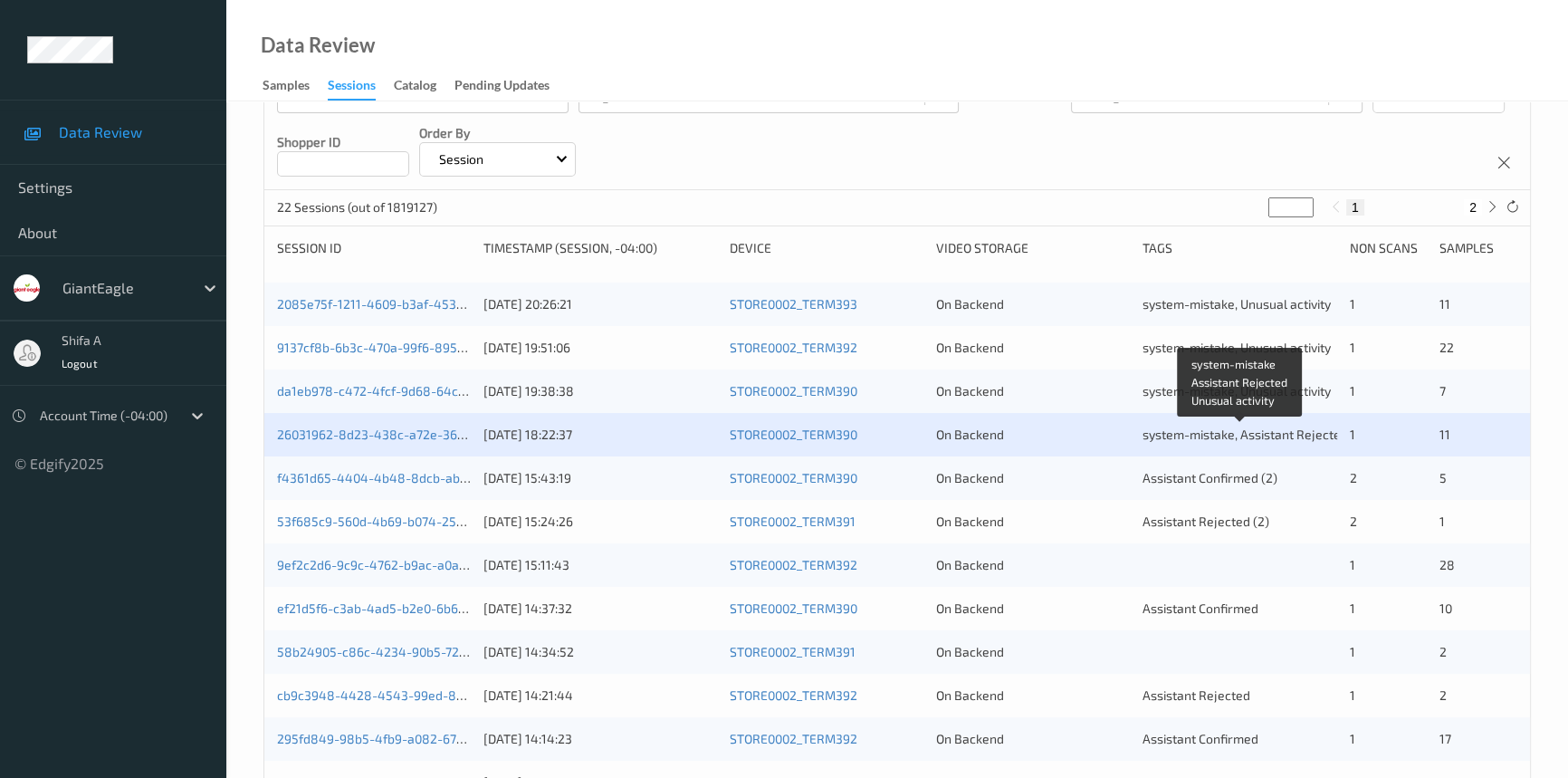 scroll, scrollTop: 329, scrollLeft: 0, axis: vertical 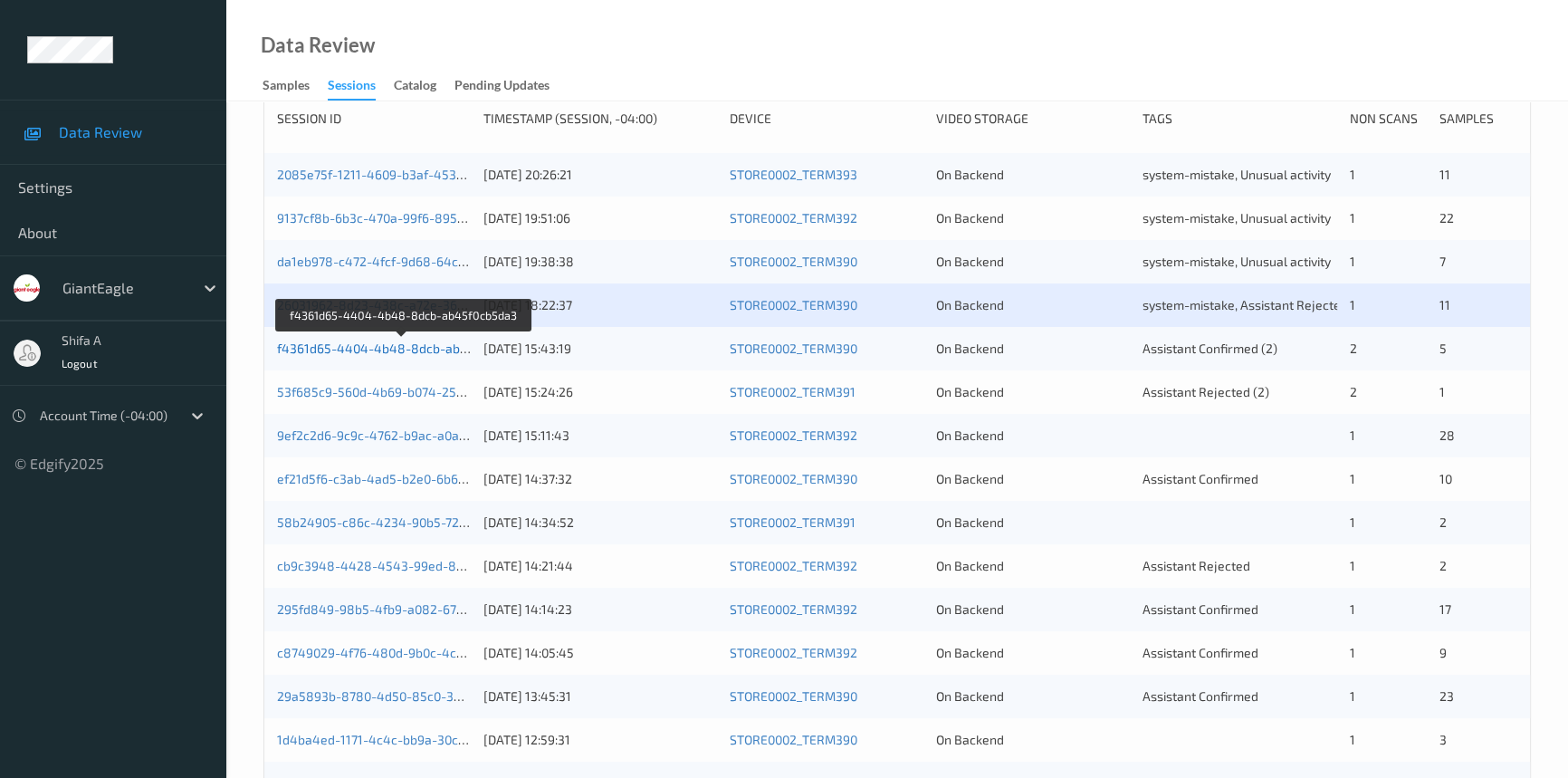 click on "f4361d65-4404-4b48-8dcb-ab45f0cb5da3" at bounding box center (403, 348) 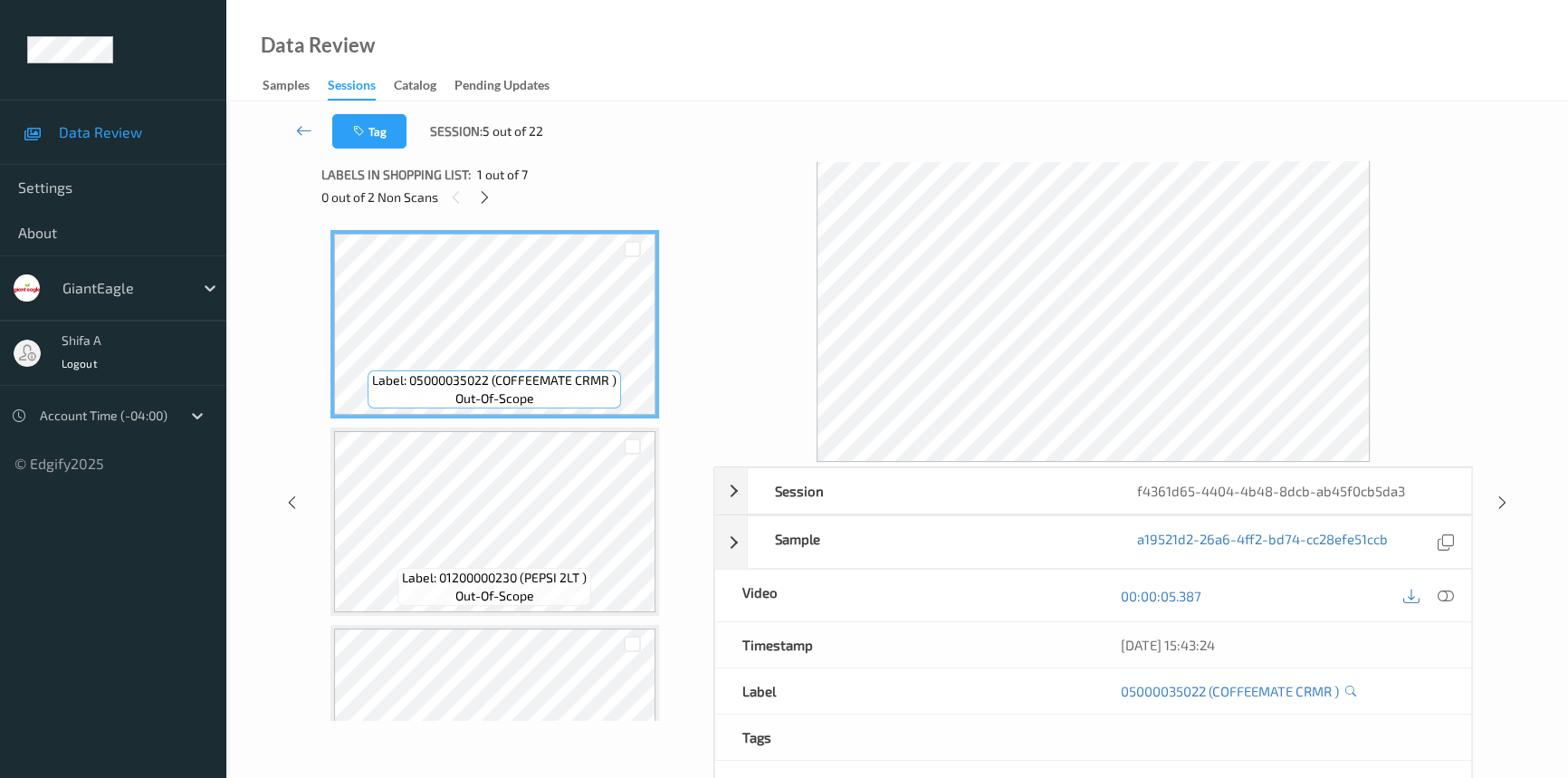 scroll, scrollTop: 0, scrollLeft: 0, axis: both 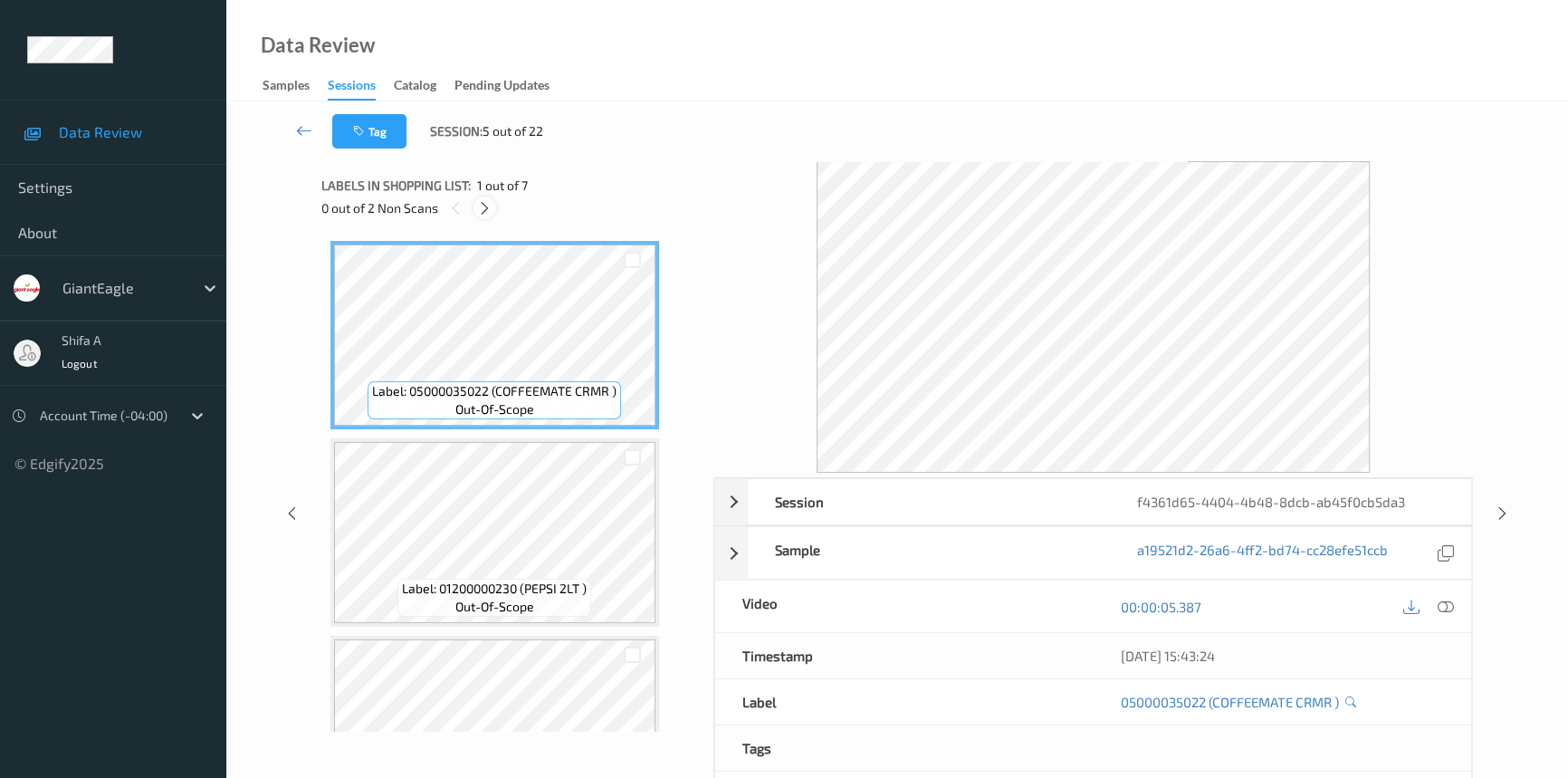 click at bounding box center (484, 208) 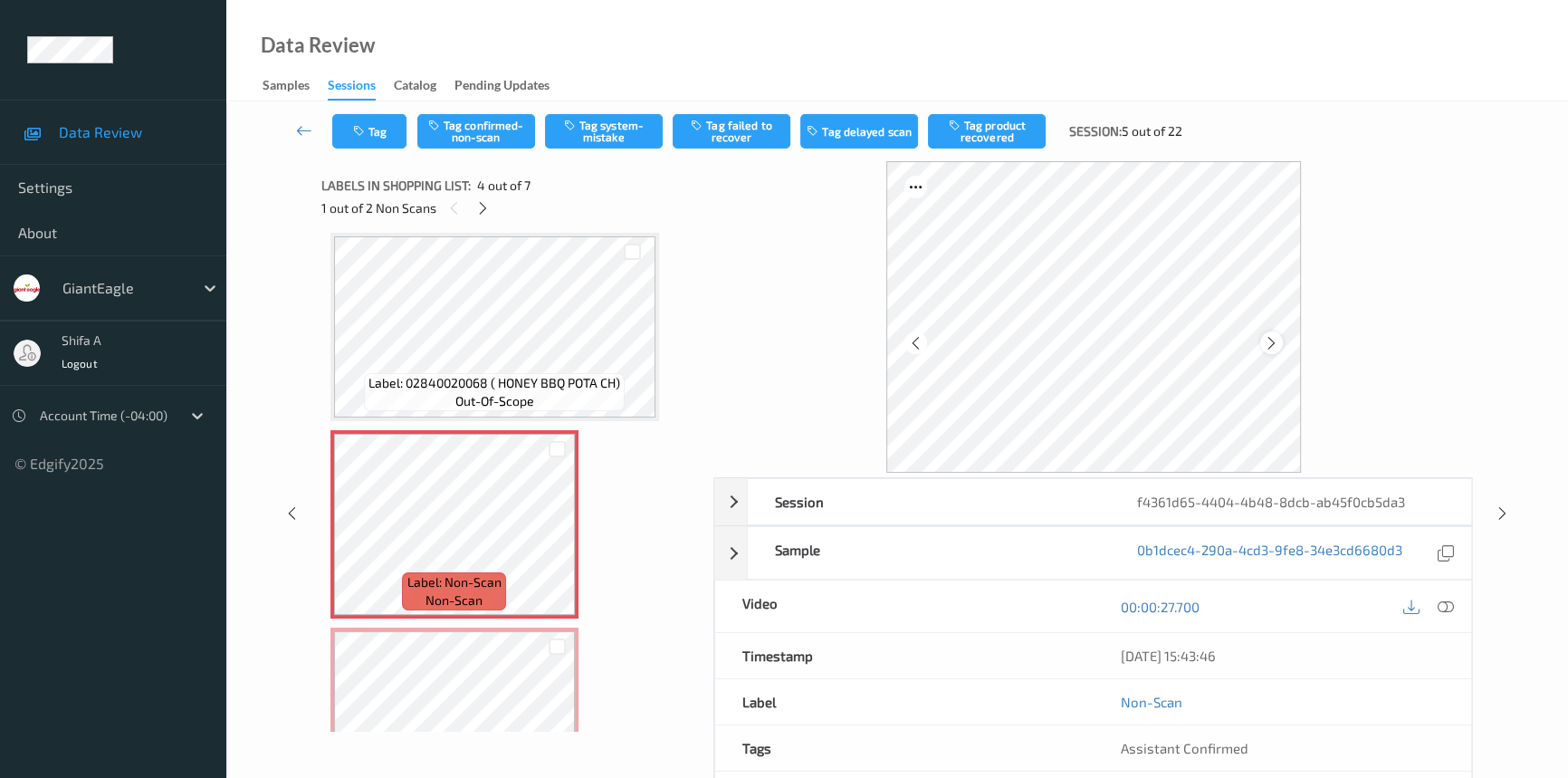click at bounding box center [1271, 342] 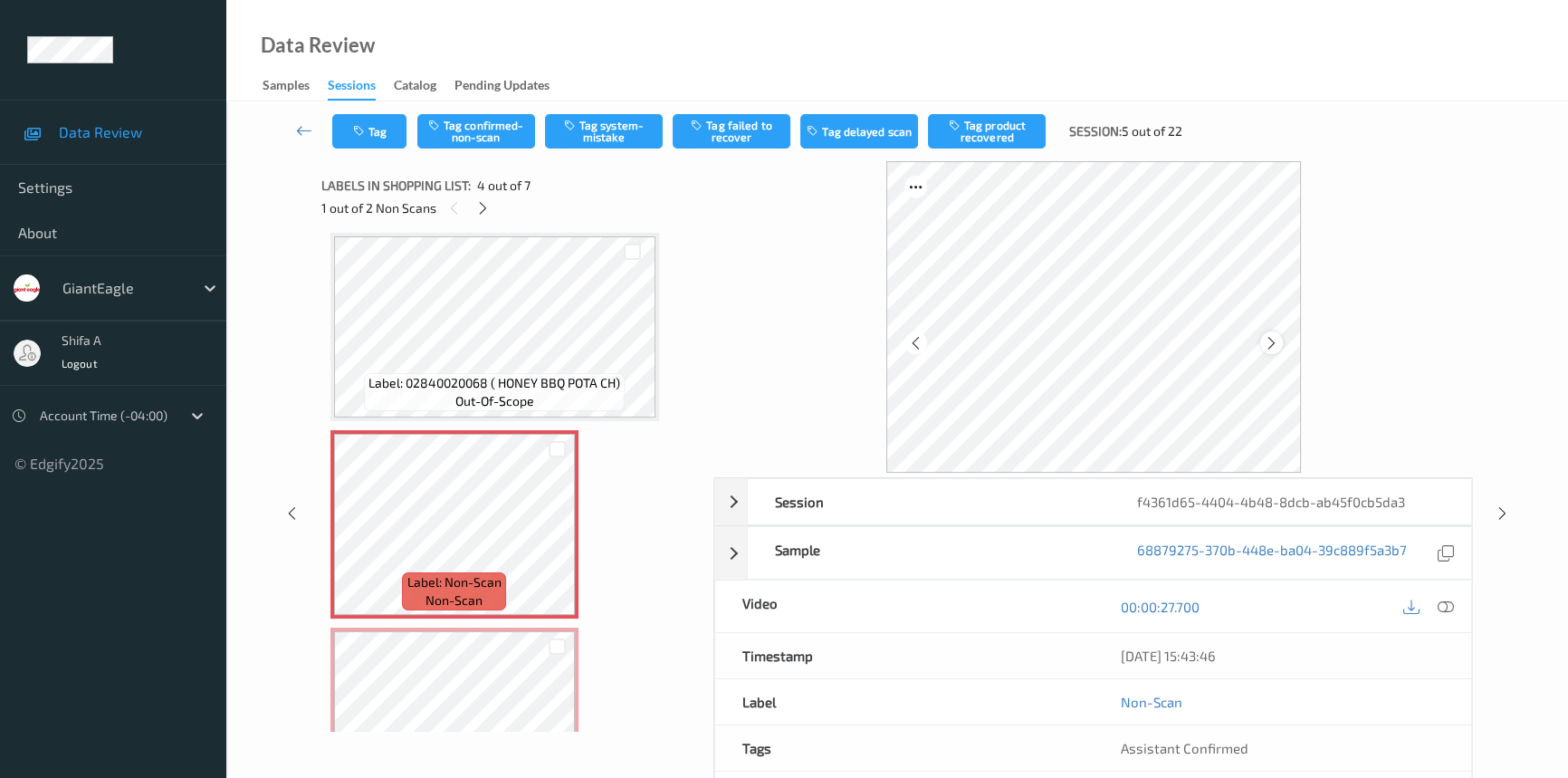 click at bounding box center [1271, 342] 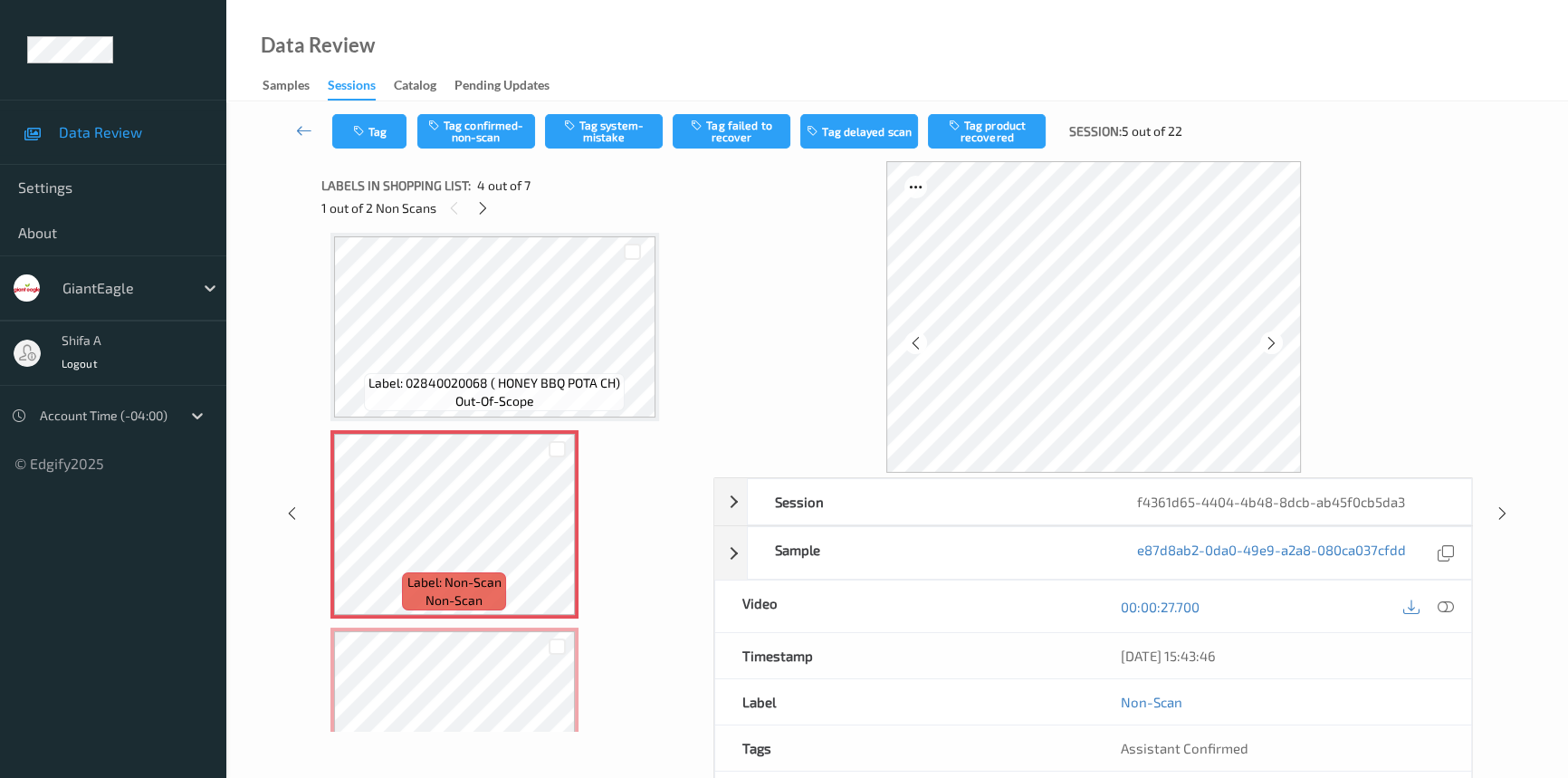 click at bounding box center (1271, 342) 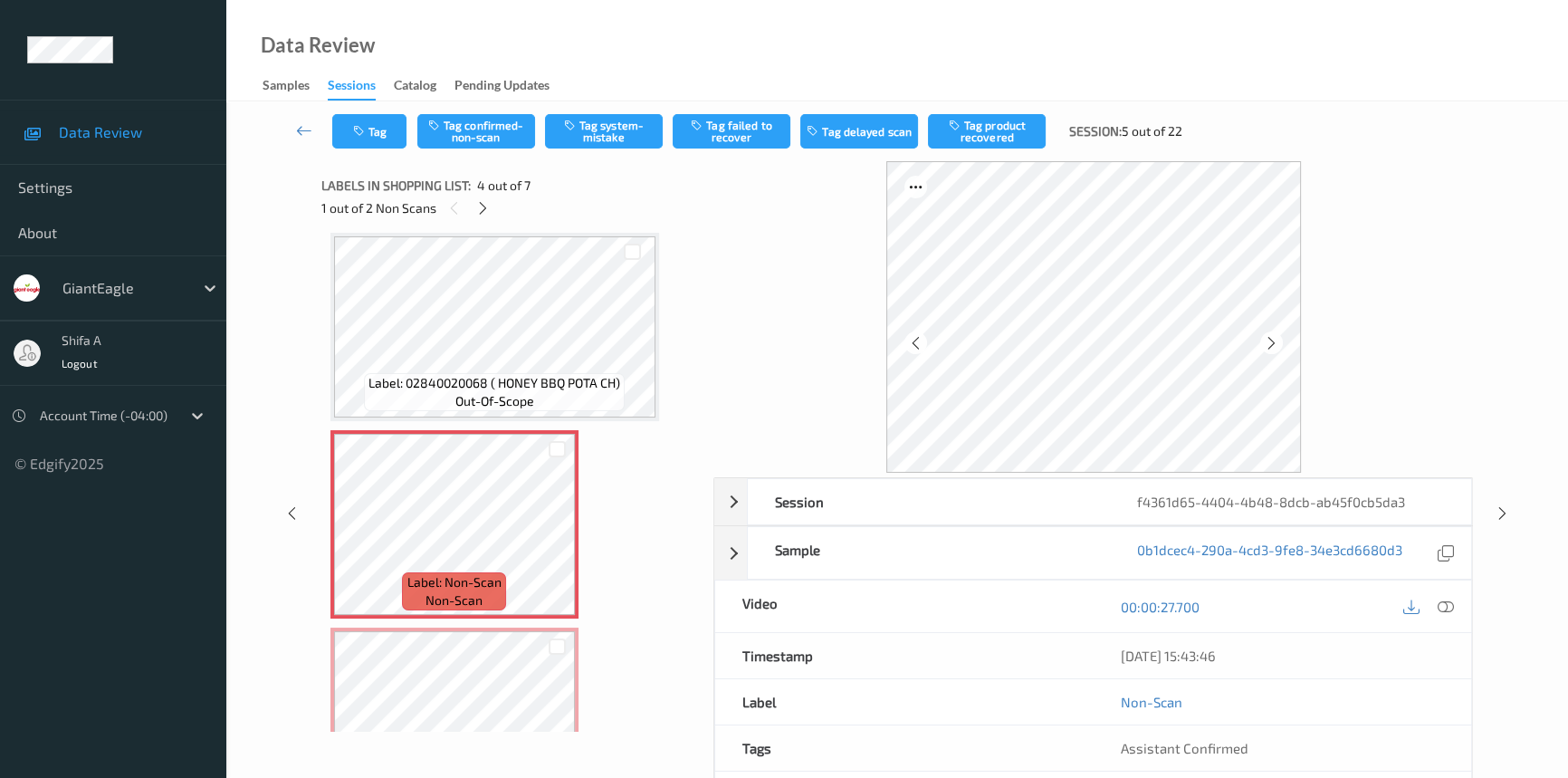 click at bounding box center (1271, 342) 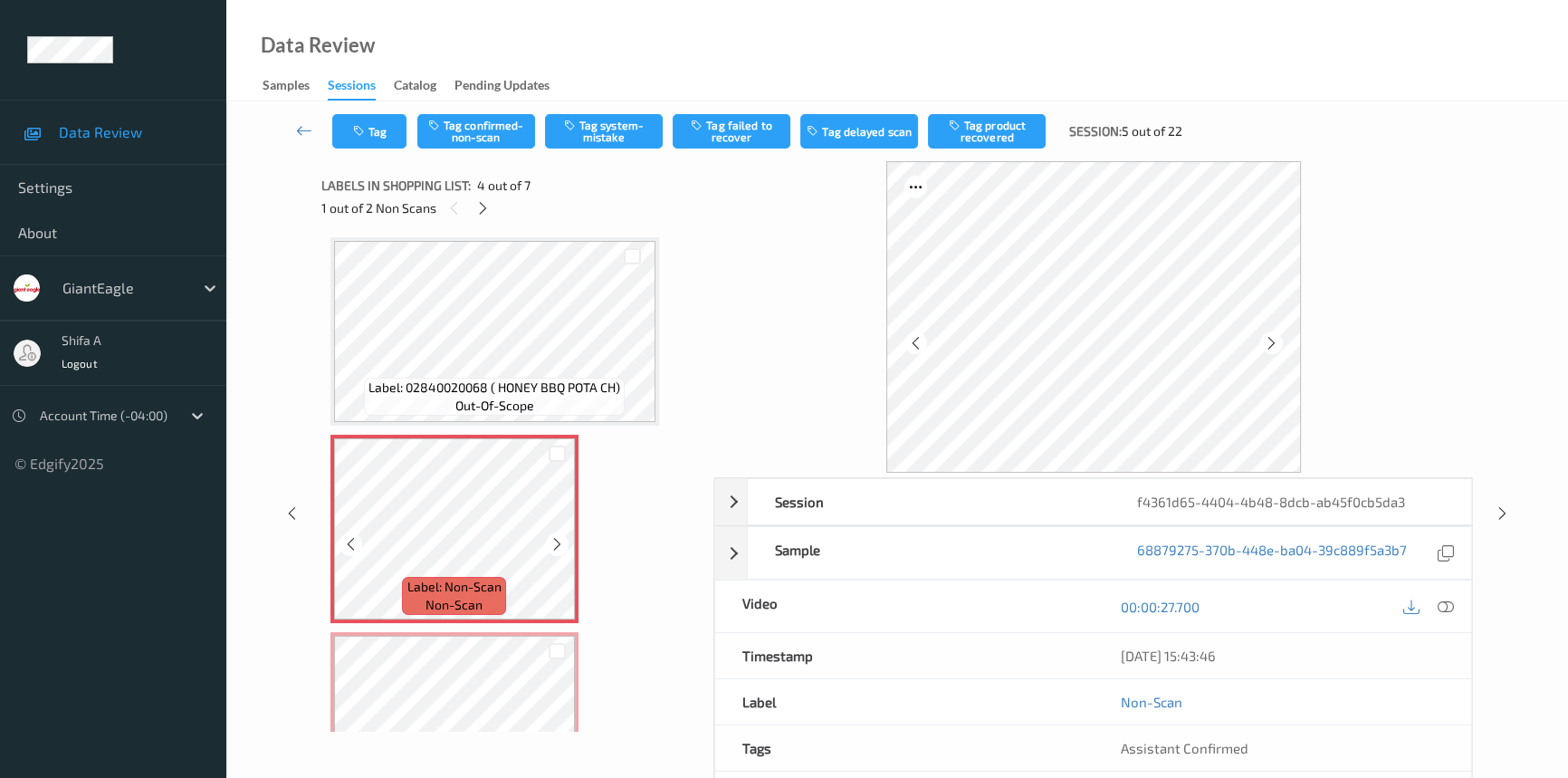 scroll, scrollTop: 403, scrollLeft: 0, axis: vertical 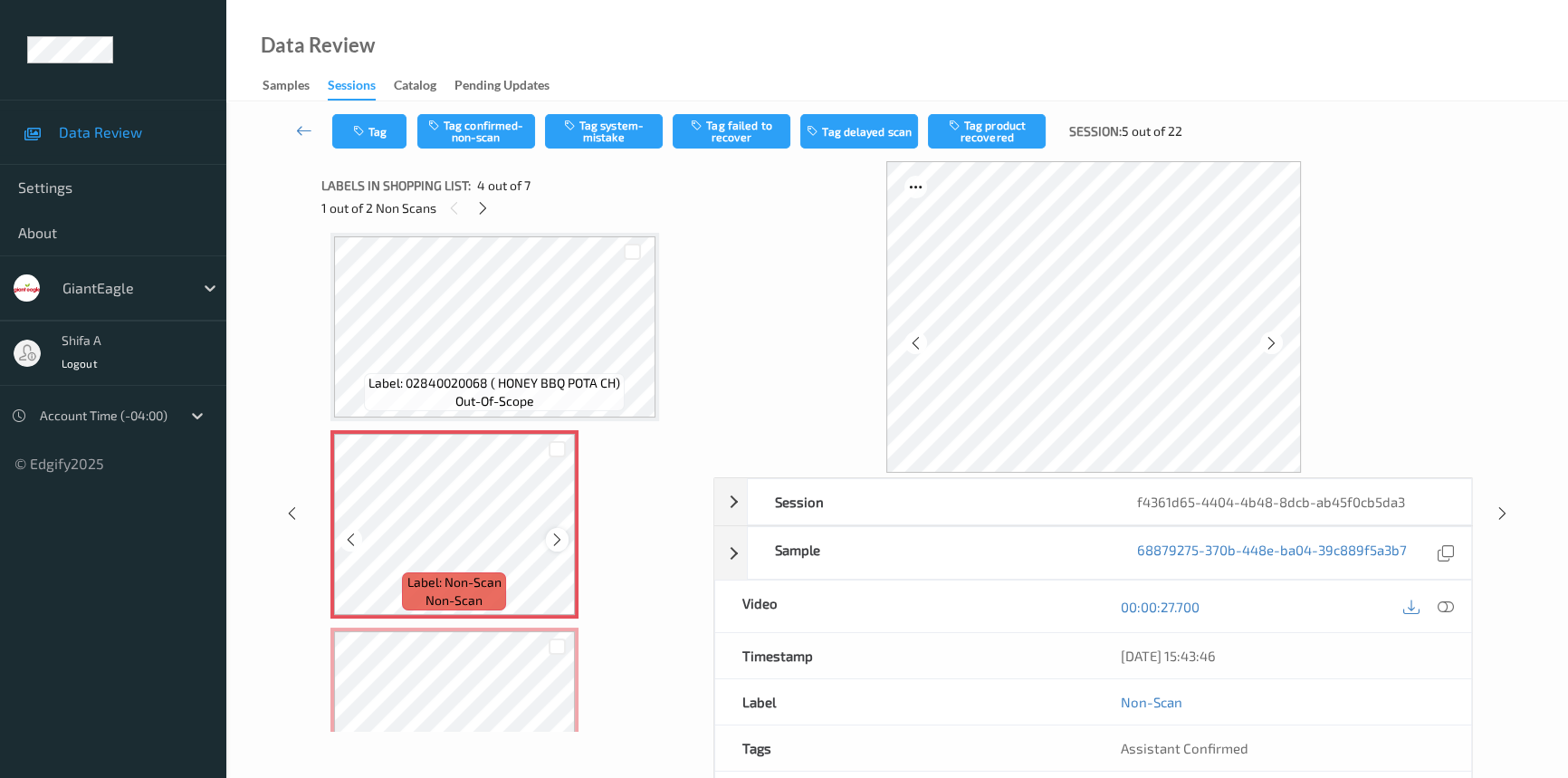 click at bounding box center [557, 540] 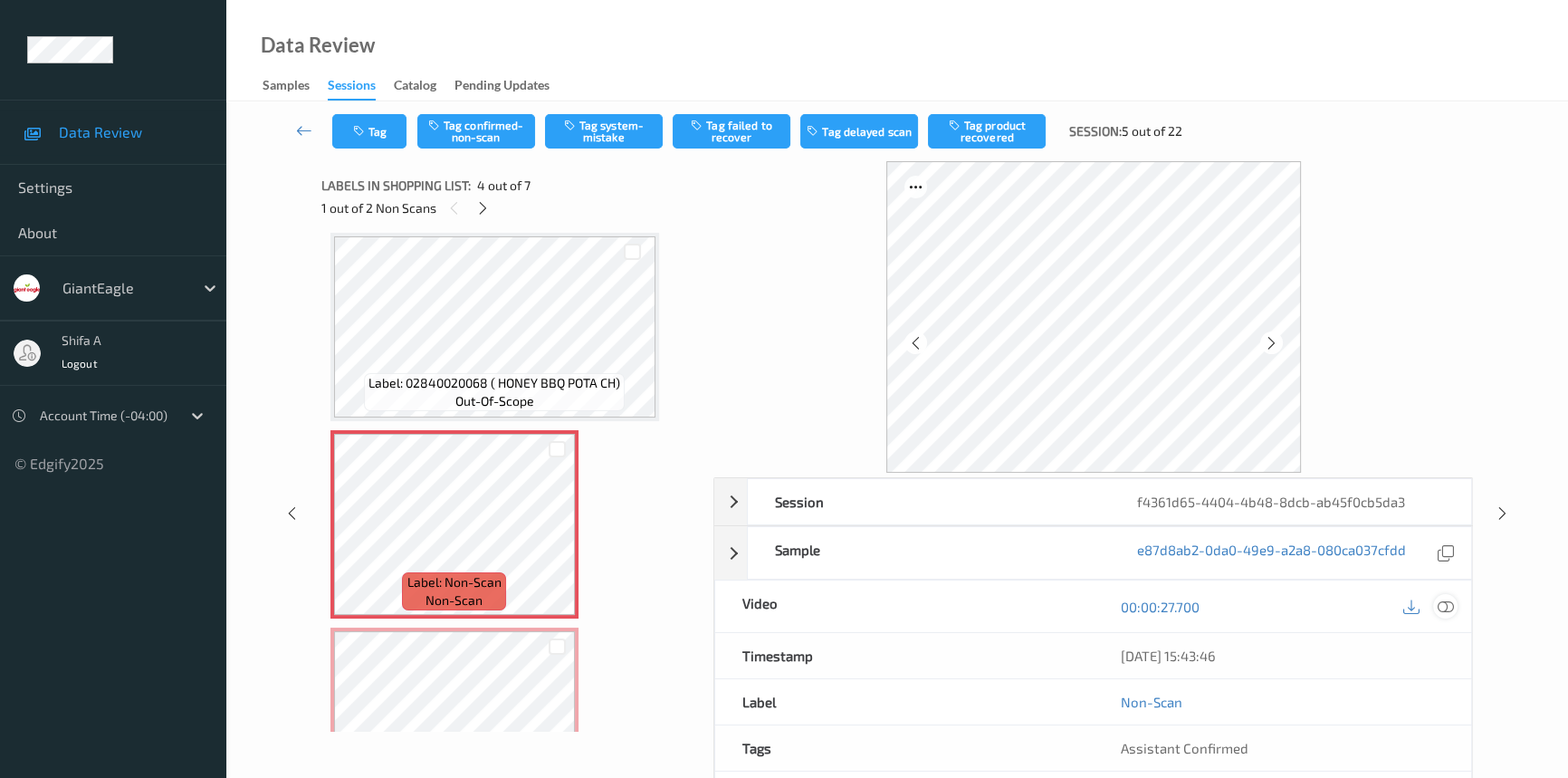 click at bounding box center [1446, 607] 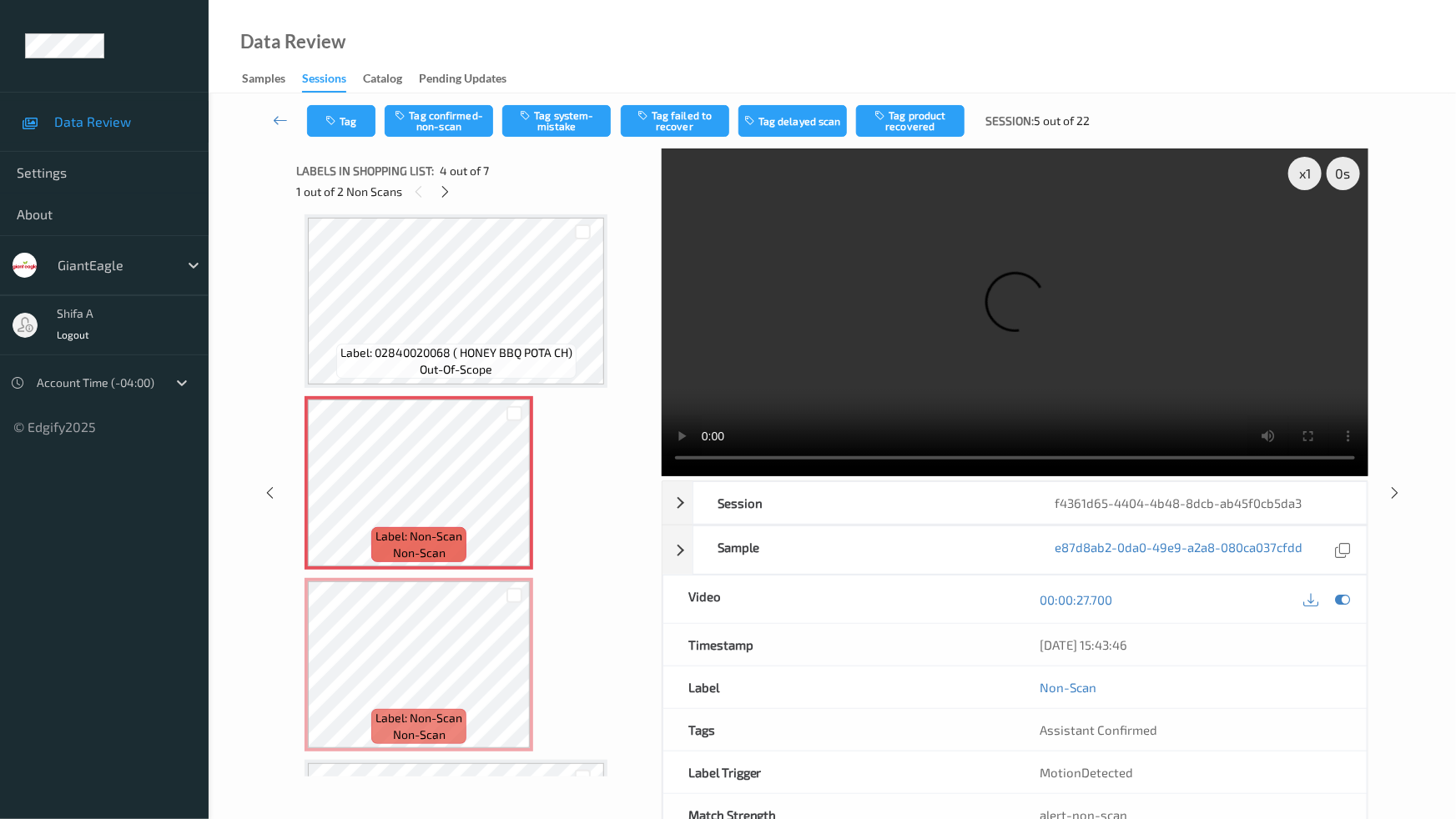 type 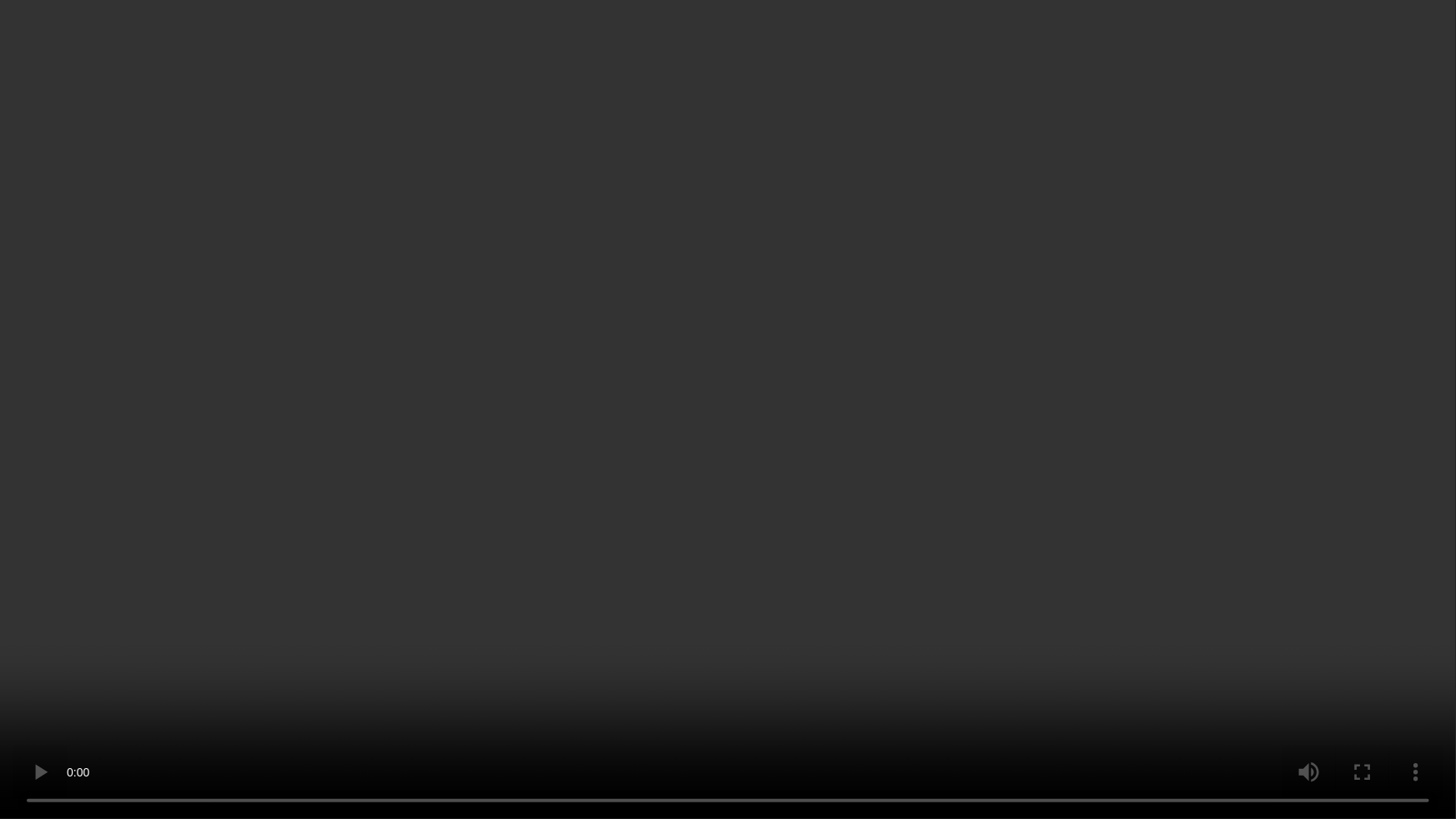 click at bounding box center [728, 410] 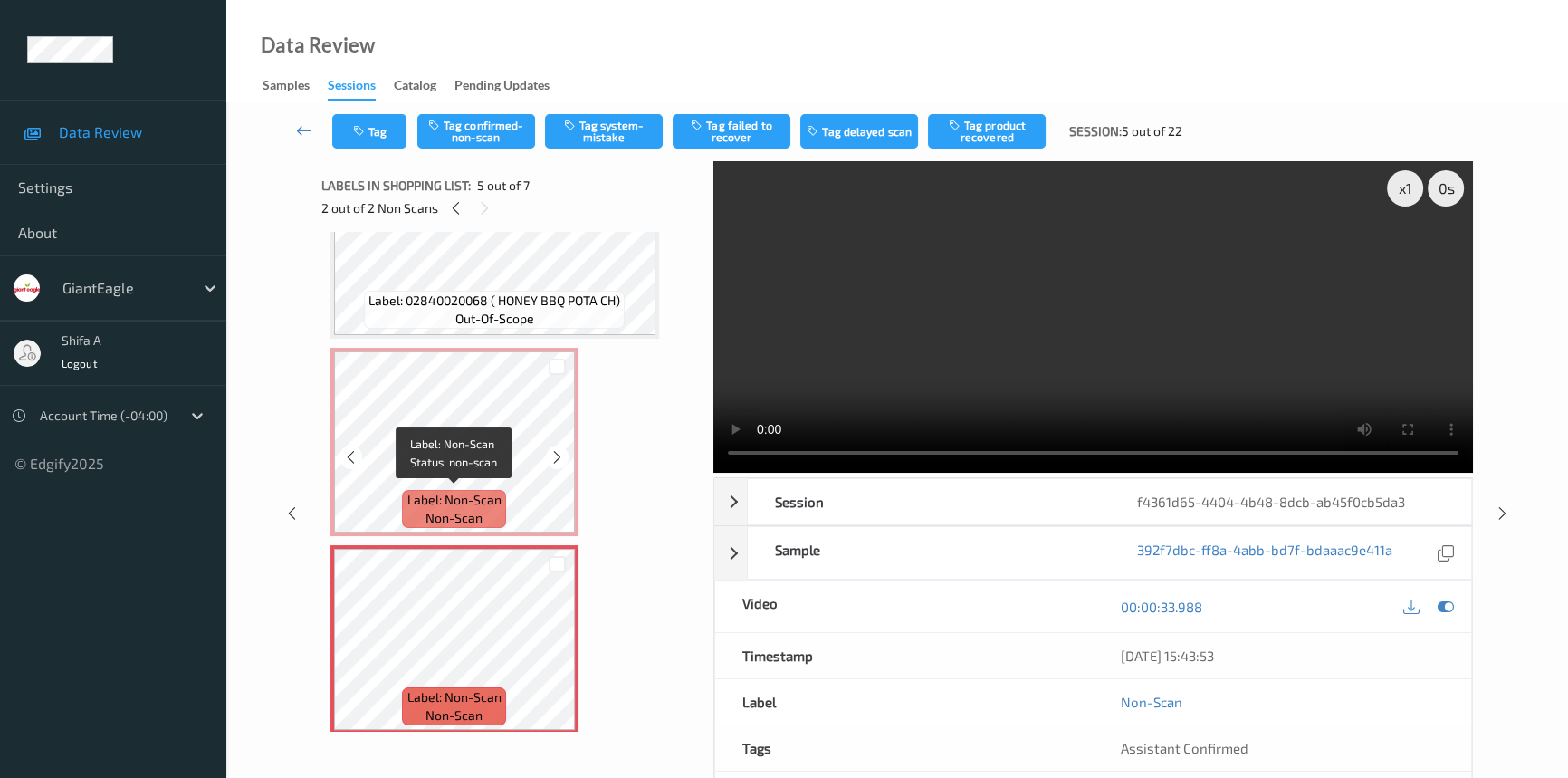 scroll, scrollTop: 568, scrollLeft: 0, axis: vertical 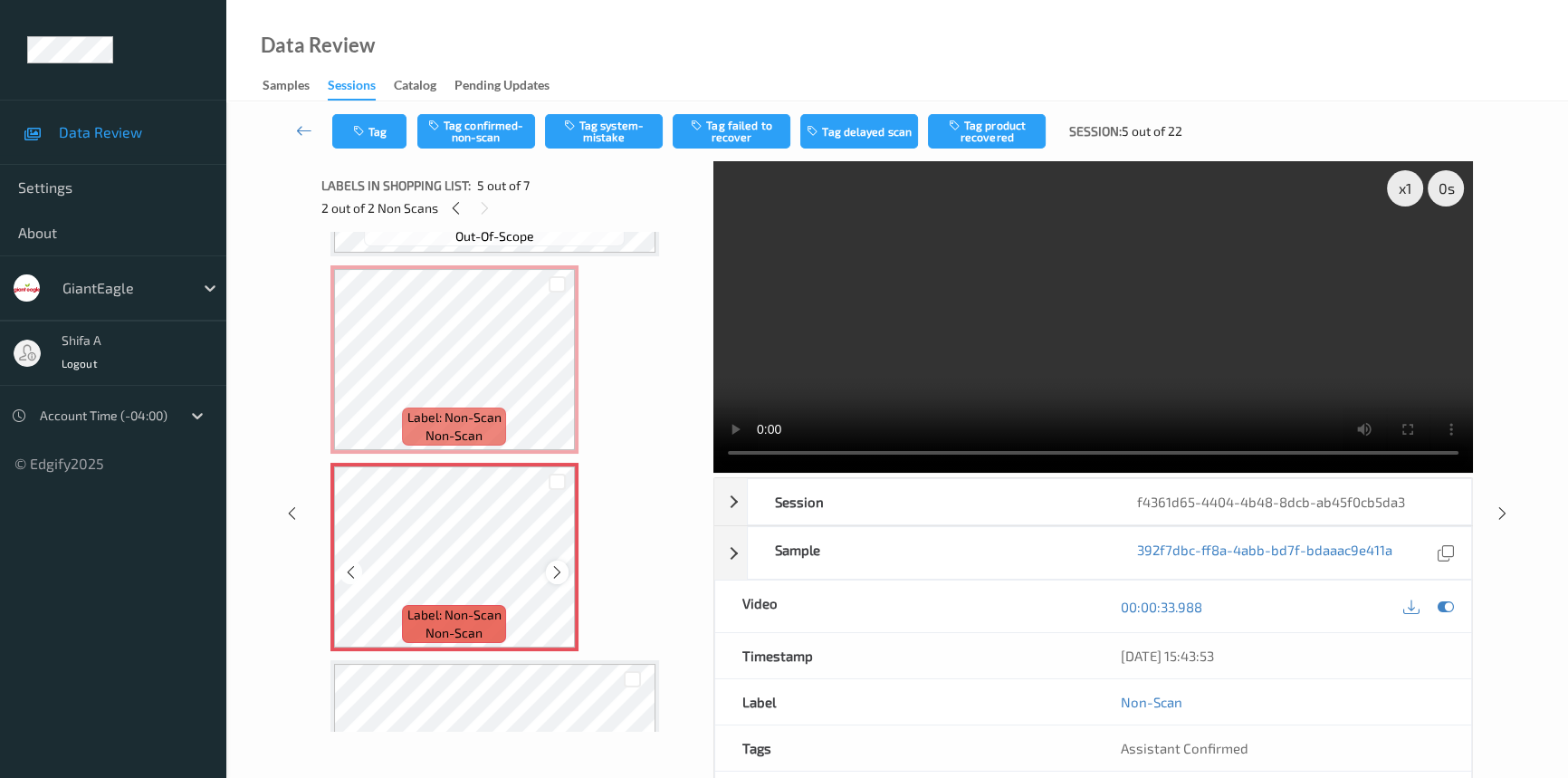 click at bounding box center (557, 571) 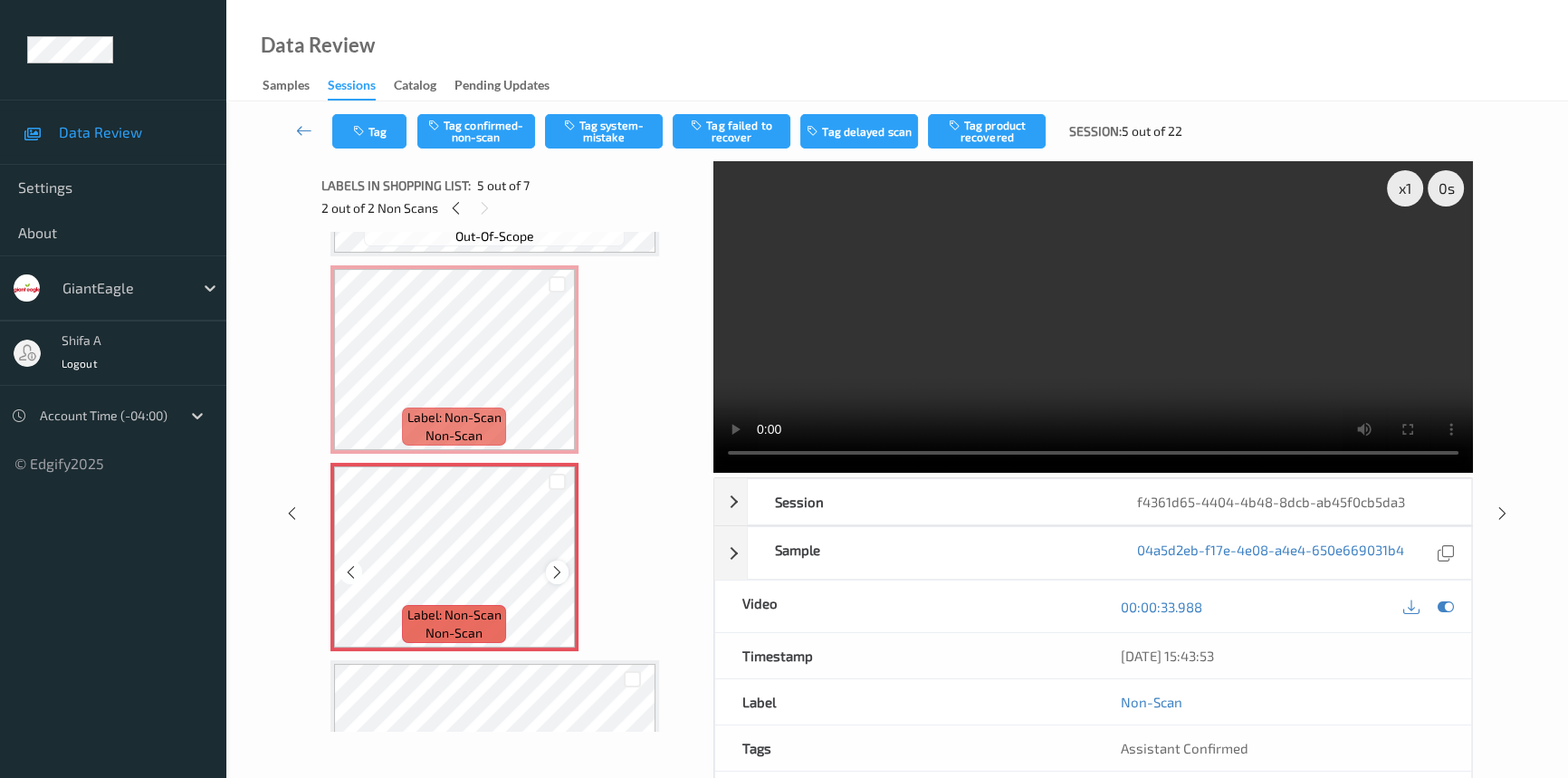 click at bounding box center [557, 571] 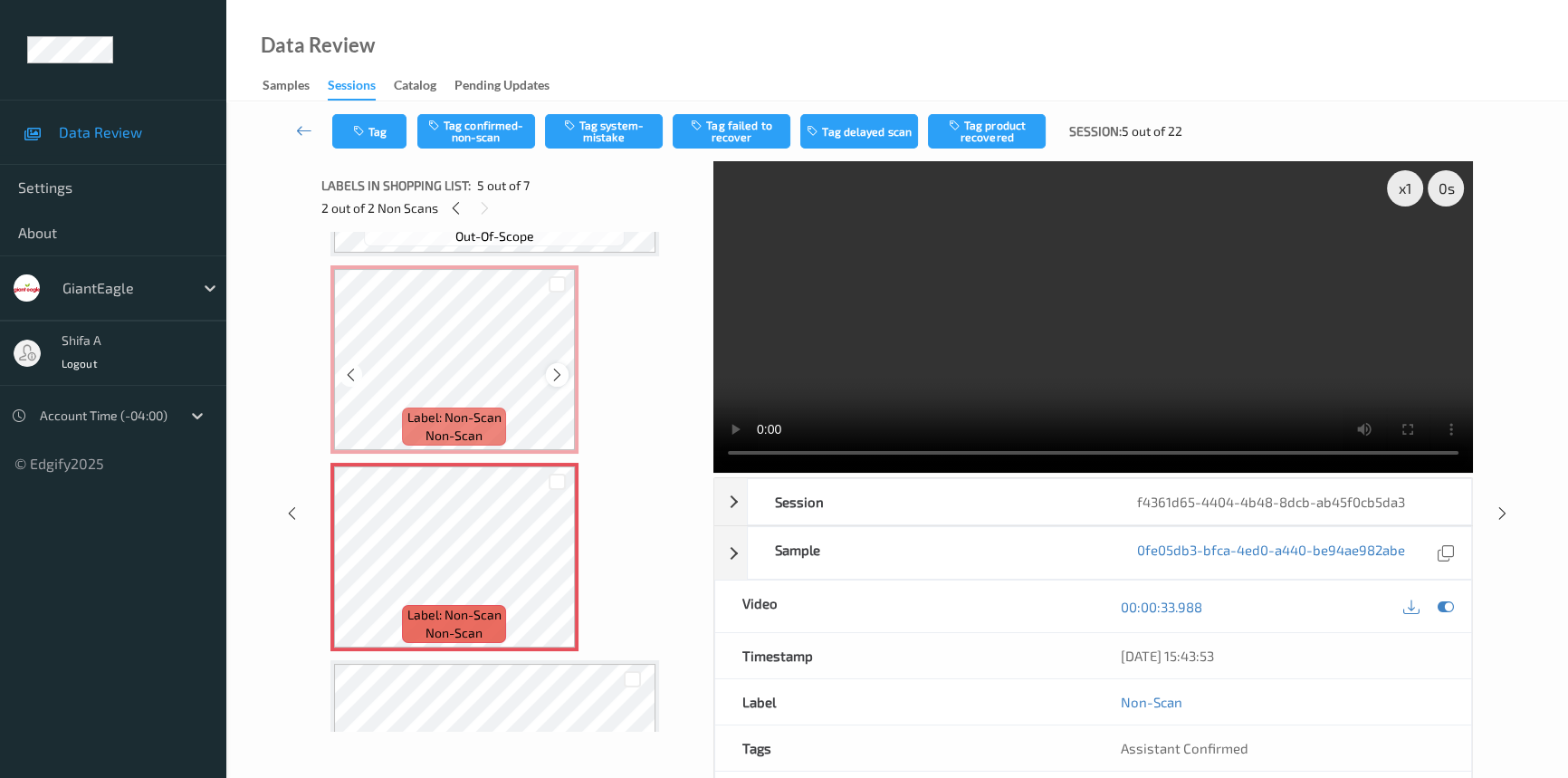 click at bounding box center (557, 375) 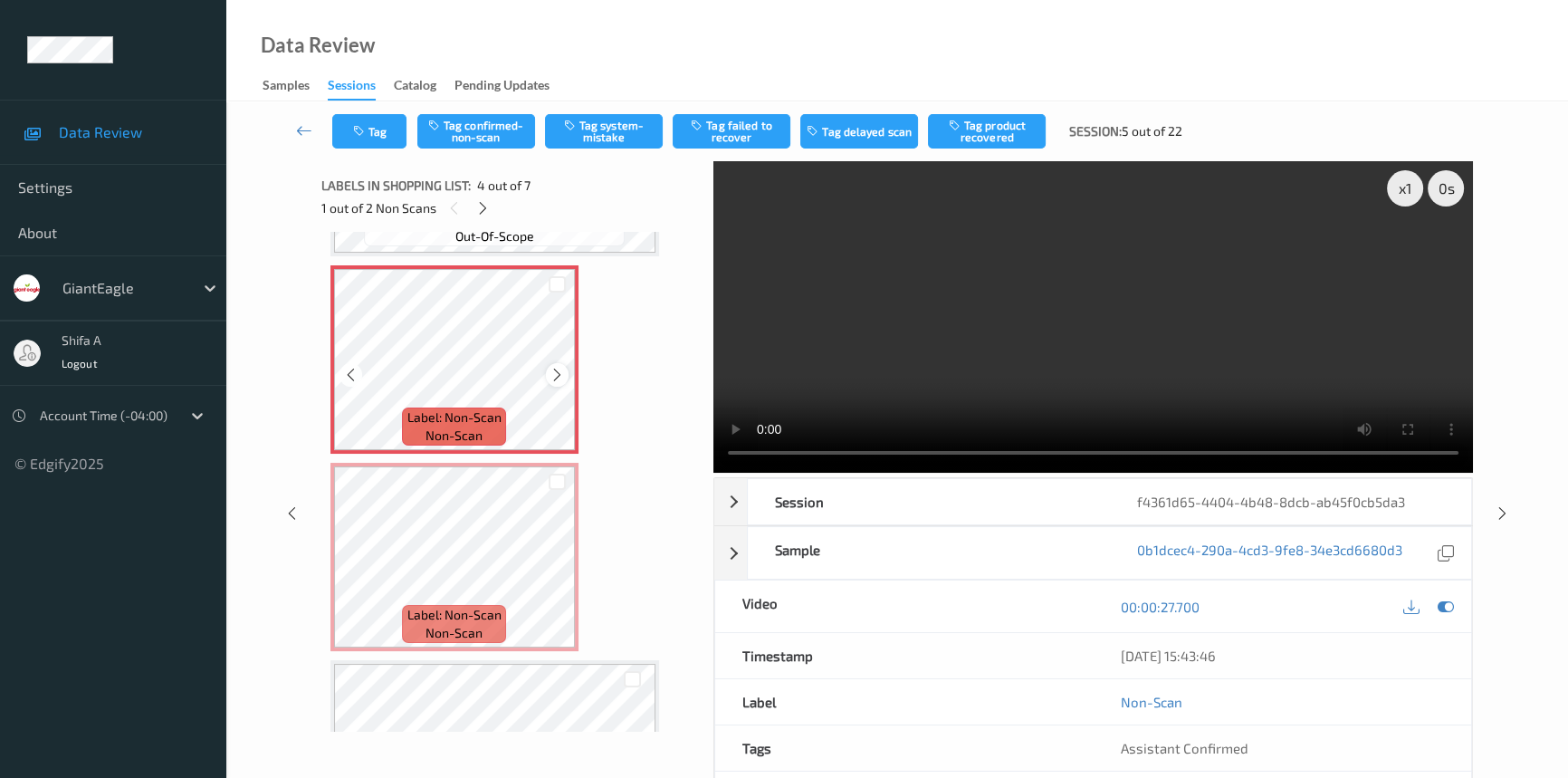 click at bounding box center (557, 375) 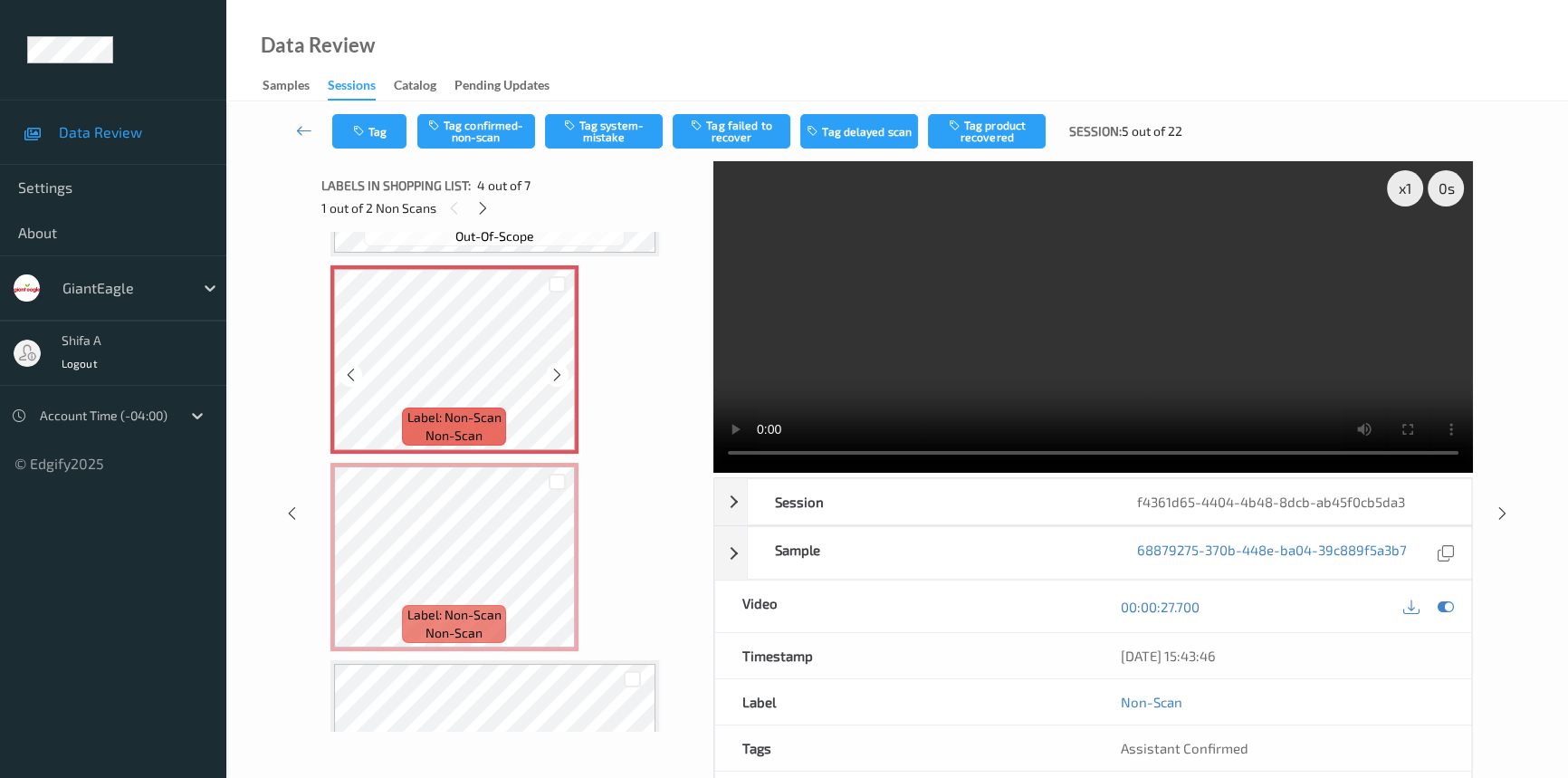 click at bounding box center [557, 375] 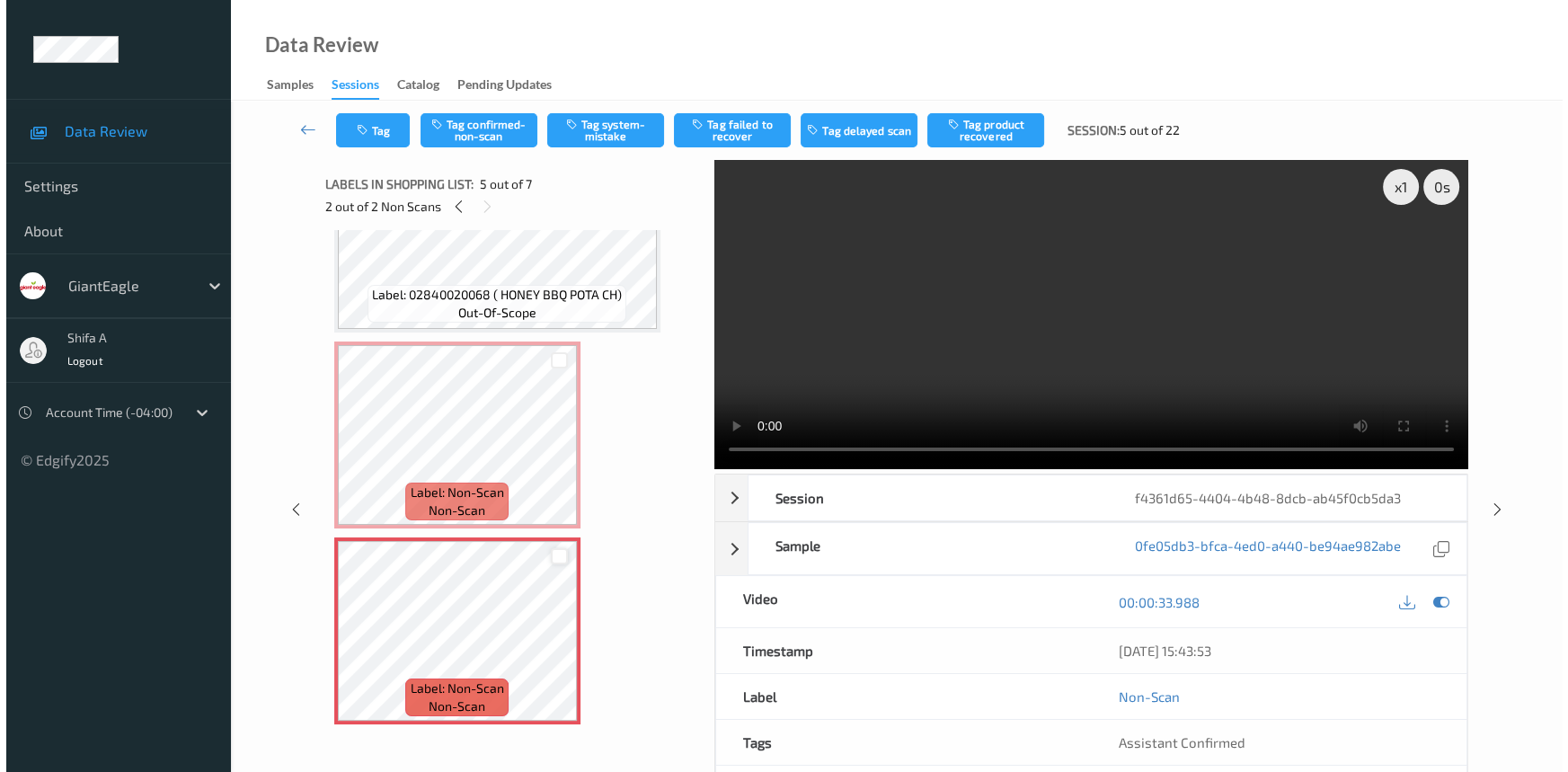 scroll, scrollTop: 482, scrollLeft: 0, axis: vertical 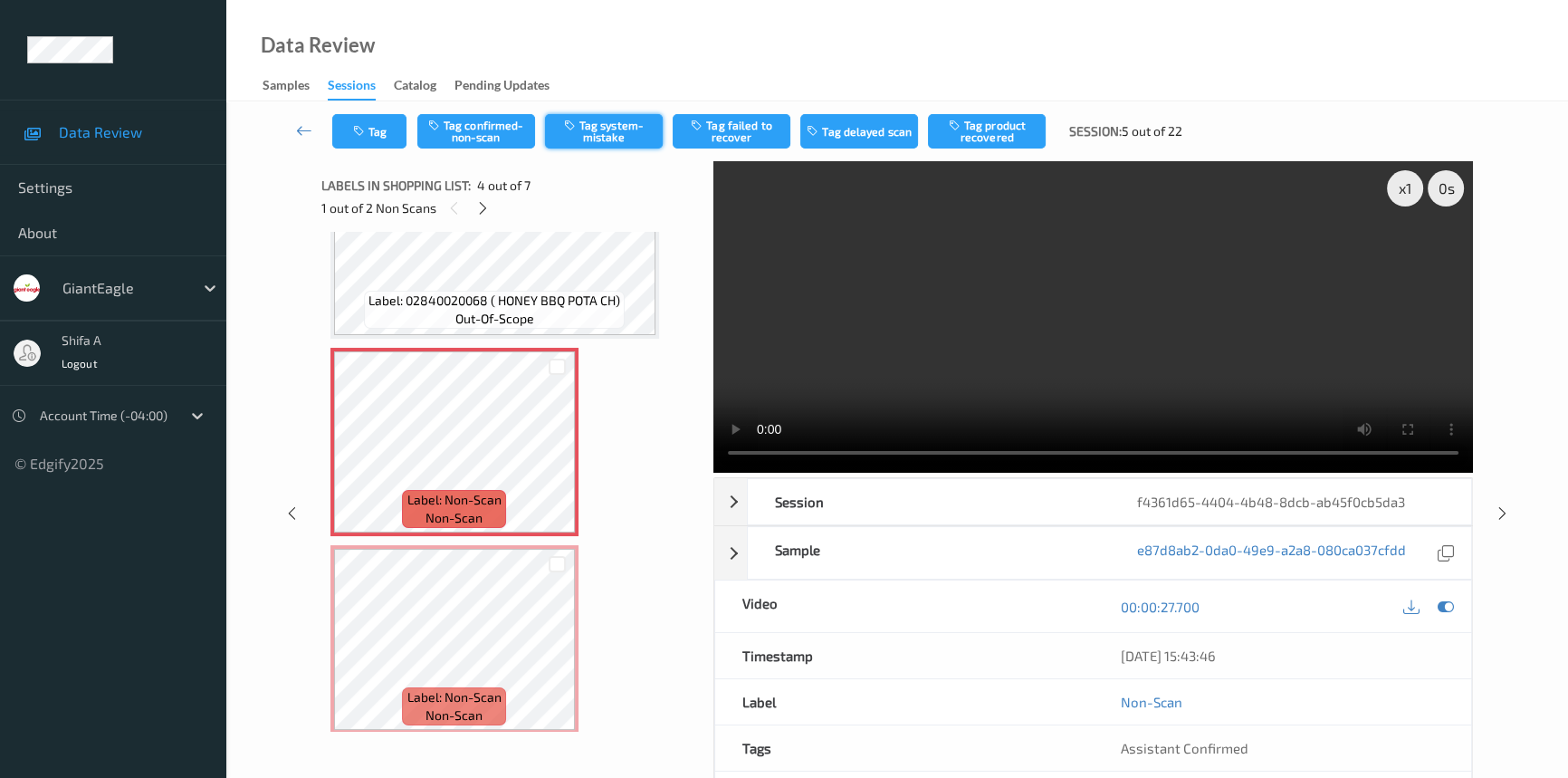 click on "Tag   system-mistake" at bounding box center [604, 131] 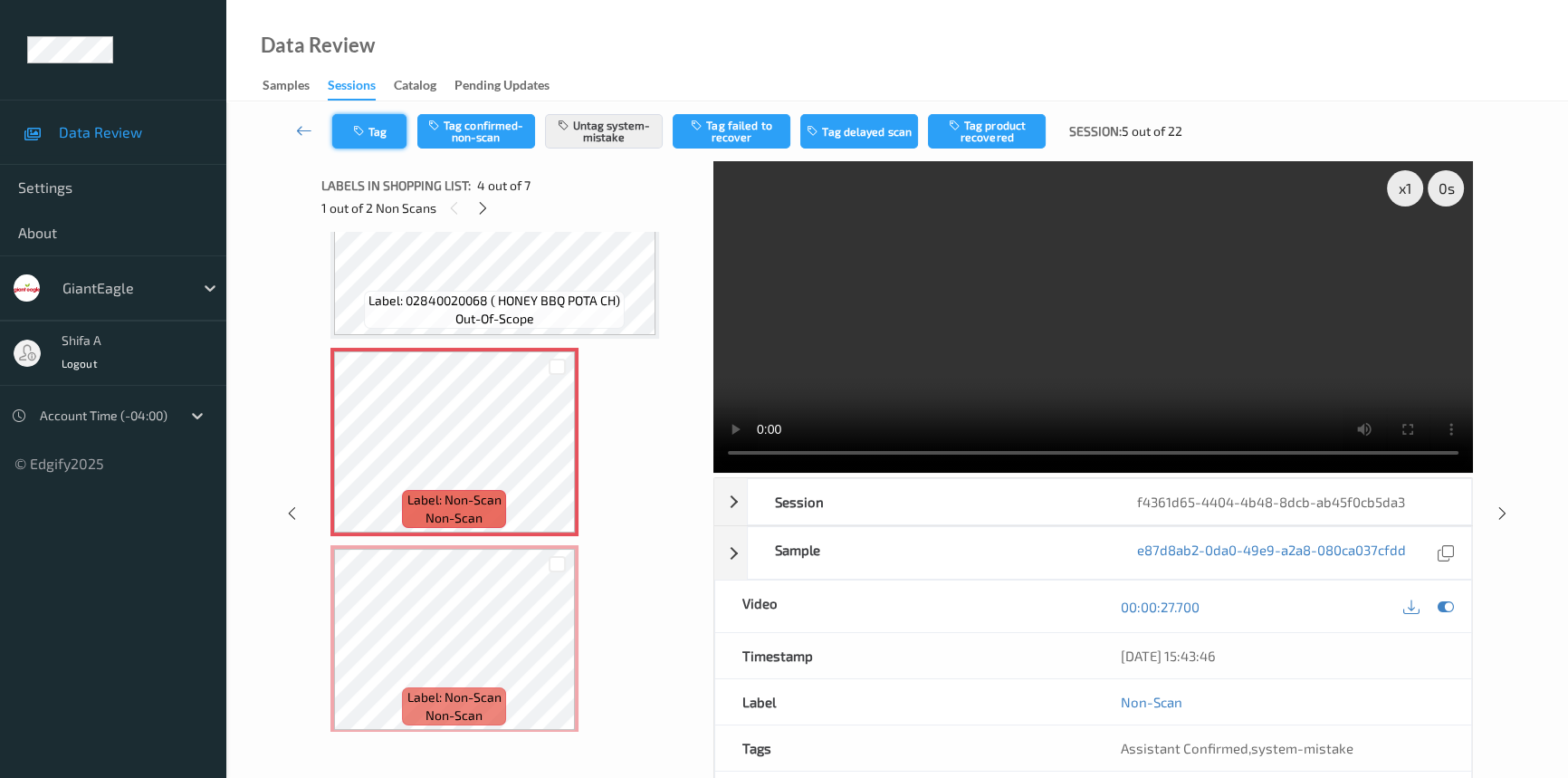 click on "Tag" at bounding box center (369, 131) 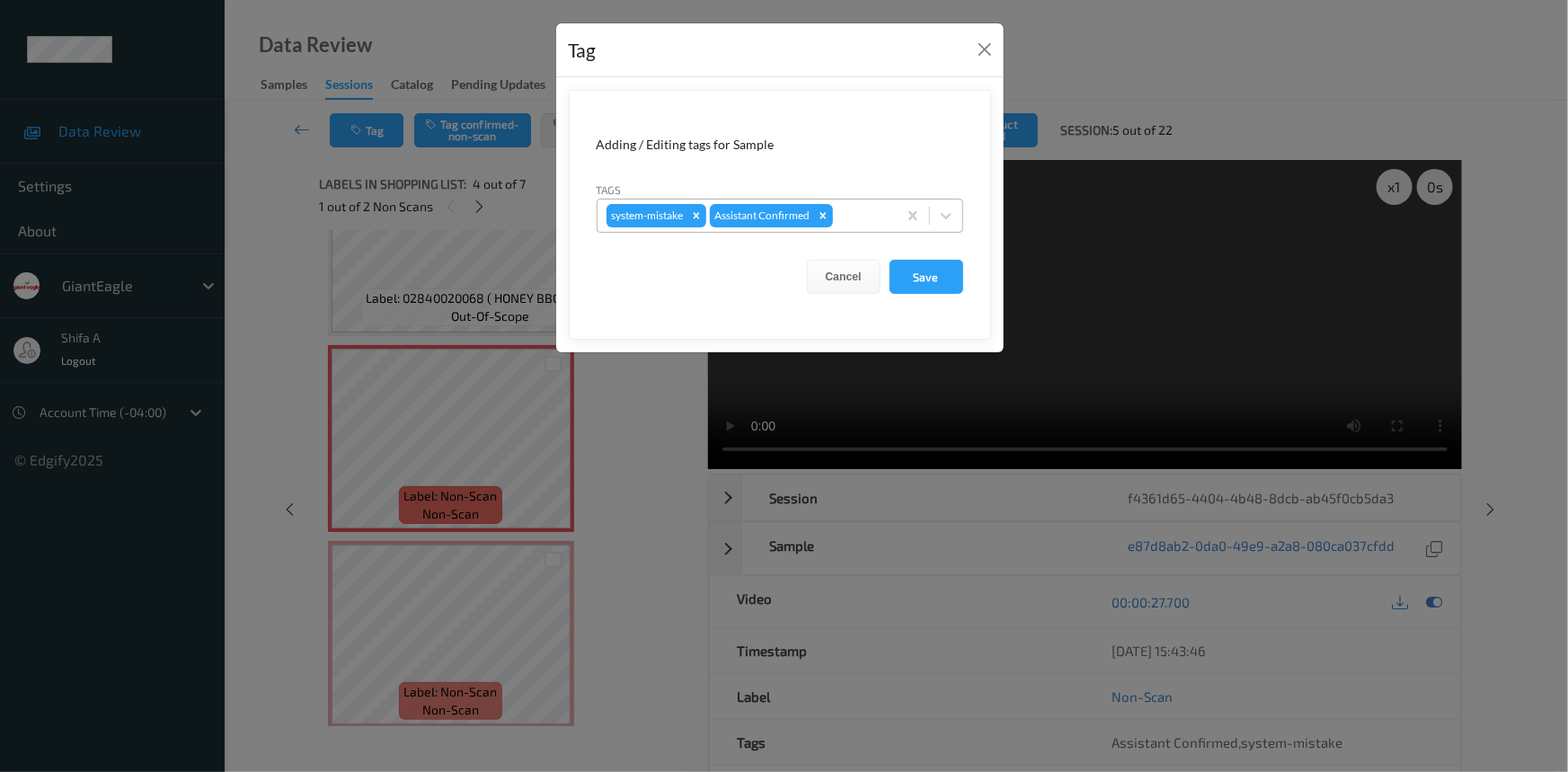 click at bounding box center (862, 216) 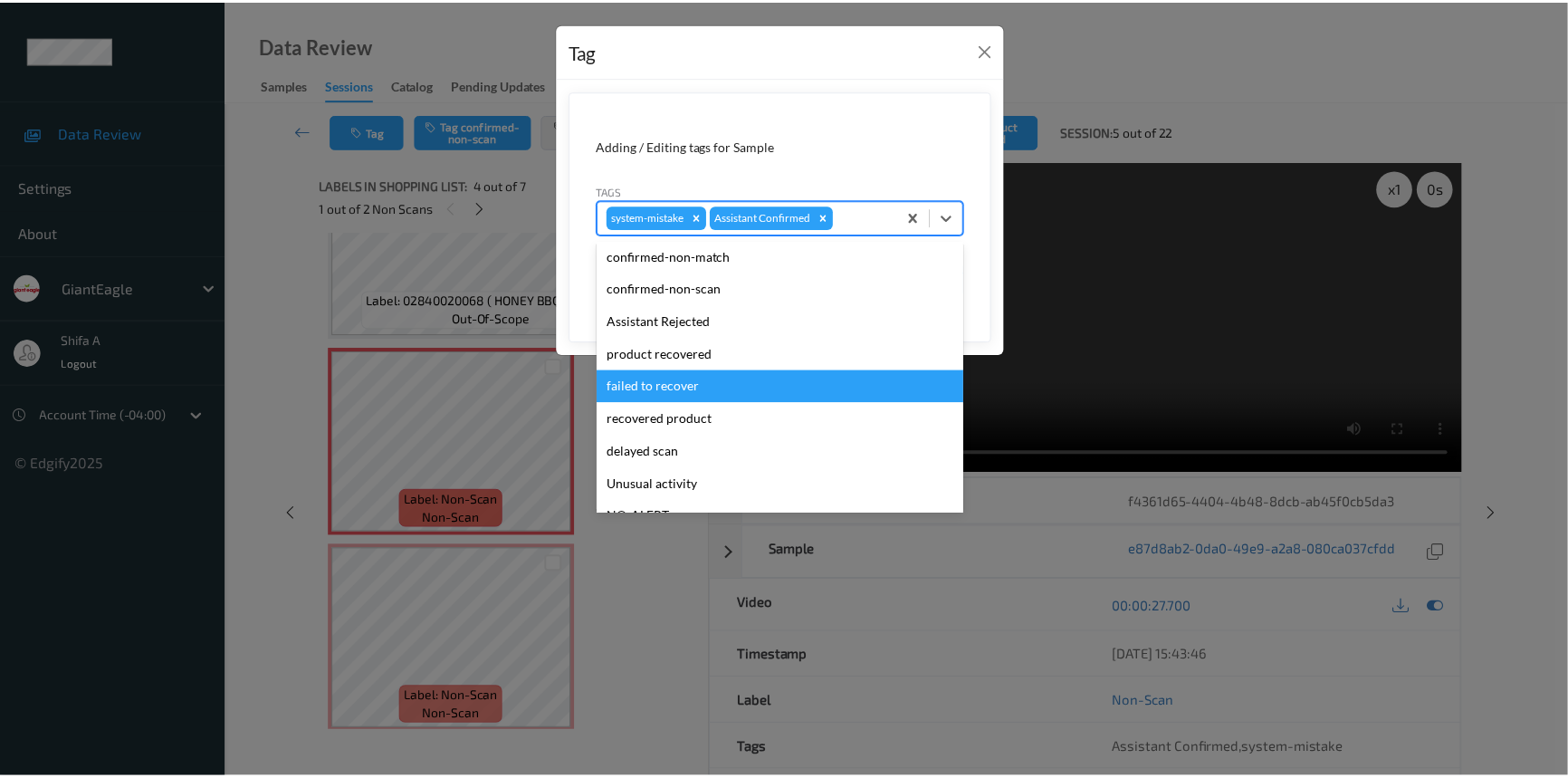 scroll, scrollTop: 127, scrollLeft: 0, axis: vertical 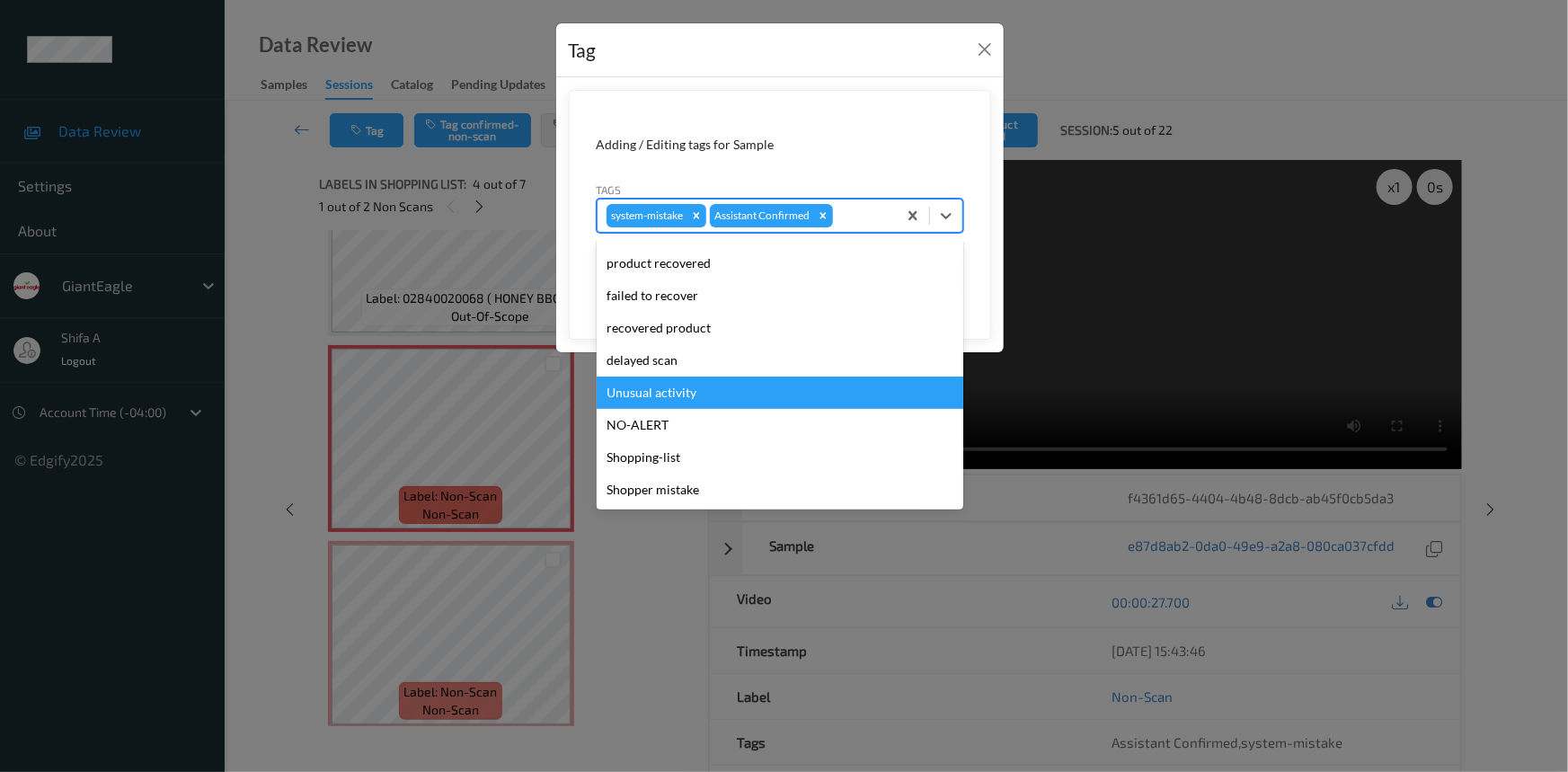 click on "Unusual activity" at bounding box center (780, 393) 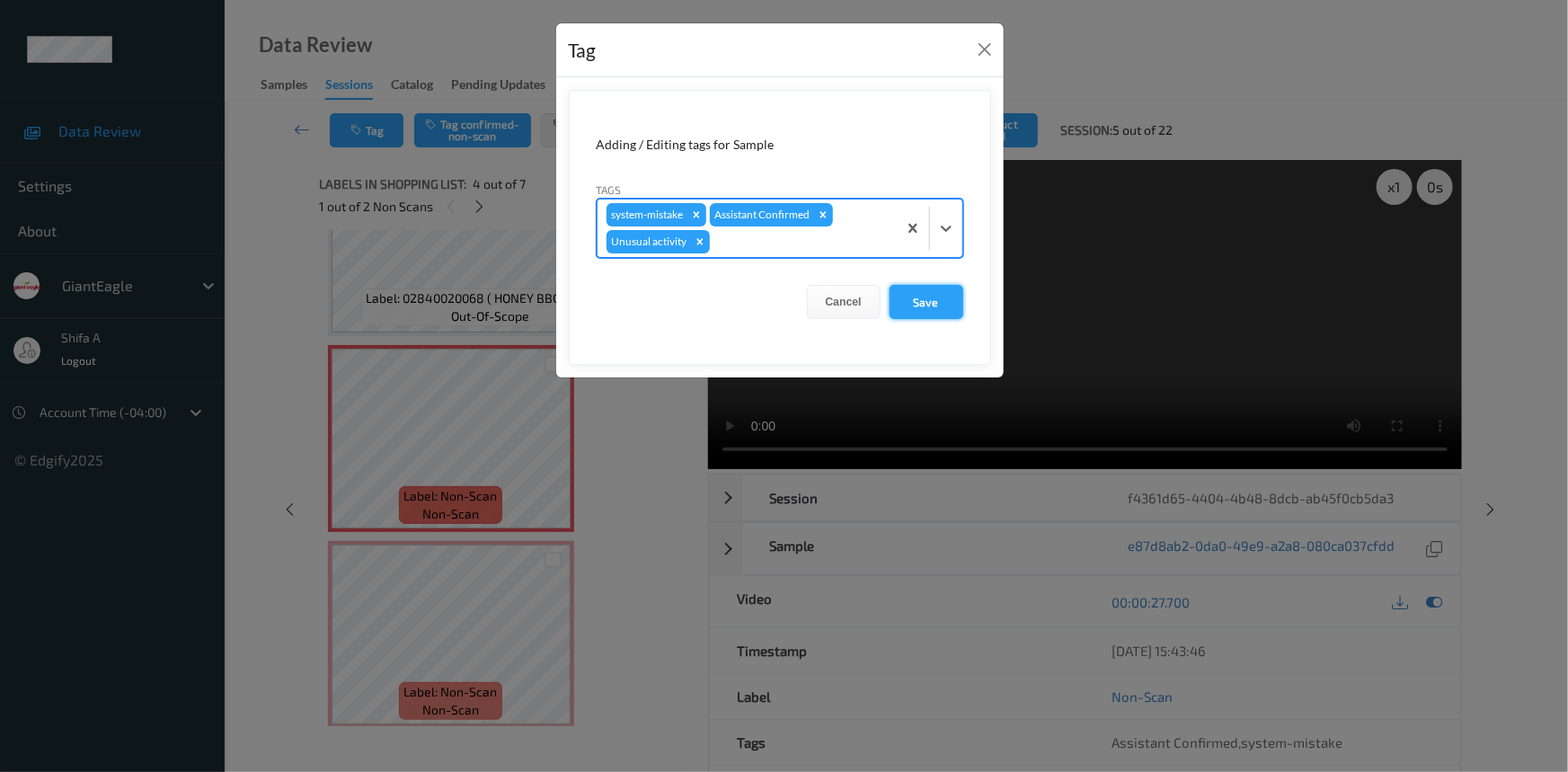 click on "Save" at bounding box center (926, 302) 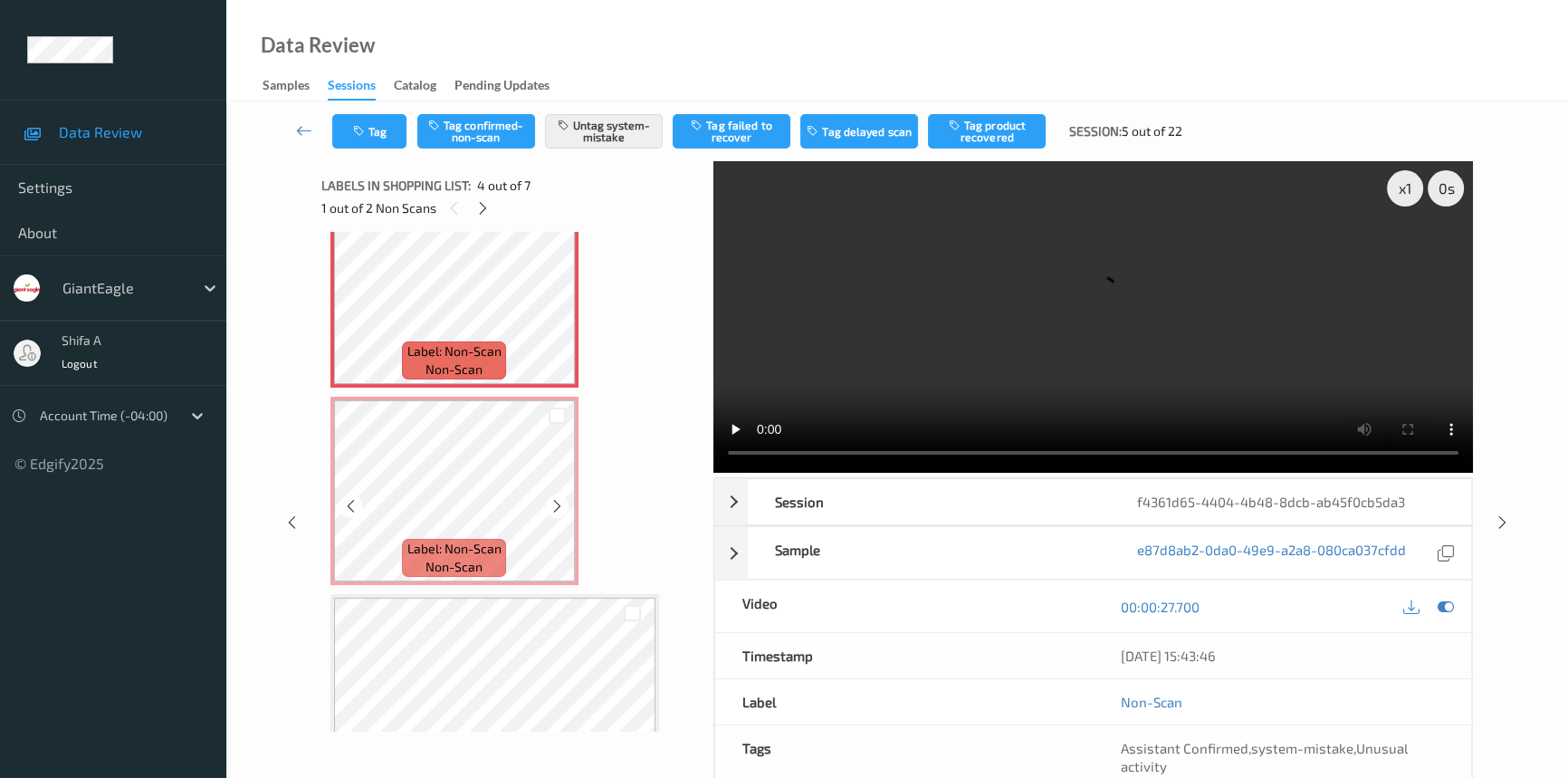 scroll, scrollTop: 650, scrollLeft: 0, axis: vertical 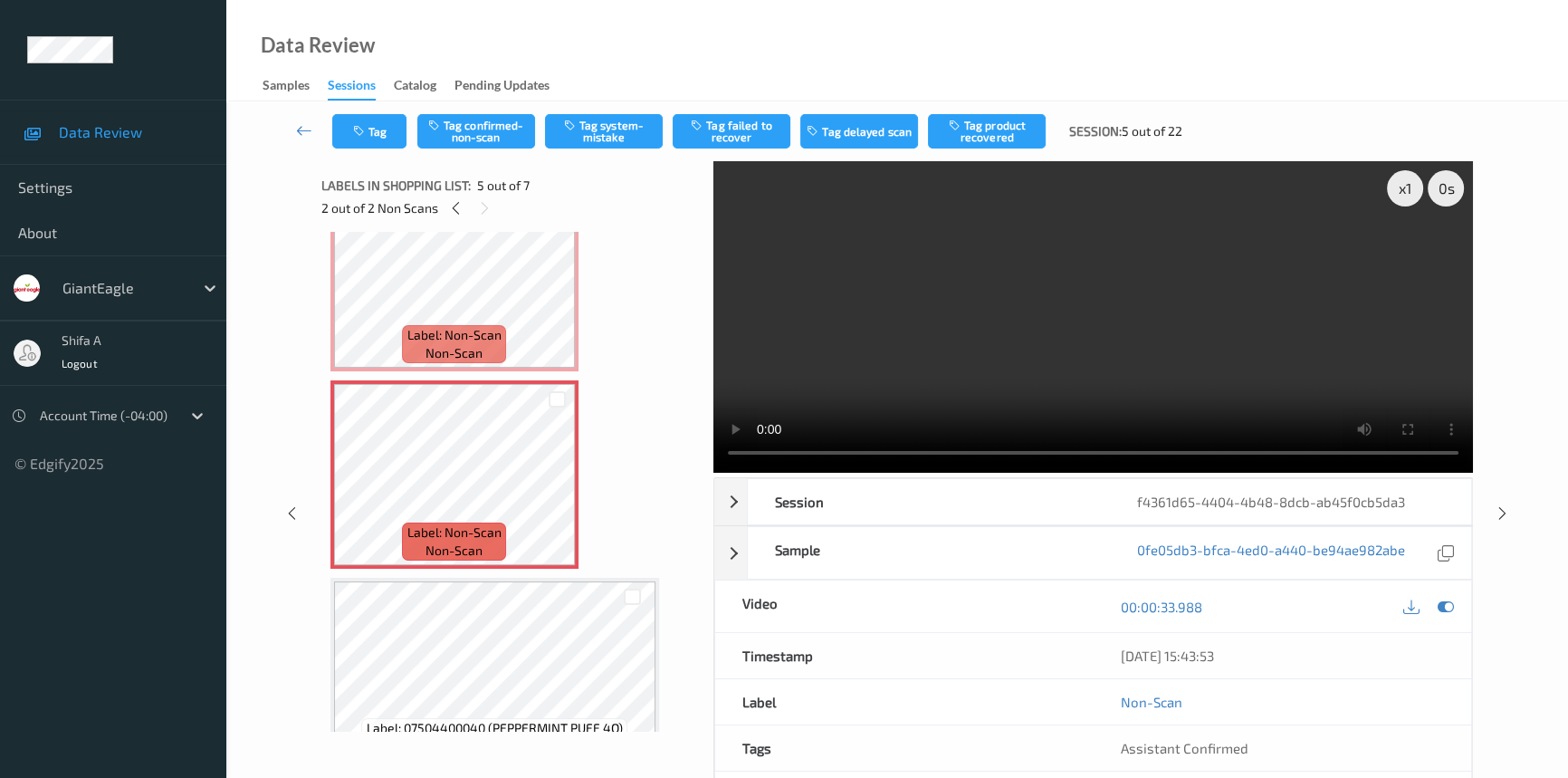 click at bounding box center (1093, 317) 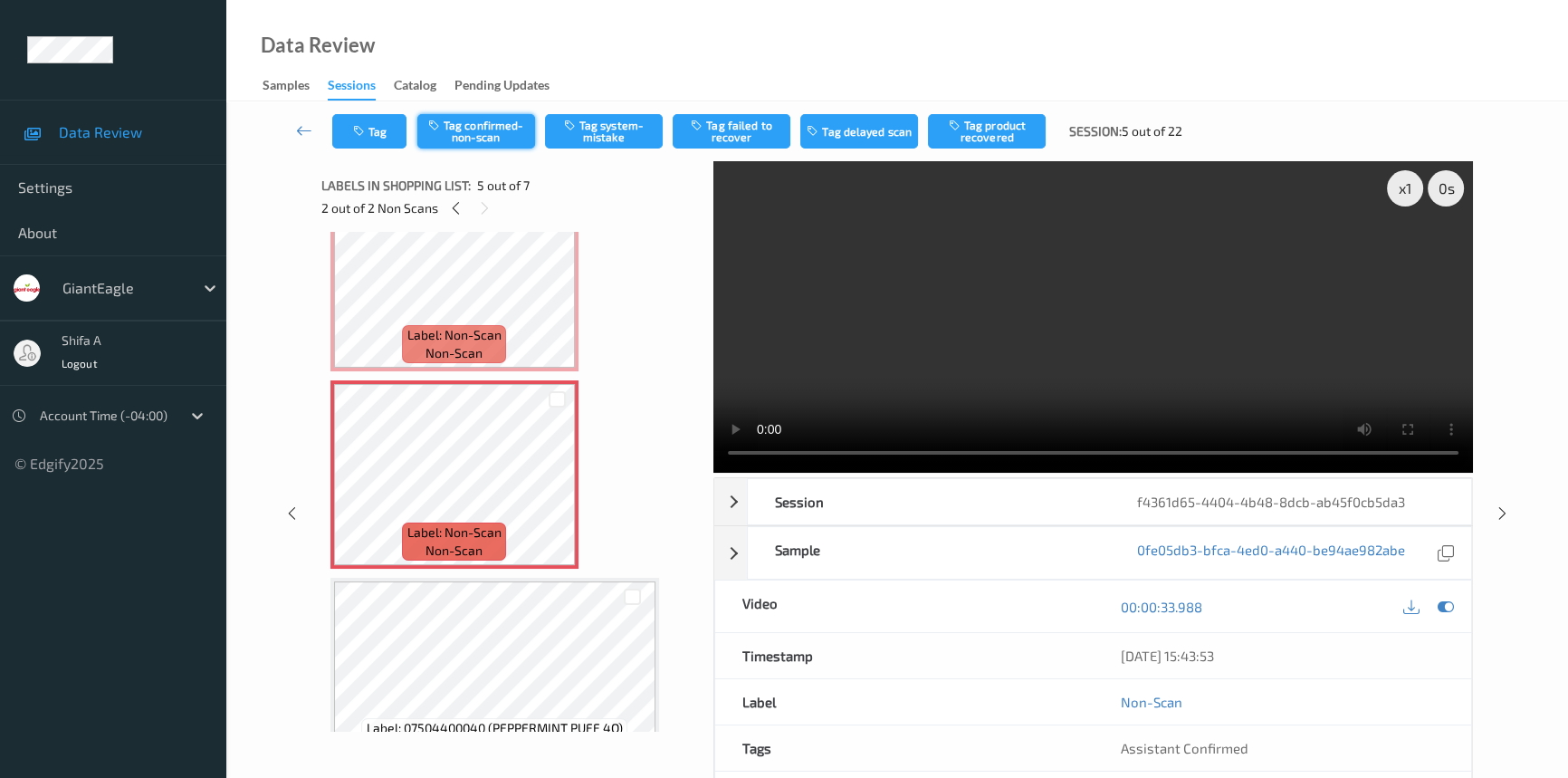 click on "Tag   confirmed-non-scan" at bounding box center (476, 131) 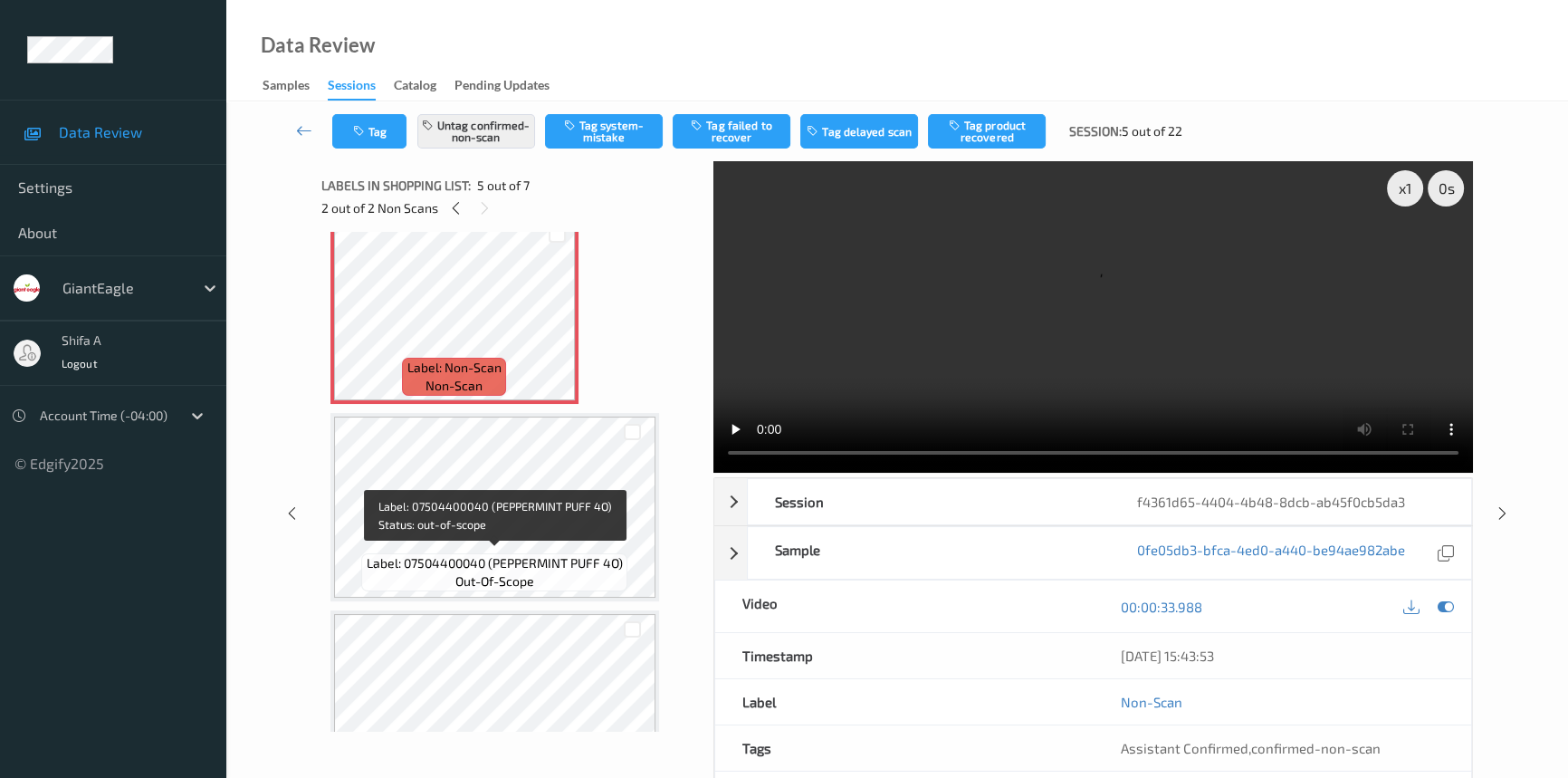 scroll, scrollTop: 733, scrollLeft: 0, axis: vertical 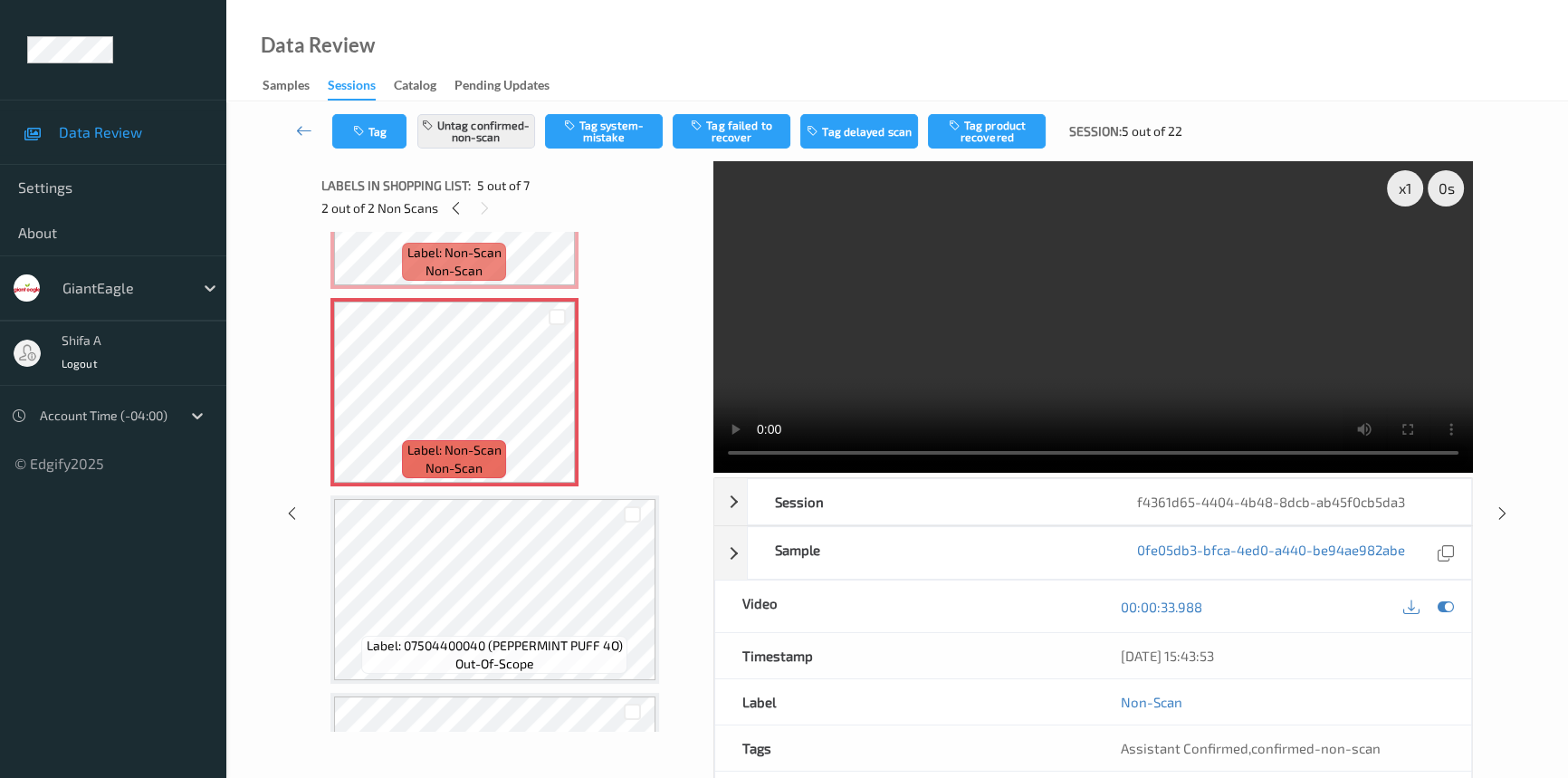 click at bounding box center [1093, 317] 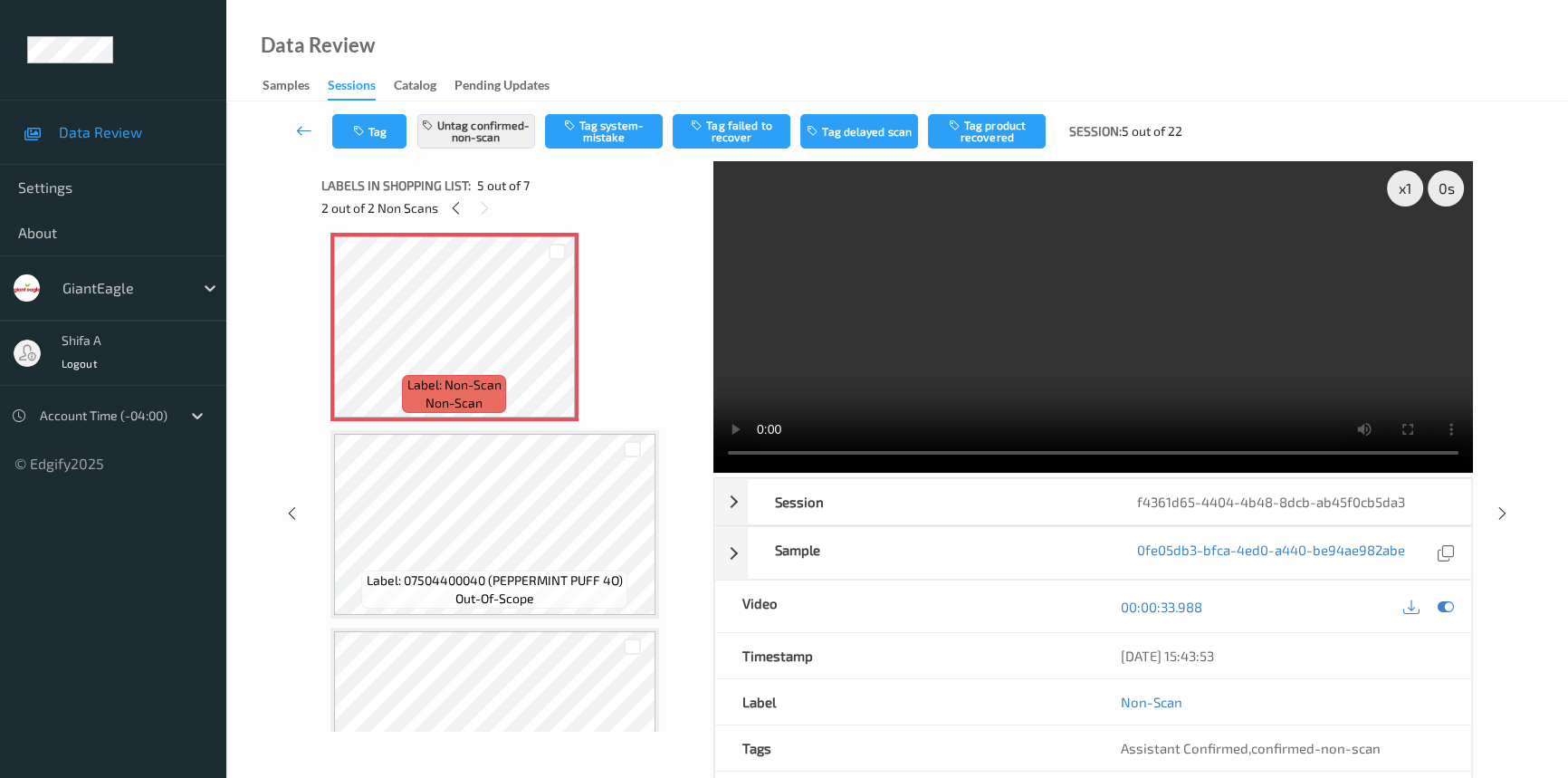 scroll, scrollTop: 887, scrollLeft: 0, axis: vertical 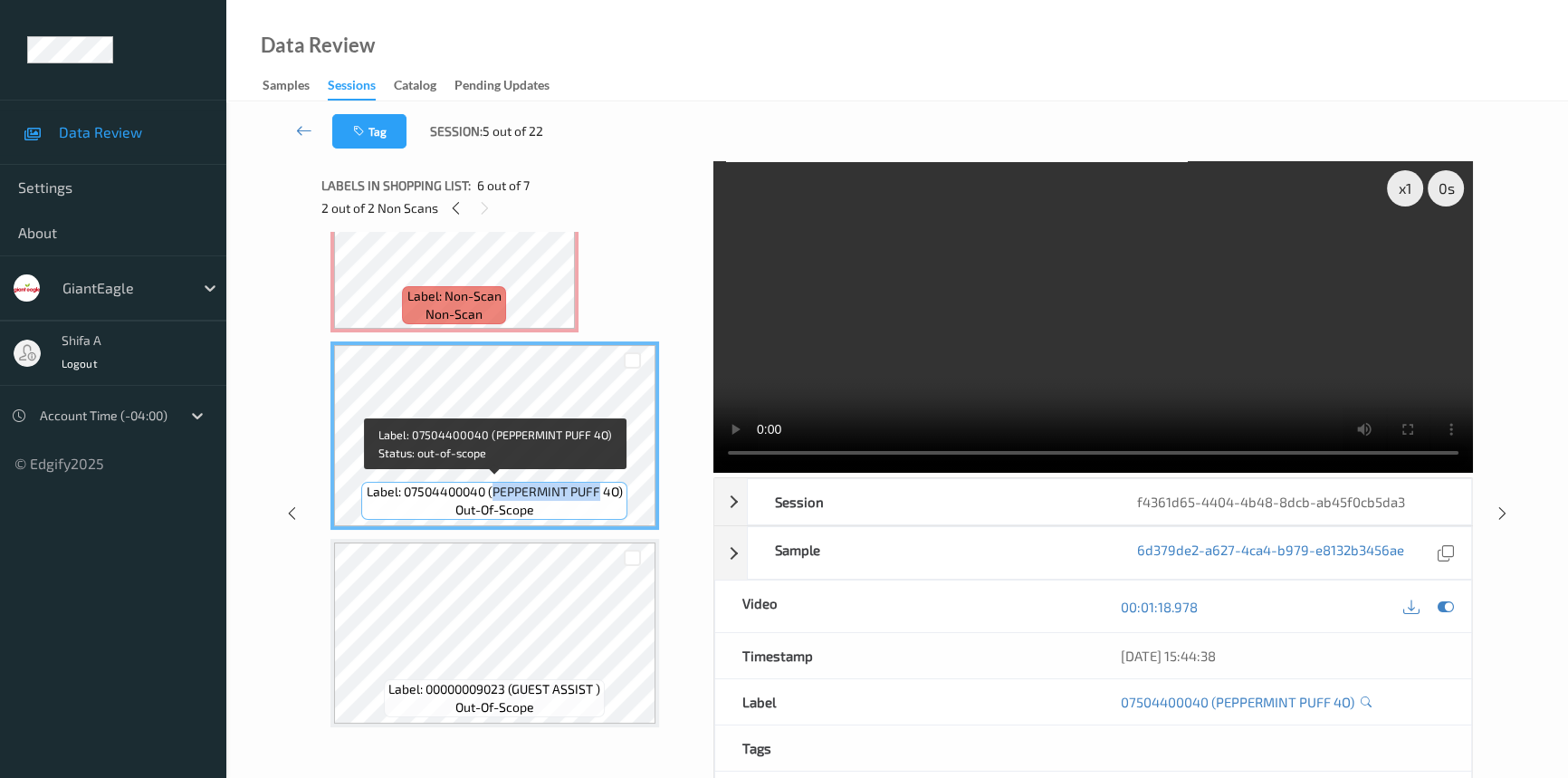 drag, startPoint x: 494, startPoint y: 486, endPoint x: 598, endPoint y: 487, distance: 104.00481 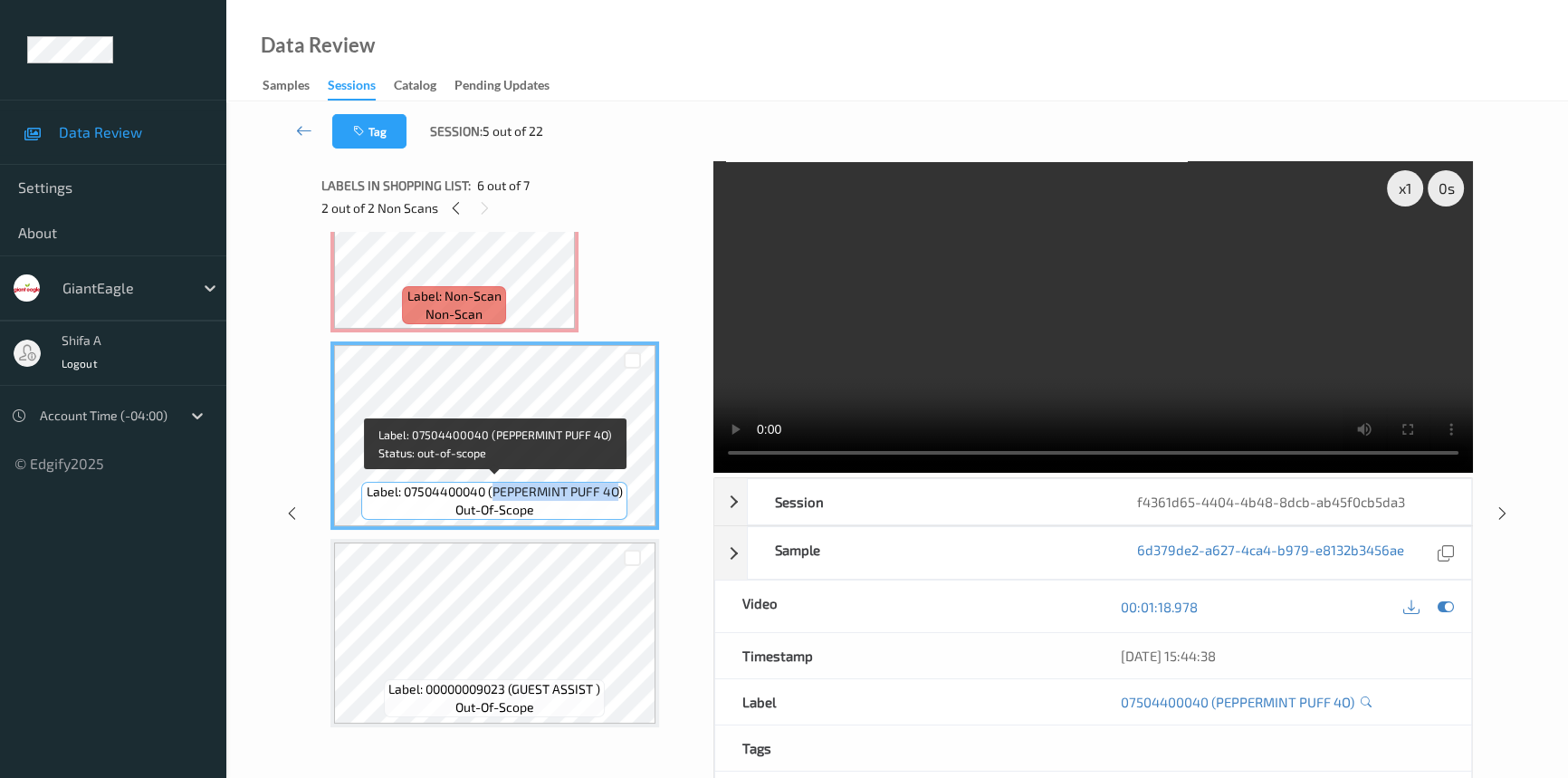 drag, startPoint x: 492, startPoint y: 489, endPoint x: 617, endPoint y: 490, distance: 125.004 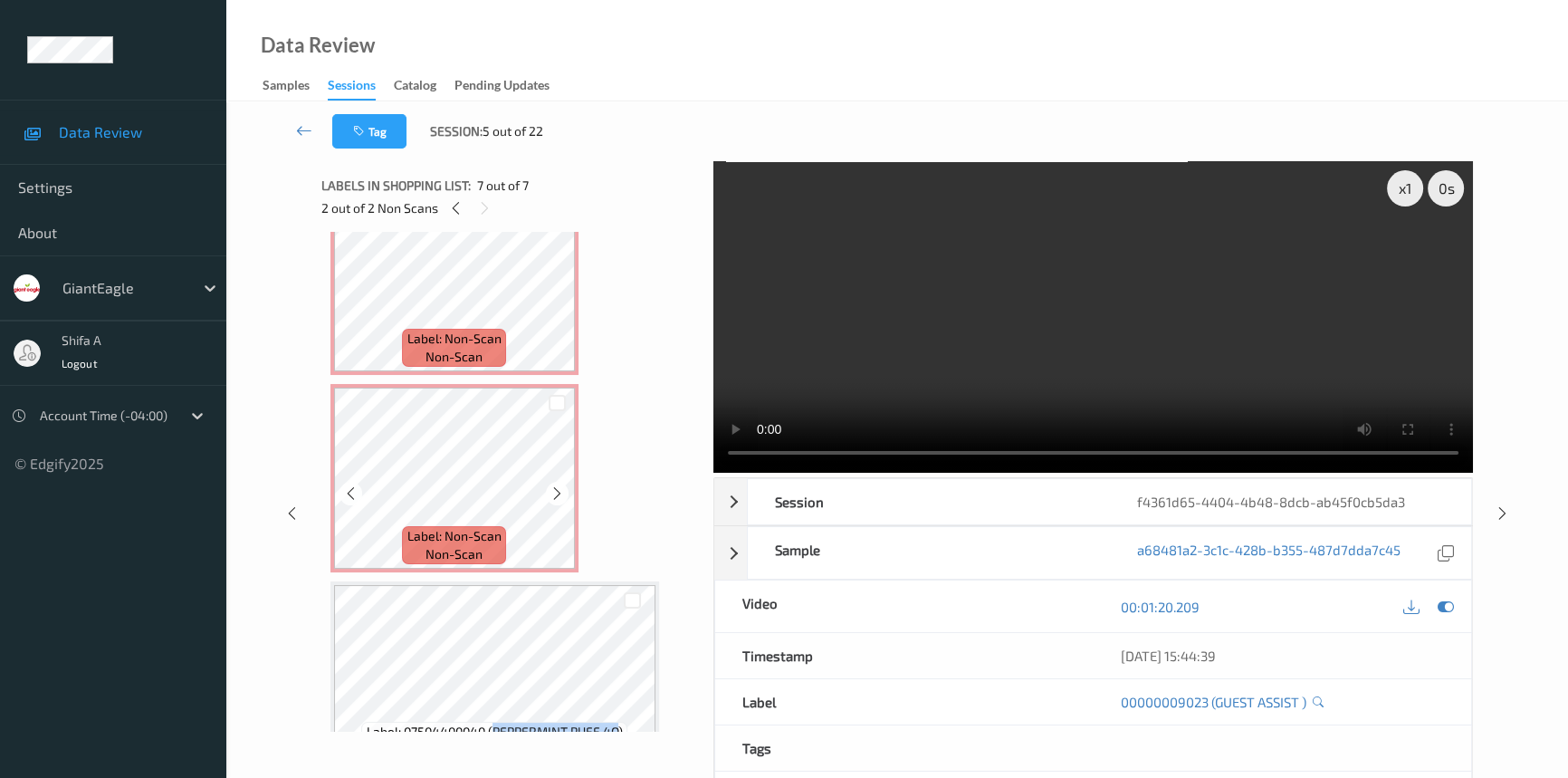 scroll, scrollTop: 639, scrollLeft: 0, axis: vertical 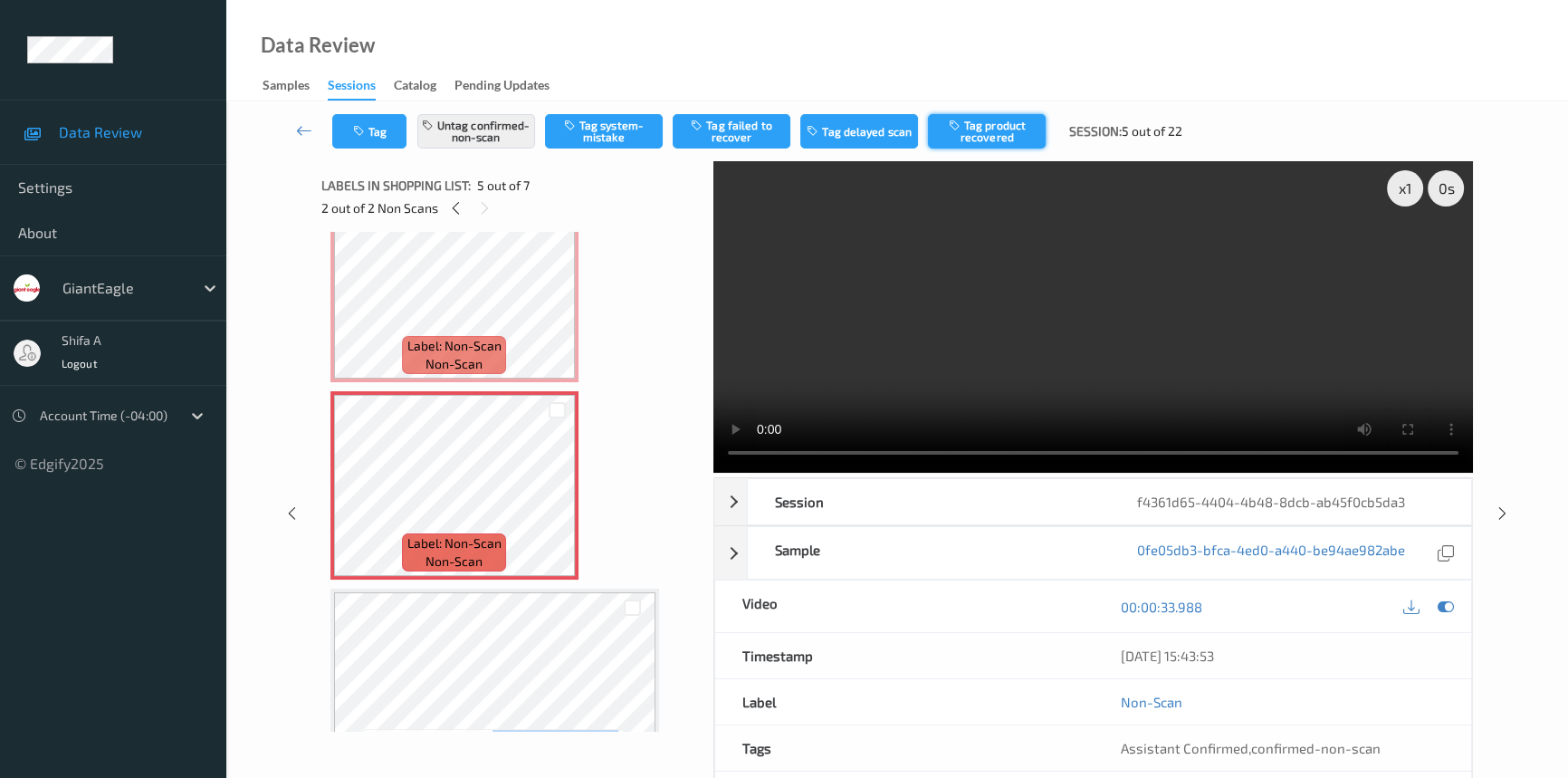 click on "Tag   product recovered" at bounding box center (987, 131) 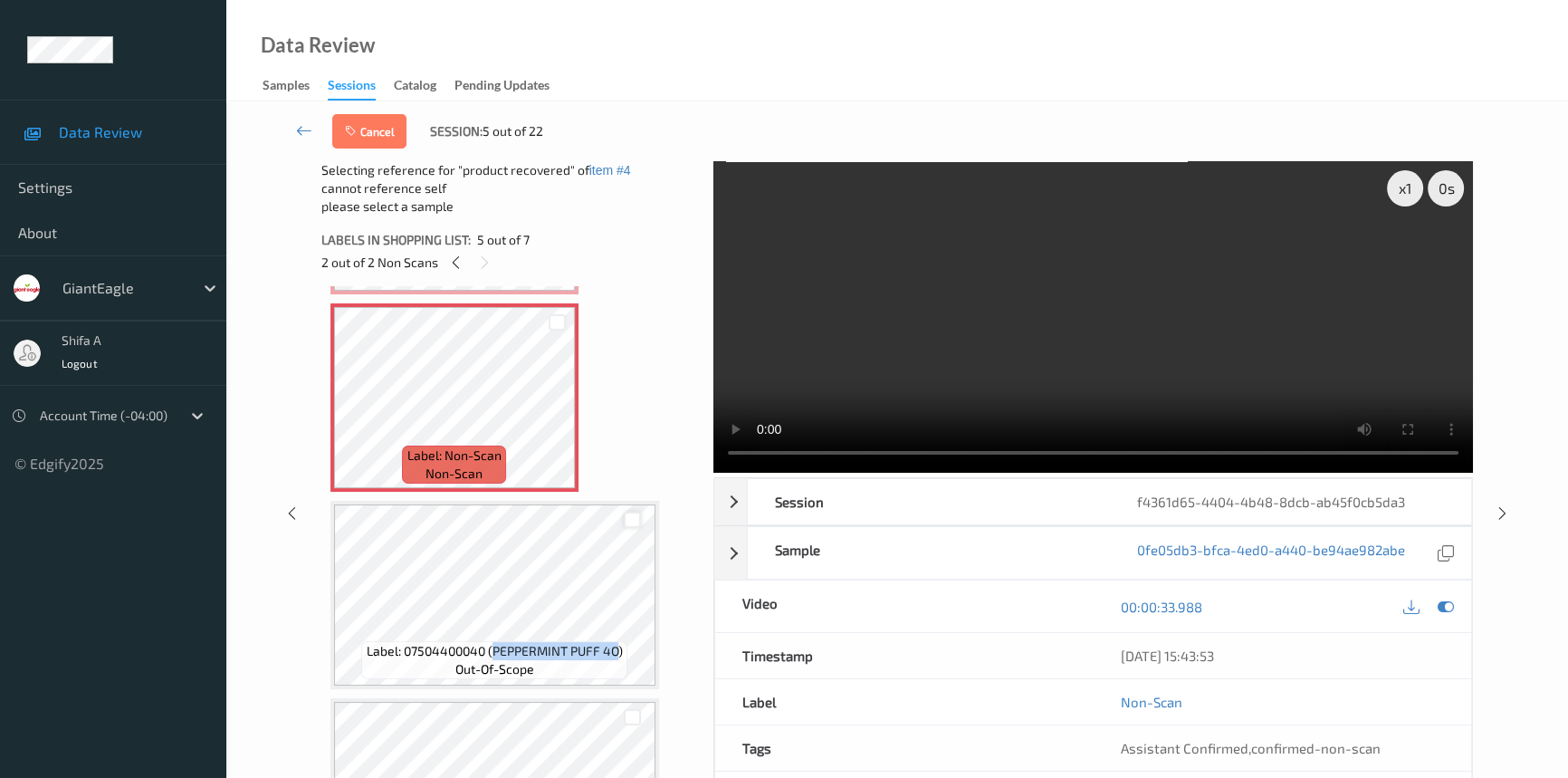 scroll, scrollTop: 804, scrollLeft: 0, axis: vertical 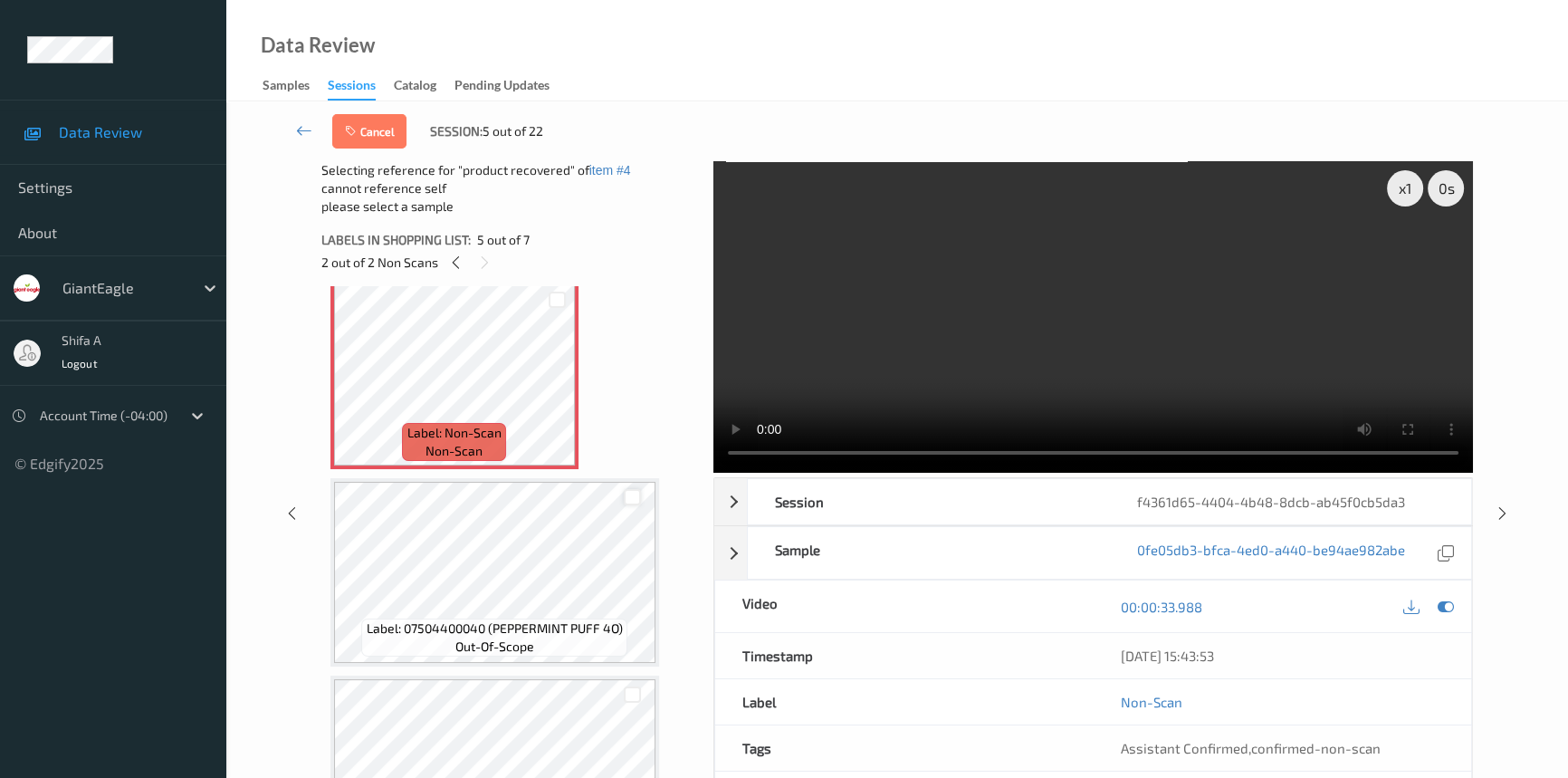 click at bounding box center [632, 497] 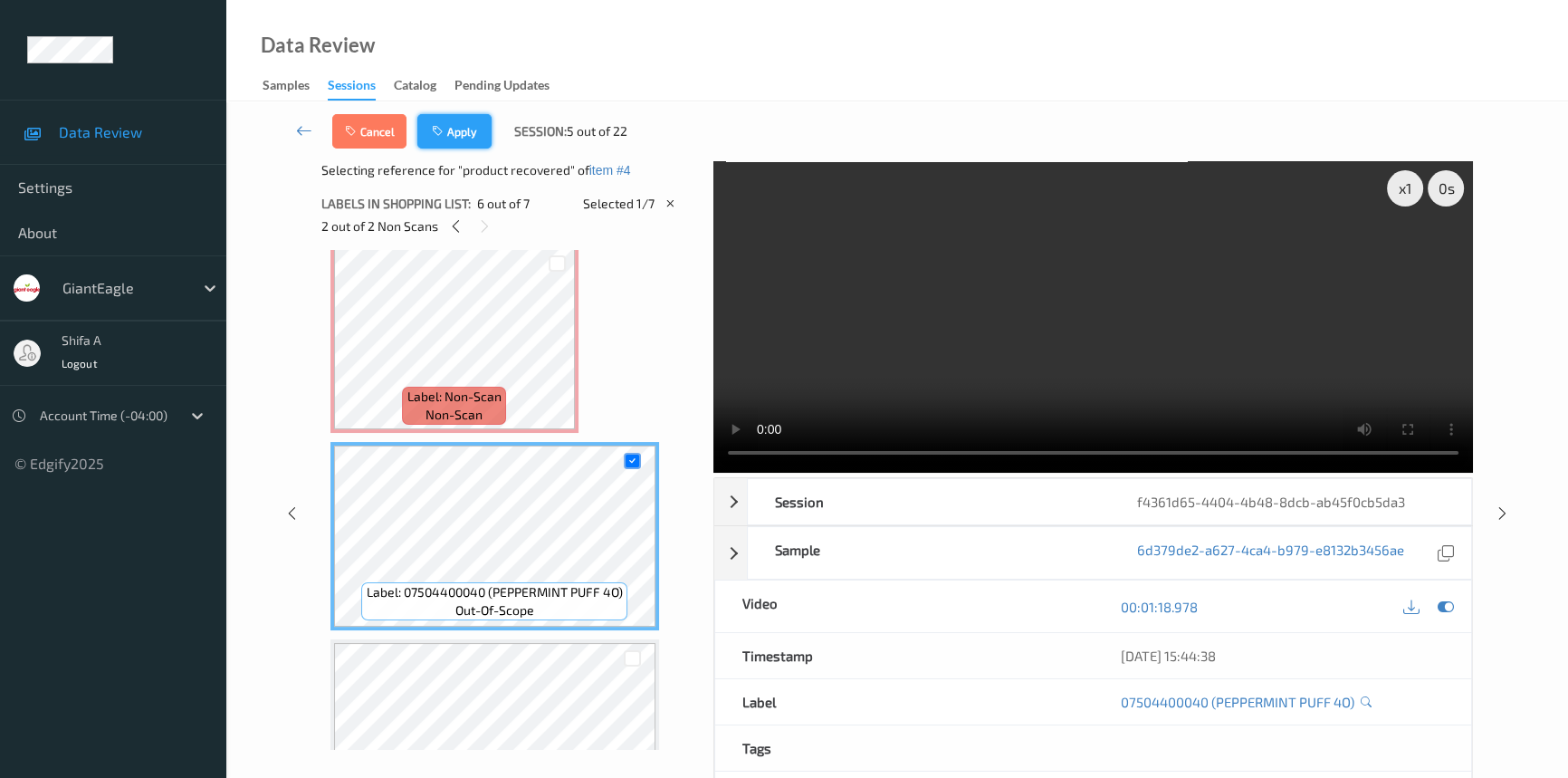 click on "Apply" at bounding box center [454, 131] 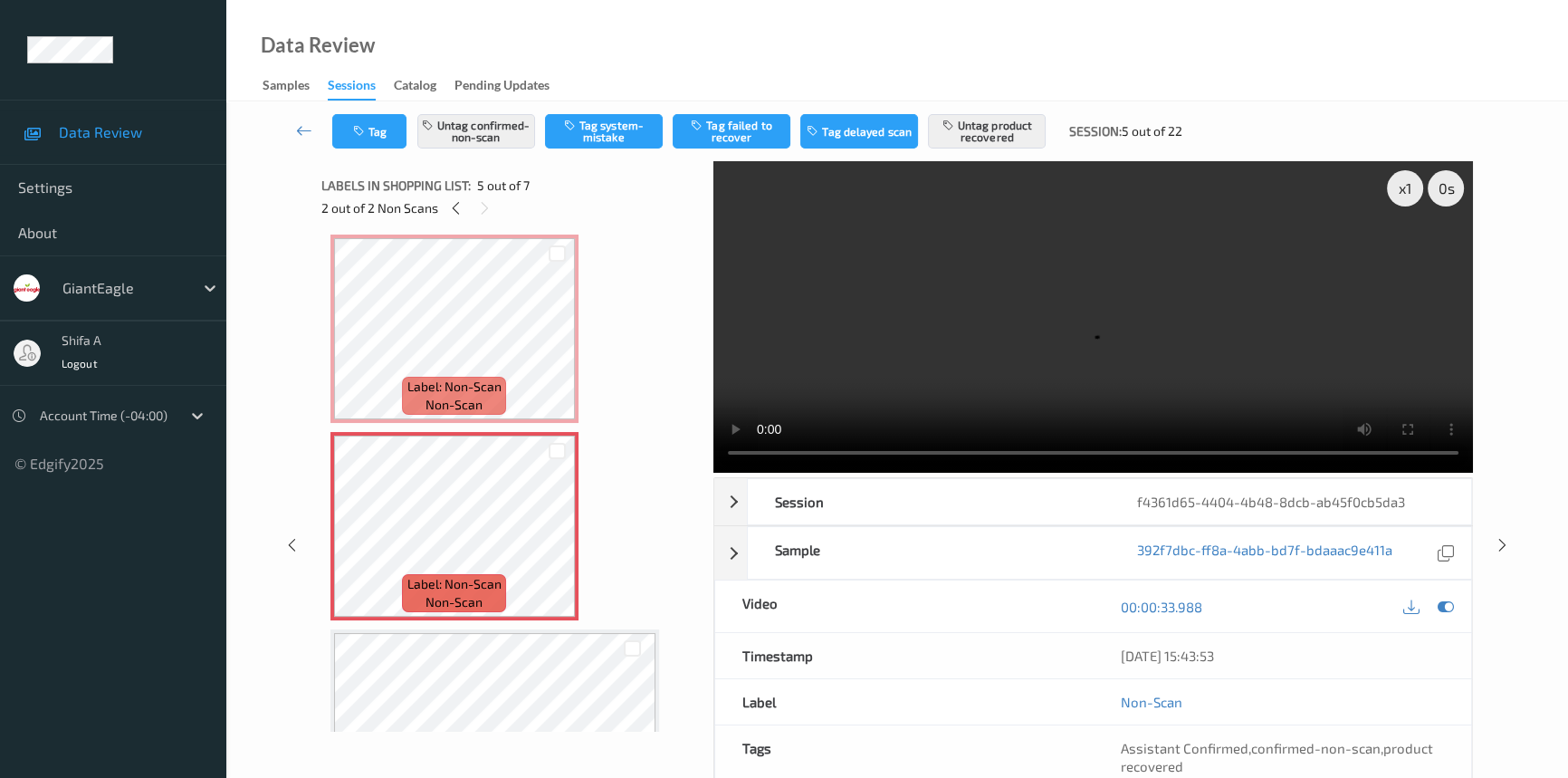 click on "Label: 05000035022 (COFFEEMATE CRMR   ) out-of-scope Label: 01200000230 (PEPSI 2LT         ) out-of-scope Label: 02840020068 ( HONEY BBQ POTA CH) out-of-scope Label: Non-Scan non-scan Label: Non-Scan non-scan Label: Non-Scan non-scan Label: Non-Scan non-scan Label: Non-Scan non-scan Label: Non-Scan non-scan Label: 07504400040 (PEPPERMINT PUFF 4O) out-of-scope Label: 00000009023 (GUEST ASSIST      ) out-of-scope" at bounding box center [512, 329] 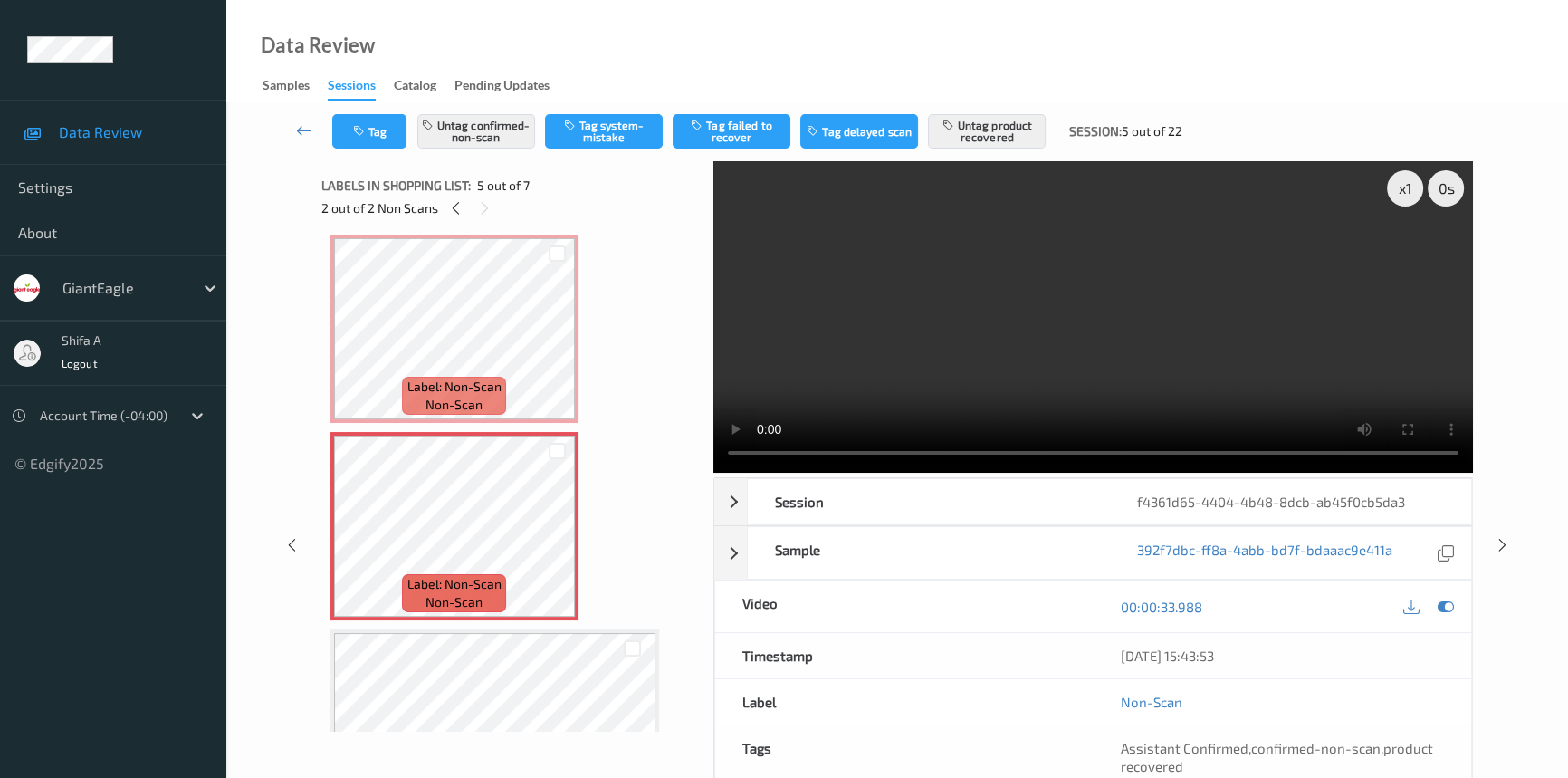 scroll, scrollTop: 887, scrollLeft: 0, axis: vertical 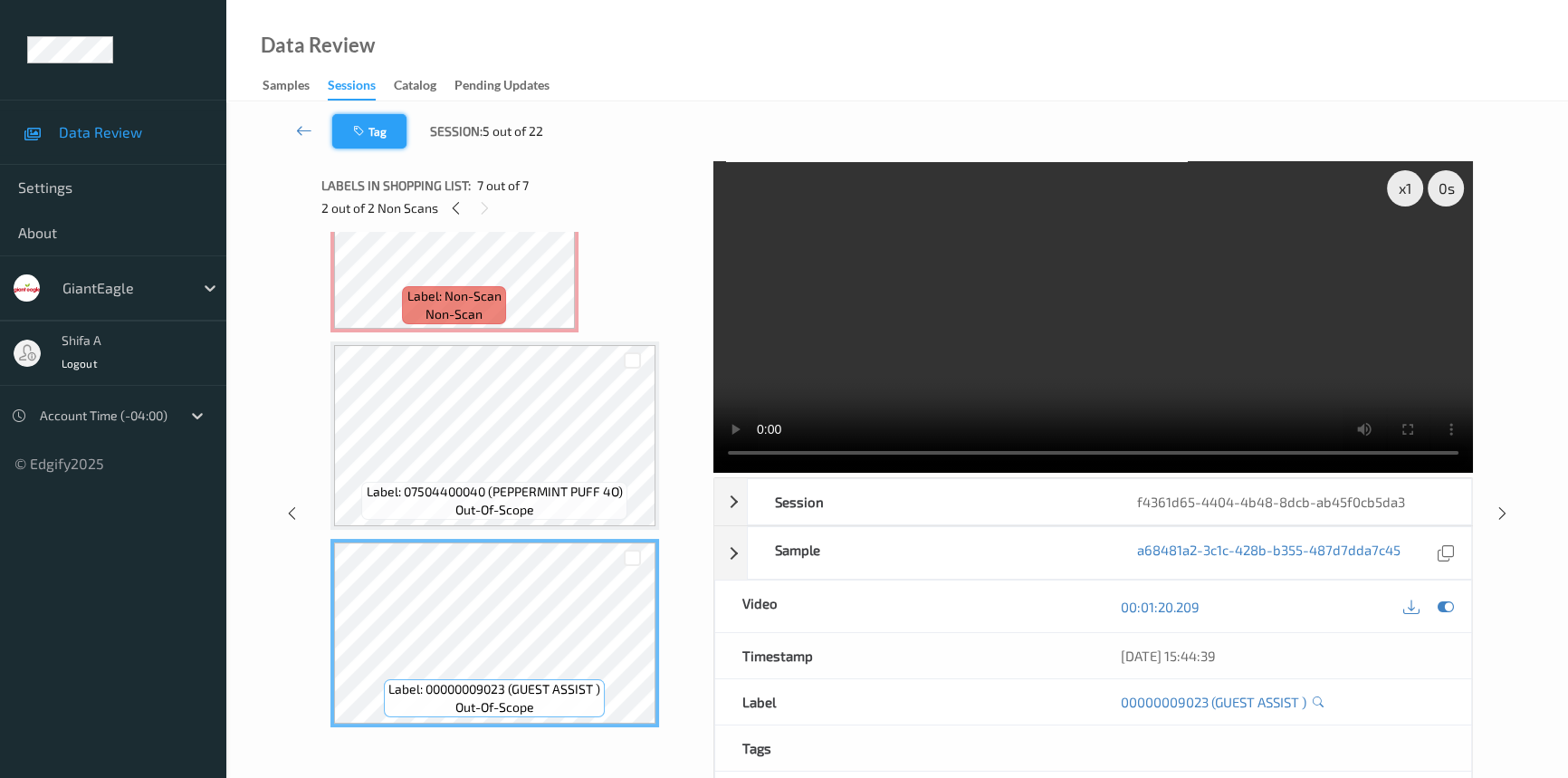 click on "Tag" at bounding box center (369, 131) 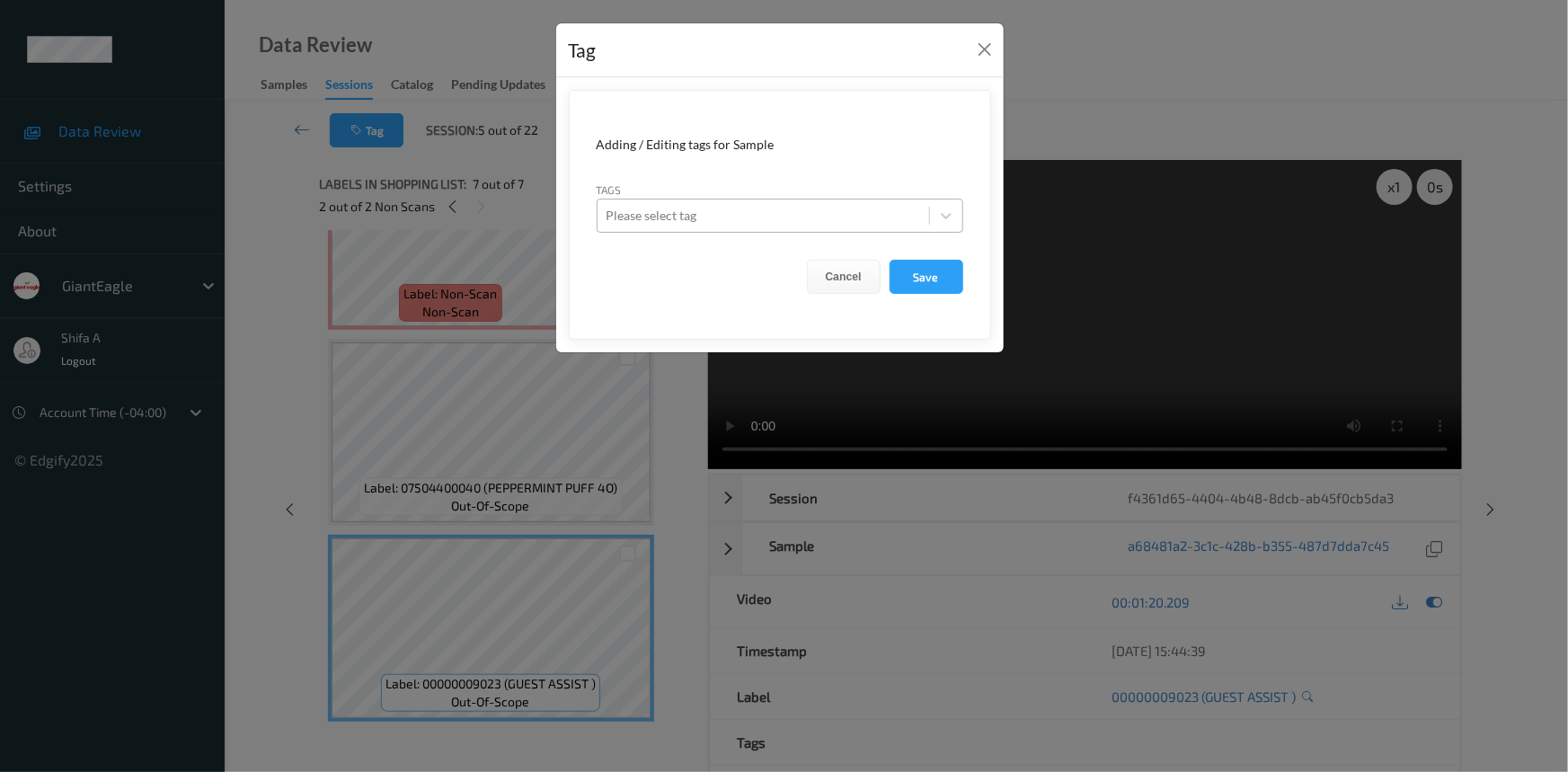 click on "Please select tag" at bounding box center (763, 216) 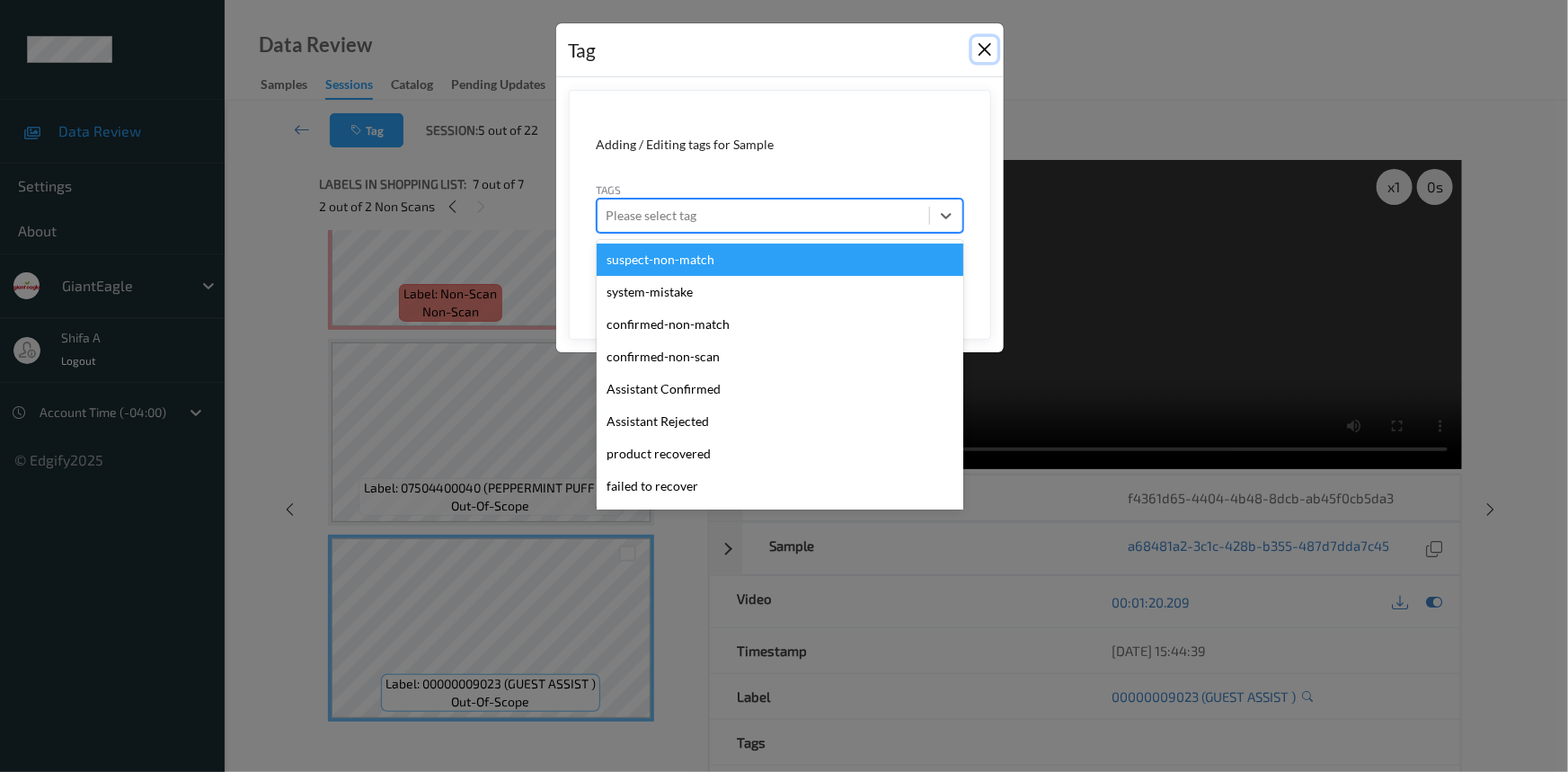 click at bounding box center (985, 49) 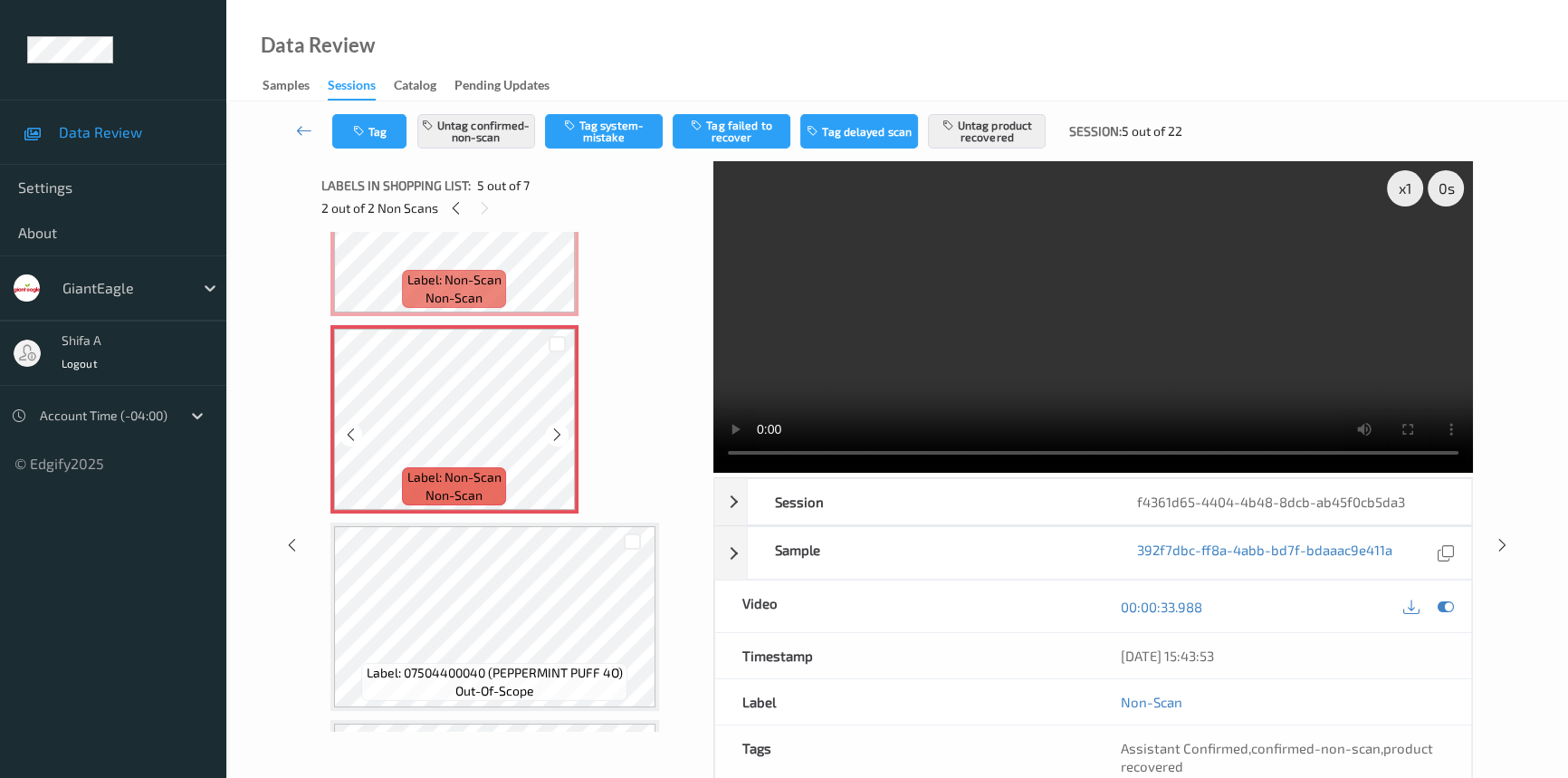 scroll, scrollTop: 722, scrollLeft: 0, axis: vertical 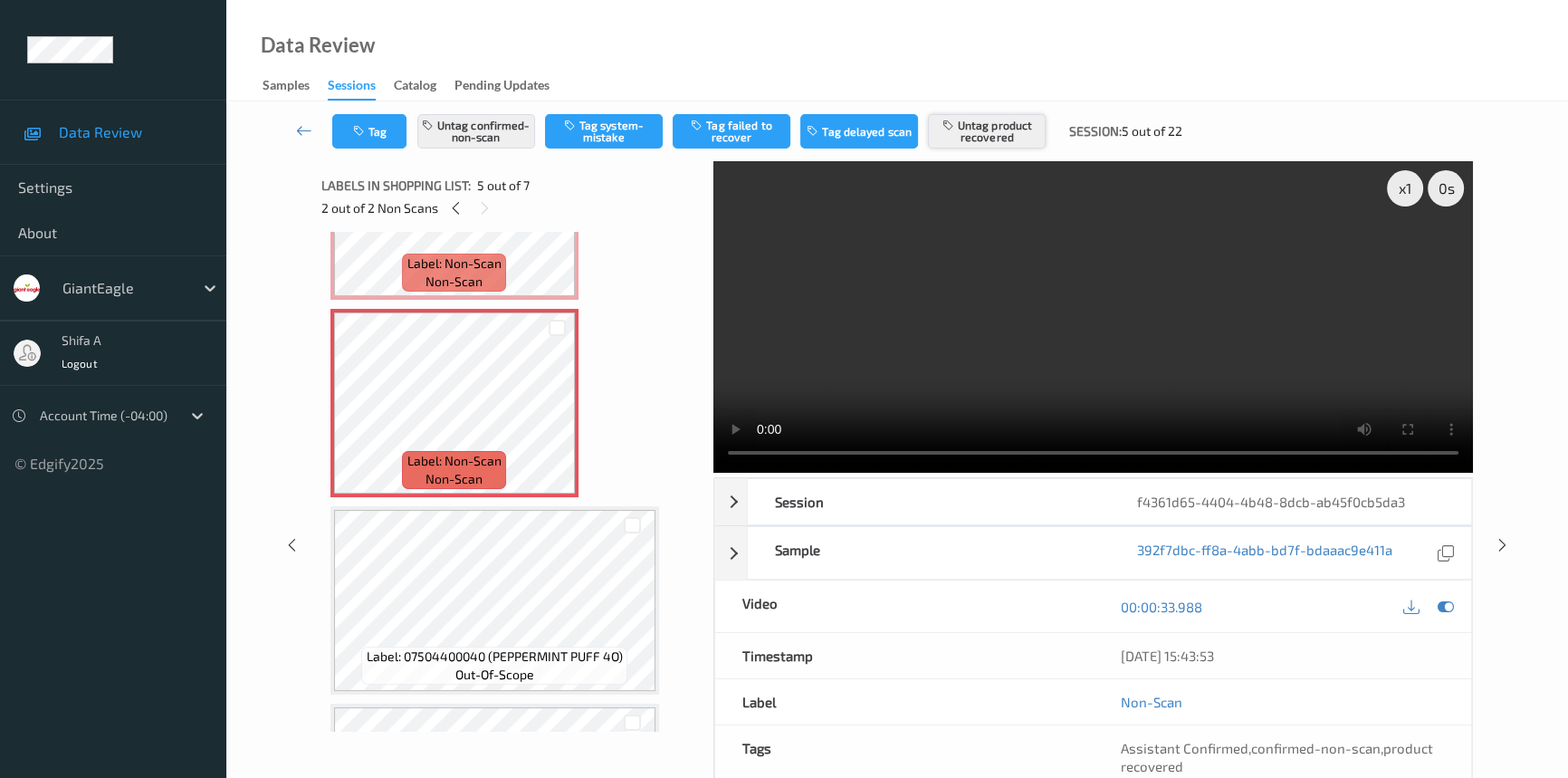 click on "Untag   product recovered" at bounding box center [987, 131] 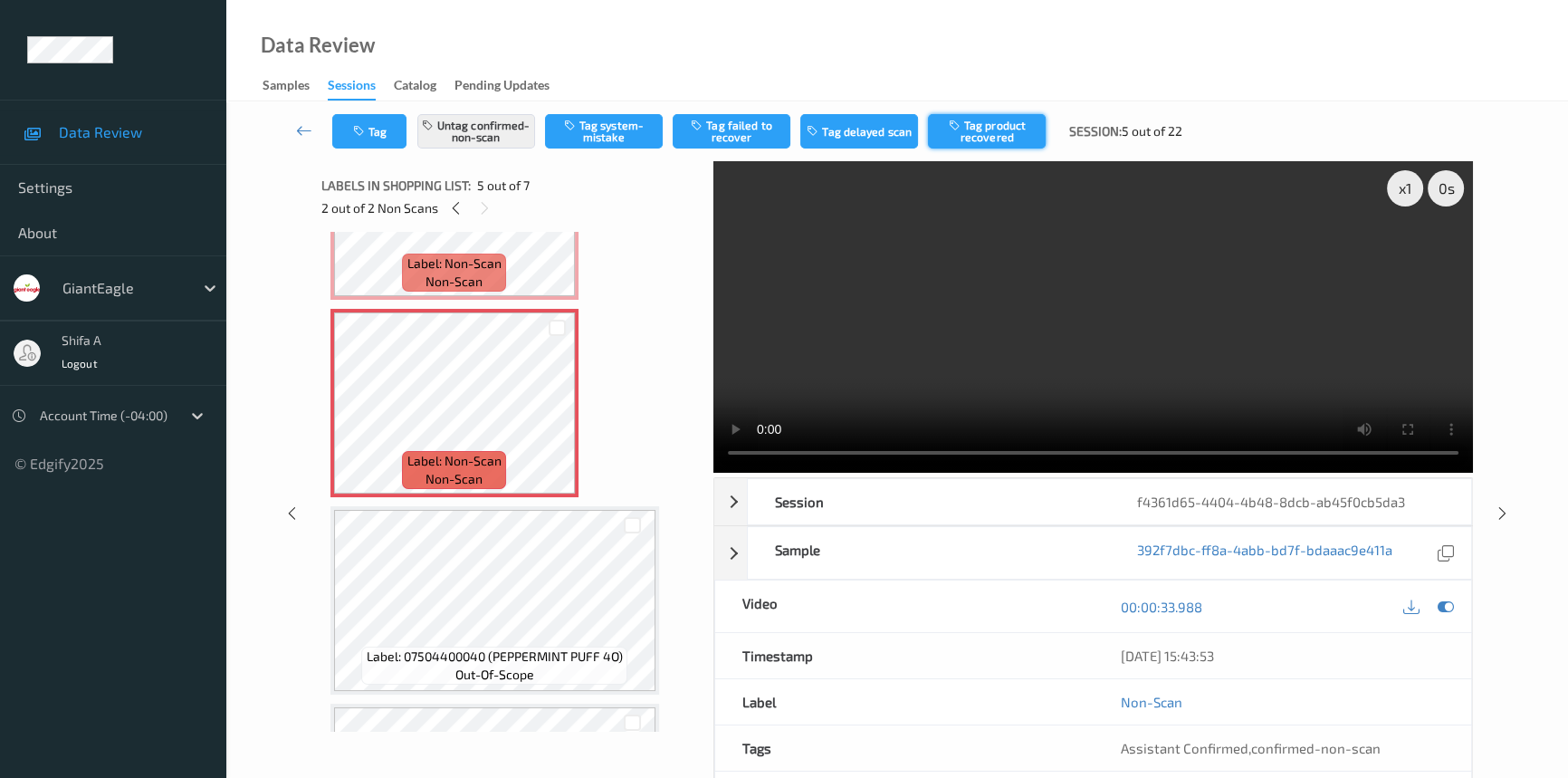 click on "Tag   product recovered" at bounding box center (987, 131) 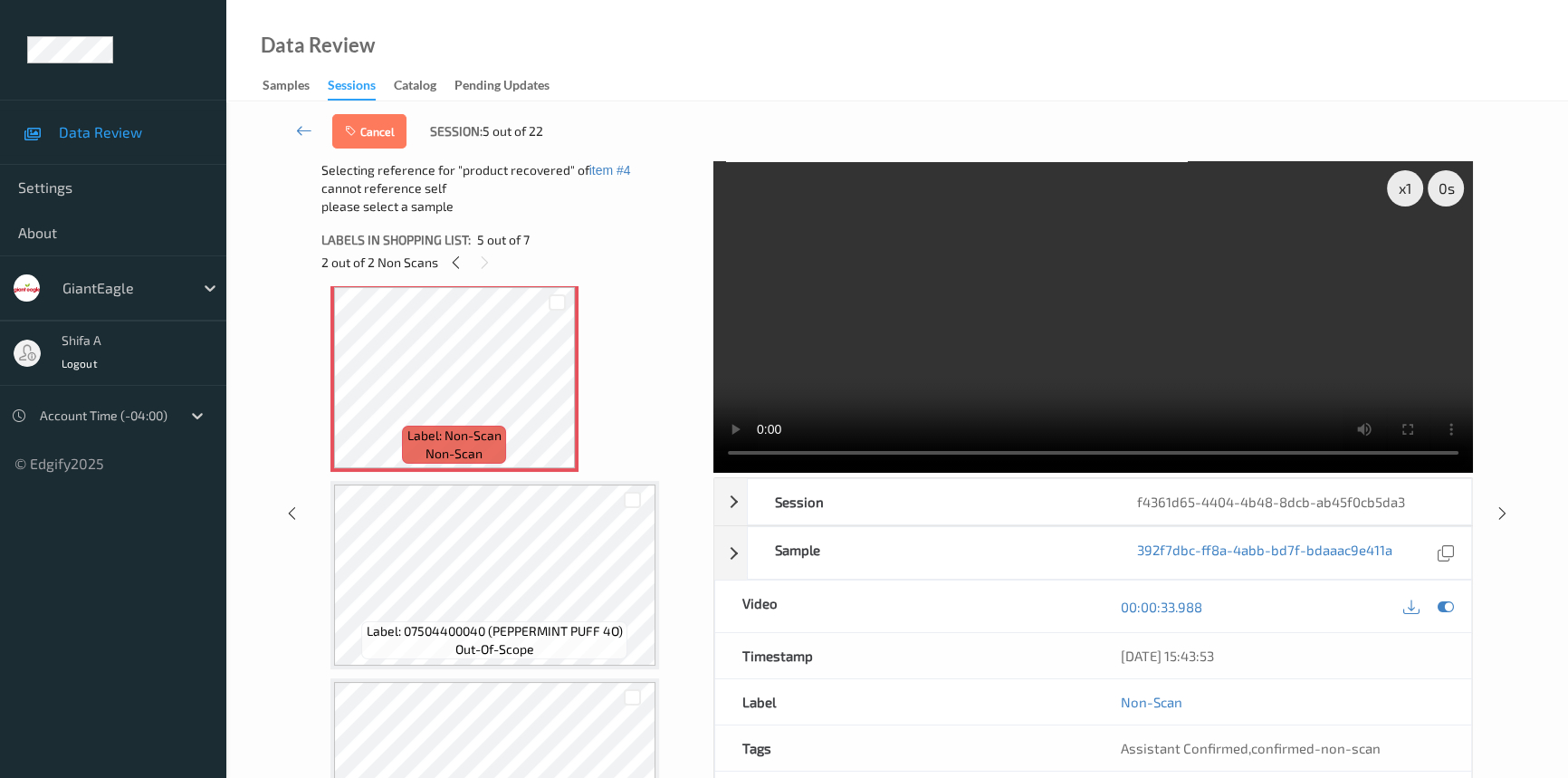 scroll, scrollTop: 887, scrollLeft: 0, axis: vertical 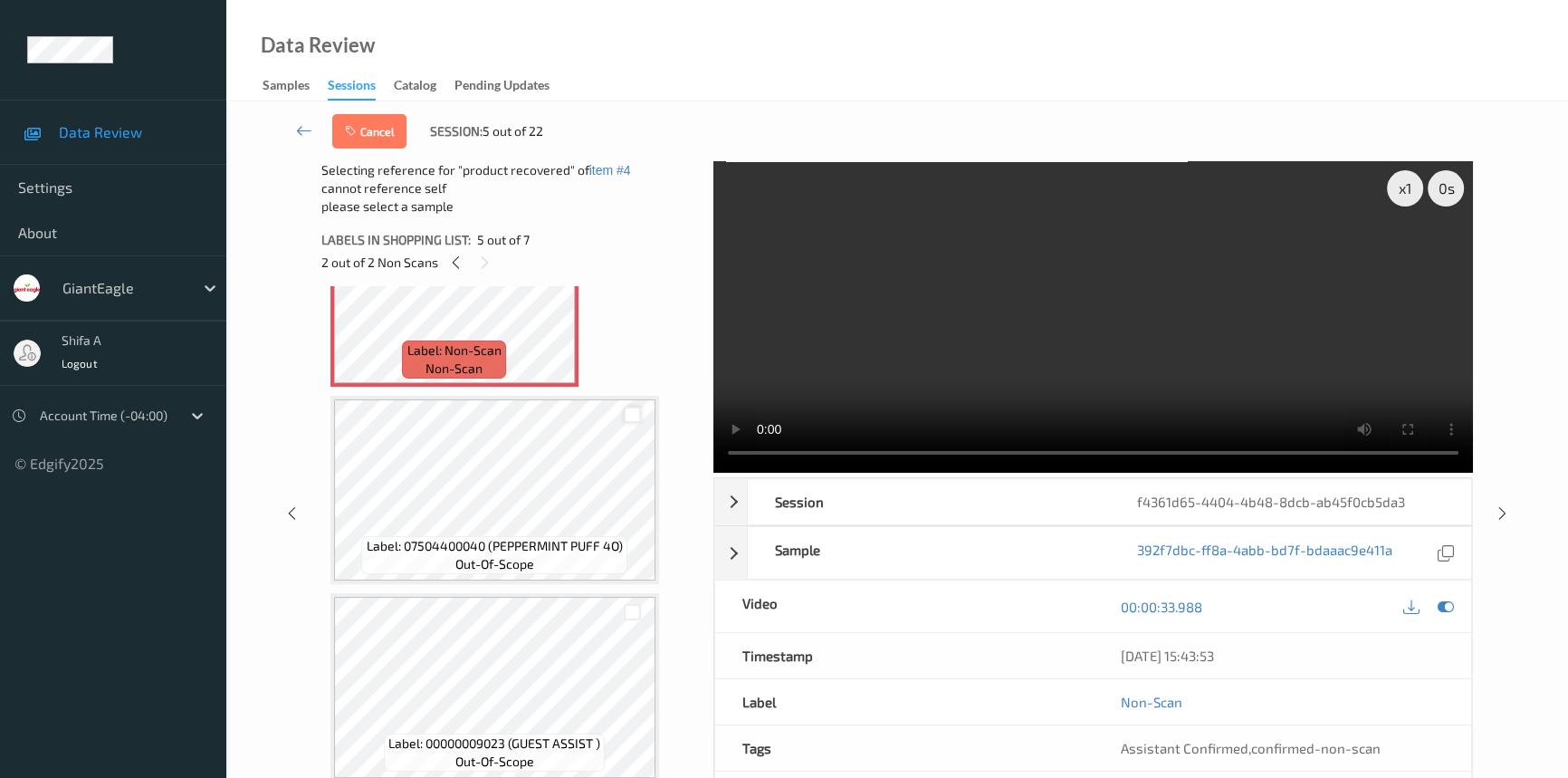 click at bounding box center [632, 415] 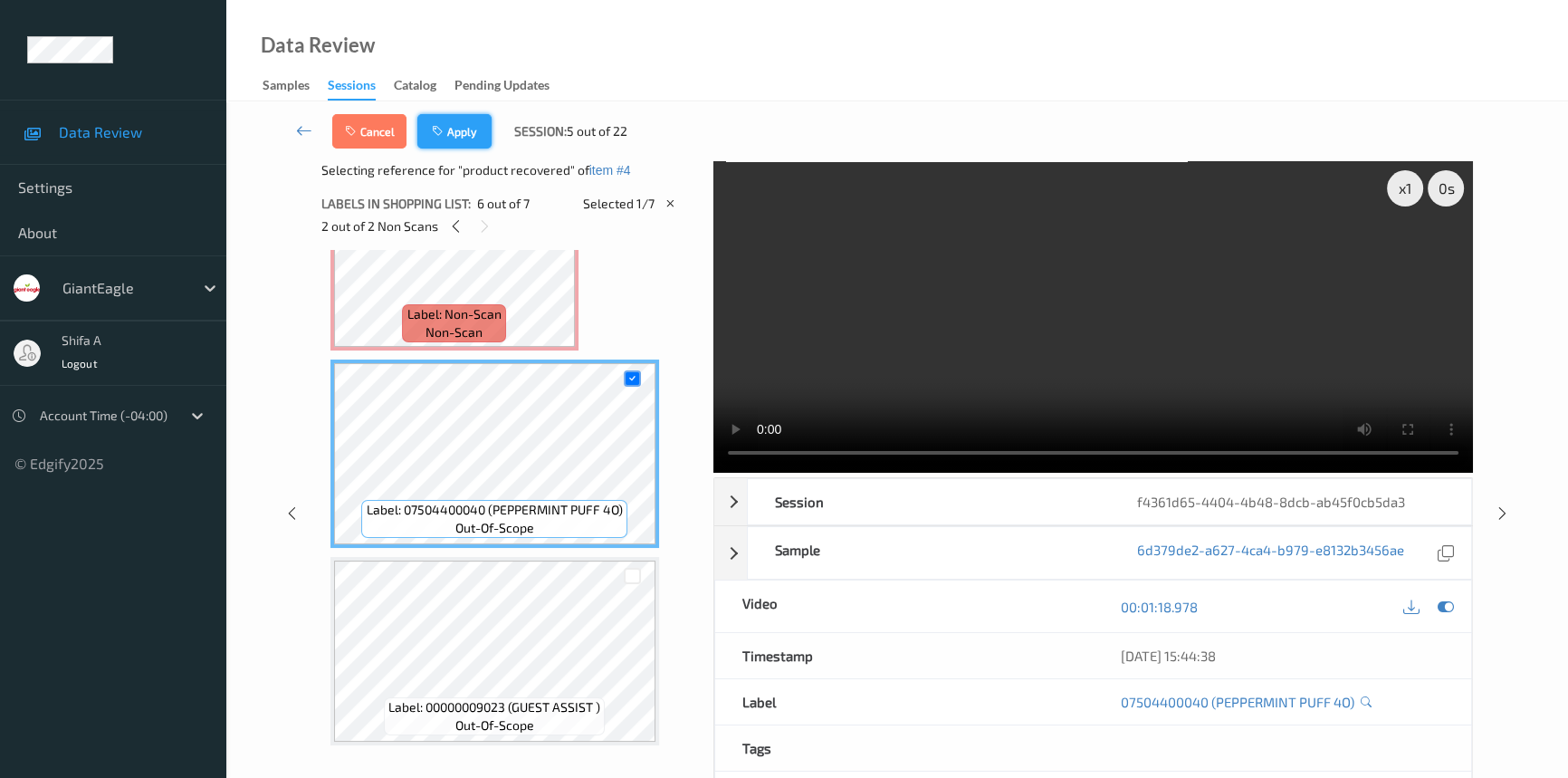 click on "Apply" at bounding box center (454, 131) 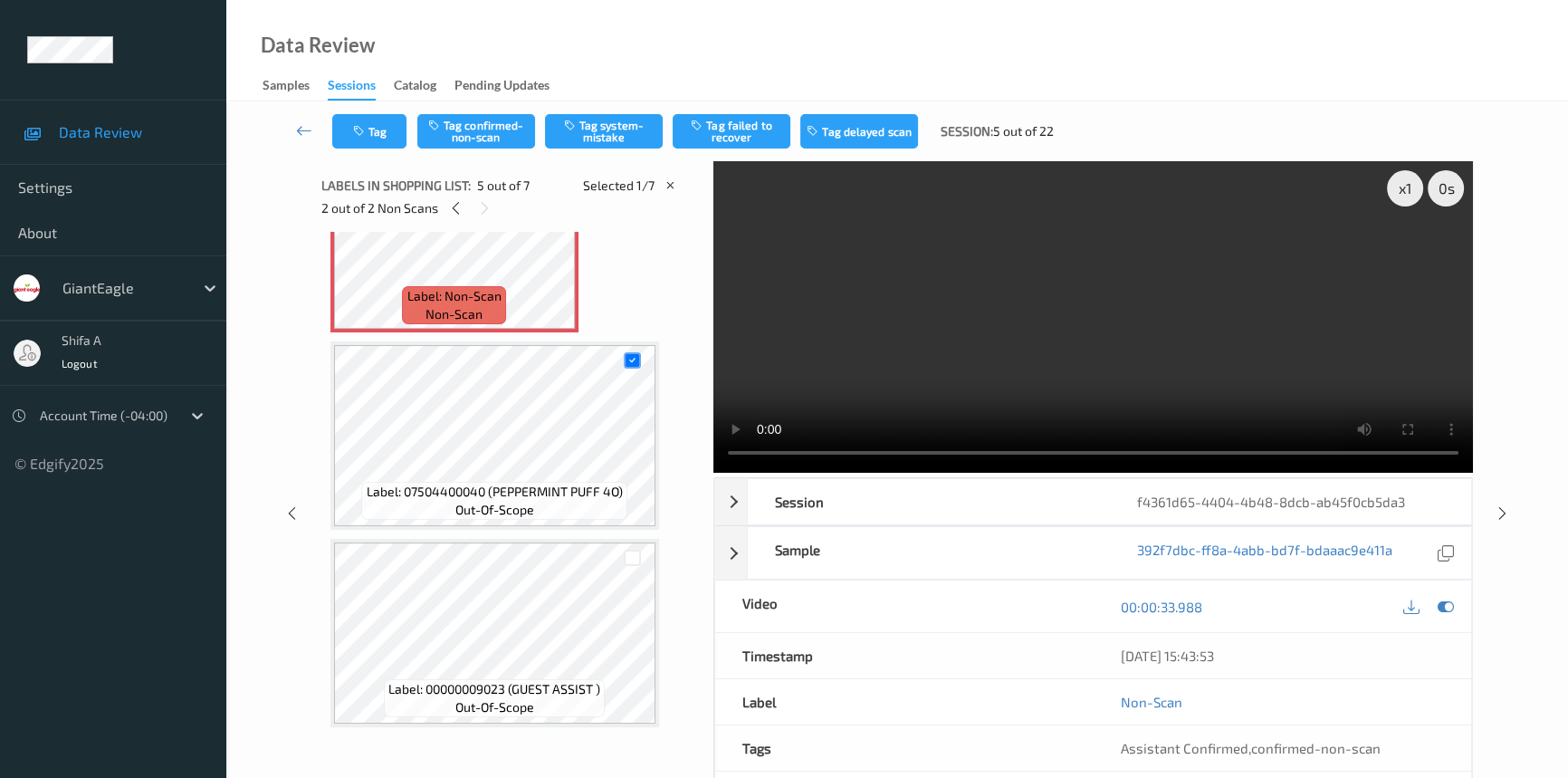 scroll, scrollTop: 599, scrollLeft: 0, axis: vertical 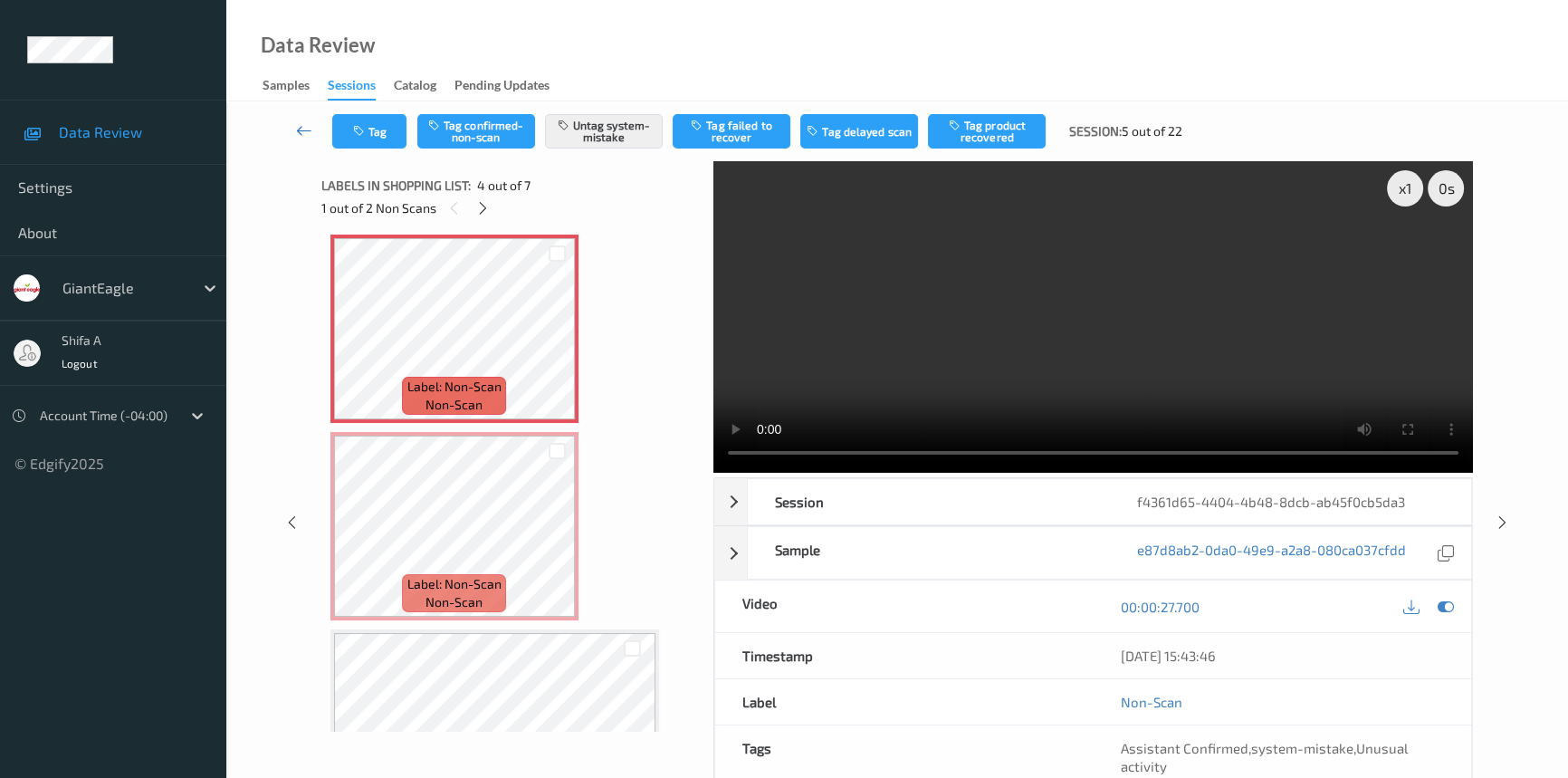 click at bounding box center (304, 130) 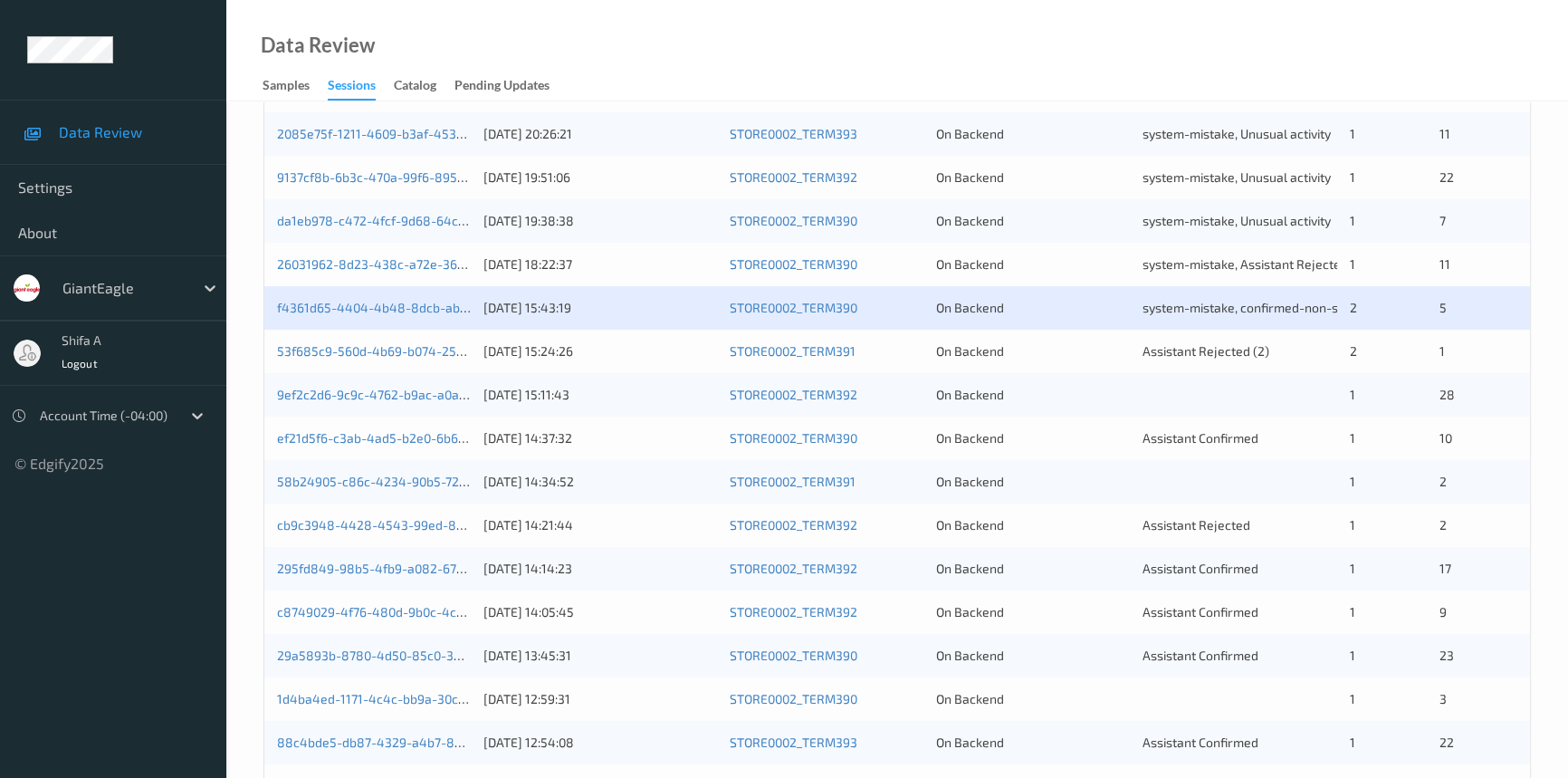 scroll, scrollTop: 411, scrollLeft: 0, axis: vertical 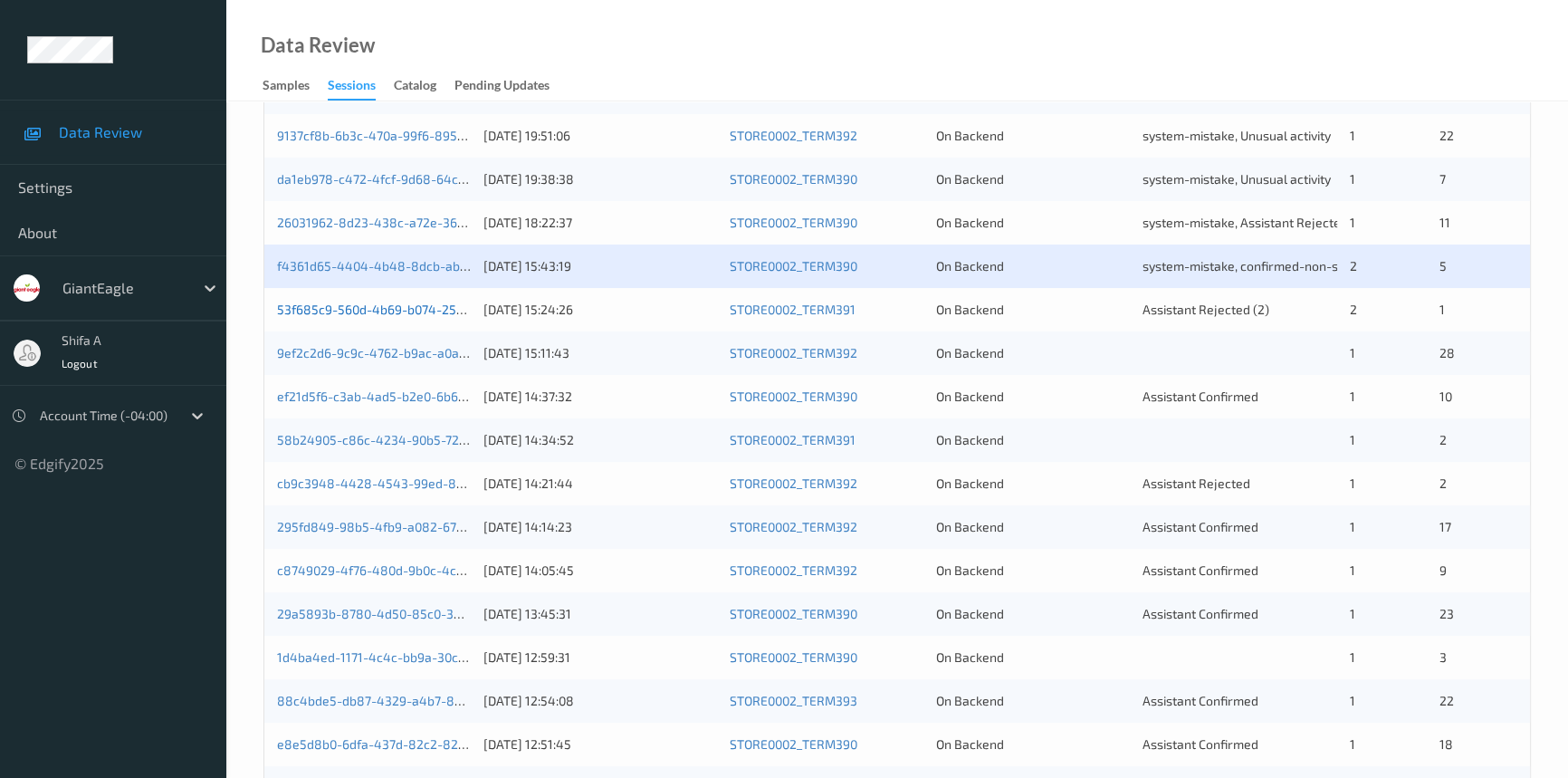 click on "53f685c9-560d-4b69-b074-25329c640bf8" at bounding box center (402, 309) 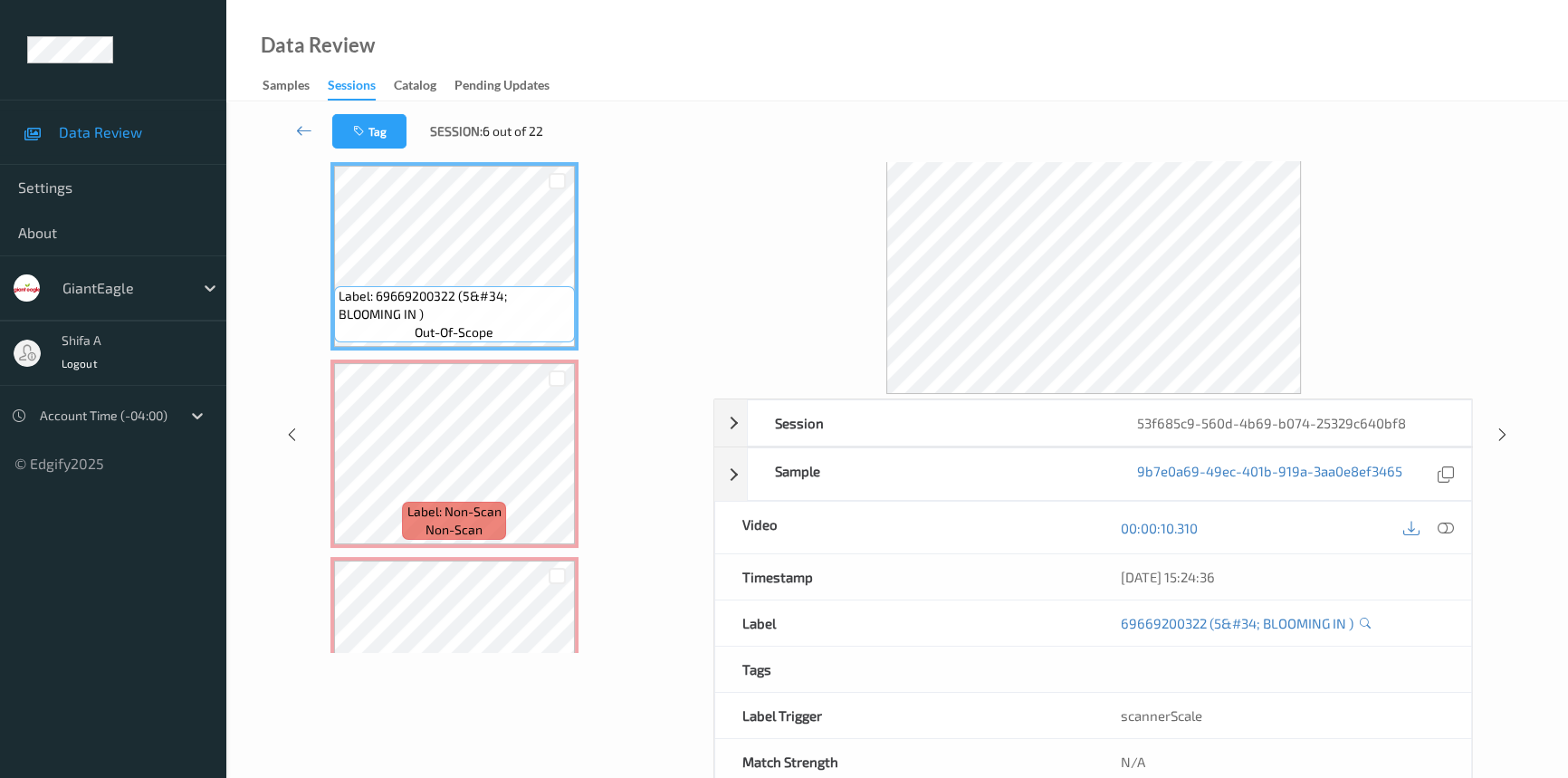 scroll, scrollTop: 0, scrollLeft: 0, axis: both 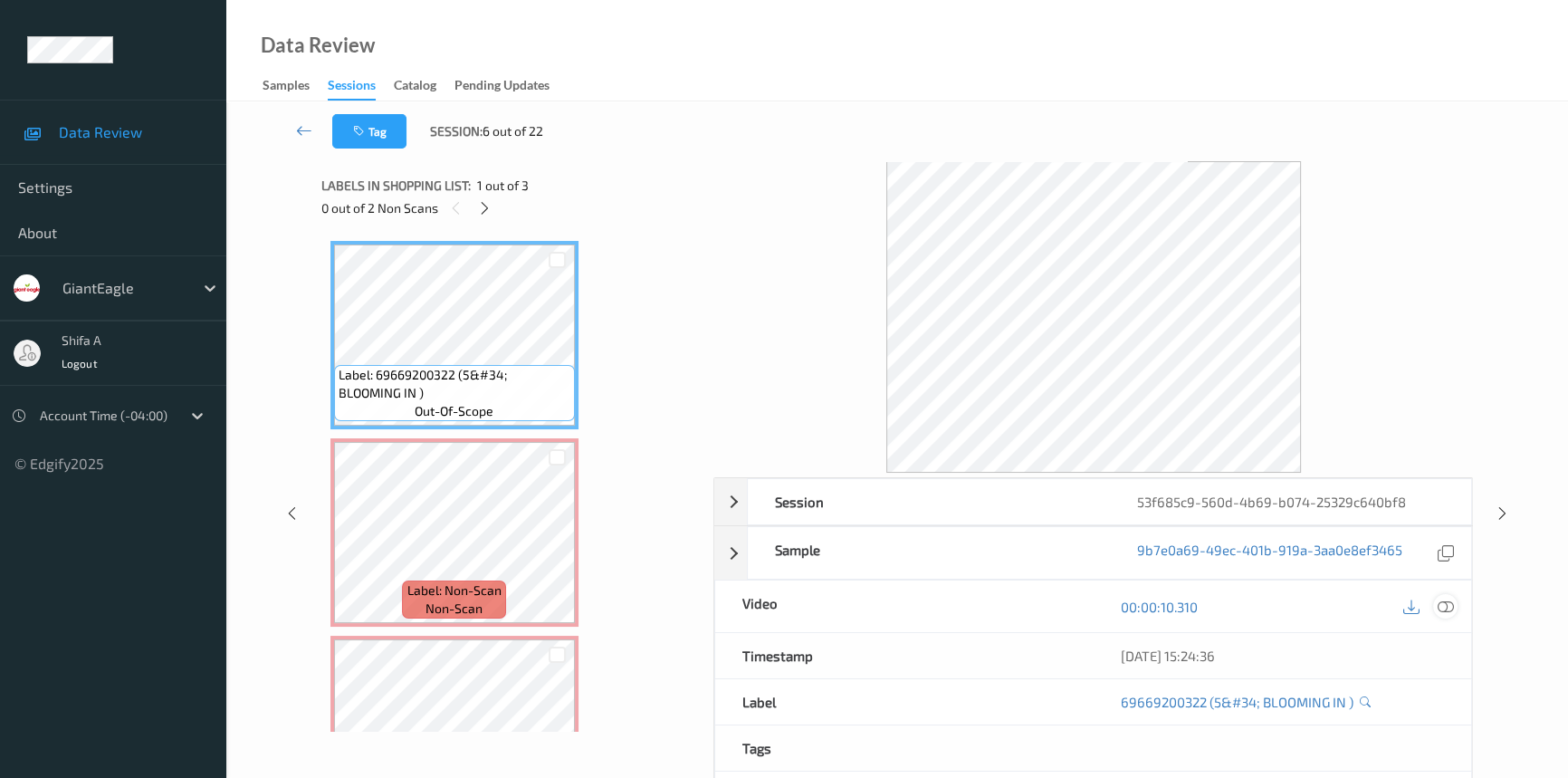 click at bounding box center (1445, 606) 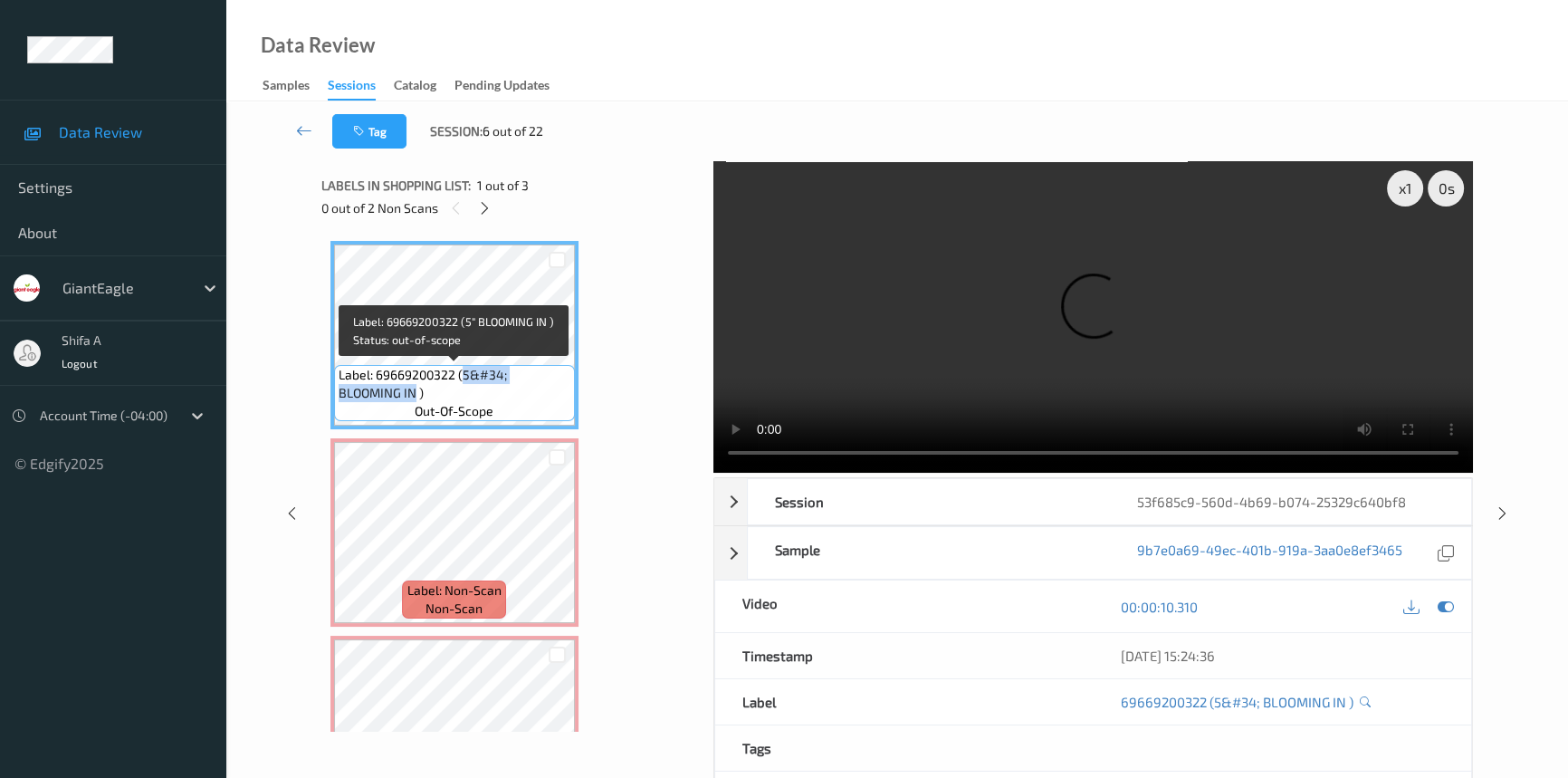 drag, startPoint x: 462, startPoint y: 376, endPoint x: 413, endPoint y: 390, distance: 50.96077 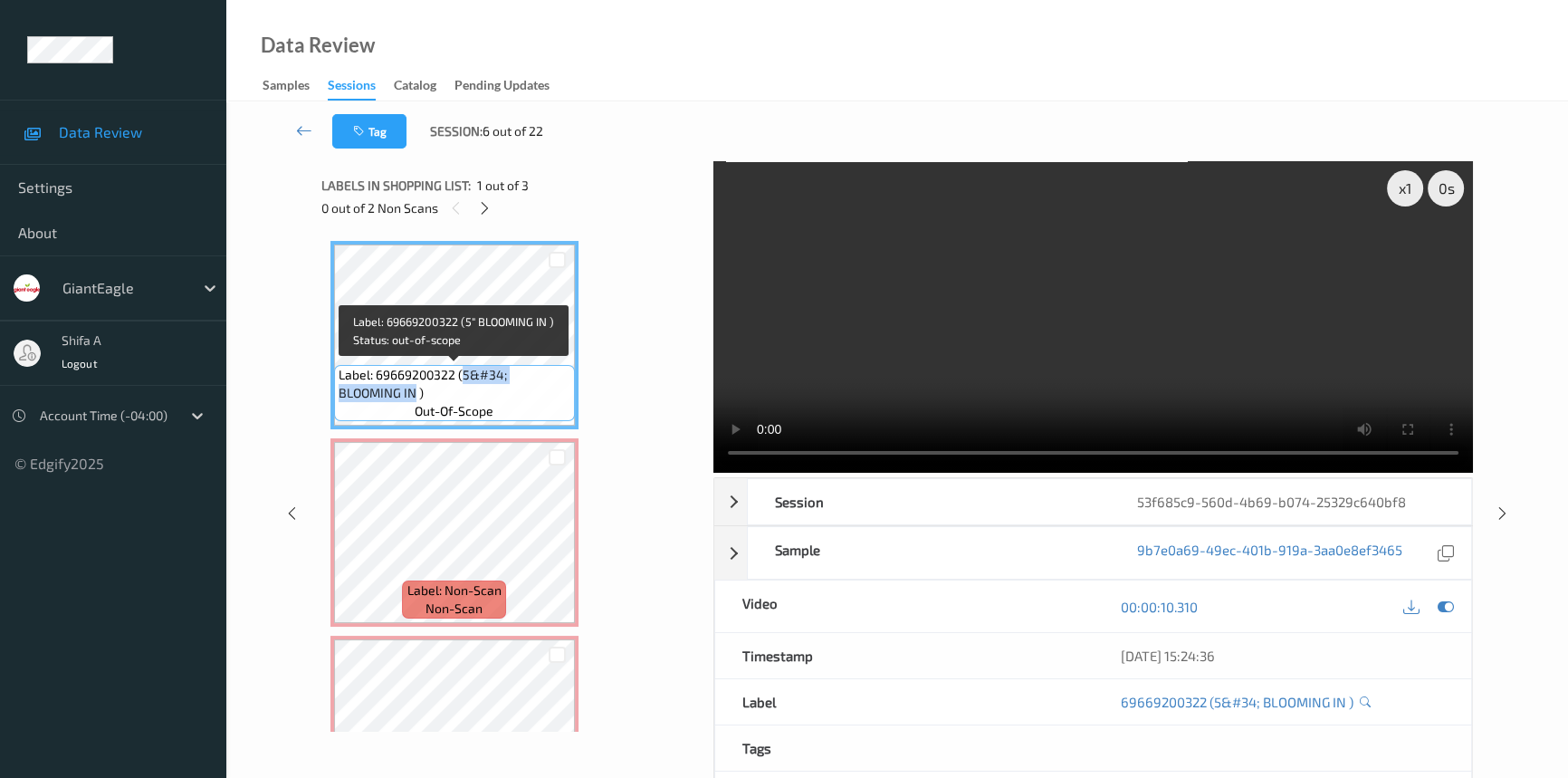 click on "Label: 69669200322 (5&#34; BLOOMING IN    )" at bounding box center [454, 384] 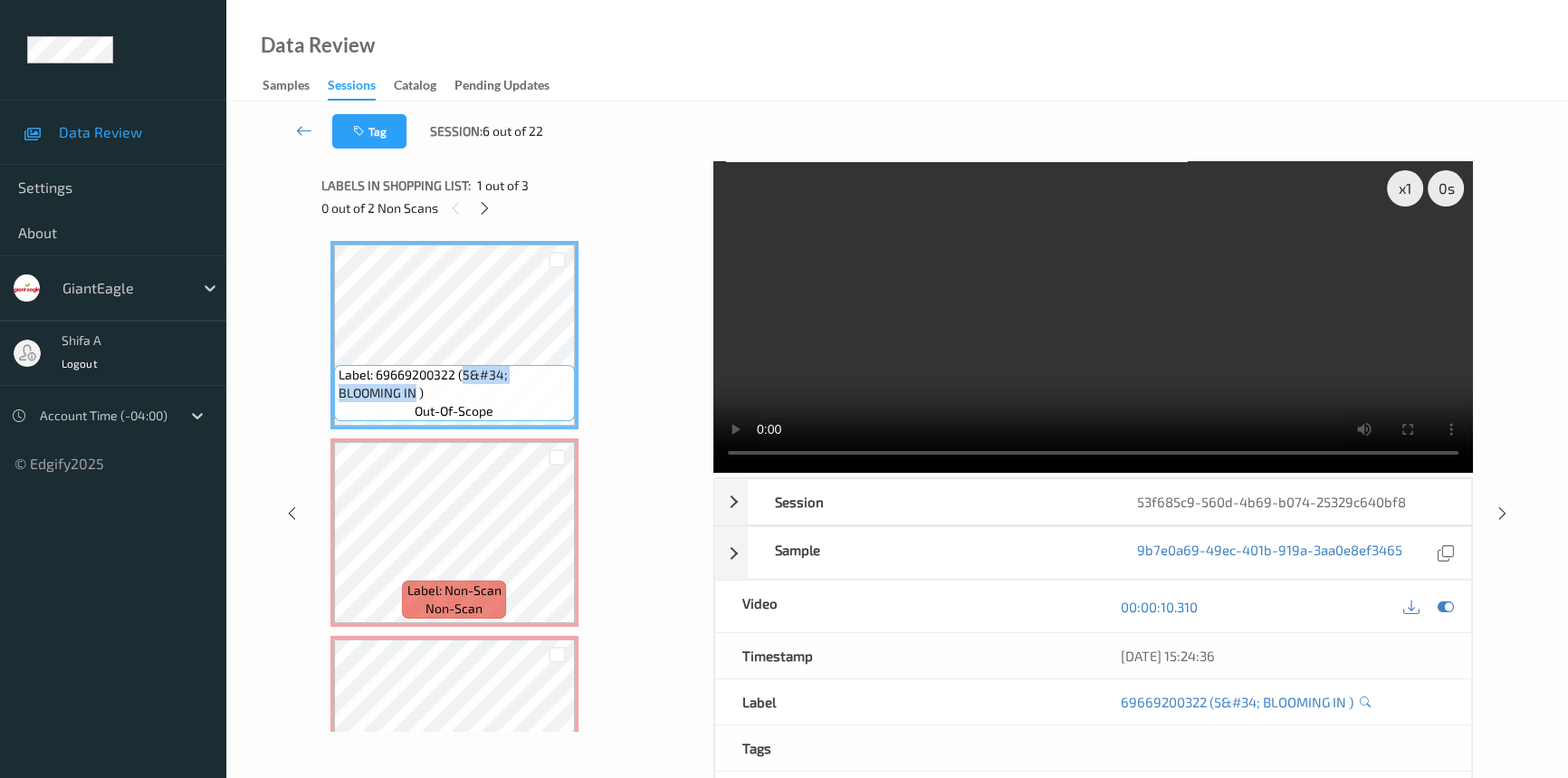 type 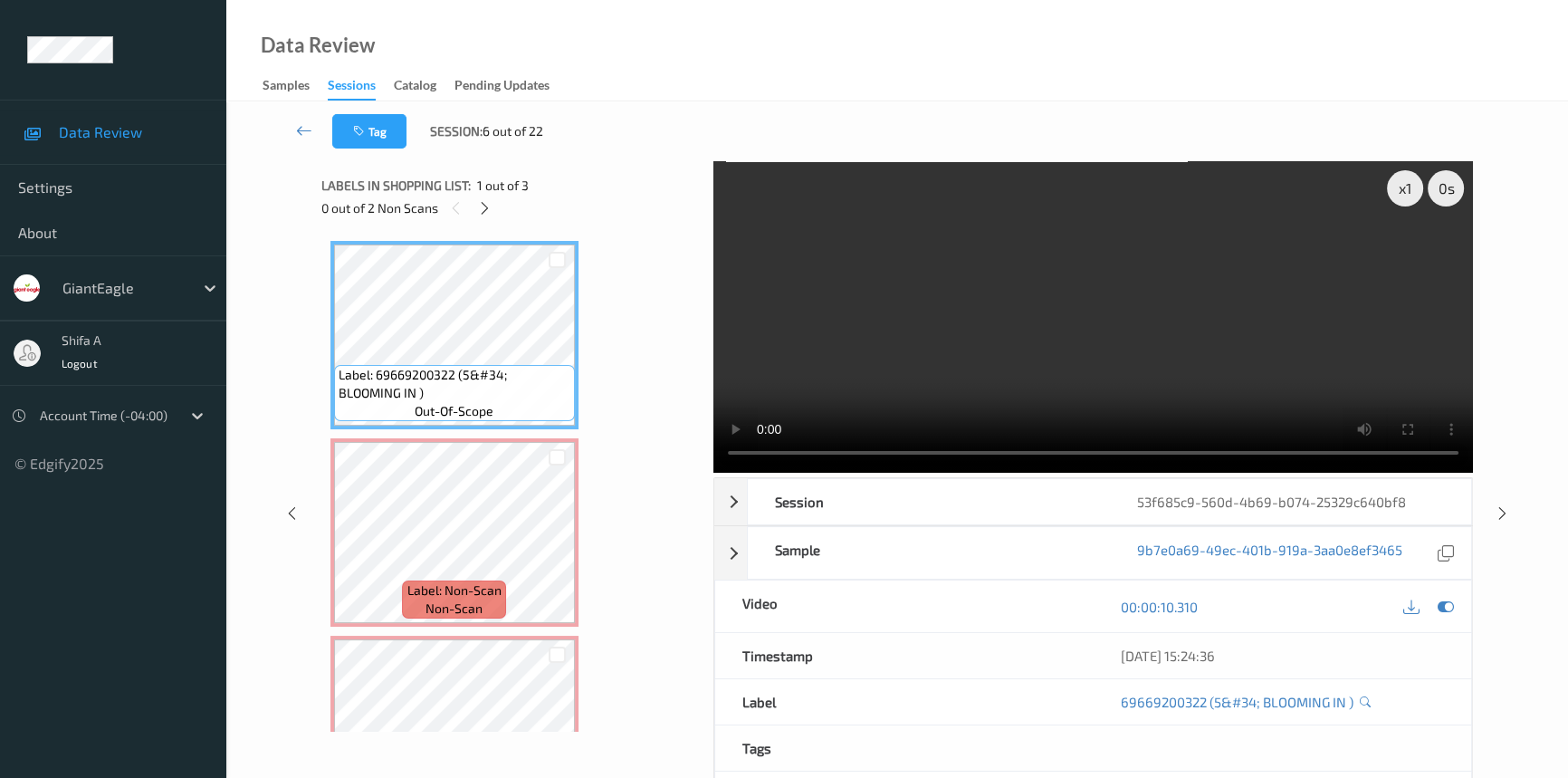 drag, startPoint x: 652, startPoint y: 362, endPoint x: 544, endPoint y: 372, distance: 108.461975 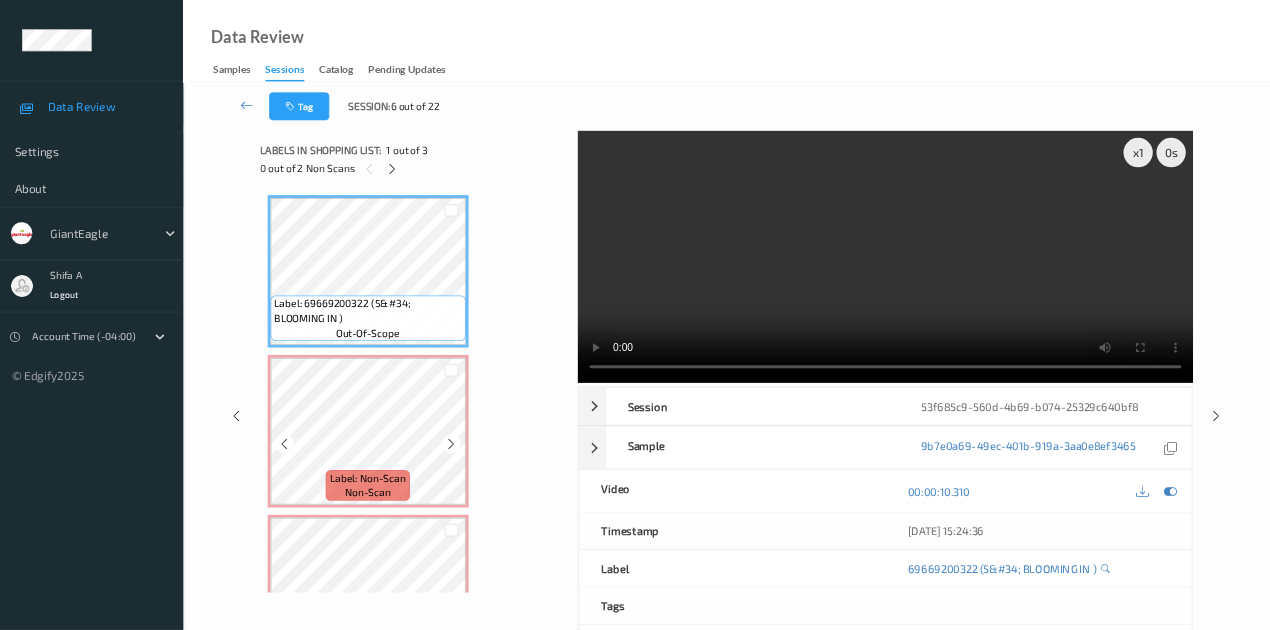 scroll, scrollTop: 110, scrollLeft: 0, axis: vertical 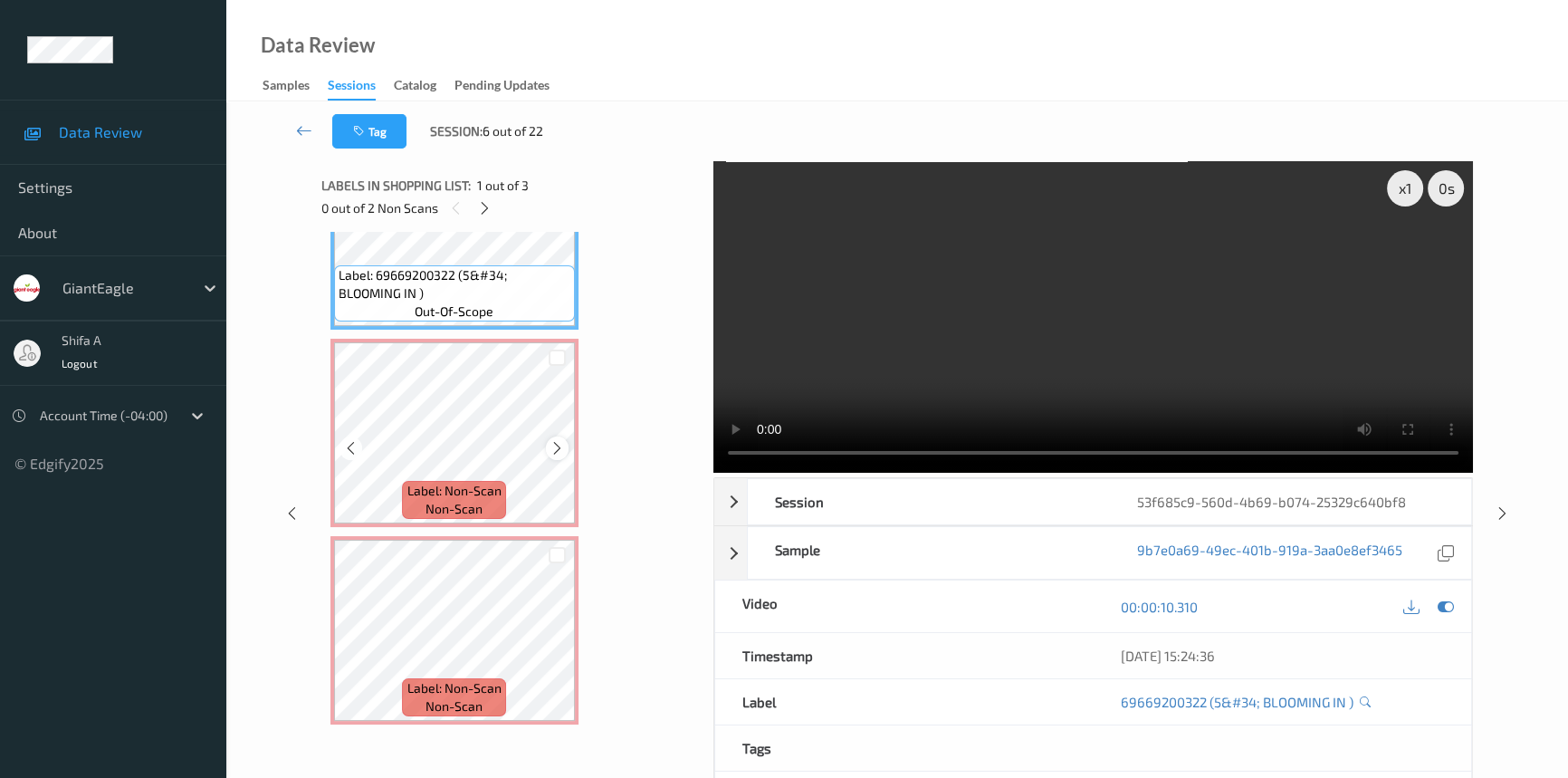click at bounding box center (557, 448) 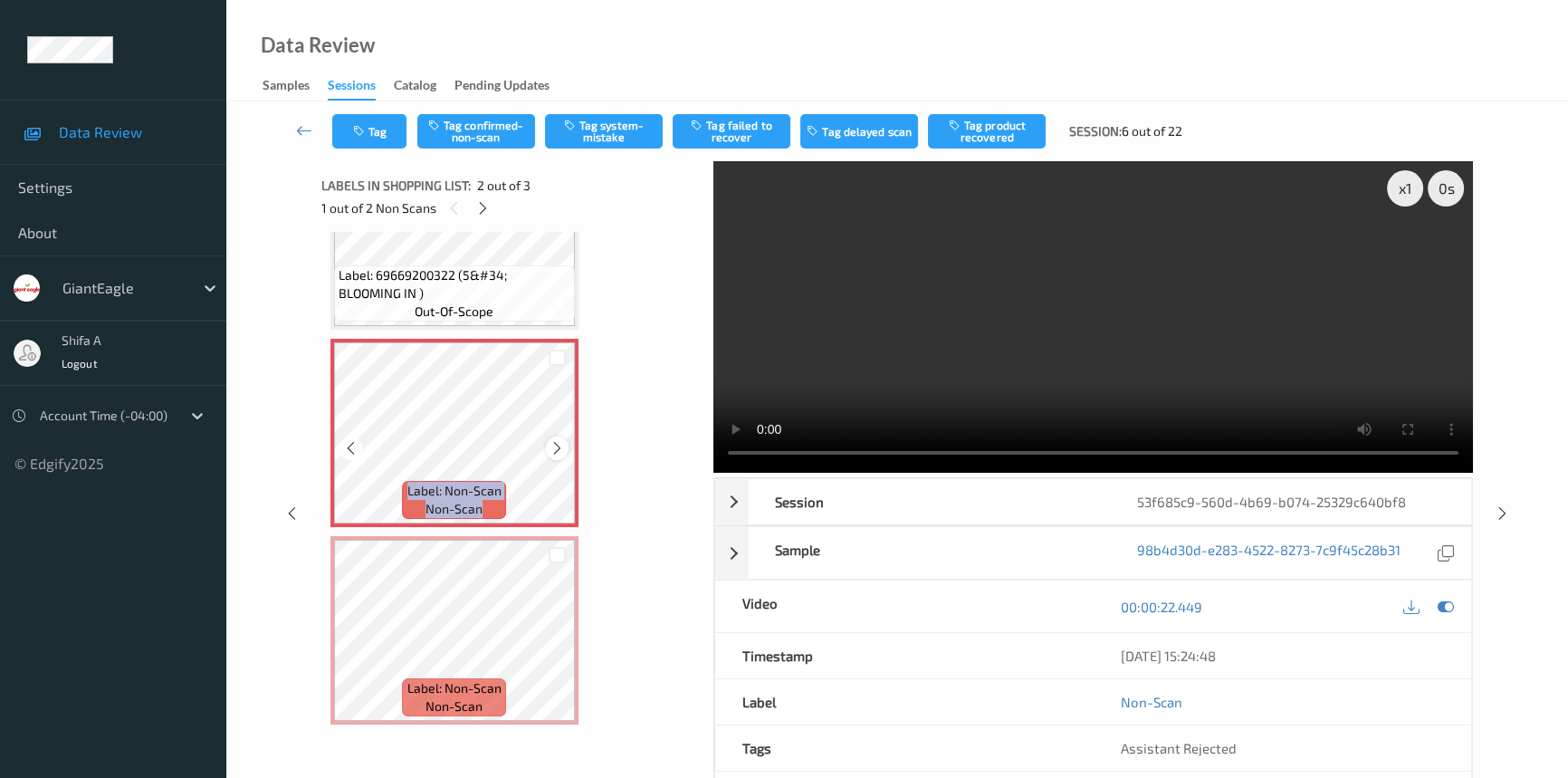 click at bounding box center (557, 448) 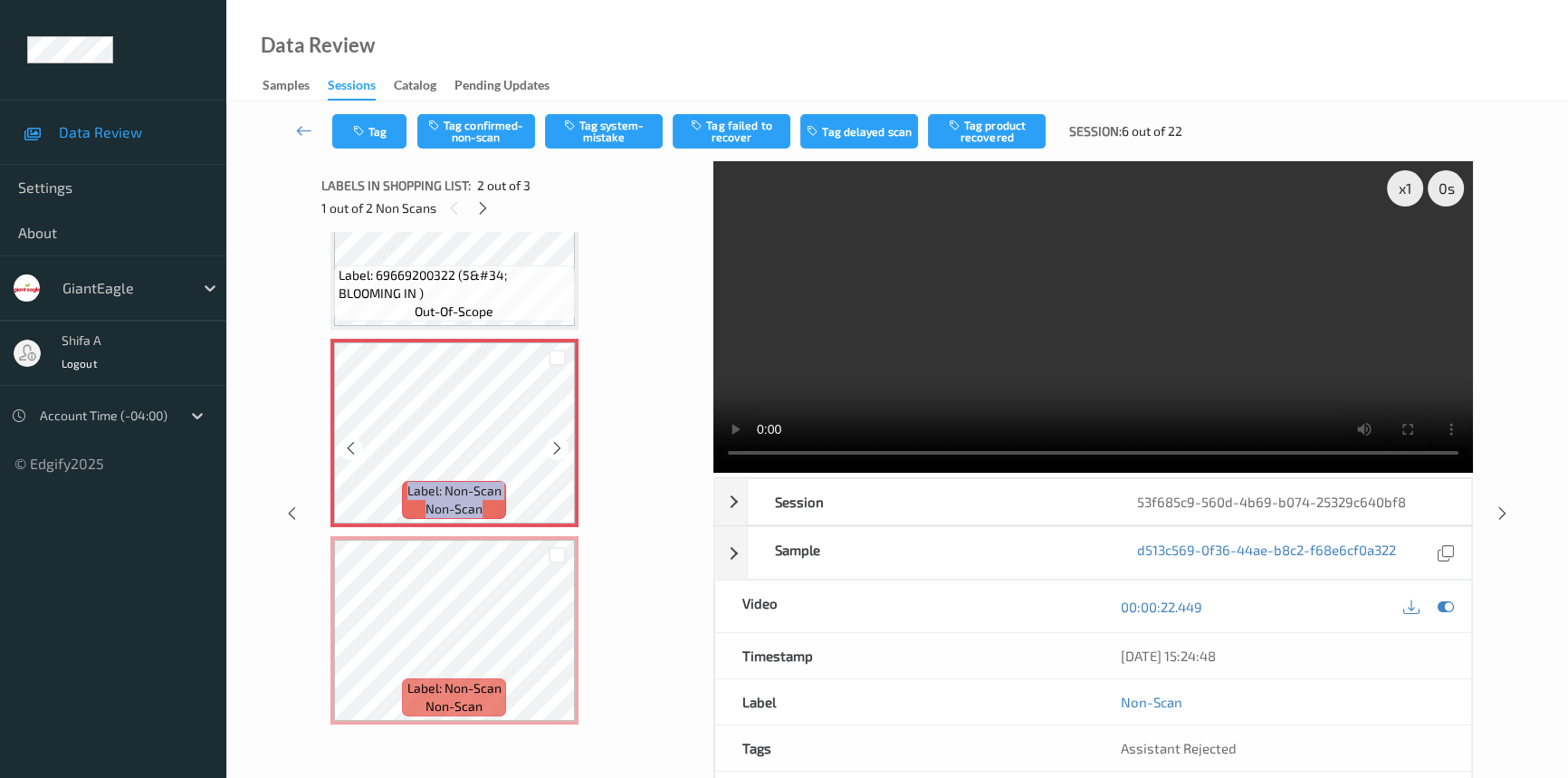 click at bounding box center [557, 448] 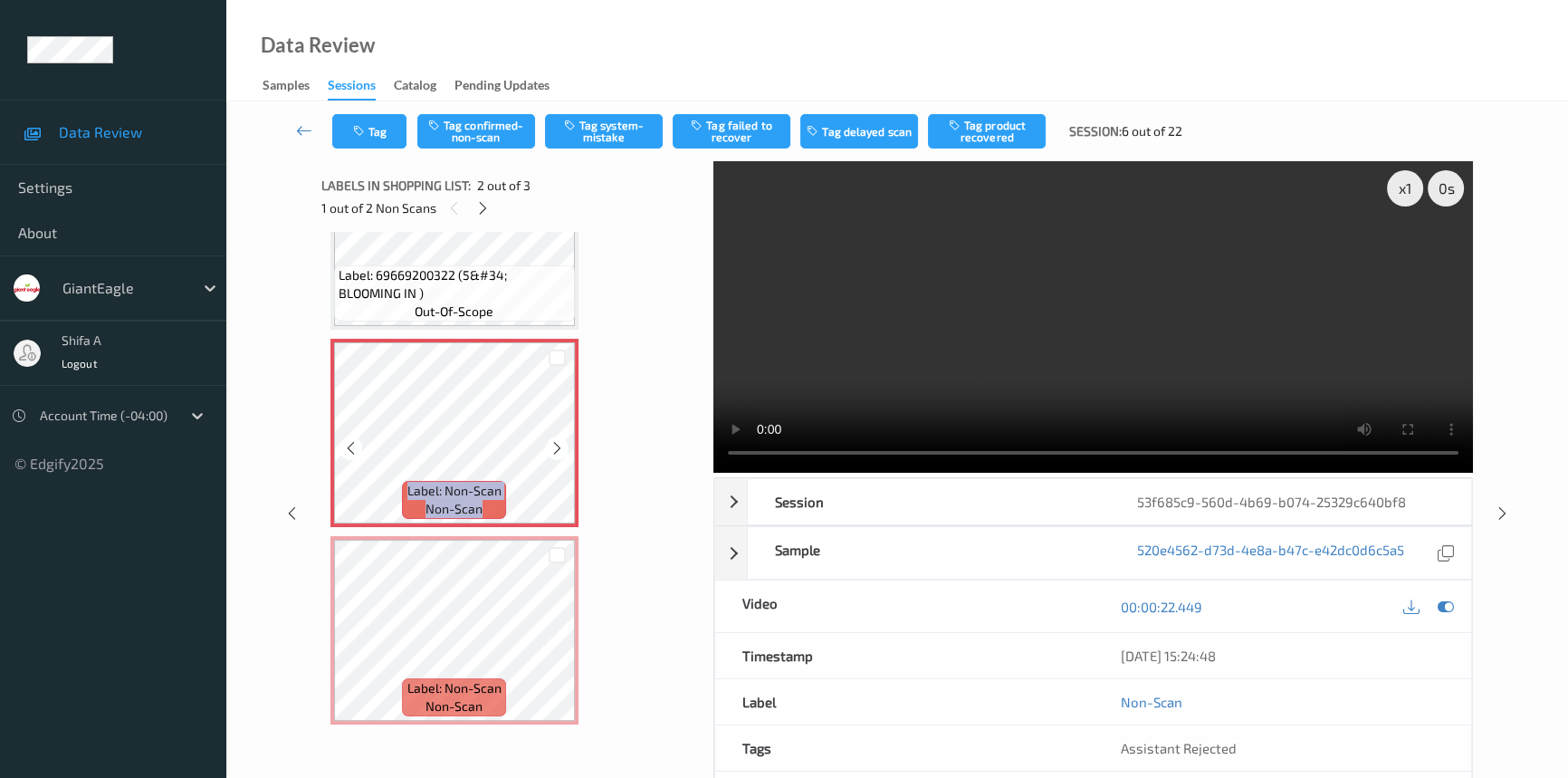 click at bounding box center (557, 448) 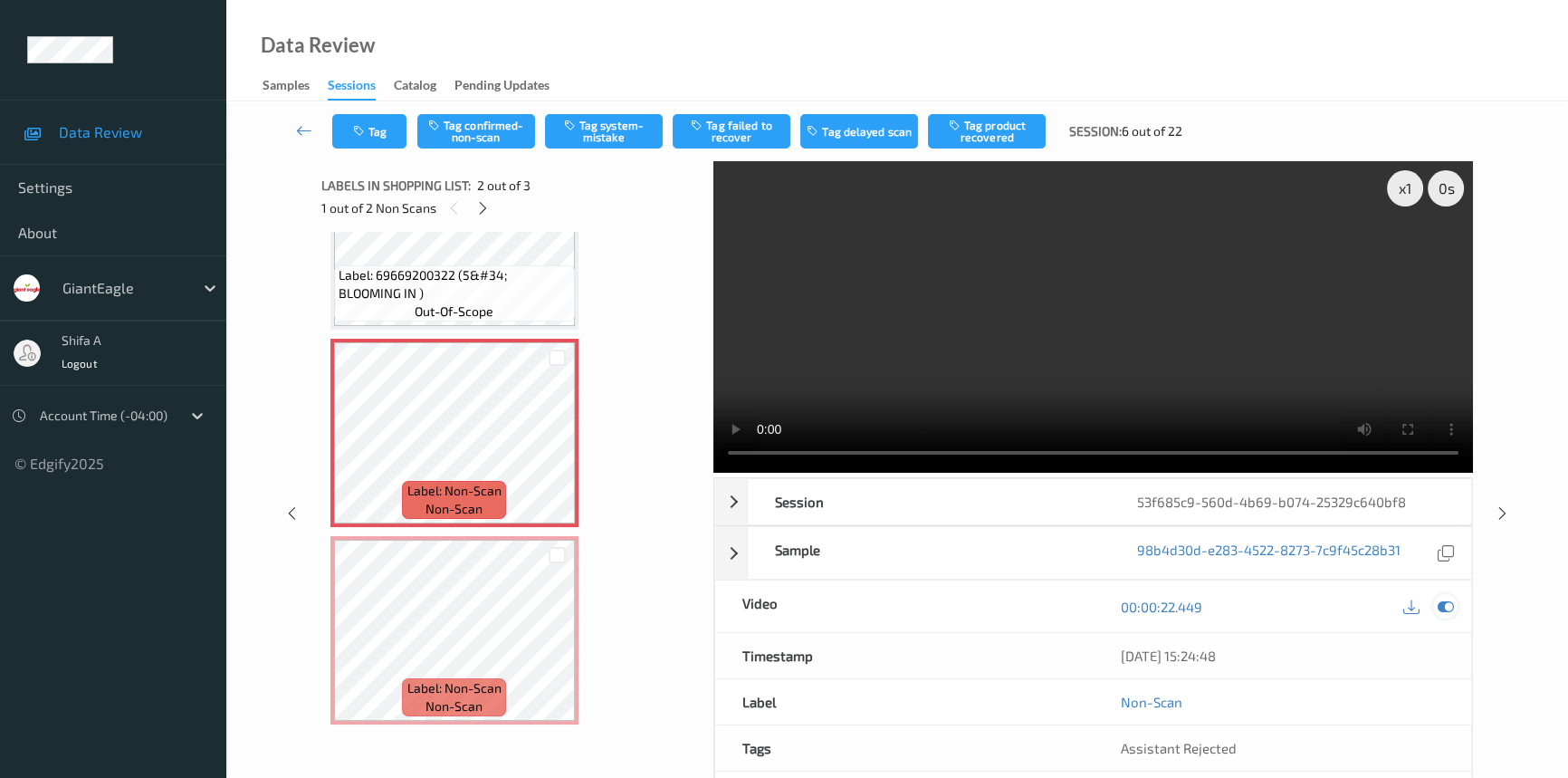 click at bounding box center [1446, 607] 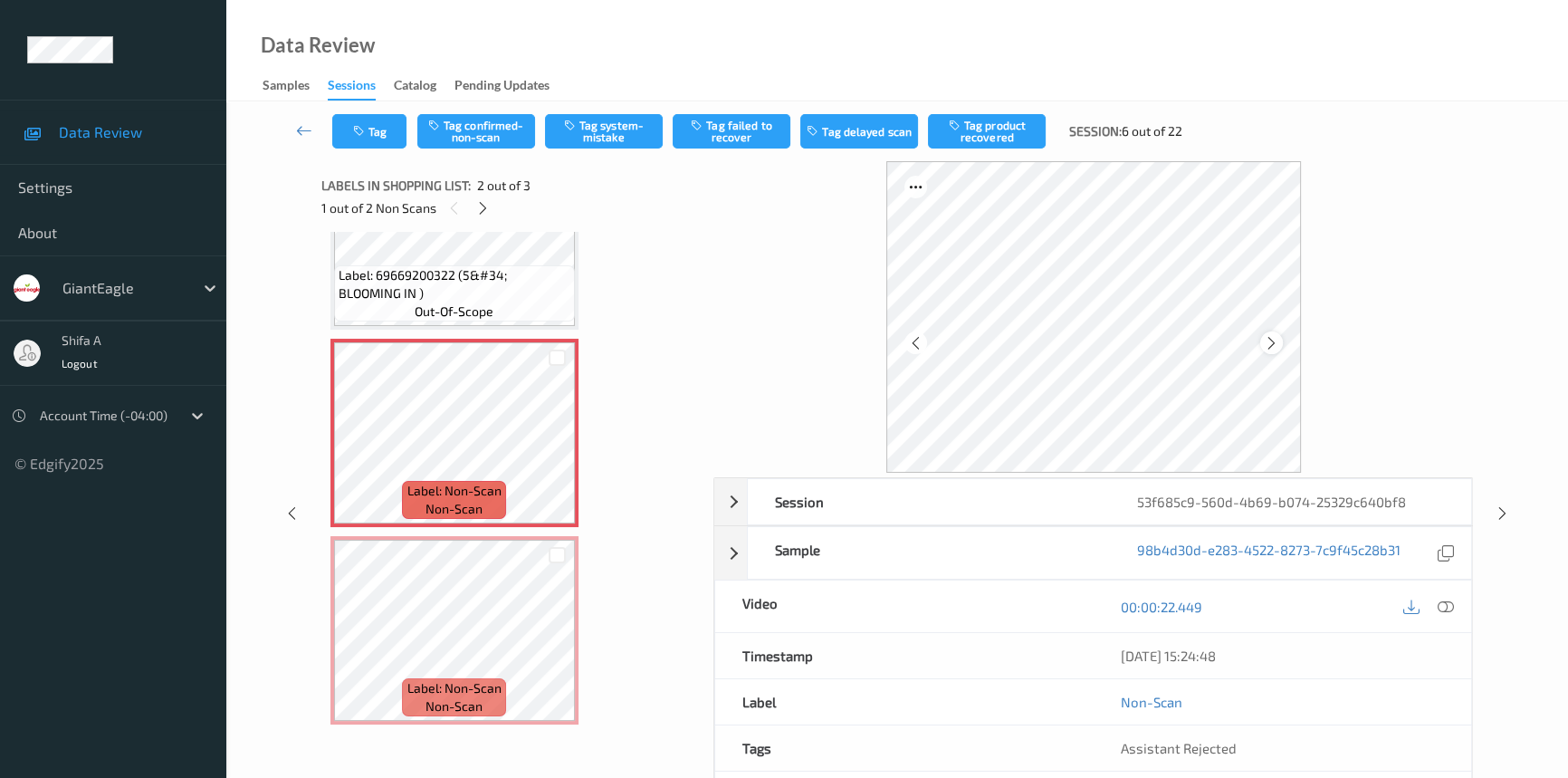 click at bounding box center (1271, 342) 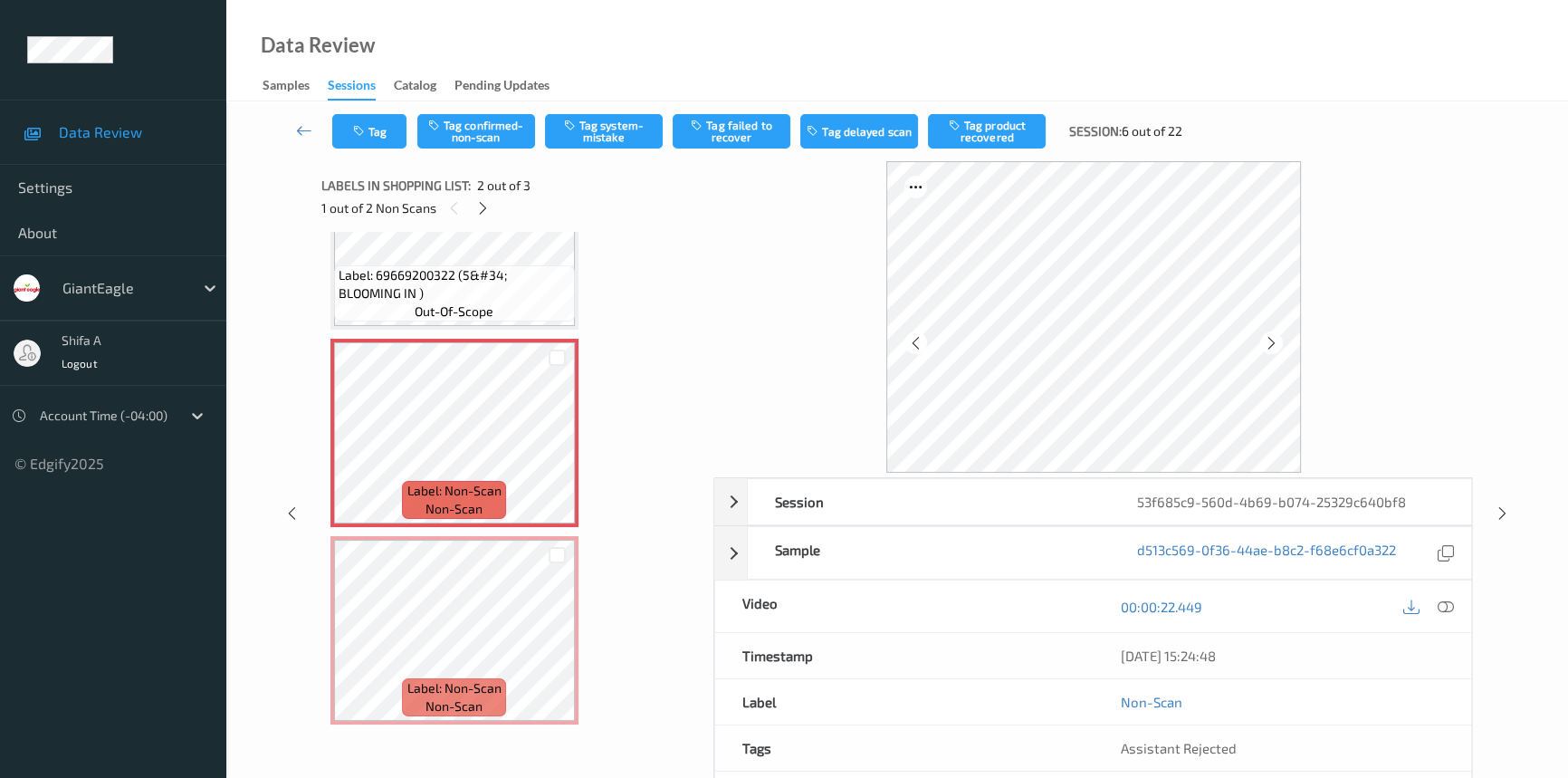 click at bounding box center (1271, 342) 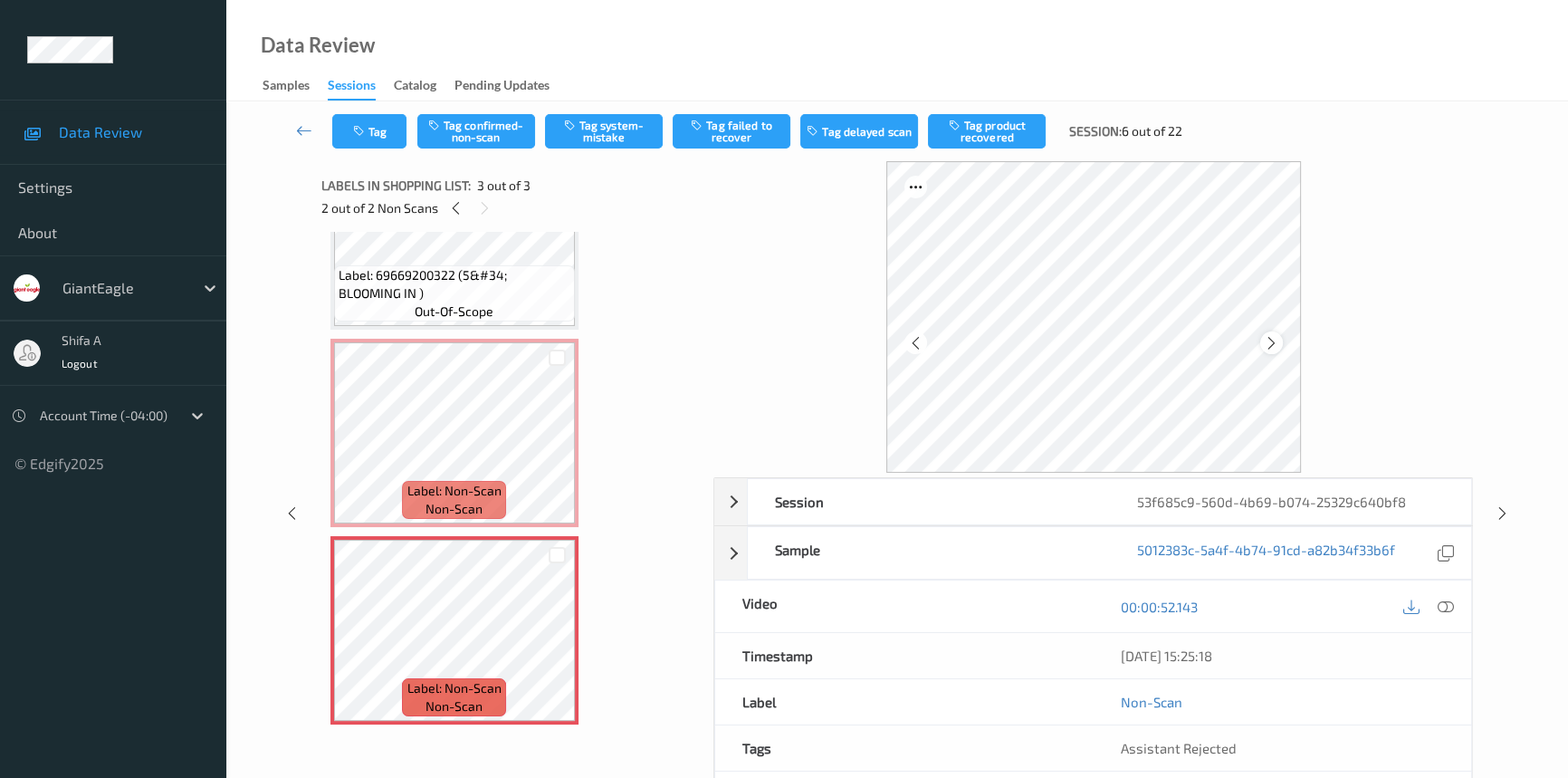 click at bounding box center (1271, 342) 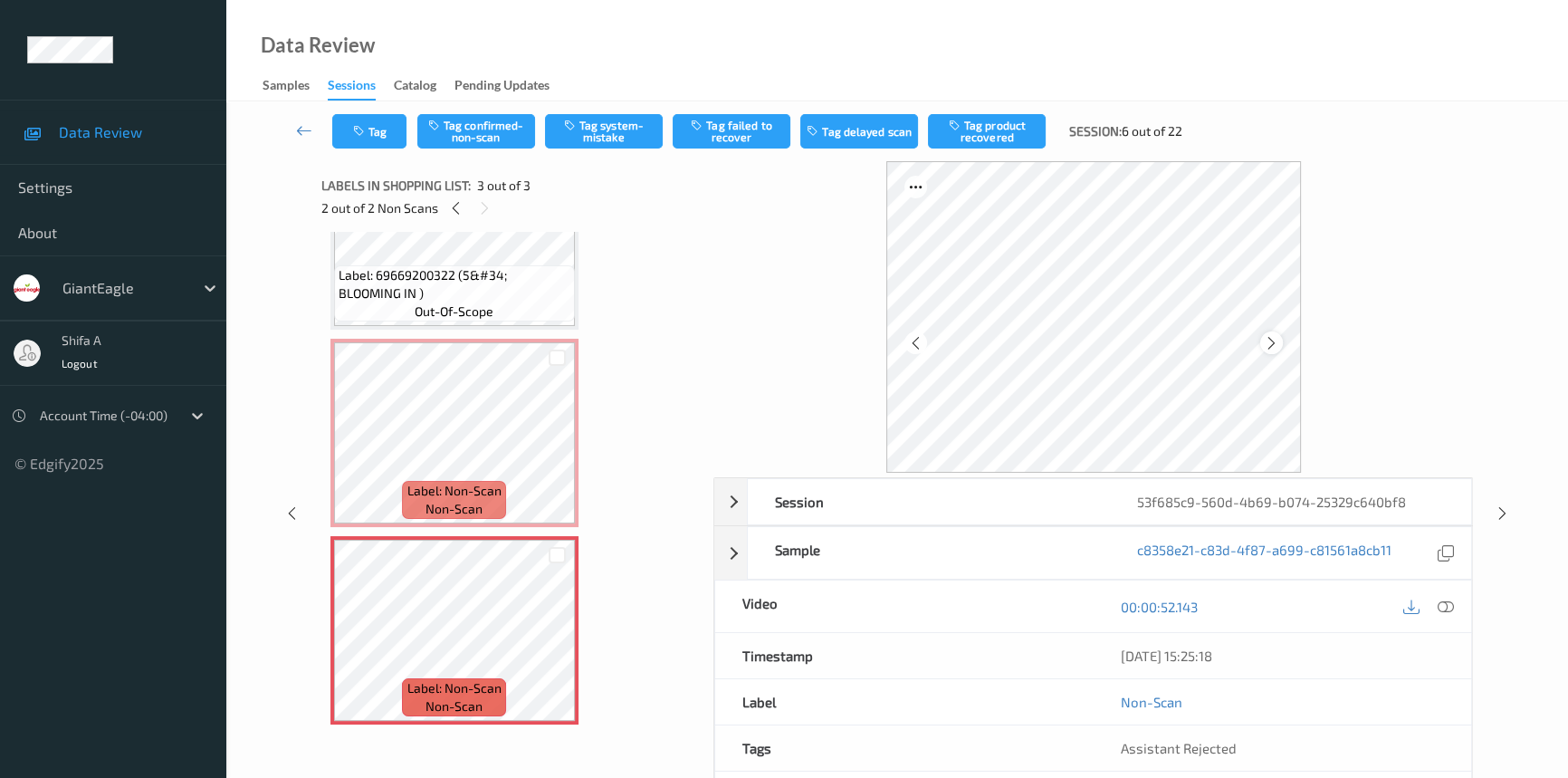 click at bounding box center (1271, 342) 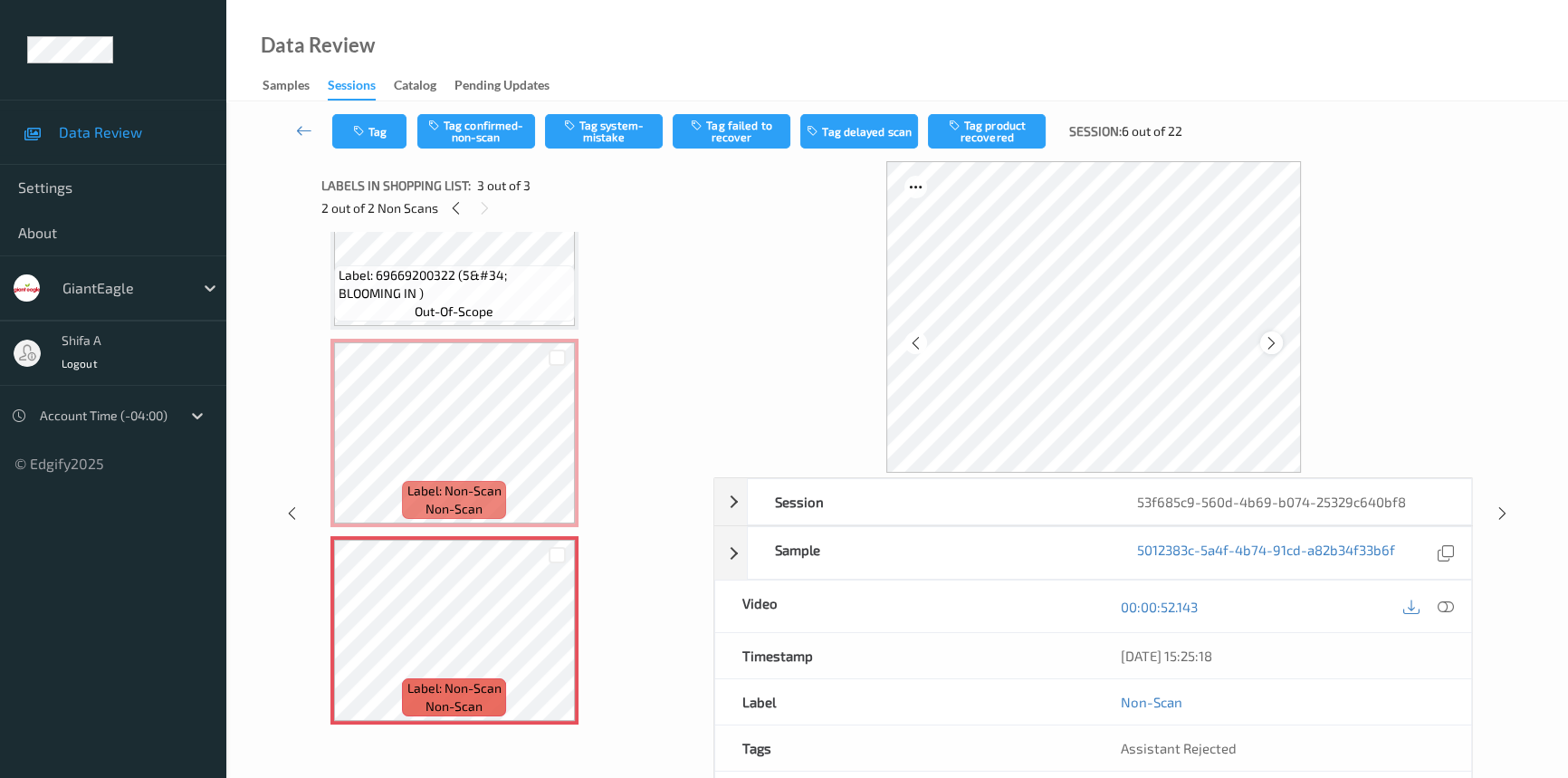 click at bounding box center (1271, 342) 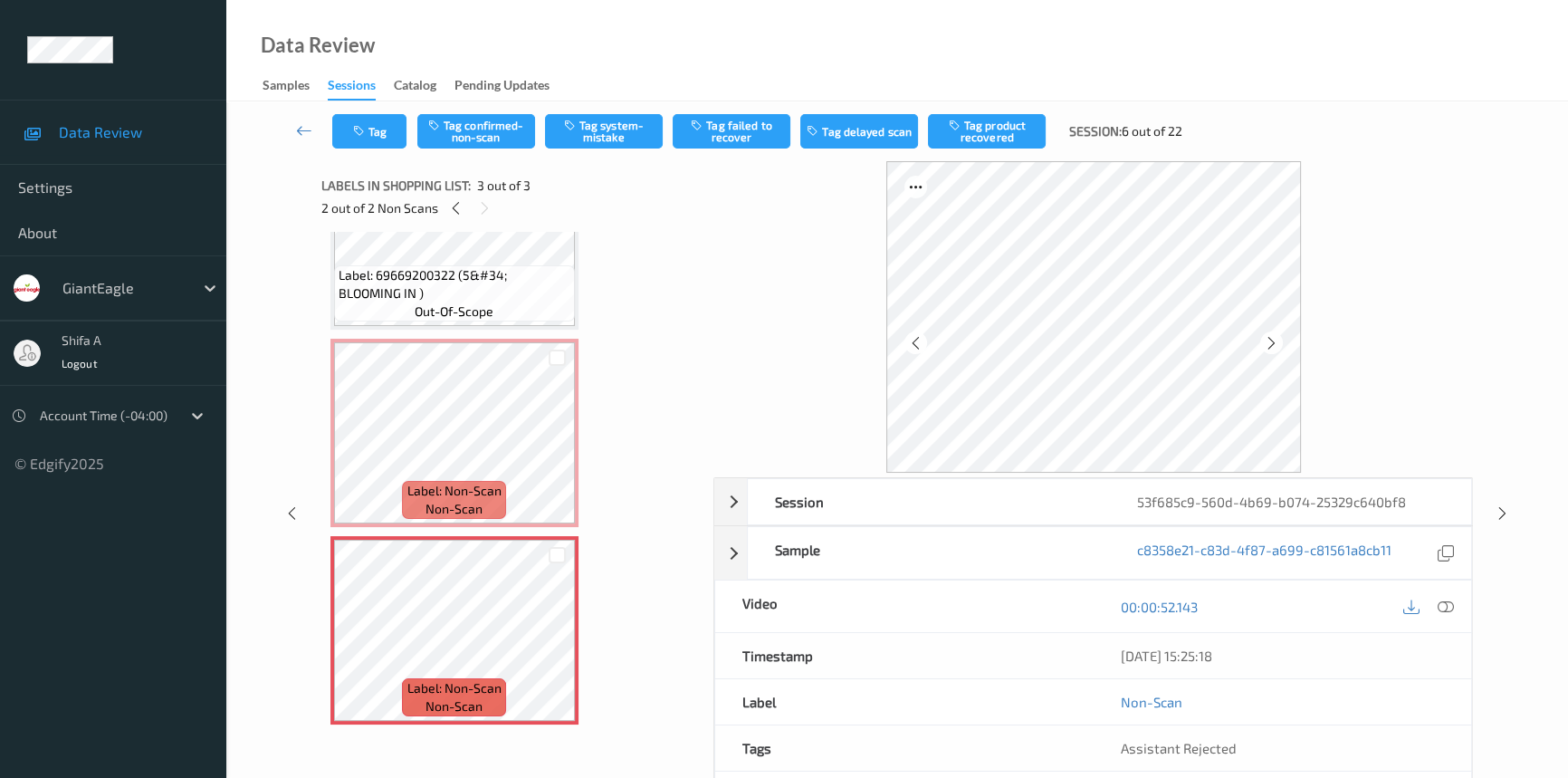 click at bounding box center [1271, 342] 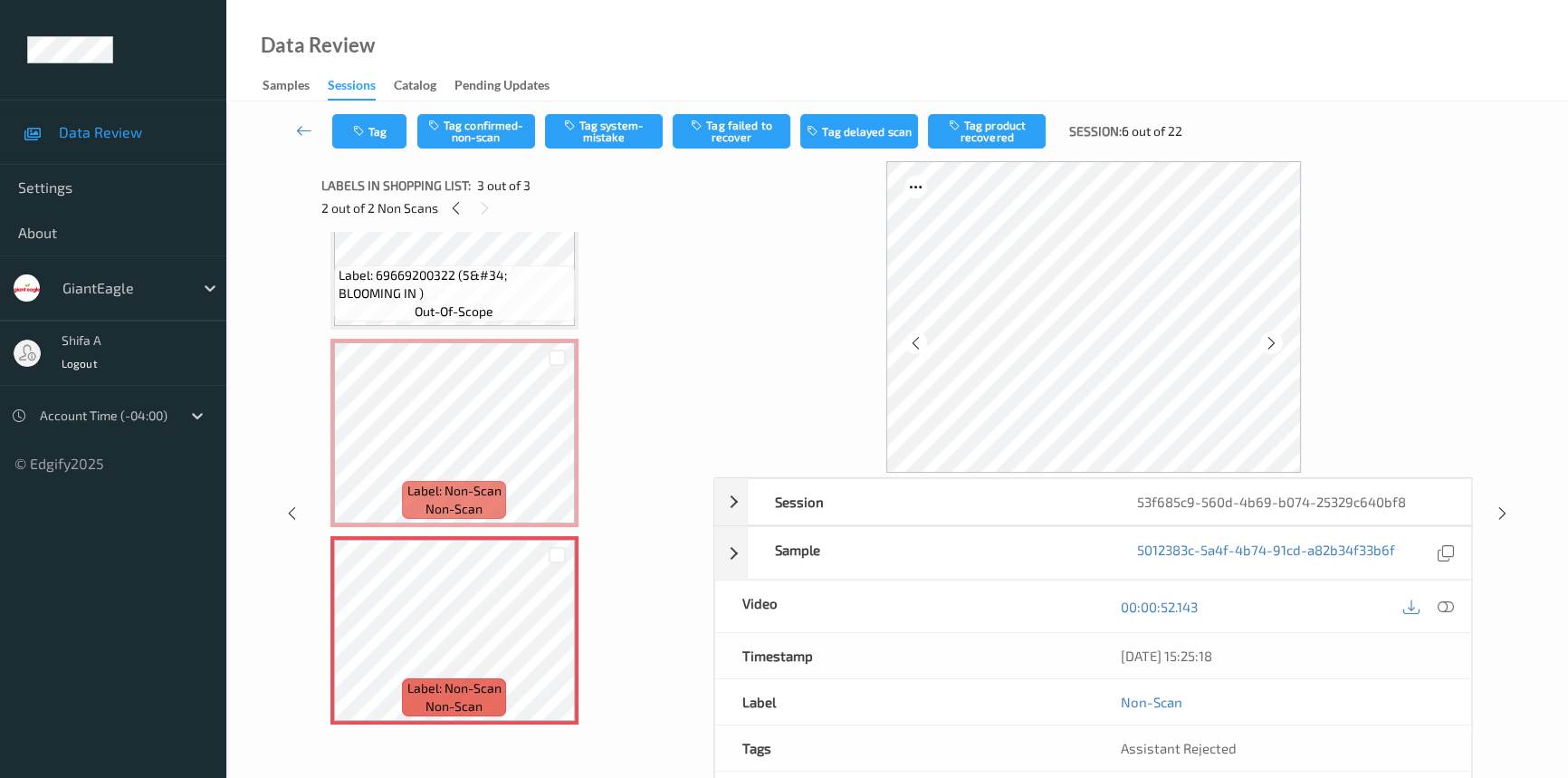 click at bounding box center (1271, 342) 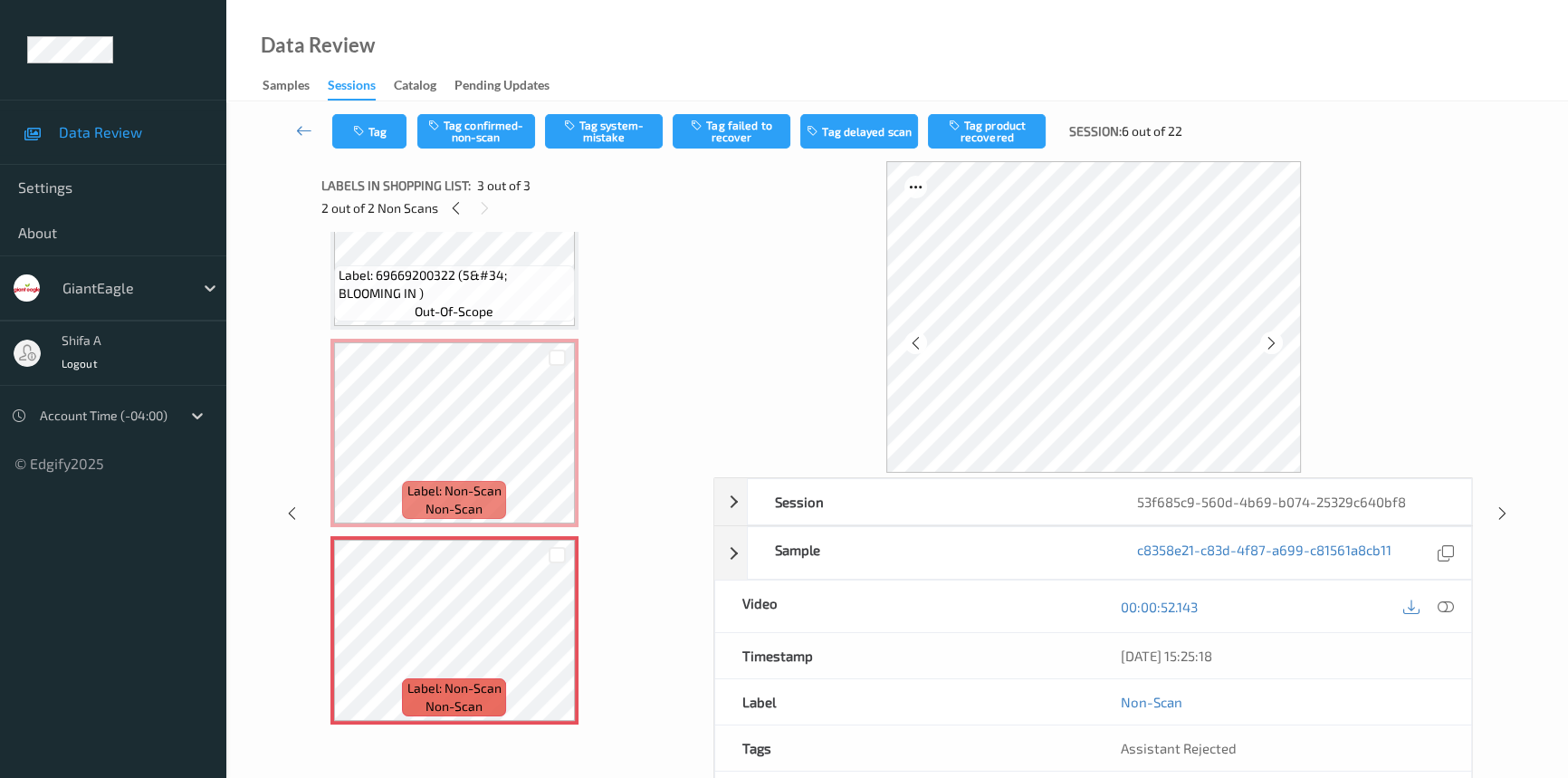 click at bounding box center (1271, 342) 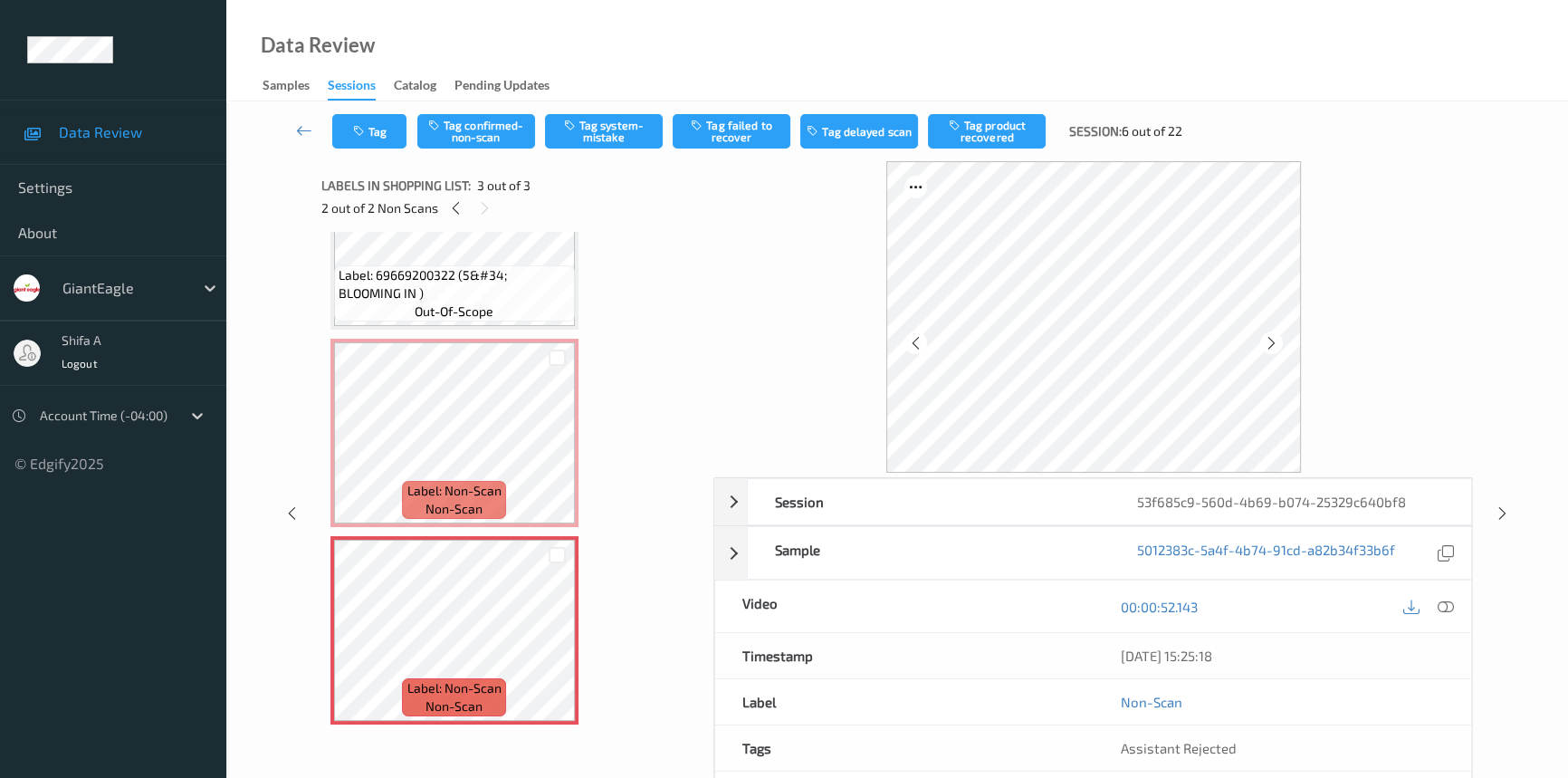 click at bounding box center [1271, 342] 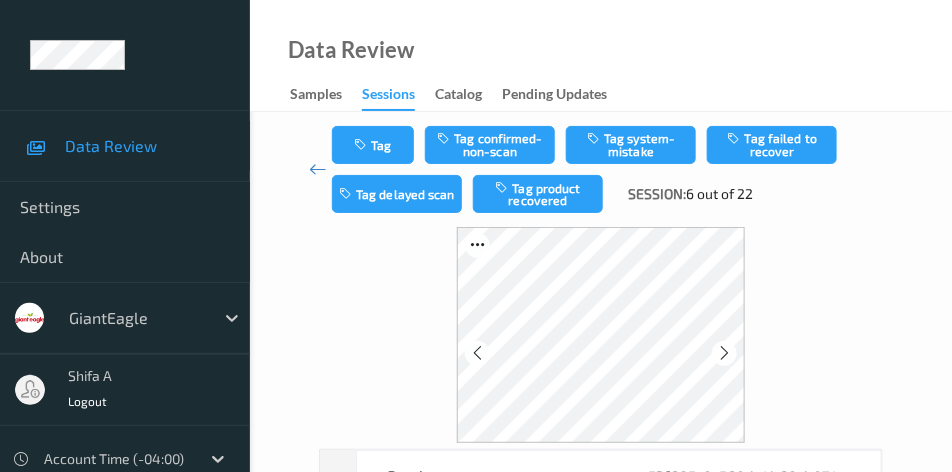 scroll, scrollTop: 111, scrollLeft: 0, axis: vertical 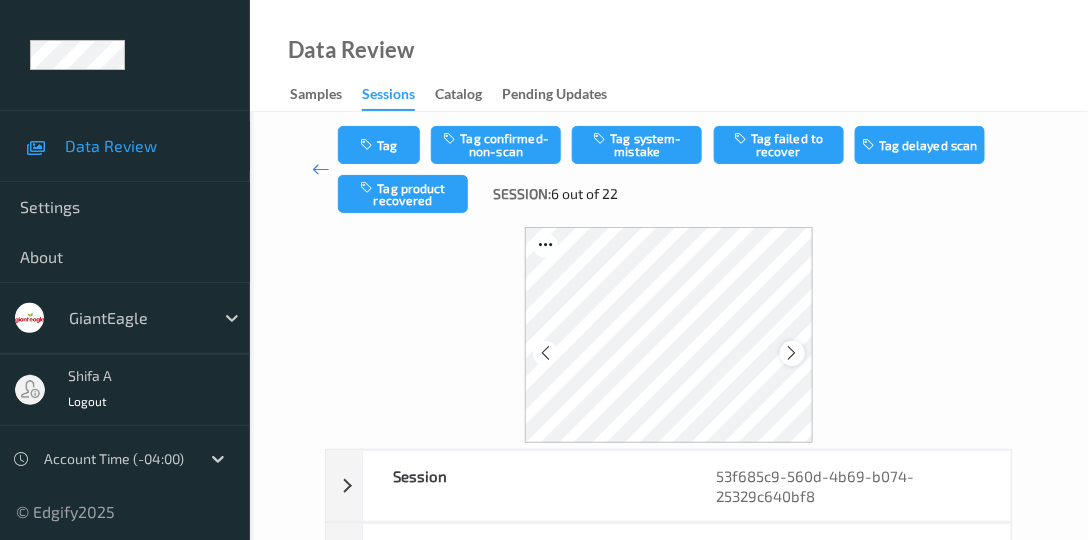 click at bounding box center [792, 353] 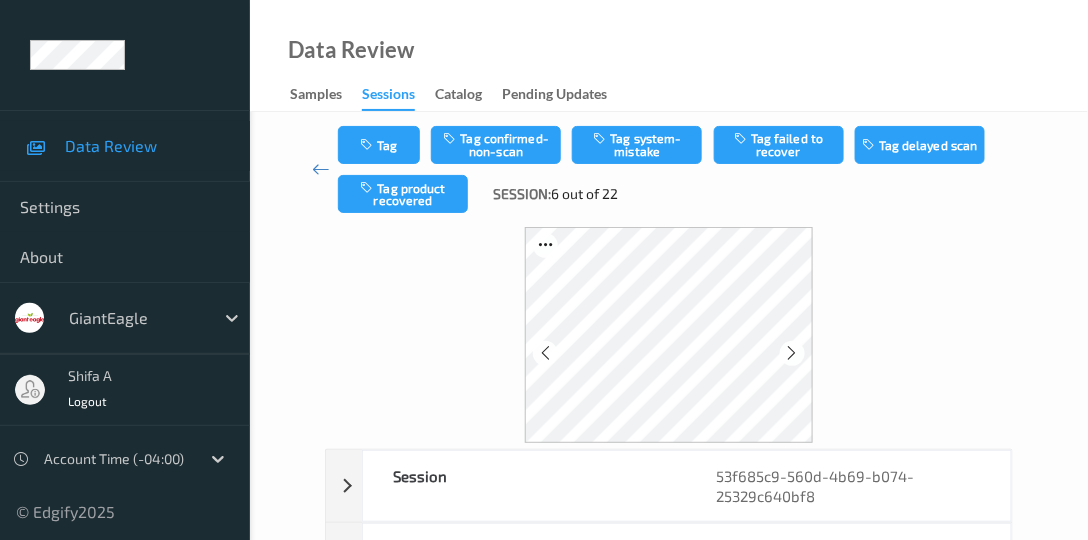 click at bounding box center [792, 353] 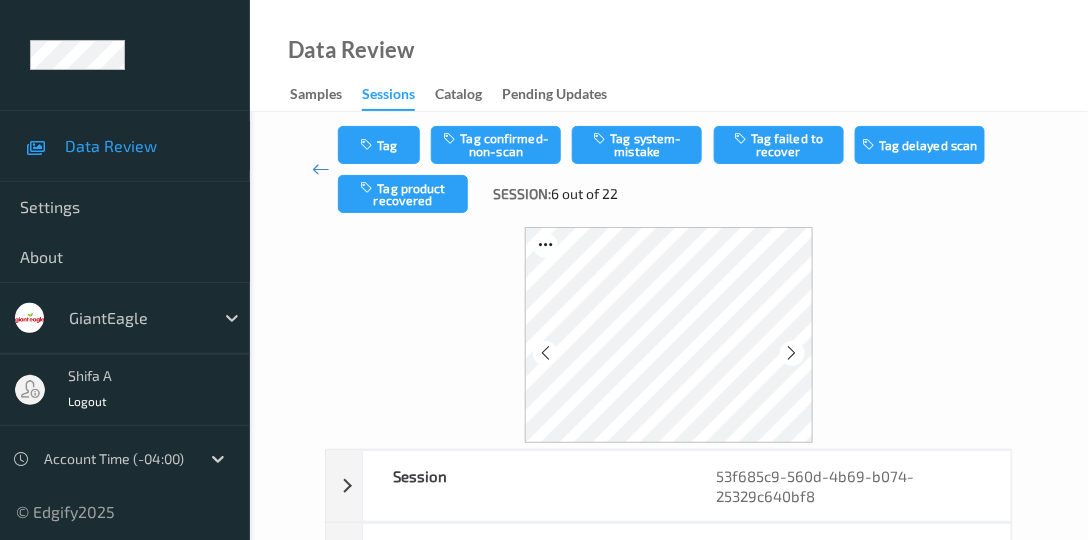 click at bounding box center [792, 353] 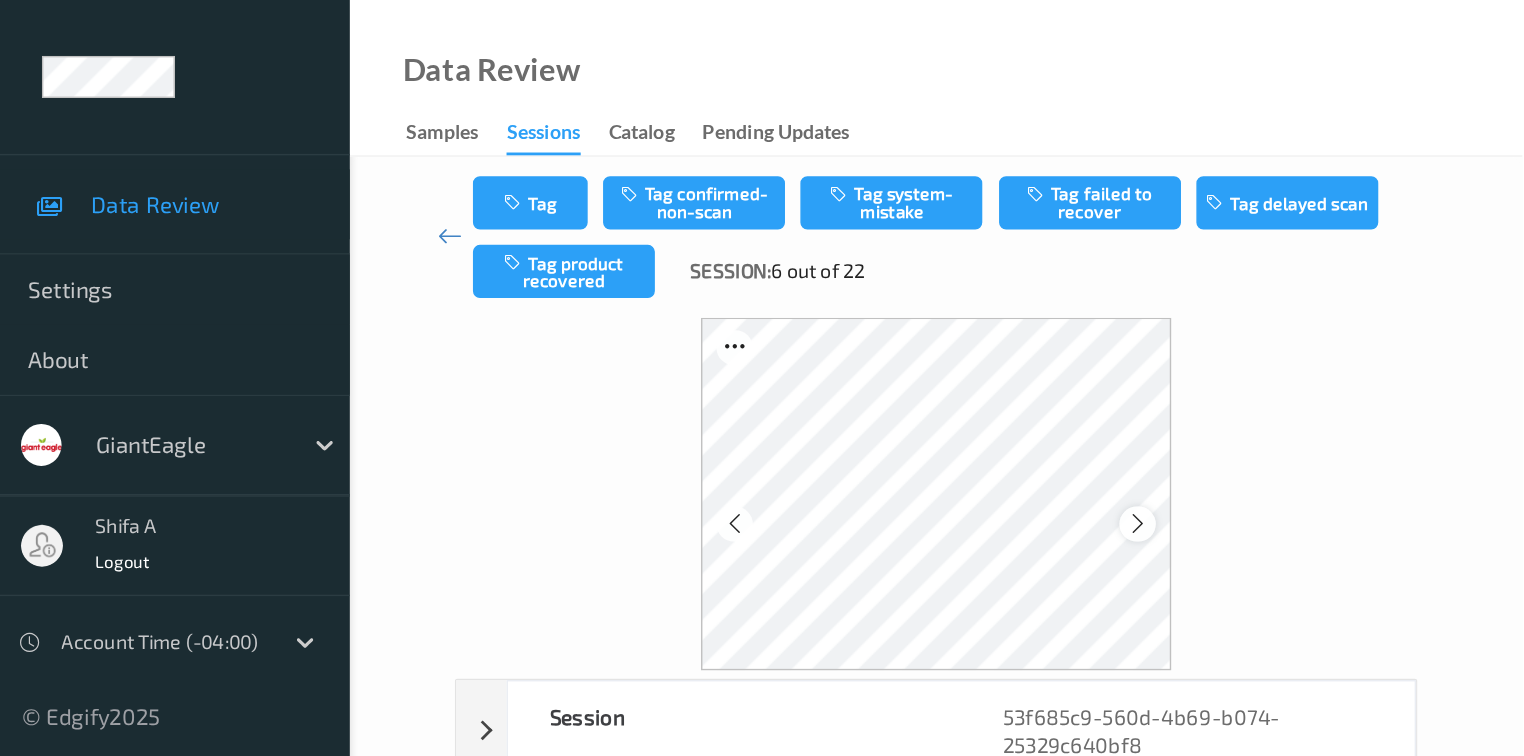 scroll, scrollTop: 110, scrollLeft: 0, axis: vertical 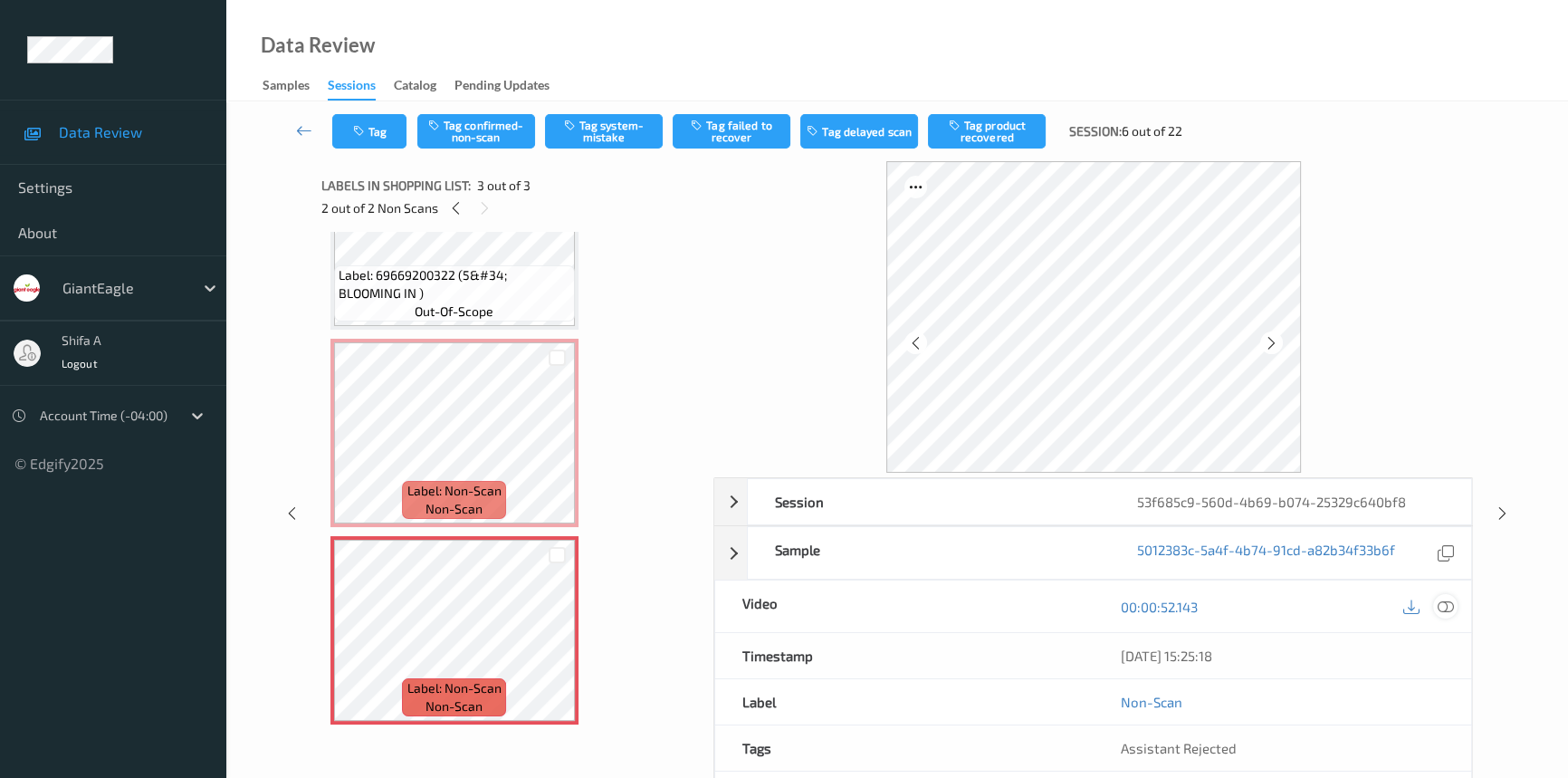 click at bounding box center [1446, 607] 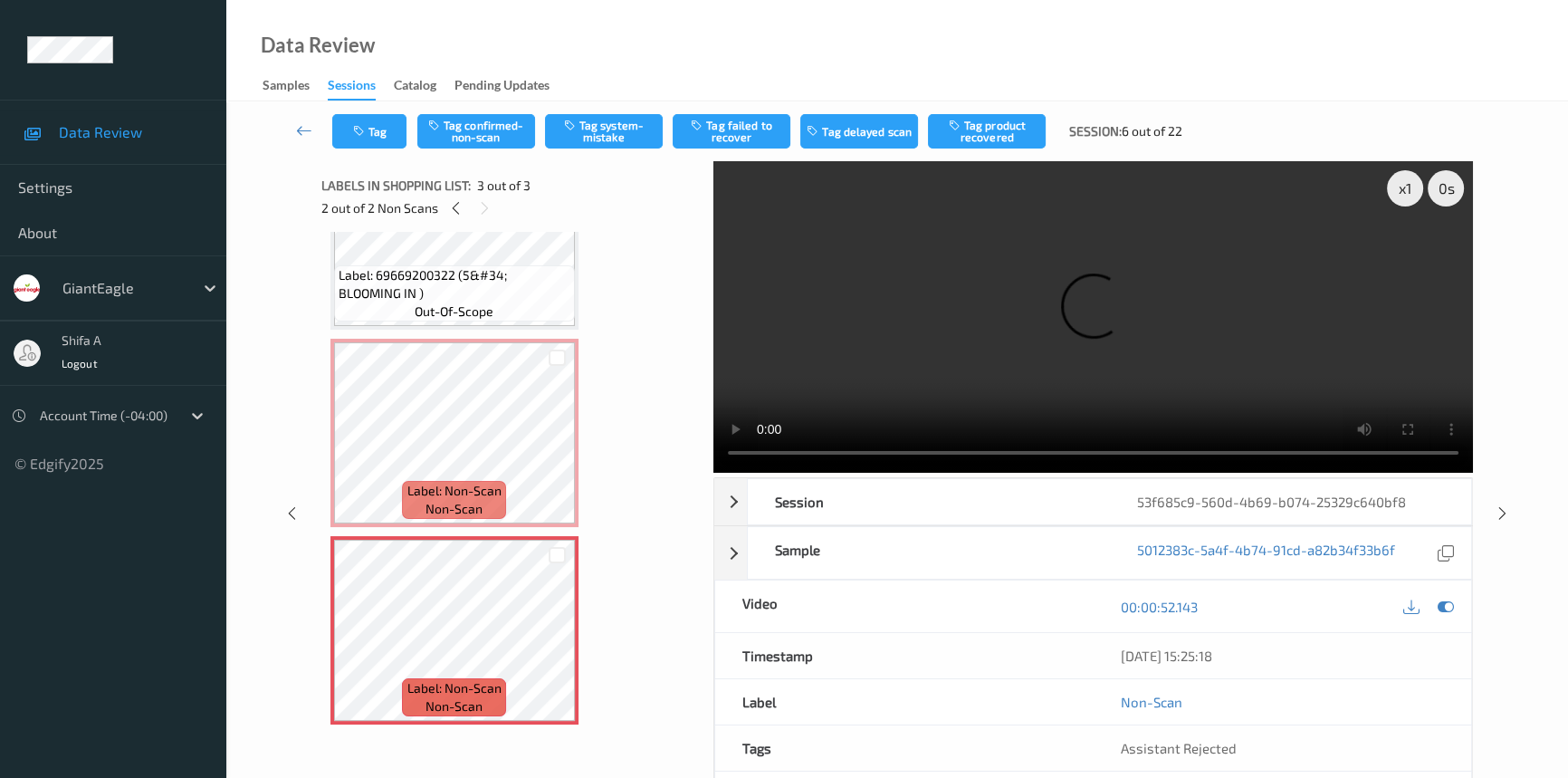 scroll, scrollTop: 0, scrollLeft: 0, axis: both 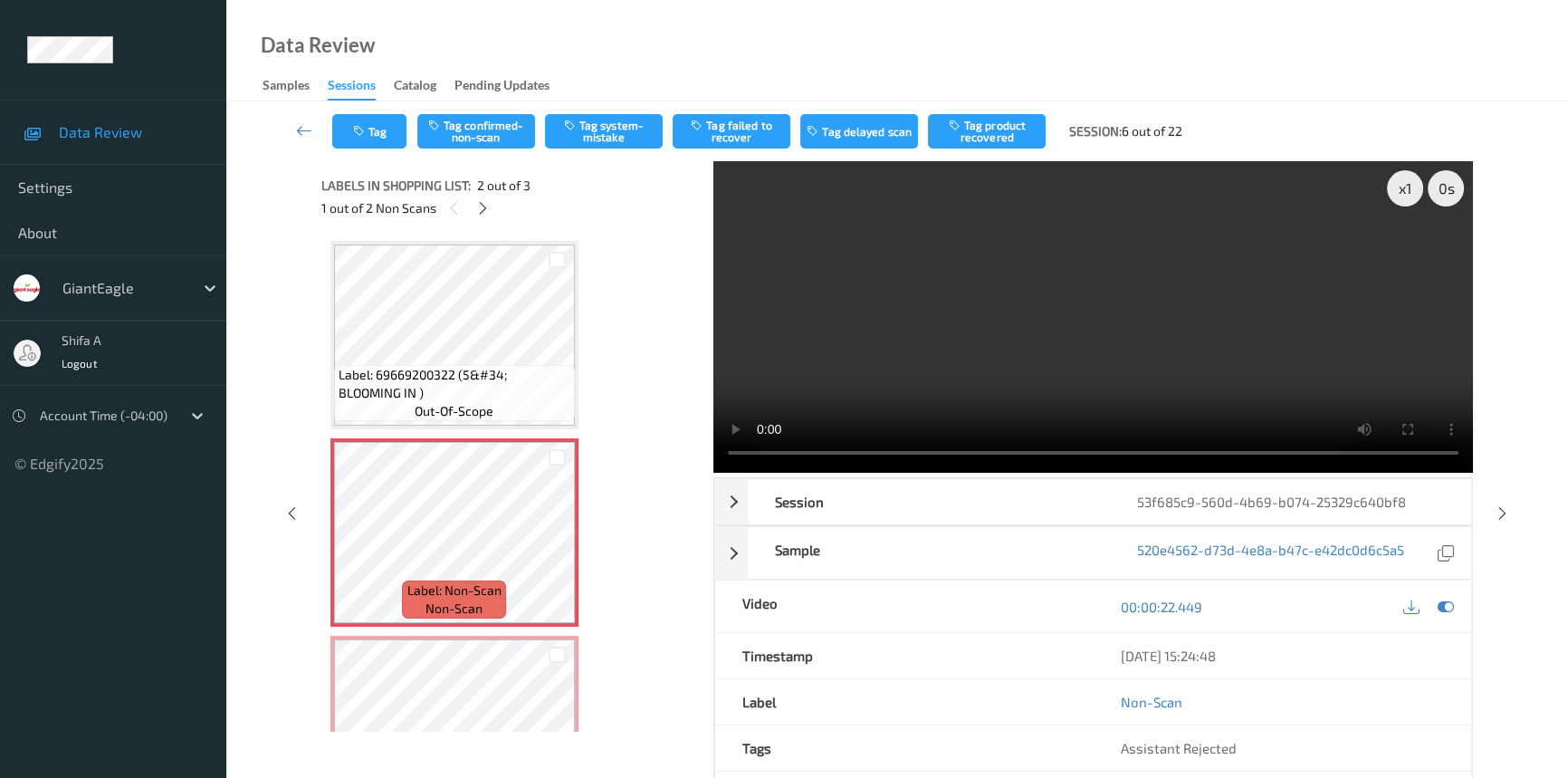 type 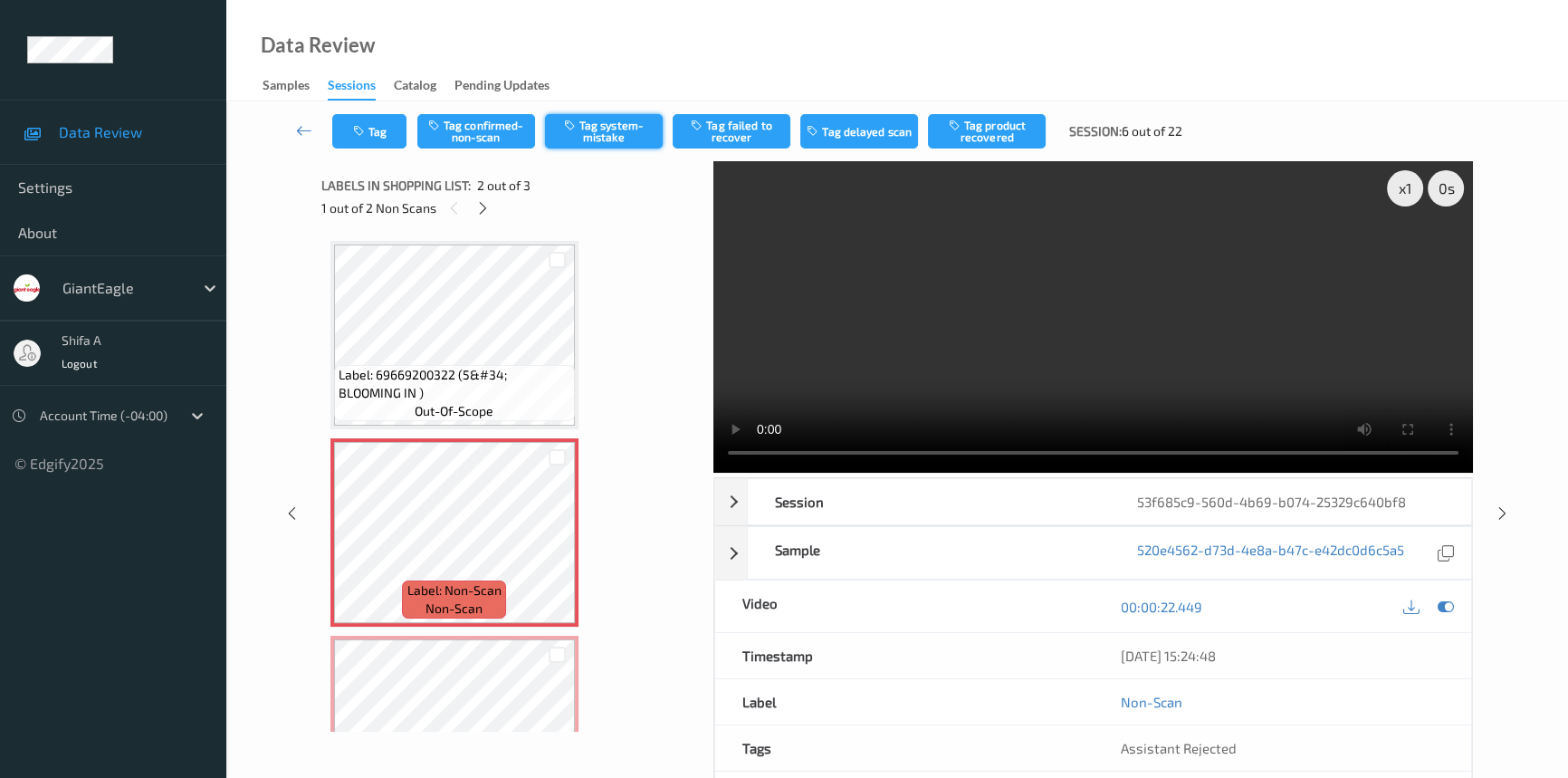 click on "Tag   system-mistake" at bounding box center (604, 131) 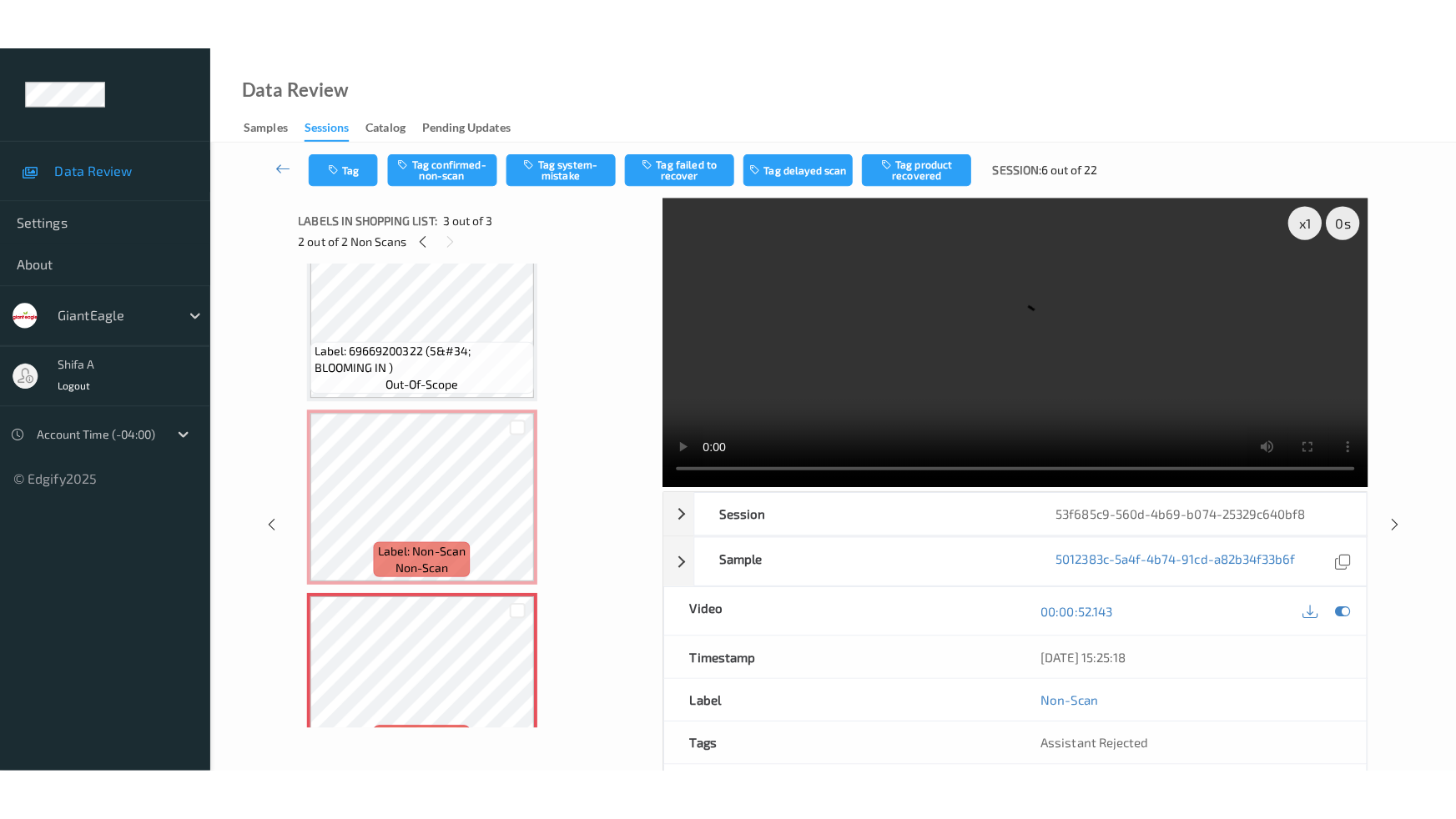 scroll, scrollTop: 92, scrollLeft: 0, axis: vertical 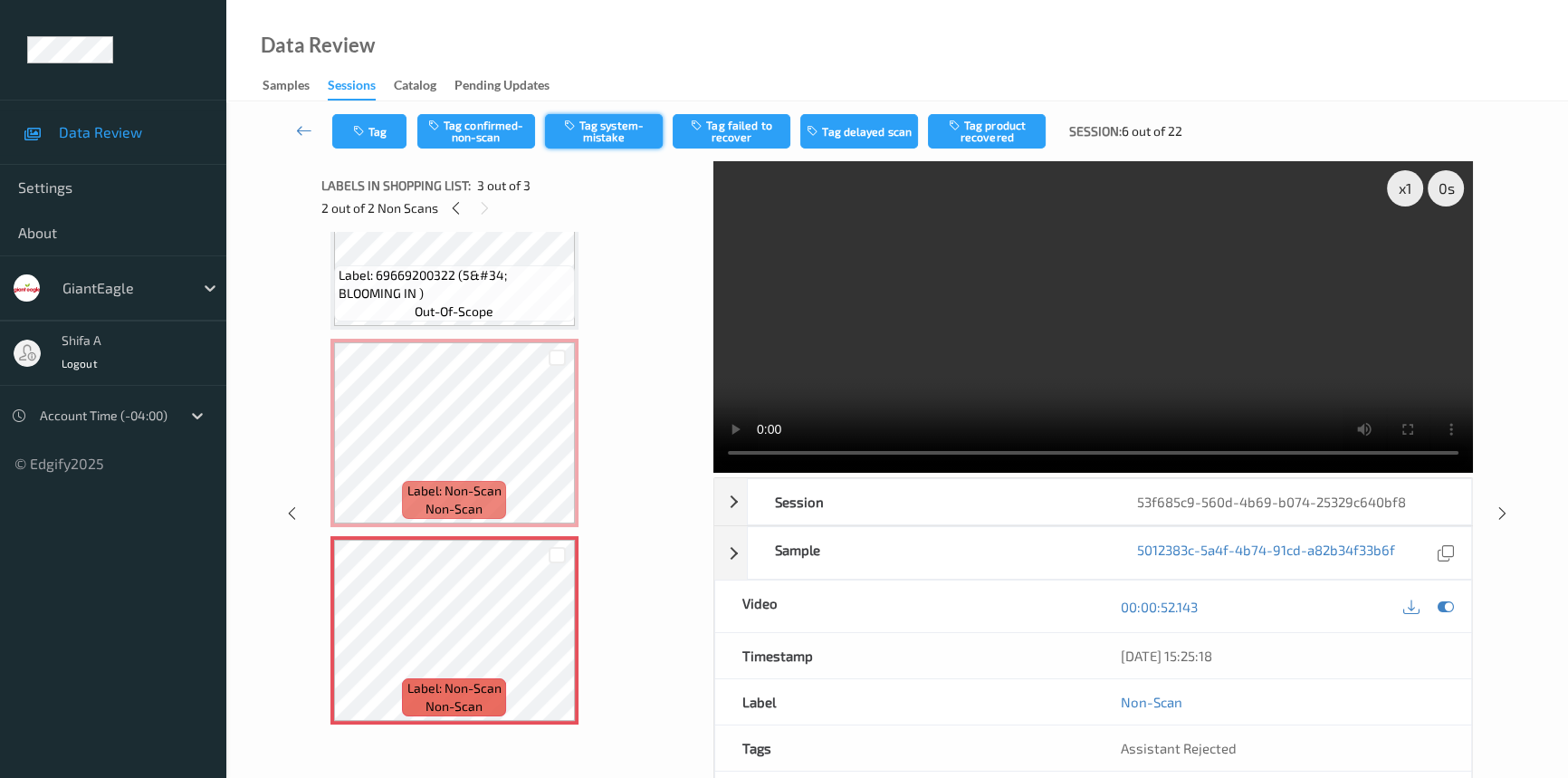 click on "Tag   system-mistake" at bounding box center [604, 131] 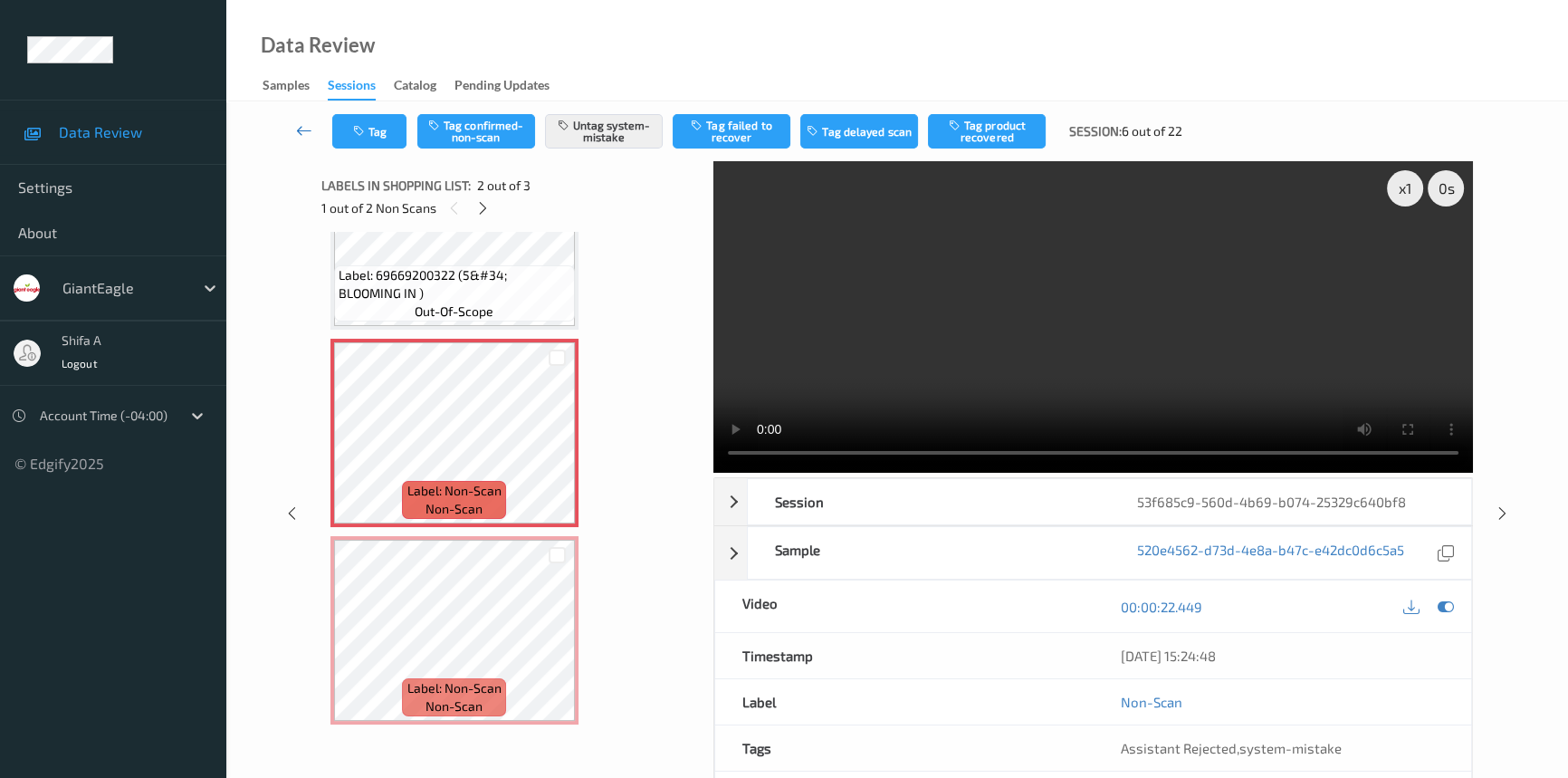 click at bounding box center [304, 130] 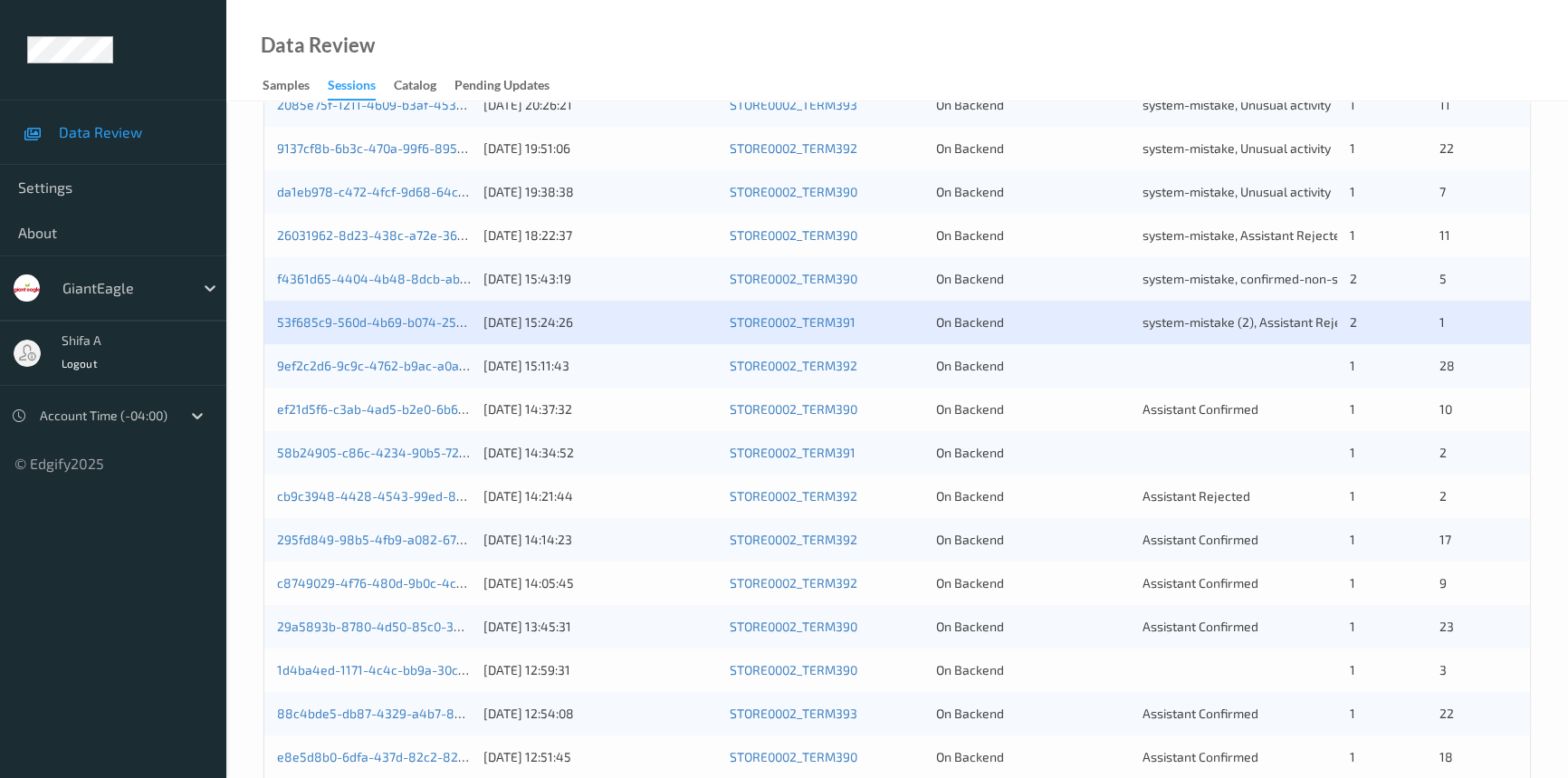 scroll, scrollTop: 494, scrollLeft: 0, axis: vertical 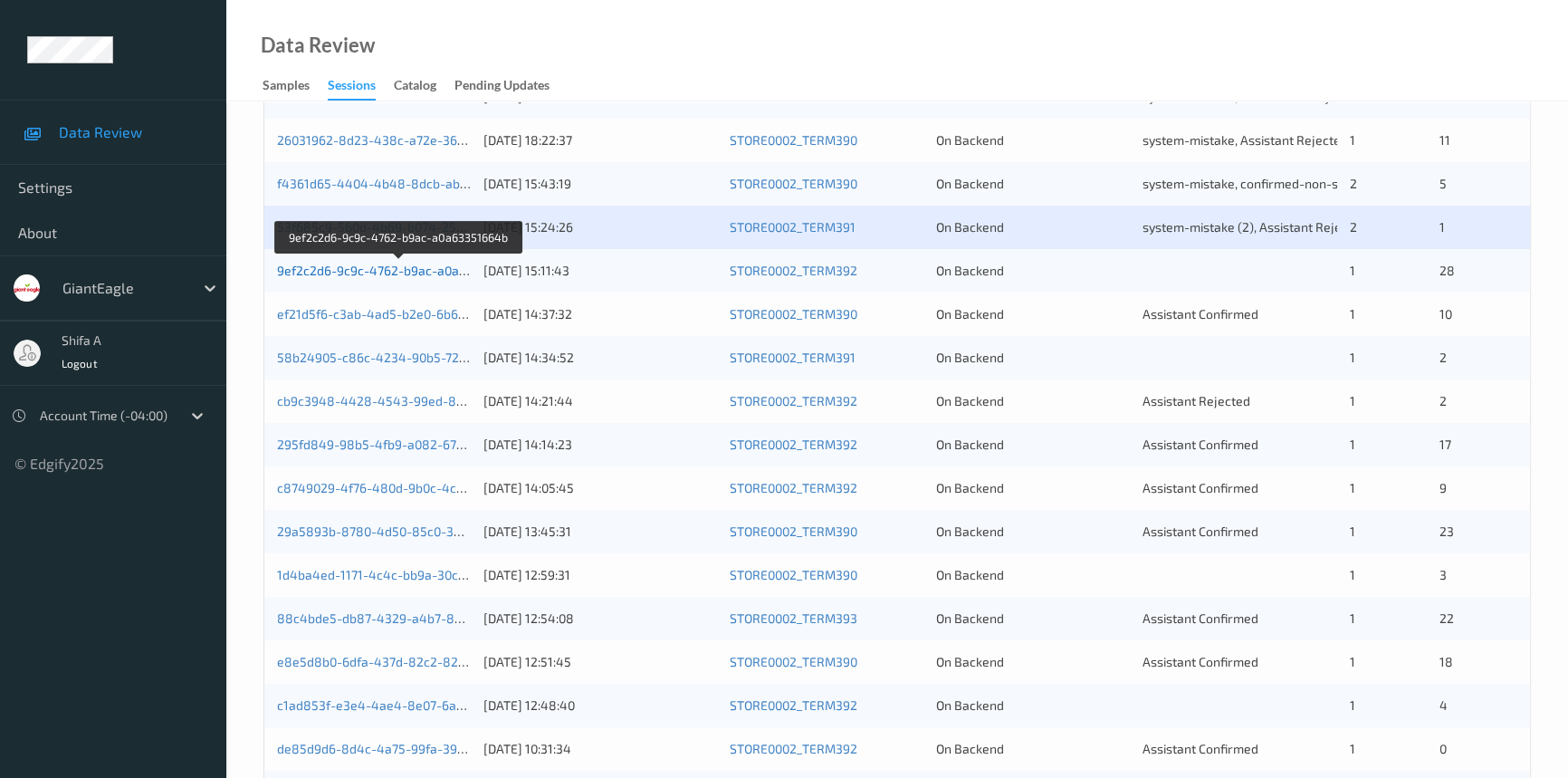click on "9ef2c2d6-9c9c-4762-b9ac-a0a63351664b" at bounding box center (400, 270) 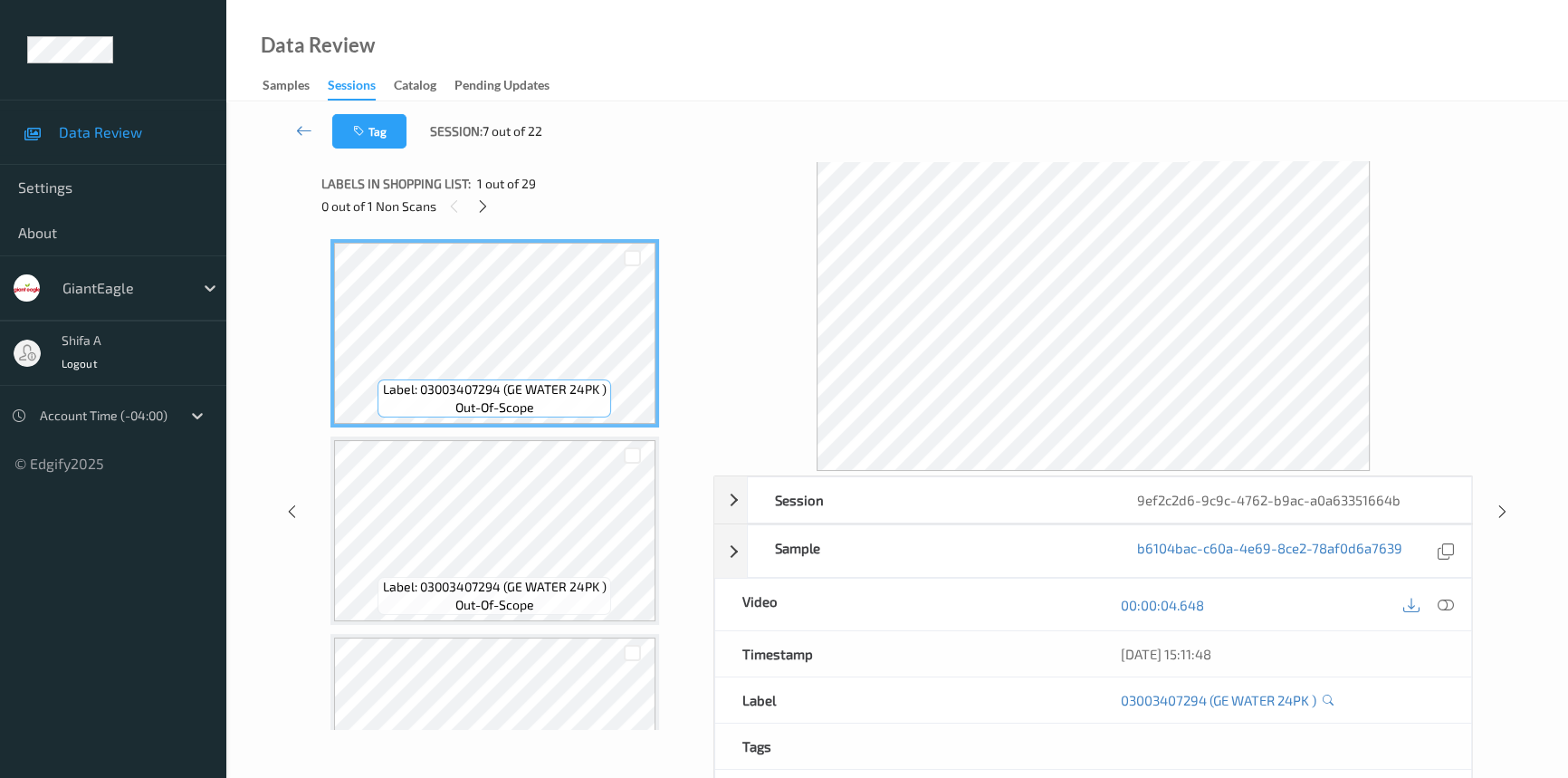 scroll, scrollTop: 0, scrollLeft: 0, axis: both 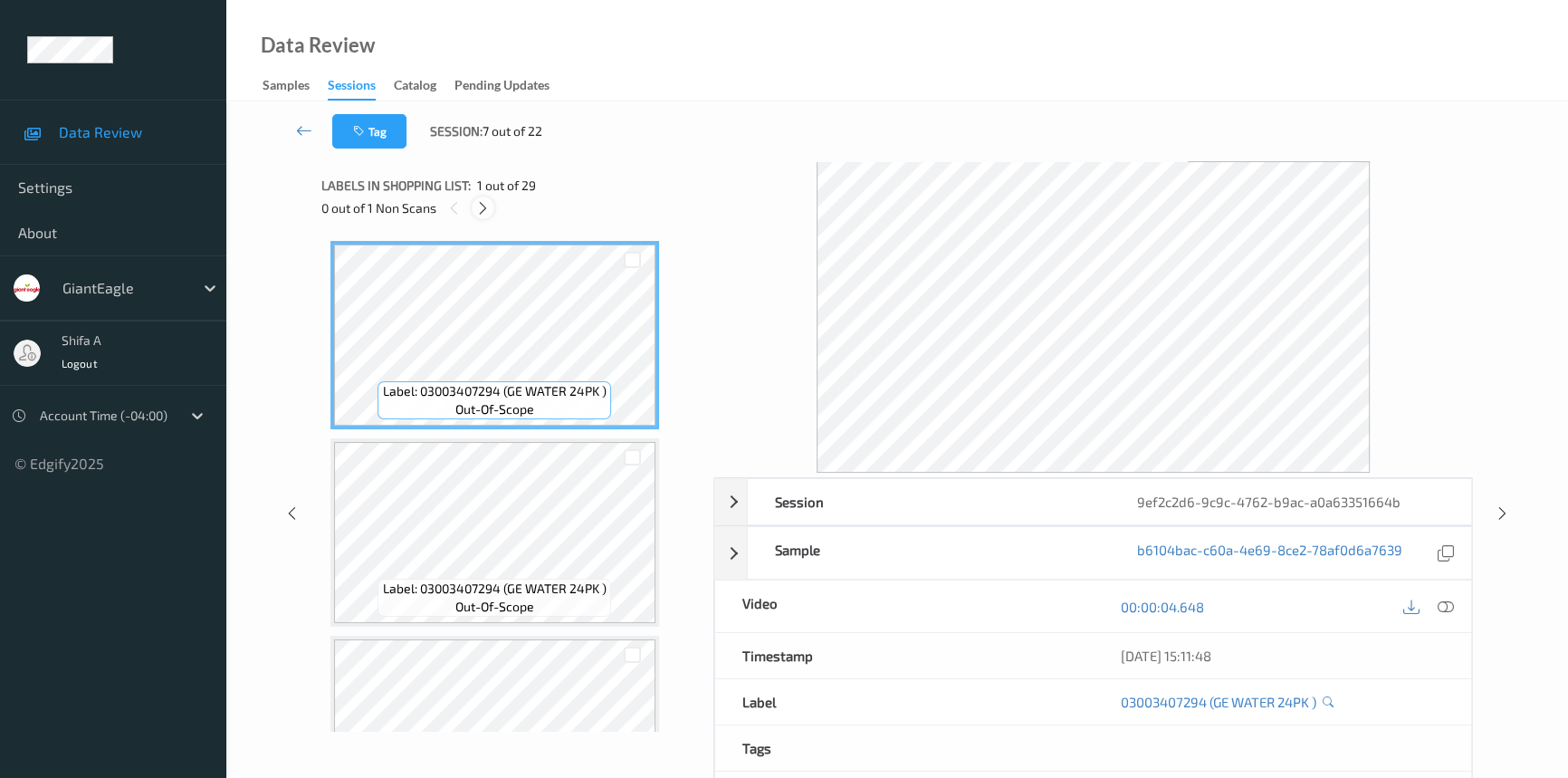 click at bounding box center [483, 207] 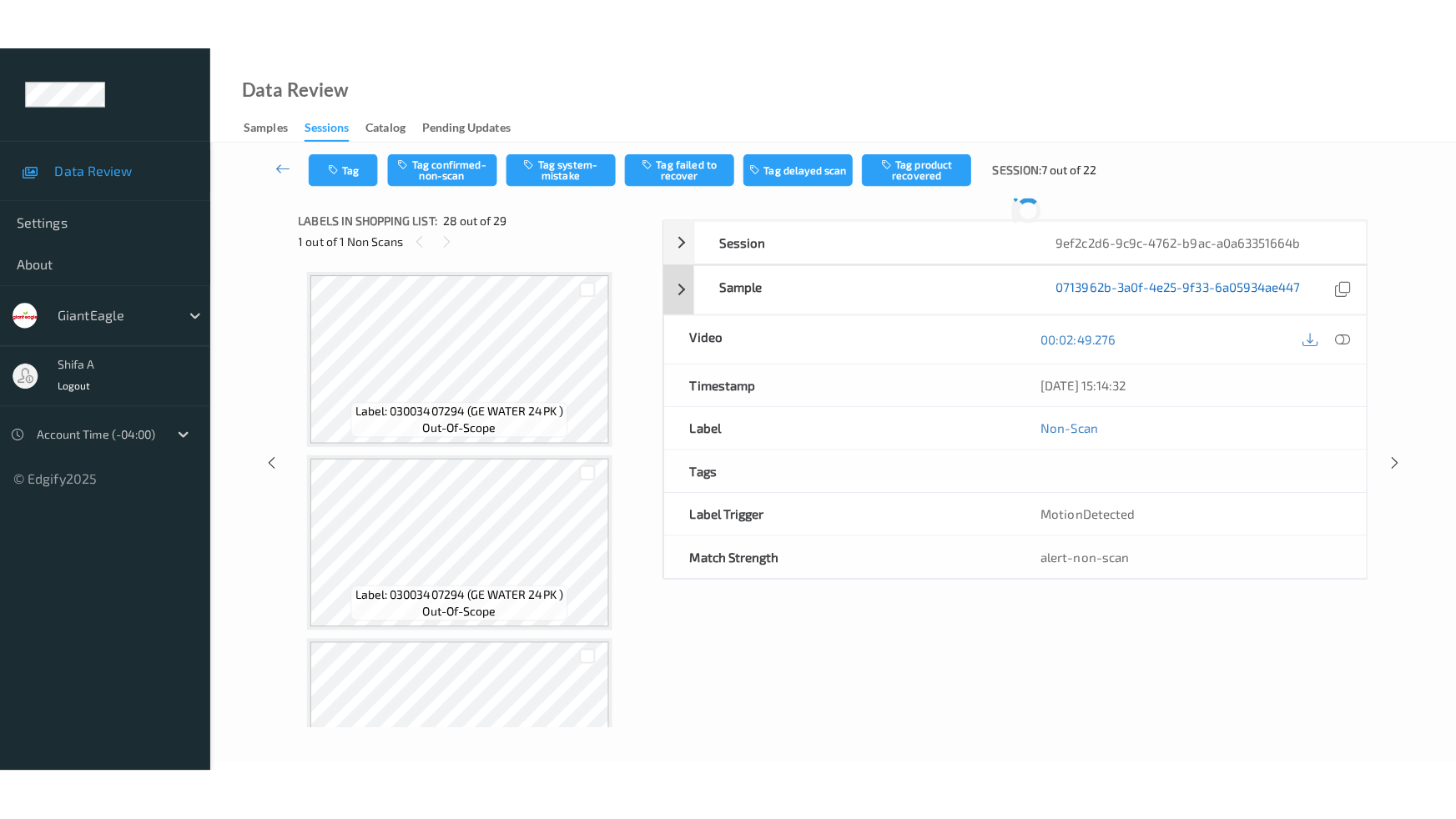 scroll, scrollTop: 4720, scrollLeft: 0, axis: vertical 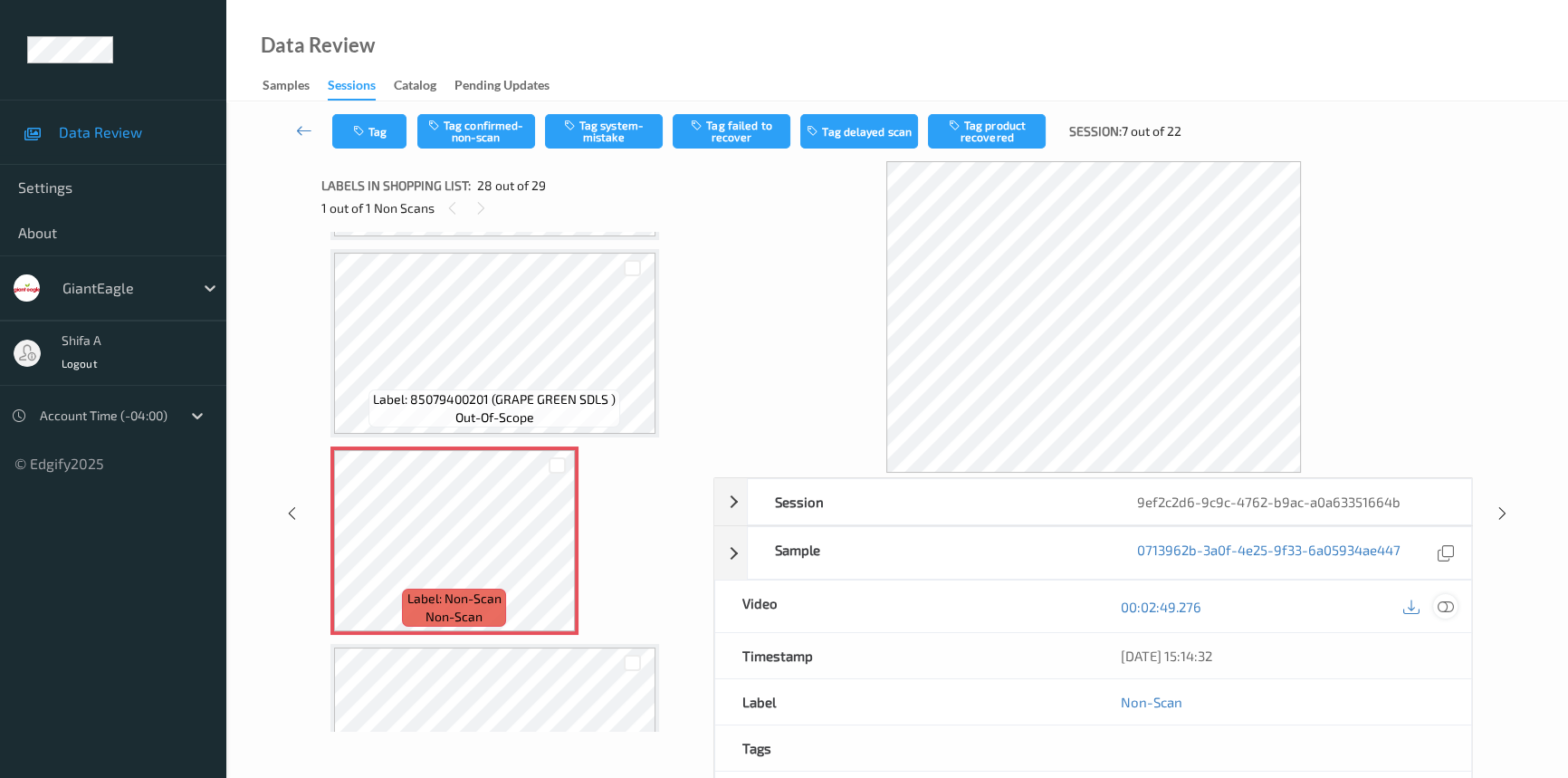 click at bounding box center [1446, 607] 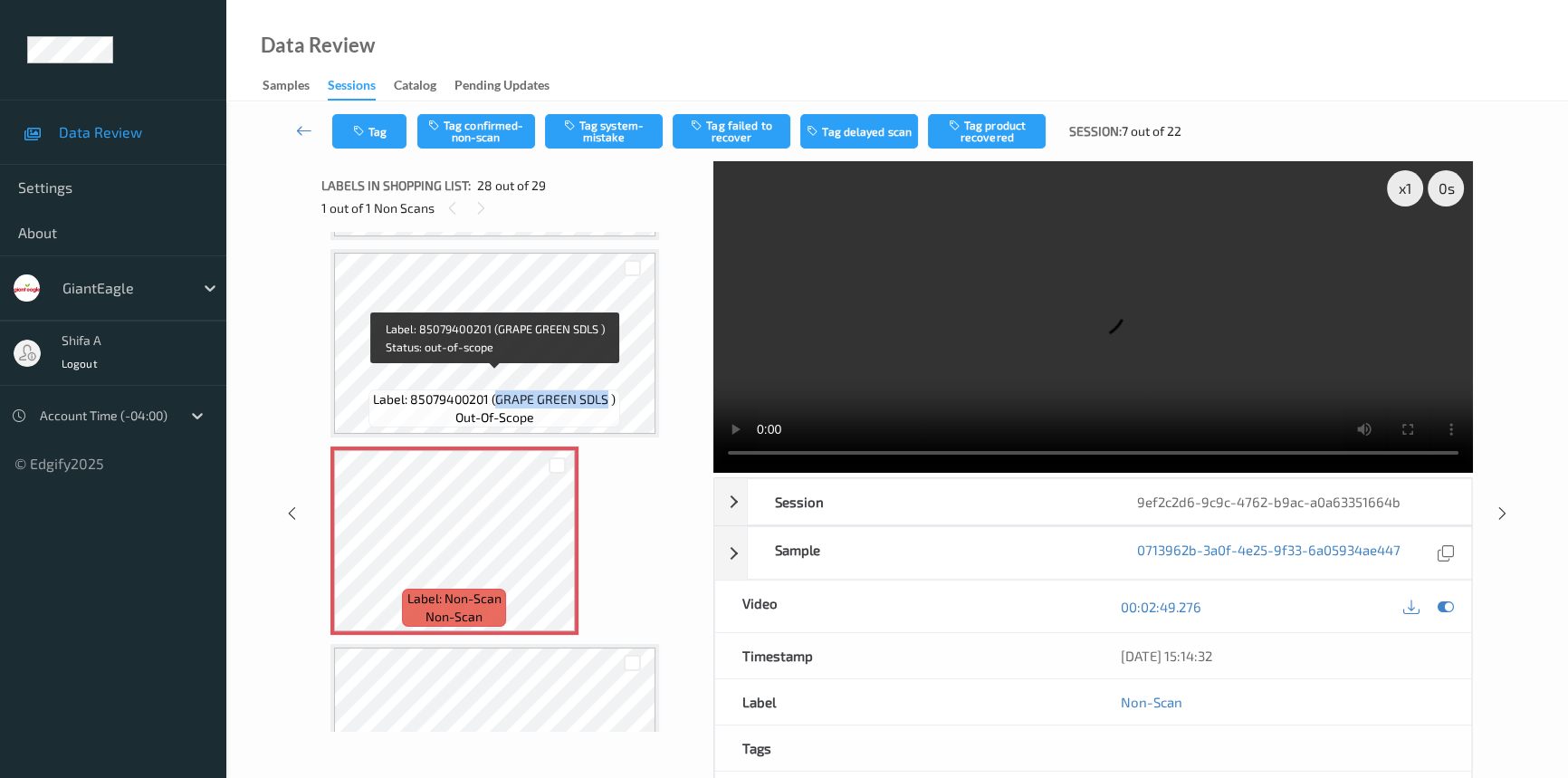 drag, startPoint x: 496, startPoint y: 383, endPoint x: 607, endPoint y: 389, distance: 111.16204 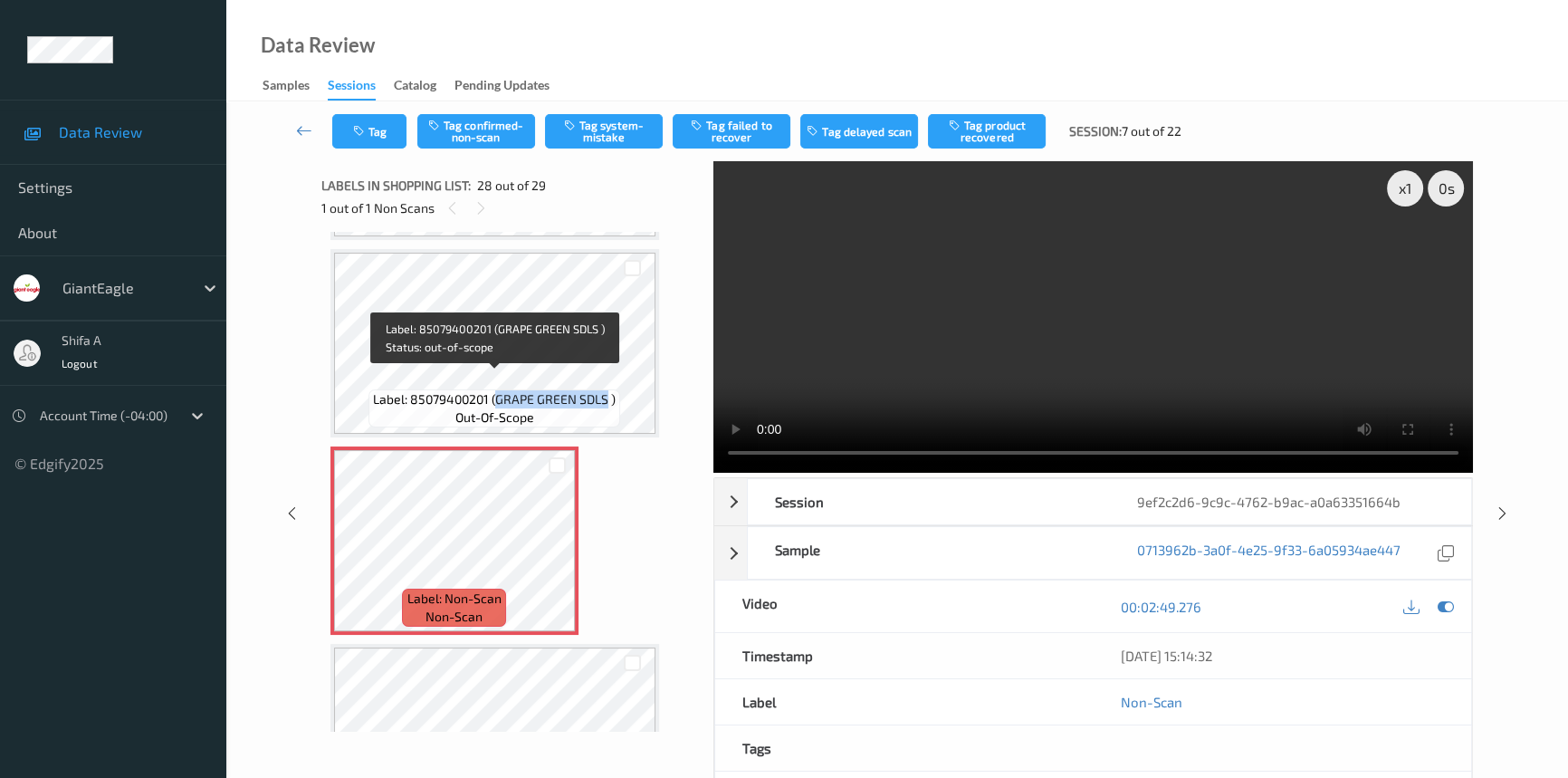 click on "Label: 85079400201 (GRAPE GREEN SDLS  )" at bounding box center [494, 399] 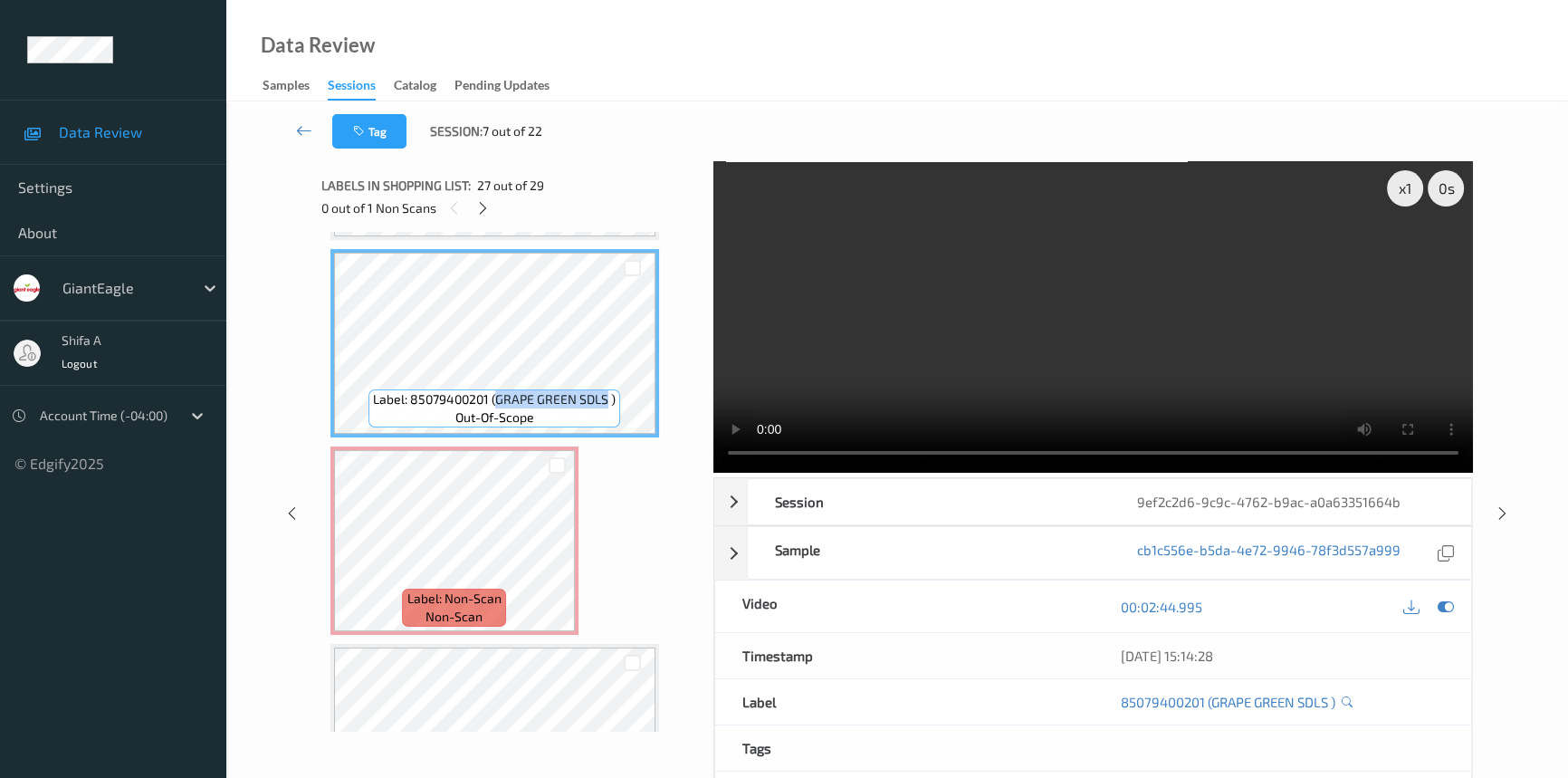 copy on "GRAPE GREEN SDLS" 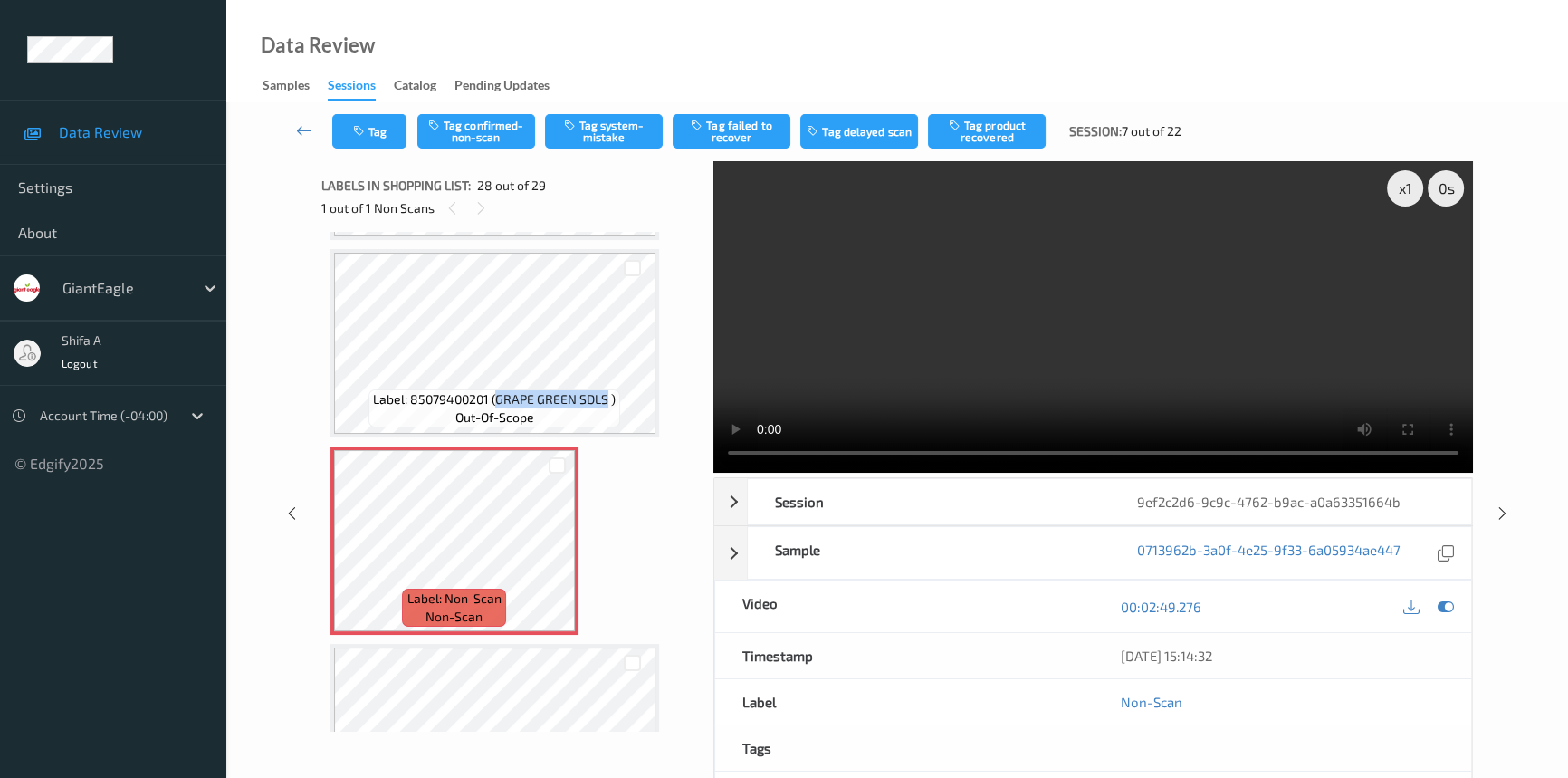scroll, scrollTop: 5105, scrollLeft: 0, axis: vertical 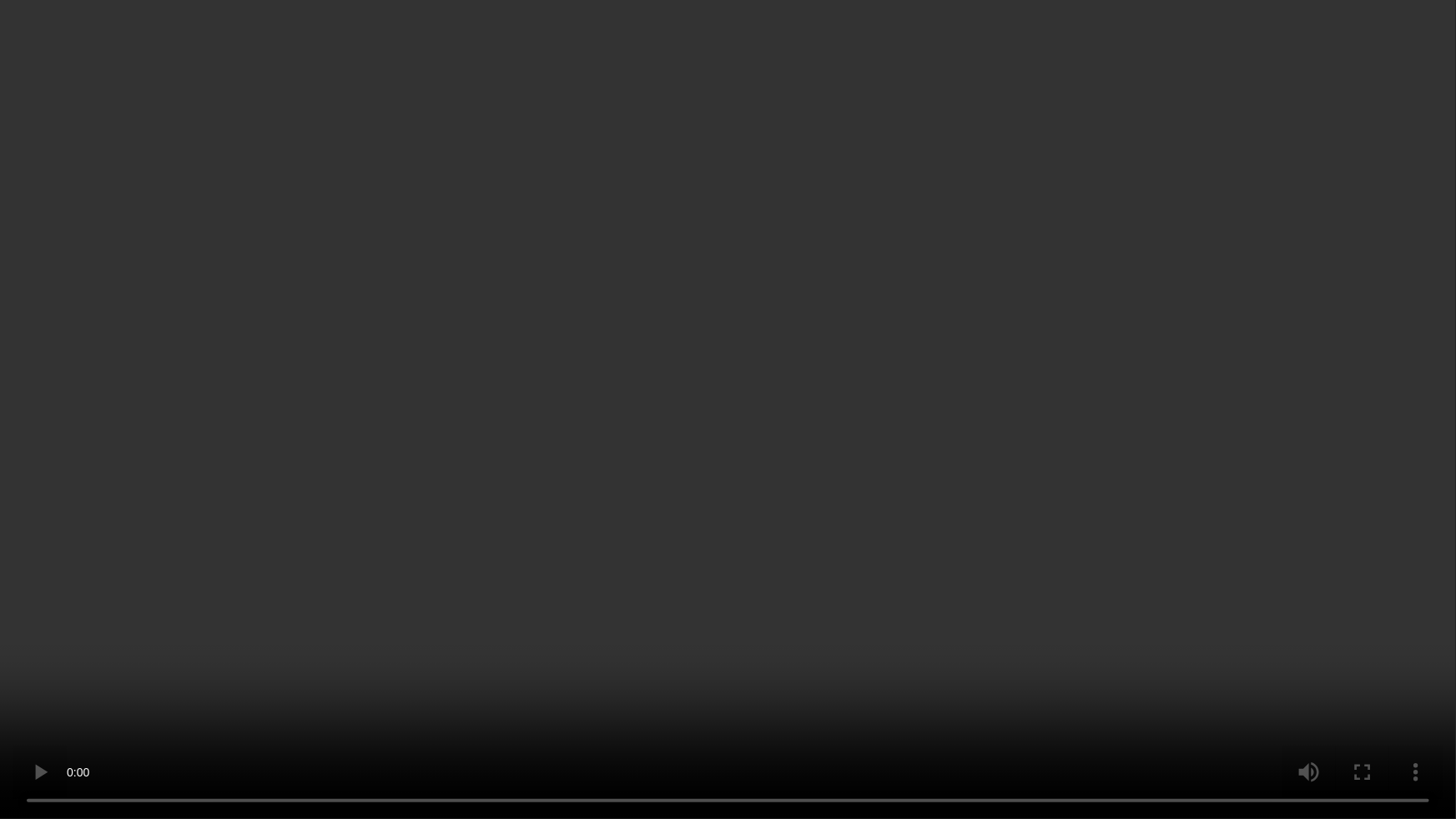 click at bounding box center [728, 410] 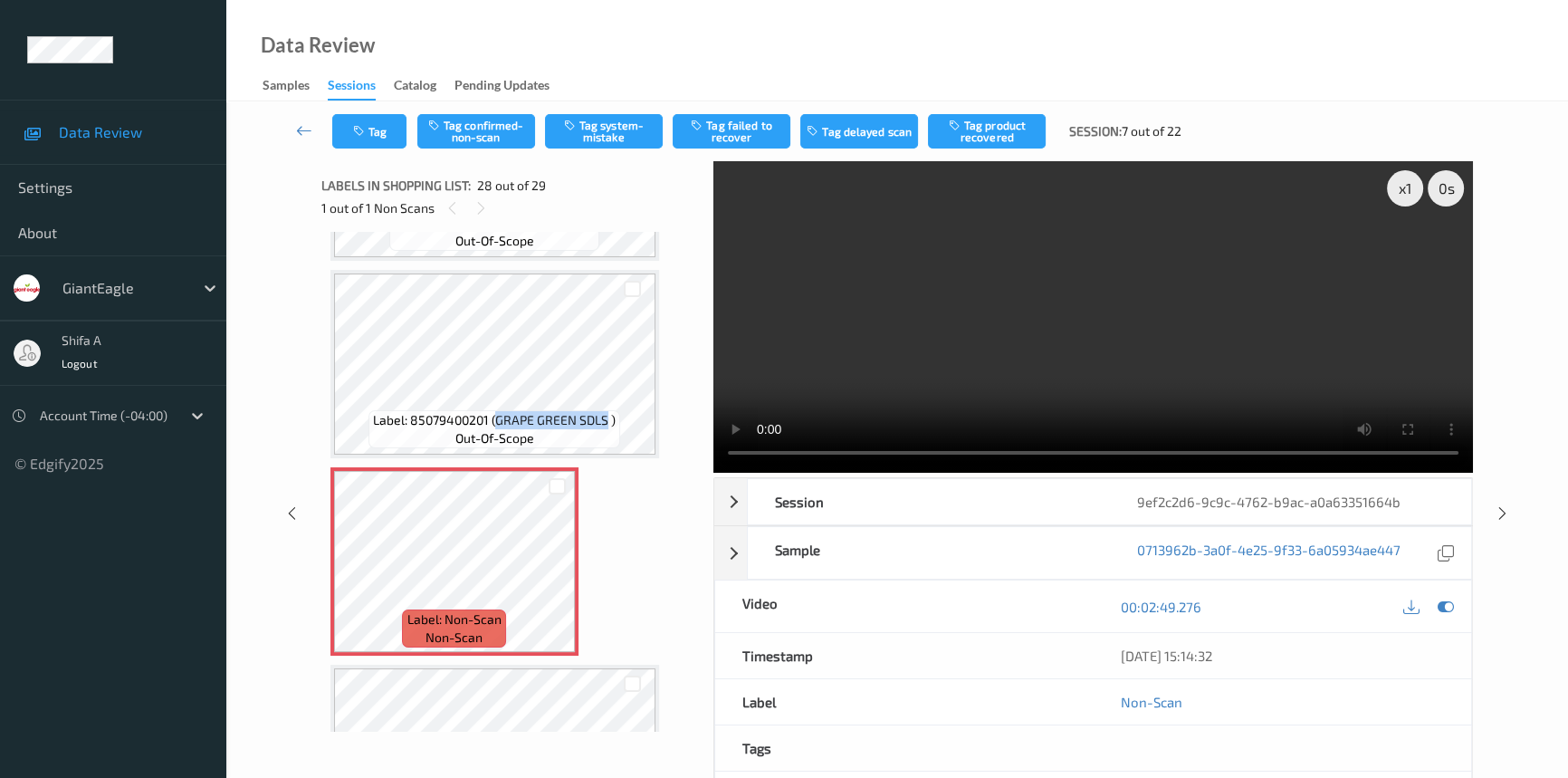 click at bounding box center (1093, 317) 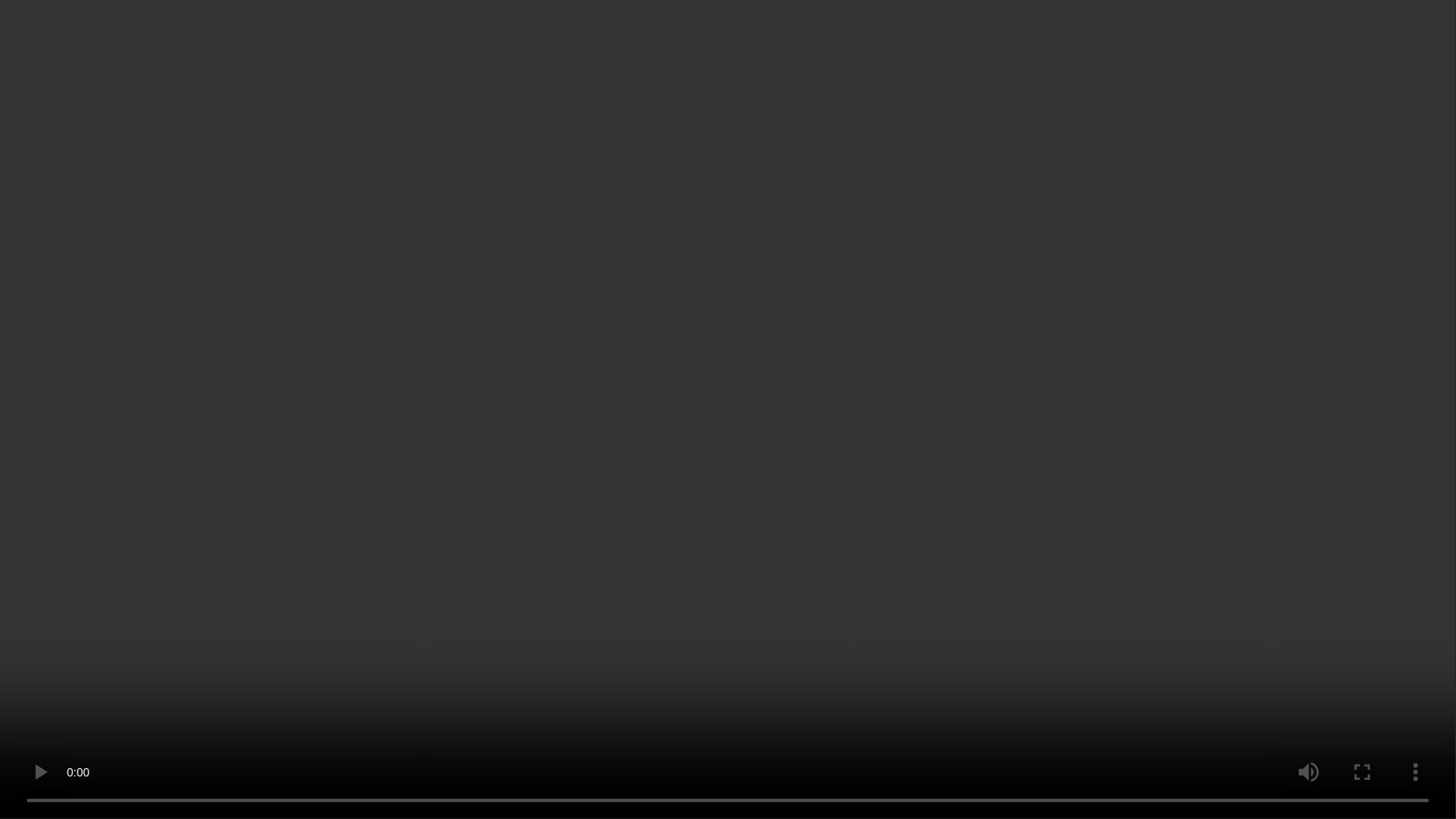 click at bounding box center [728, 410] 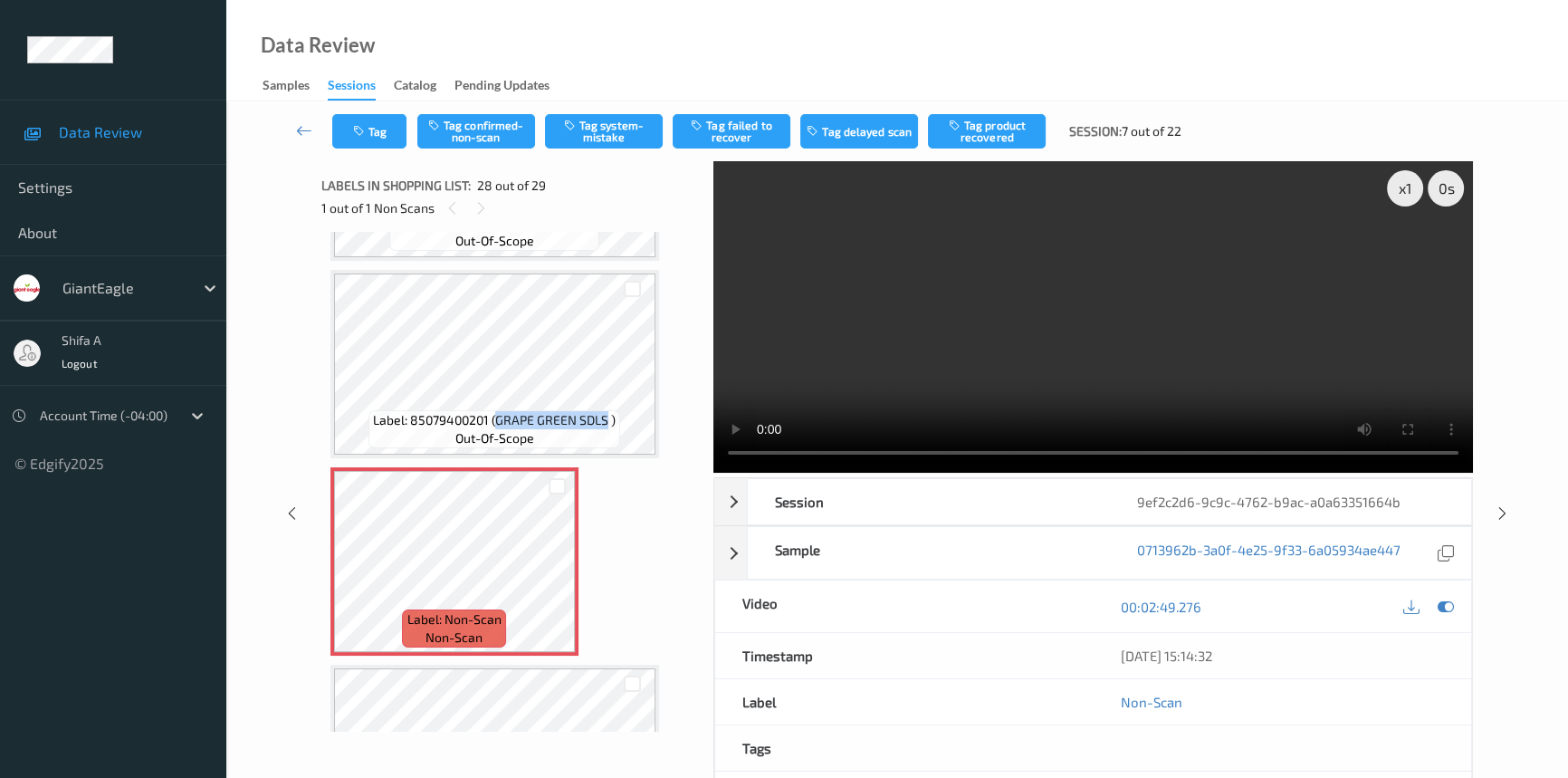 click at bounding box center (1093, 317) 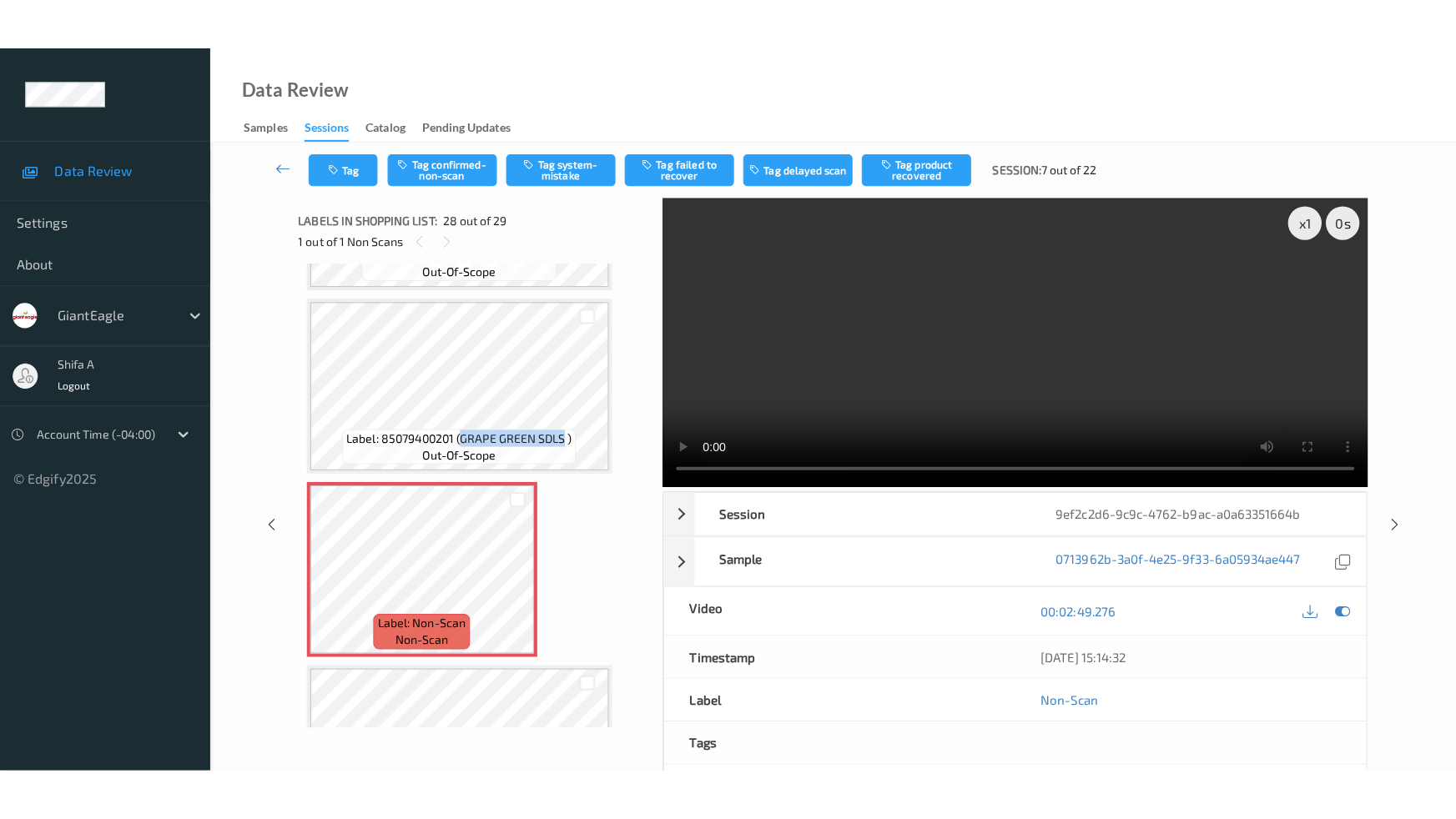 scroll, scrollTop: 4803, scrollLeft: 0, axis: vertical 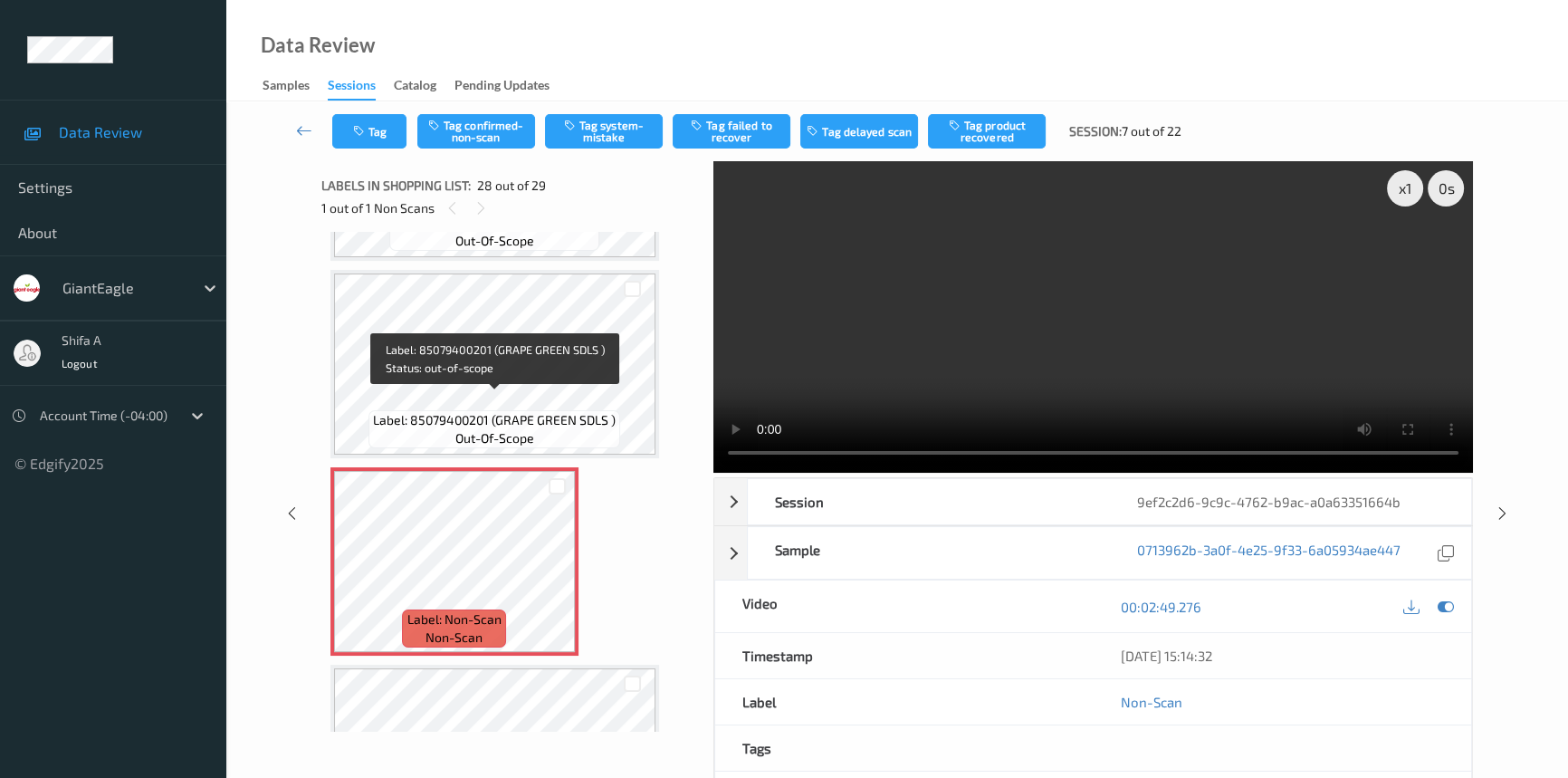 drag, startPoint x: 629, startPoint y: 479, endPoint x: 596, endPoint y: 418, distance: 69.35416 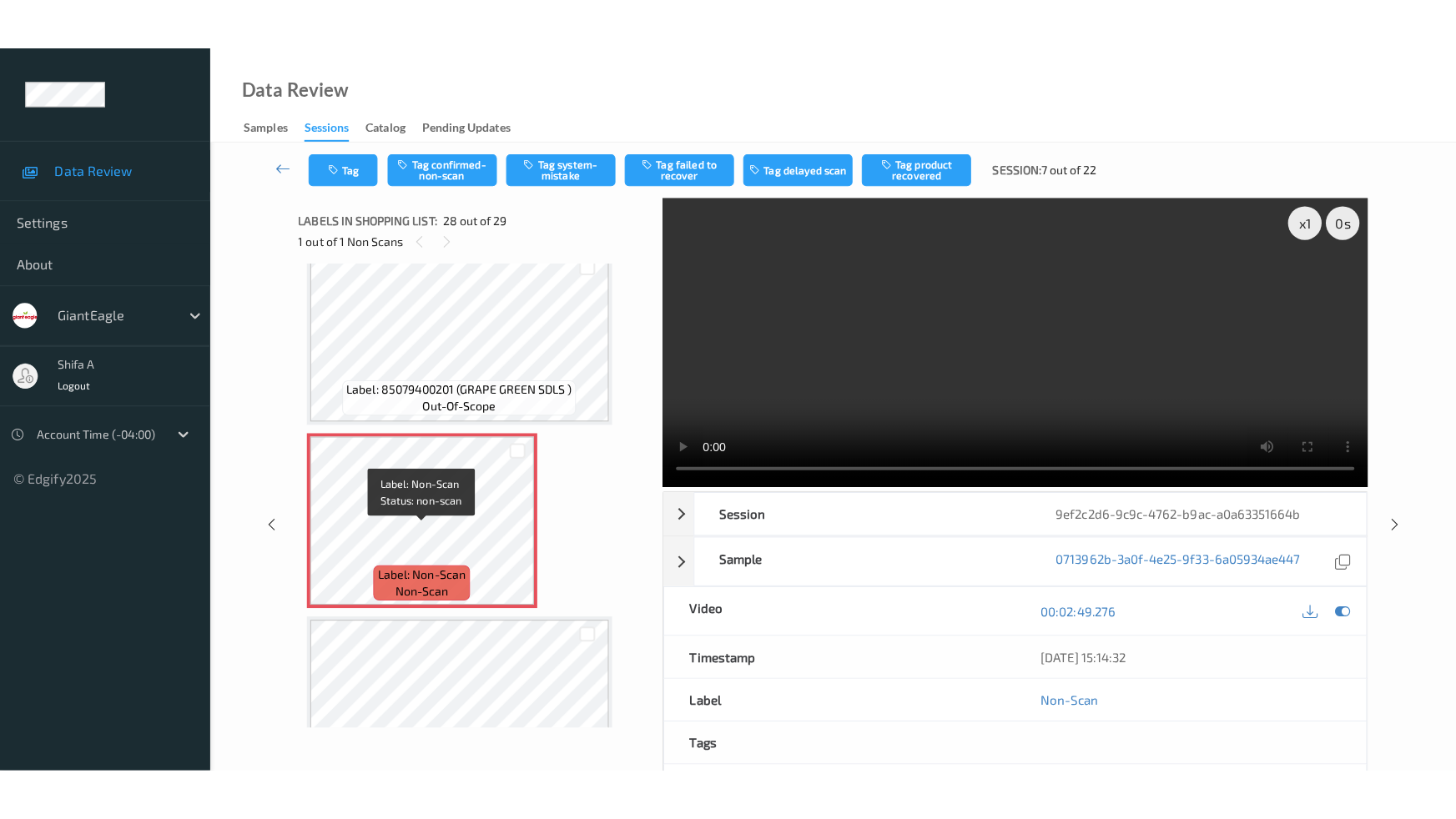 scroll, scrollTop: 4803, scrollLeft: 0, axis: vertical 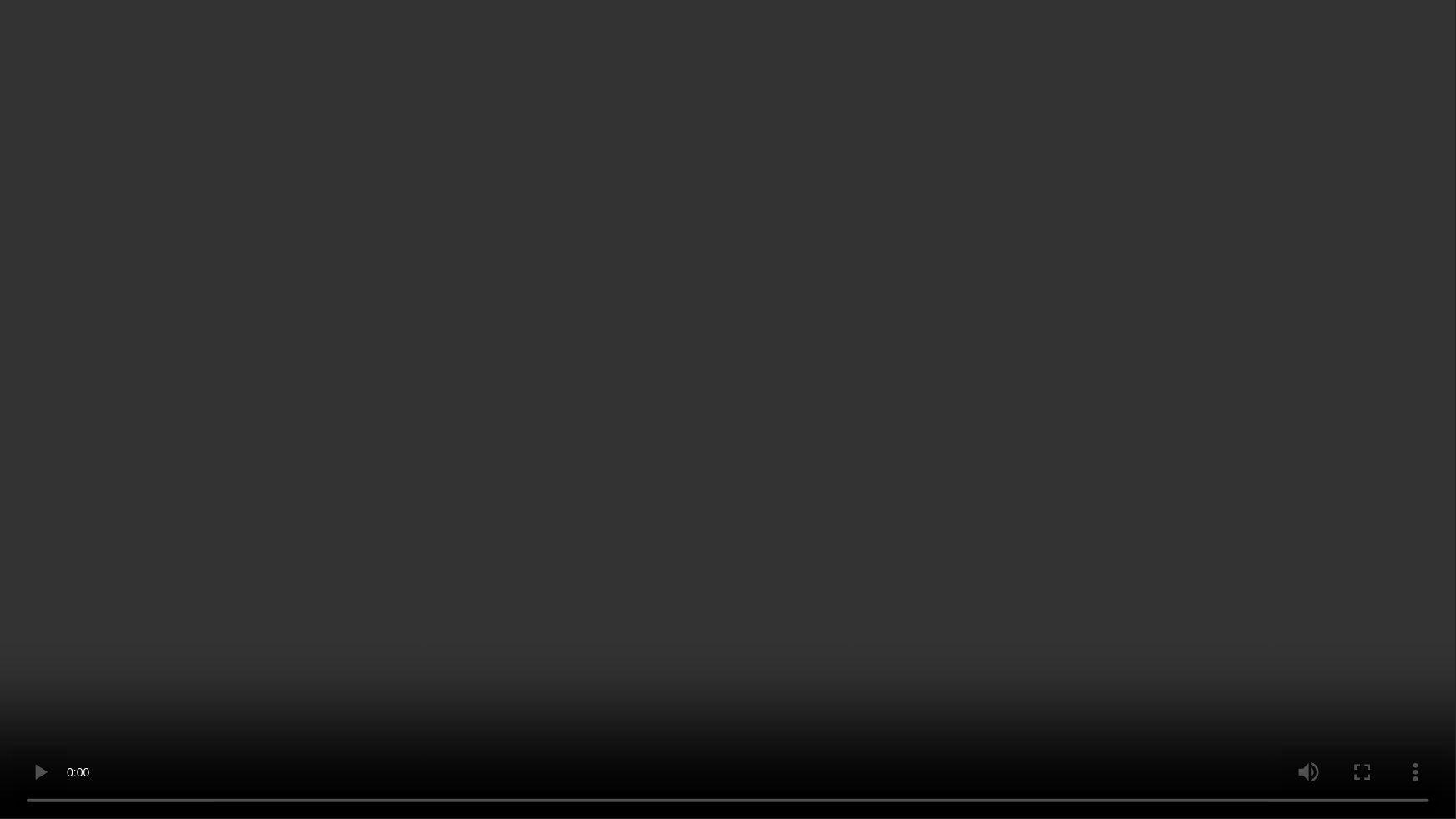 click at bounding box center (728, 410) 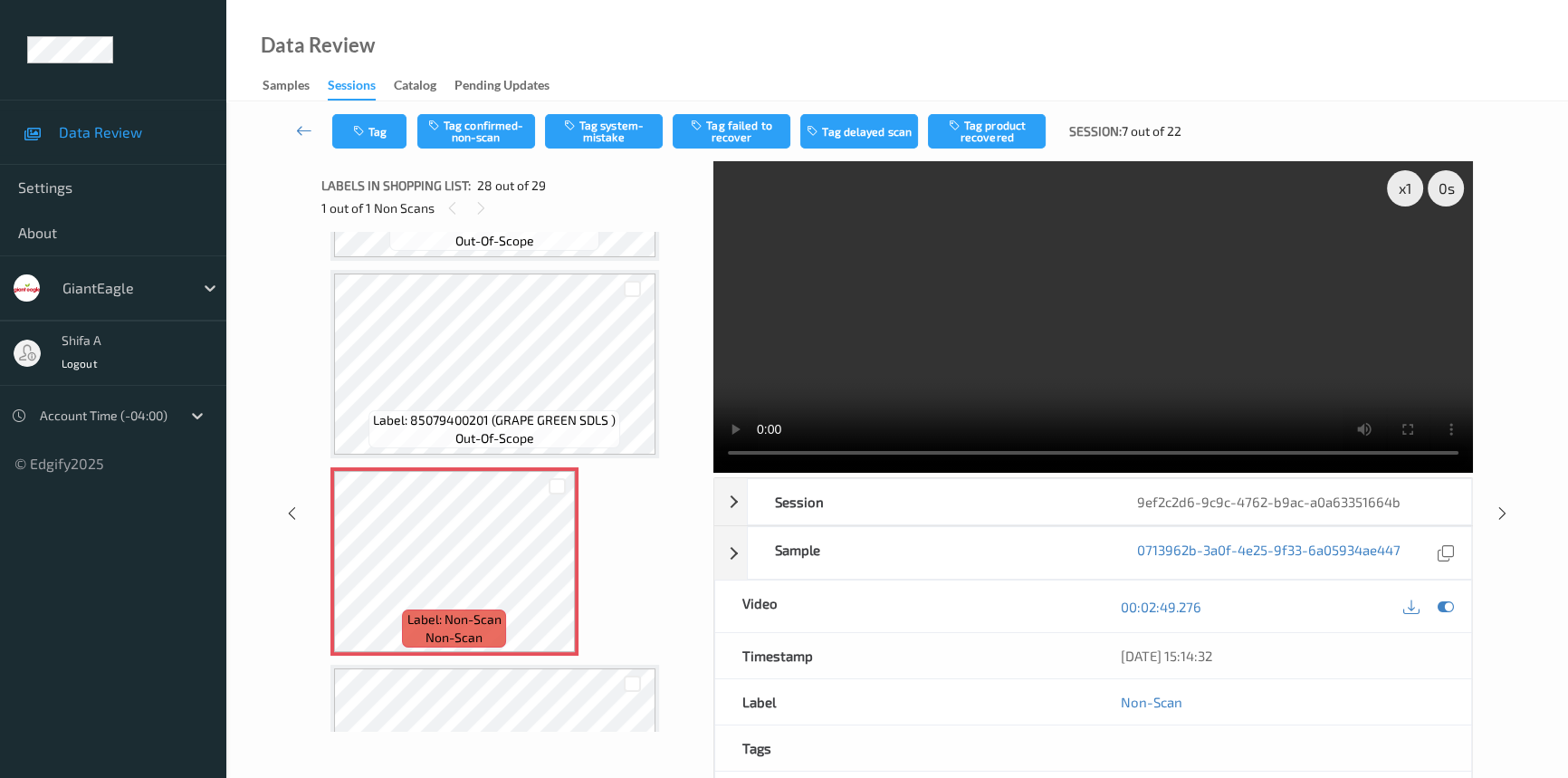 click at bounding box center [1093, 317] 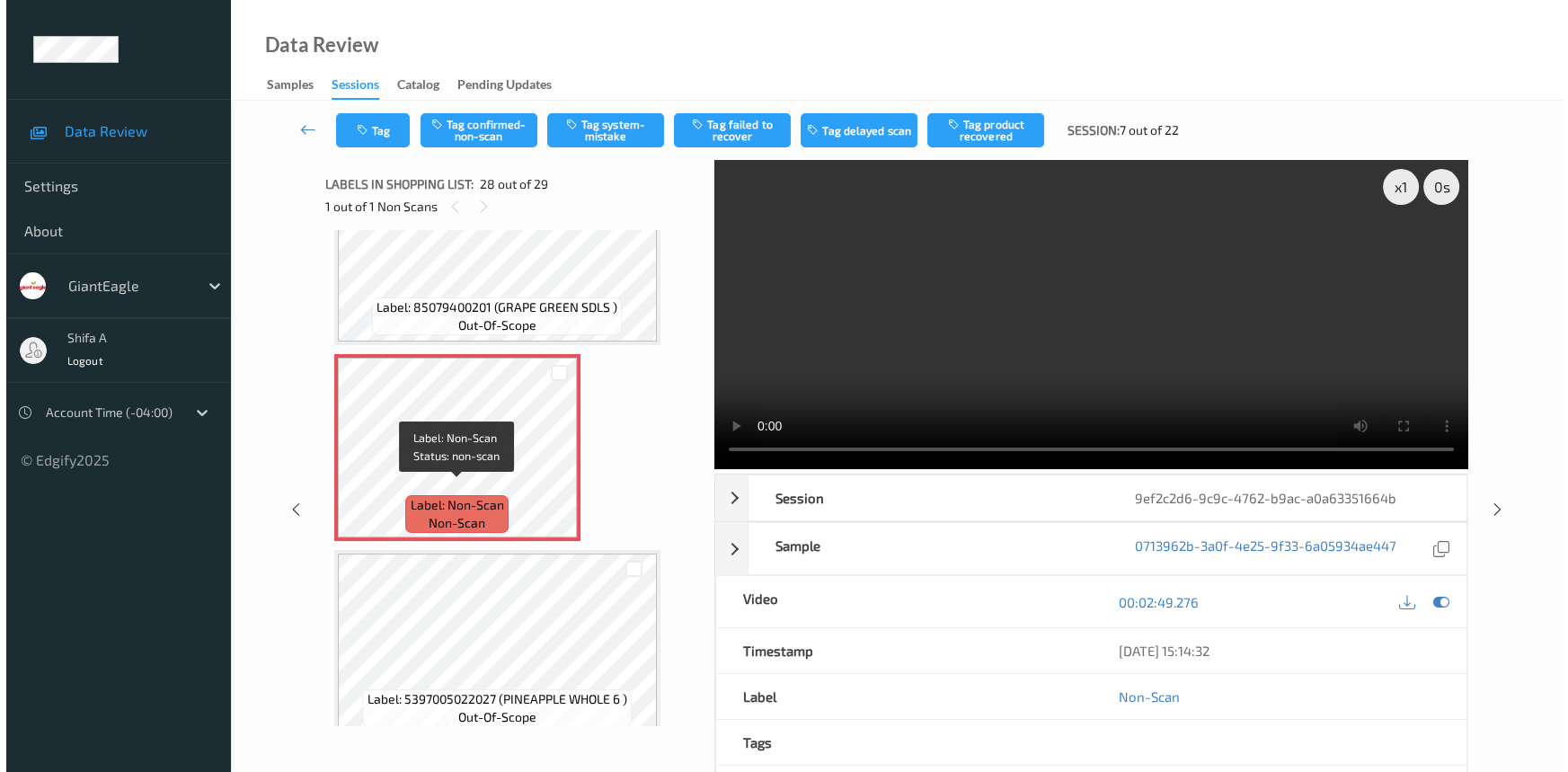 scroll, scrollTop: 5176, scrollLeft: 0, axis: vertical 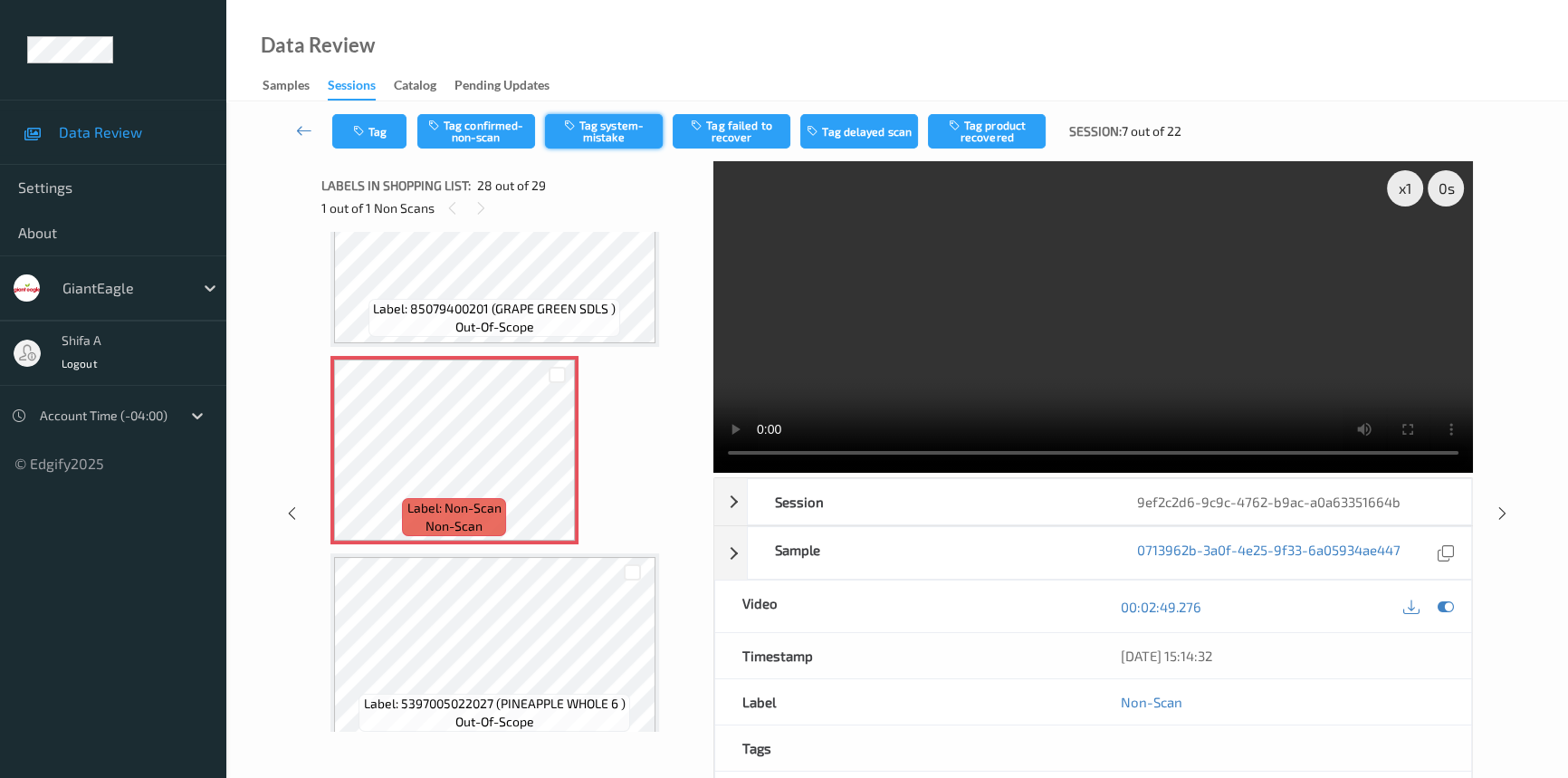 click on "Tag   system-mistake" at bounding box center [604, 131] 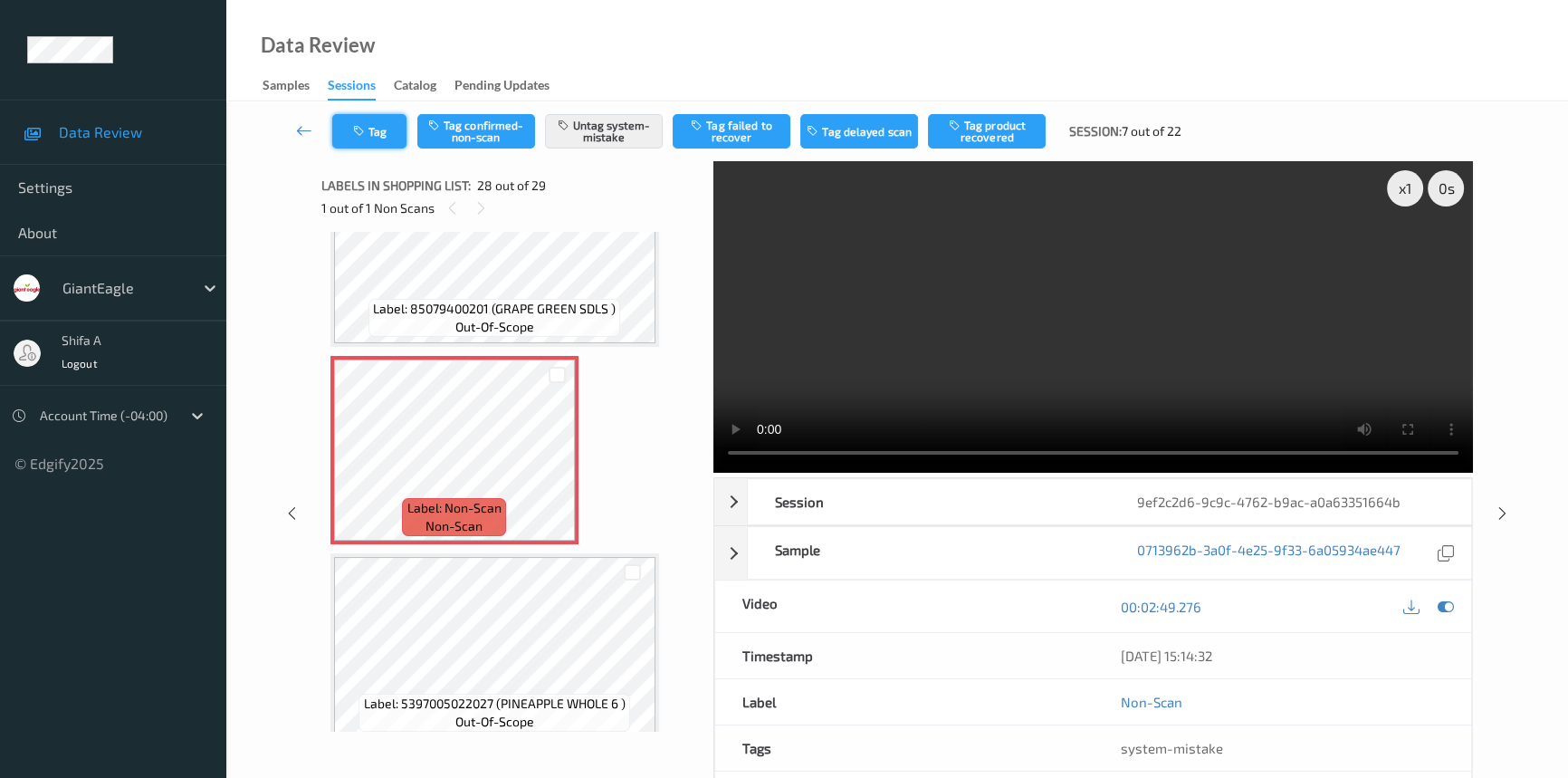 click on "Tag" at bounding box center [369, 131] 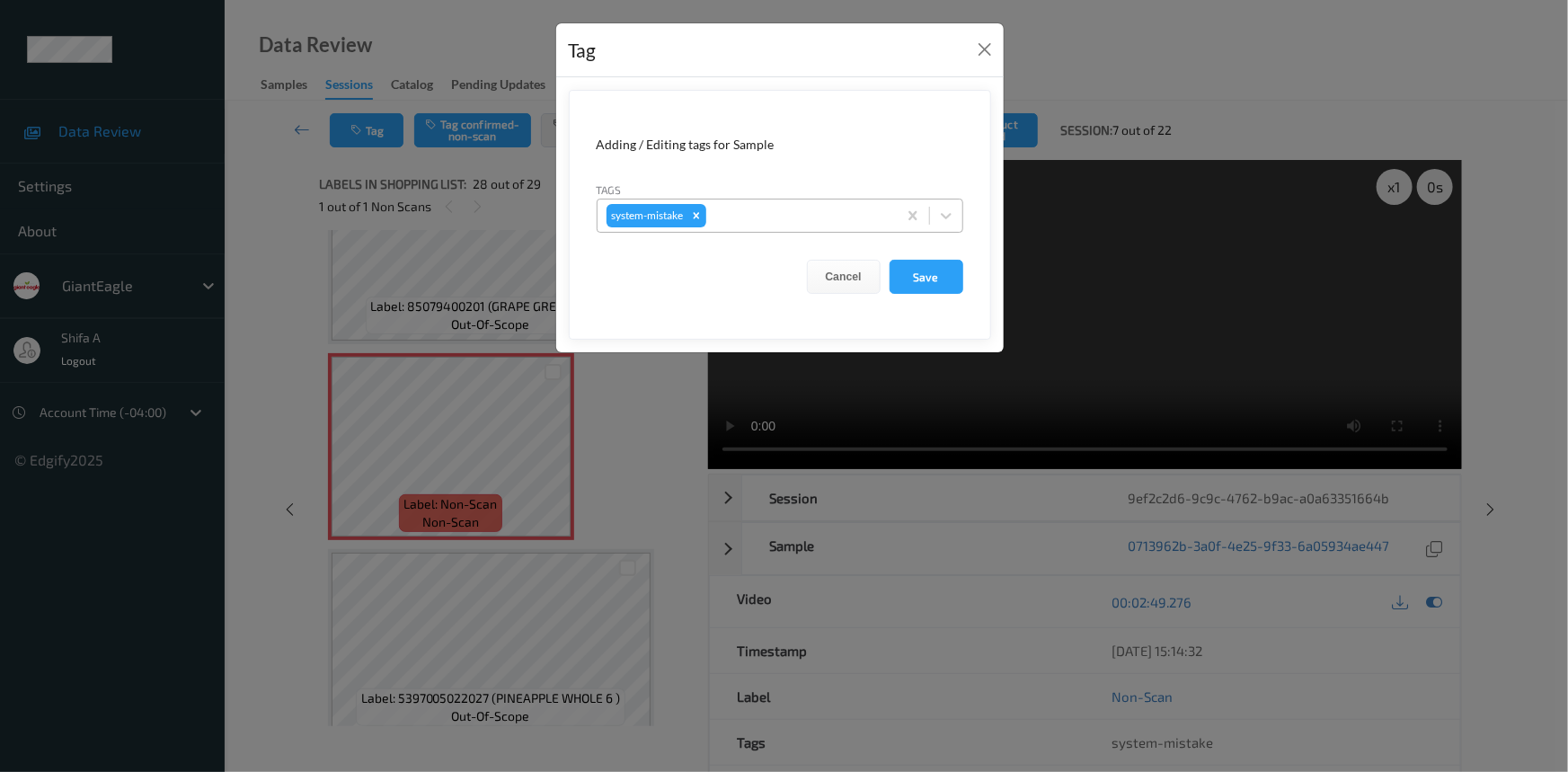 click at bounding box center [799, 216] 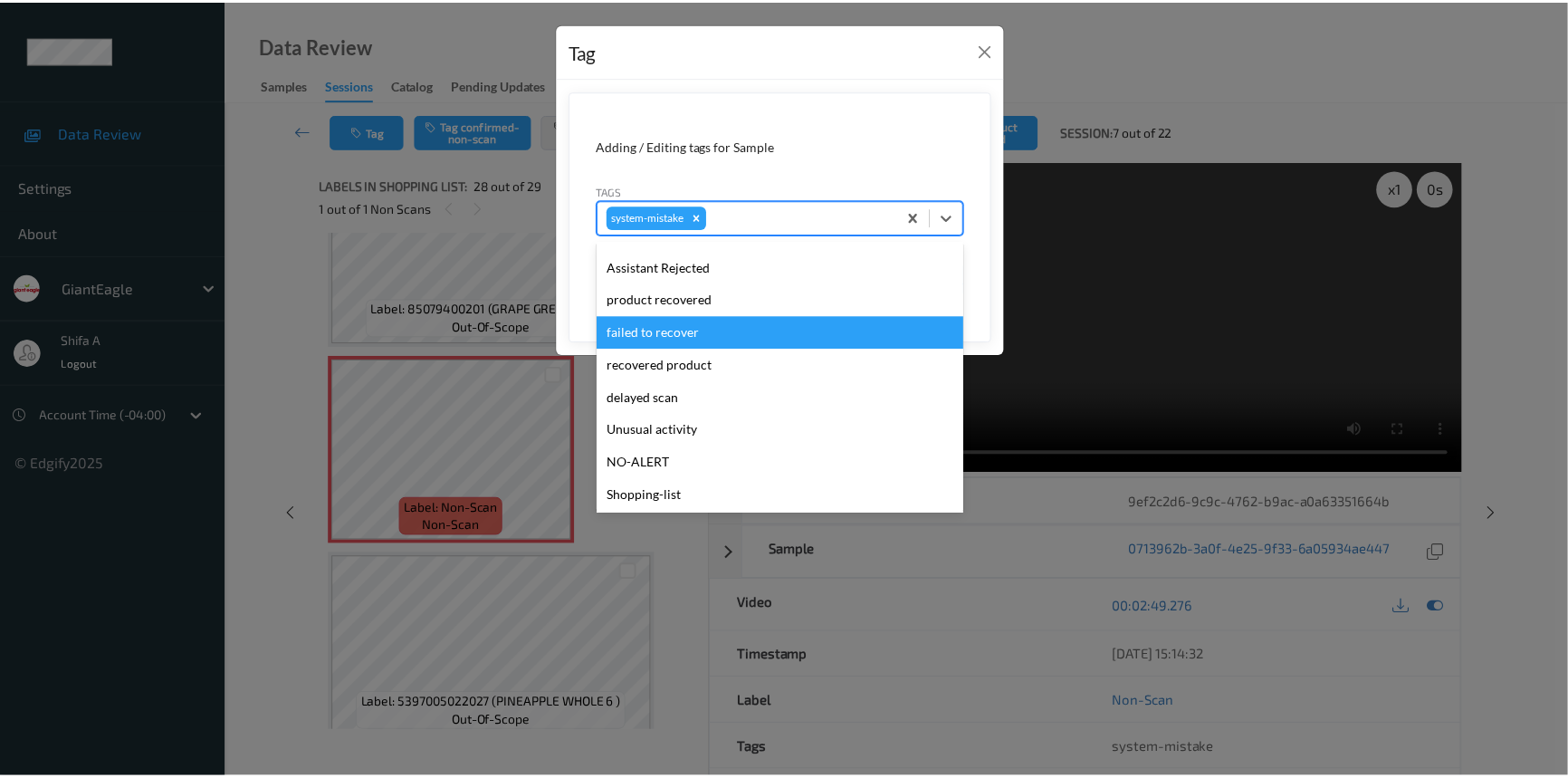 scroll, scrollTop: 159, scrollLeft: 0, axis: vertical 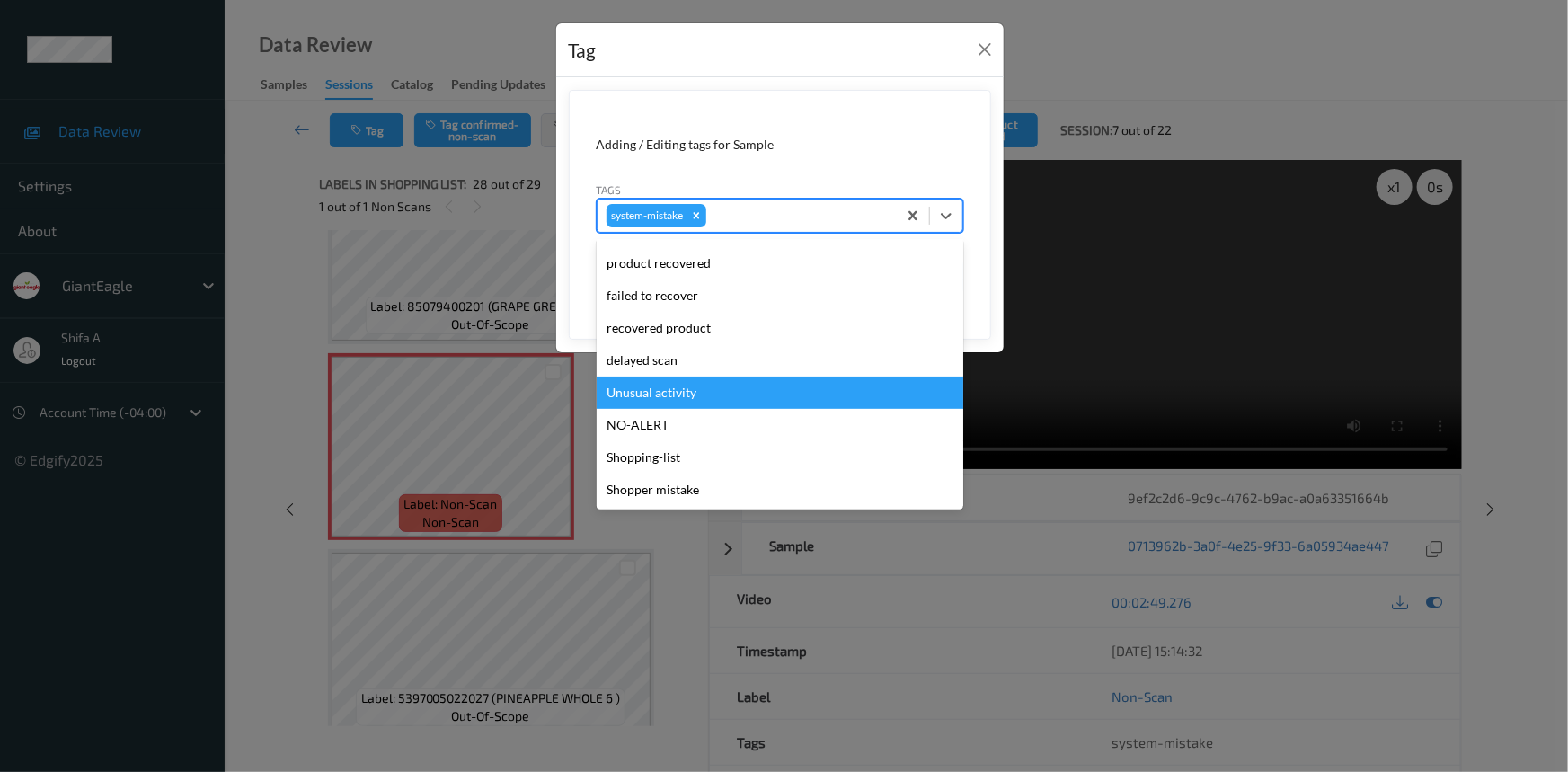 click on "Unusual activity" at bounding box center [780, 393] 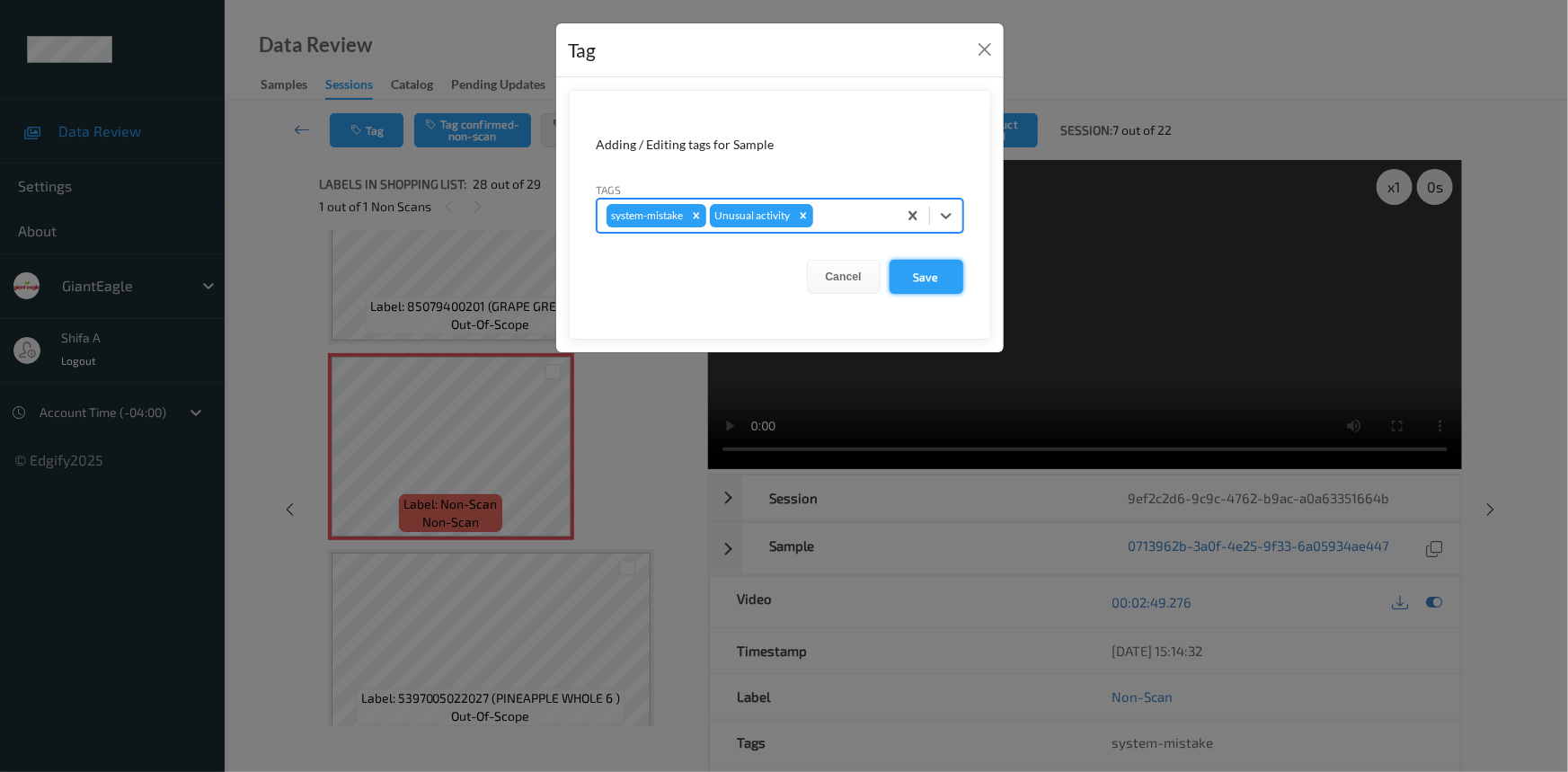 click on "Save" at bounding box center (926, 277) 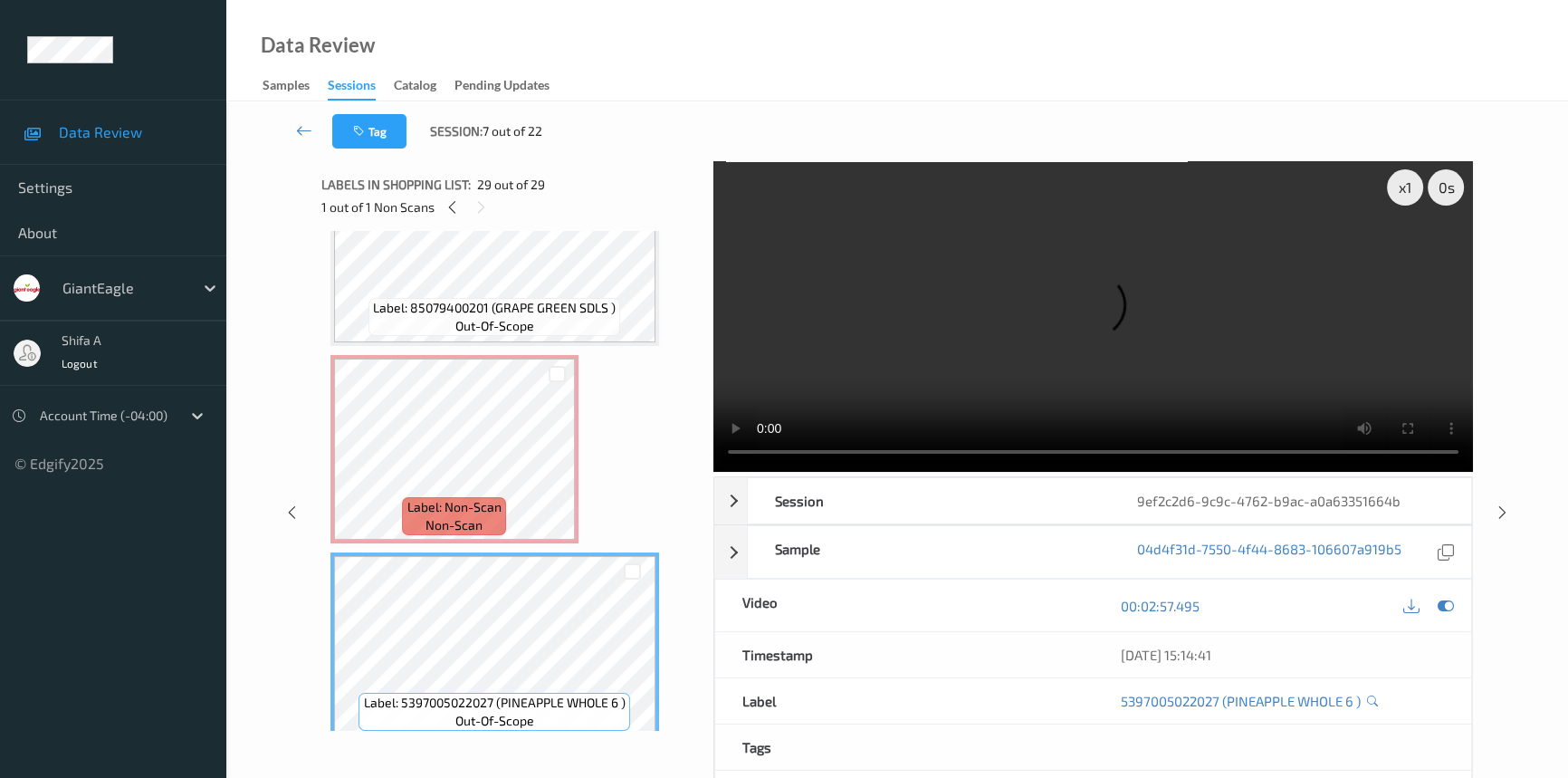 scroll, scrollTop: 0, scrollLeft: 0, axis: both 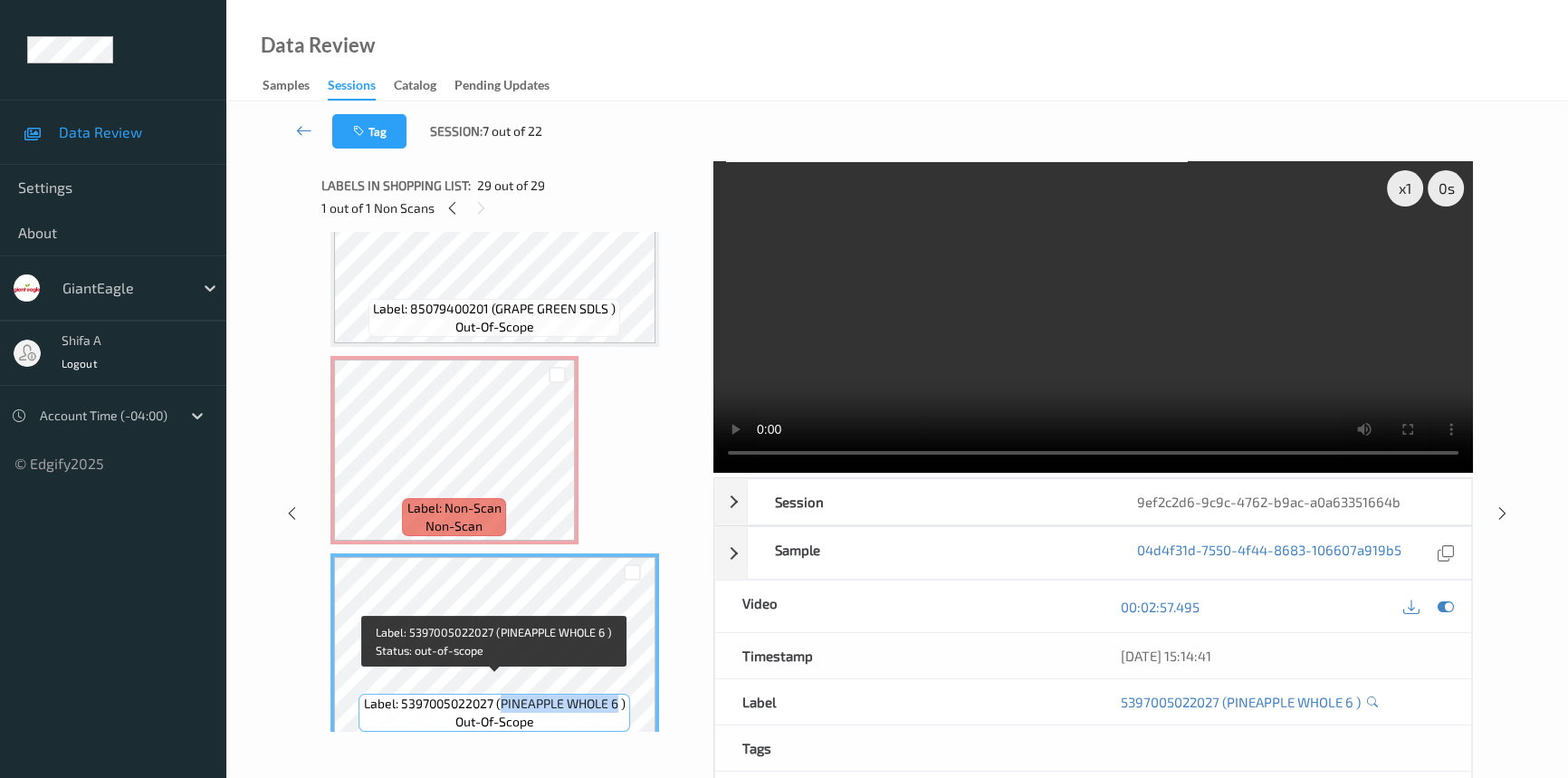 drag, startPoint x: 501, startPoint y: 681, endPoint x: 615, endPoint y: 685, distance: 114.07015 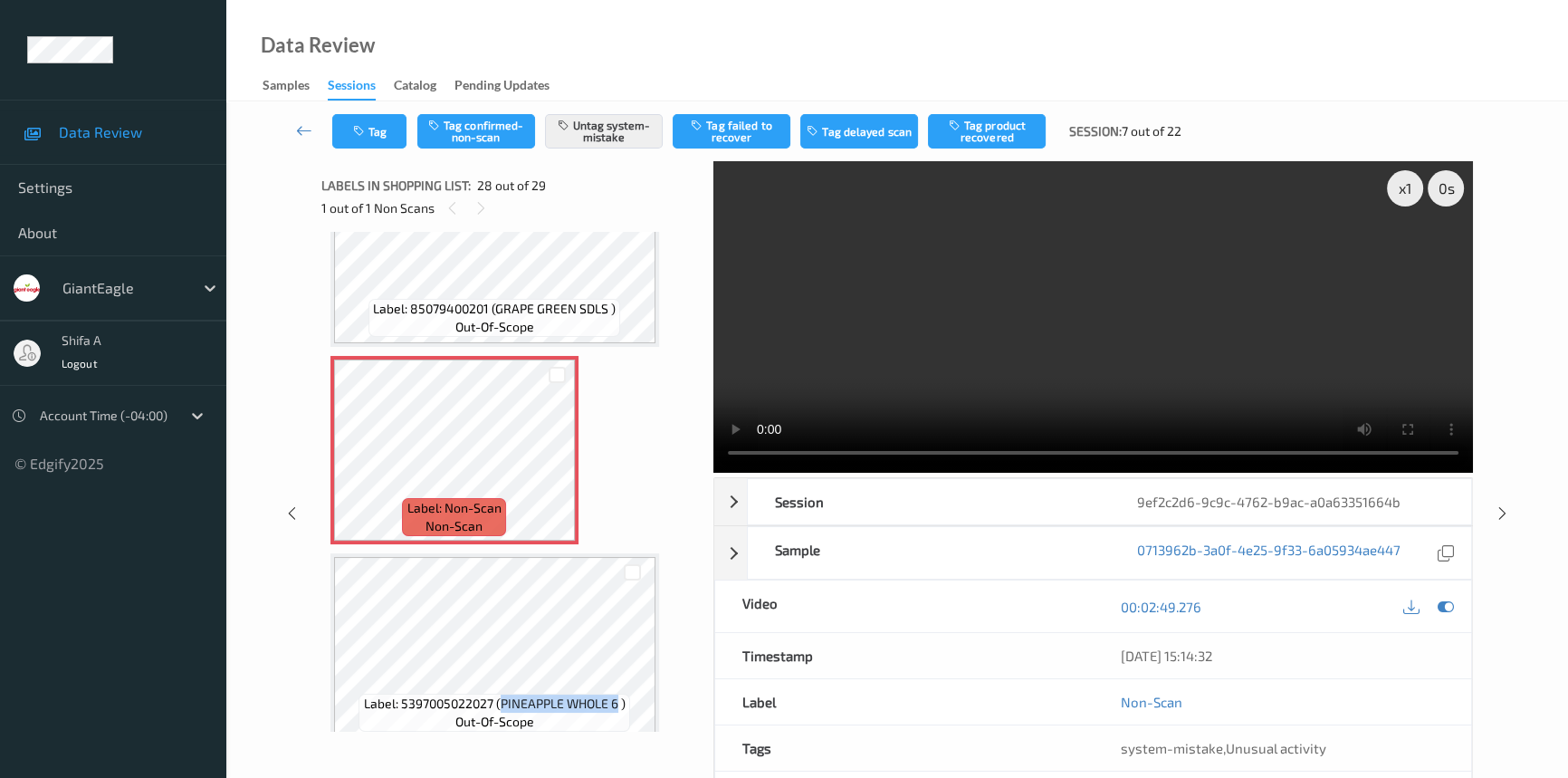 click at bounding box center (304, 130) 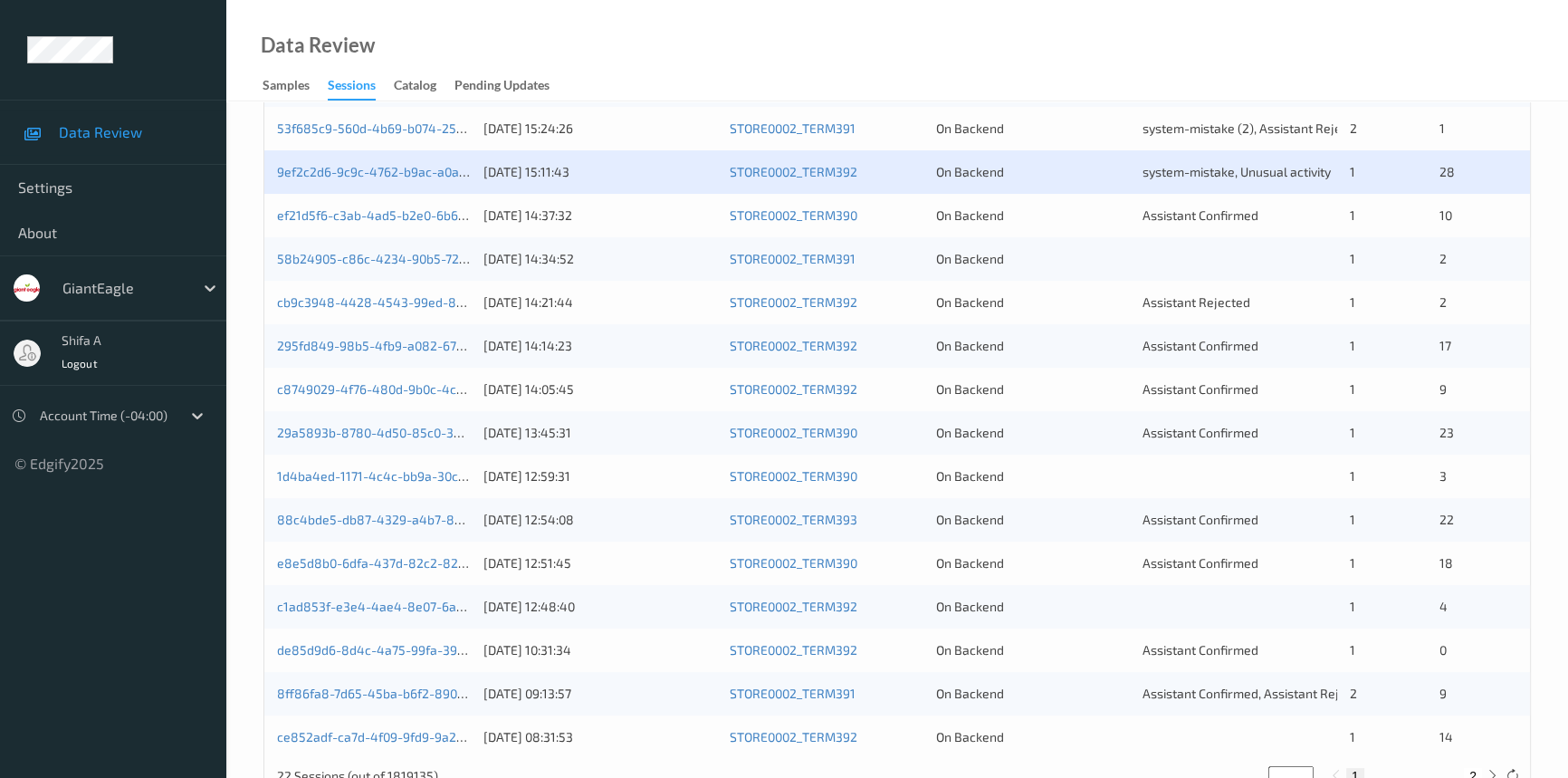 scroll, scrollTop: 563, scrollLeft: 0, axis: vertical 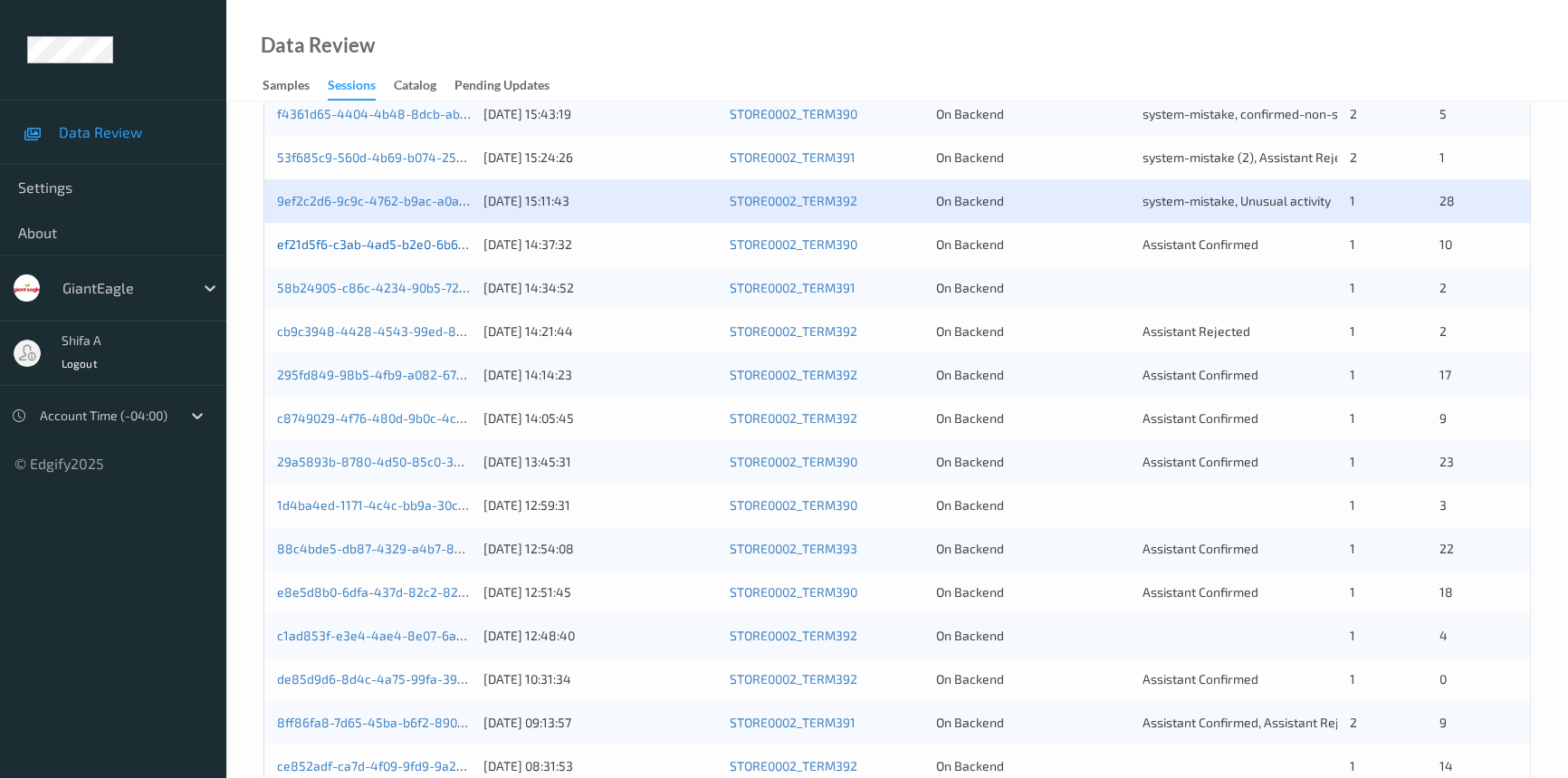 click on "ef21d5f6-c3ab-4ad5-b2e0-6b6567ba9ffc" at bounding box center (397, 244) 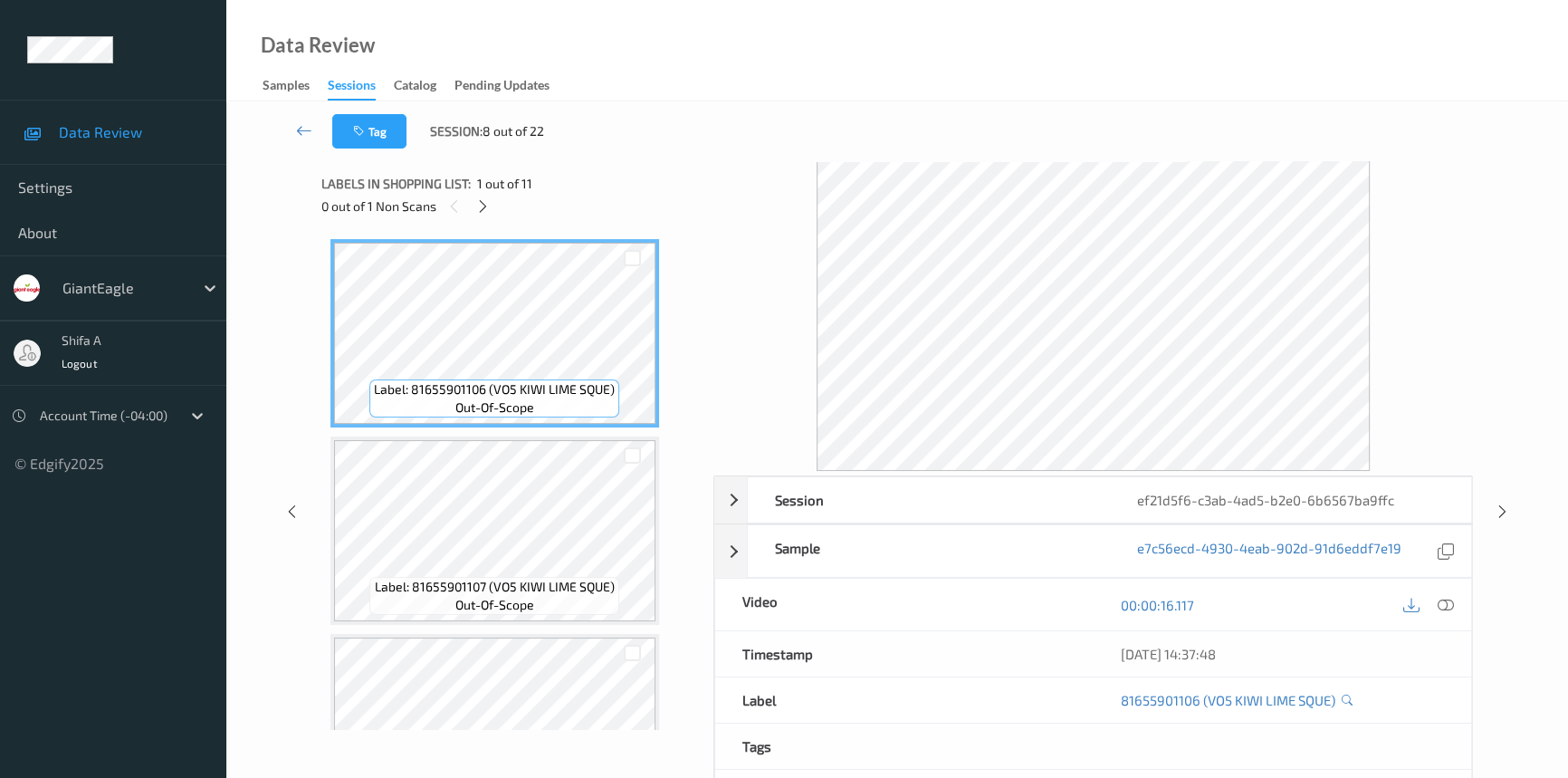 scroll, scrollTop: 0, scrollLeft: 0, axis: both 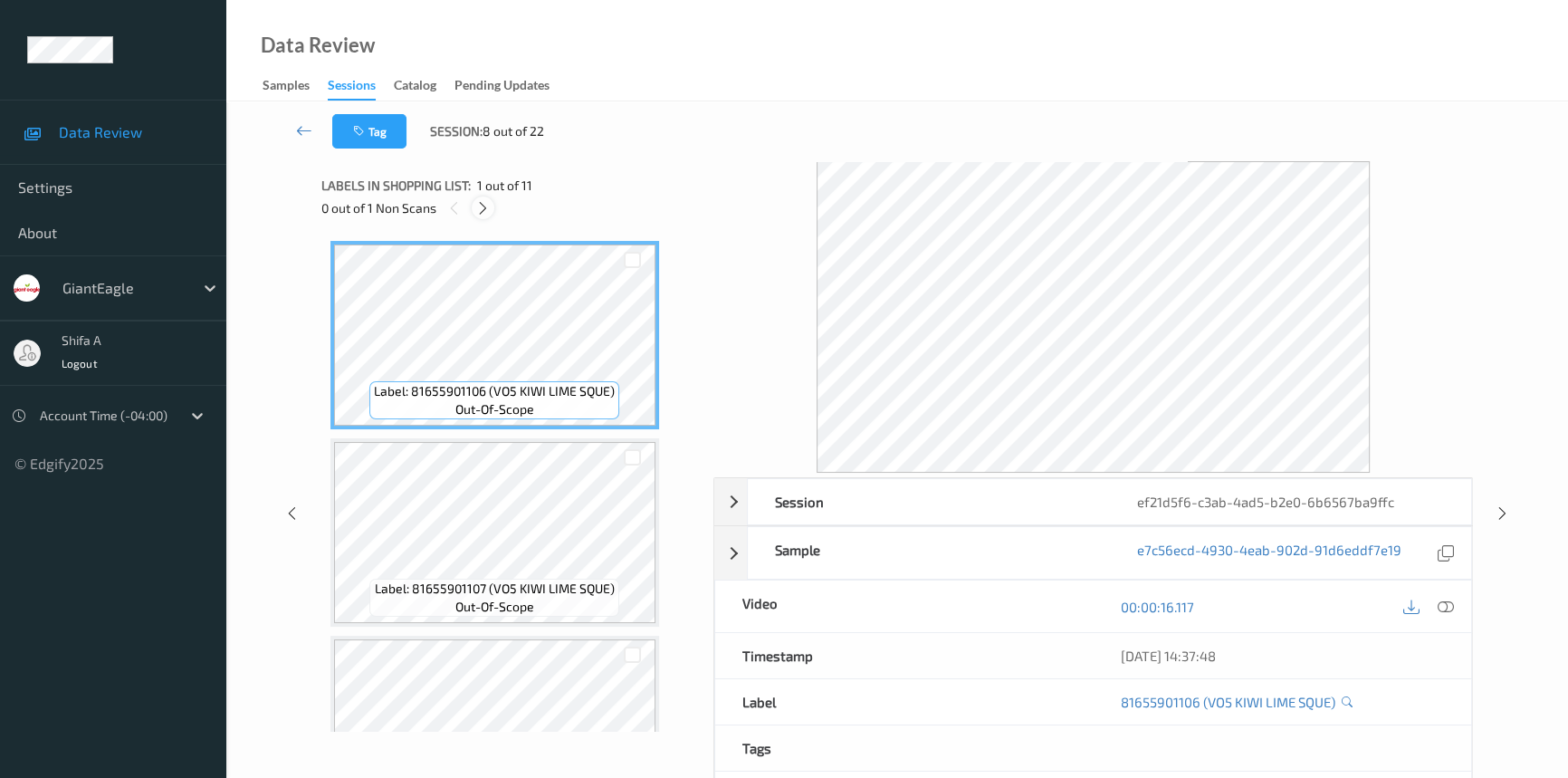 click at bounding box center [483, 207] 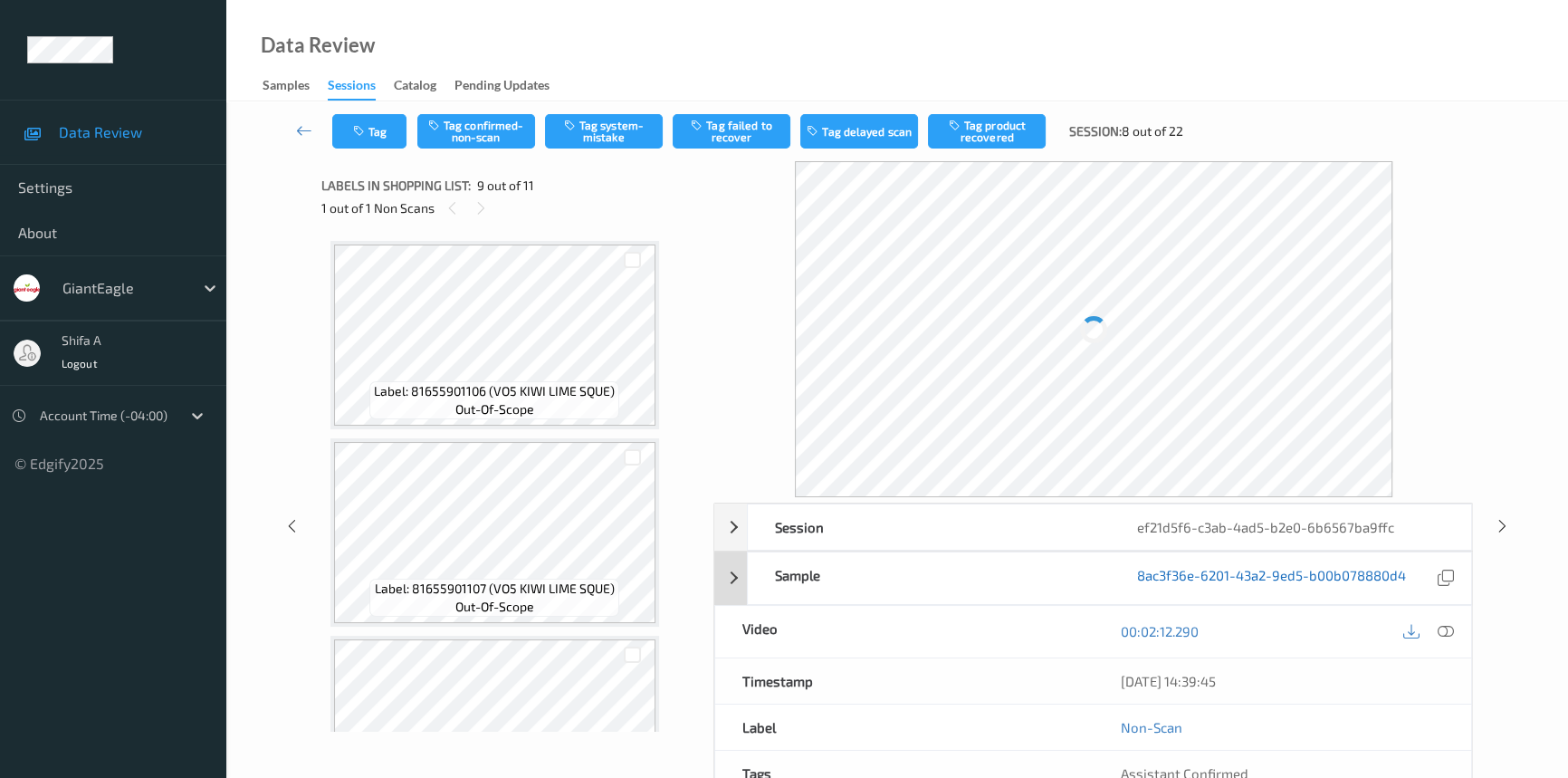 scroll, scrollTop: 1386, scrollLeft: 0, axis: vertical 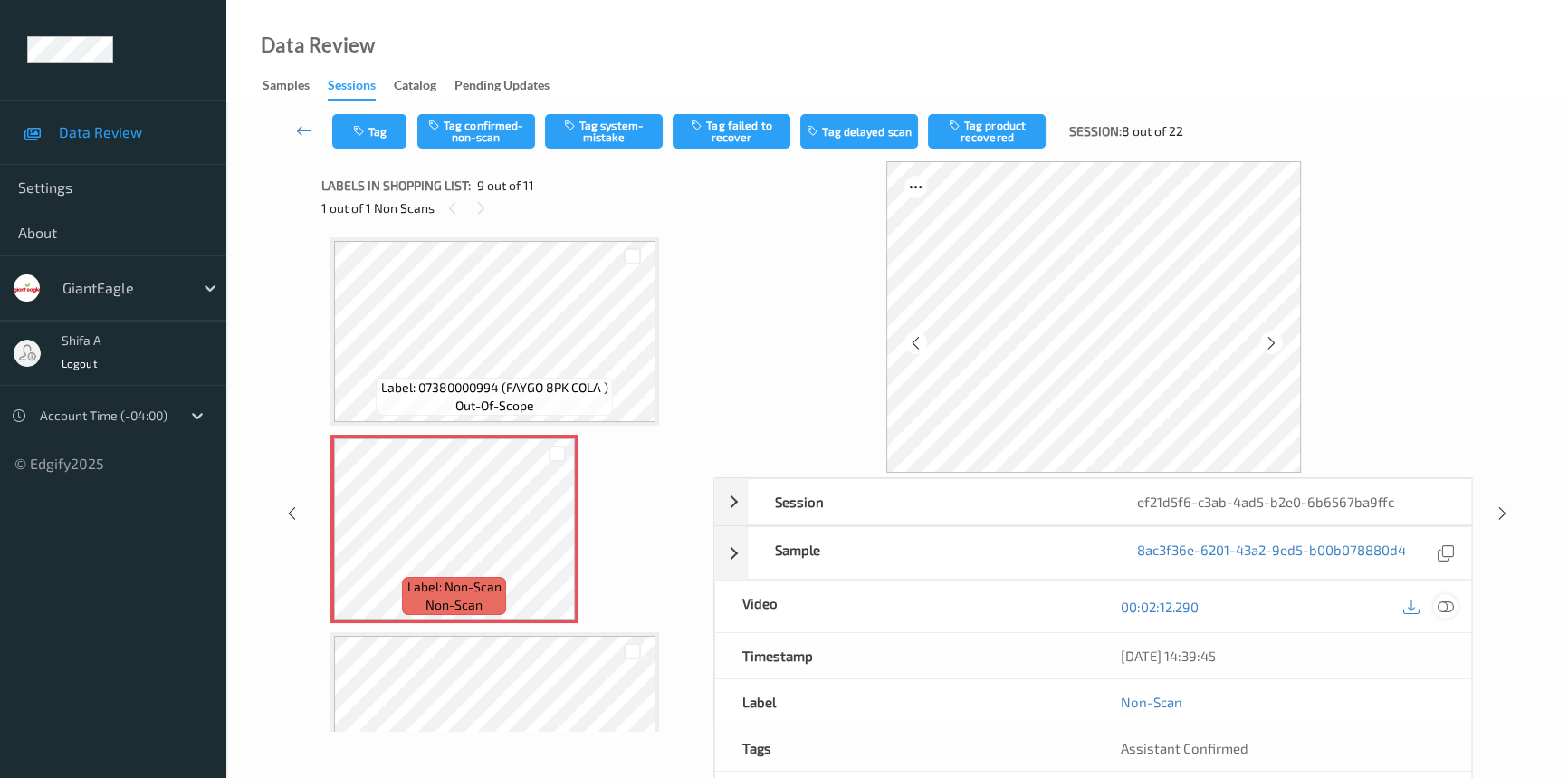 click at bounding box center (1446, 607) 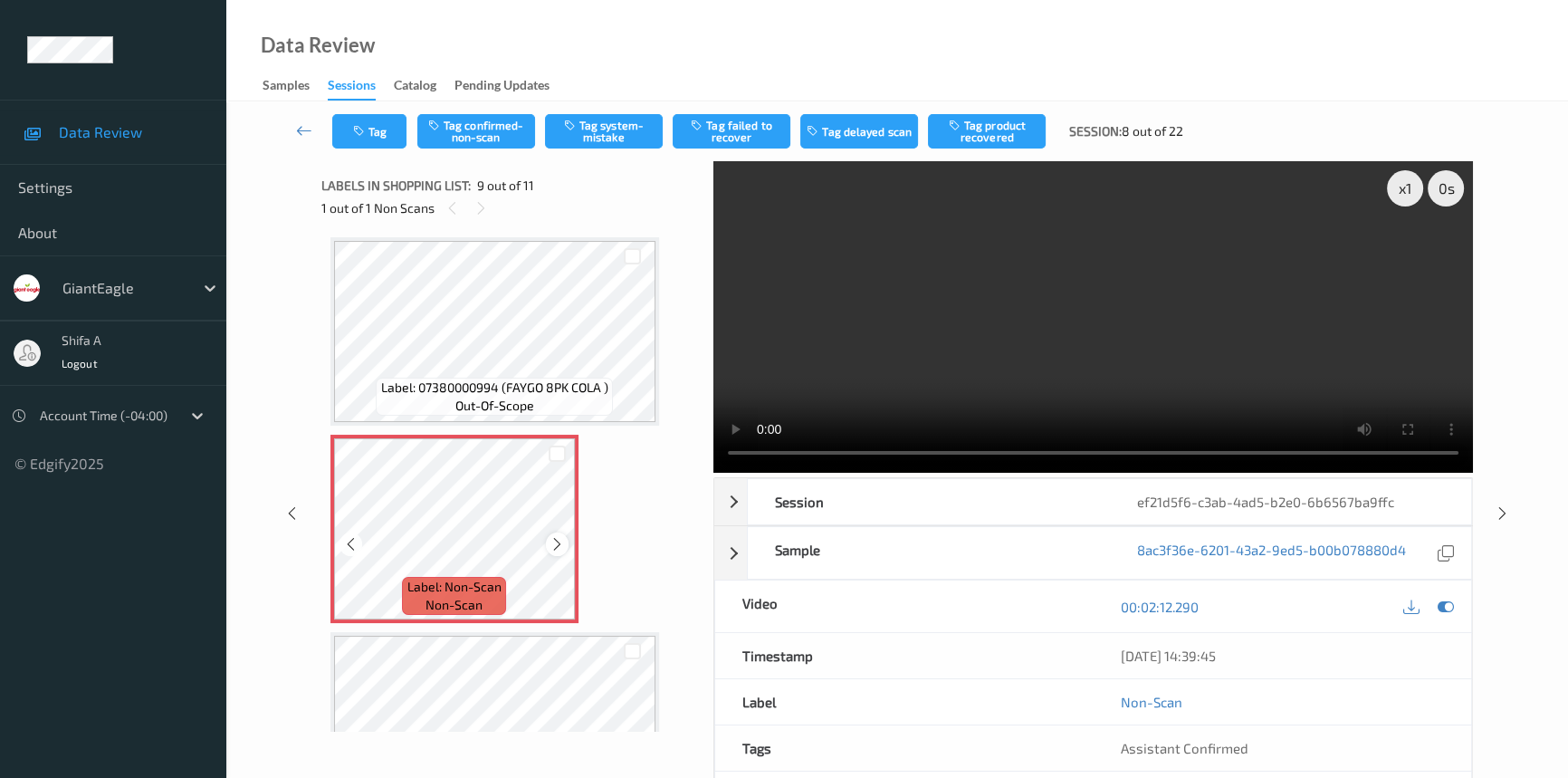 click at bounding box center [557, 544] 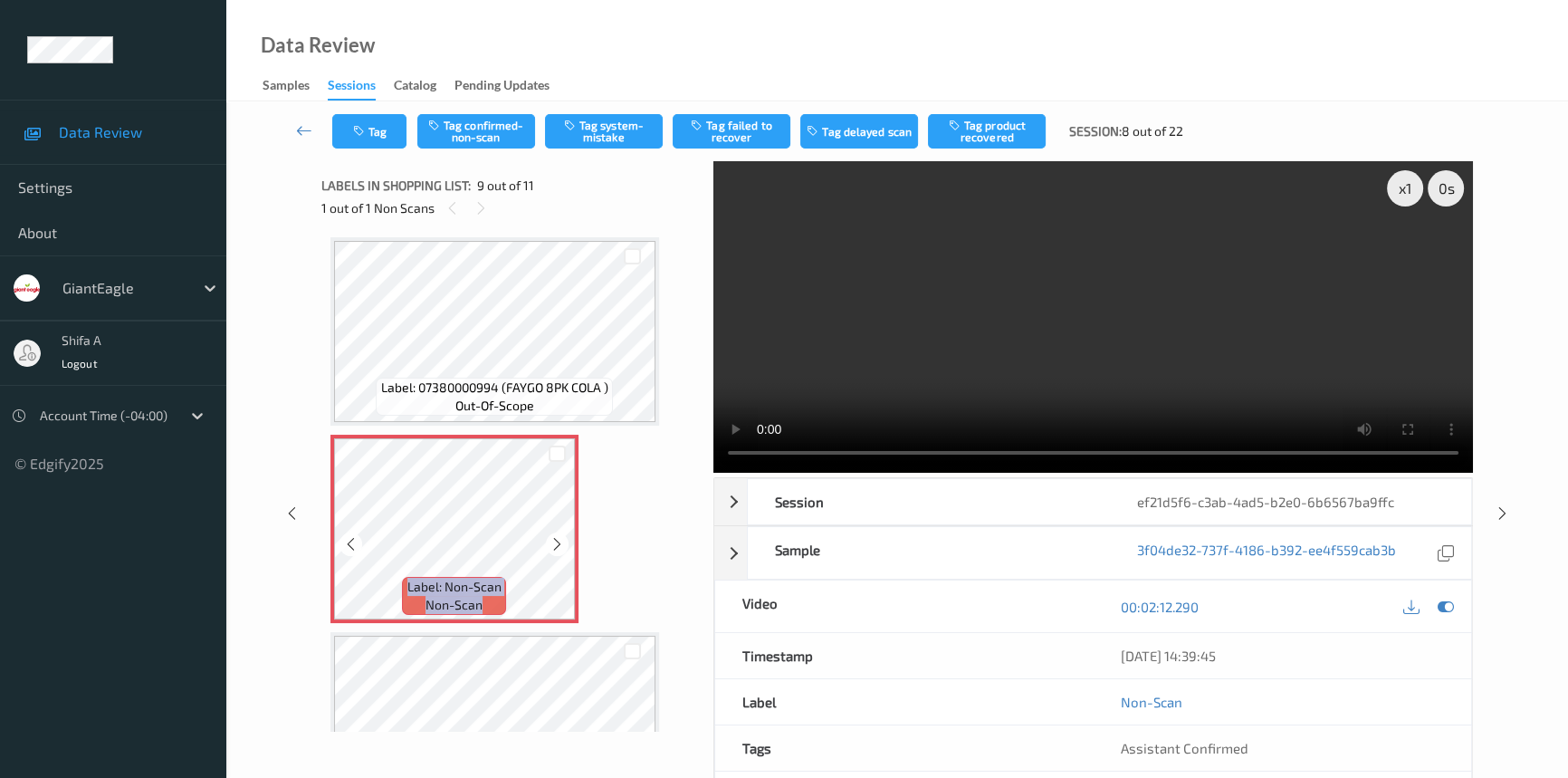 click at bounding box center [557, 544] 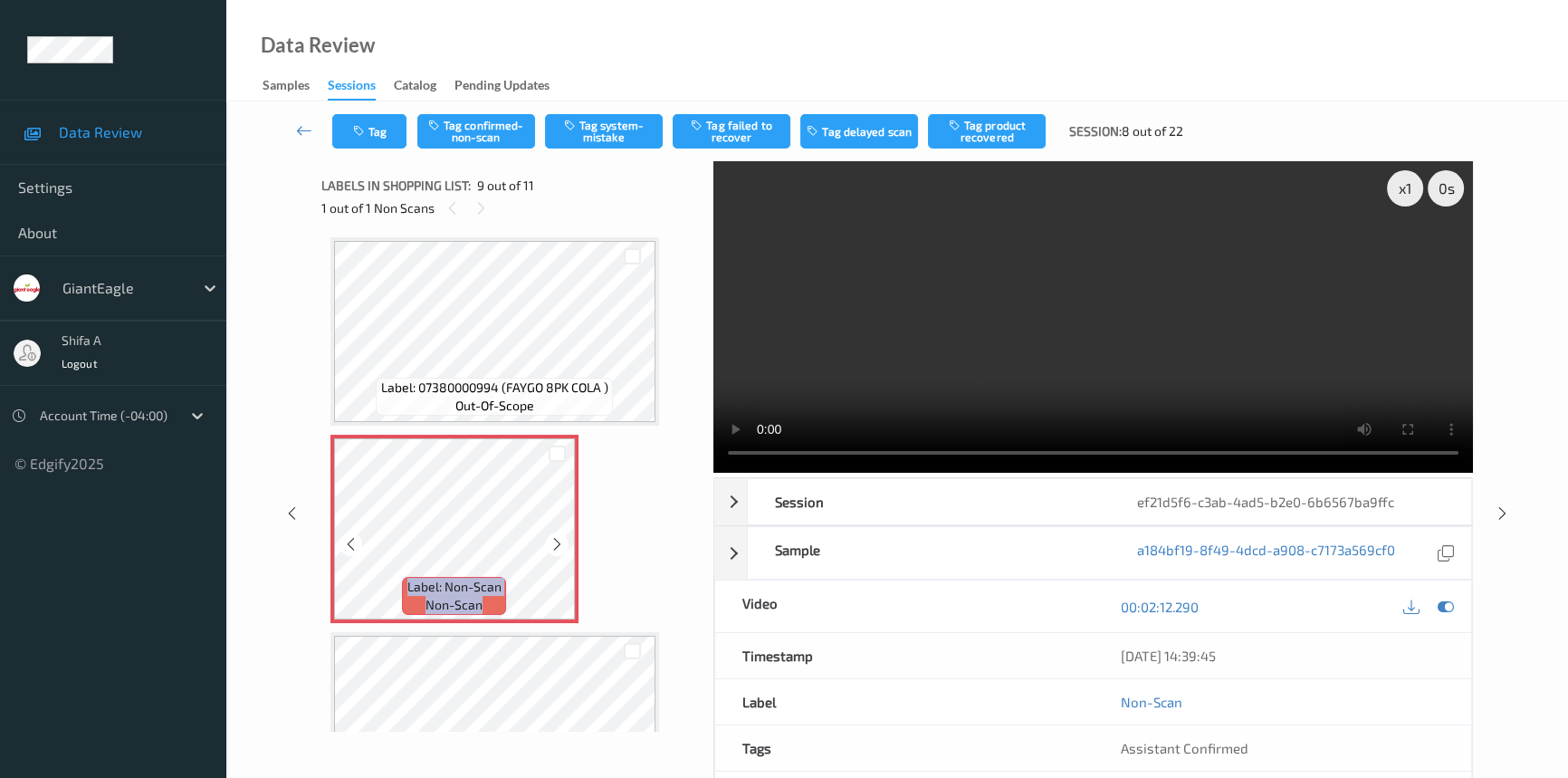 click at bounding box center (557, 544) 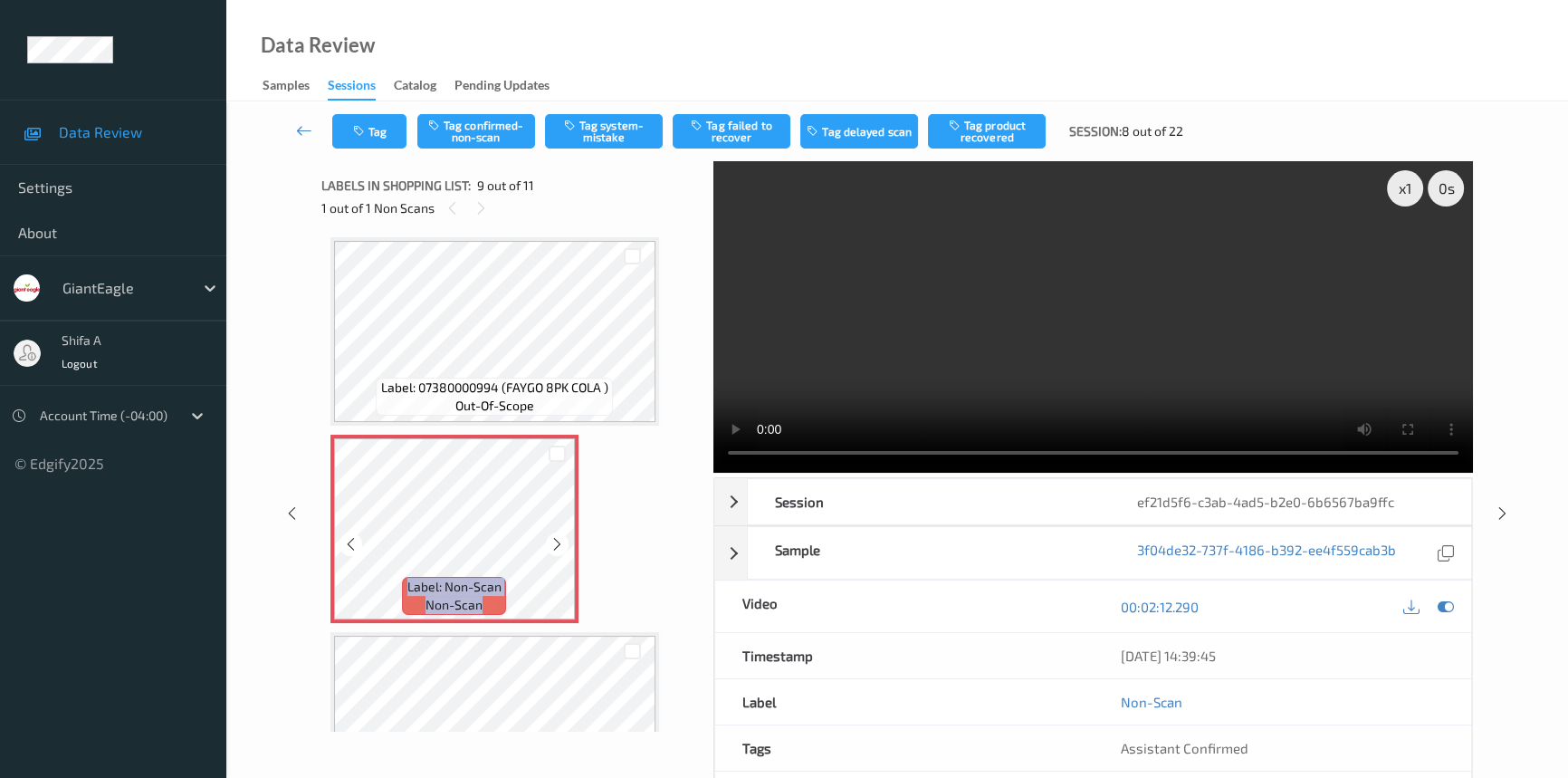 click at bounding box center [557, 544] 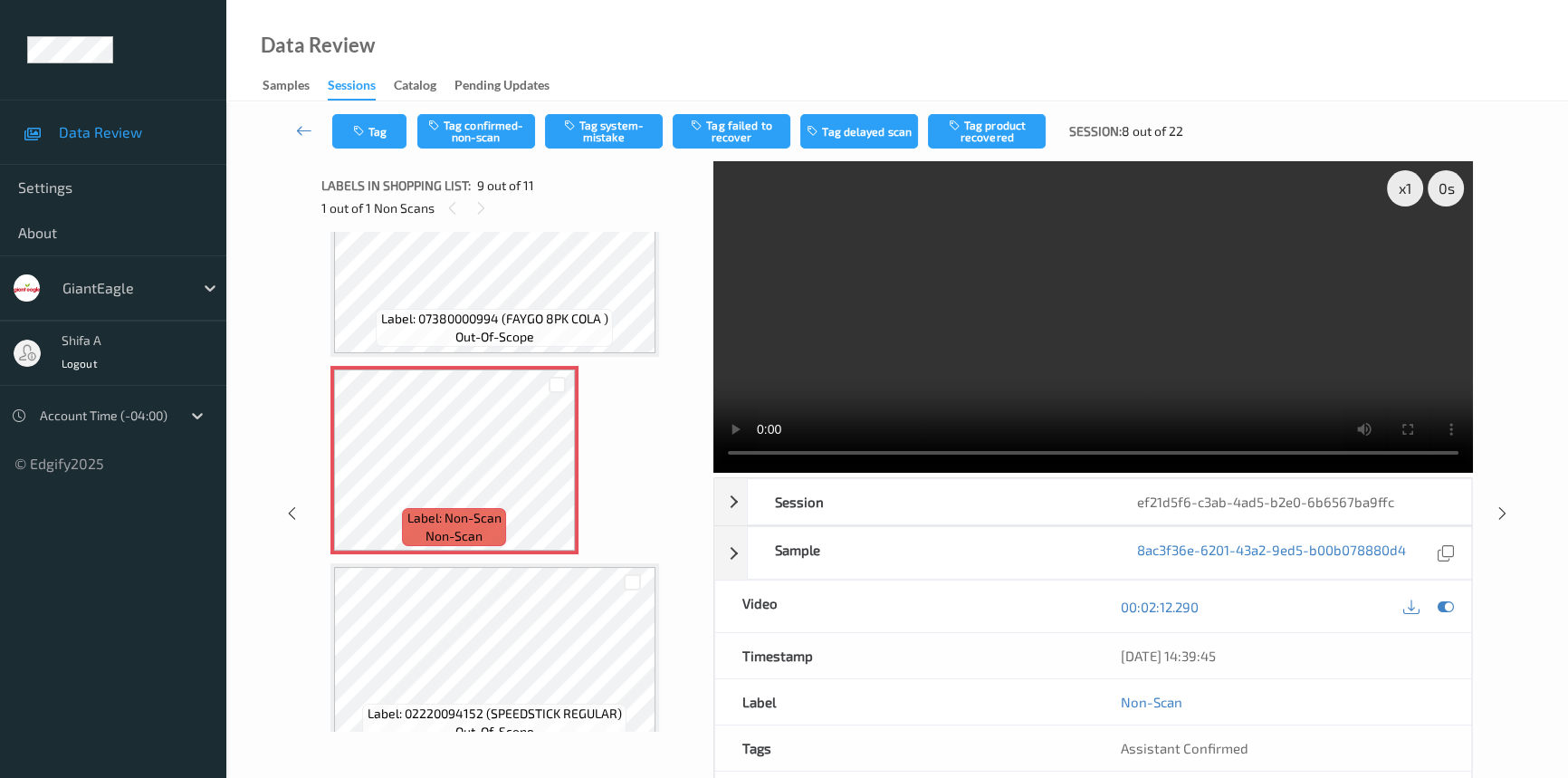 scroll, scrollTop: 1468, scrollLeft: 0, axis: vertical 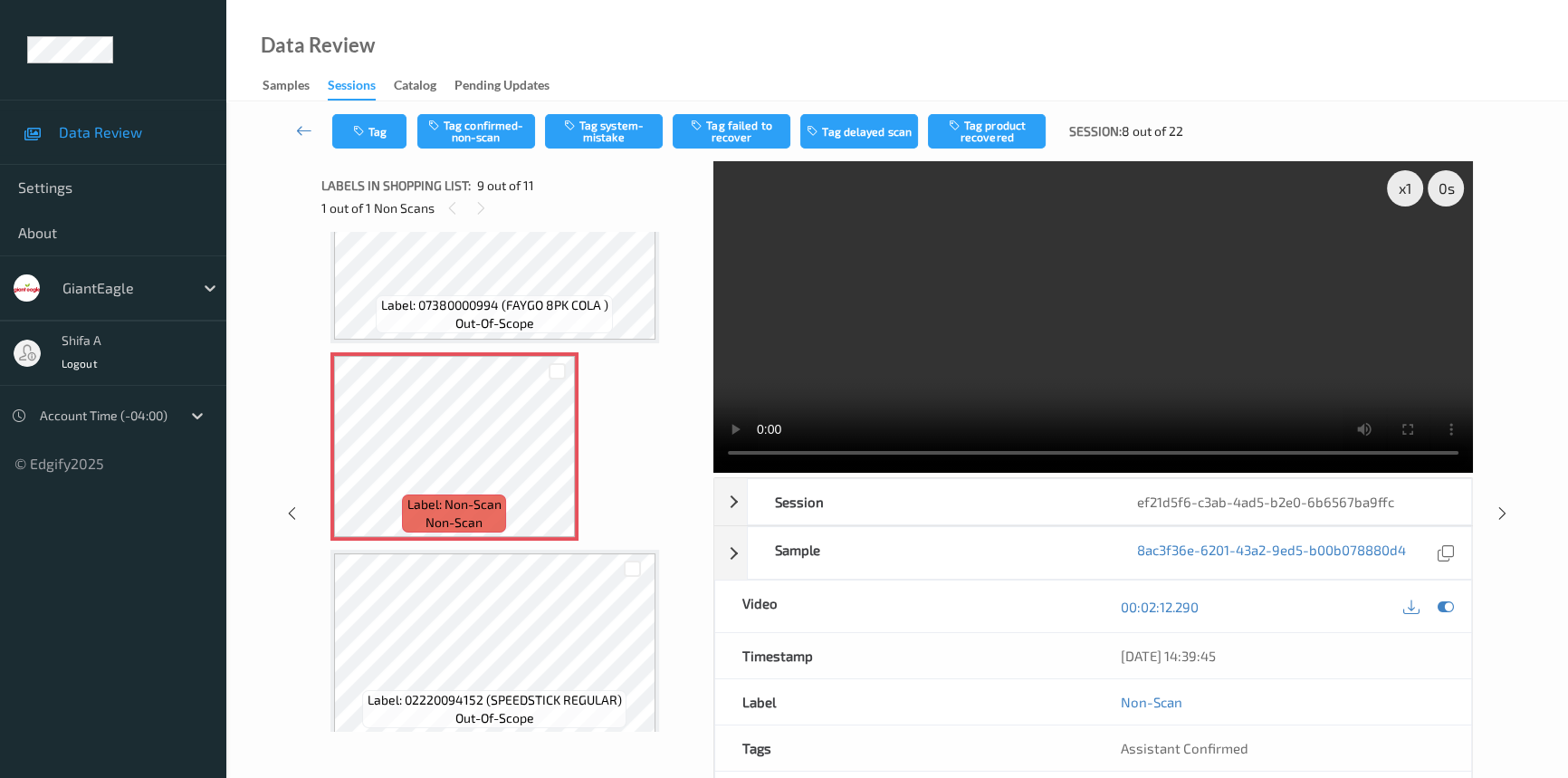 type 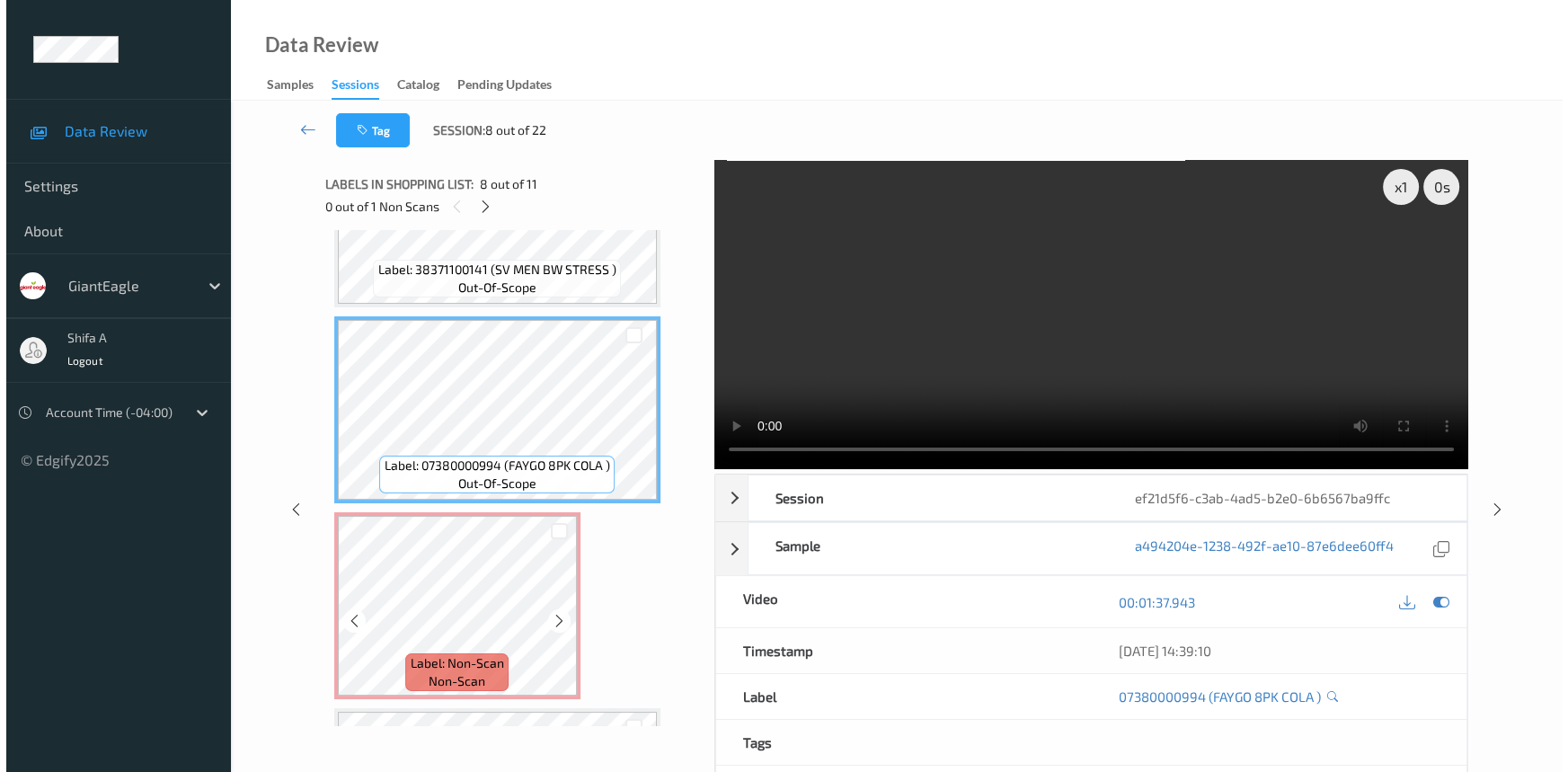 scroll, scrollTop: 1457, scrollLeft: 0, axis: vertical 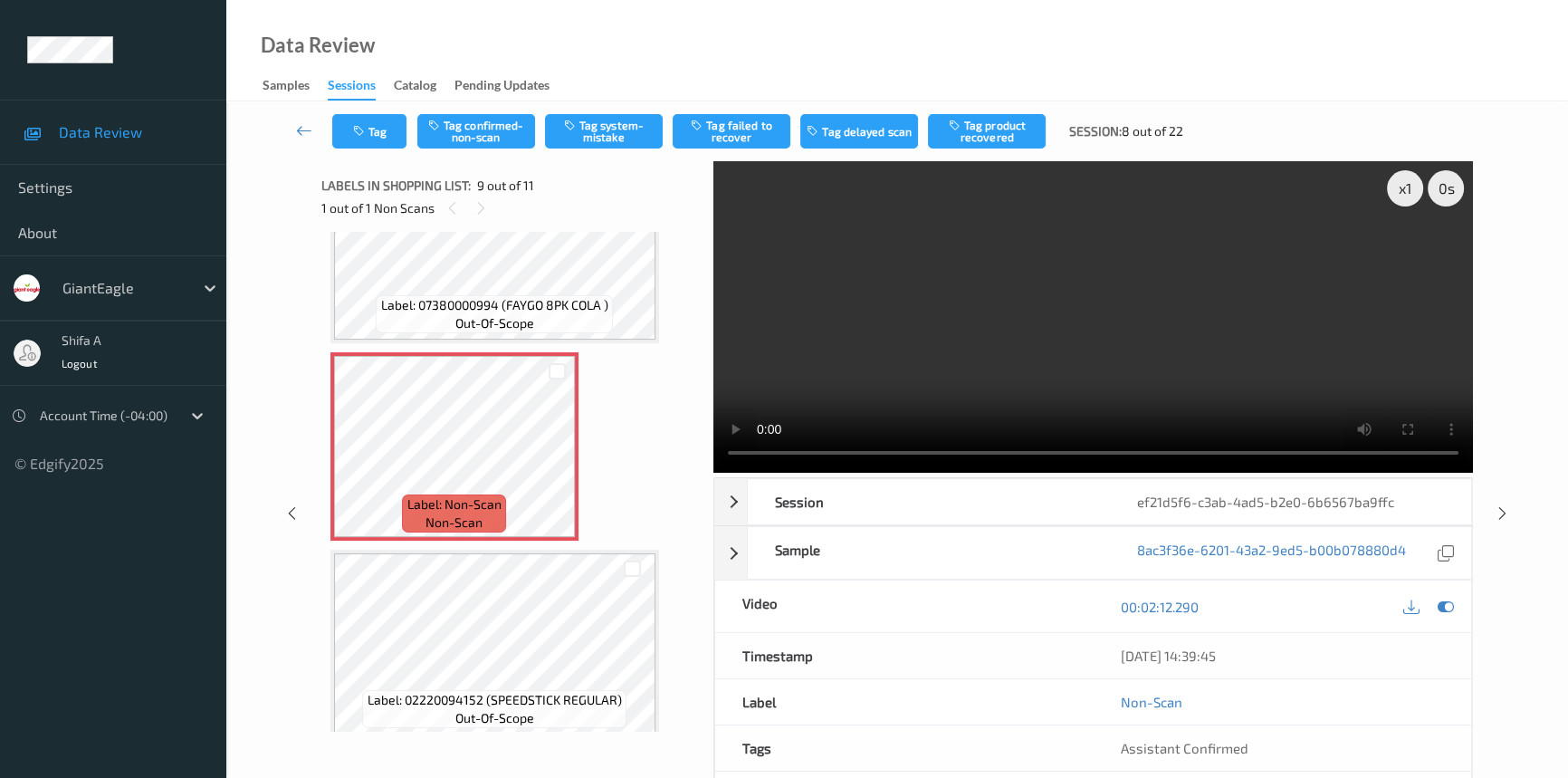 click at bounding box center (1093, 317) 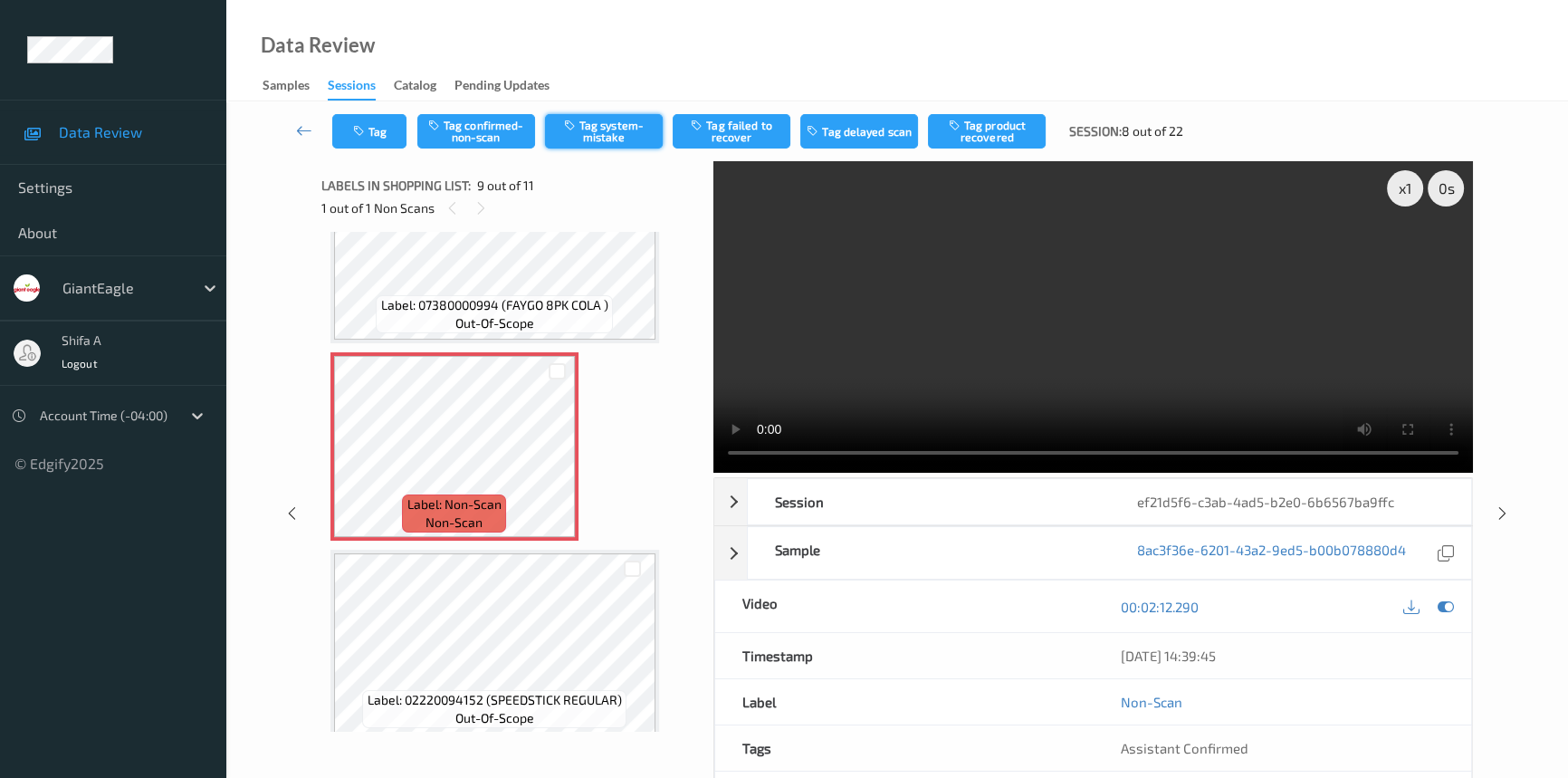 click on "Tag   system-mistake" at bounding box center (604, 131) 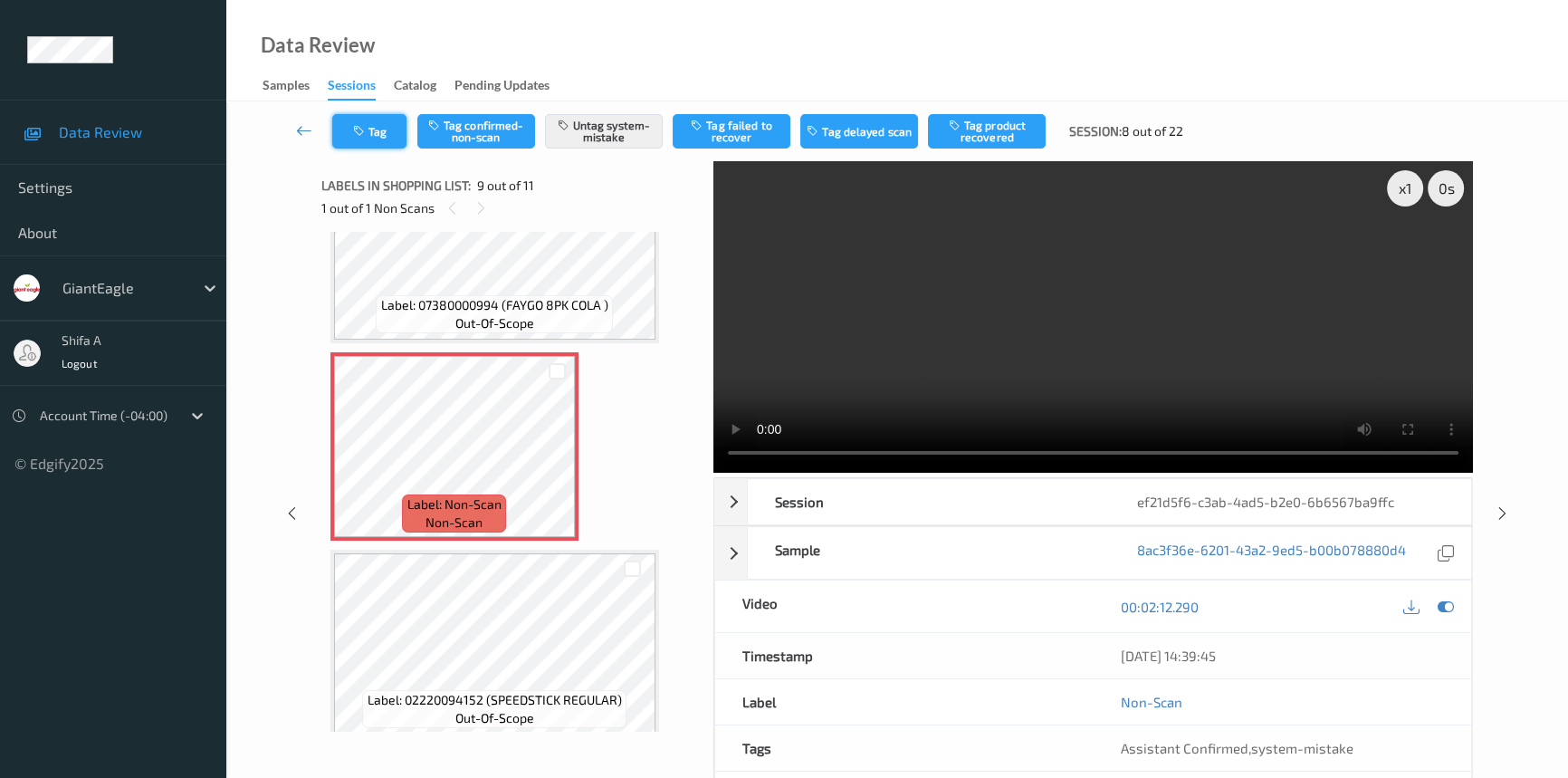 click on "Tag" at bounding box center (369, 131) 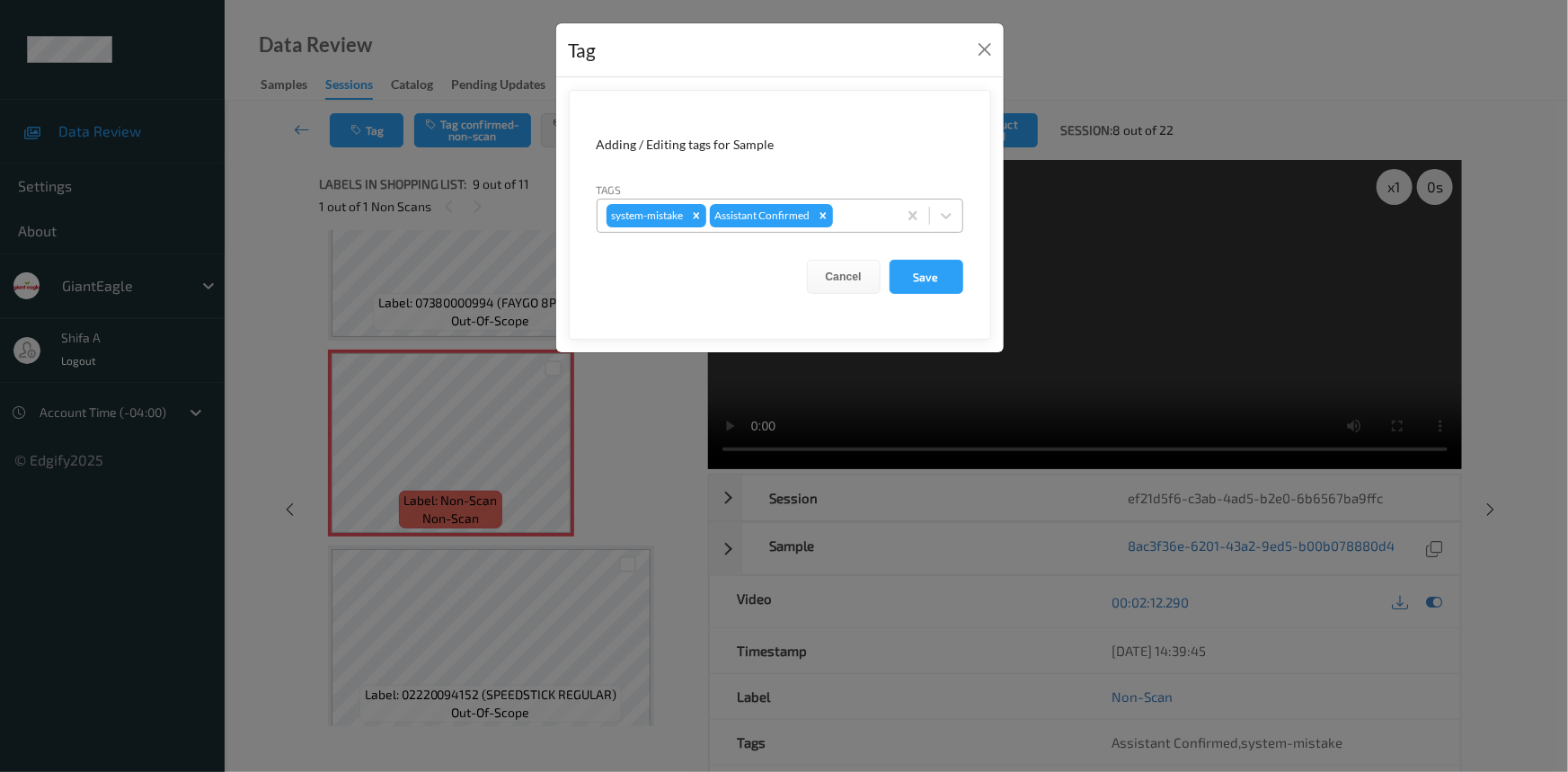 click at bounding box center (862, 216) 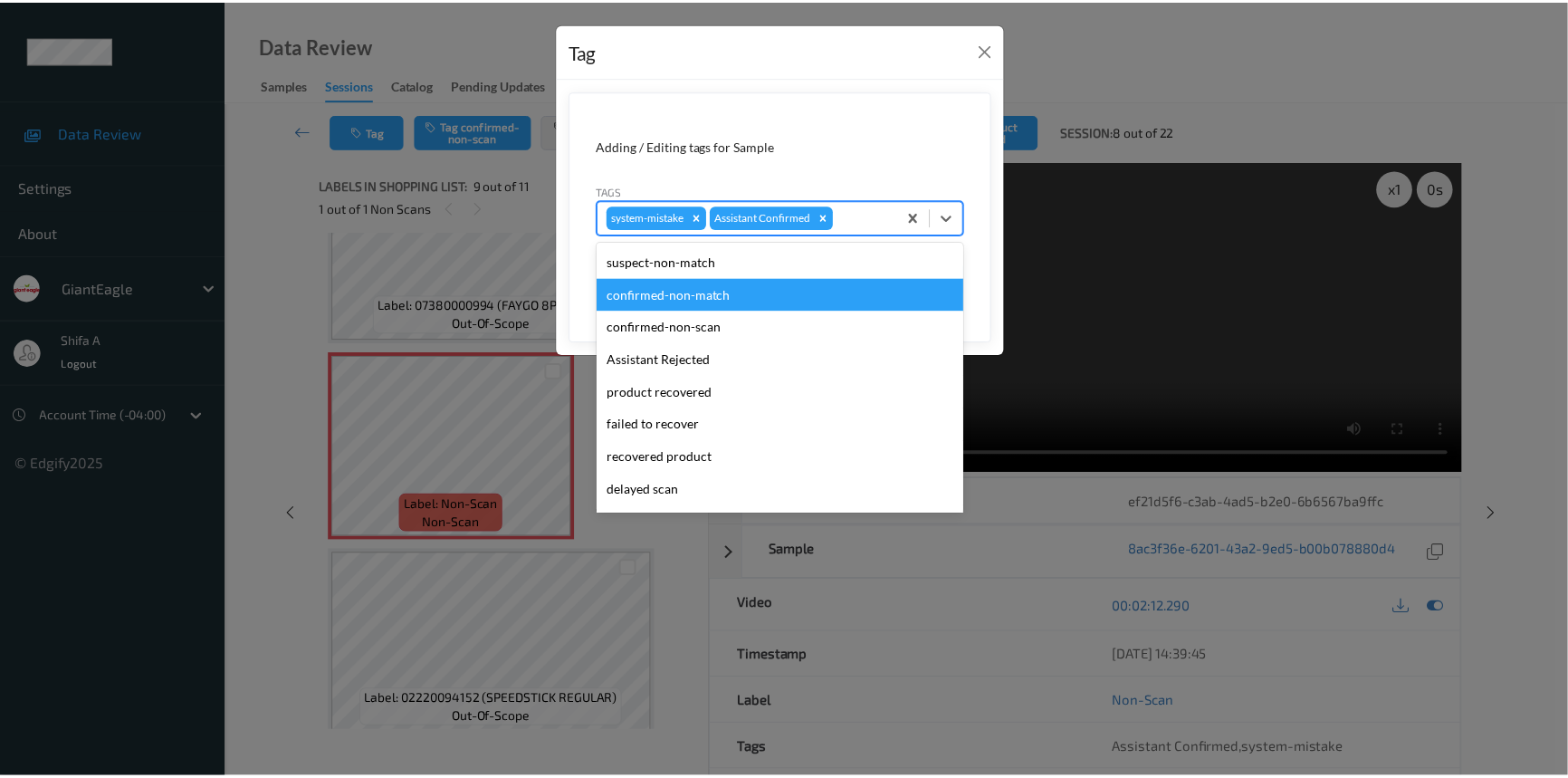 scroll, scrollTop: 127, scrollLeft: 0, axis: vertical 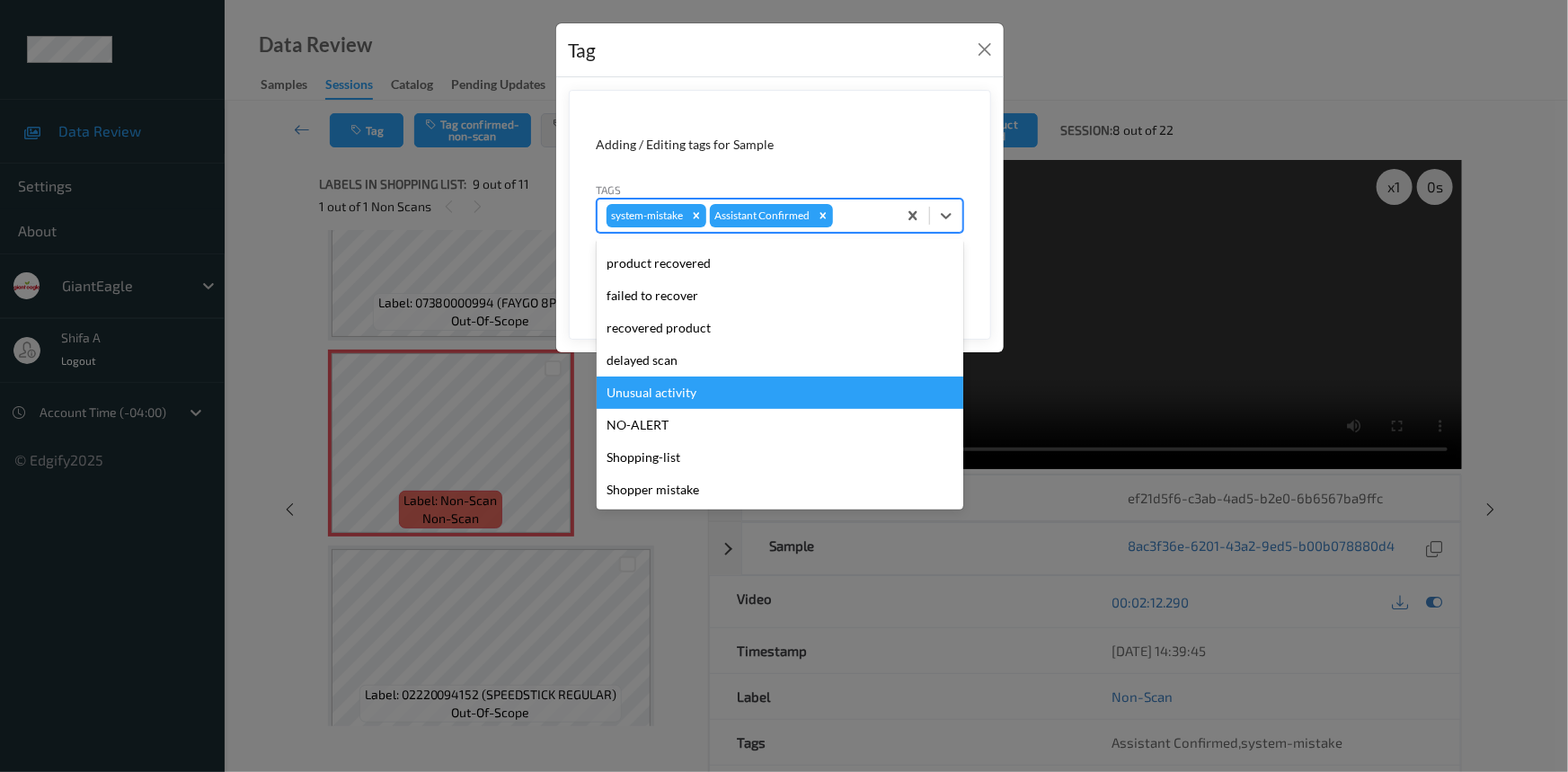 click on "Unusual activity" at bounding box center [780, 393] 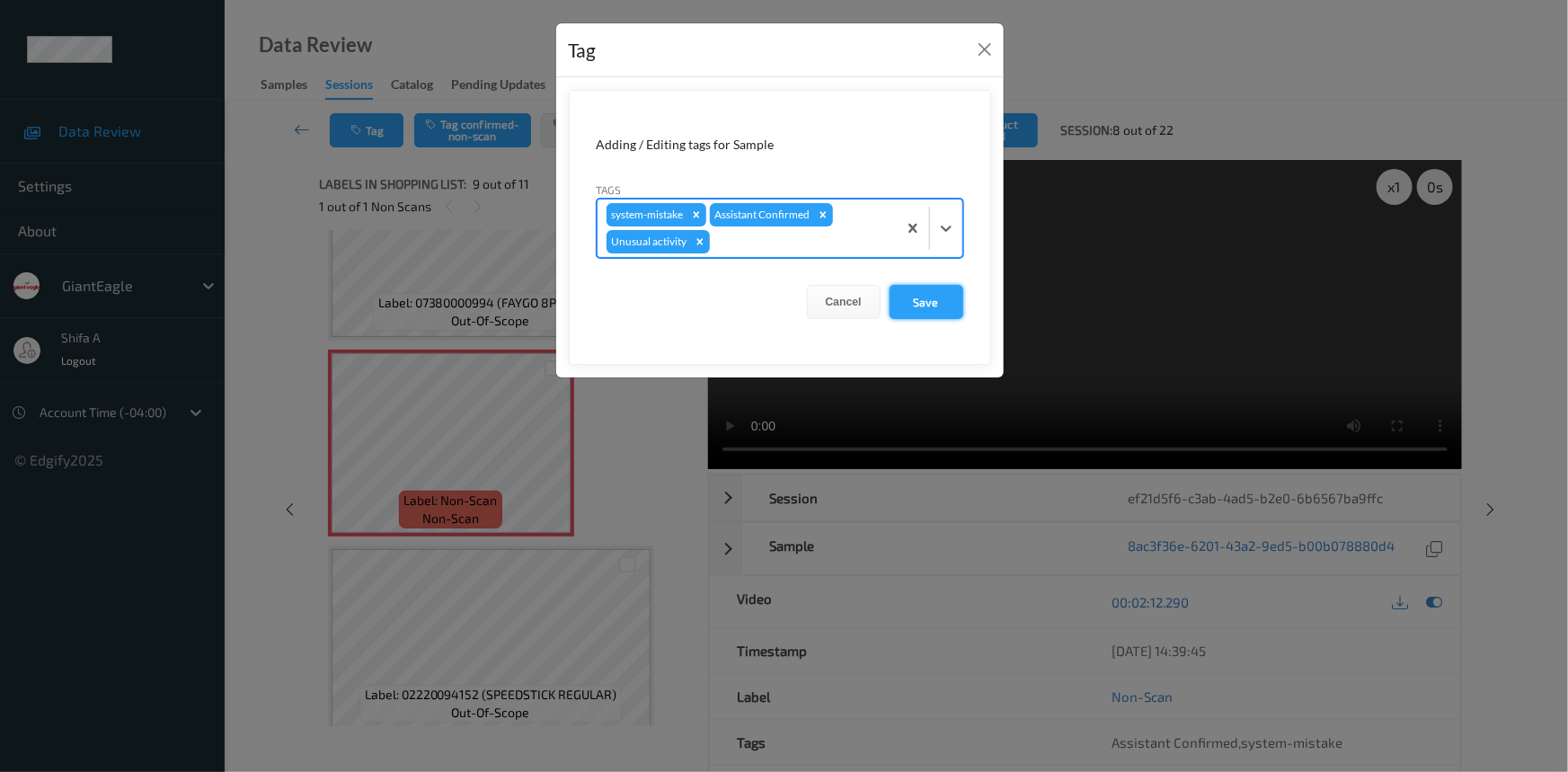 click on "Save" at bounding box center (926, 302) 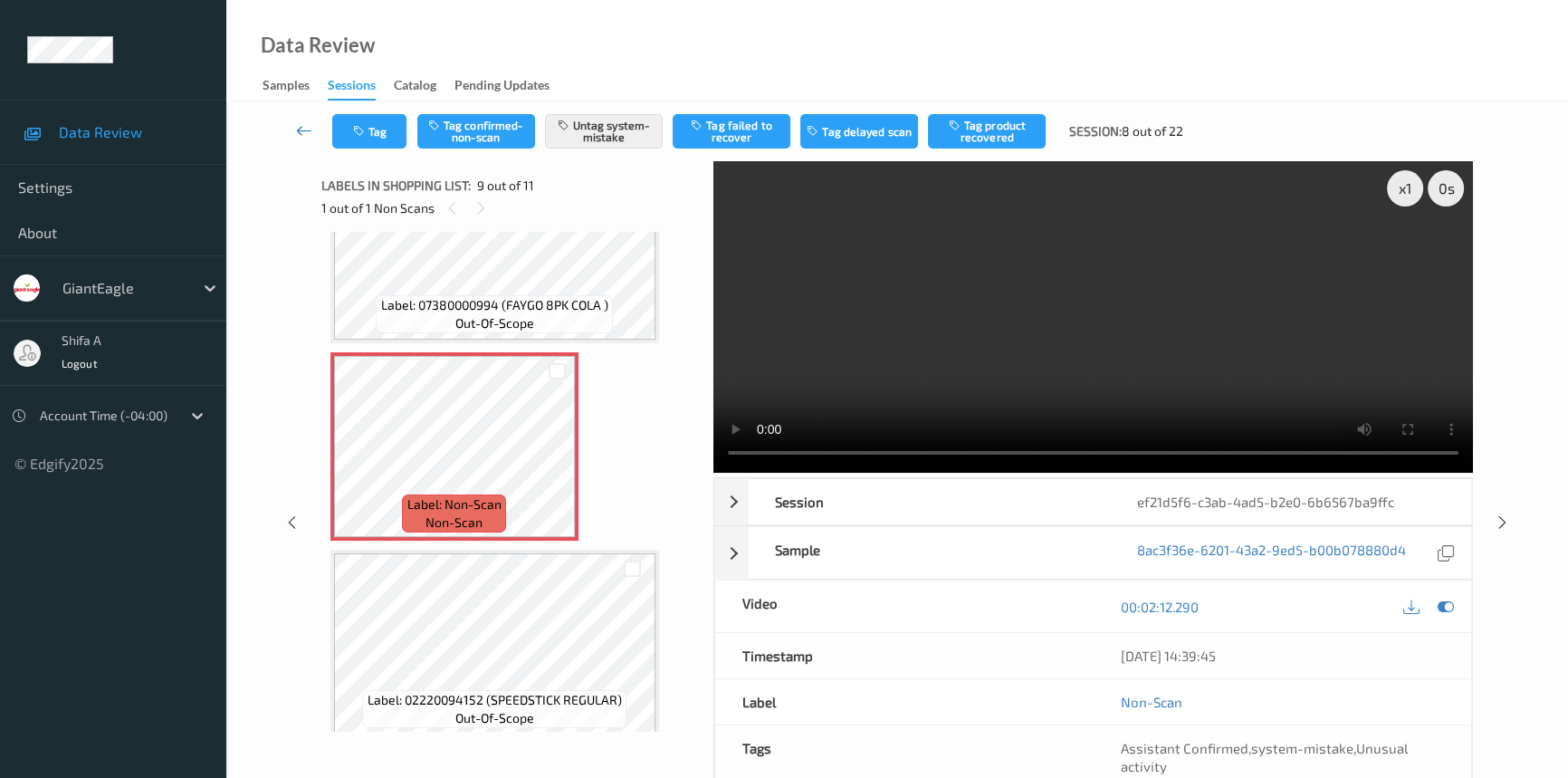click at bounding box center (304, 130) 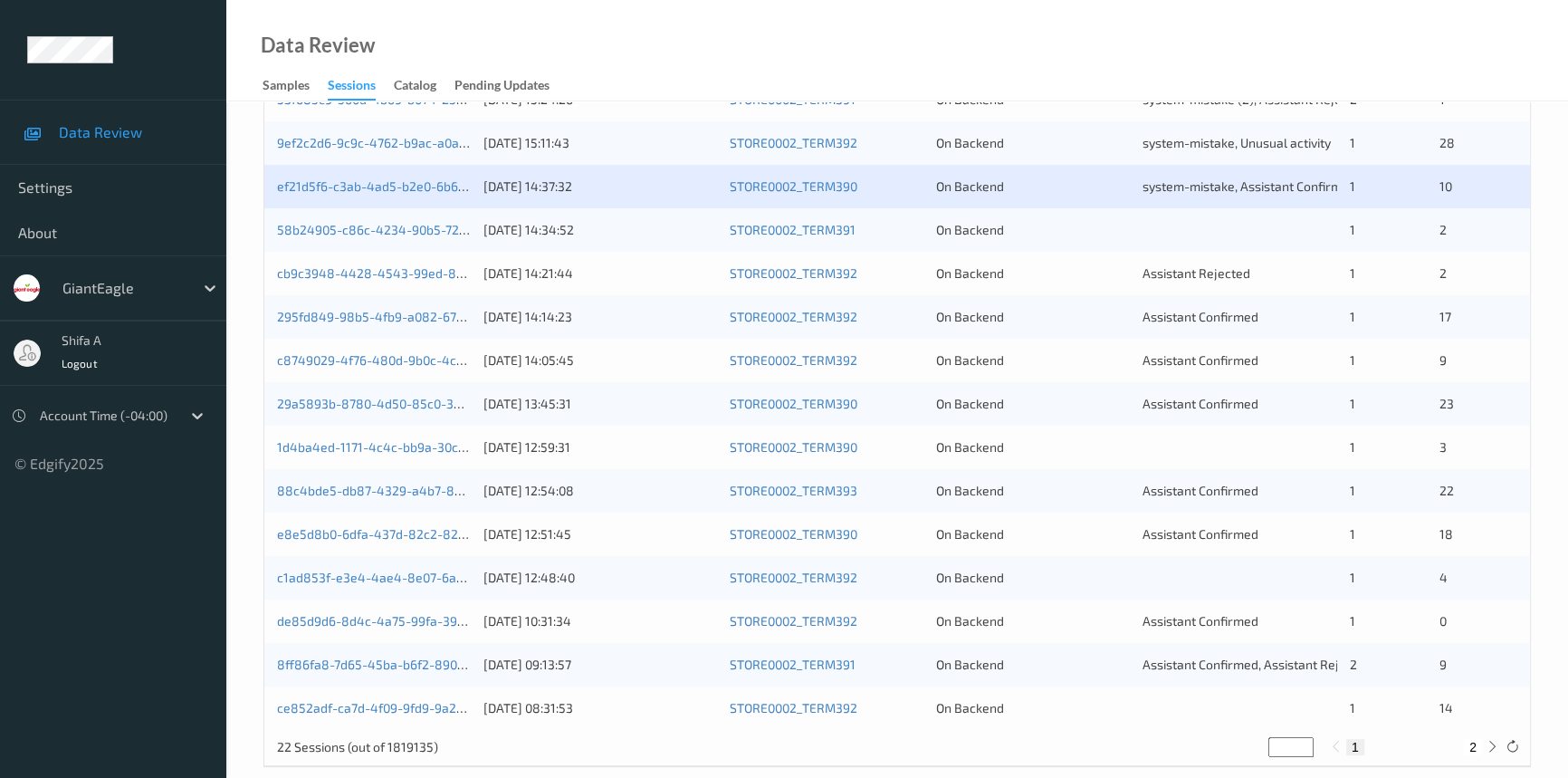scroll, scrollTop: 646, scrollLeft: 0, axis: vertical 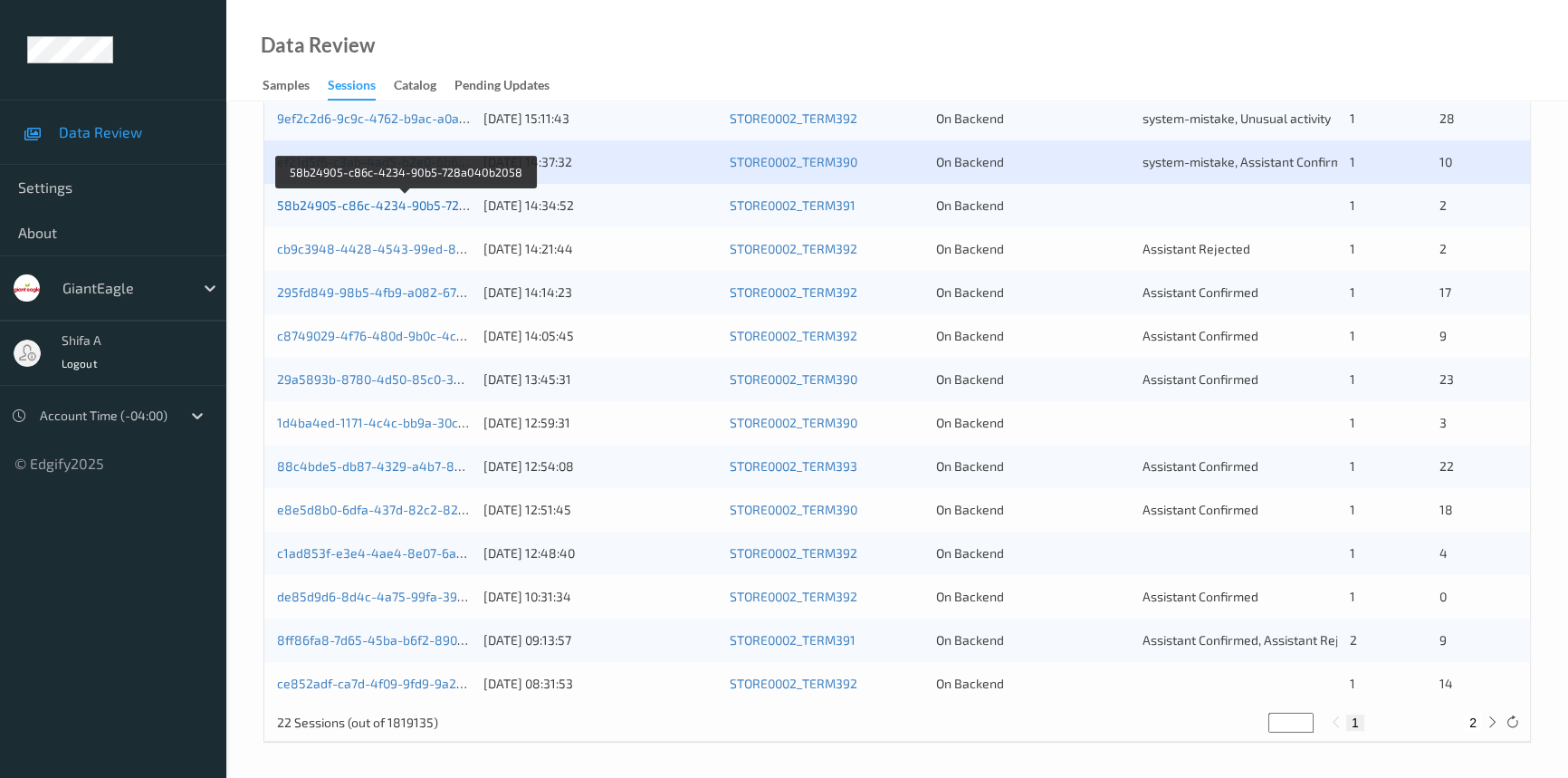click on "58b24905-c86c-4234-90b5-728a040b2058" at bounding box center [406, 205] 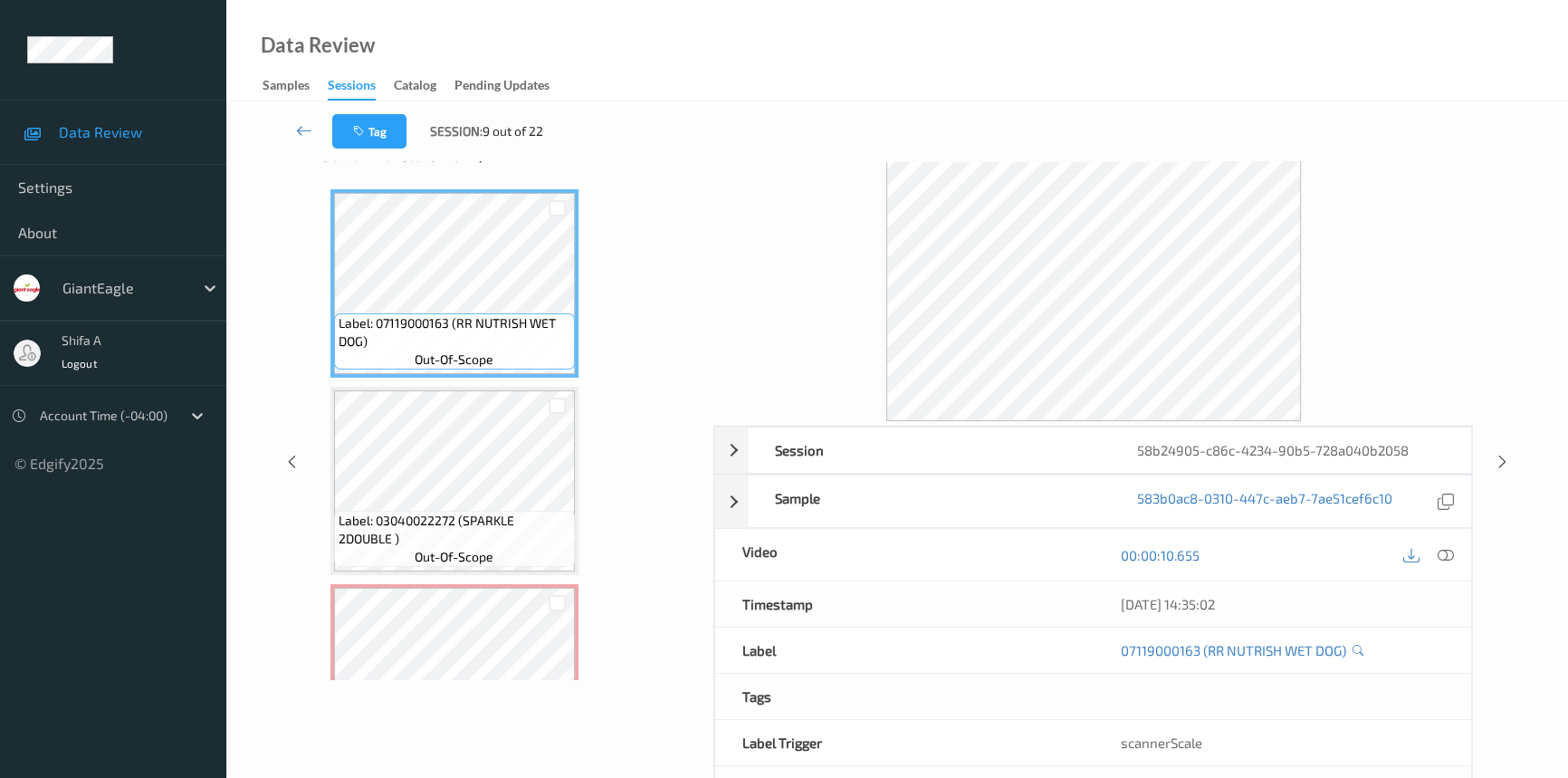 scroll, scrollTop: 0, scrollLeft: 0, axis: both 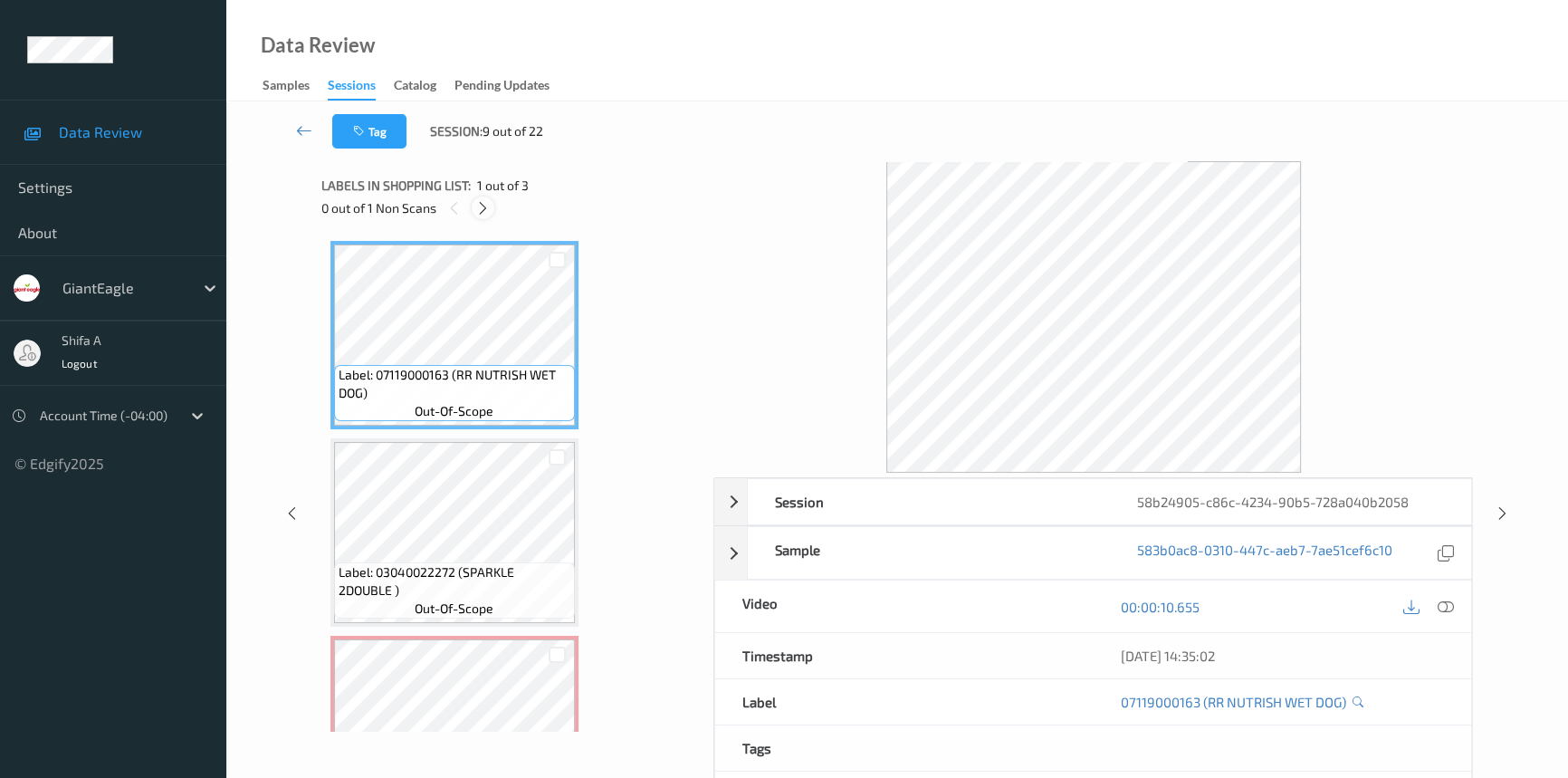 click at bounding box center [483, 208] 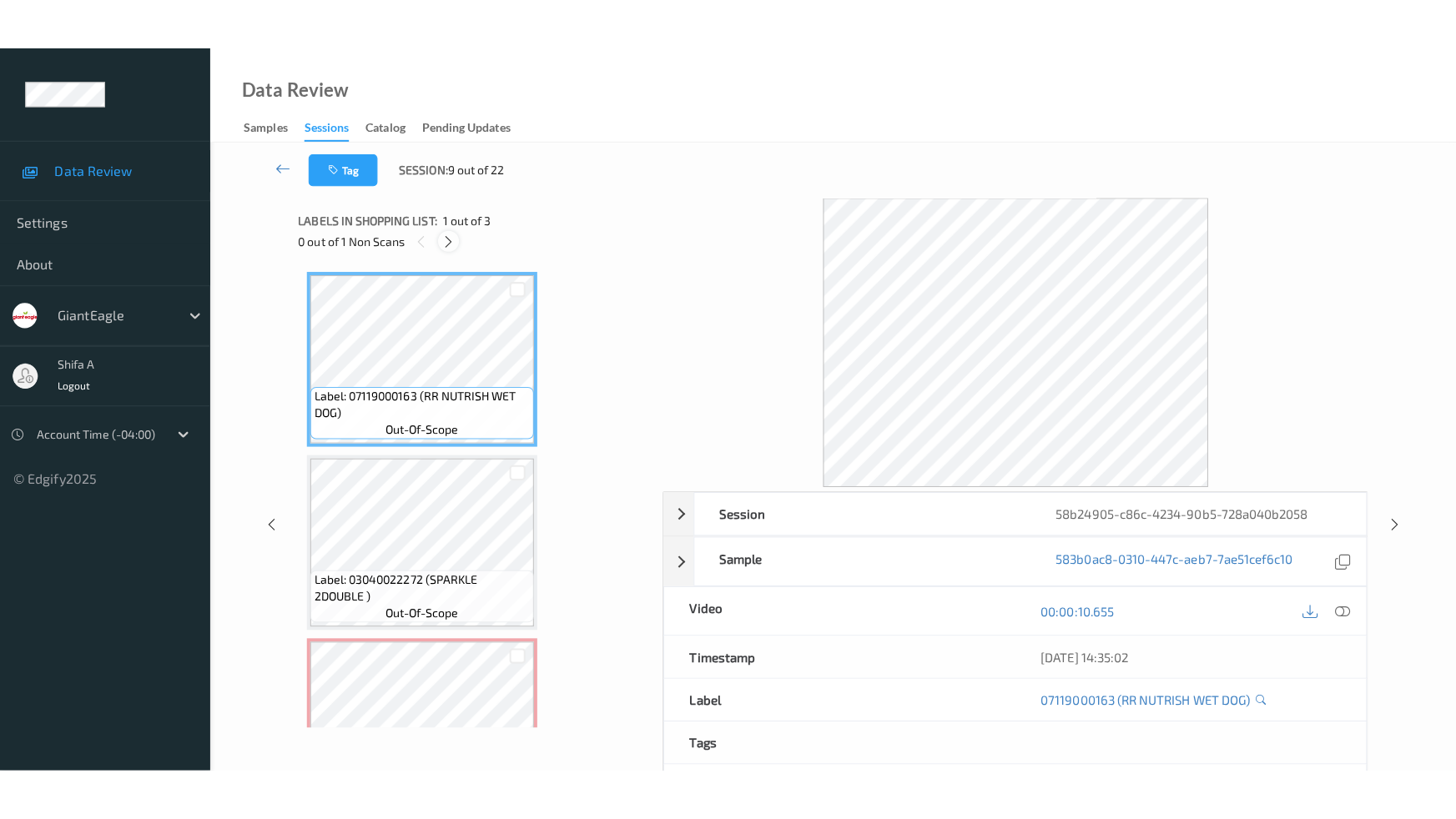 scroll, scrollTop: 92, scrollLeft: 0, axis: vertical 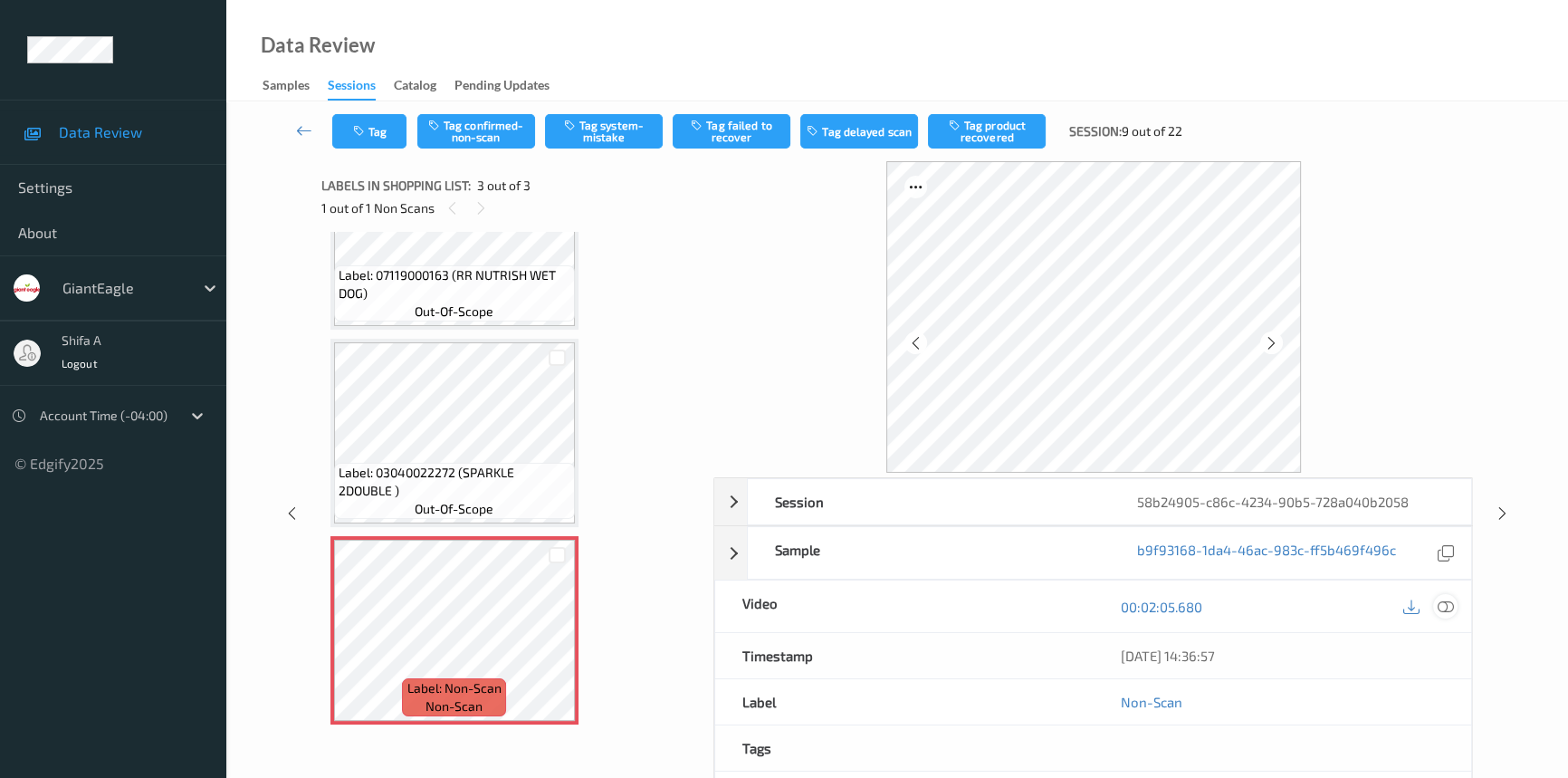 click at bounding box center (1446, 607) 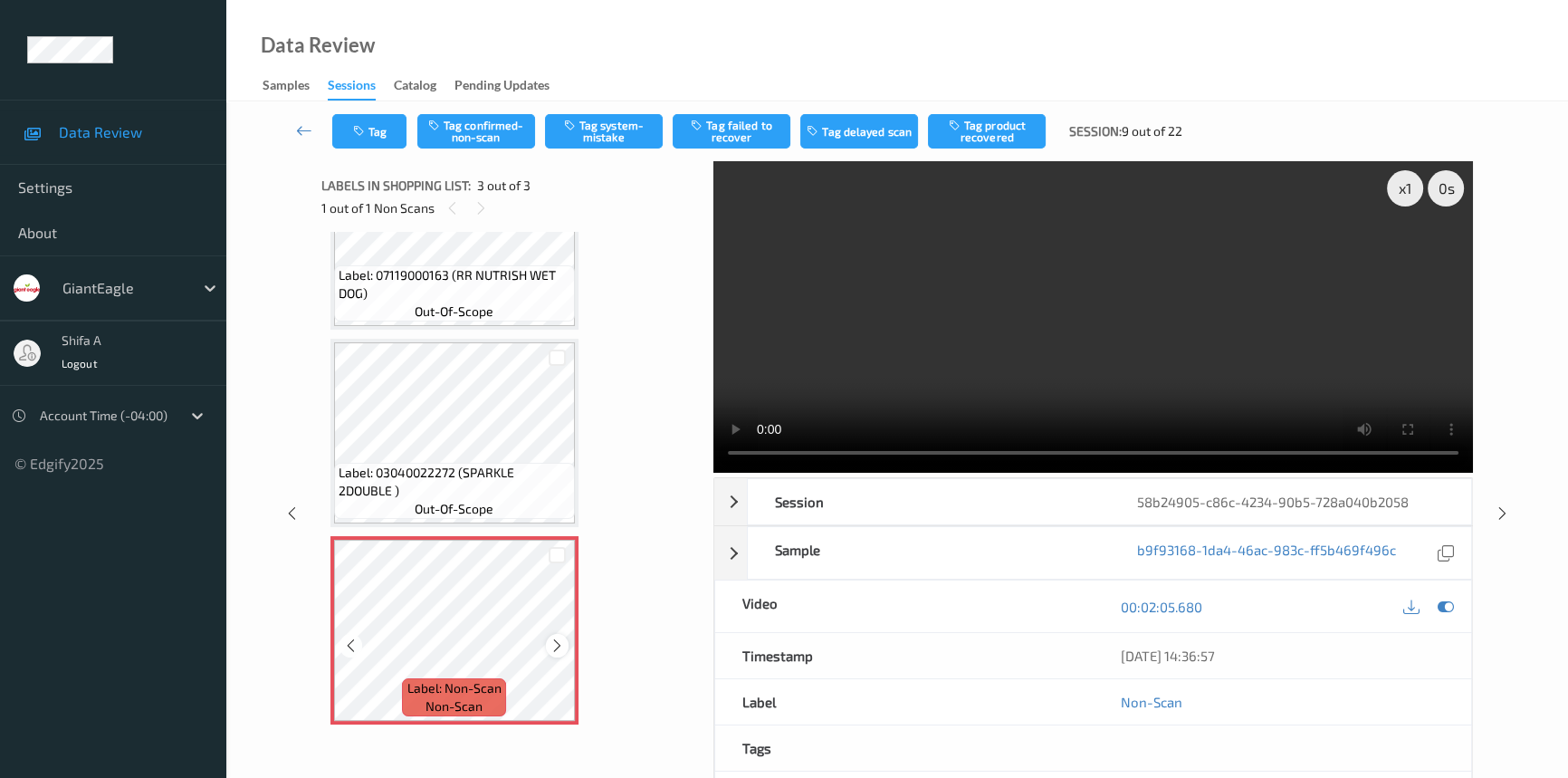 click at bounding box center (557, 646) 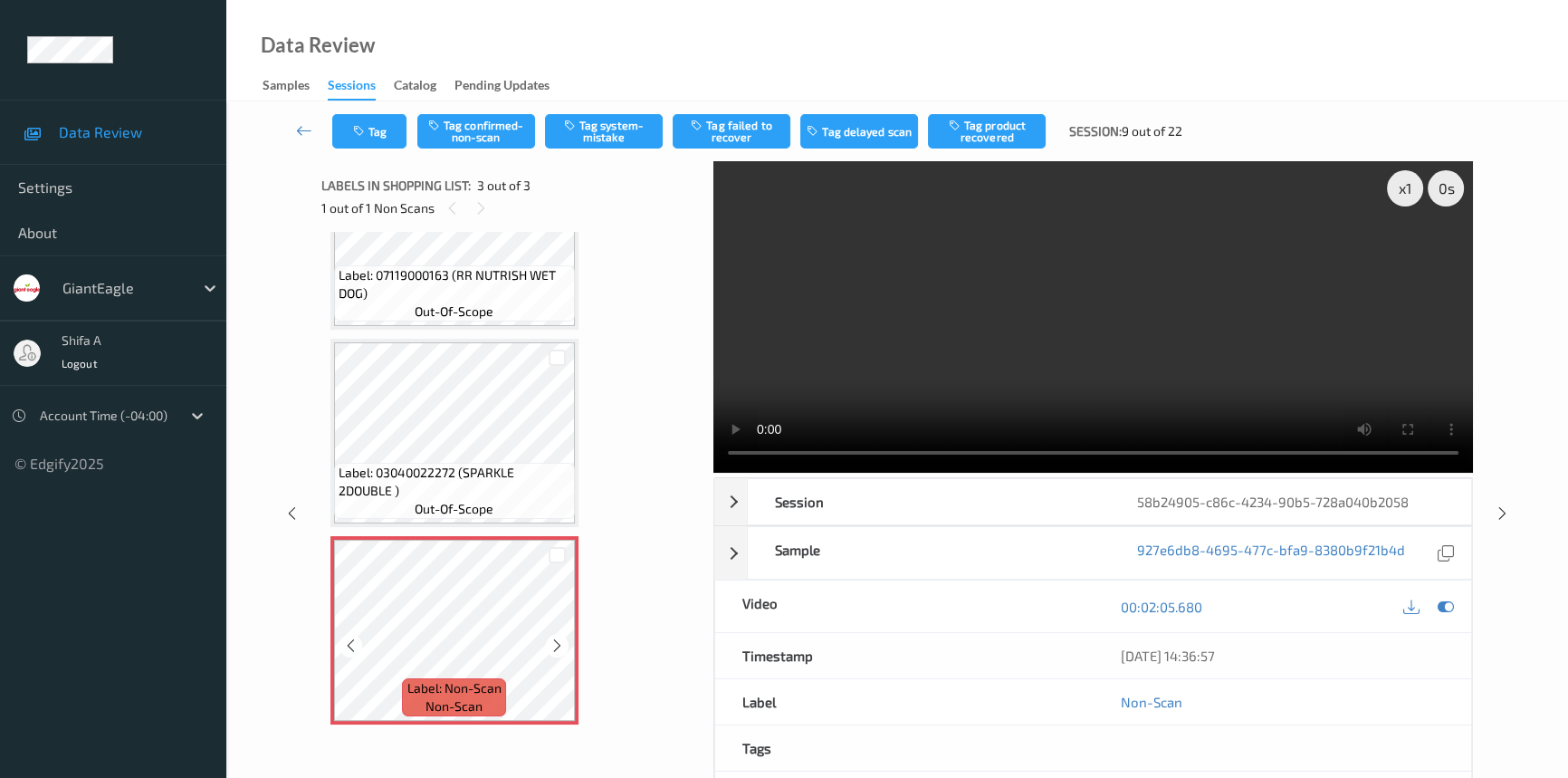 click at bounding box center [557, 646] 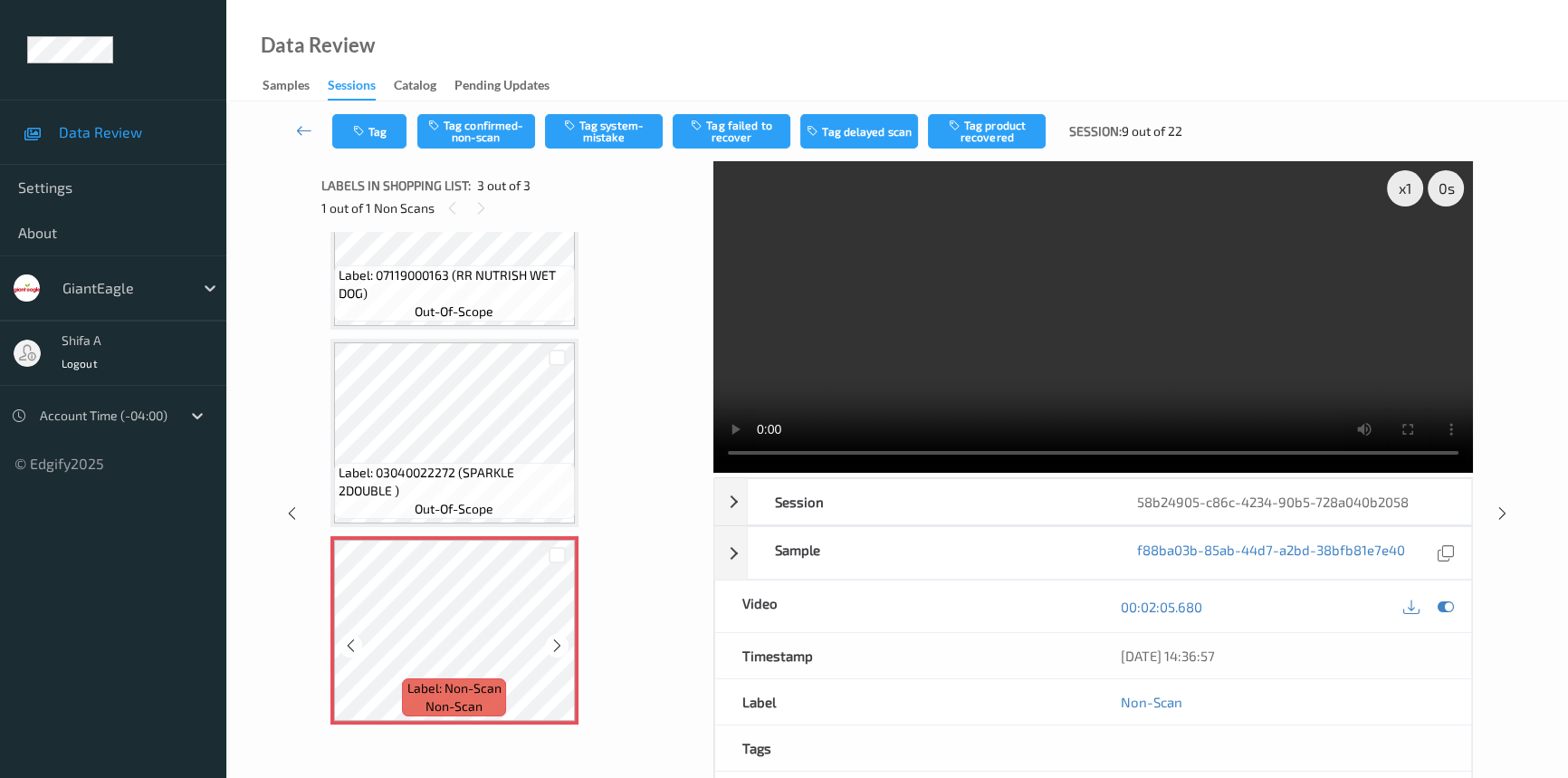 click at bounding box center (557, 646) 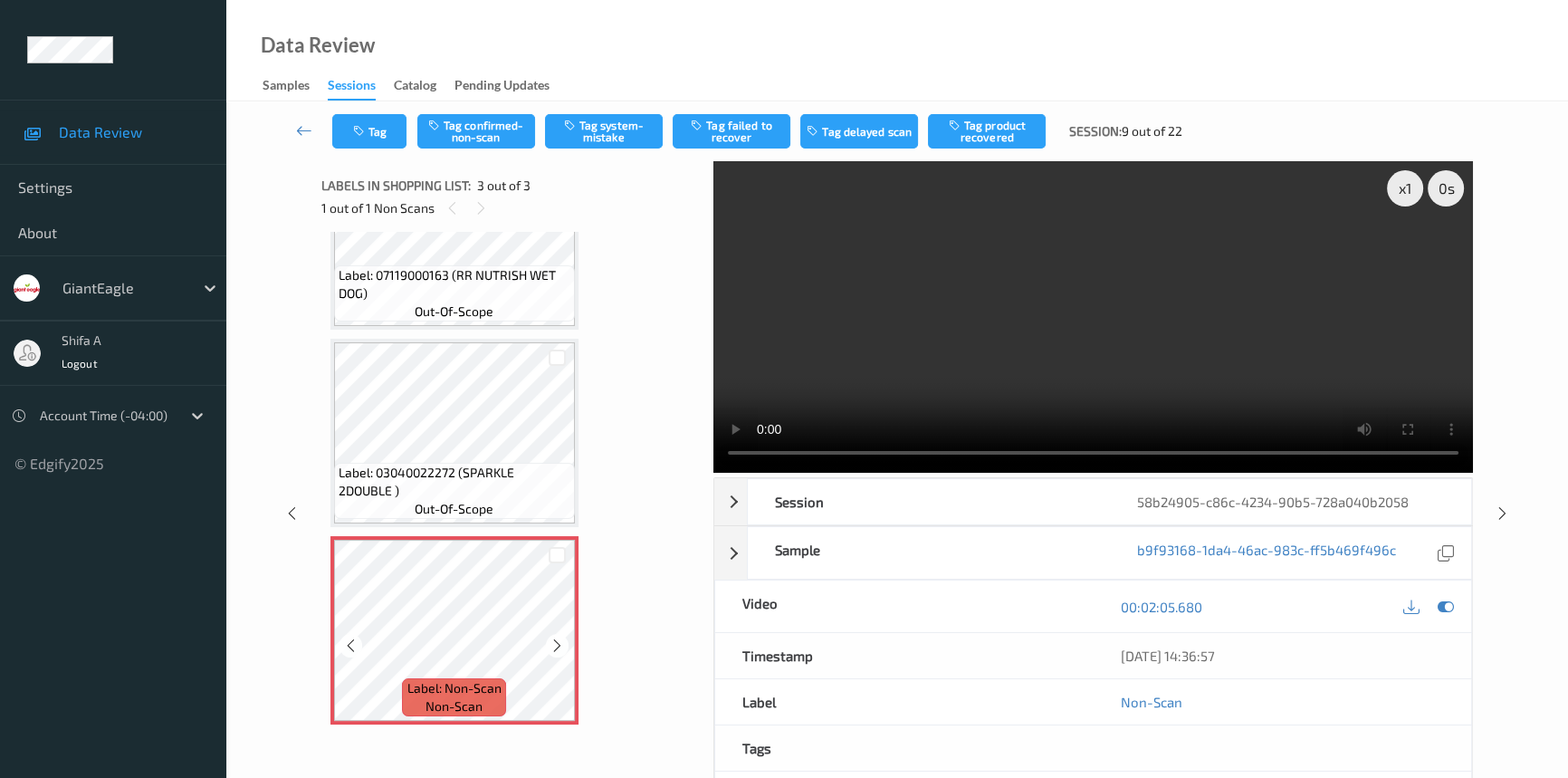 click at bounding box center (557, 646) 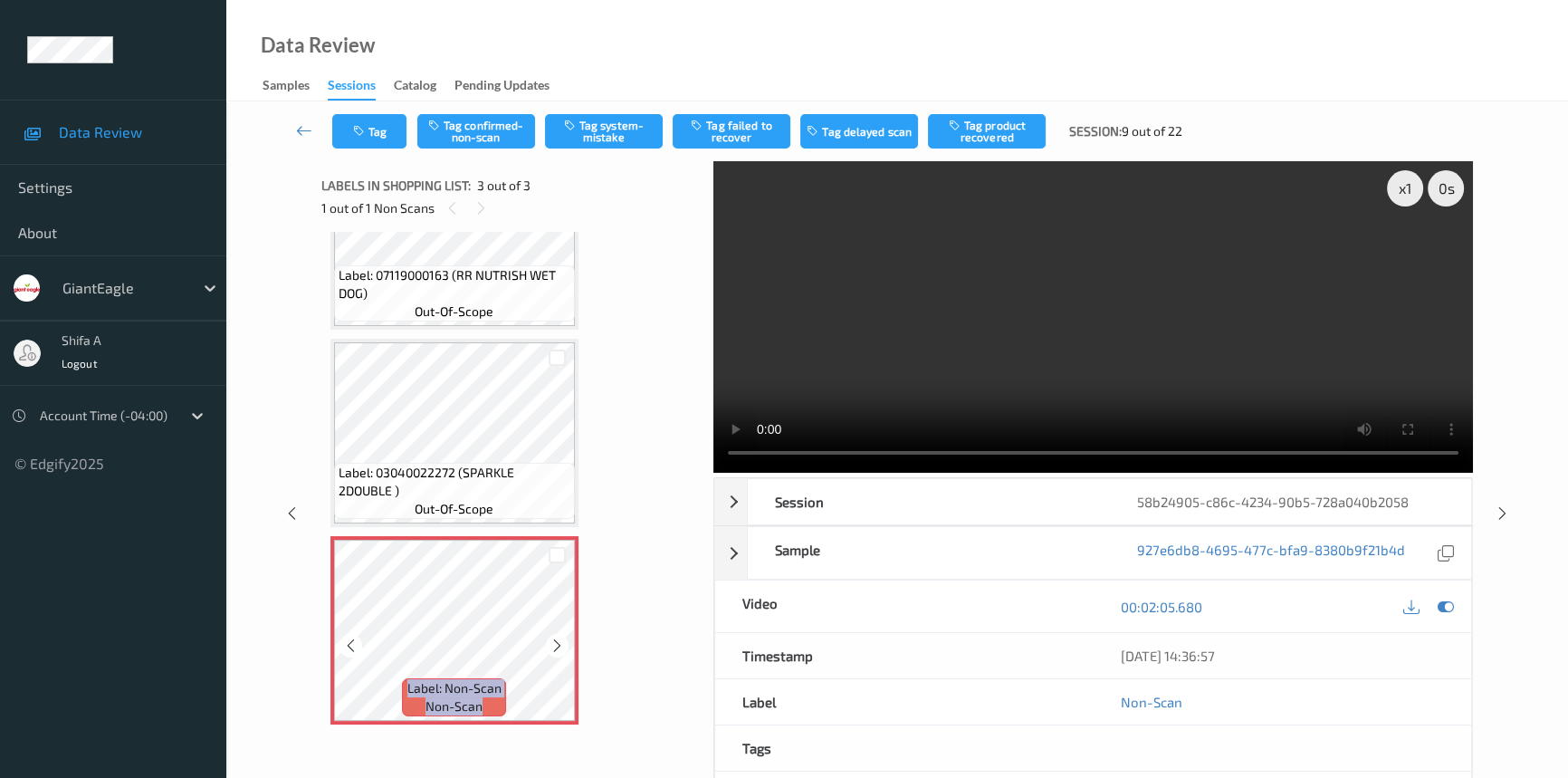 click at bounding box center (557, 646) 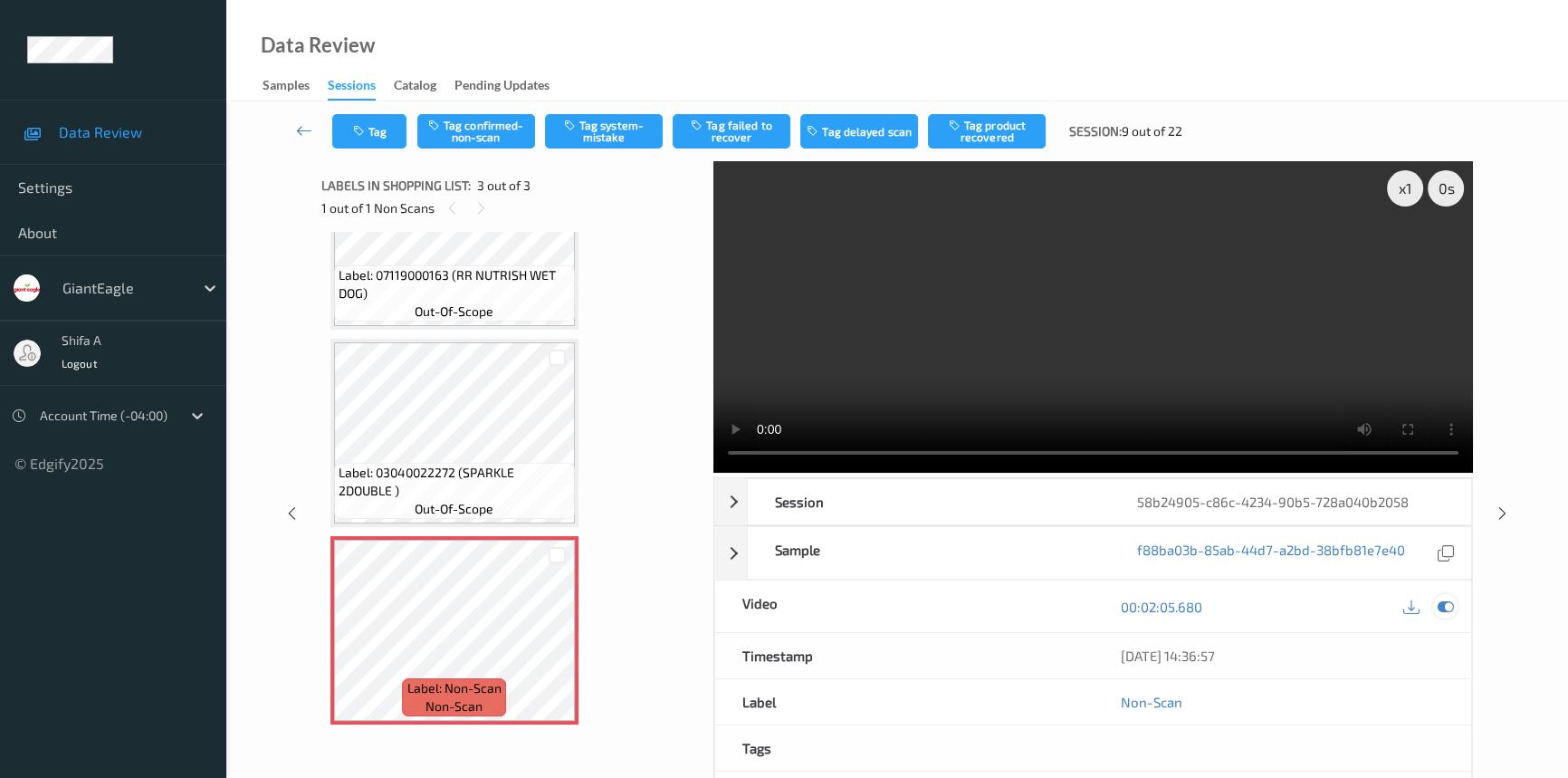 click at bounding box center [1446, 607] 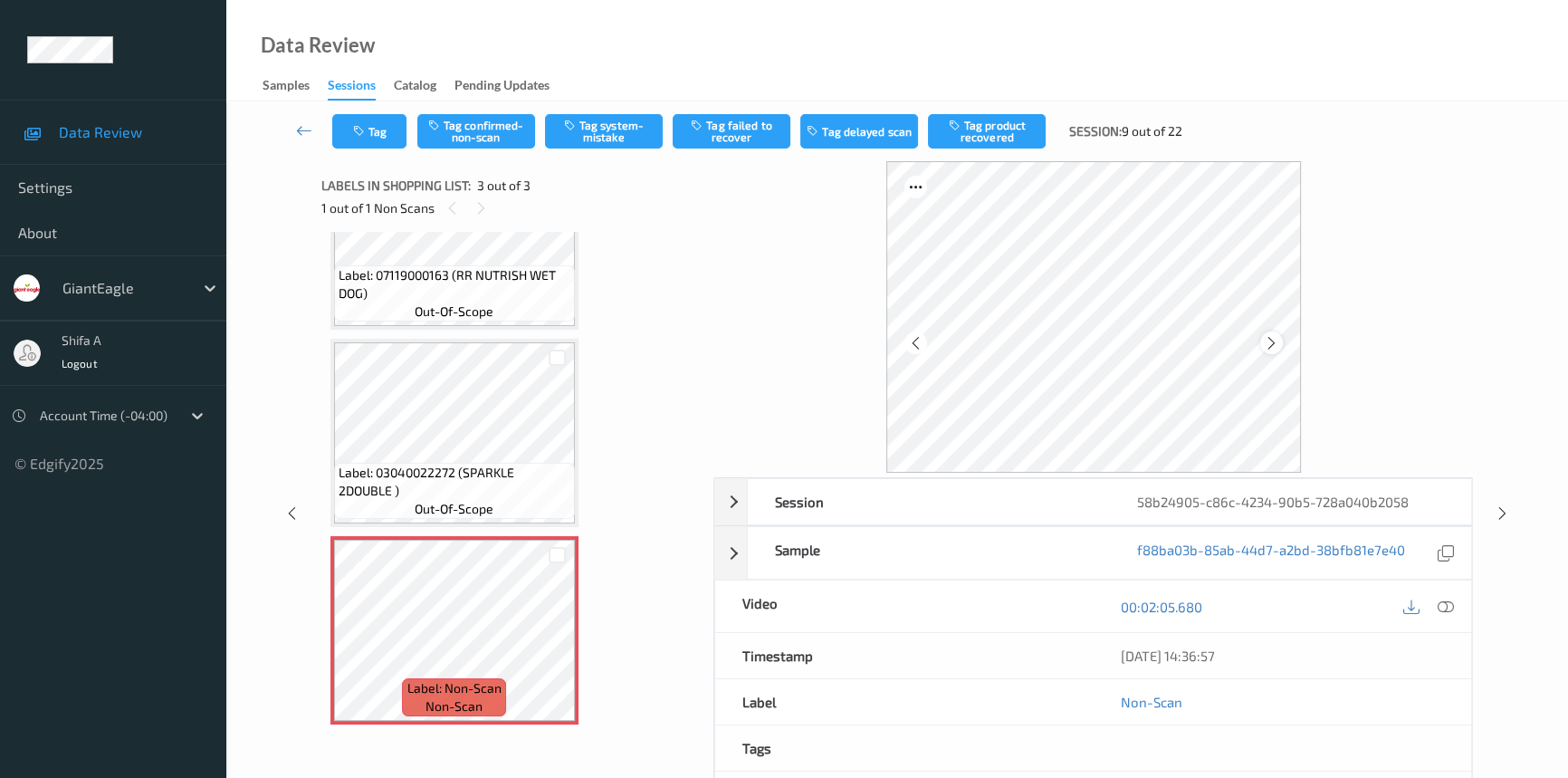 click at bounding box center [1271, 342] 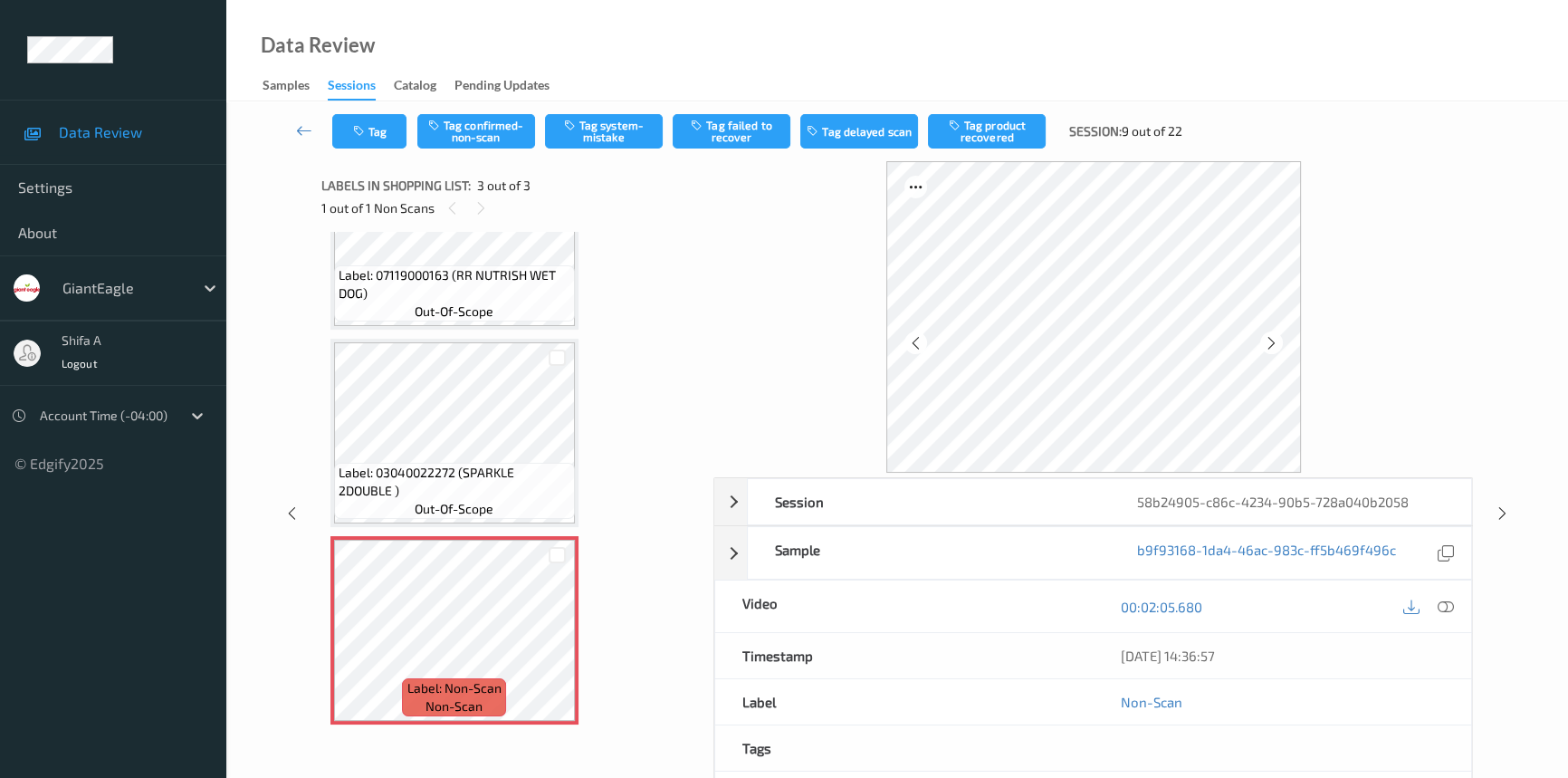 click at bounding box center [1271, 342] 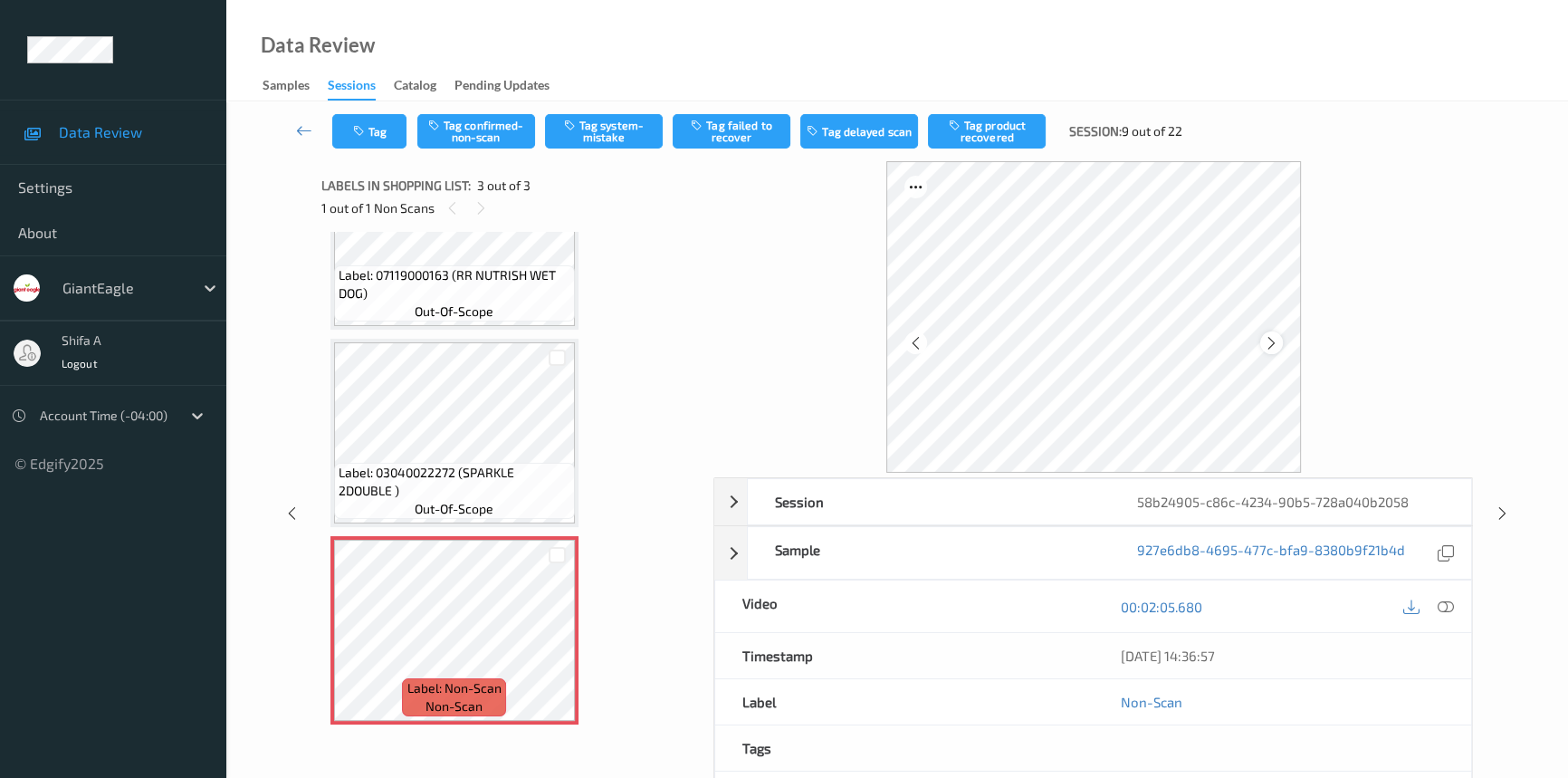 click at bounding box center [1271, 342] 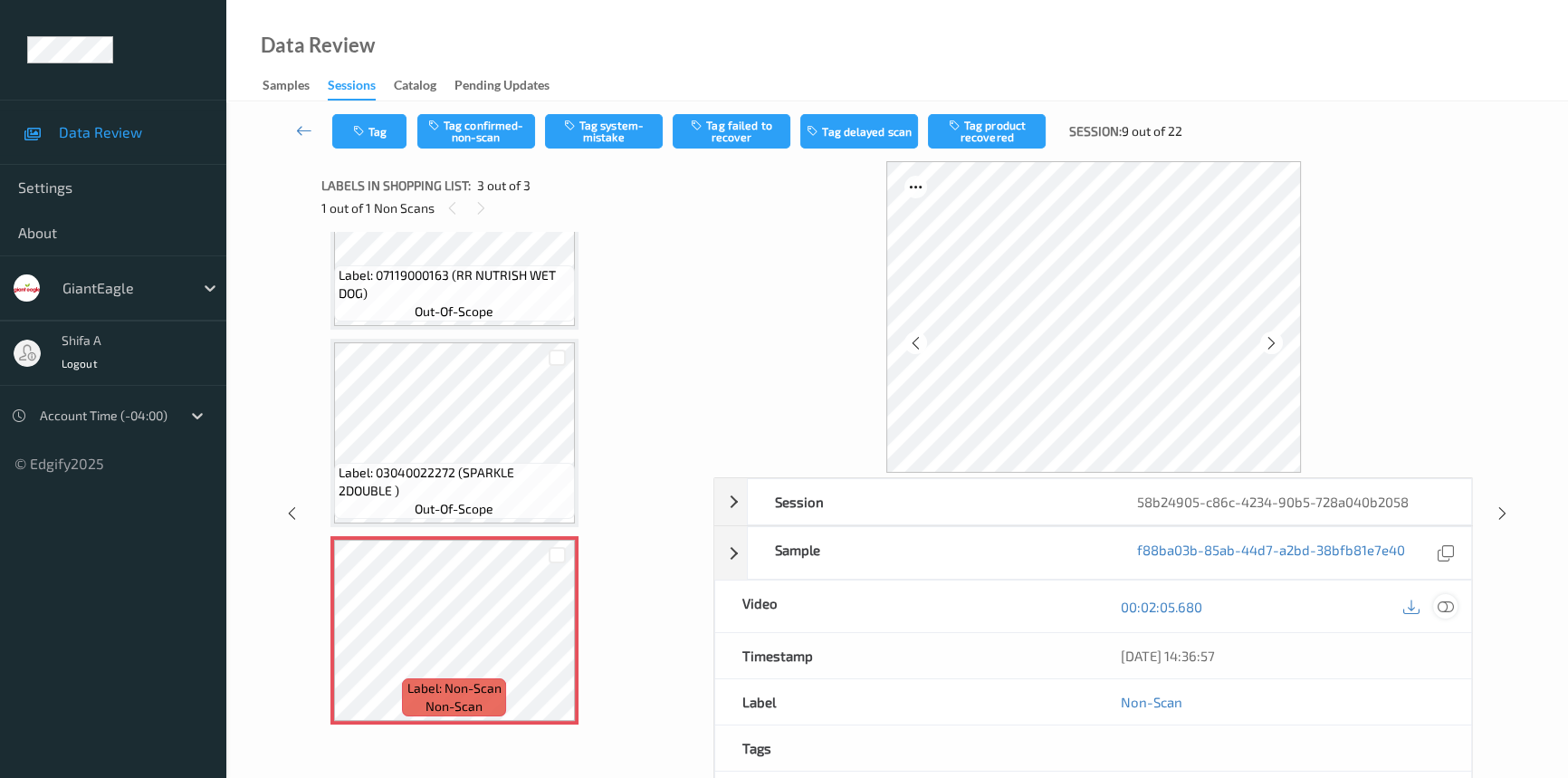 click at bounding box center [1446, 607] 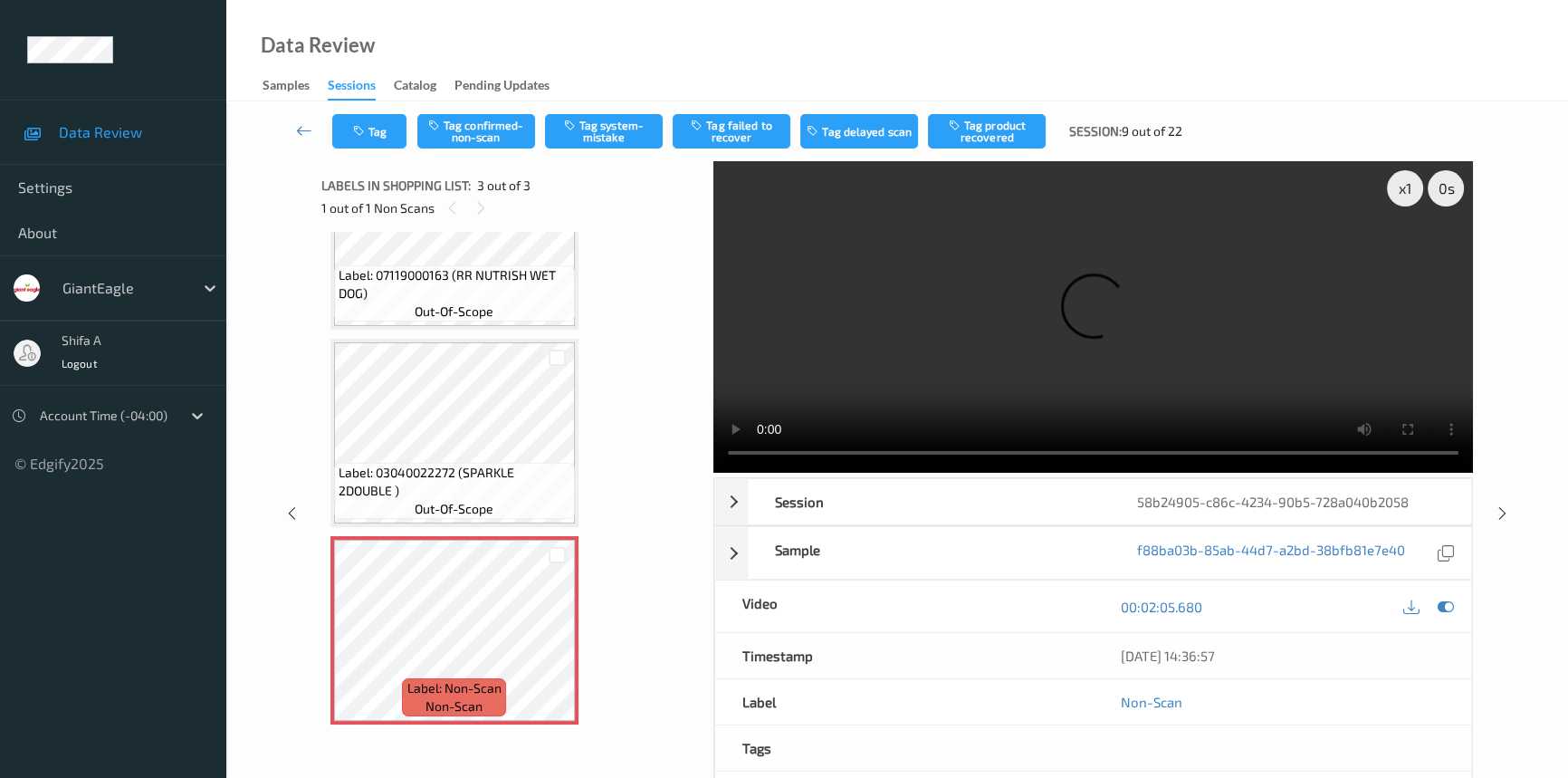 scroll, scrollTop: 0, scrollLeft: 0, axis: both 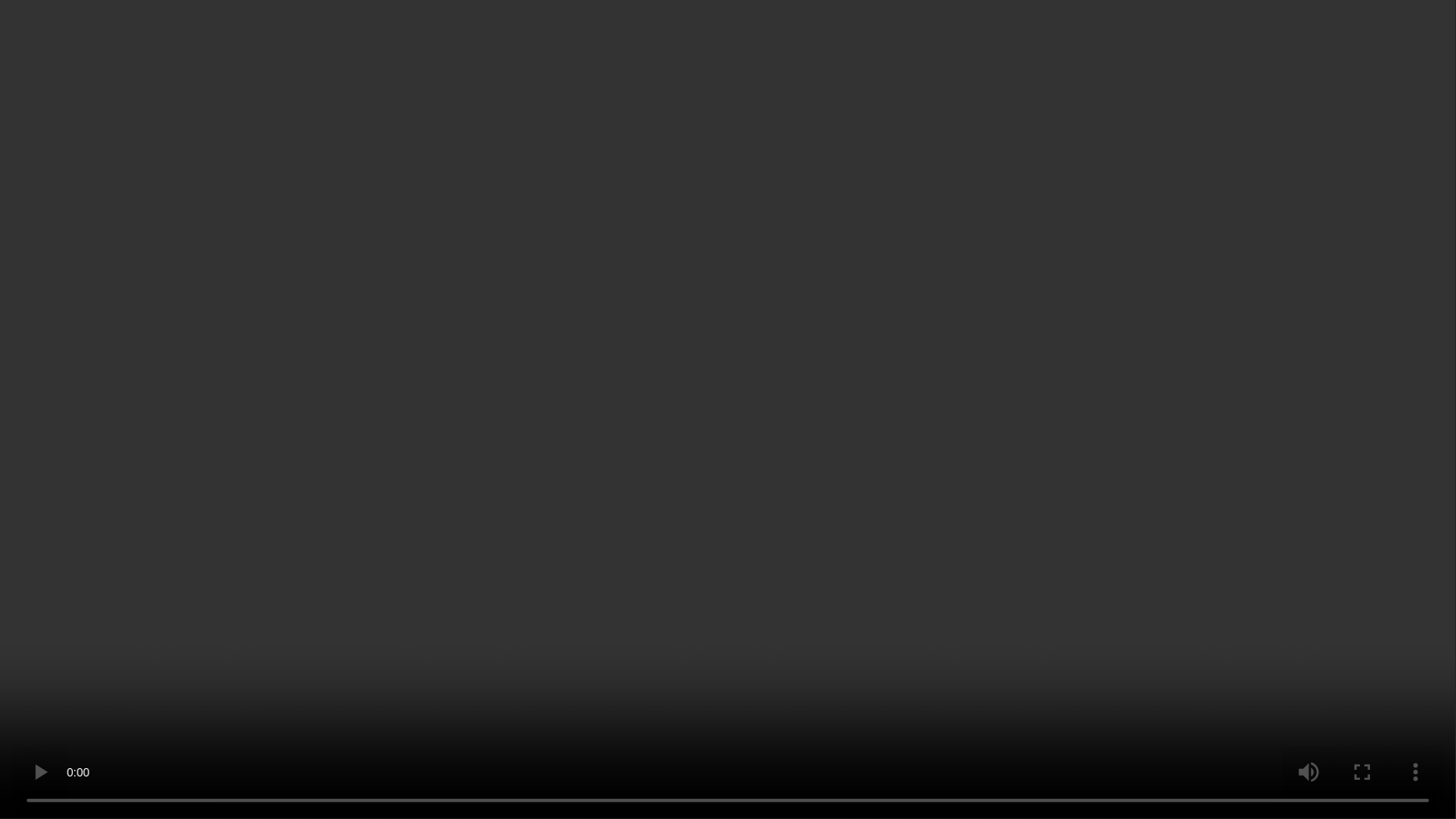type 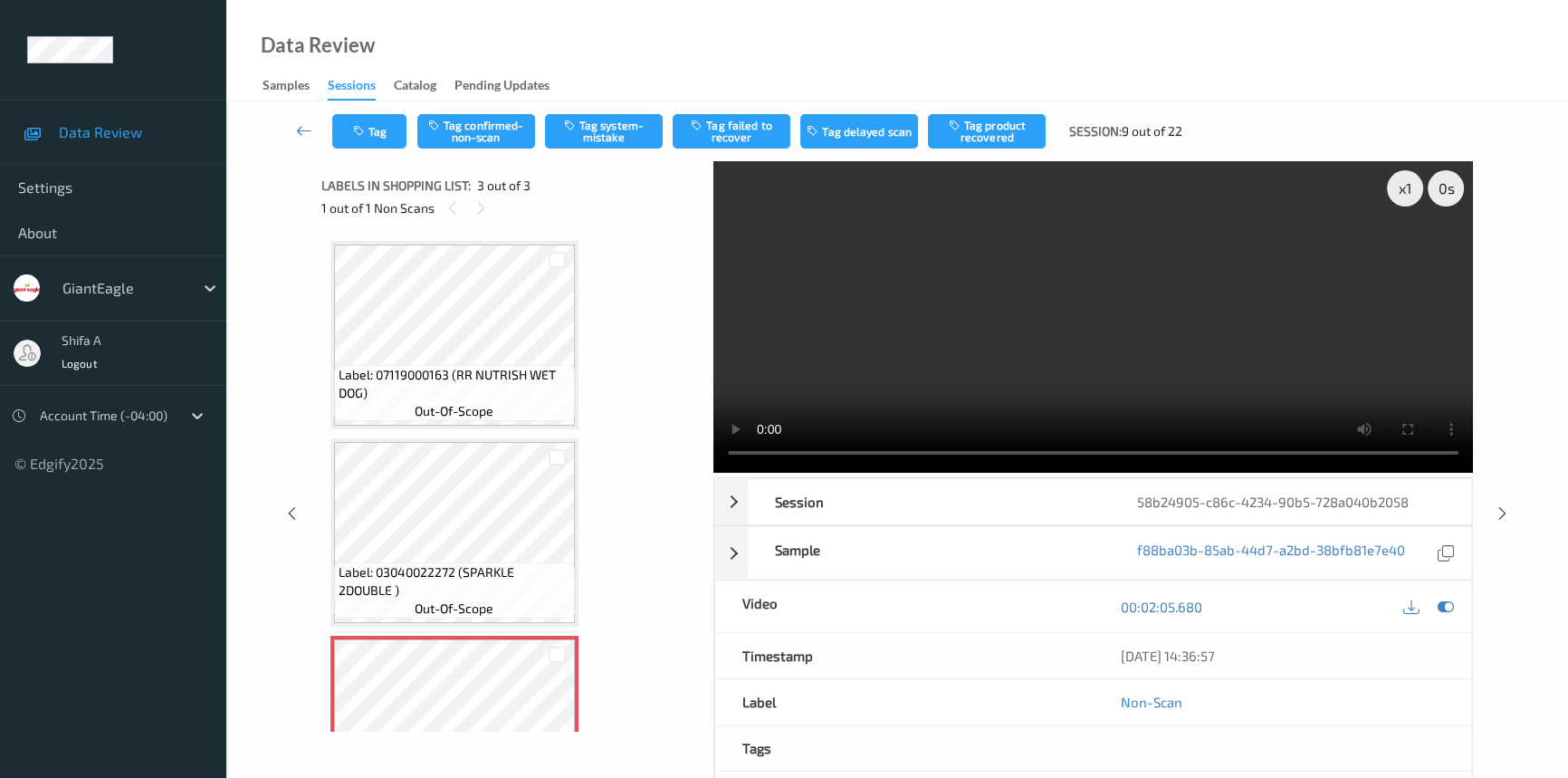 click at bounding box center [1093, 317] 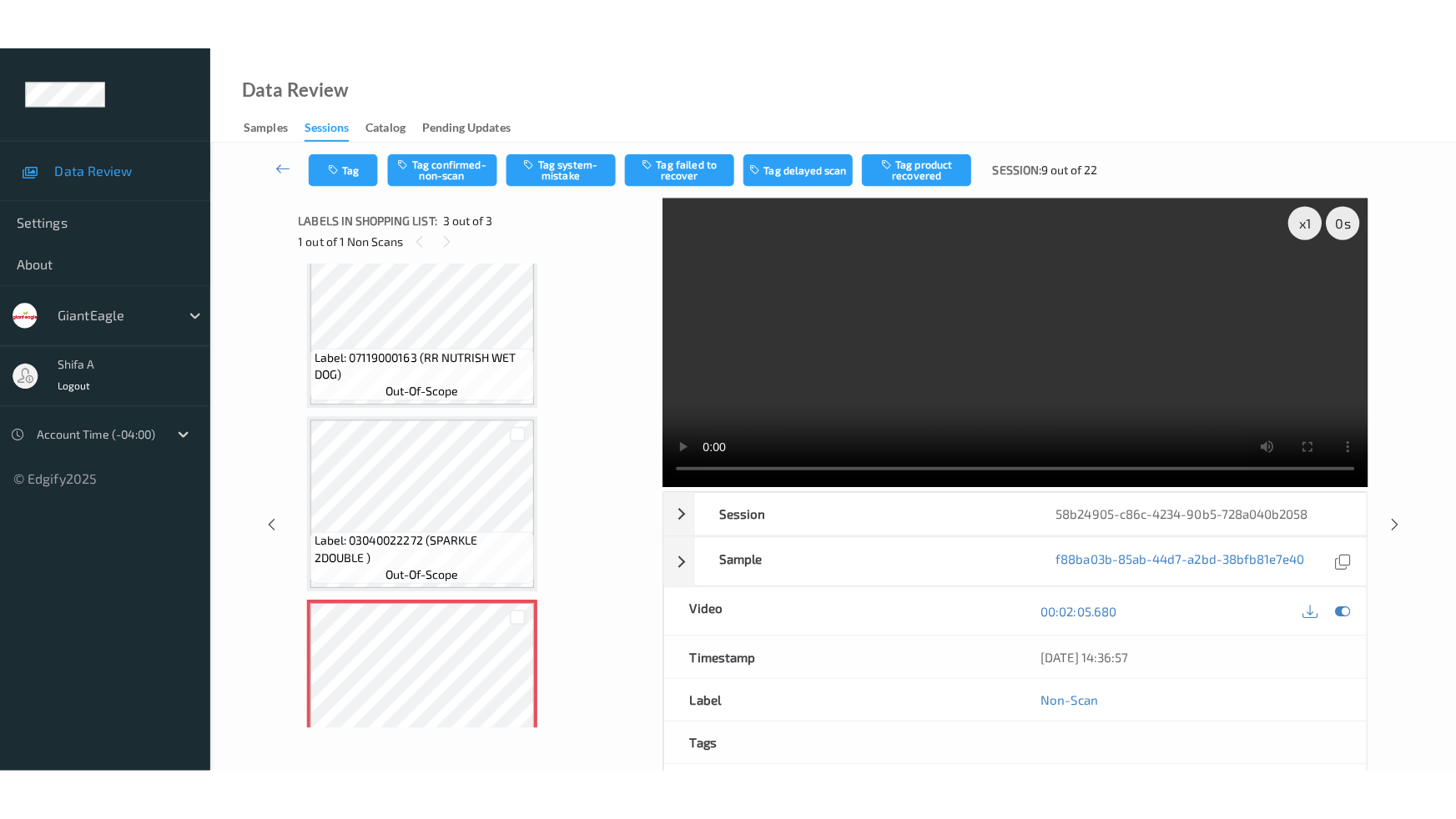scroll, scrollTop: 92, scrollLeft: 0, axis: vertical 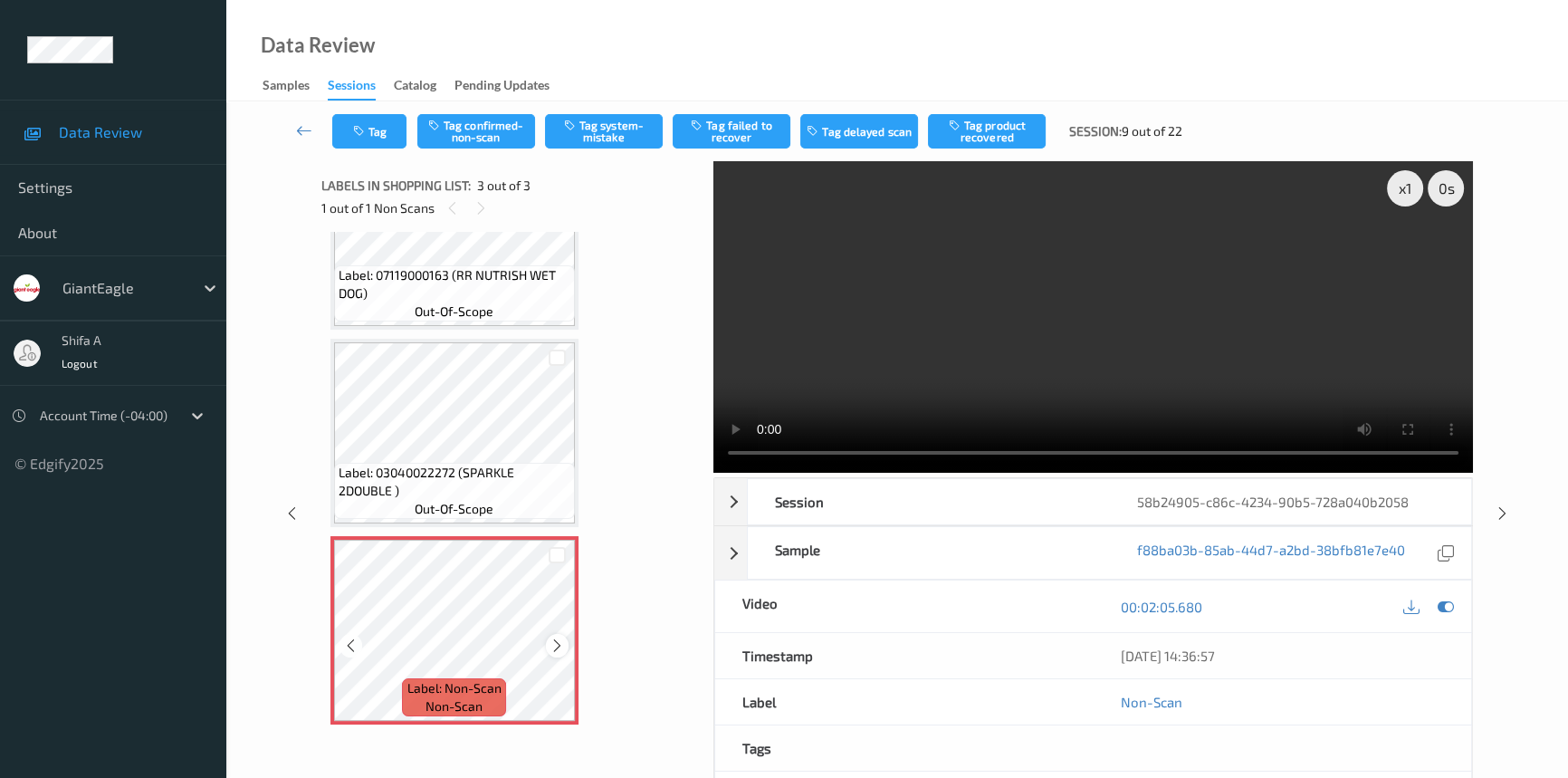 click at bounding box center (557, 646) 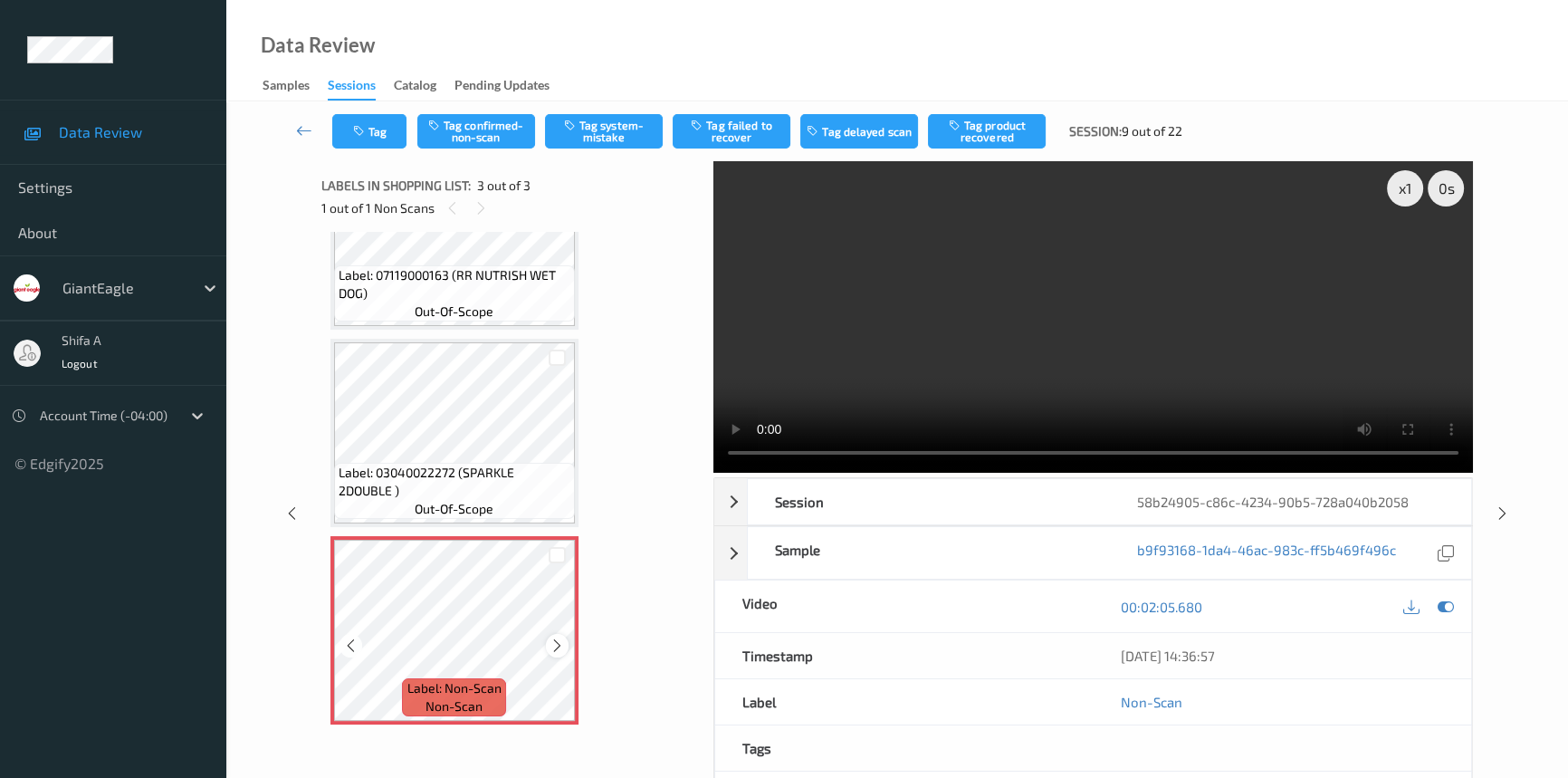 click at bounding box center (557, 646) 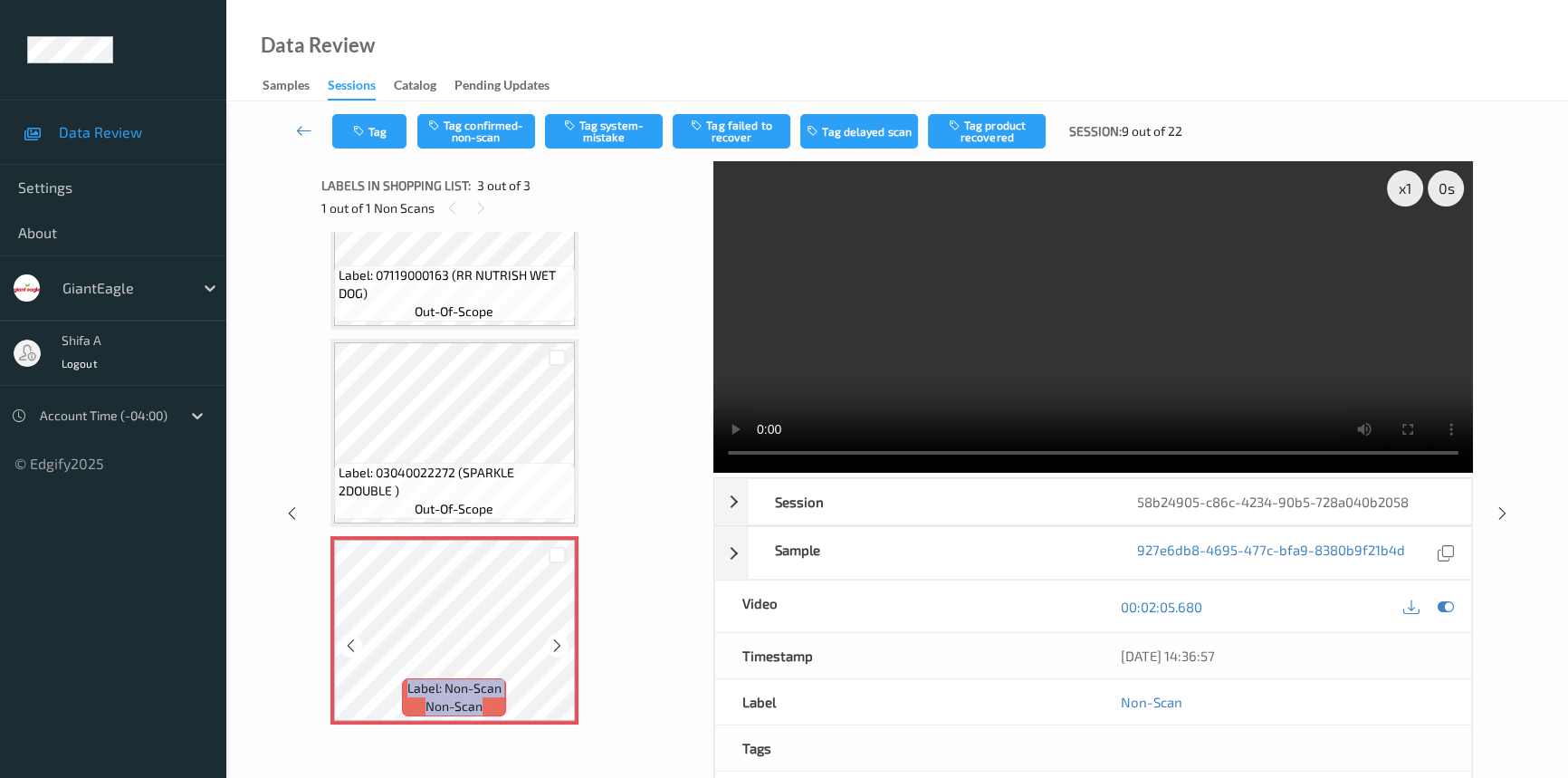 click at bounding box center [557, 646] 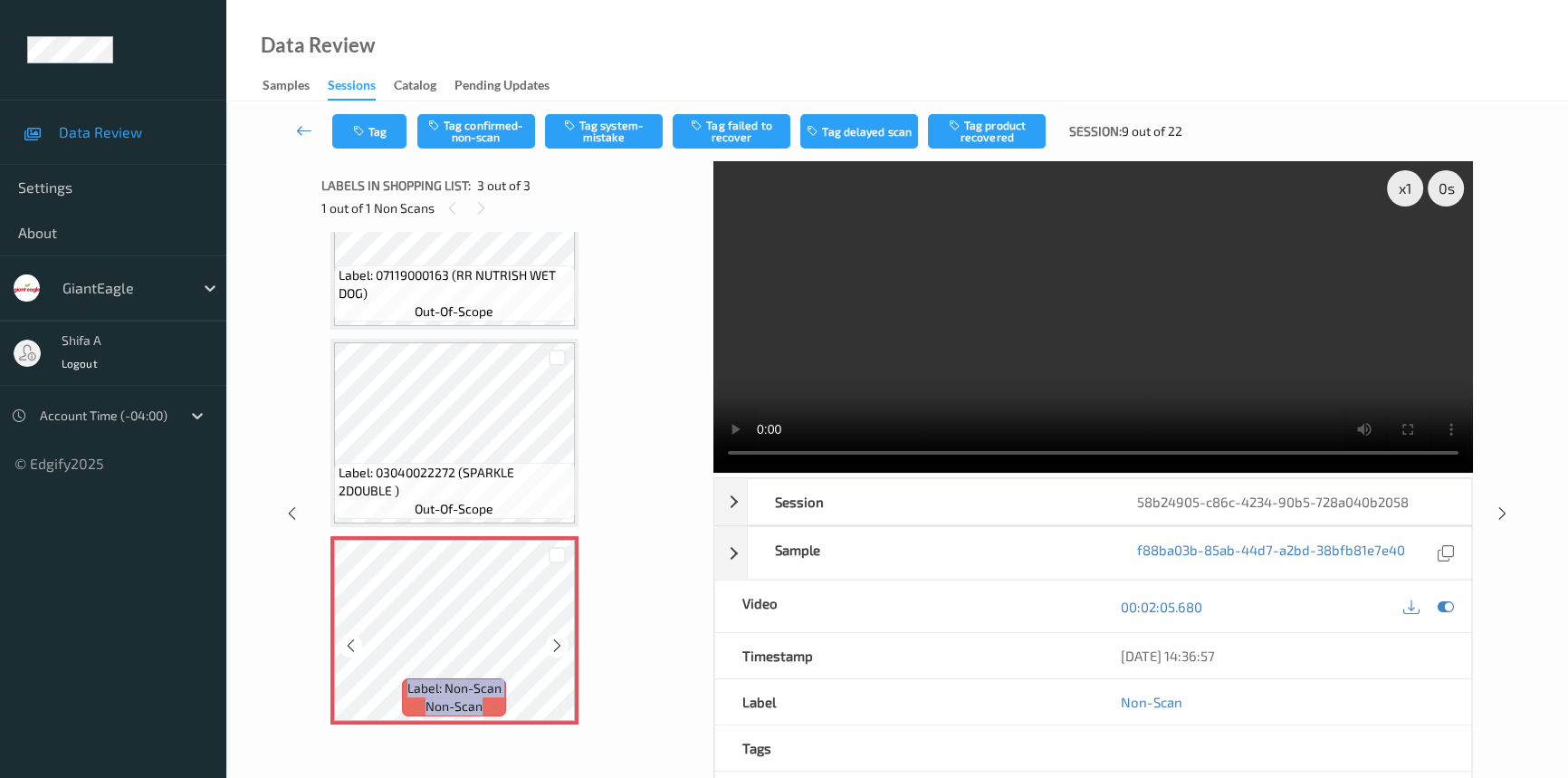 click at bounding box center [557, 646] 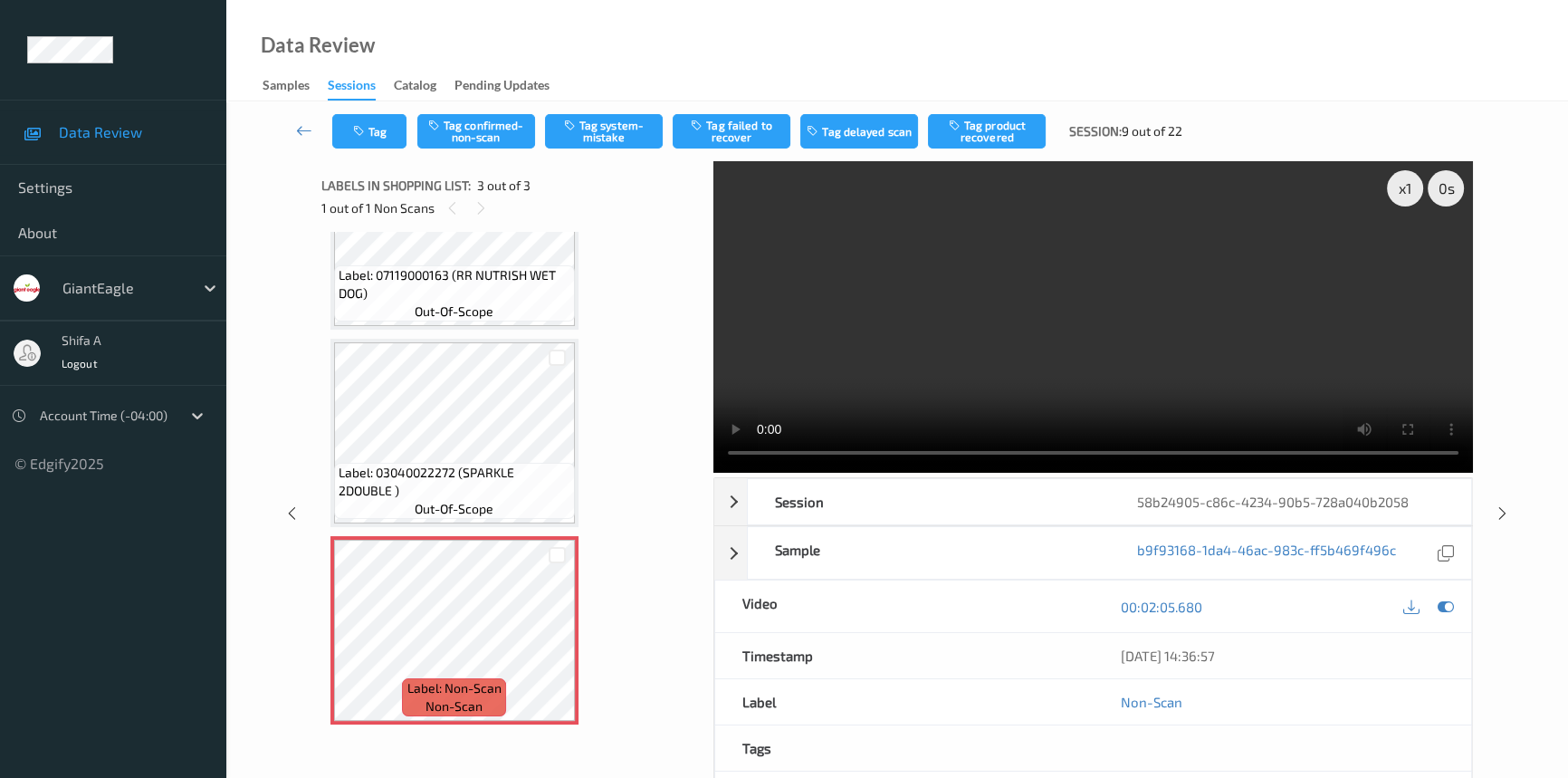scroll, scrollTop: 0, scrollLeft: 0, axis: both 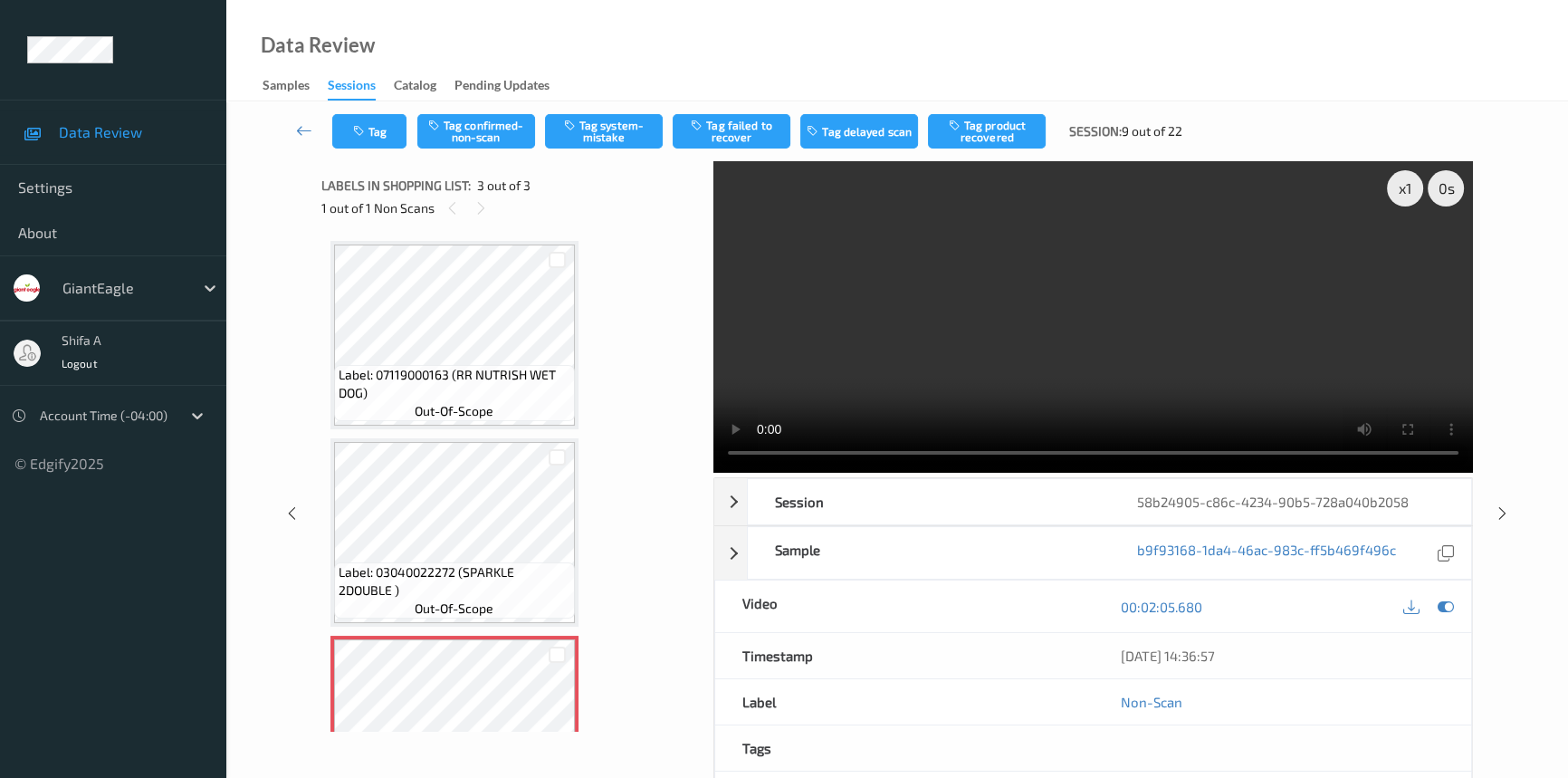click at bounding box center (1093, 317) 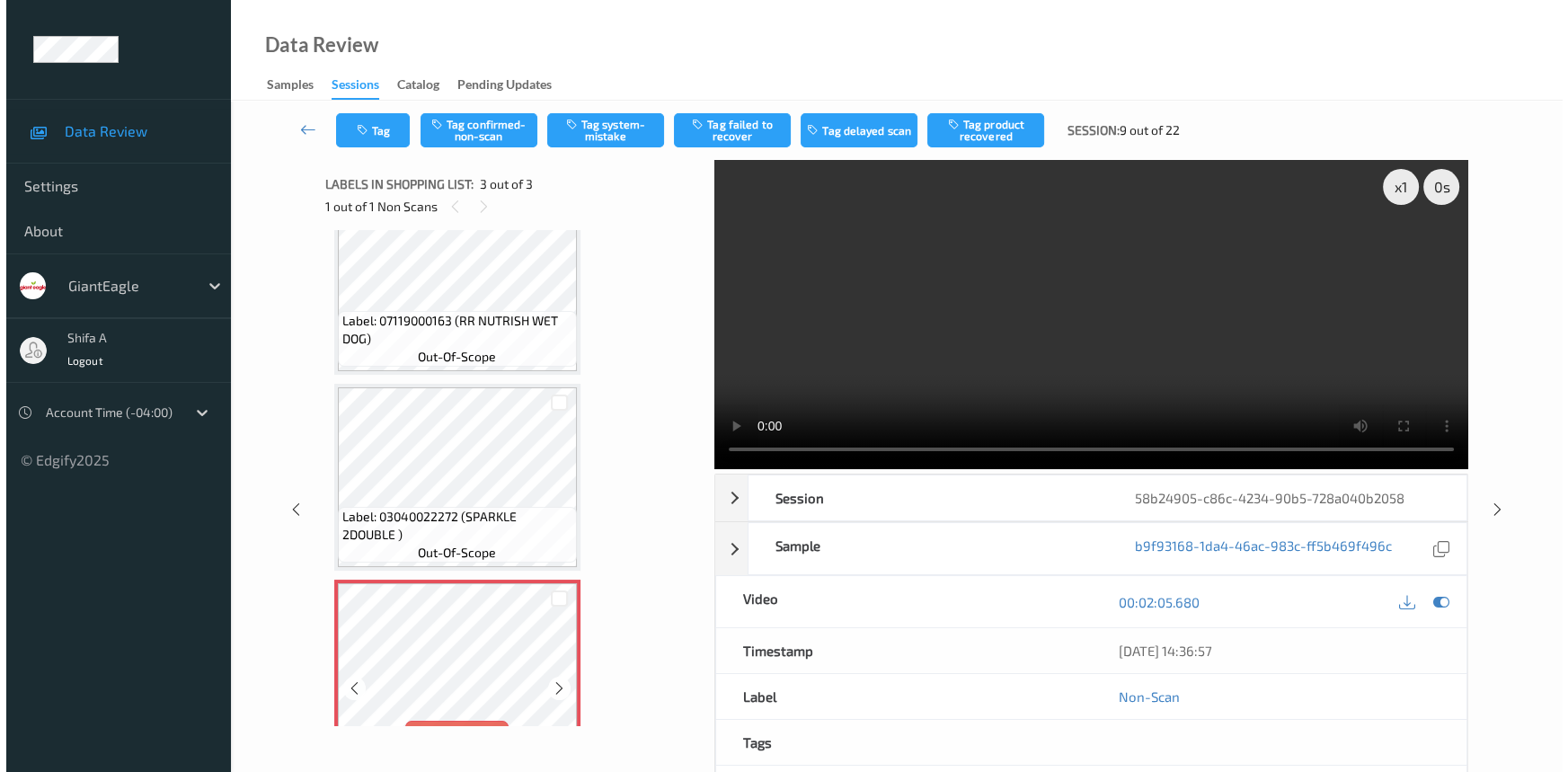 scroll, scrollTop: 99, scrollLeft: 0, axis: vertical 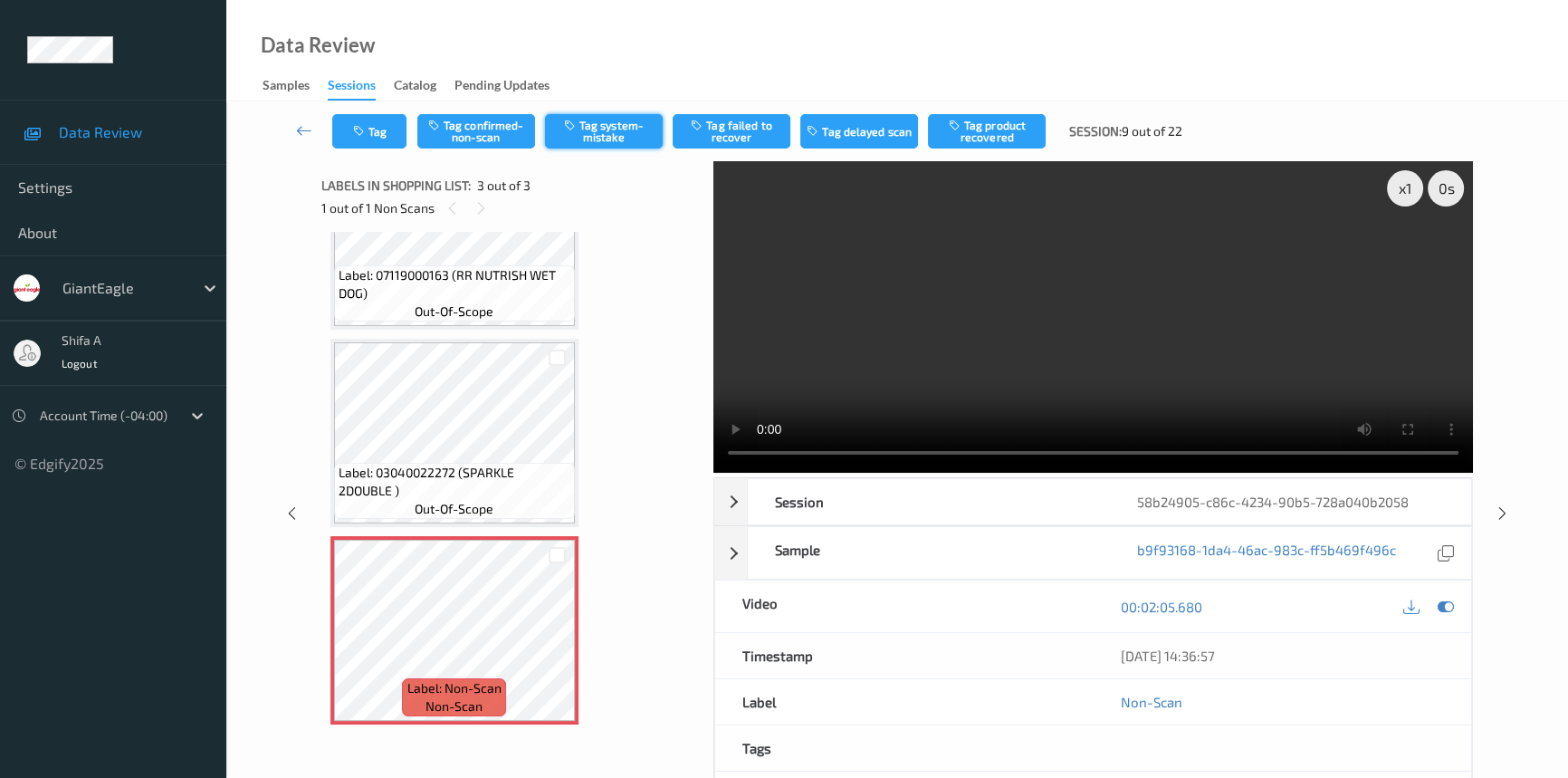click on "Tag   system-mistake" at bounding box center [604, 131] 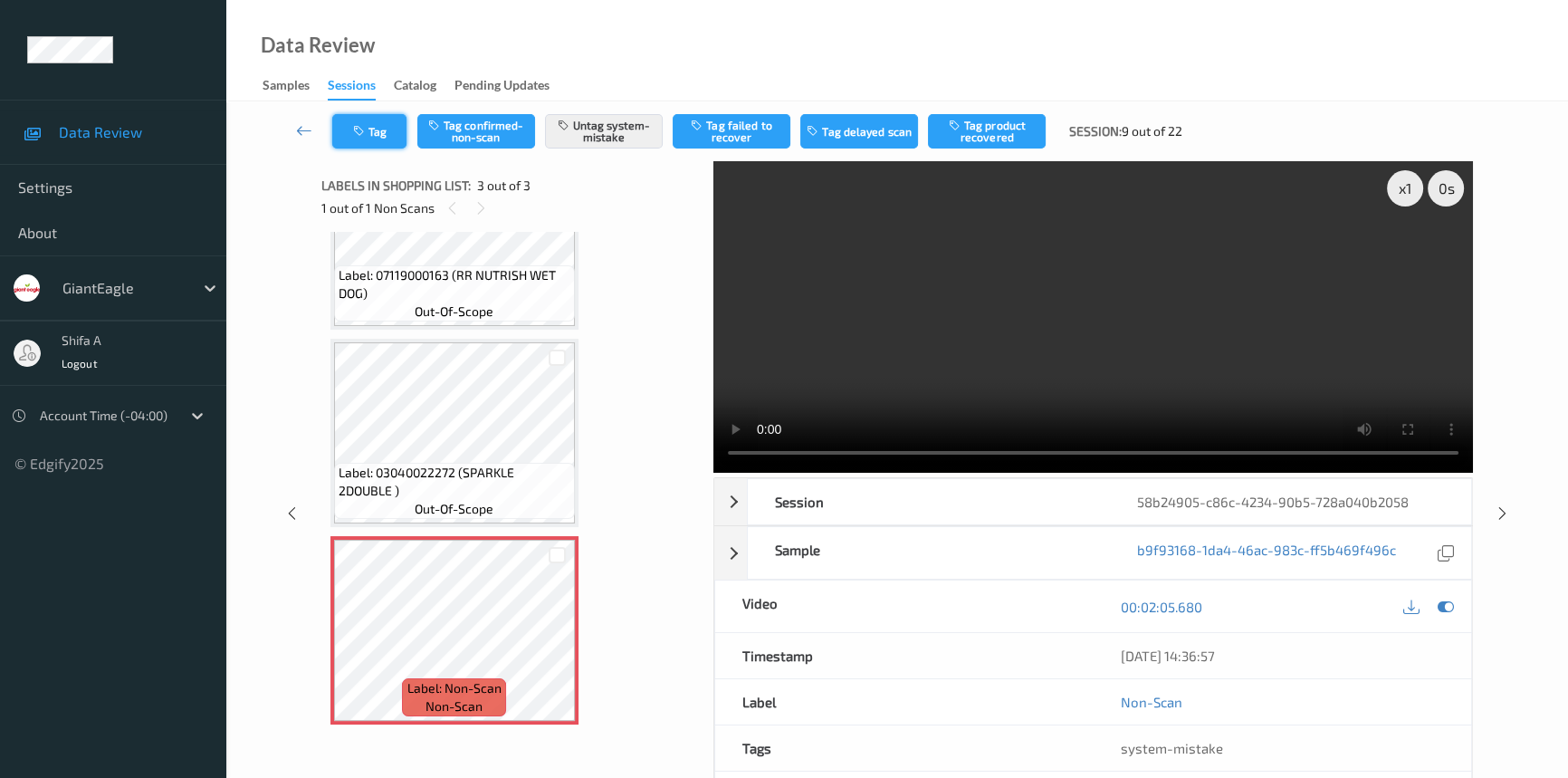 click on "Tag" at bounding box center [369, 131] 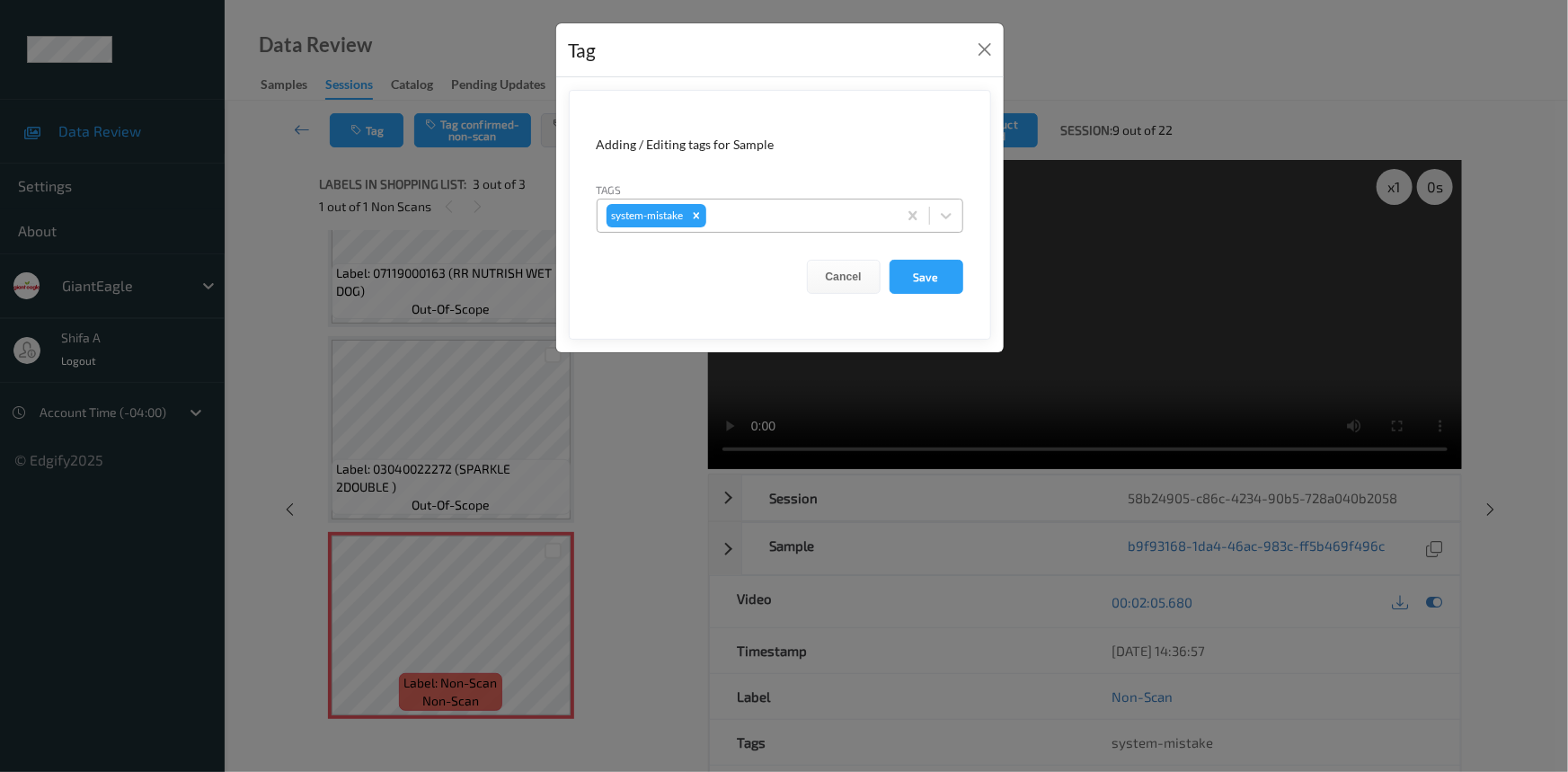 click at bounding box center [799, 216] 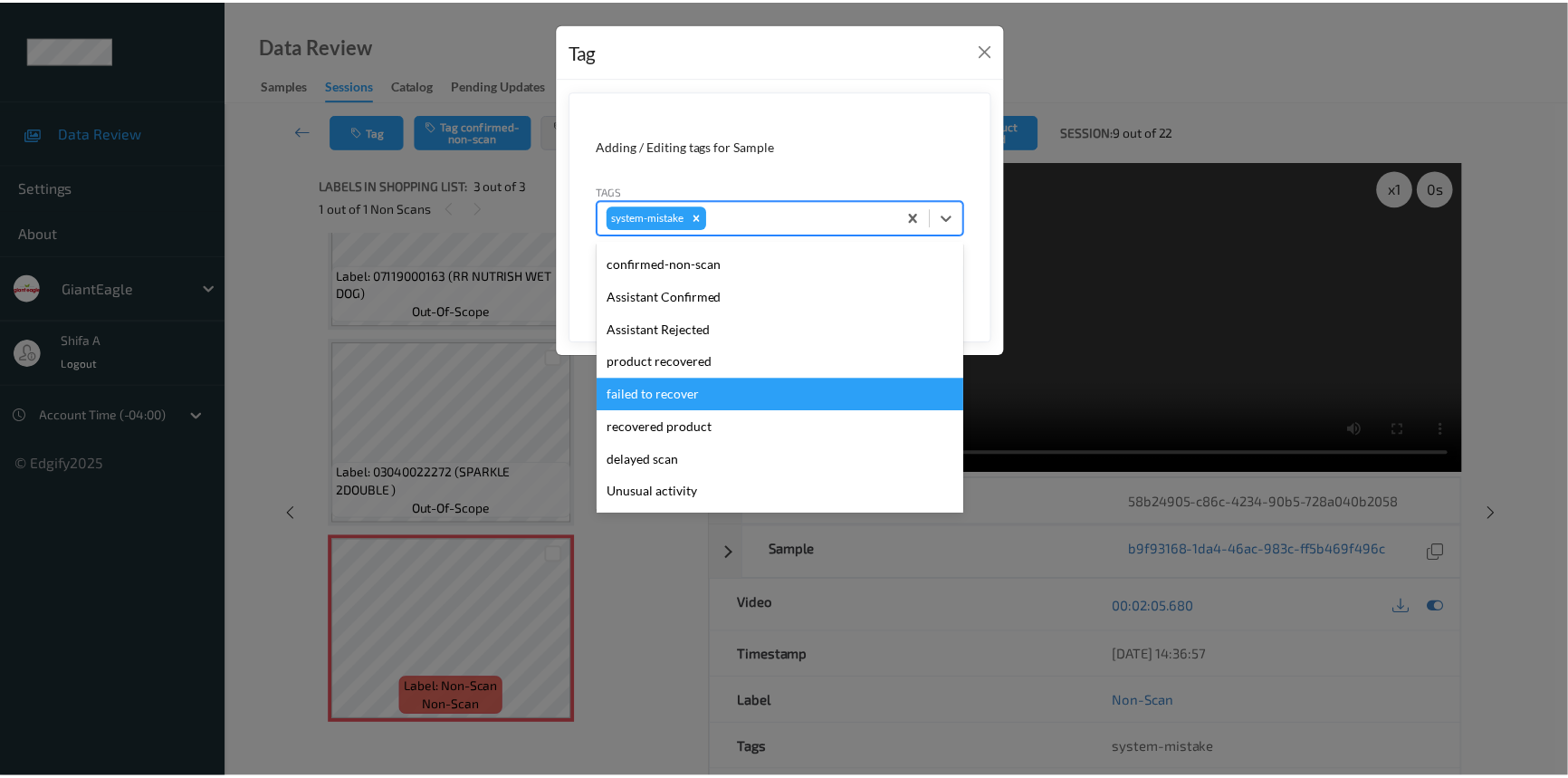scroll, scrollTop: 159, scrollLeft: 0, axis: vertical 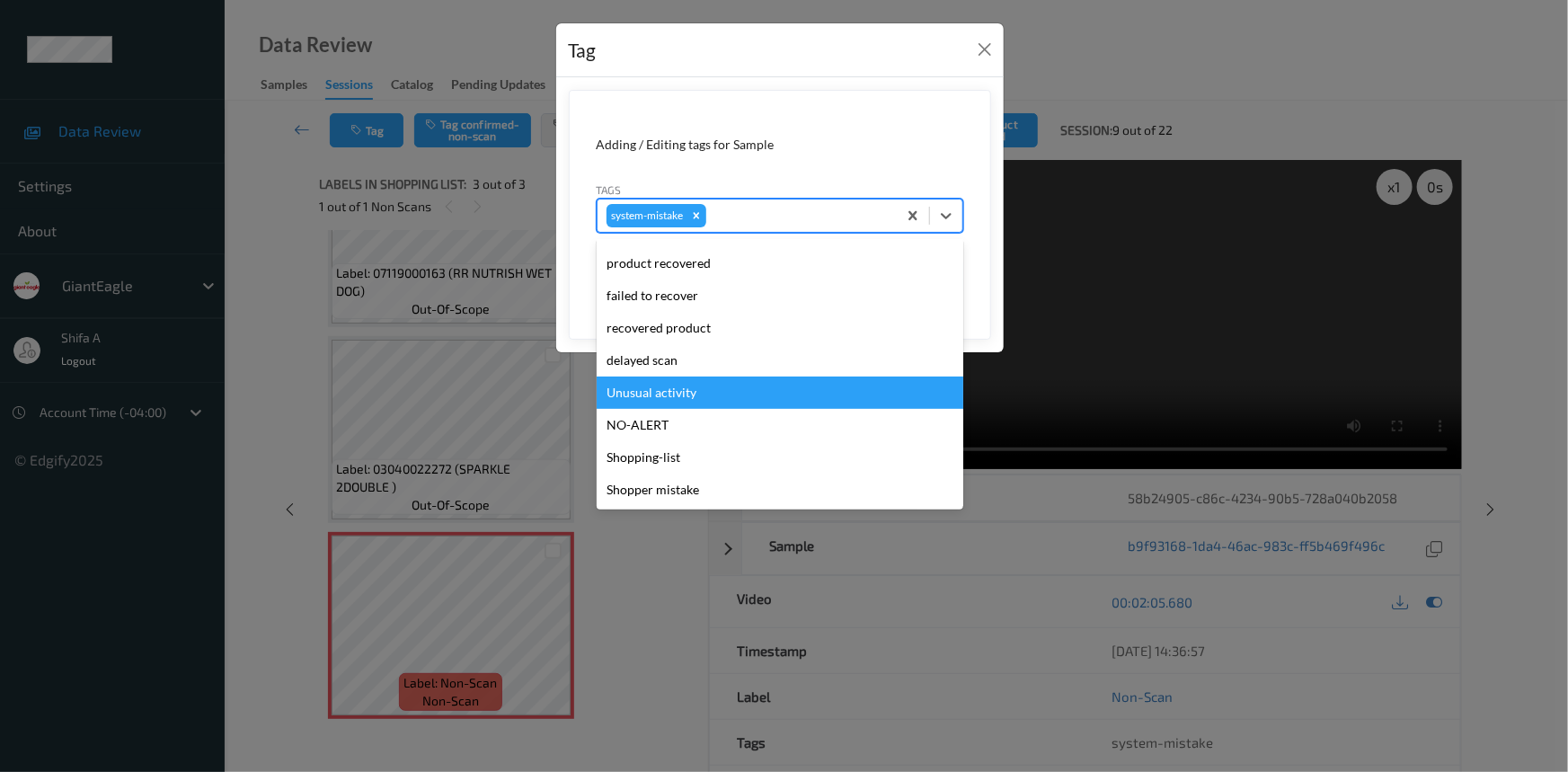 click on "Unusual activity" at bounding box center (780, 393) 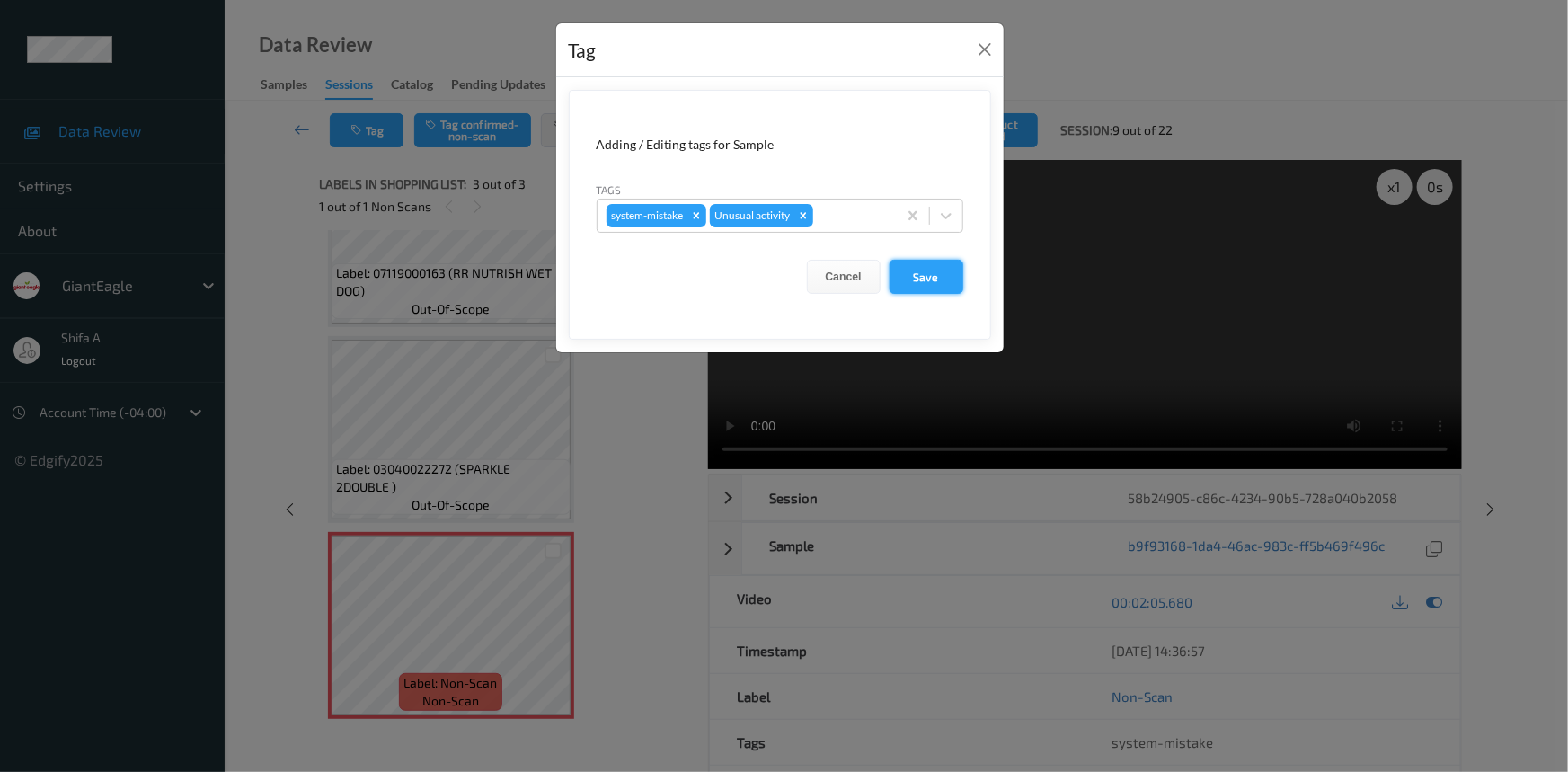 click on "Save" at bounding box center [926, 277] 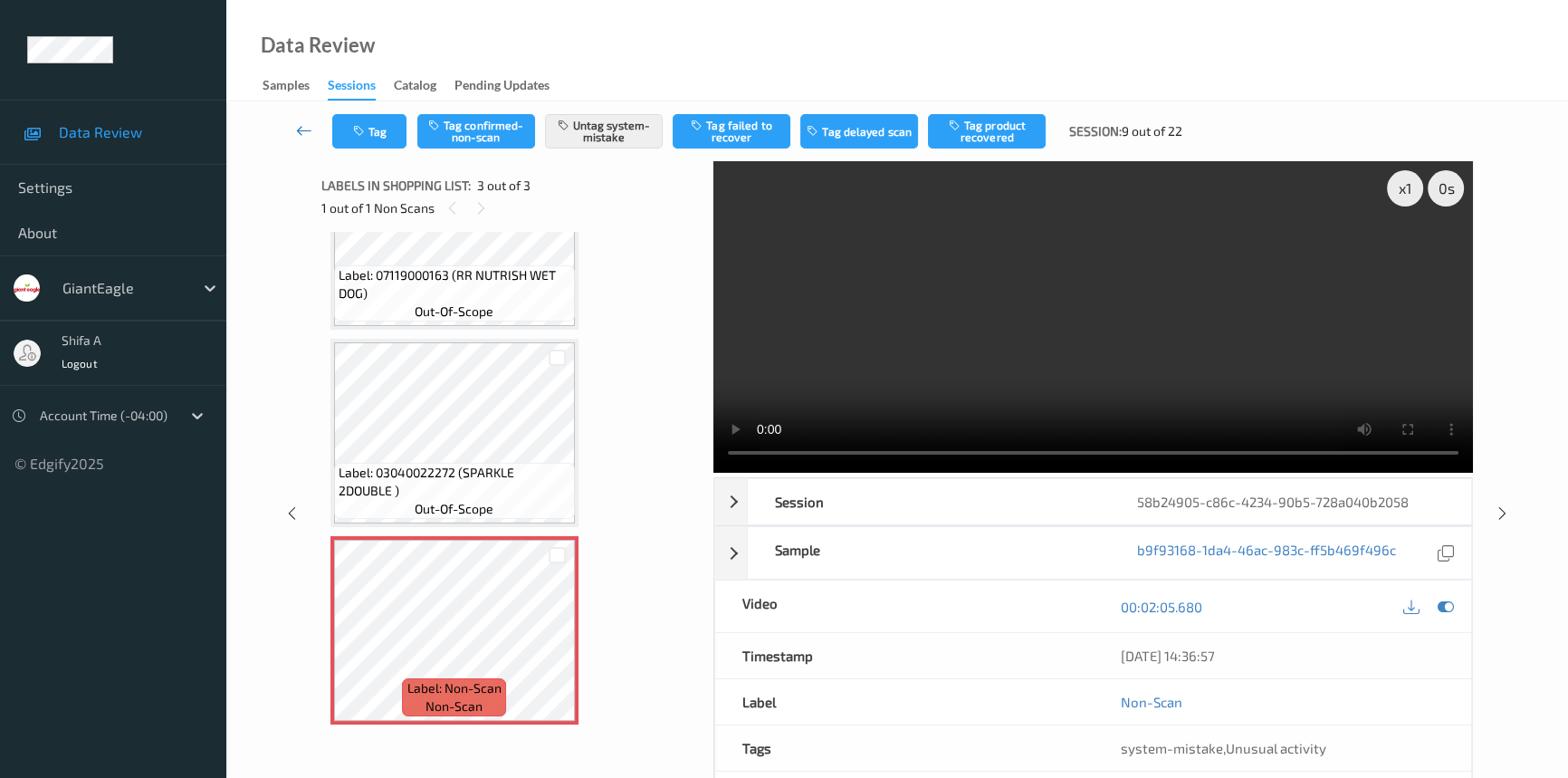 click at bounding box center (304, 130) 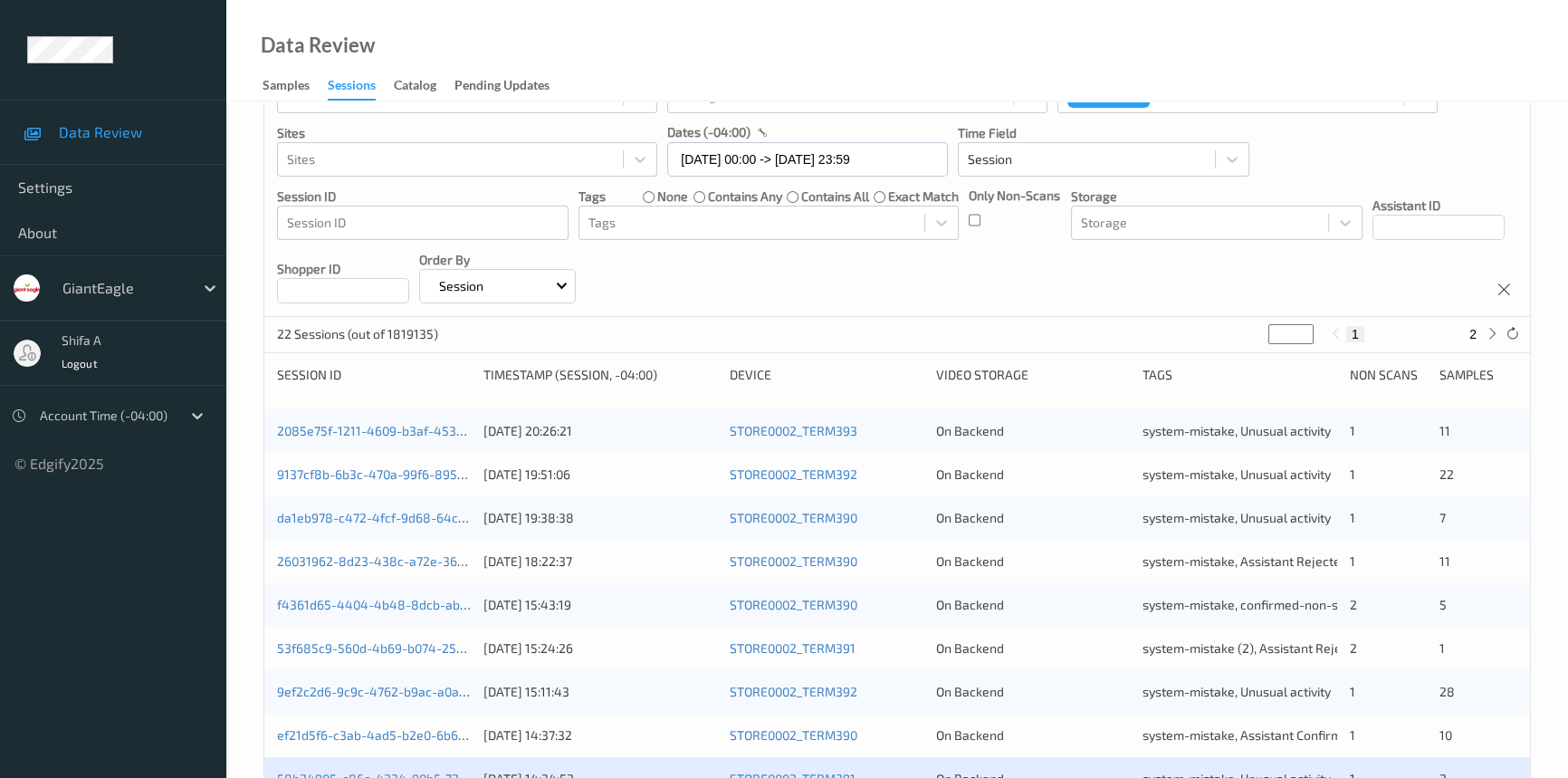 scroll, scrollTop: 494, scrollLeft: 0, axis: vertical 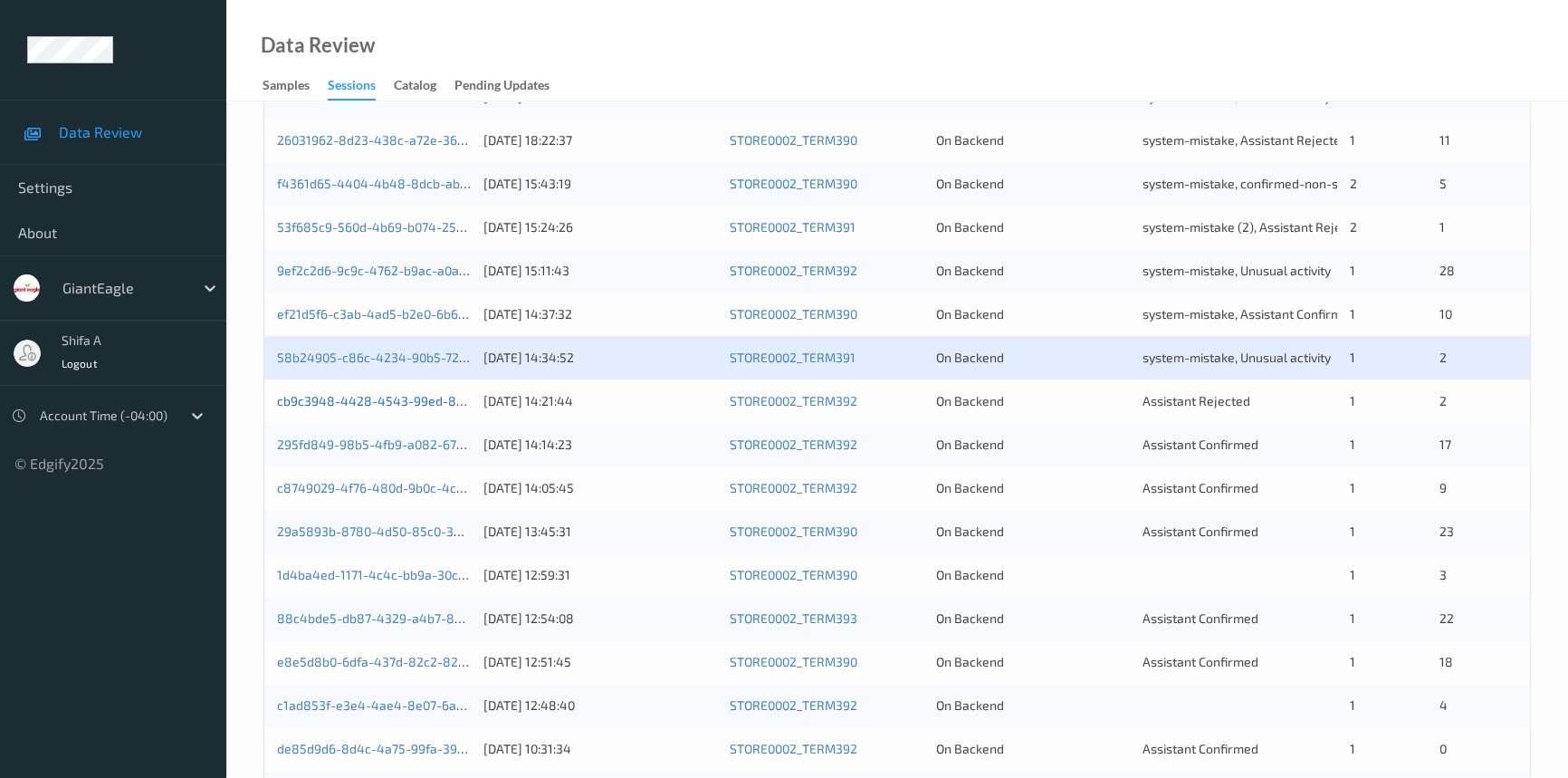 click on "cb9c3948-4428-4543-99ed-8de45c266276" at bounding box center (406, 400) 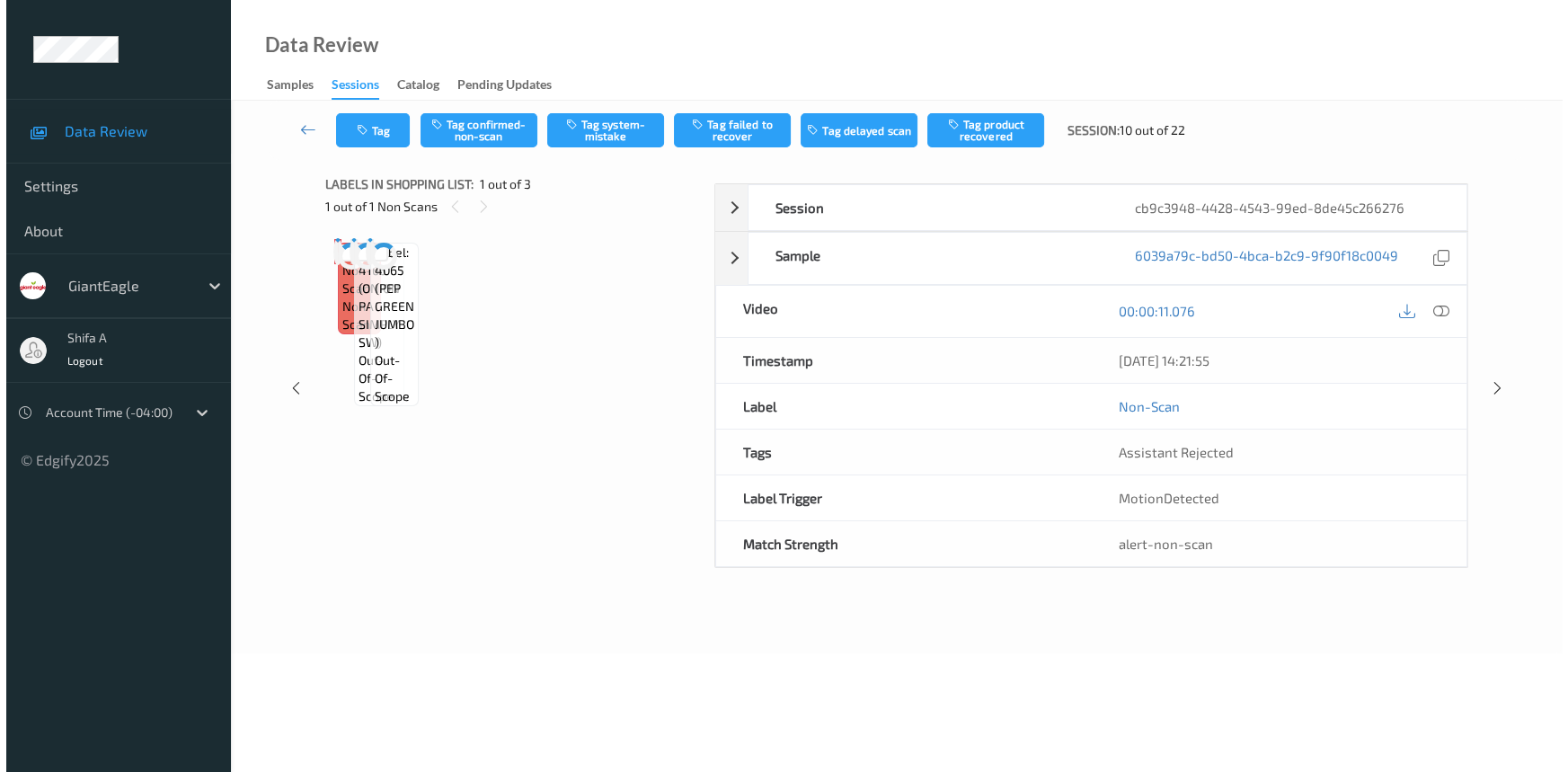 scroll, scrollTop: 0, scrollLeft: 0, axis: both 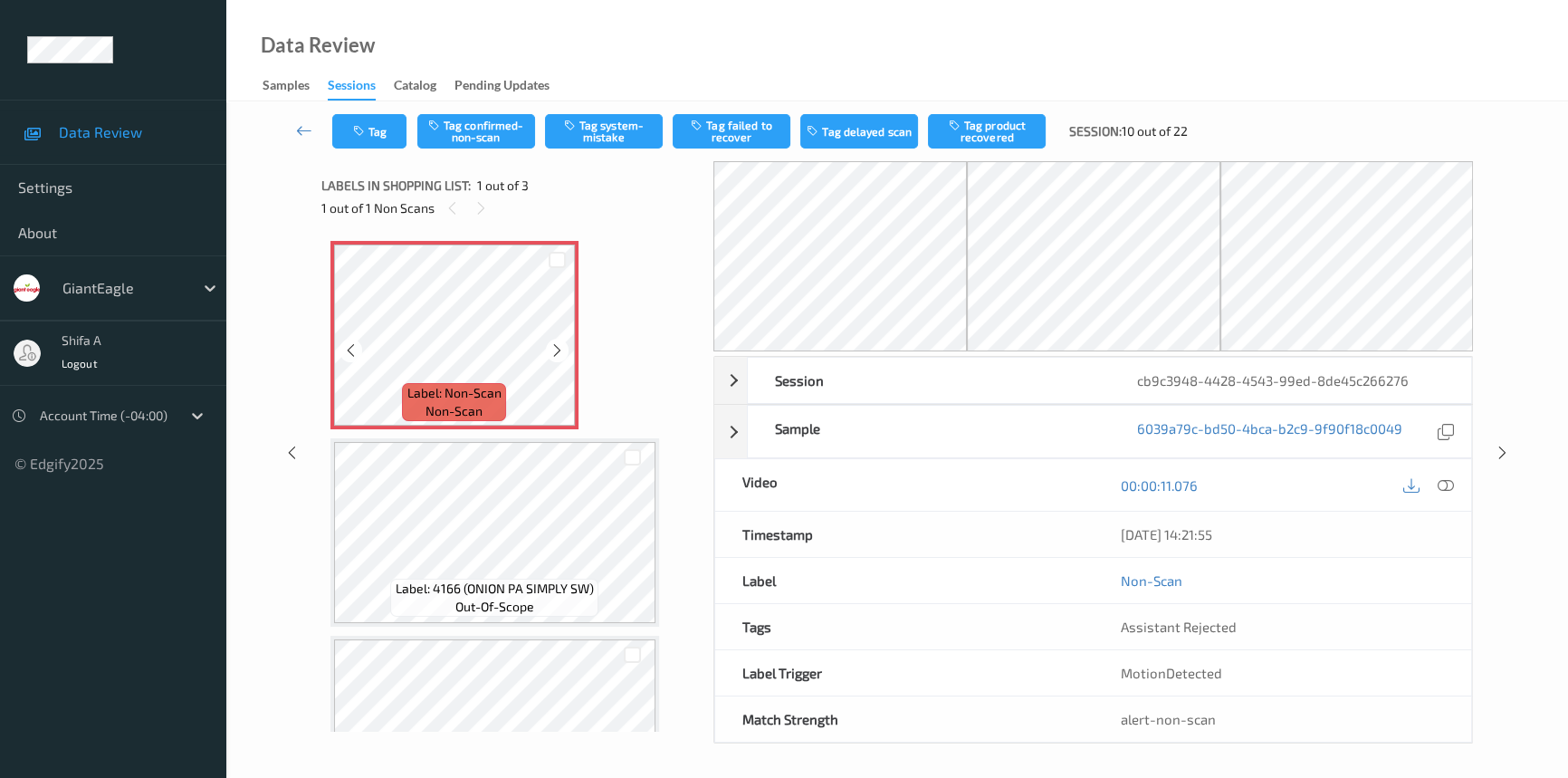 click at bounding box center [557, 351] 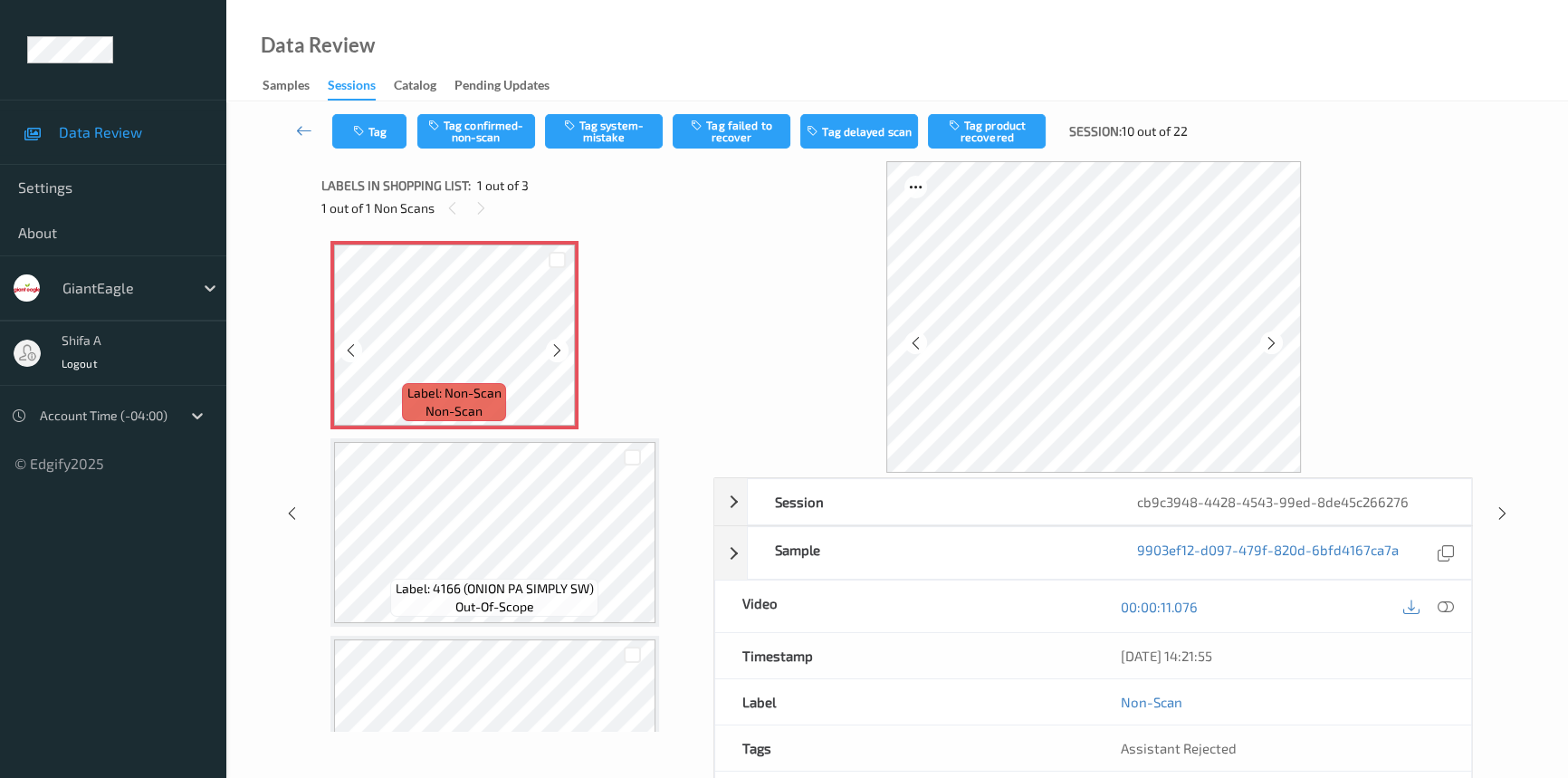 click at bounding box center [557, 351] 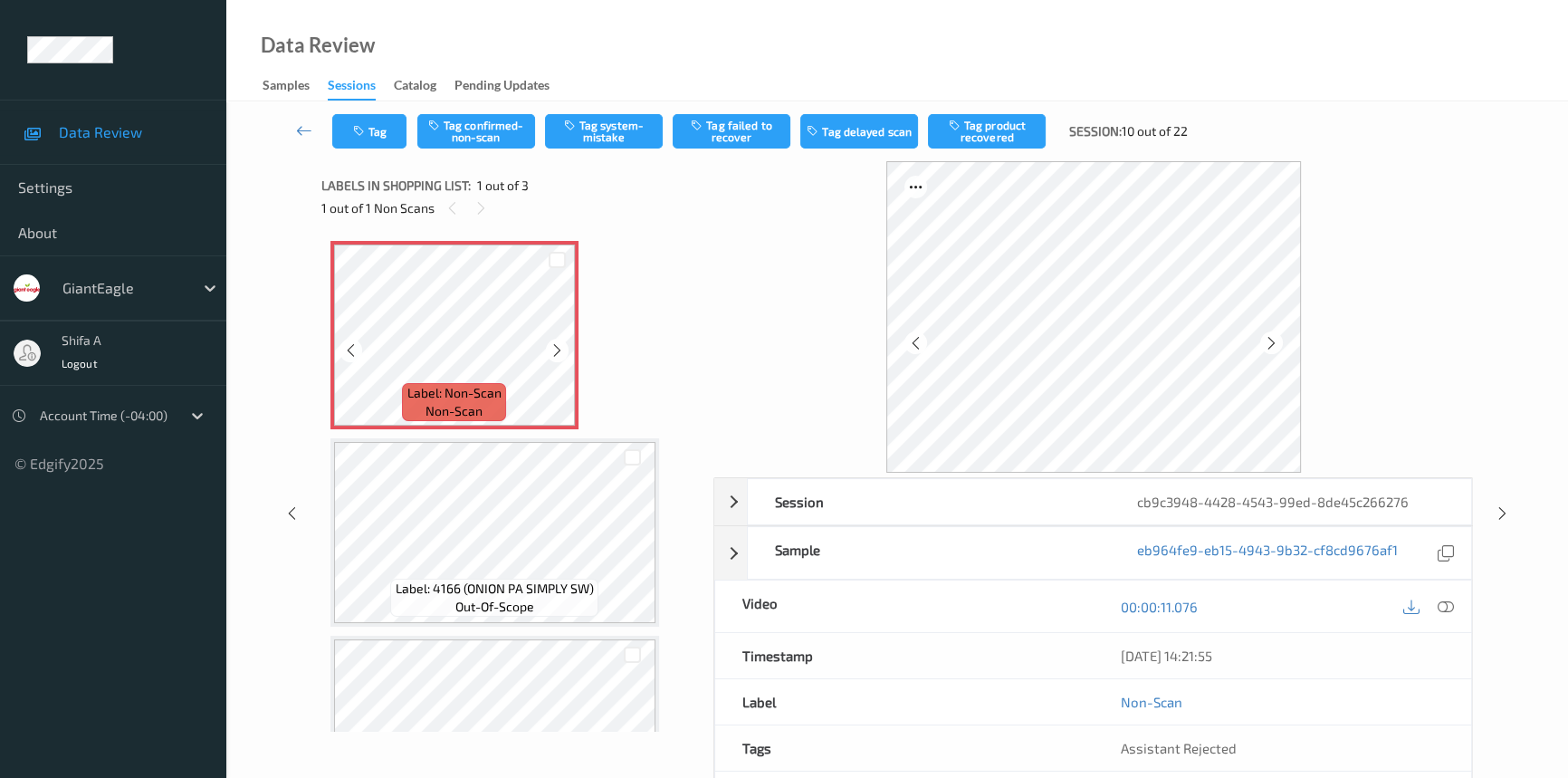 click at bounding box center (557, 351) 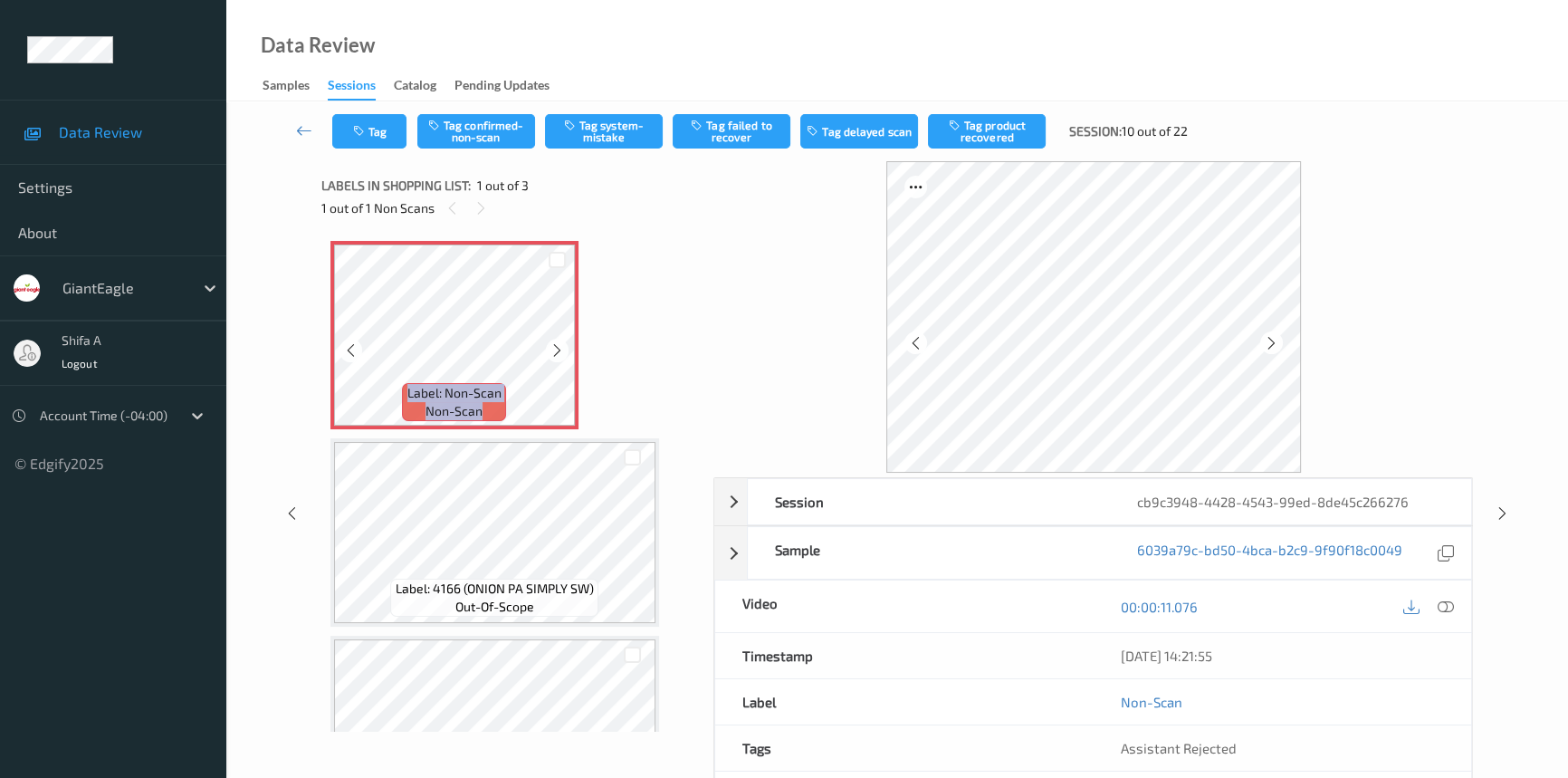 click at bounding box center [557, 351] 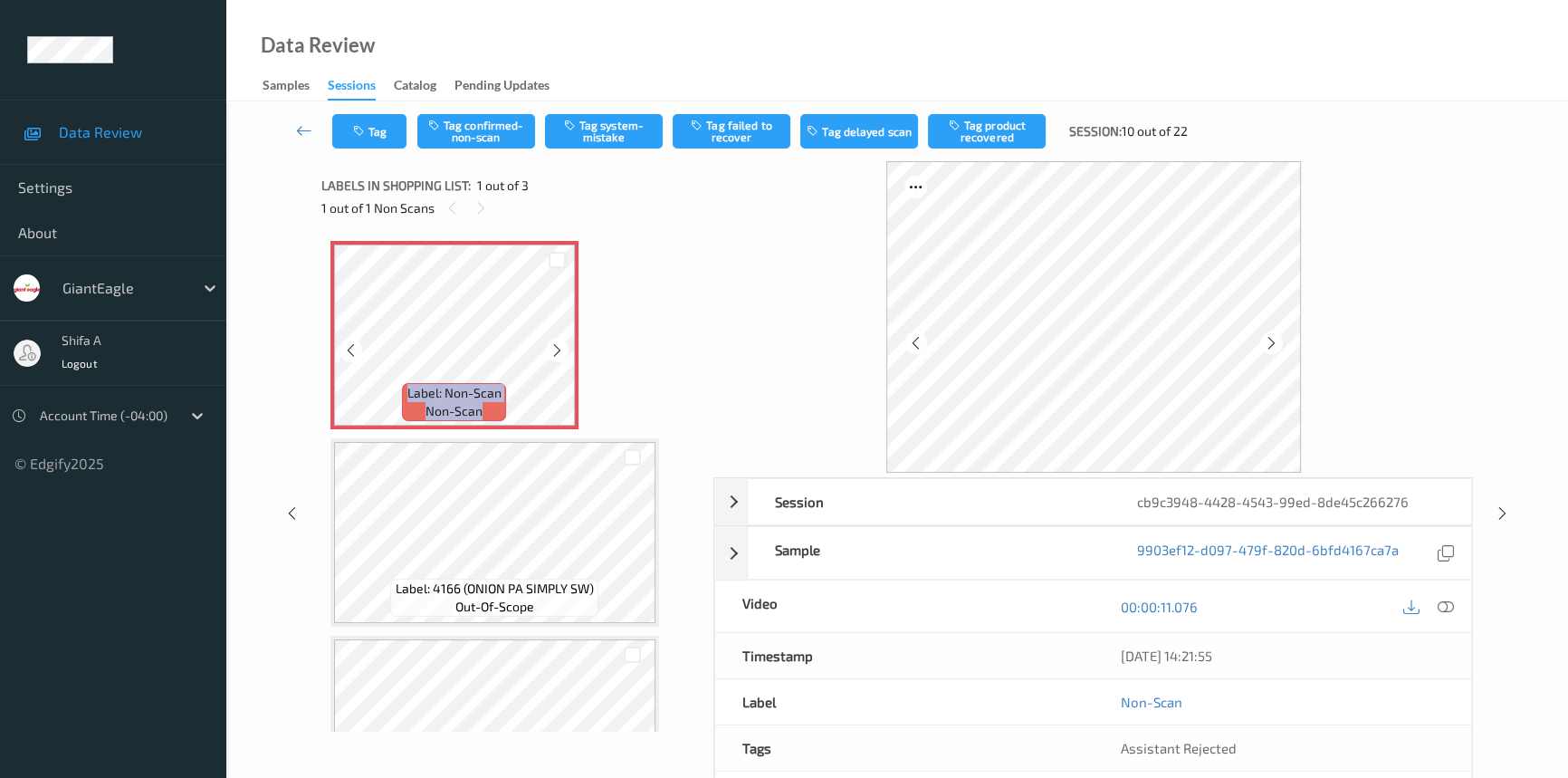 click at bounding box center (557, 351) 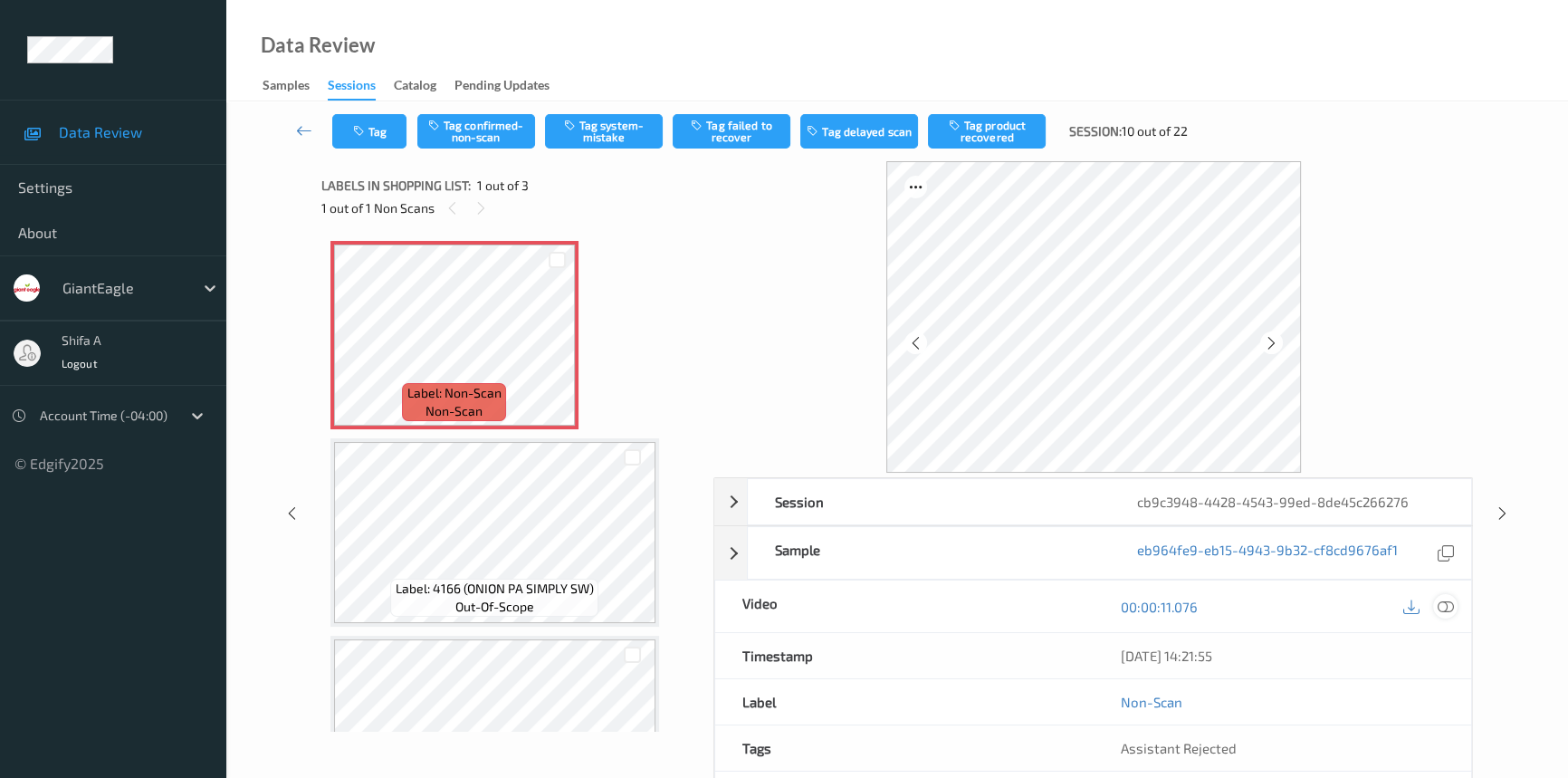 click at bounding box center [1446, 607] 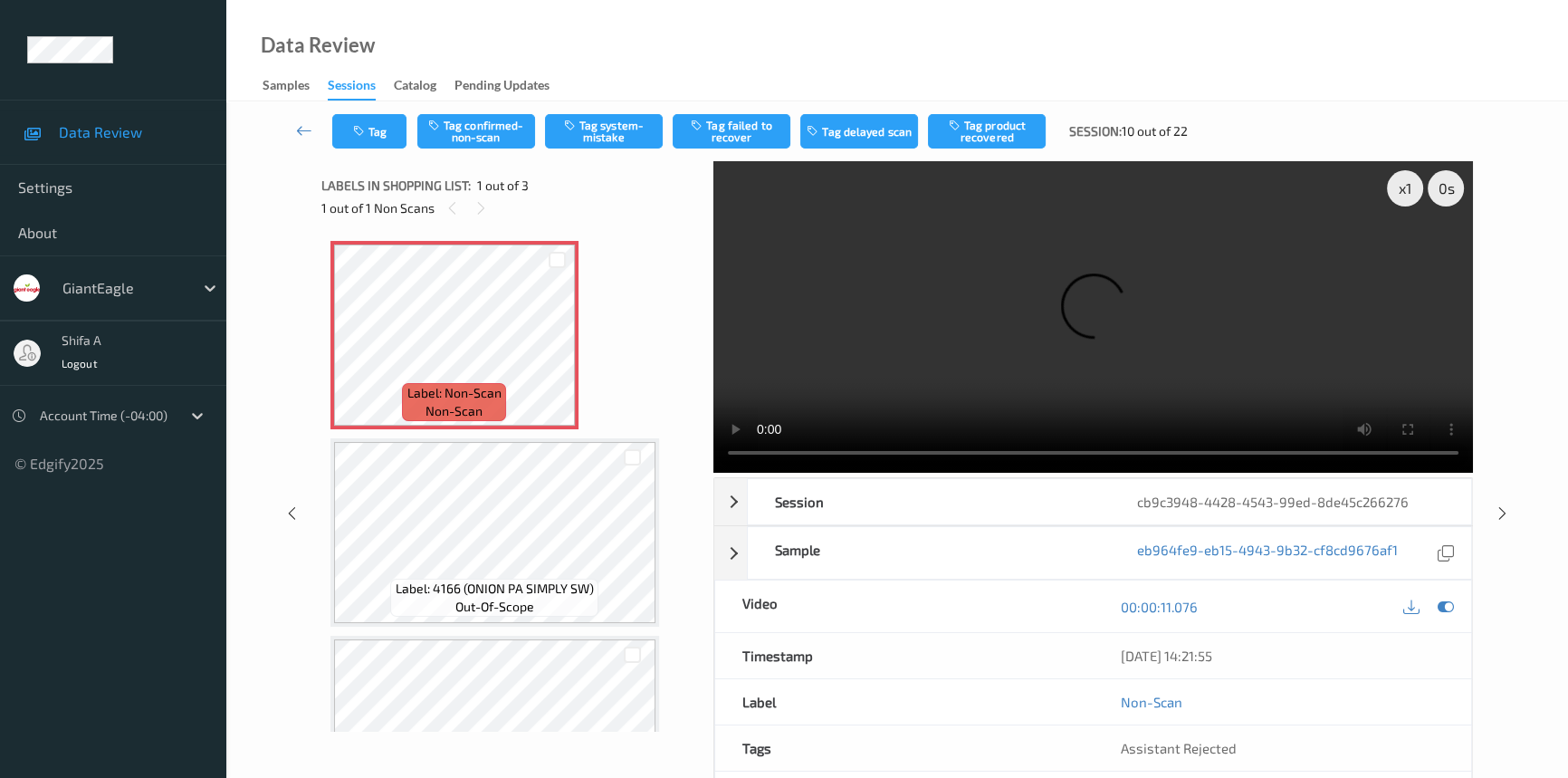 type 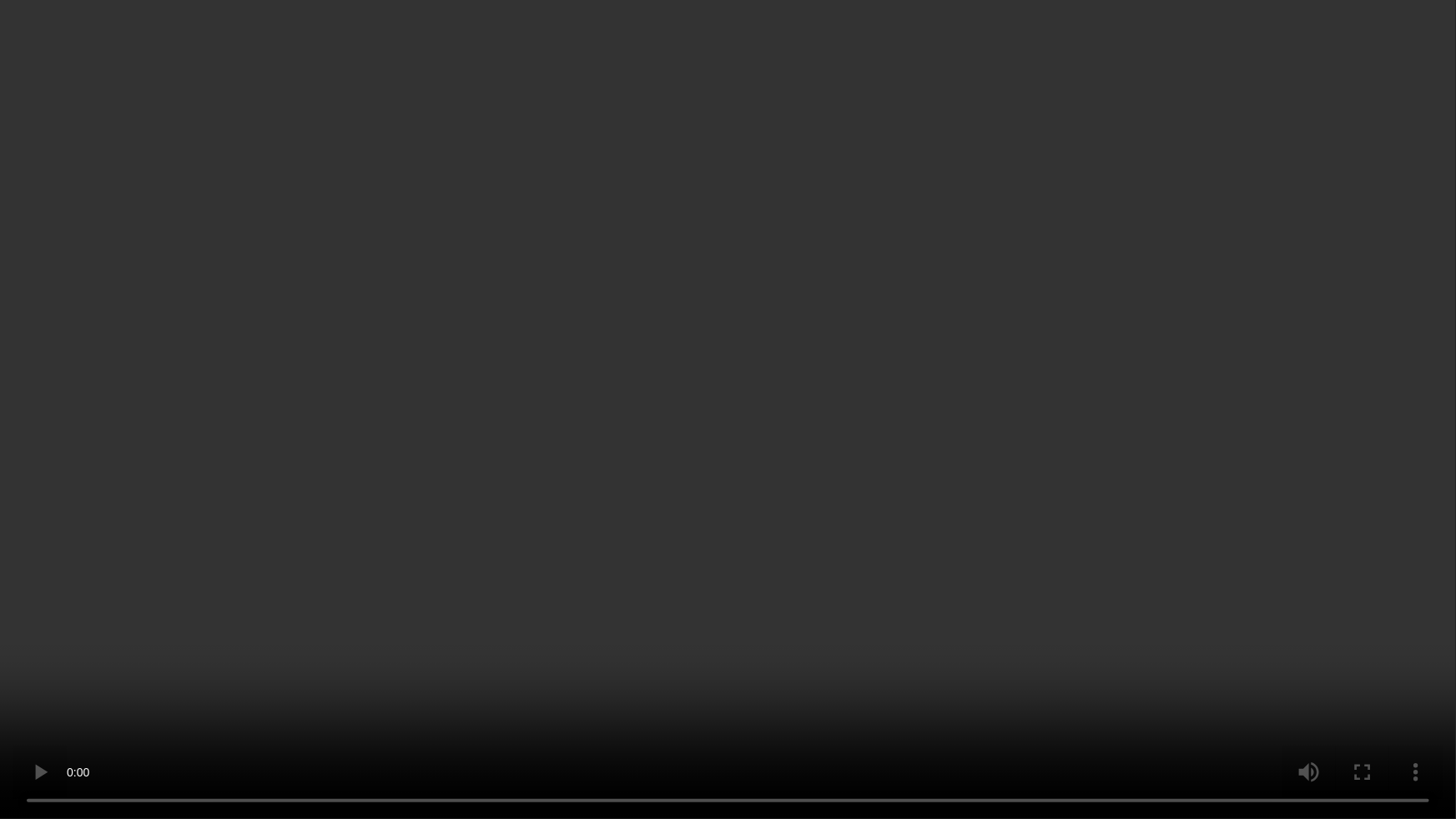 click at bounding box center (728, 410) 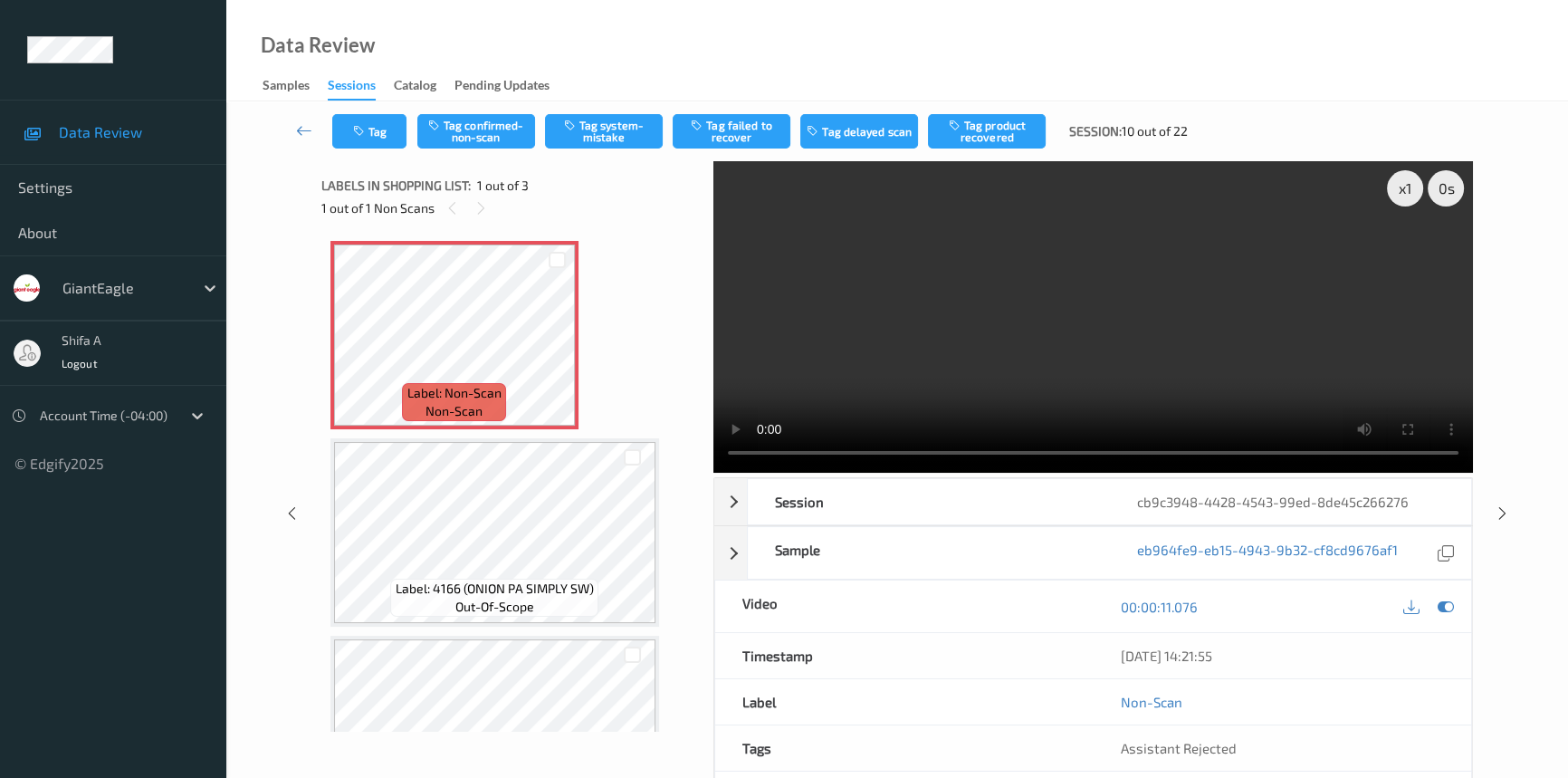 click at bounding box center [1093, 317] 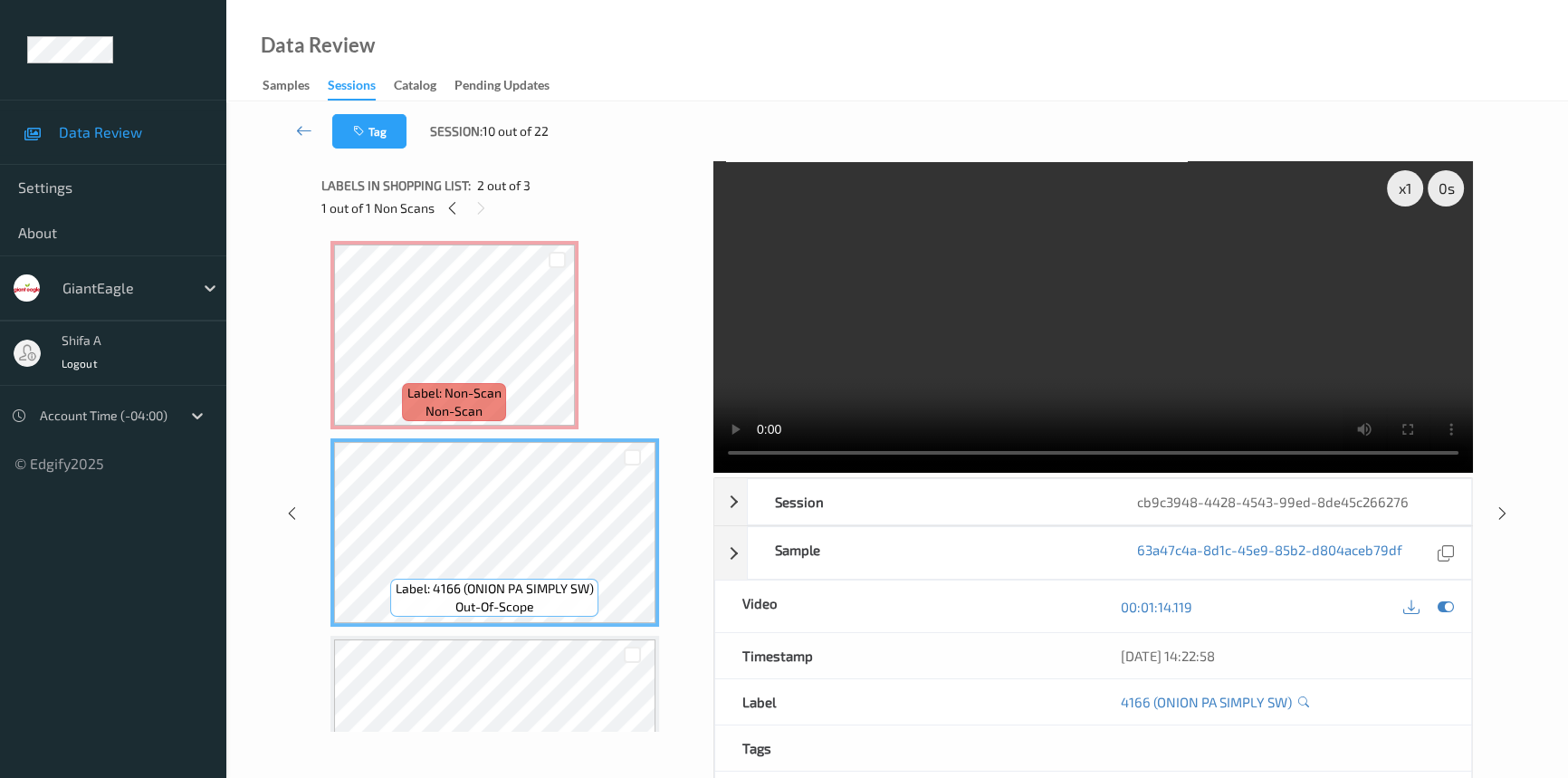 click at bounding box center [1093, 317] 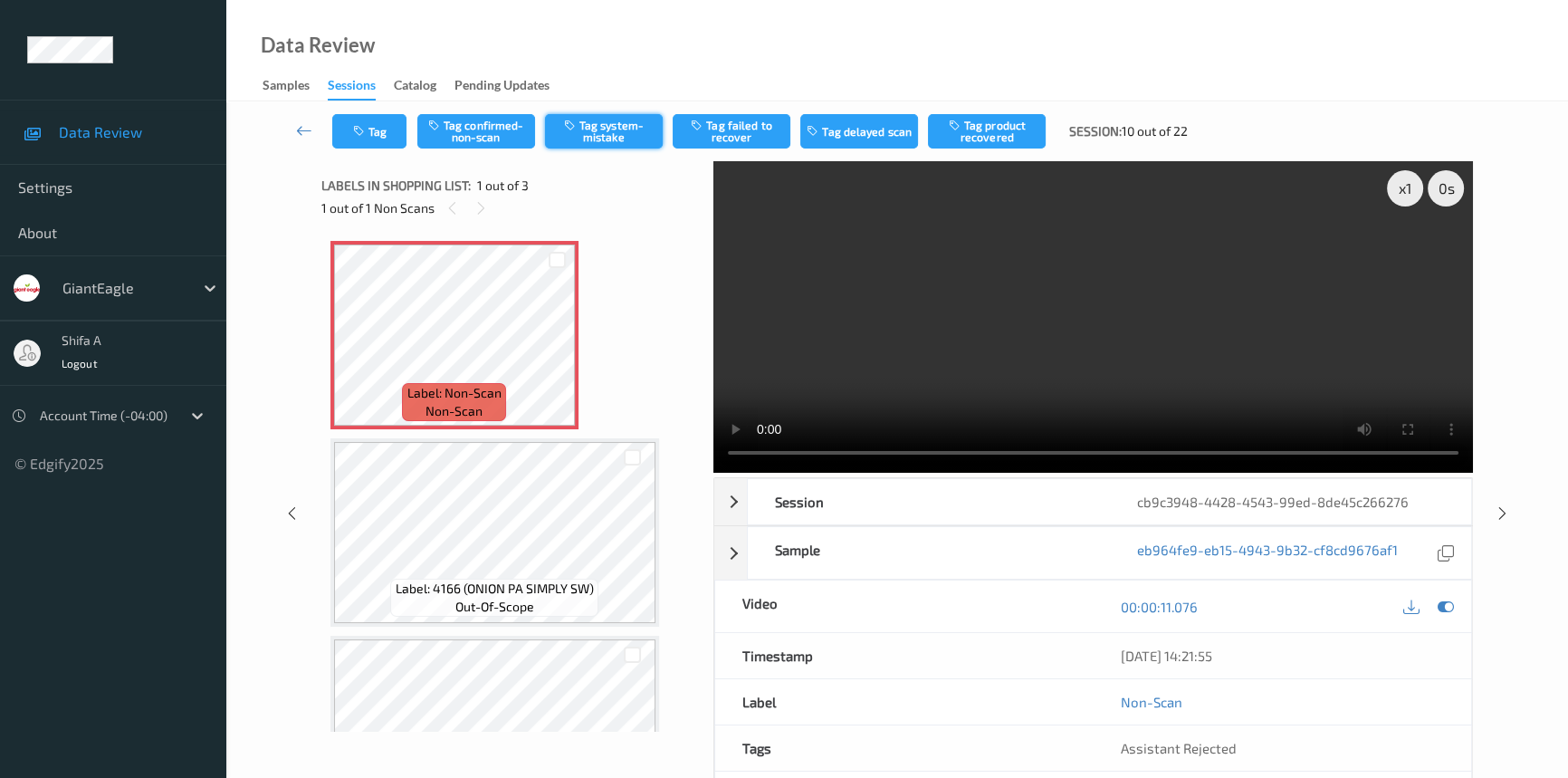 click on "Tag   system-mistake" at bounding box center [604, 131] 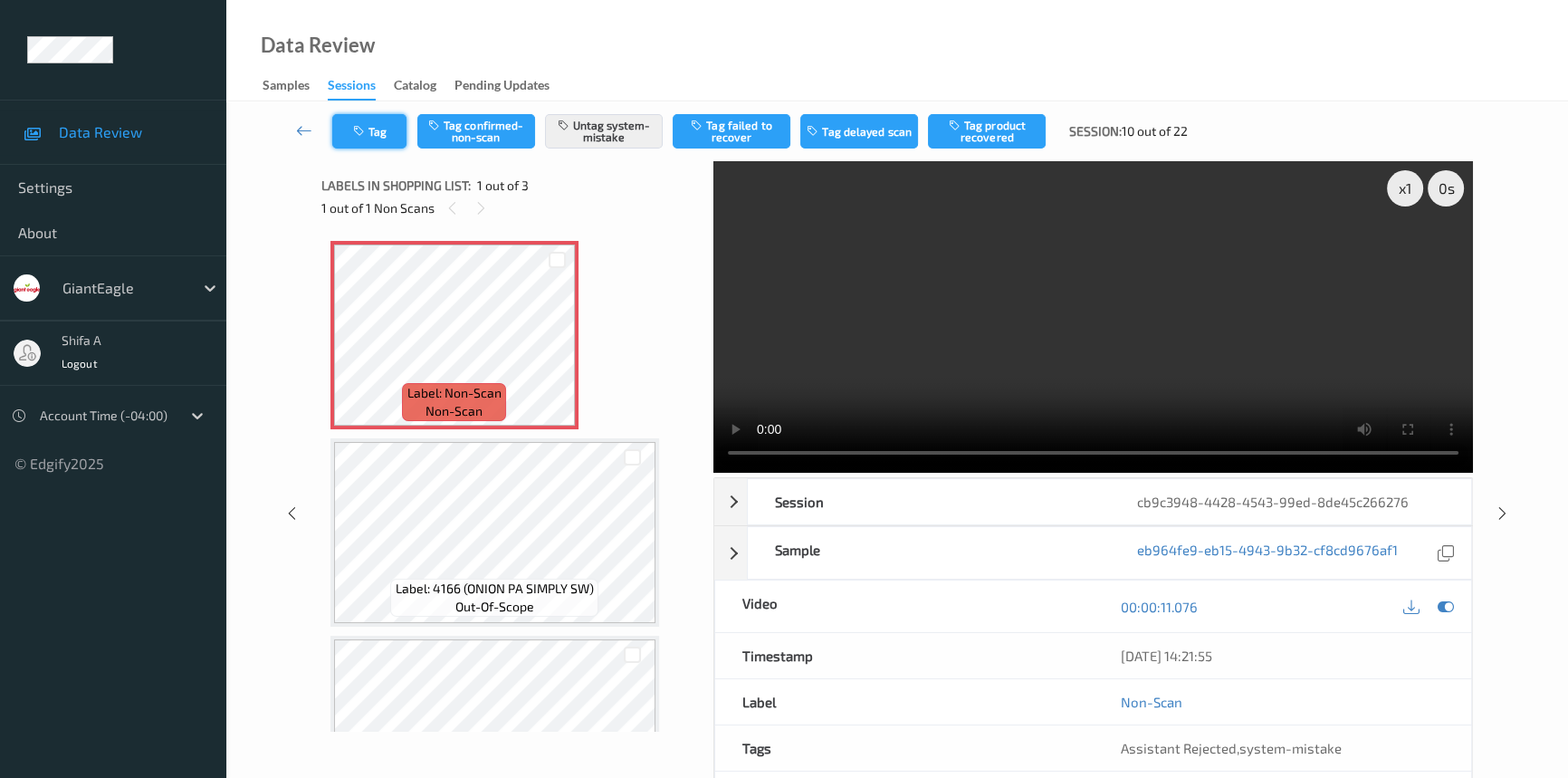 click on "Tag" at bounding box center (369, 131) 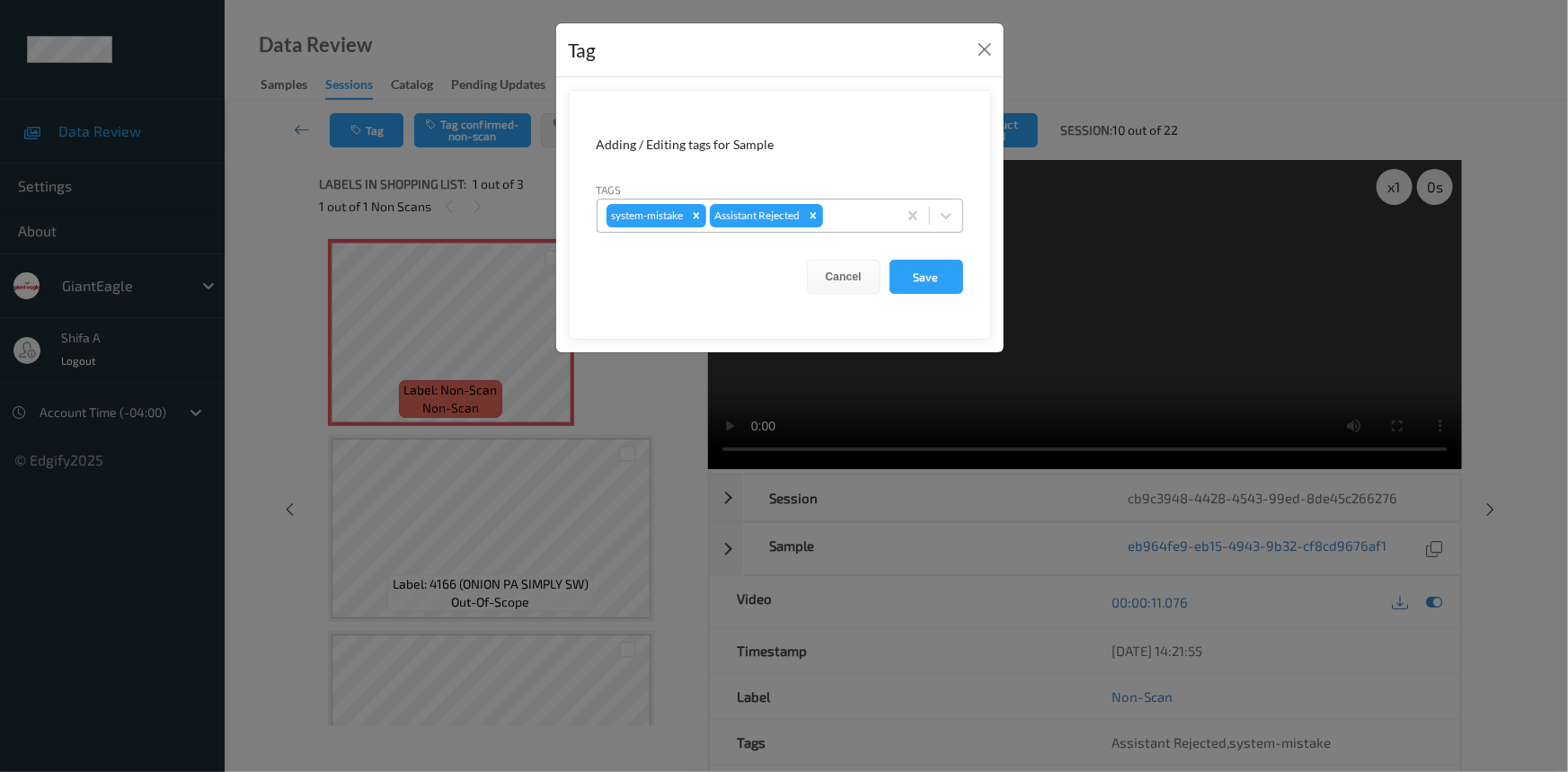 click at bounding box center (857, 216) 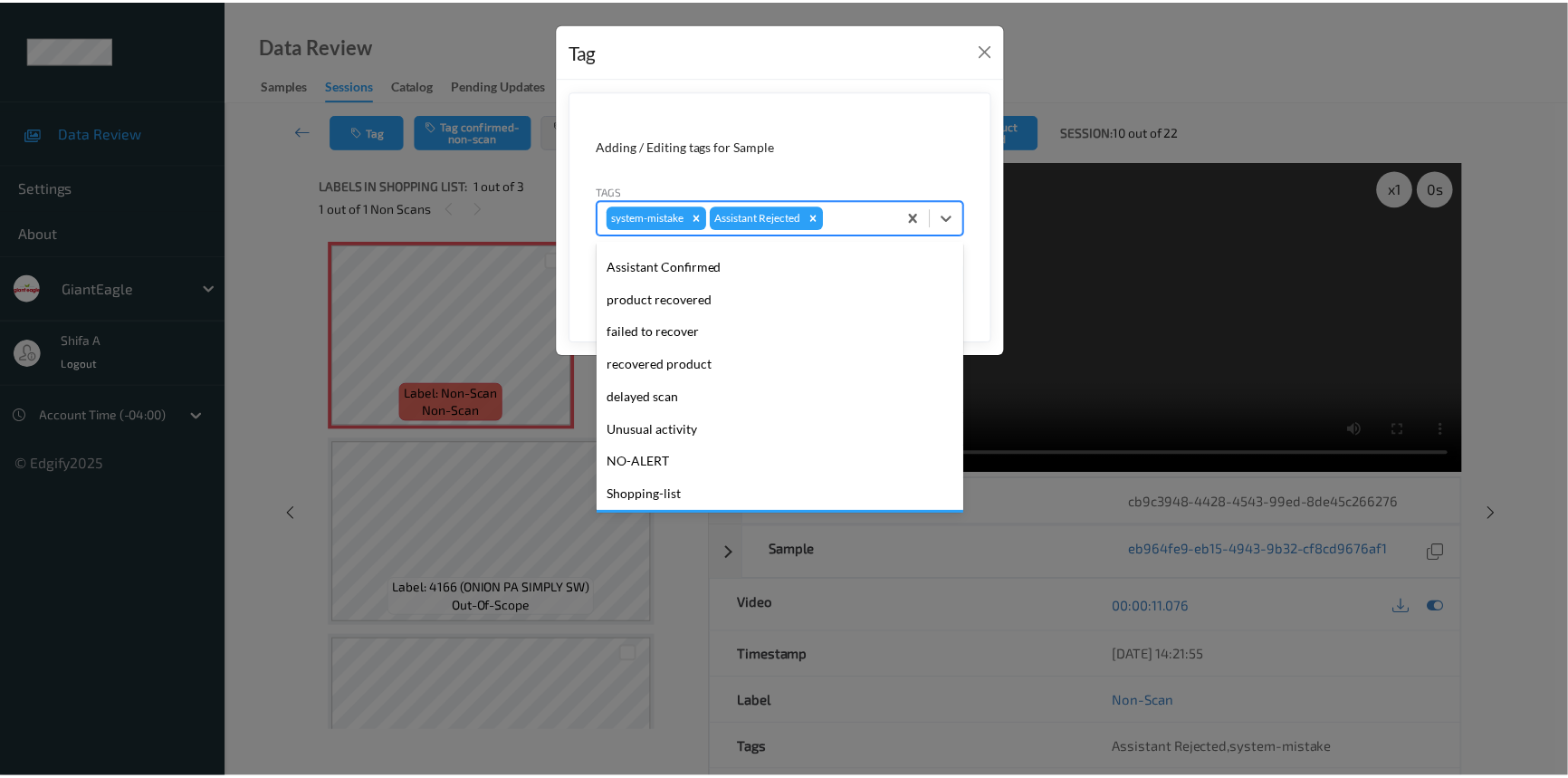 scroll, scrollTop: 127, scrollLeft: 0, axis: vertical 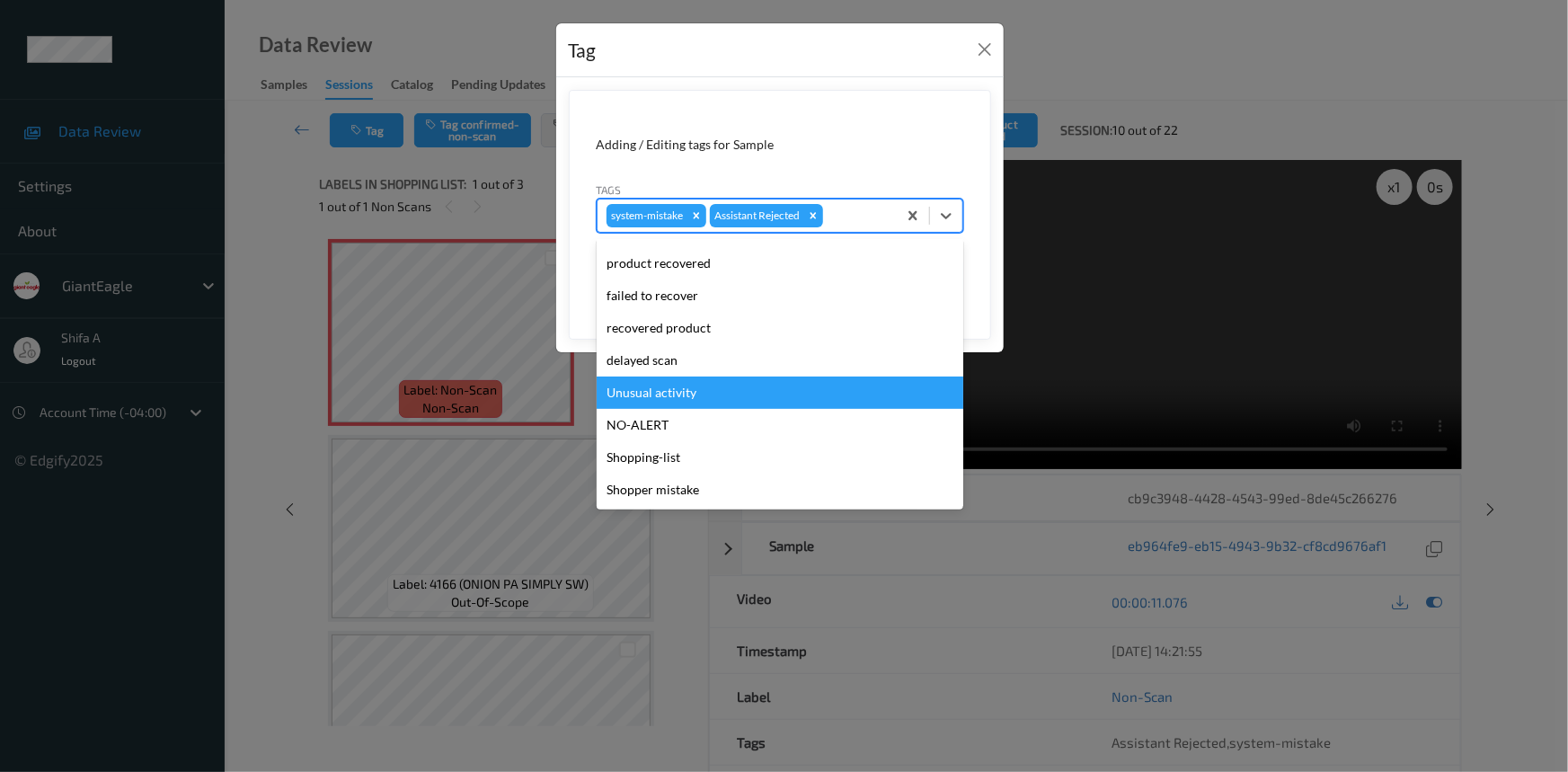 click on "Unusual activity" at bounding box center (780, 393) 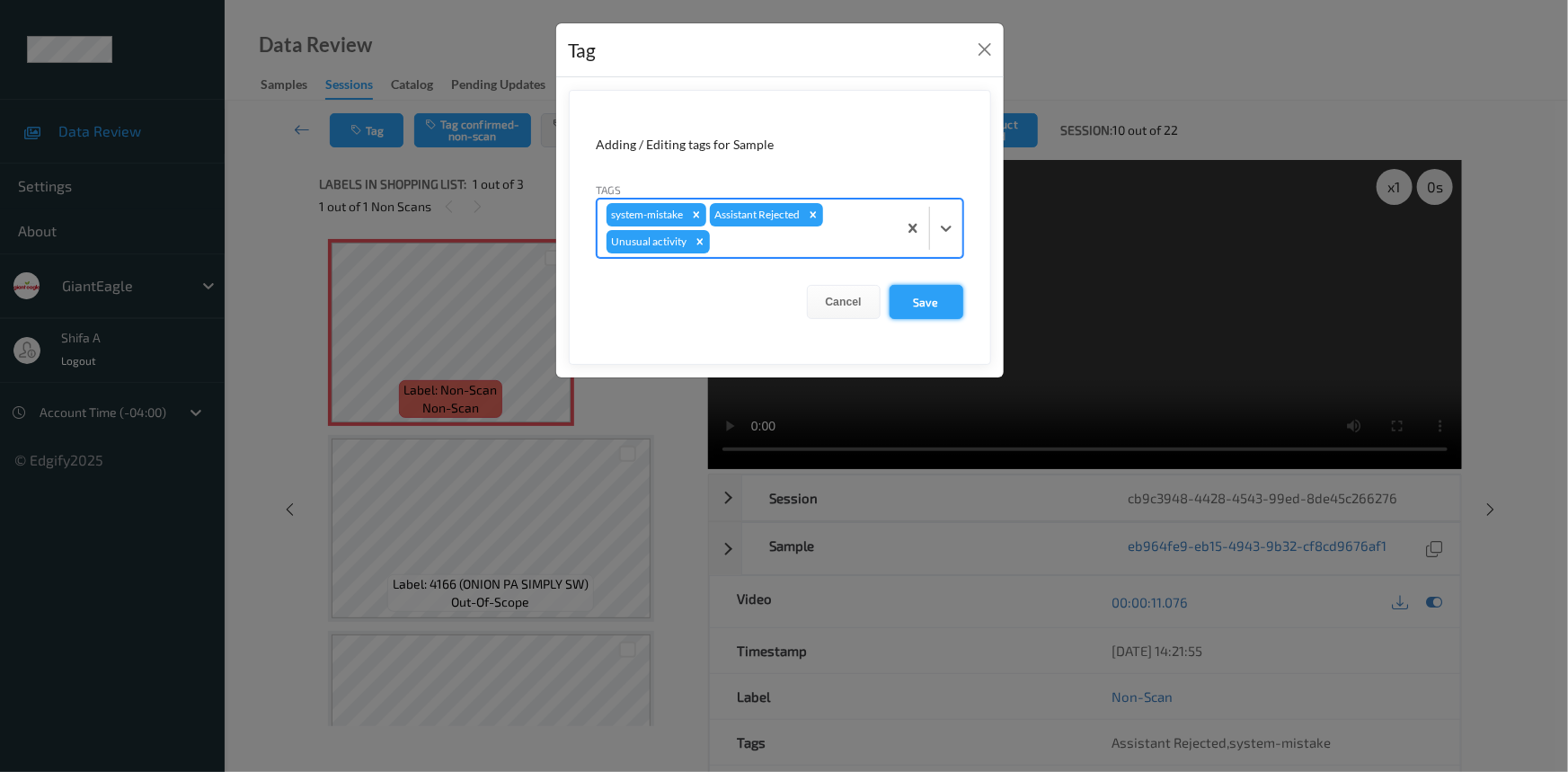 click on "Save" at bounding box center (926, 302) 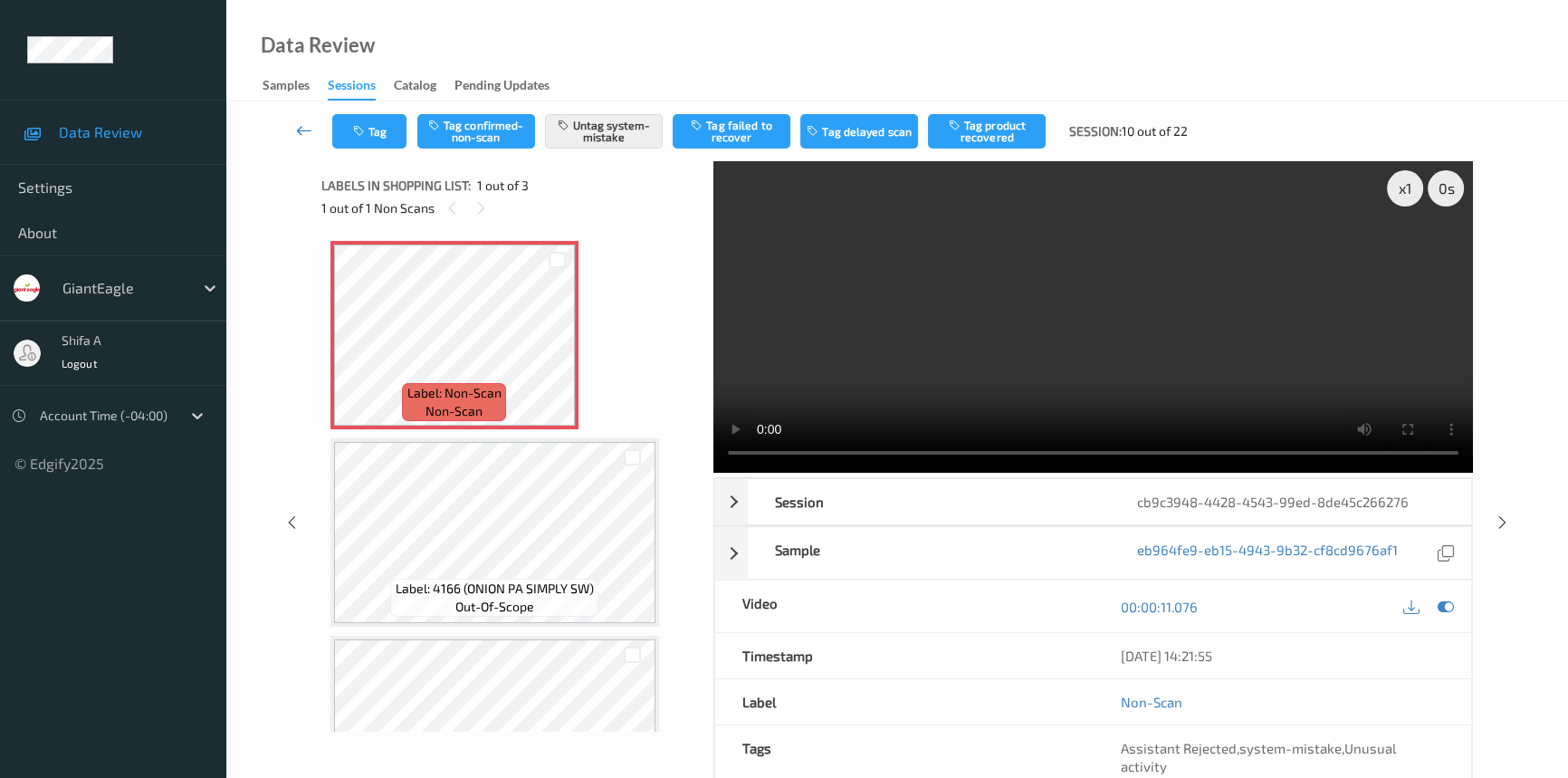 click at bounding box center (304, 130) 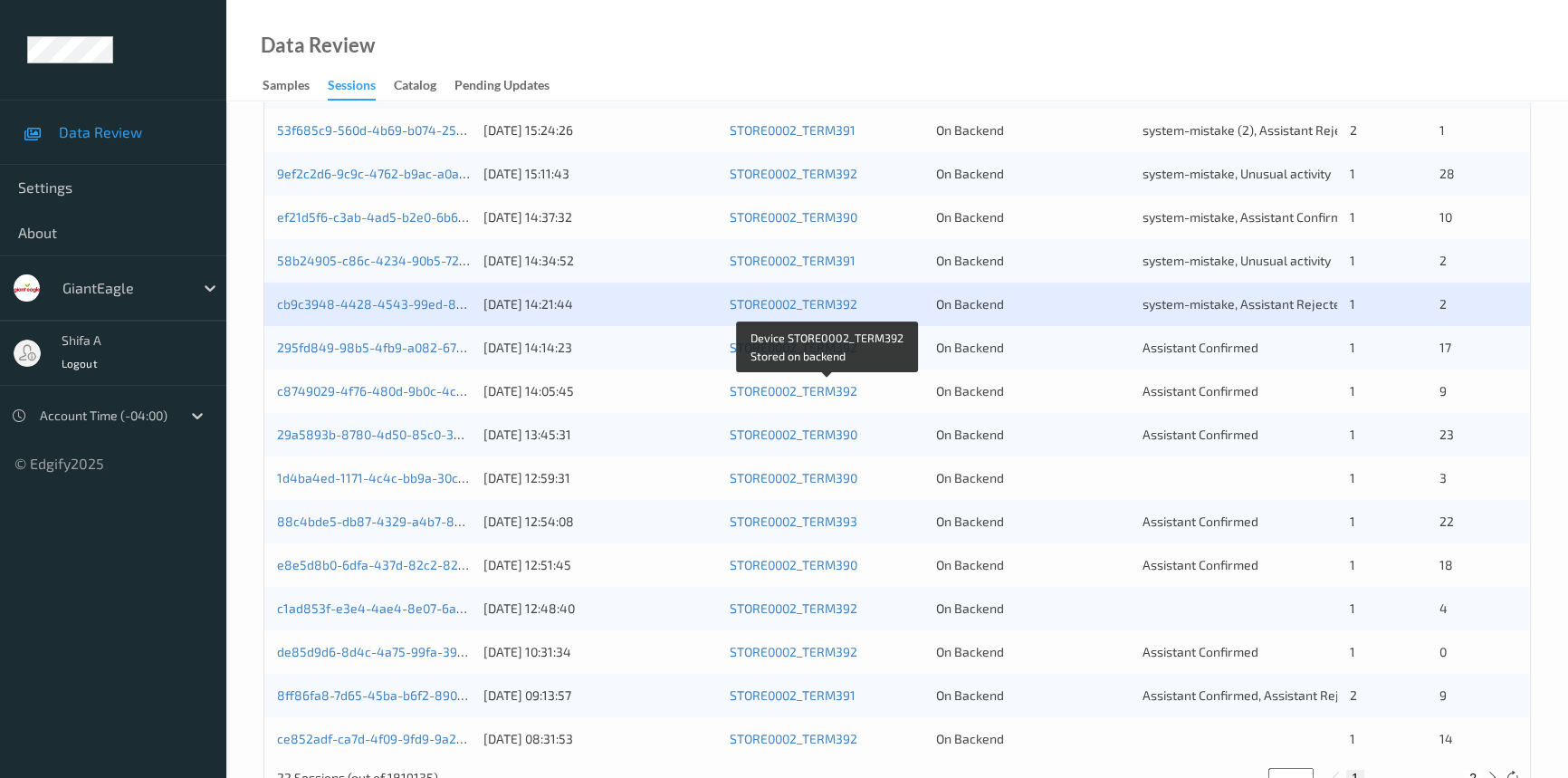 scroll, scrollTop: 646, scrollLeft: 0, axis: vertical 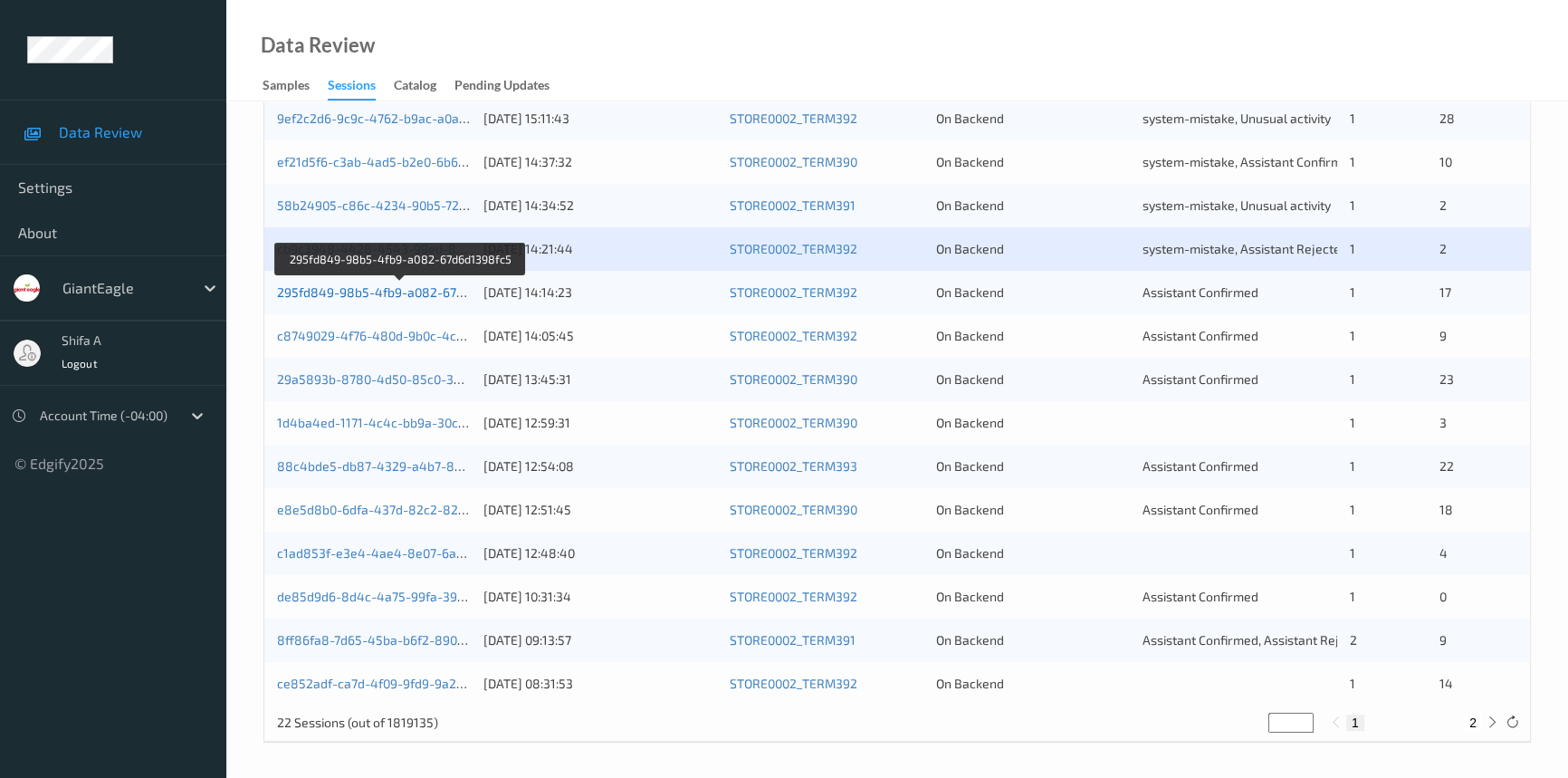 click on "295fd849-98b5-4fb9-a082-67d6d1398fc5" at bounding box center [400, 292] 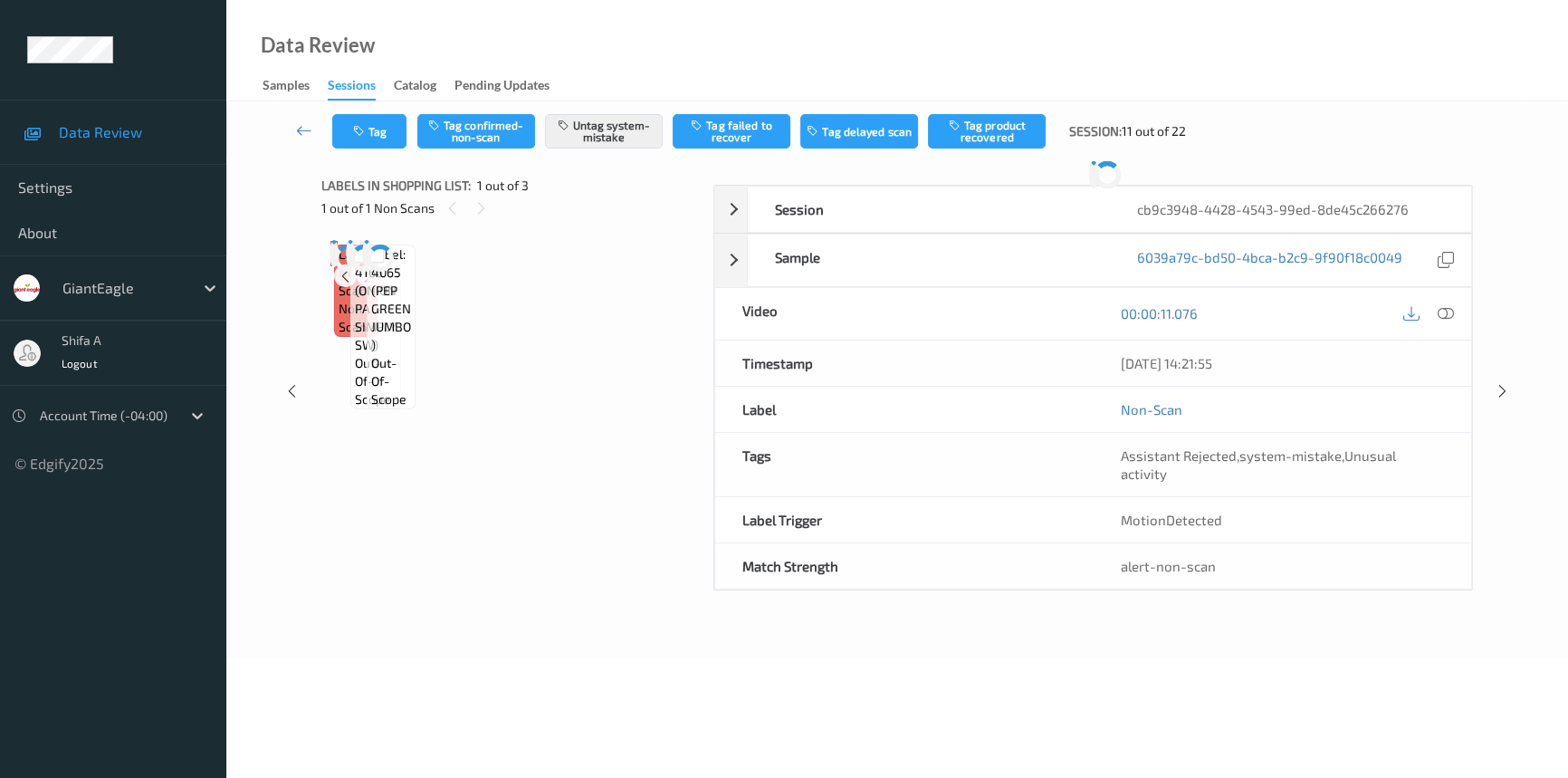 scroll, scrollTop: 0, scrollLeft: 0, axis: both 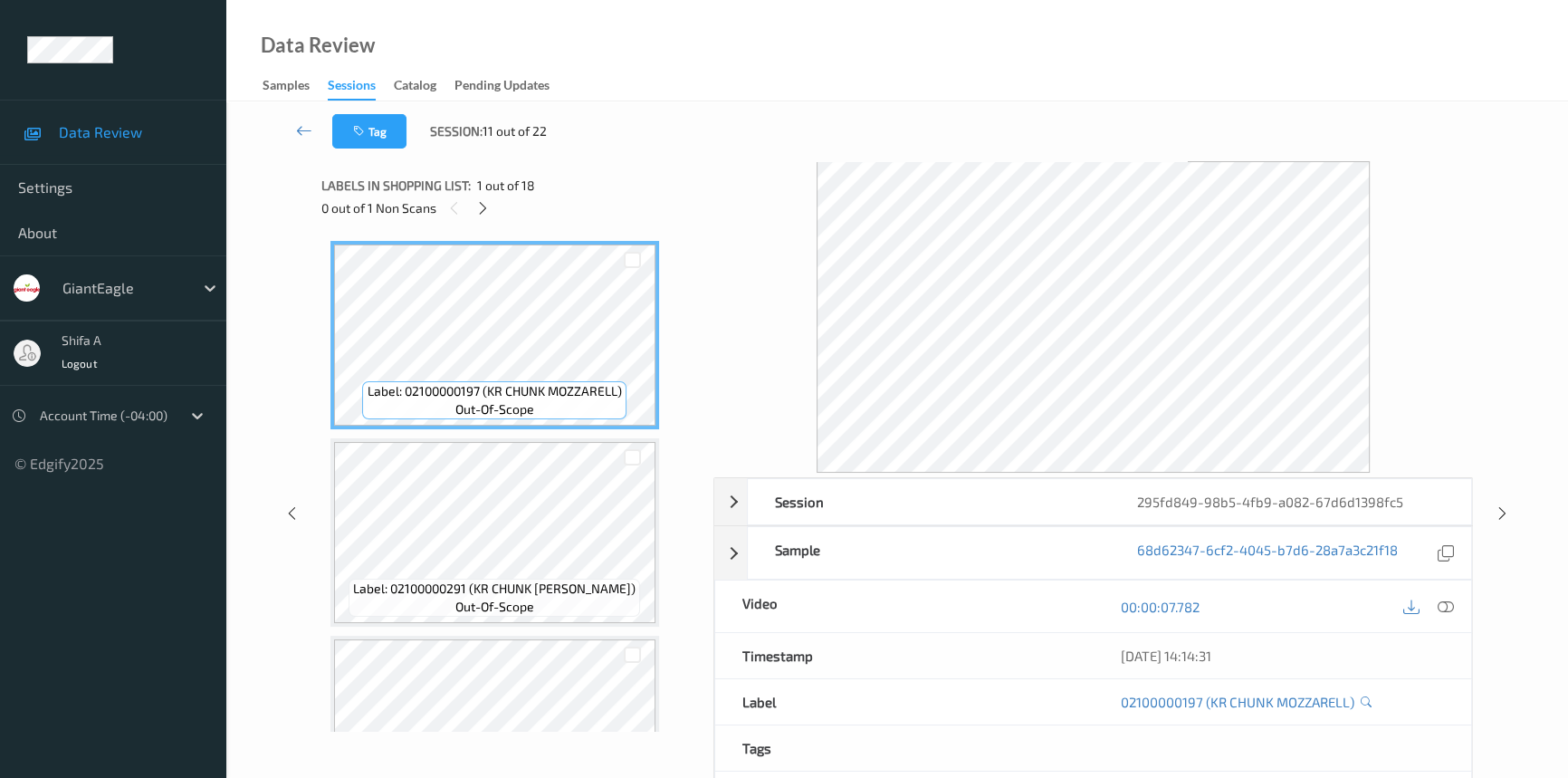 drag, startPoint x: 490, startPoint y: 212, endPoint x: 502, endPoint y: 217, distance: 13 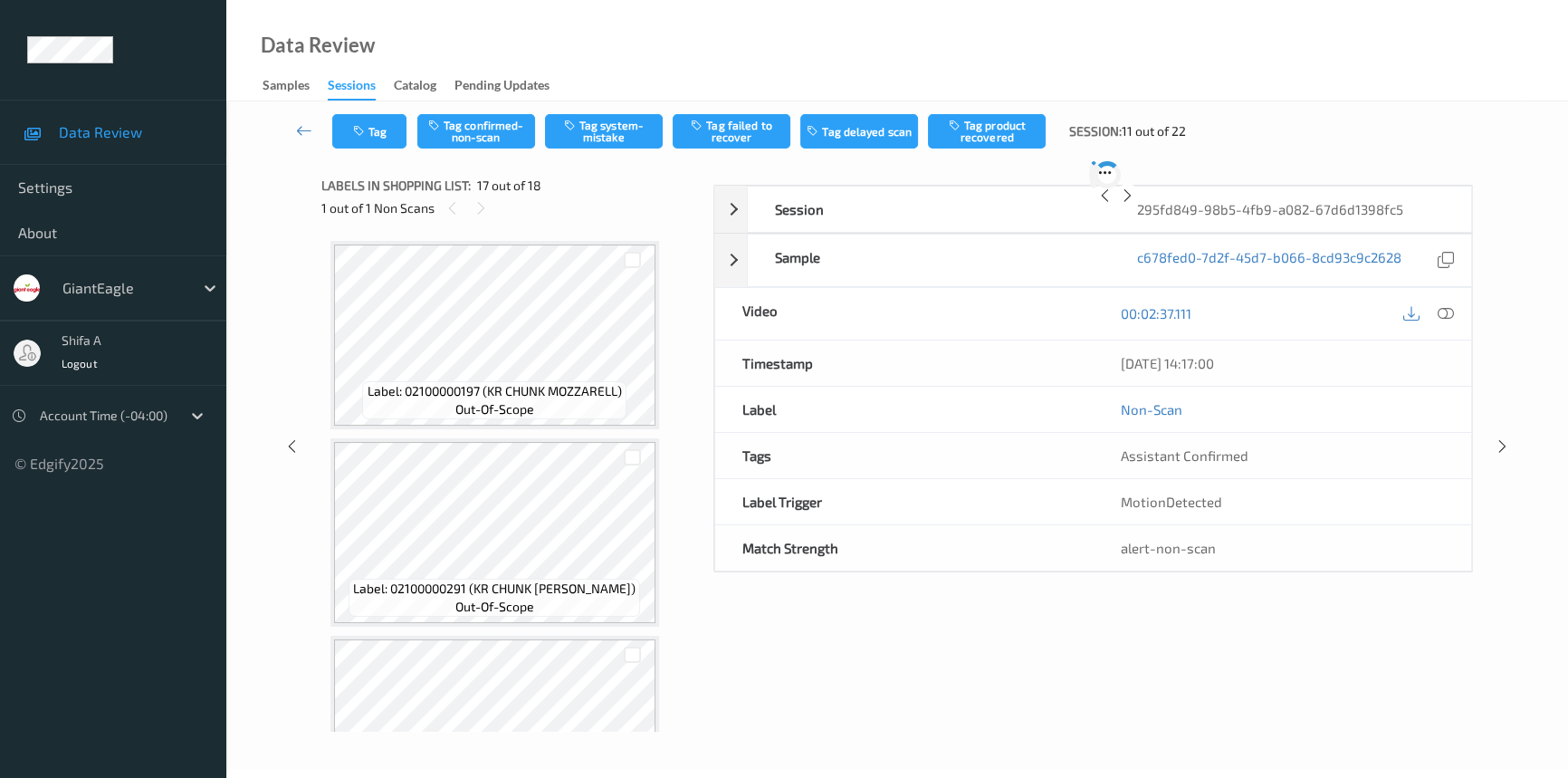 scroll, scrollTop: 2961, scrollLeft: 0, axis: vertical 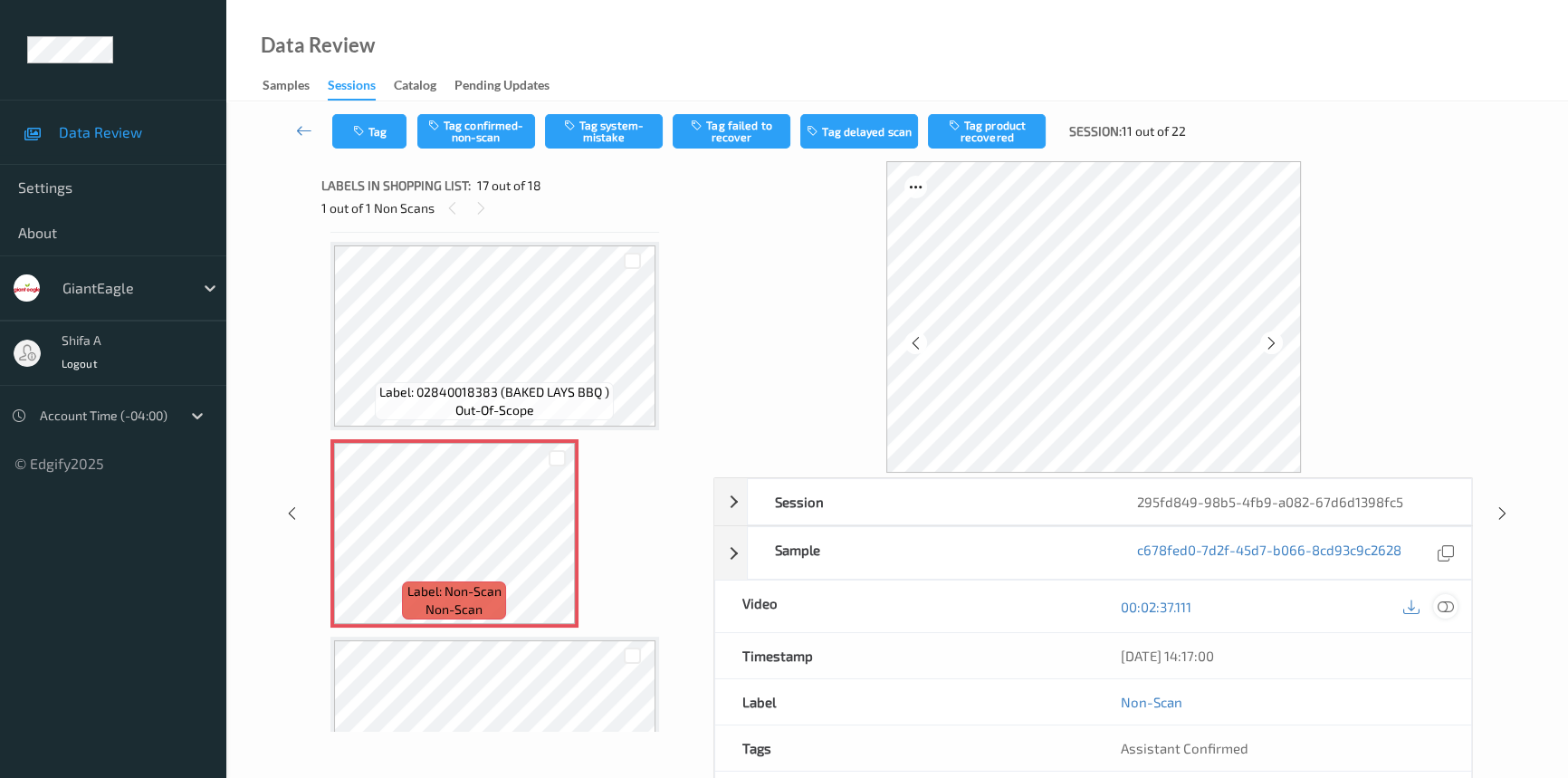 click at bounding box center [1446, 607] 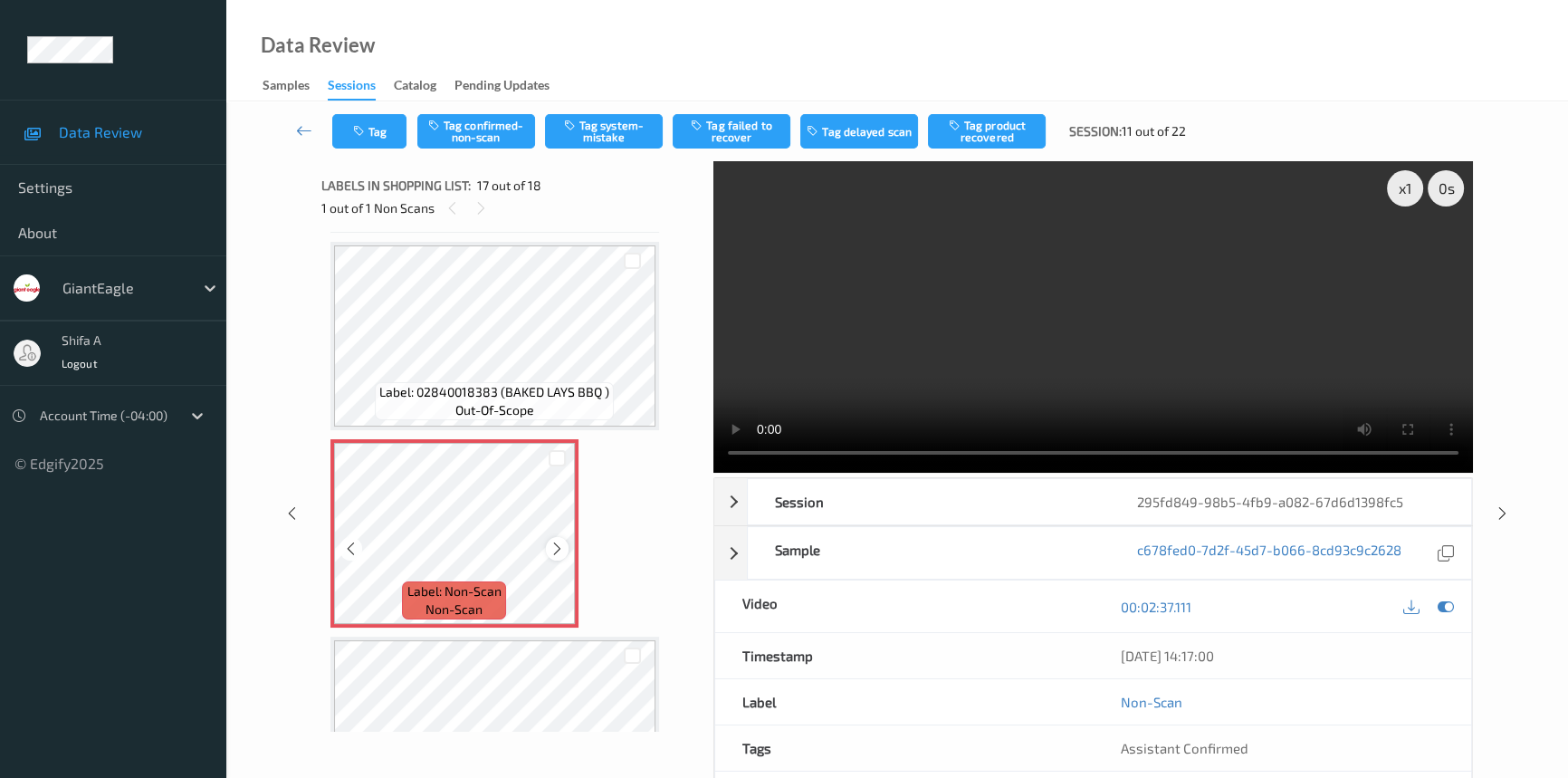 click at bounding box center (557, 549) 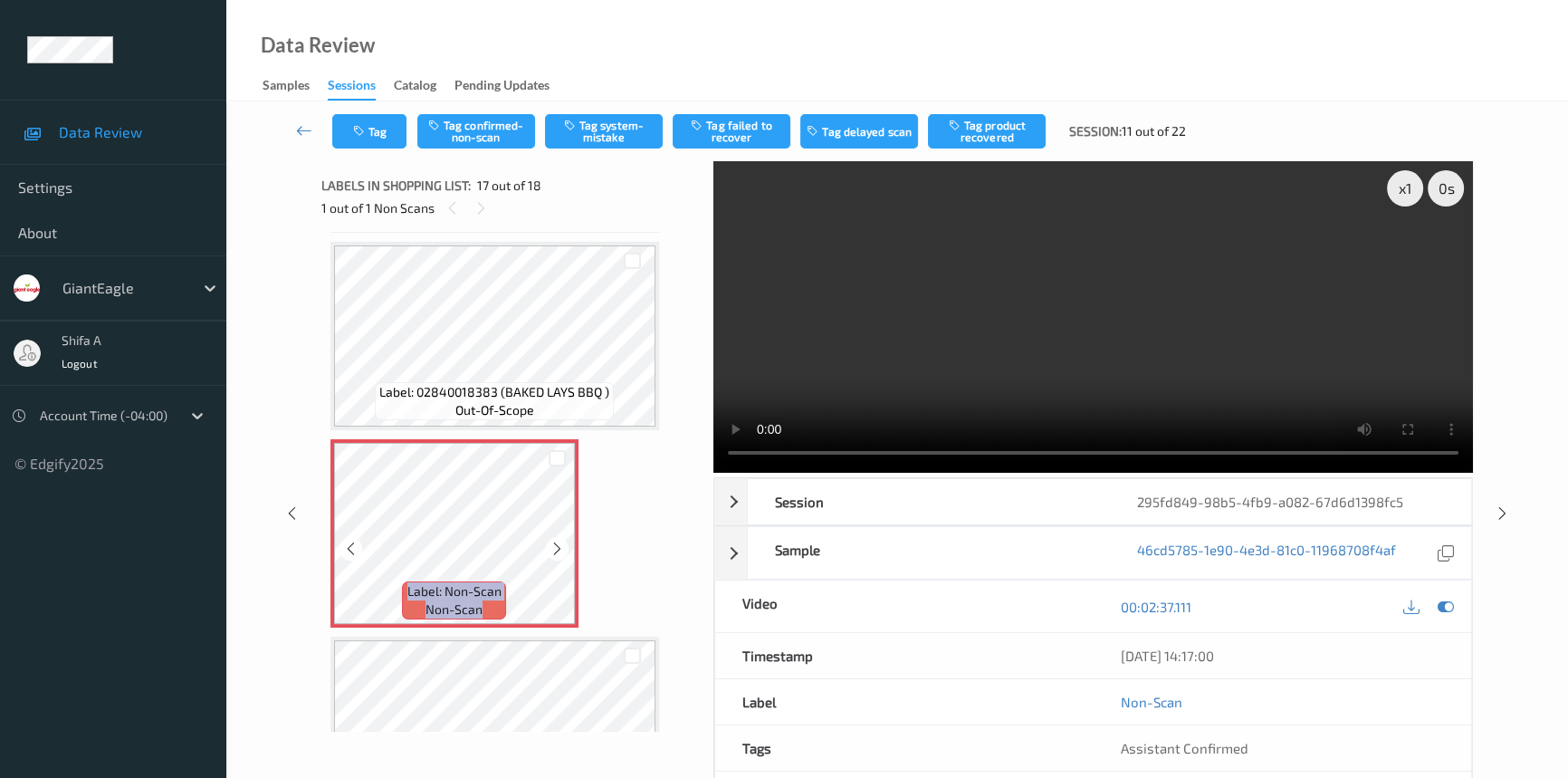 click at bounding box center [557, 549] 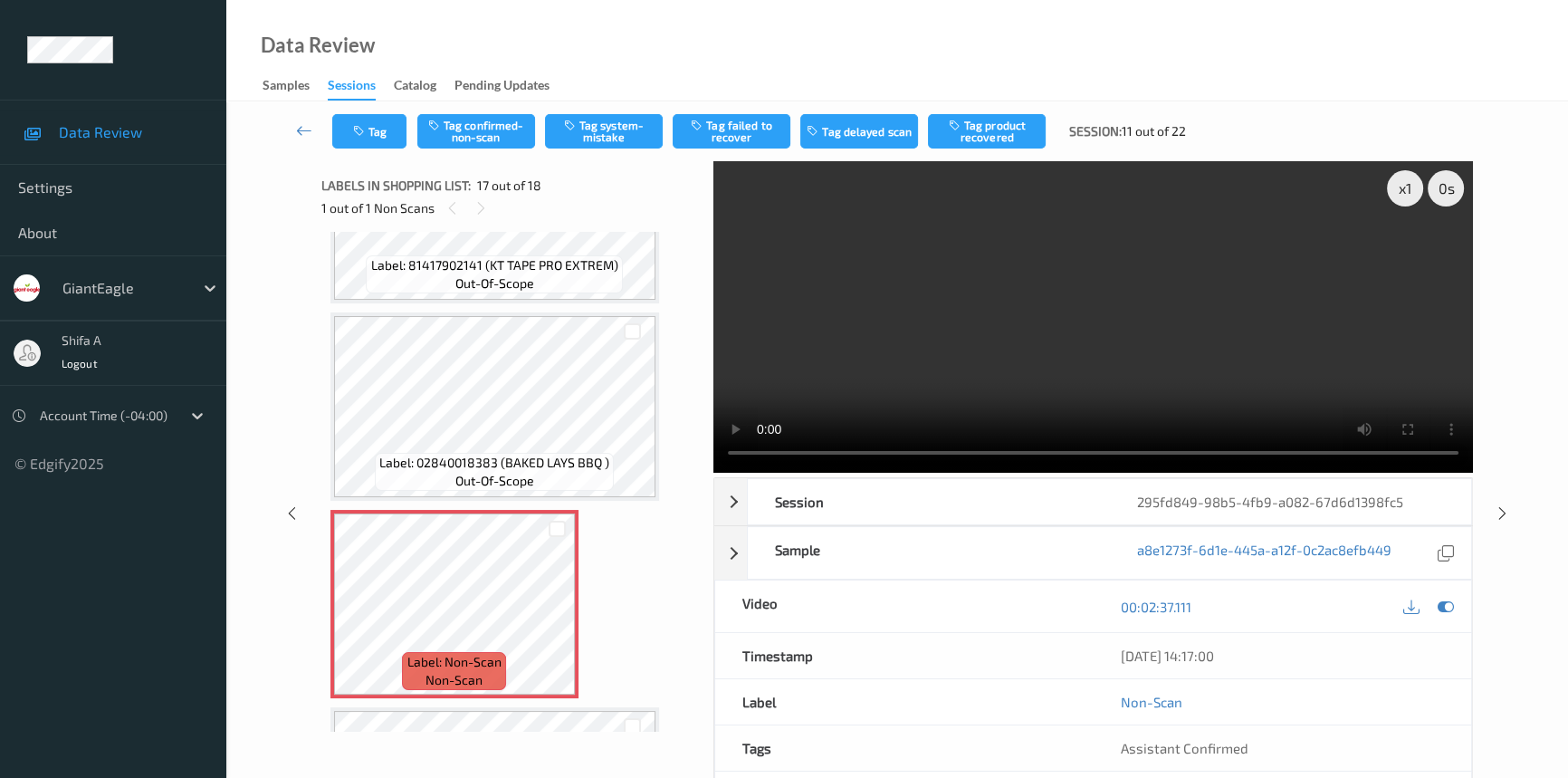 scroll, scrollTop: 2886, scrollLeft: 0, axis: vertical 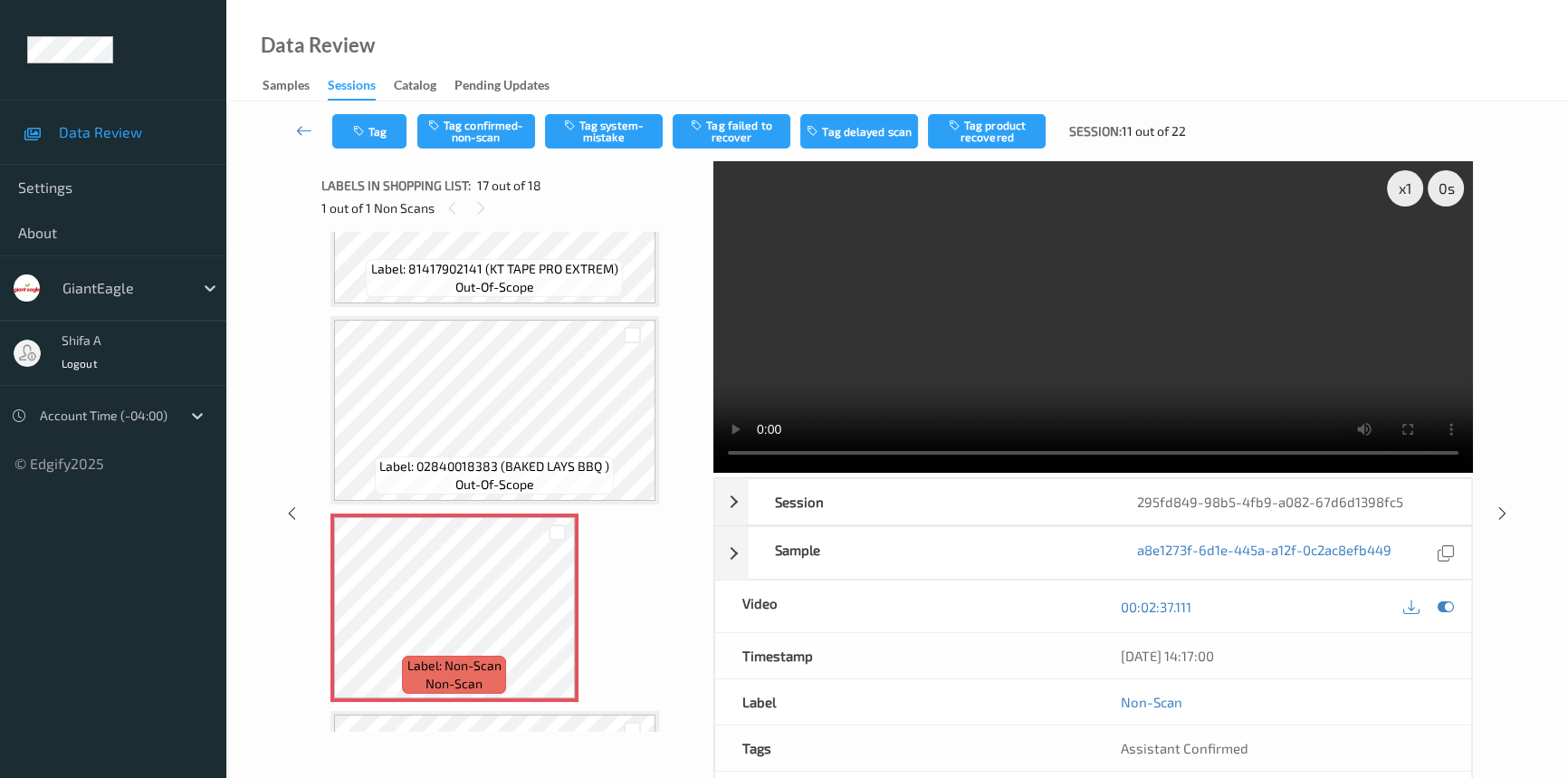 click at bounding box center [1093, 317] 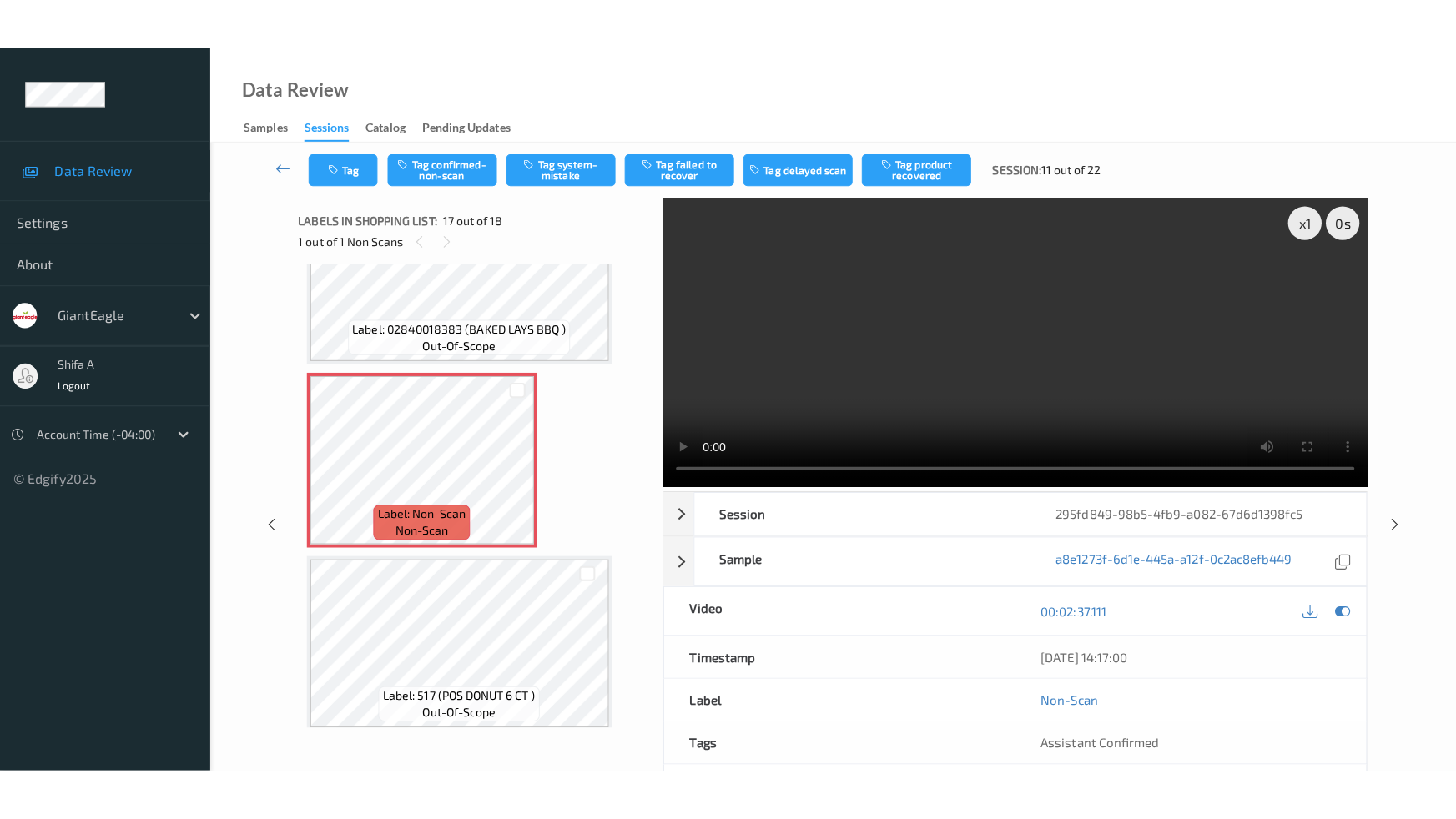 scroll, scrollTop: 2810, scrollLeft: 0, axis: vertical 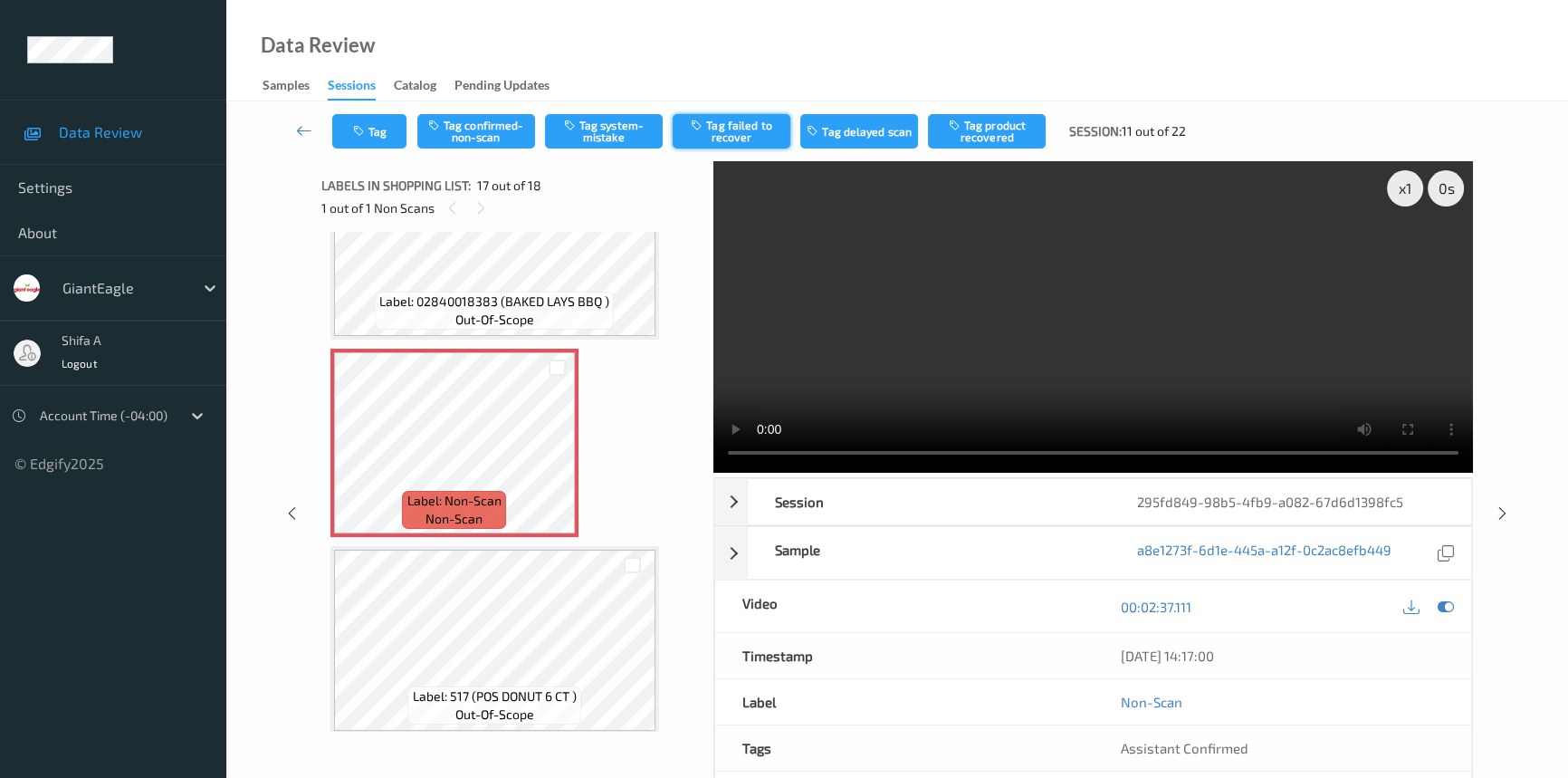 click on "Tag   failed to recover" at bounding box center (731, 131) 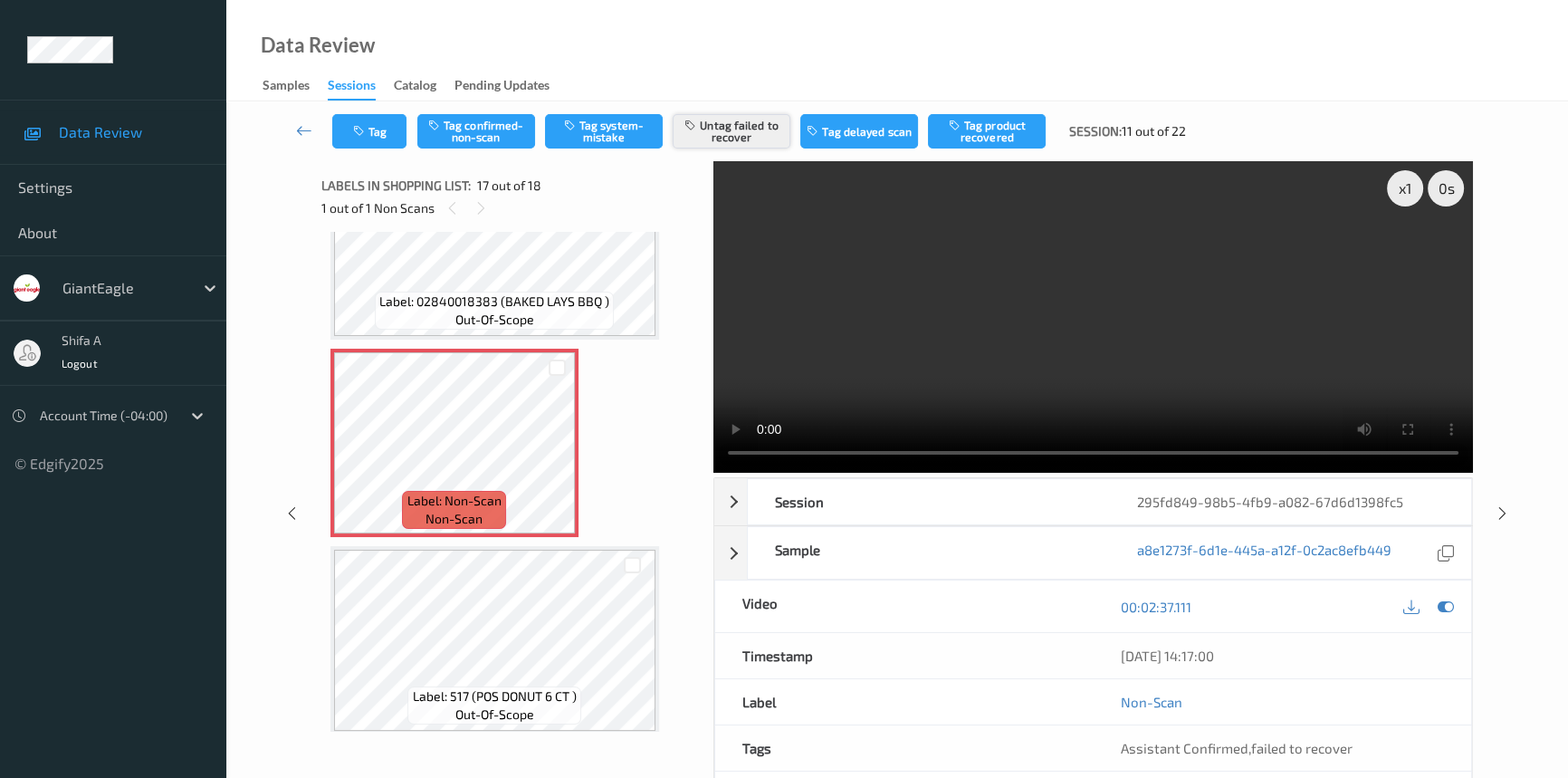 click on "Untag   failed to recover" at bounding box center [731, 131] 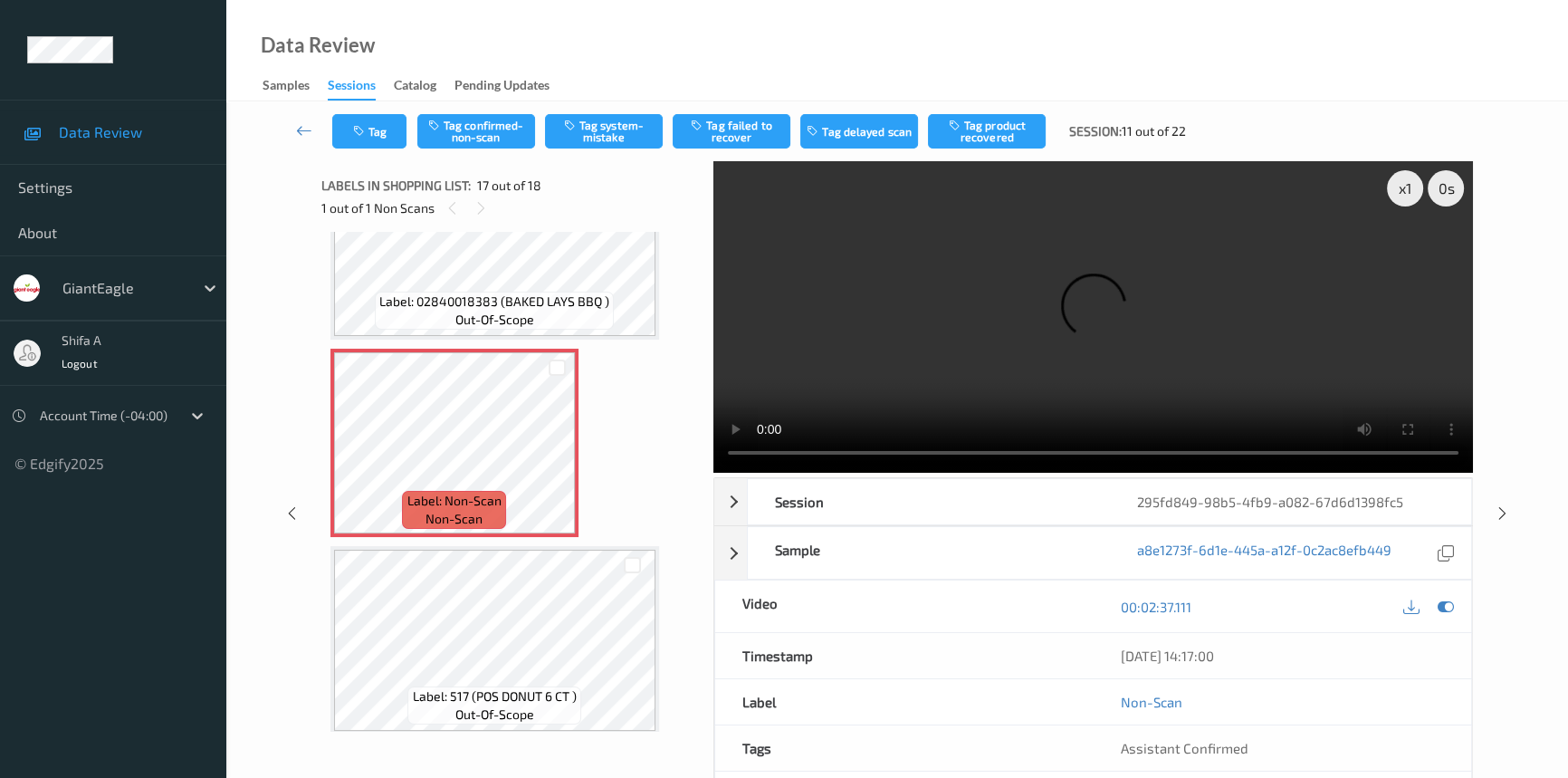 scroll, scrollTop: 2940, scrollLeft: 0, axis: vertical 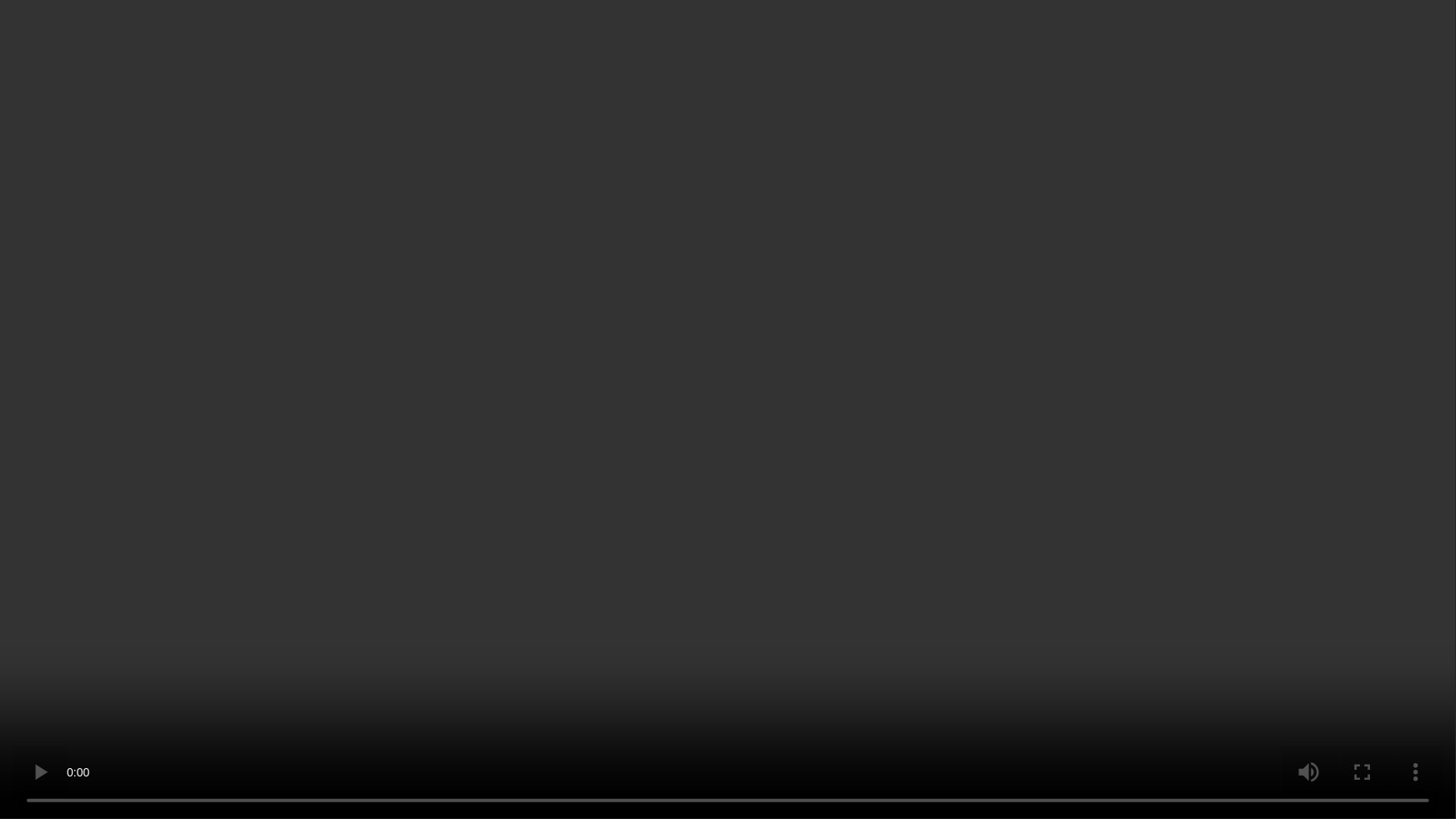 type 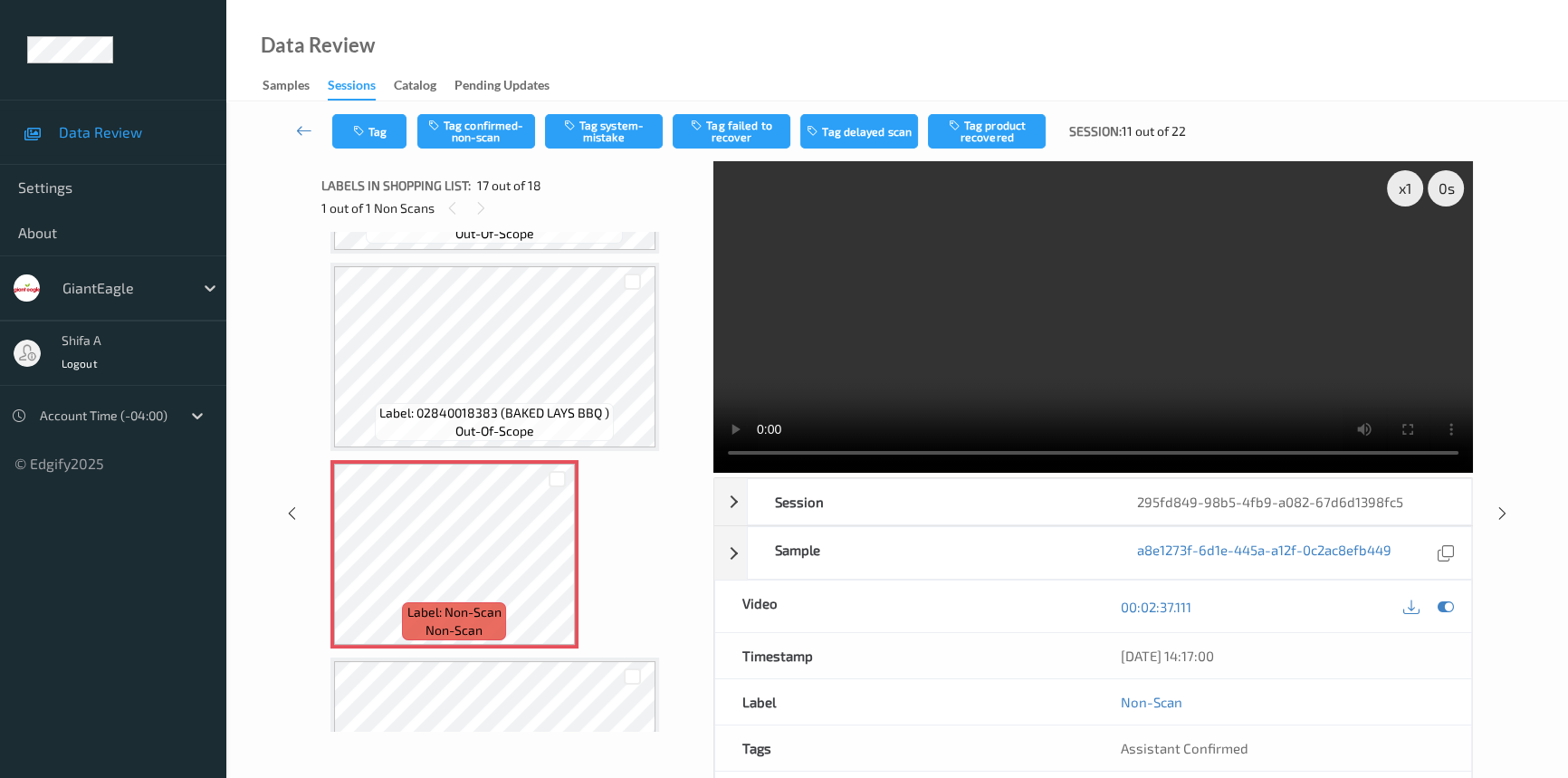 click at bounding box center [1093, 317] 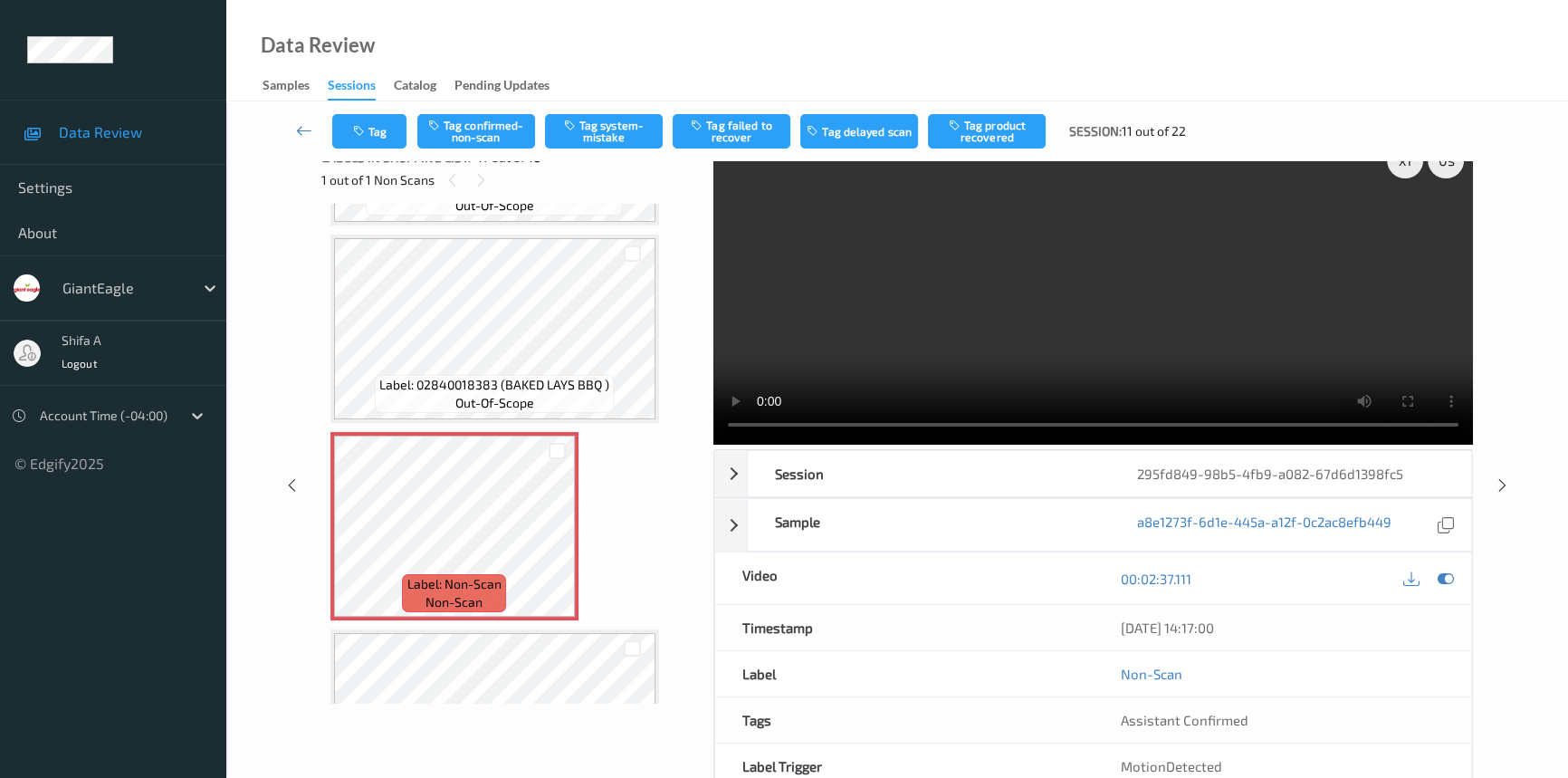 scroll, scrollTop: 0, scrollLeft: 0, axis: both 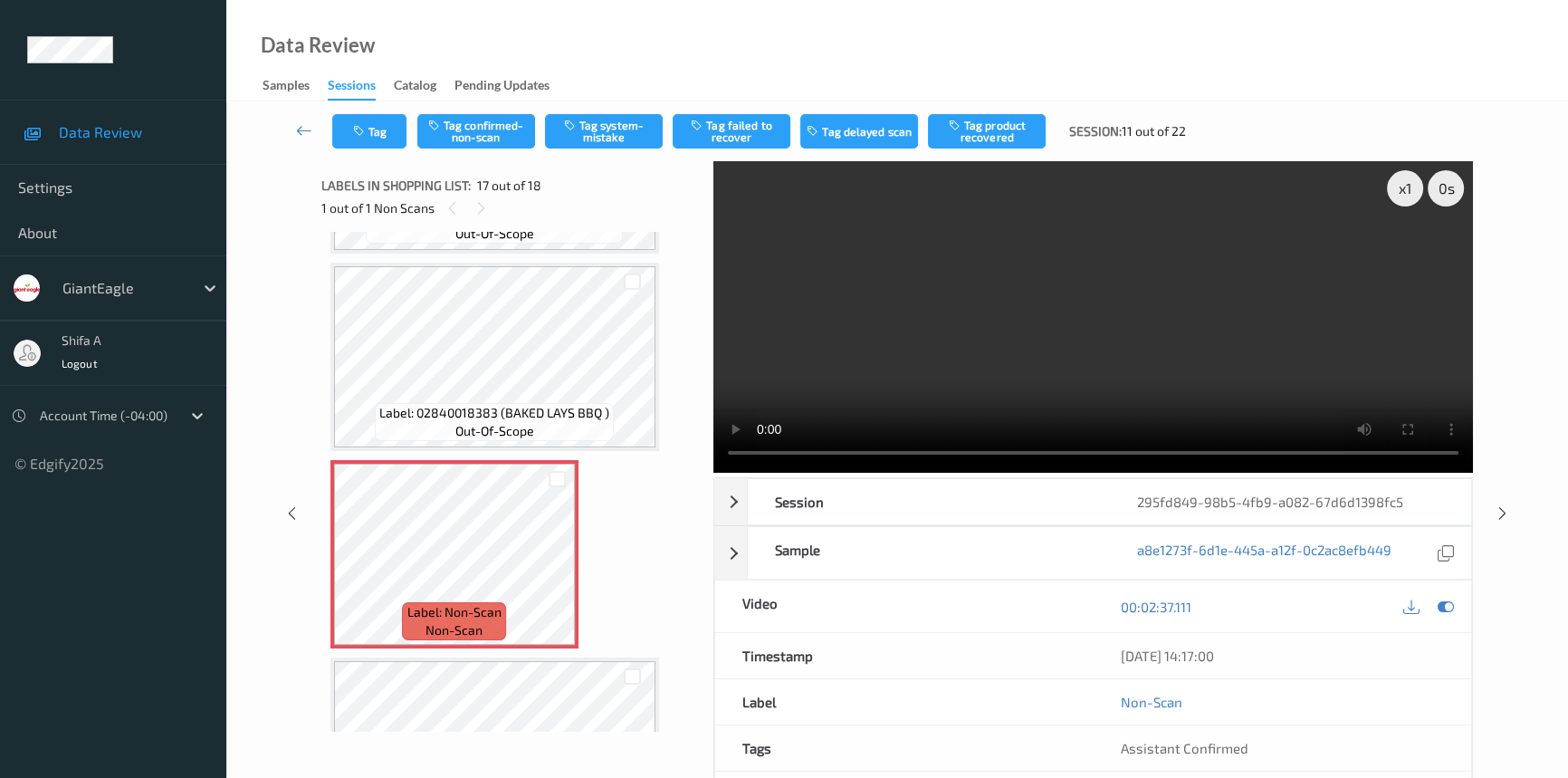 click at bounding box center (1093, 317) 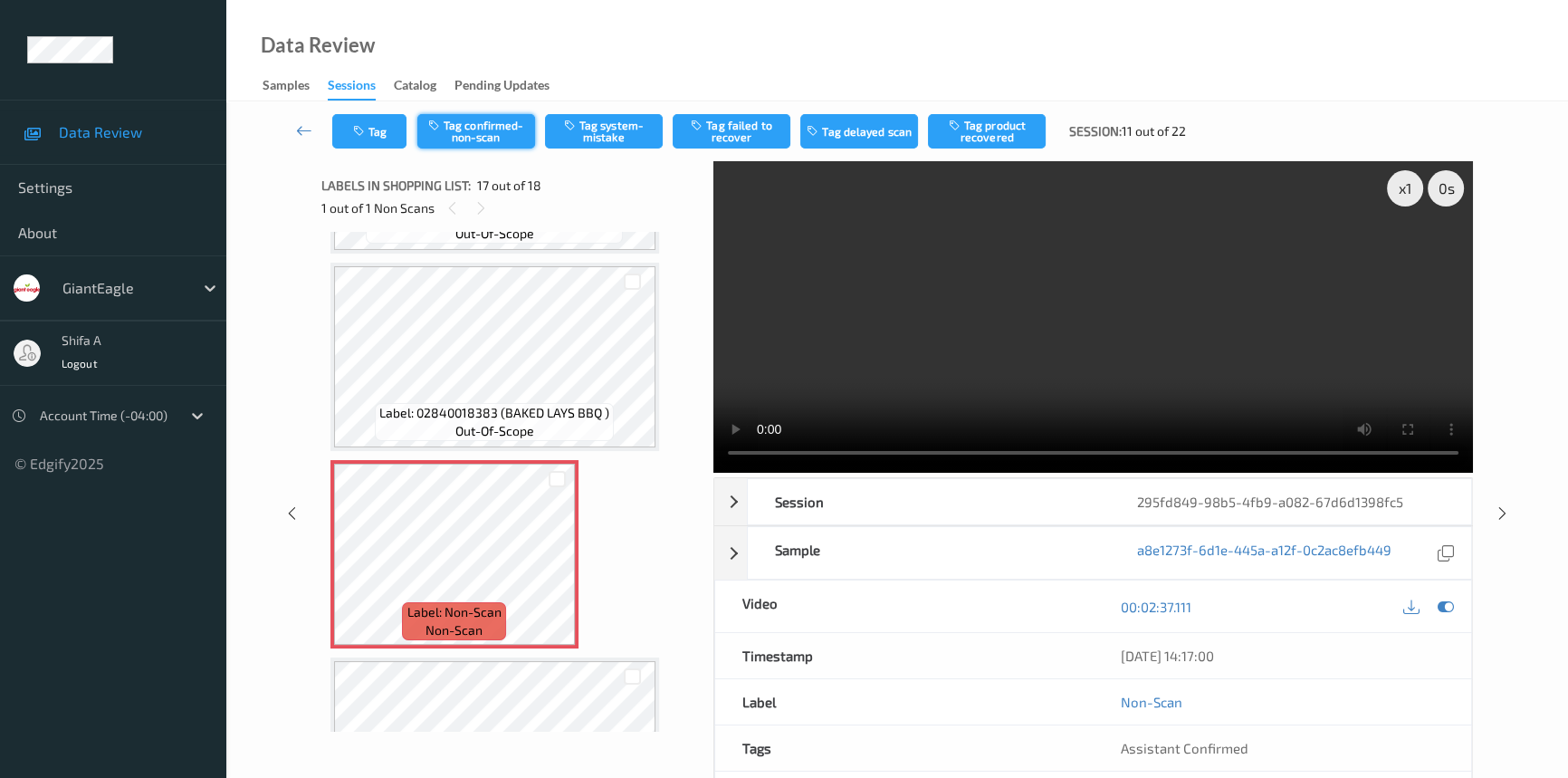 click on "Tag   confirmed-non-scan" at bounding box center [476, 131] 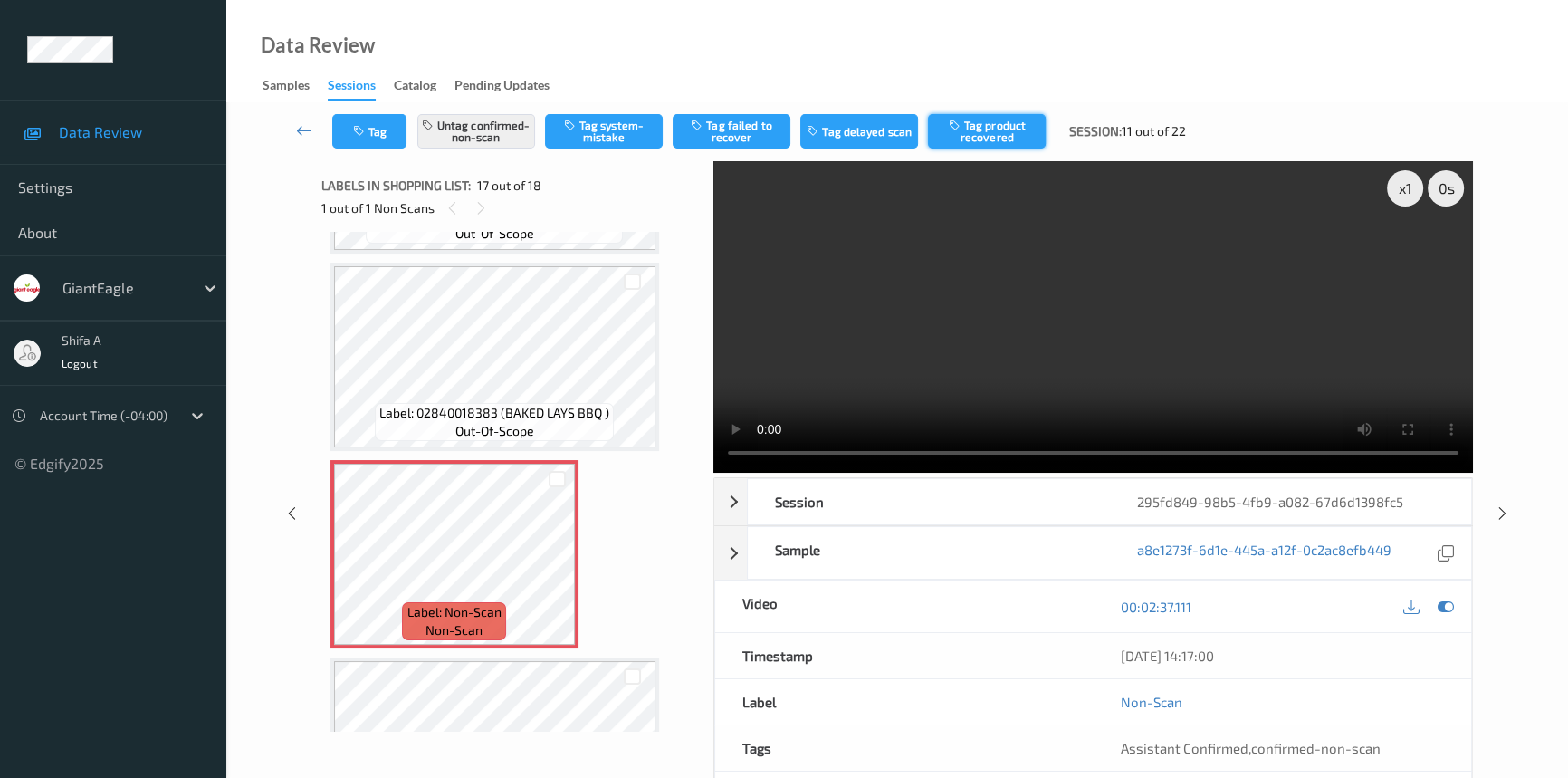 click on "Tag   product recovered" at bounding box center [987, 131] 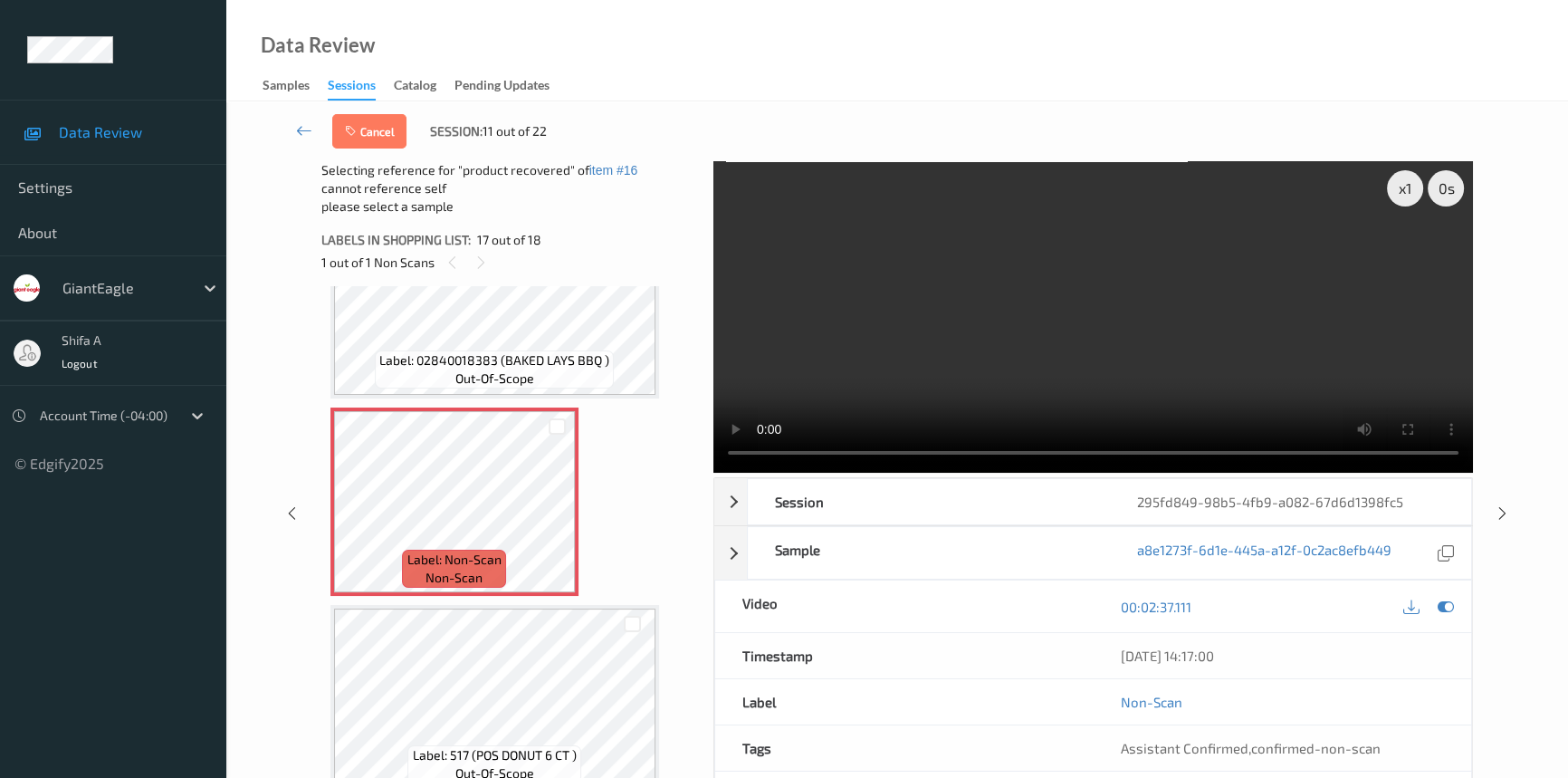 scroll, scrollTop: 3051, scrollLeft: 0, axis: vertical 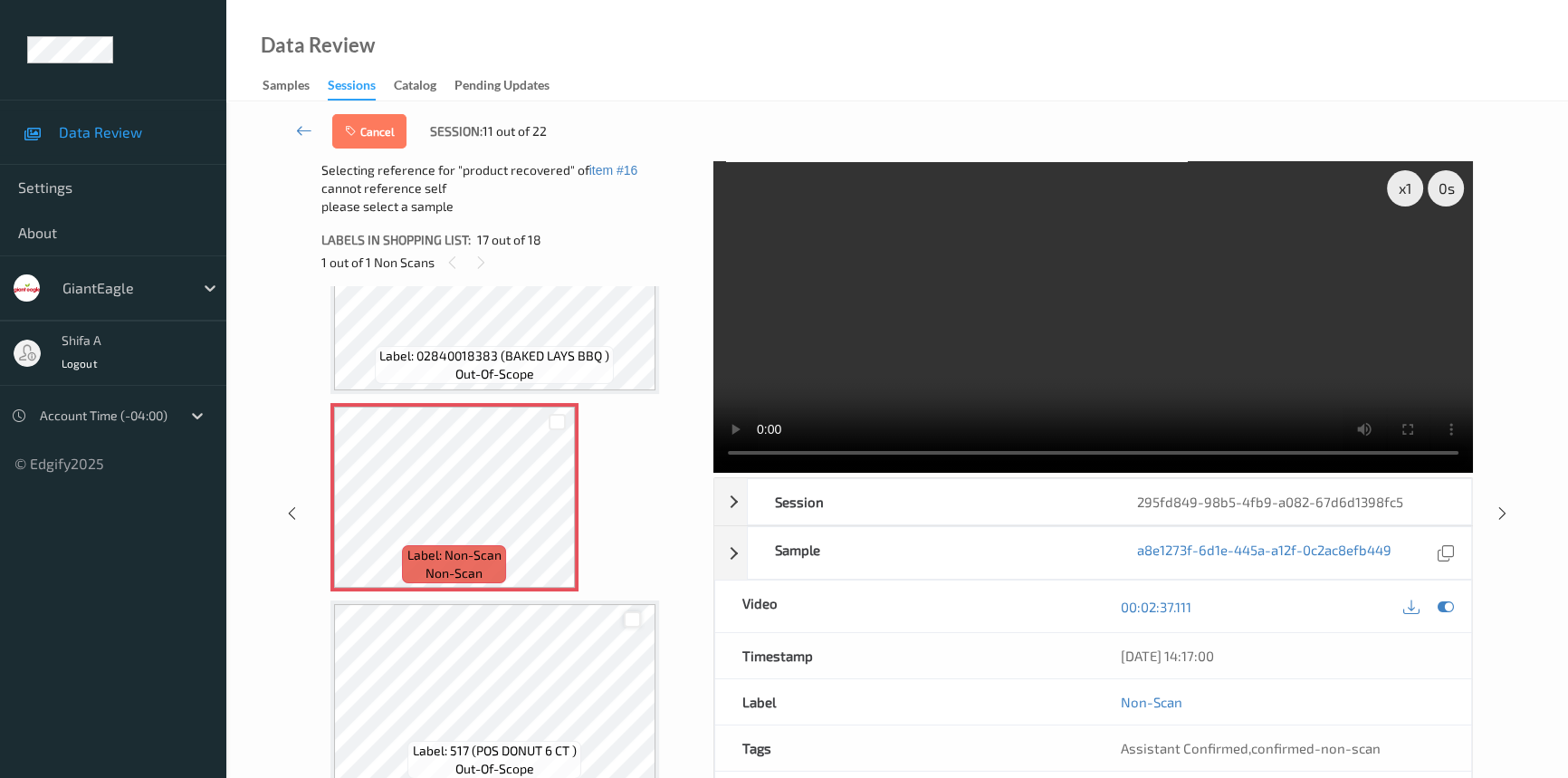 click at bounding box center (632, 620) 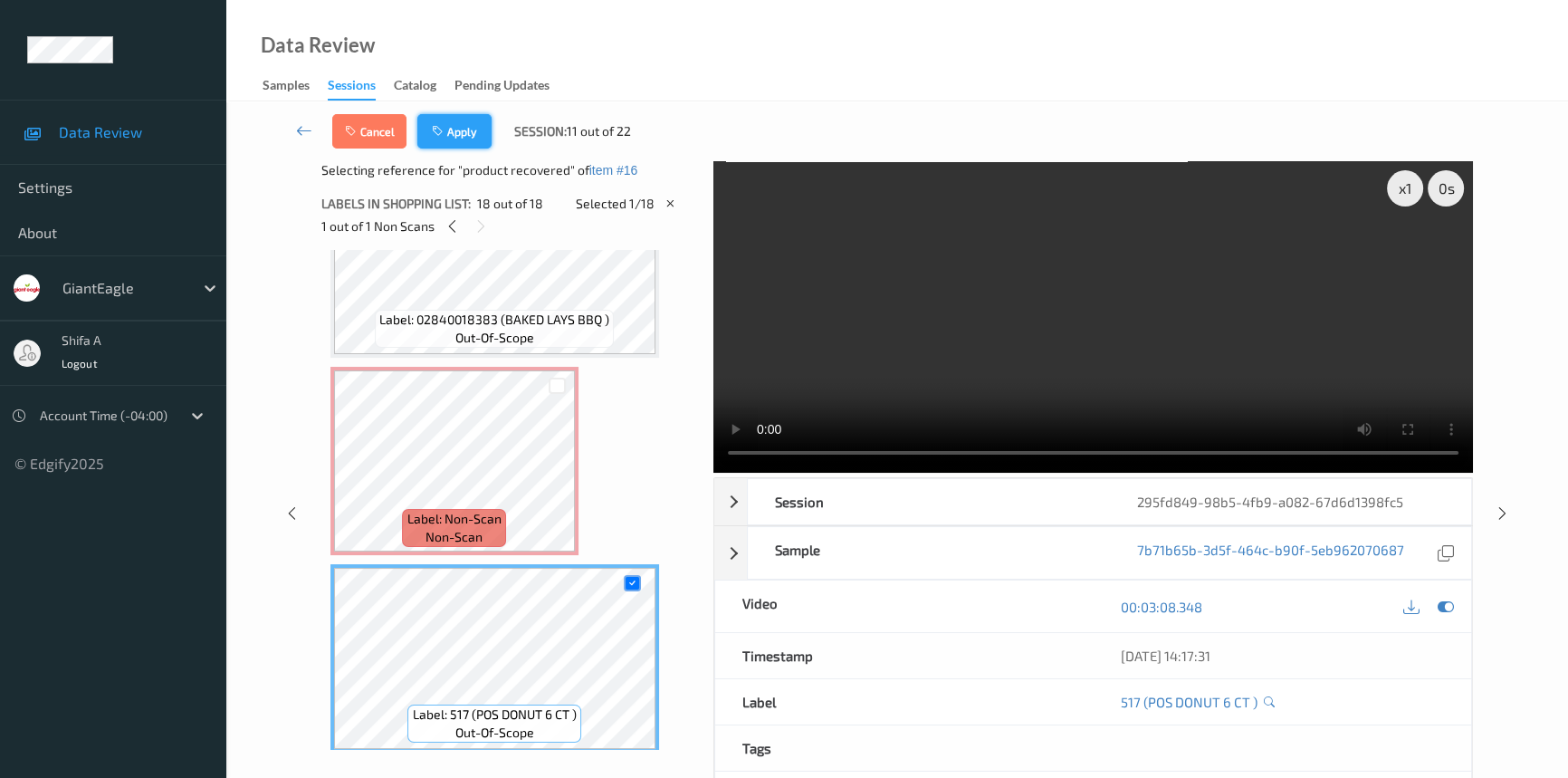 click on "Apply" at bounding box center (454, 131) 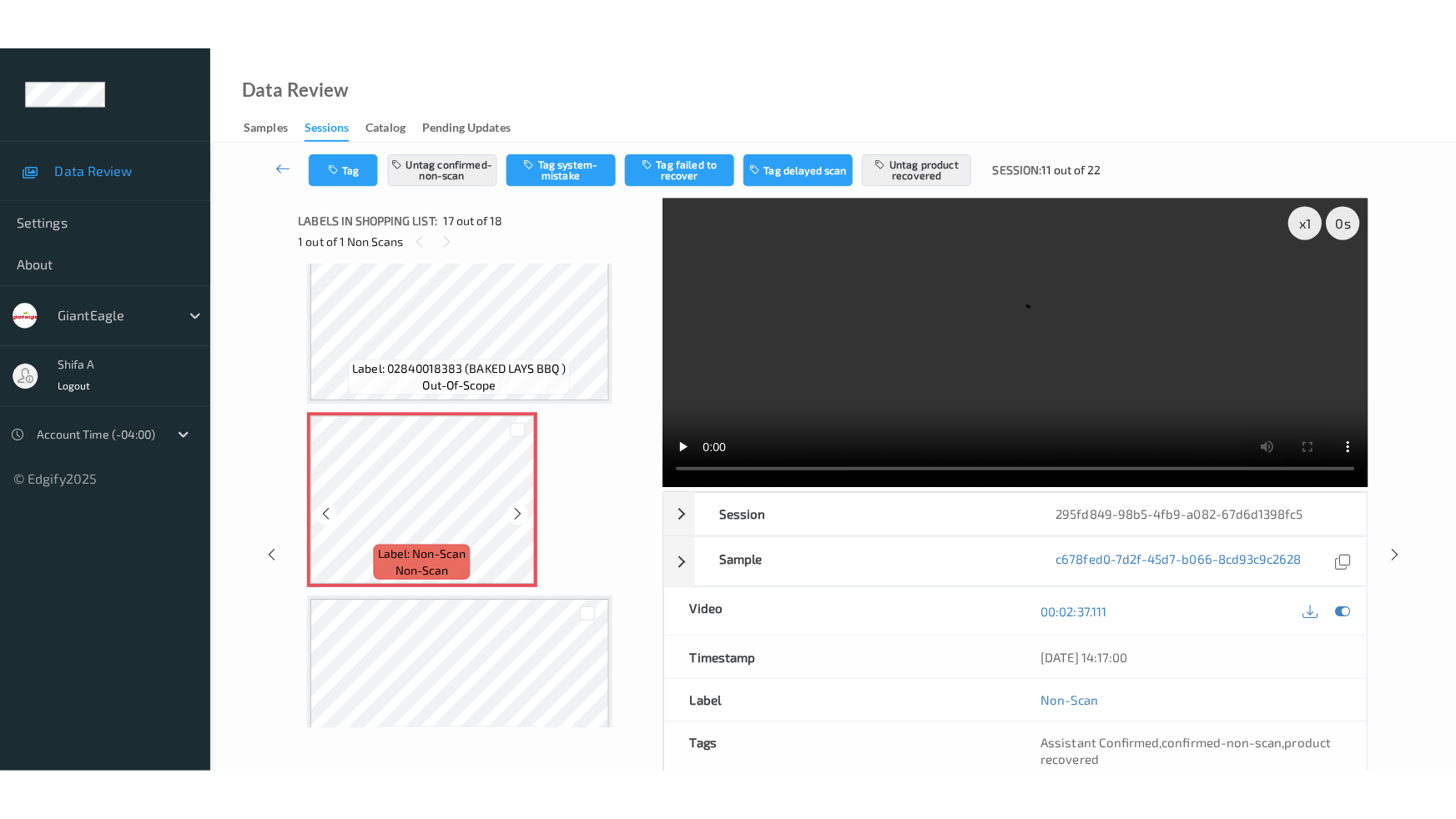 scroll, scrollTop: 2810, scrollLeft: 0, axis: vertical 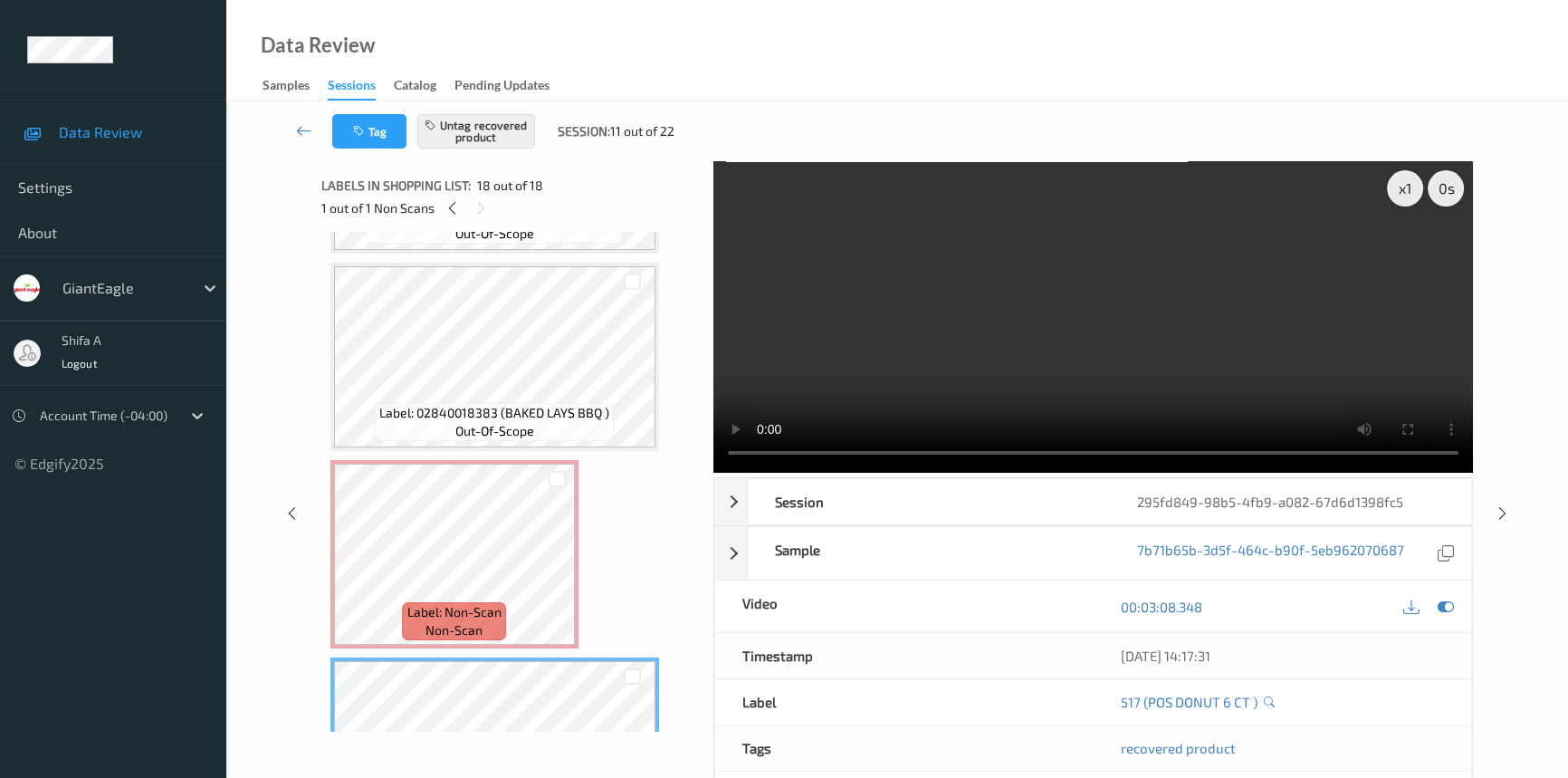 click at bounding box center (1093, 317) 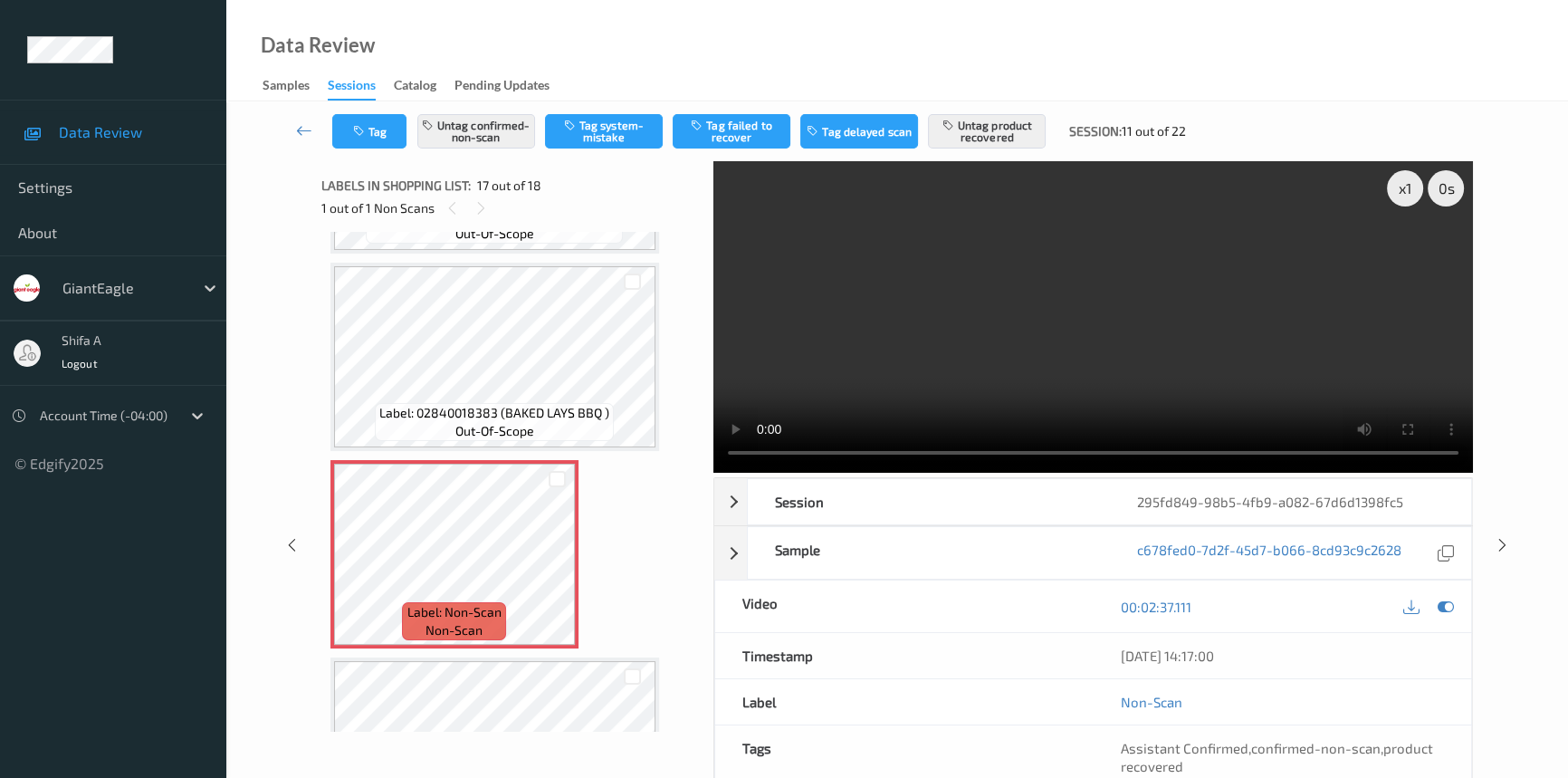 click at bounding box center (1093, 317) 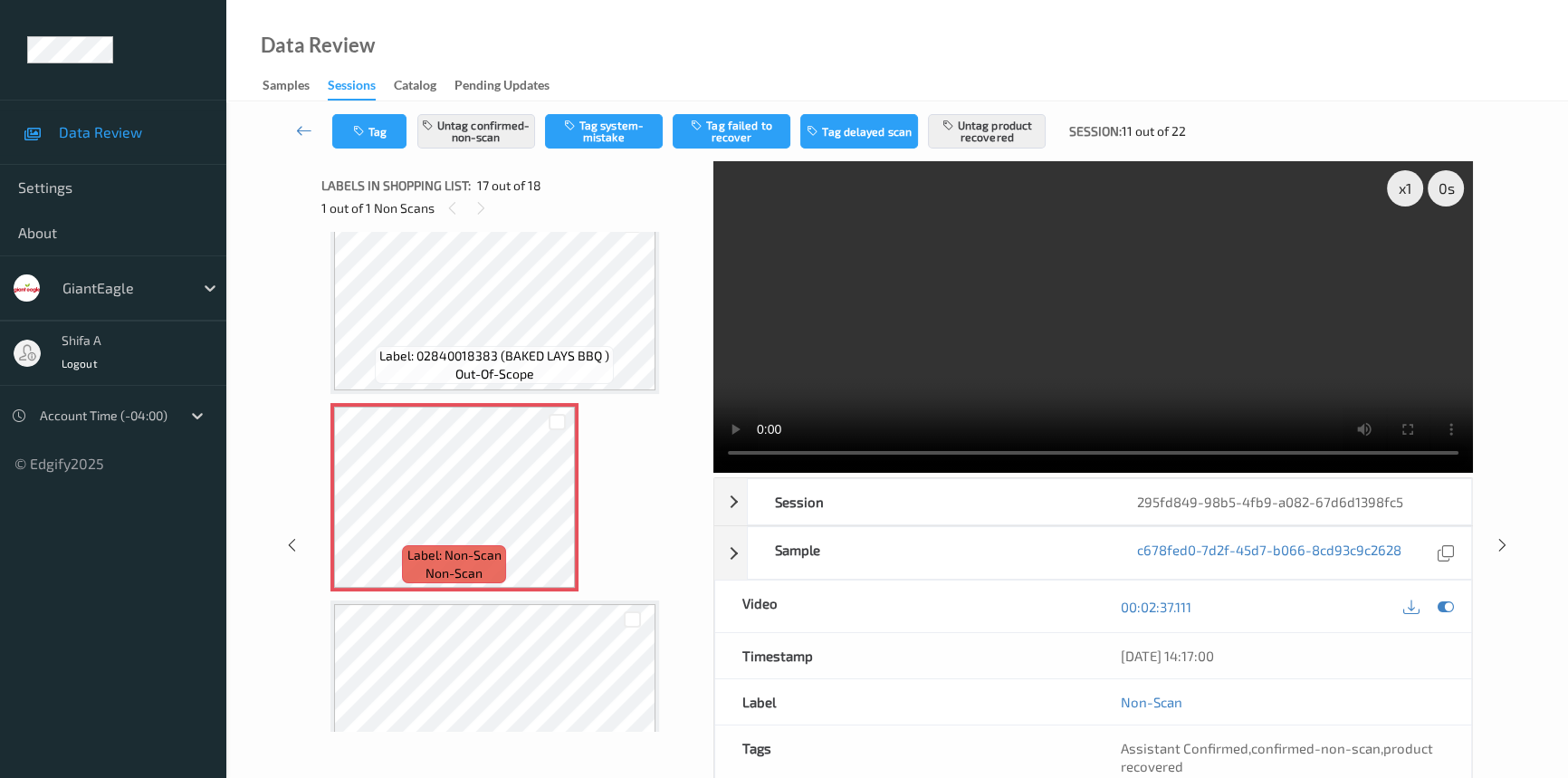 scroll, scrollTop: 3051, scrollLeft: 0, axis: vertical 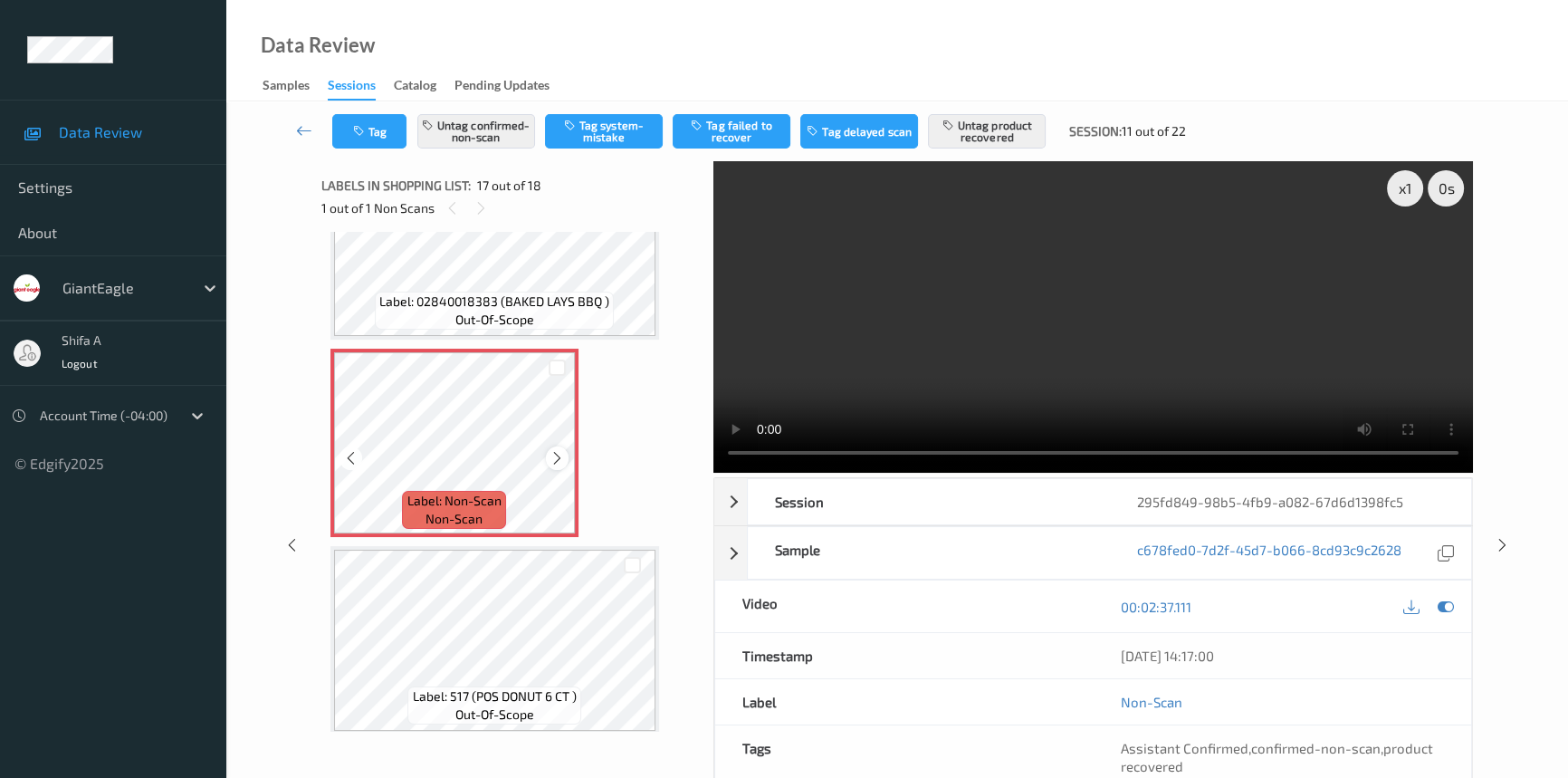click at bounding box center [557, 458] 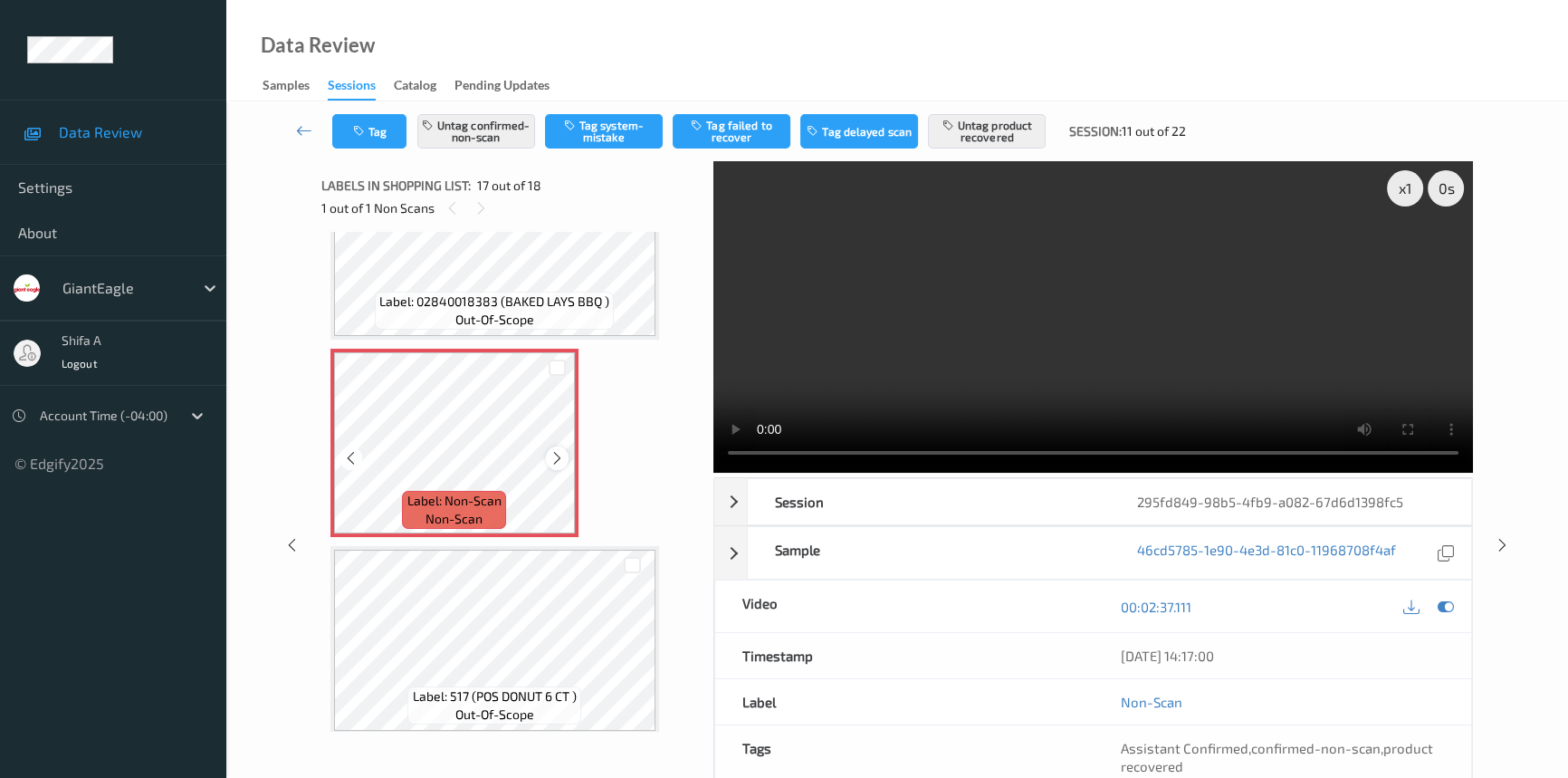 click at bounding box center [557, 458] 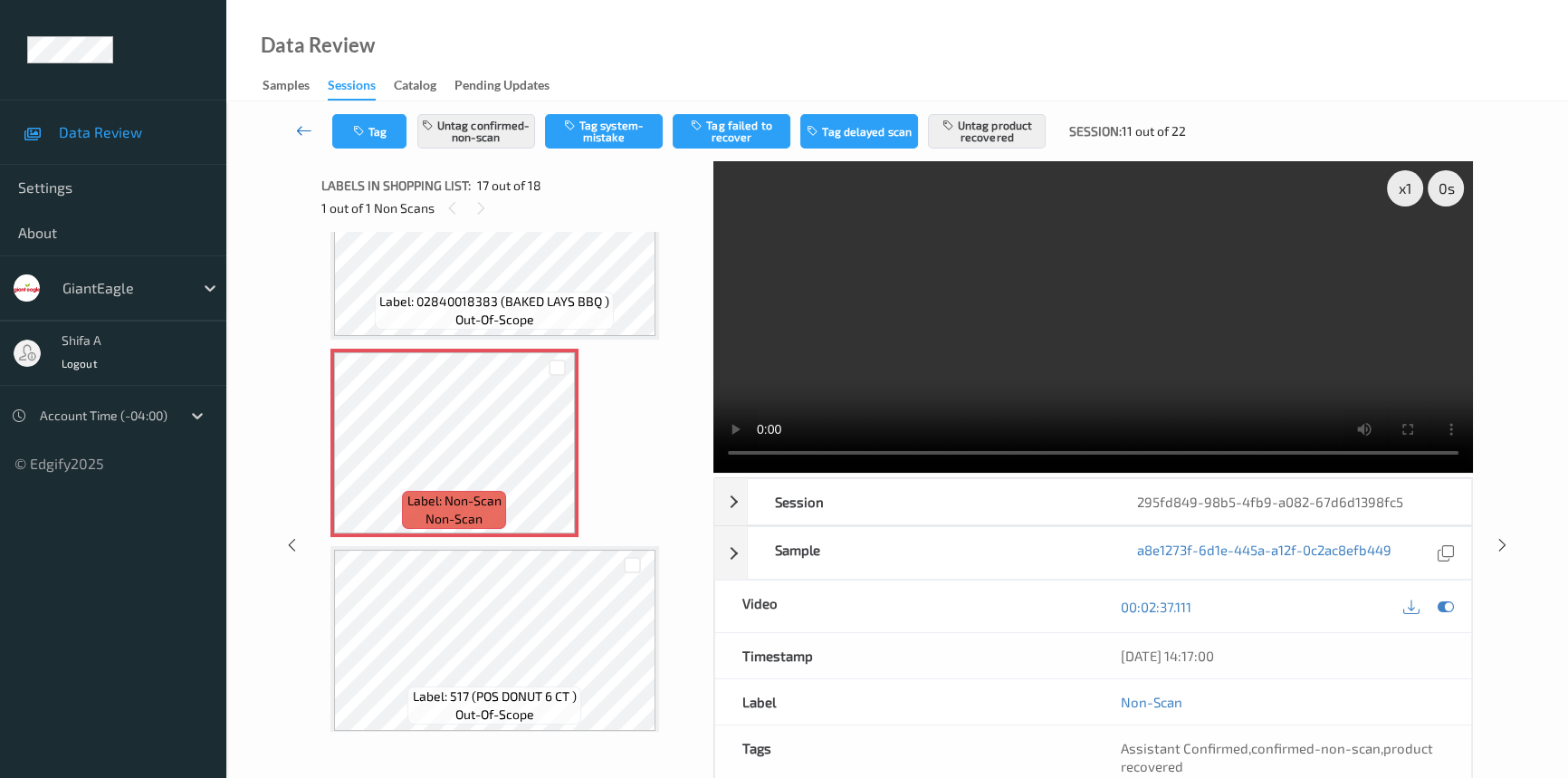 click at bounding box center [304, 130] 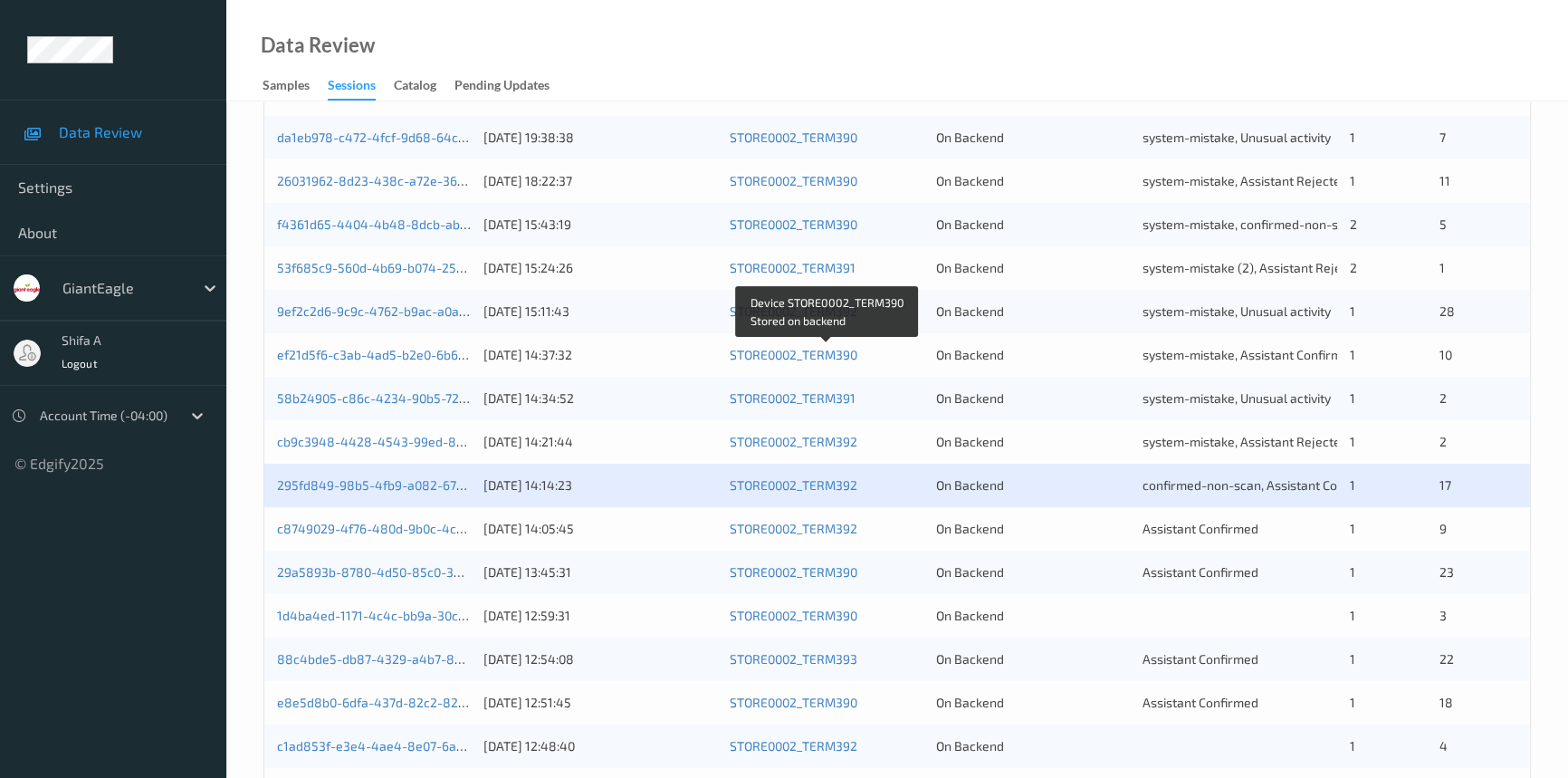 scroll, scrollTop: 646, scrollLeft: 0, axis: vertical 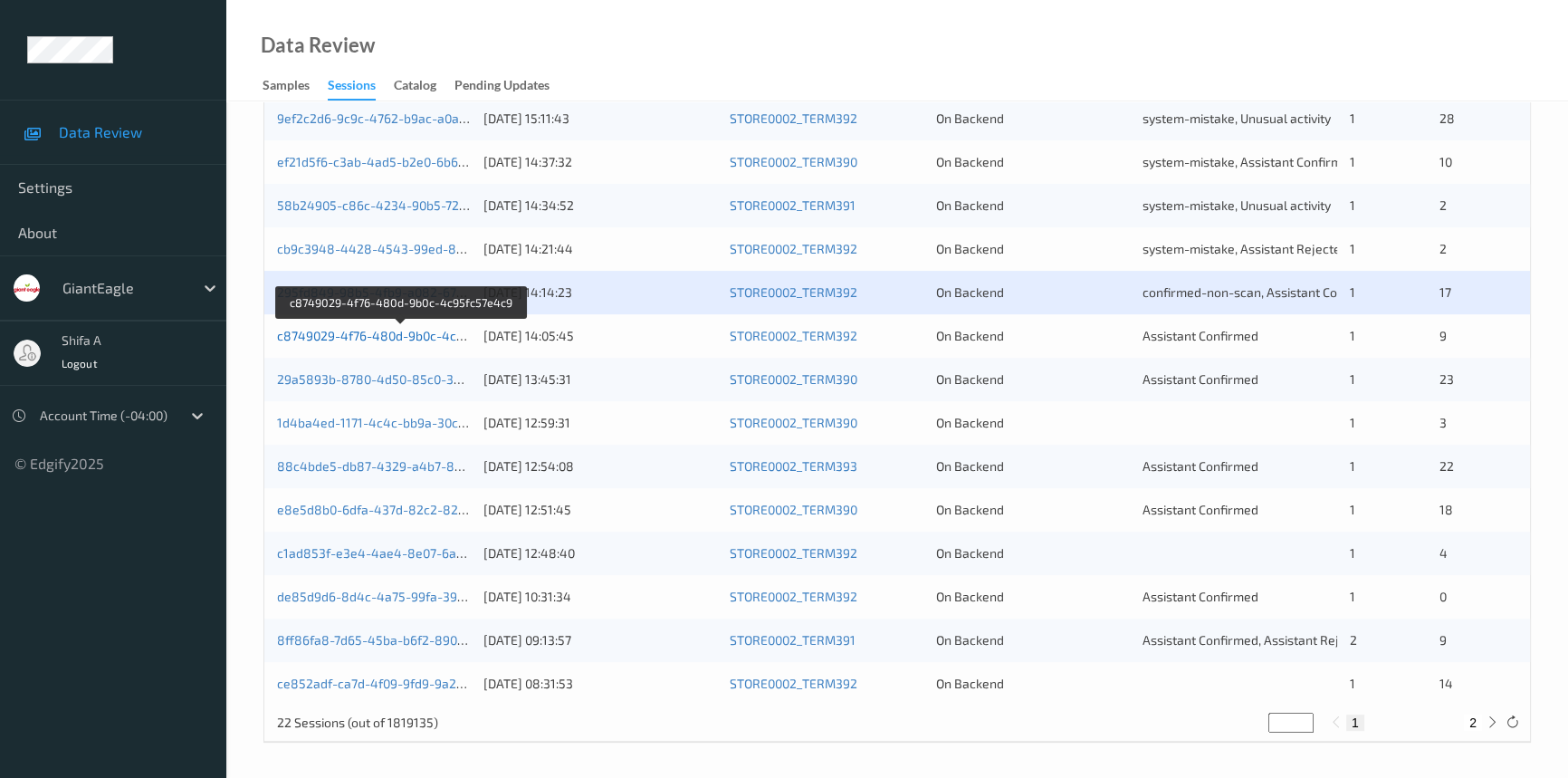 click on "c8749029-4f76-480d-9b0c-4c95fc57e4c9" at bounding box center (400, 335) 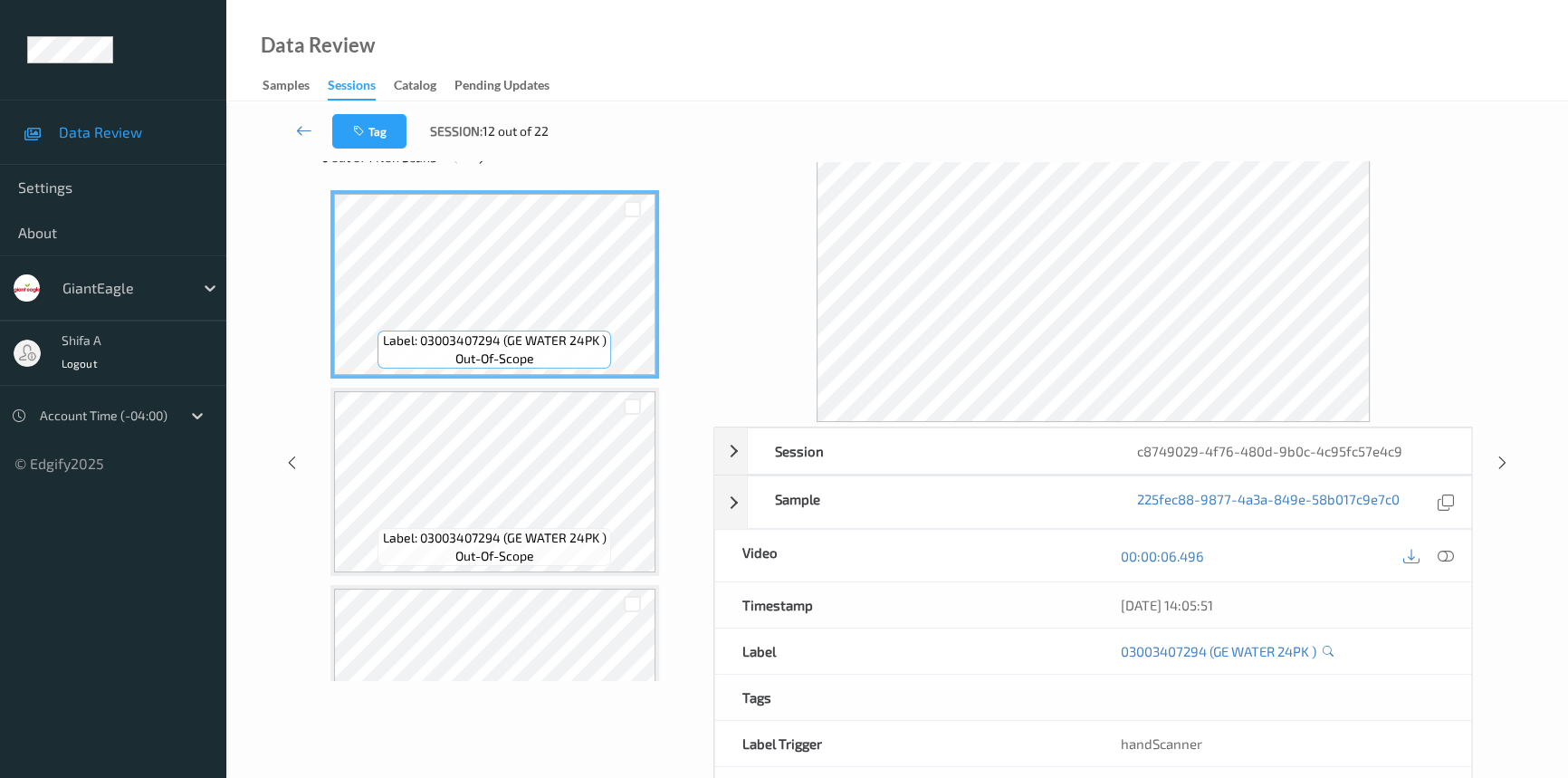 scroll, scrollTop: 0, scrollLeft: 0, axis: both 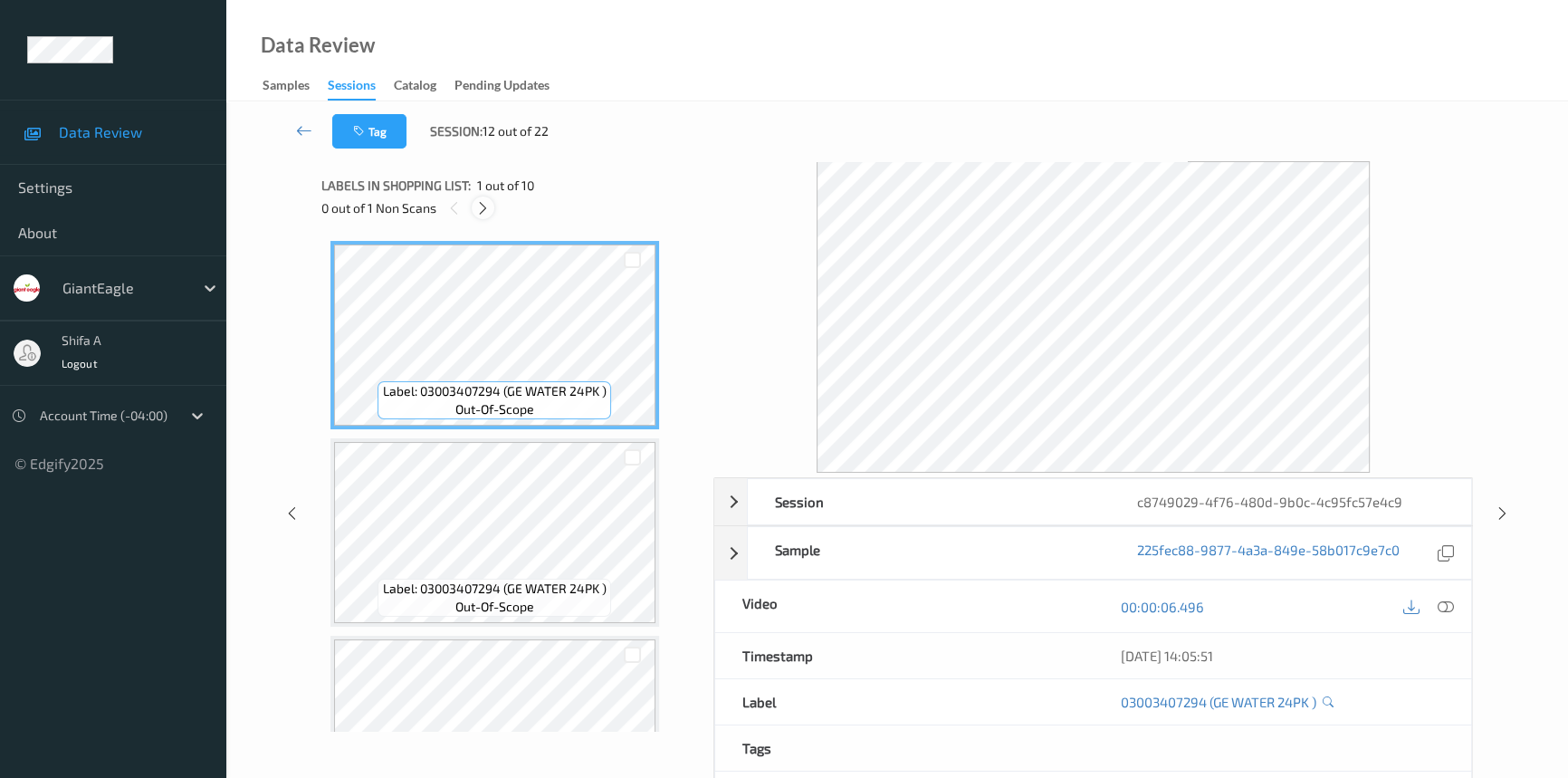 click at bounding box center (483, 208) 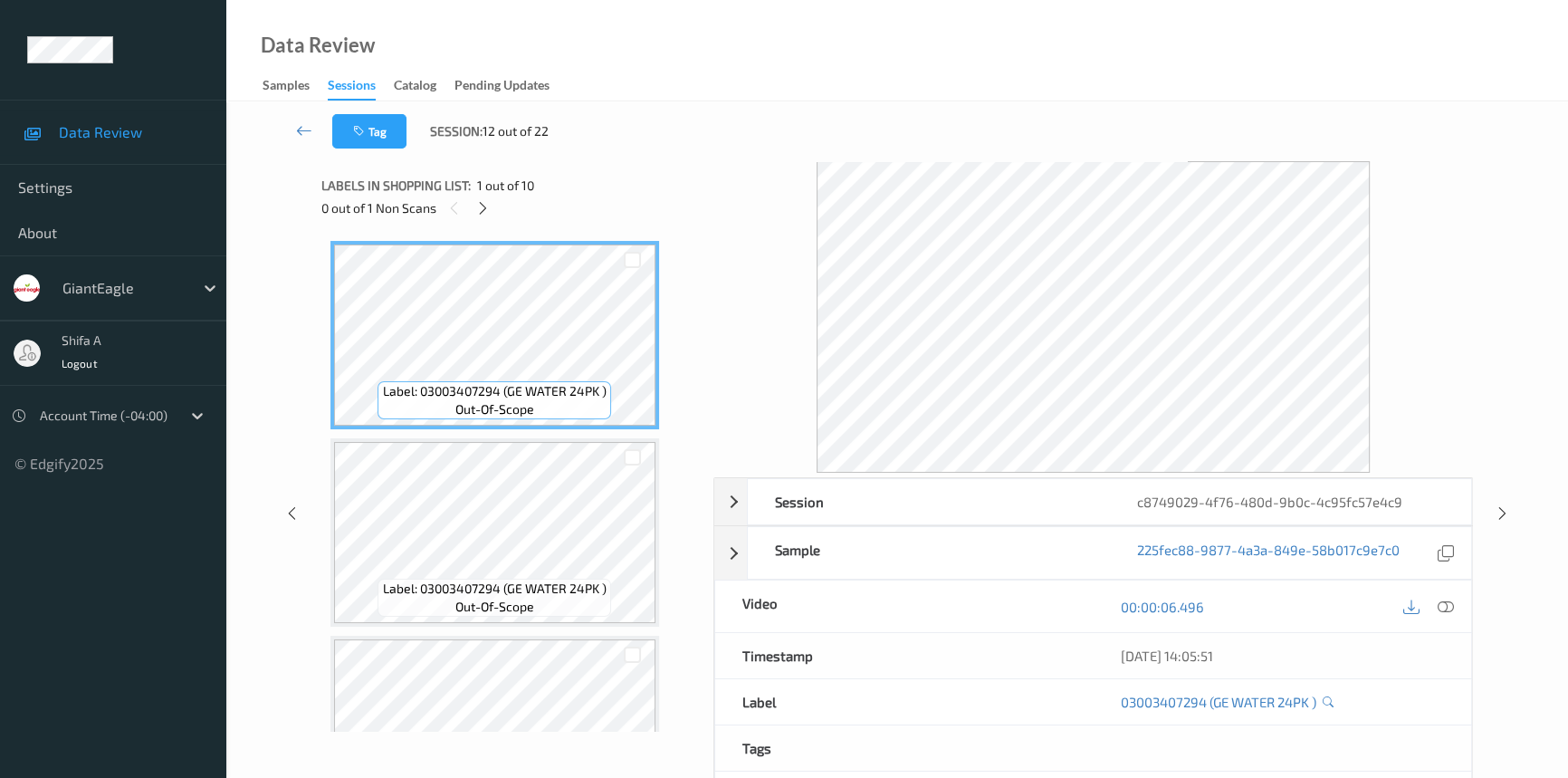 scroll, scrollTop: 1476, scrollLeft: 0, axis: vertical 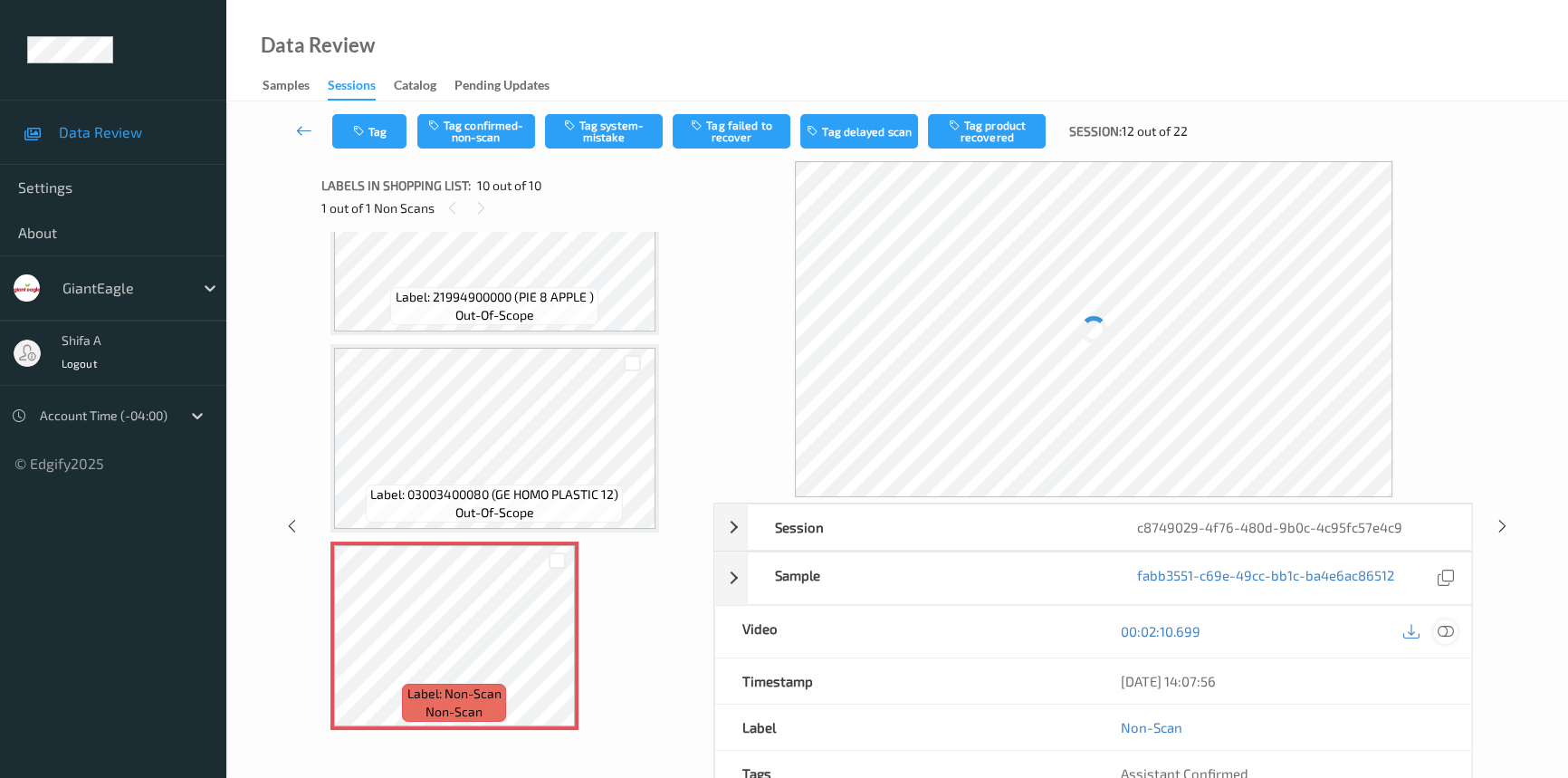 click at bounding box center (1446, 631) 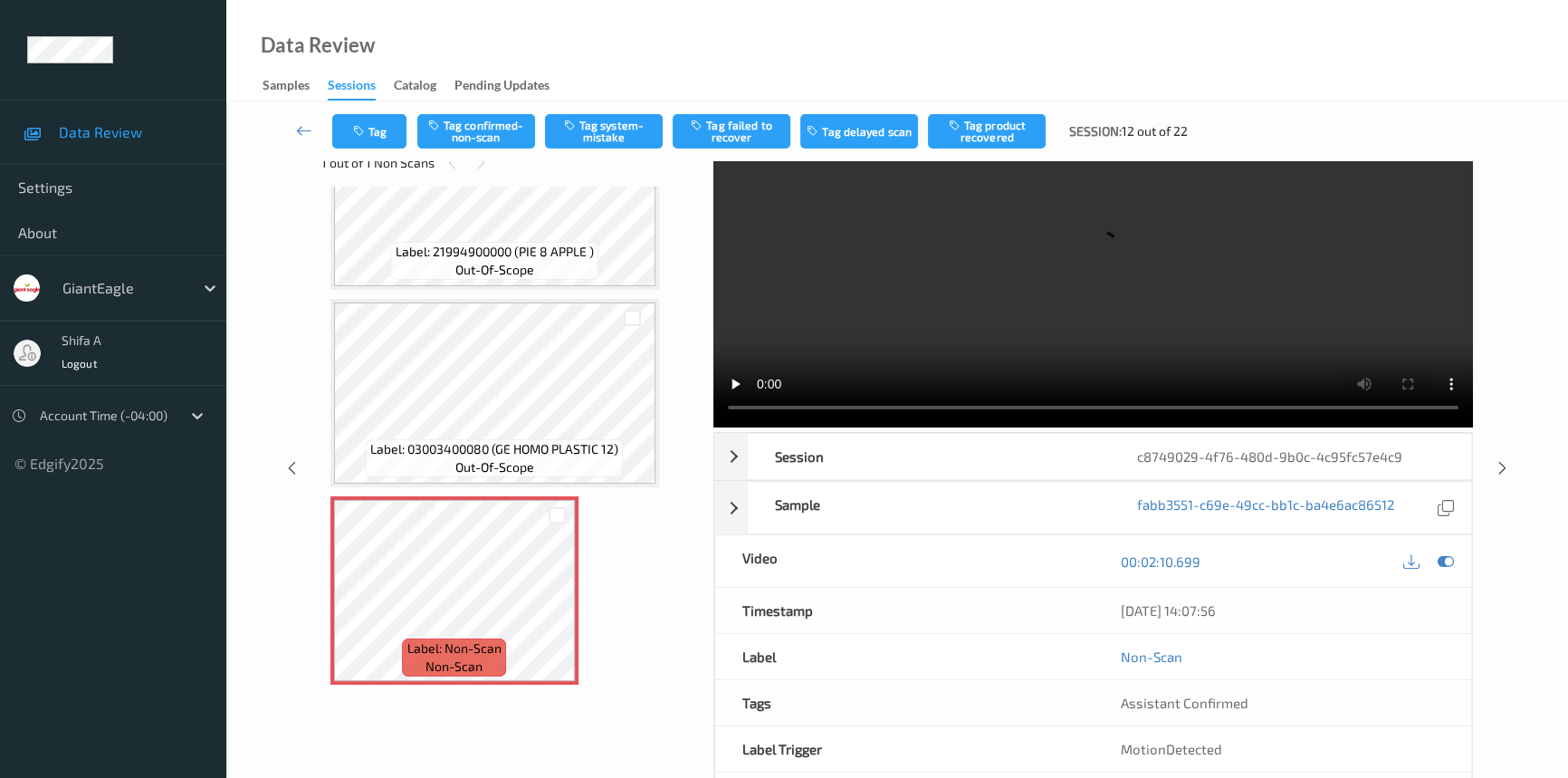 scroll, scrollTop: 122, scrollLeft: 0, axis: vertical 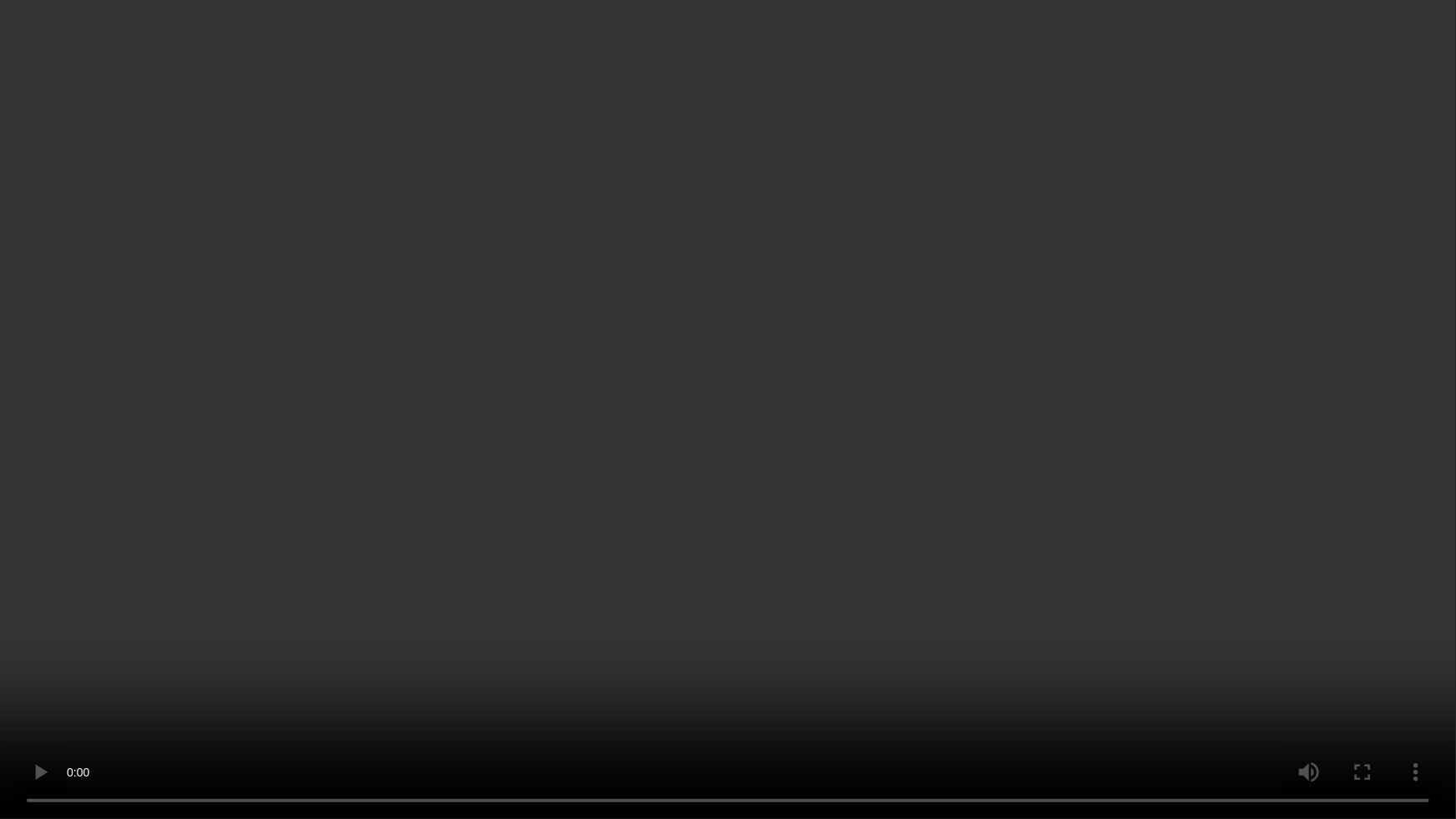 type 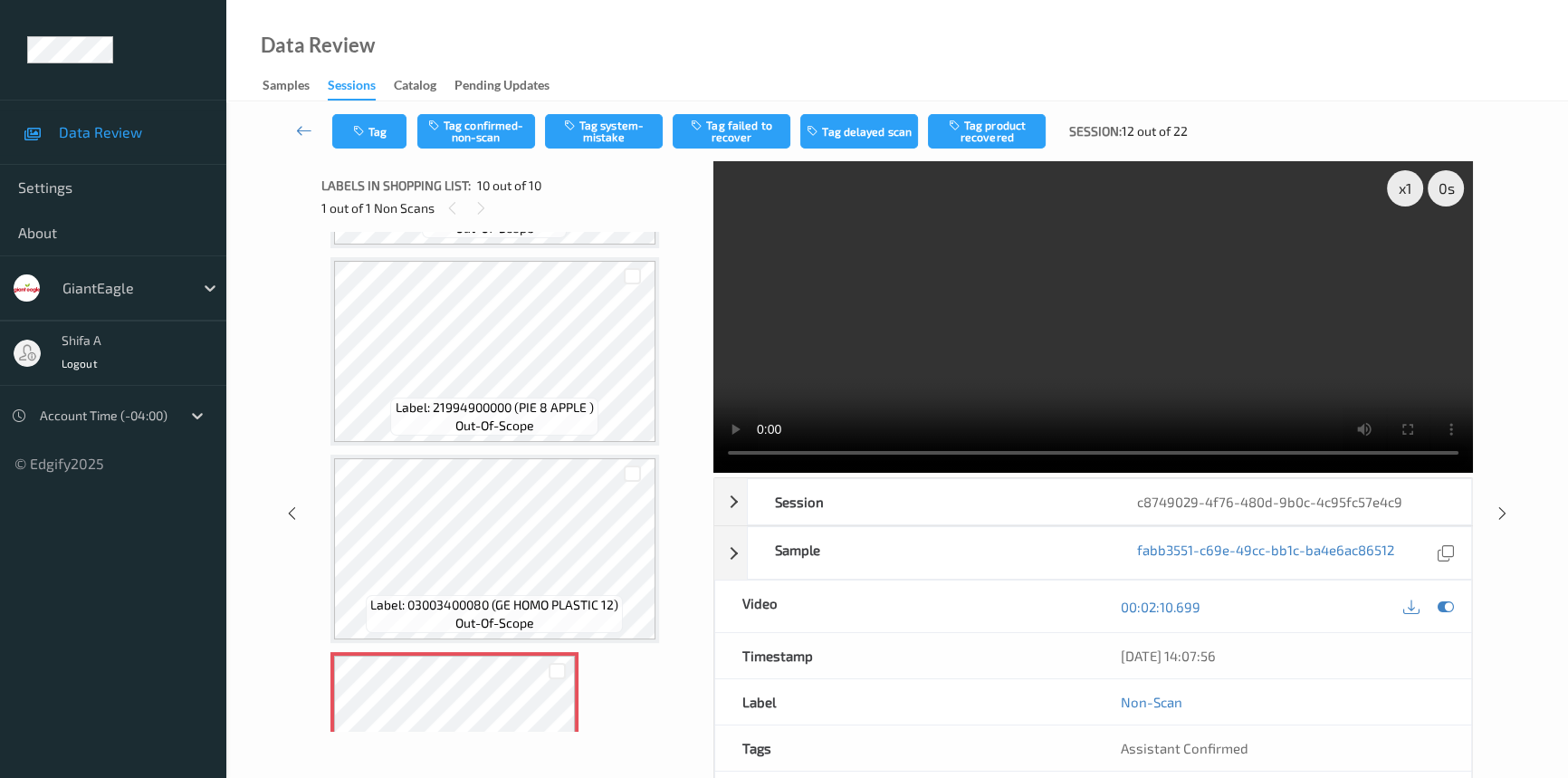 click at bounding box center [1093, 317] 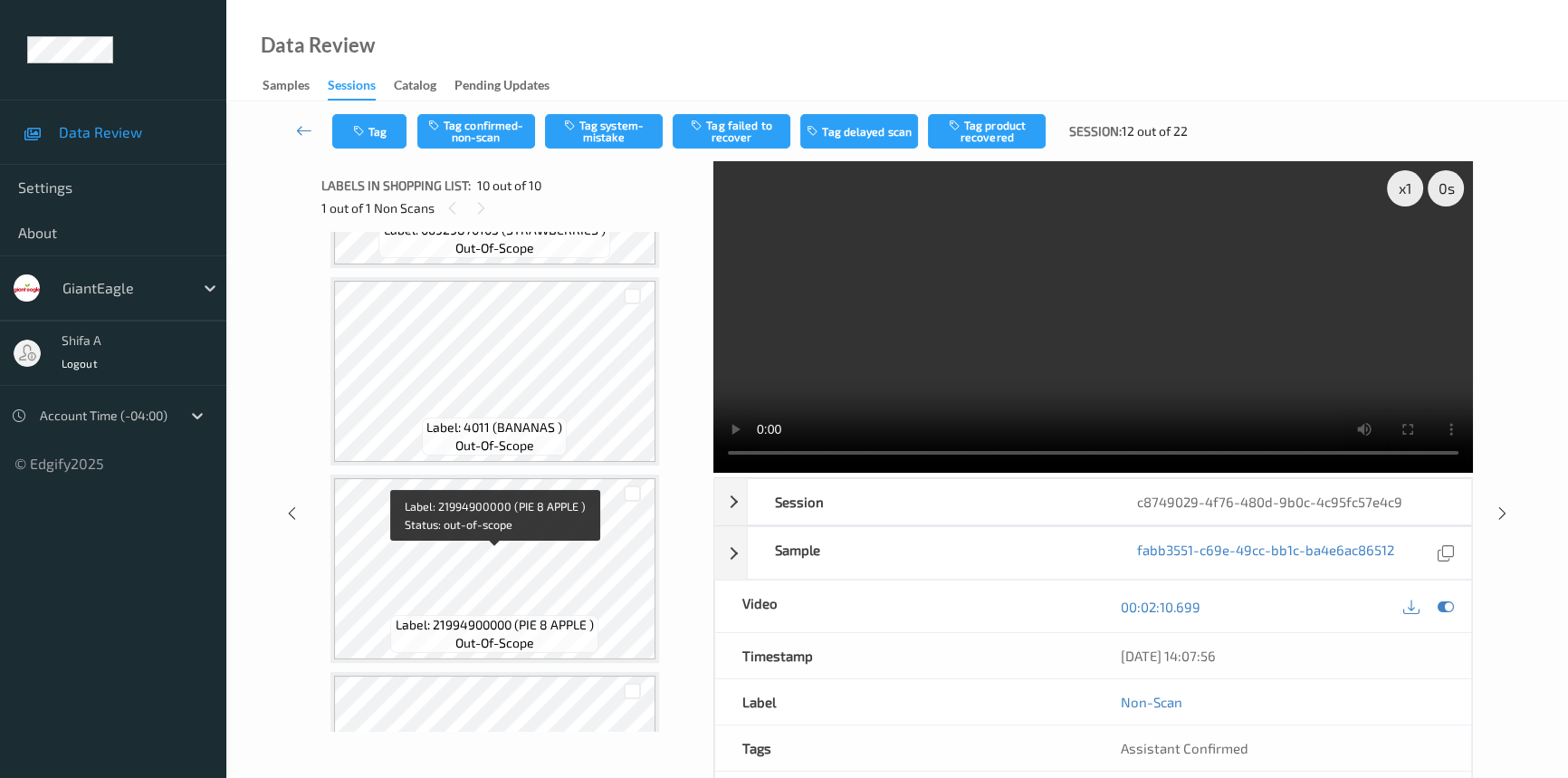 scroll, scrollTop: 1119, scrollLeft: 0, axis: vertical 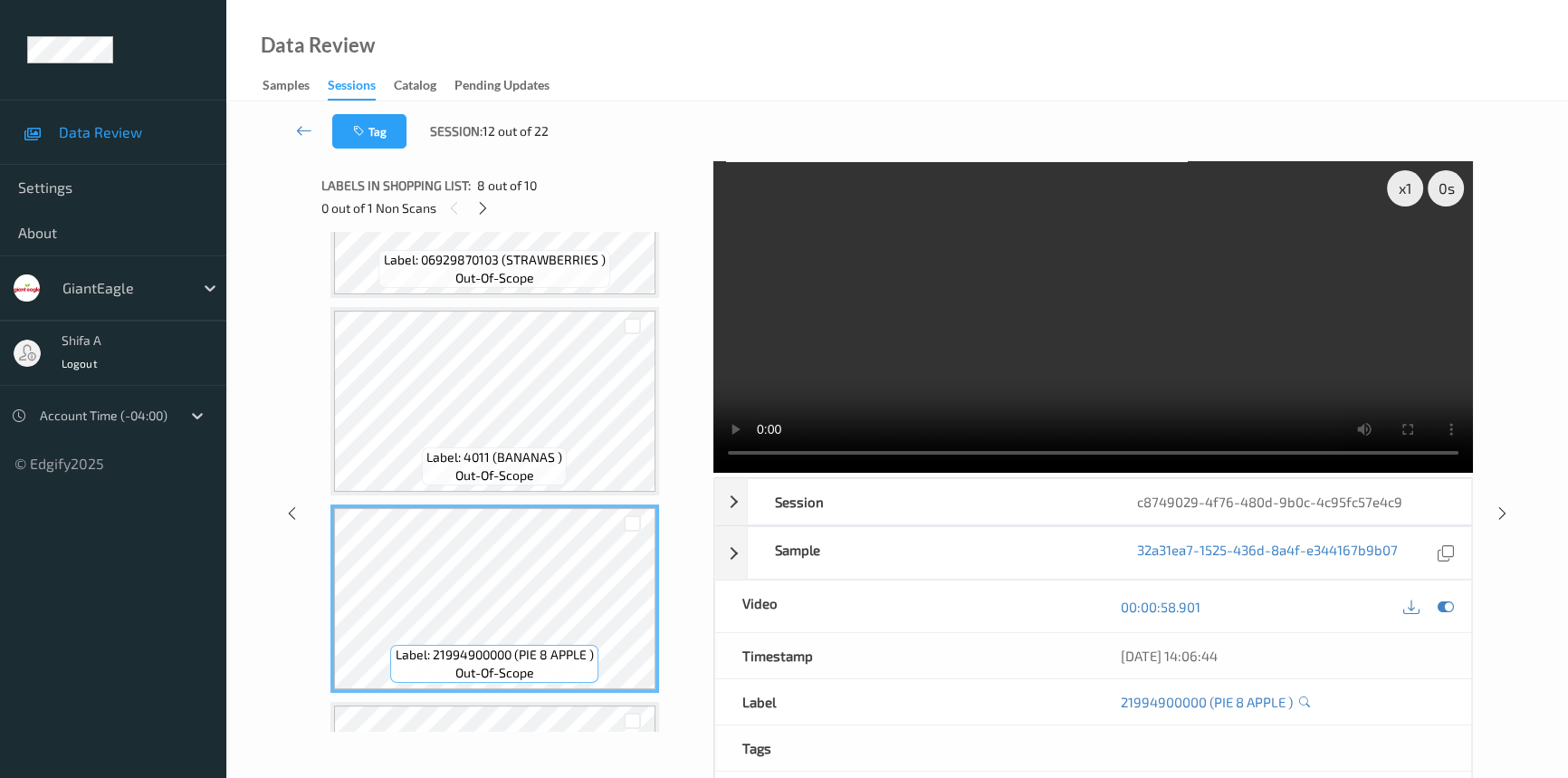 click at bounding box center (1093, 317) 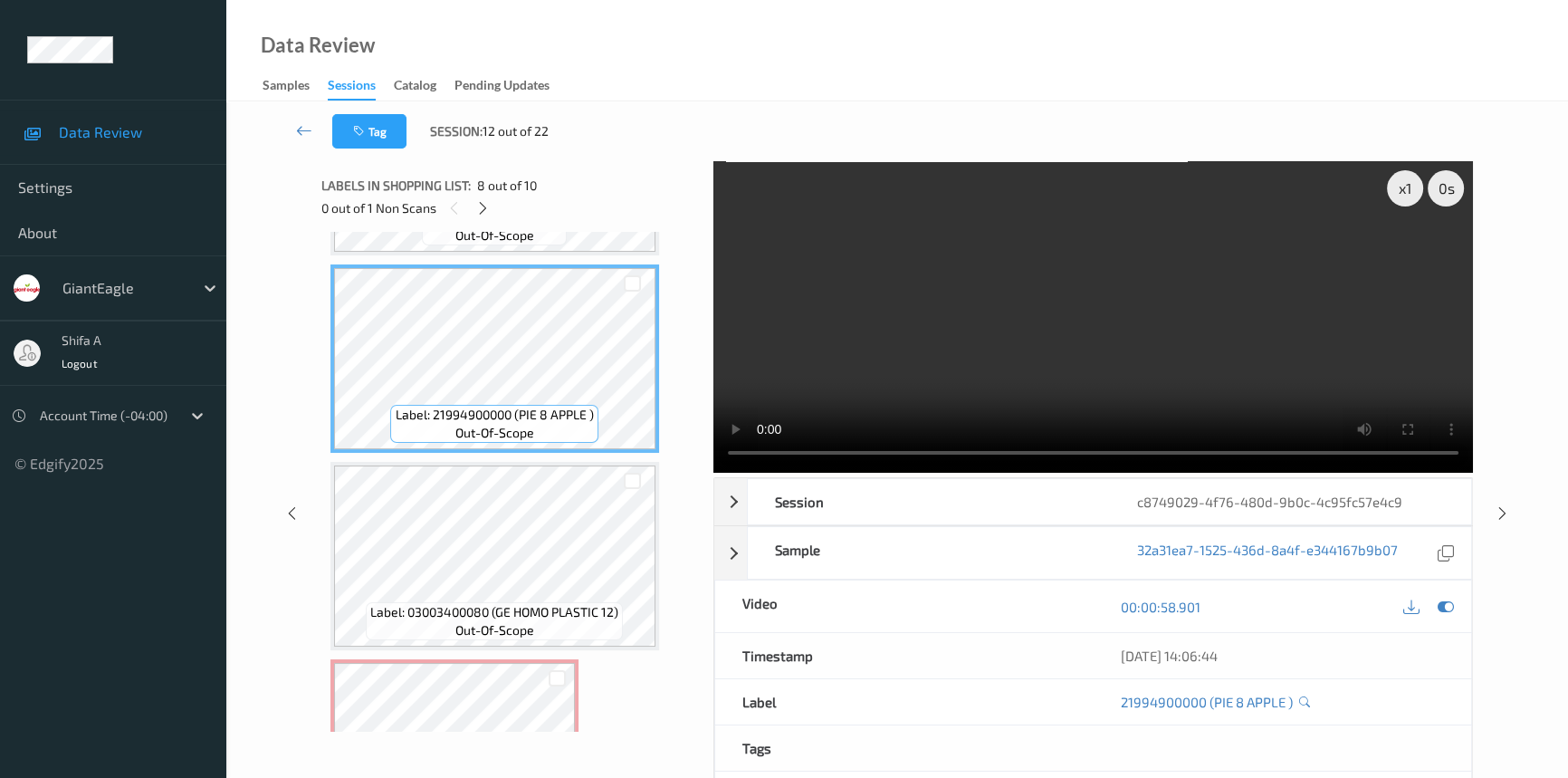scroll, scrollTop: 1366, scrollLeft: 0, axis: vertical 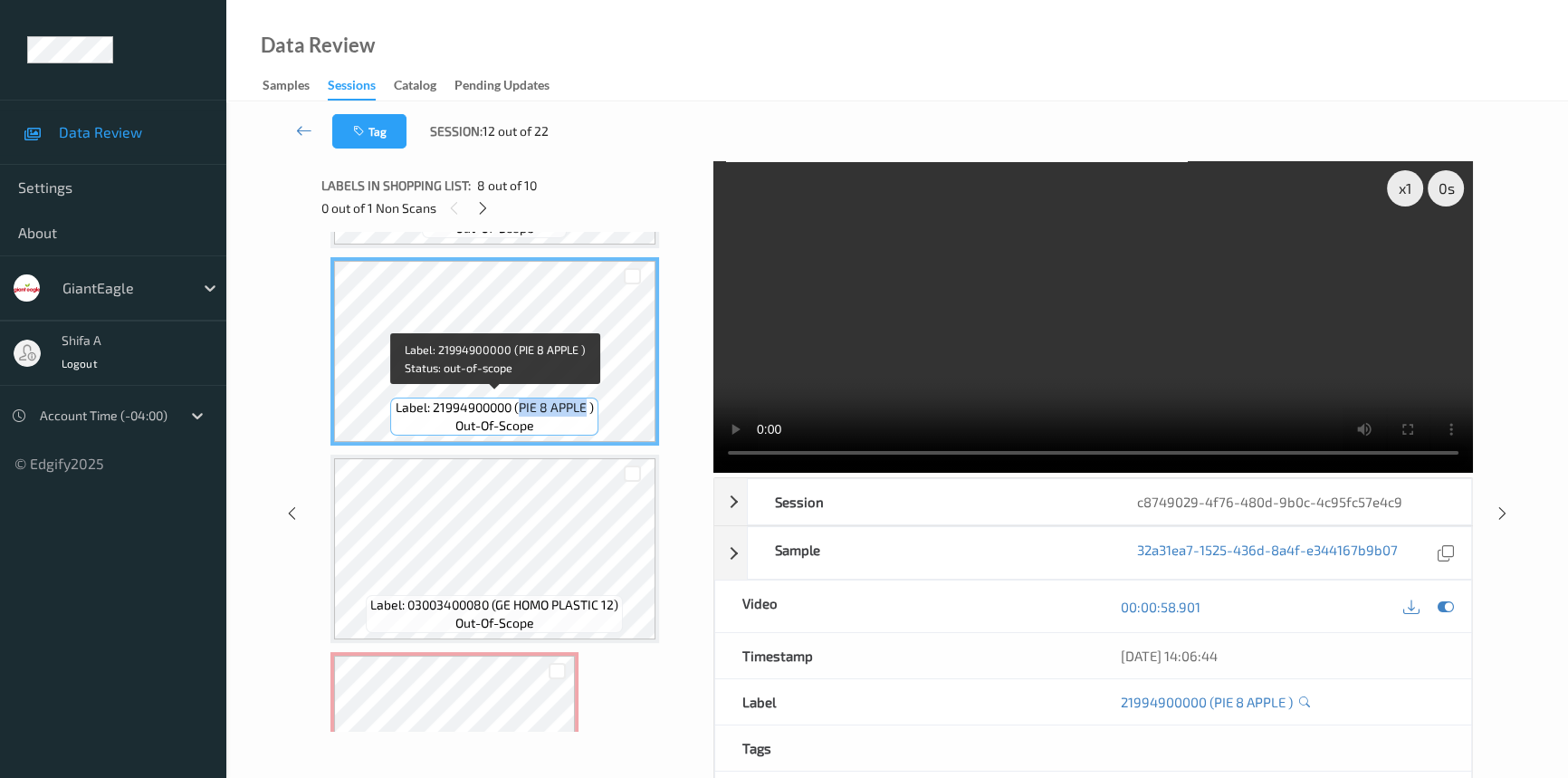 drag, startPoint x: 517, startPoint y: 402, endPoint x: 585, endPoint y: 406, distance: 68.11755 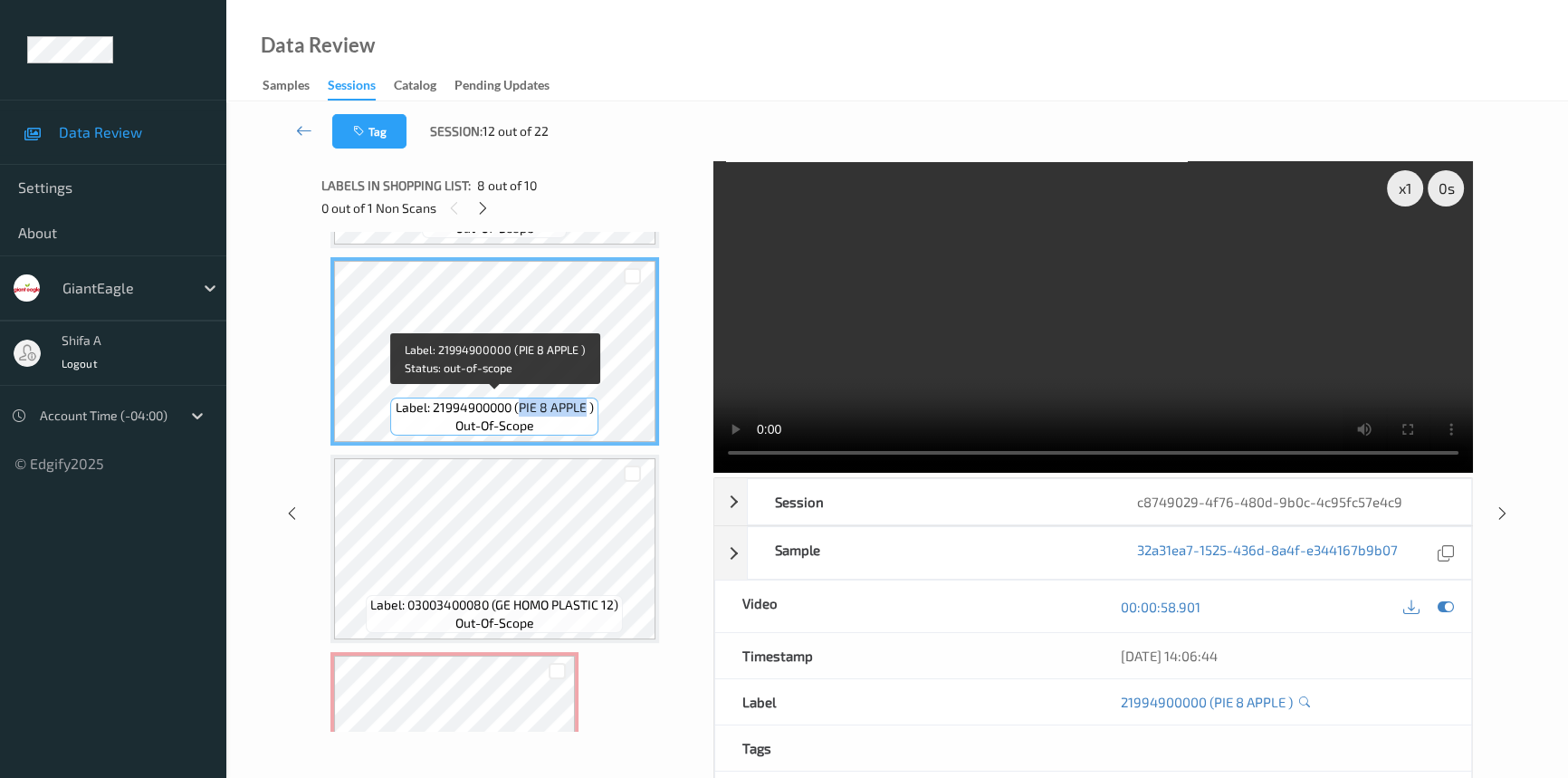 copy on "PIE 8  APPLE" 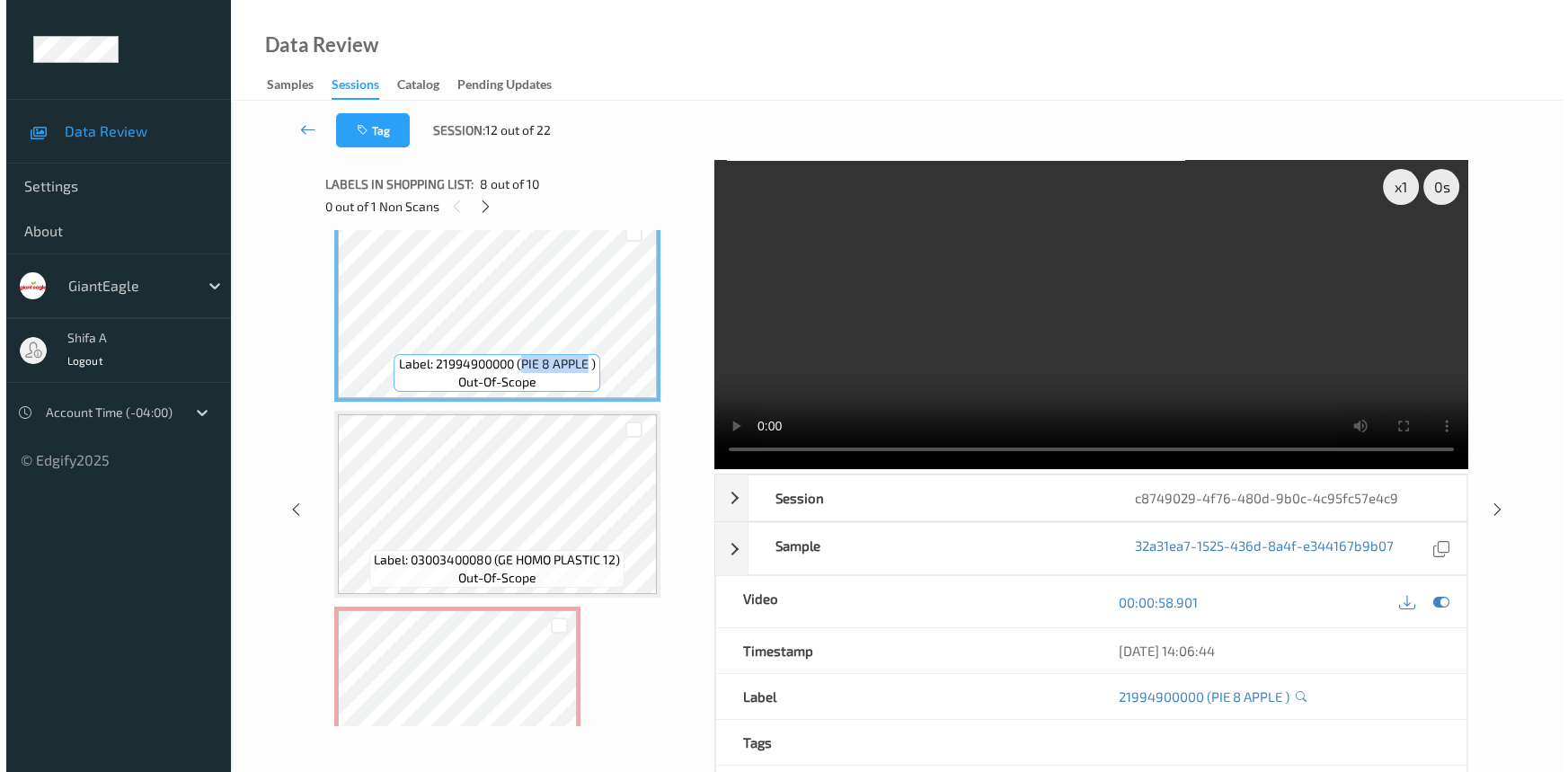 scroll, scrollTop: 1465, scrollLeft: 0, axis: vertical 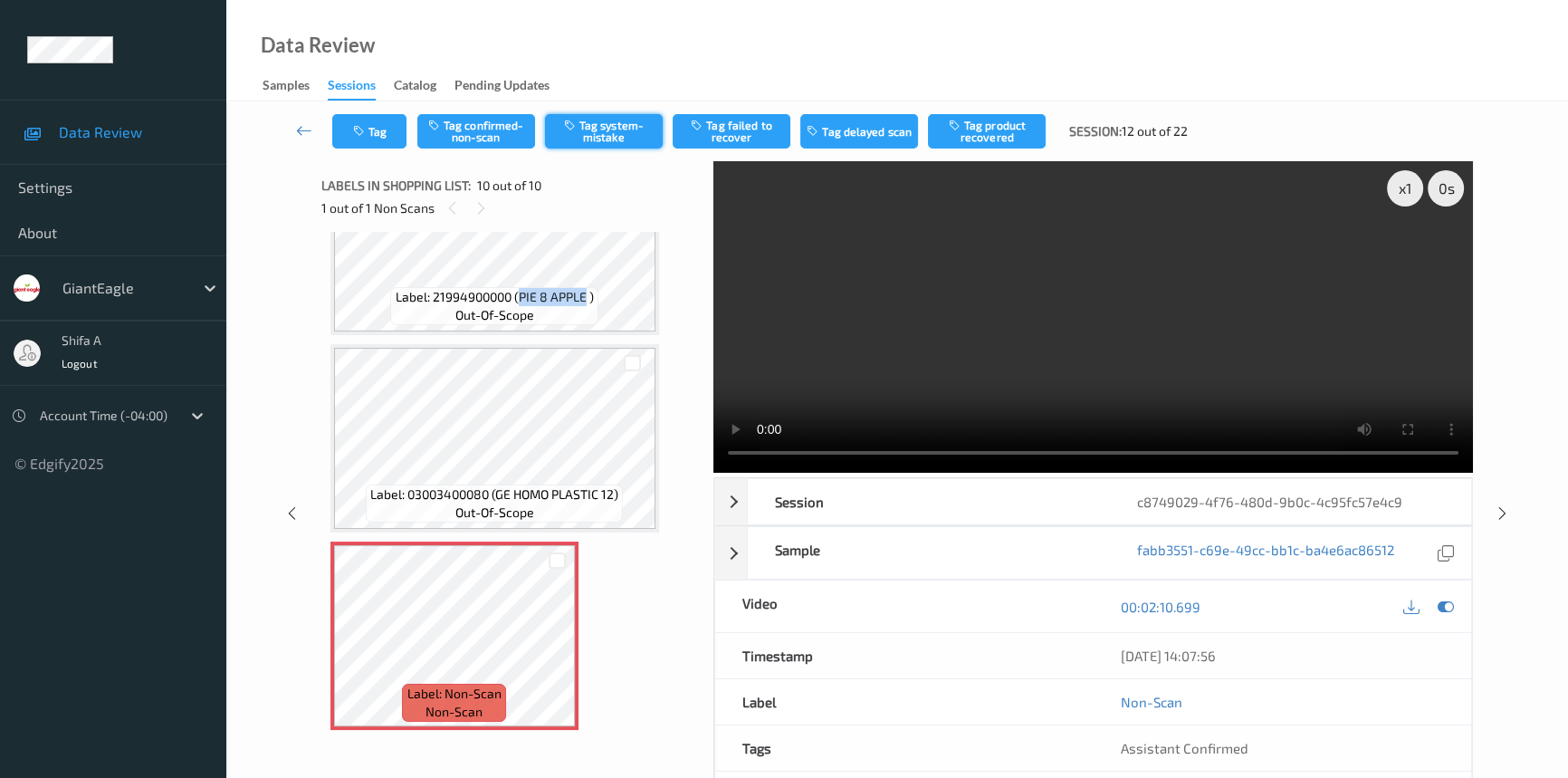 click on "Tag   system-mistake" at bounding box center (604, 131) 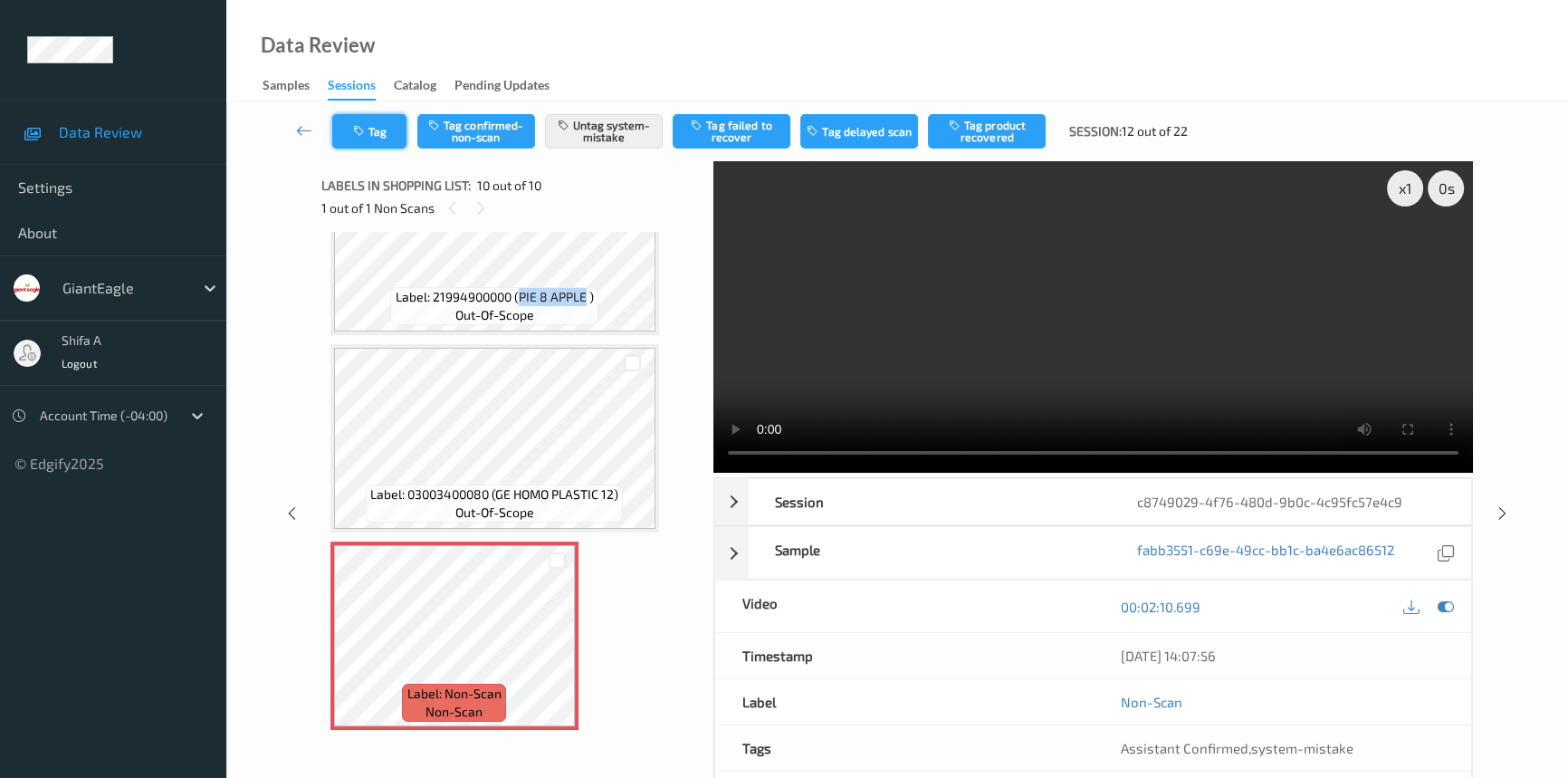 click on "Tag" at bounding box center (369, 131) 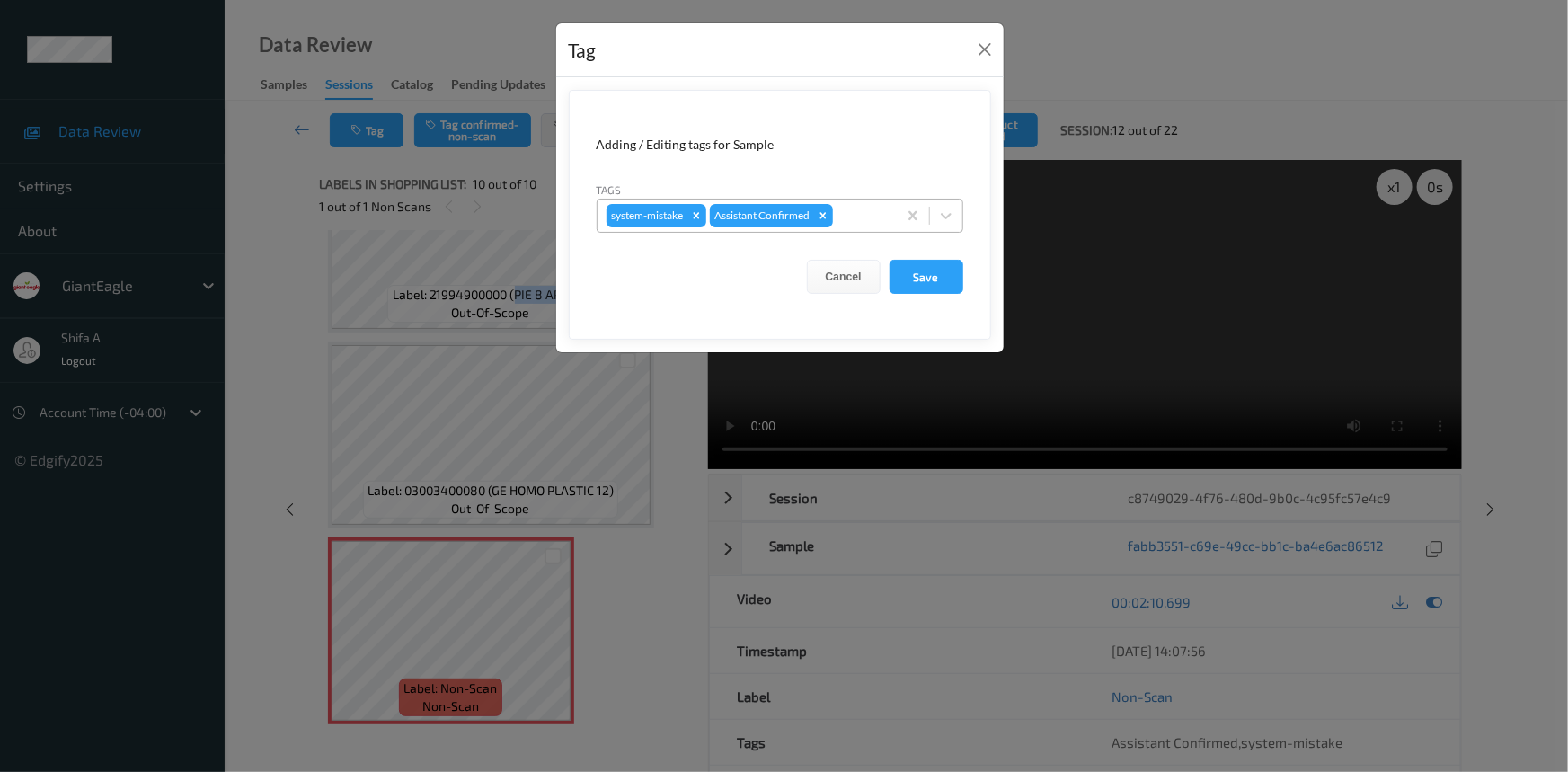 click at bounding box center [862, 216] 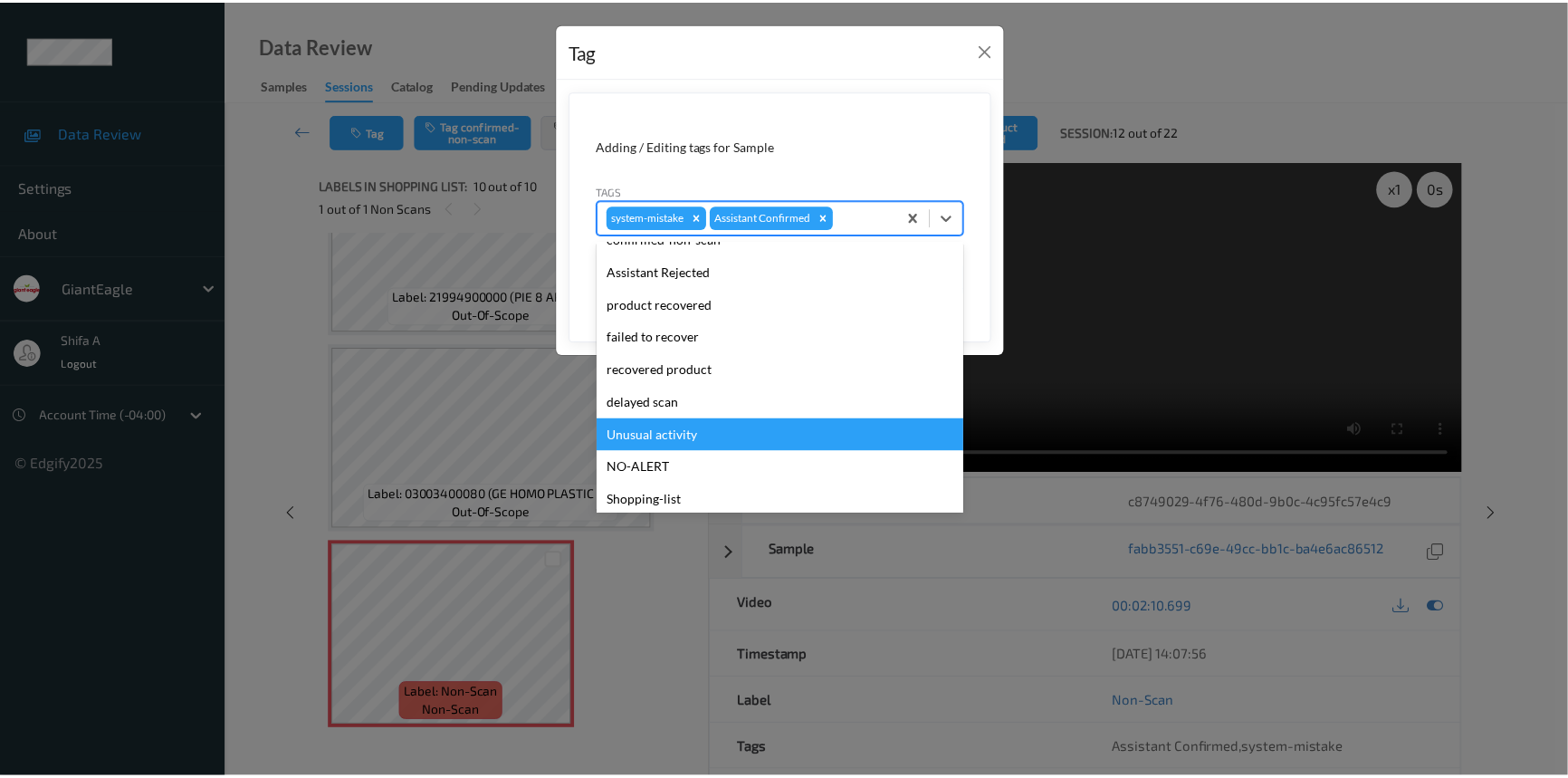 scroll, scrollTop: 127, scrollLeft: 0, axis: vertical 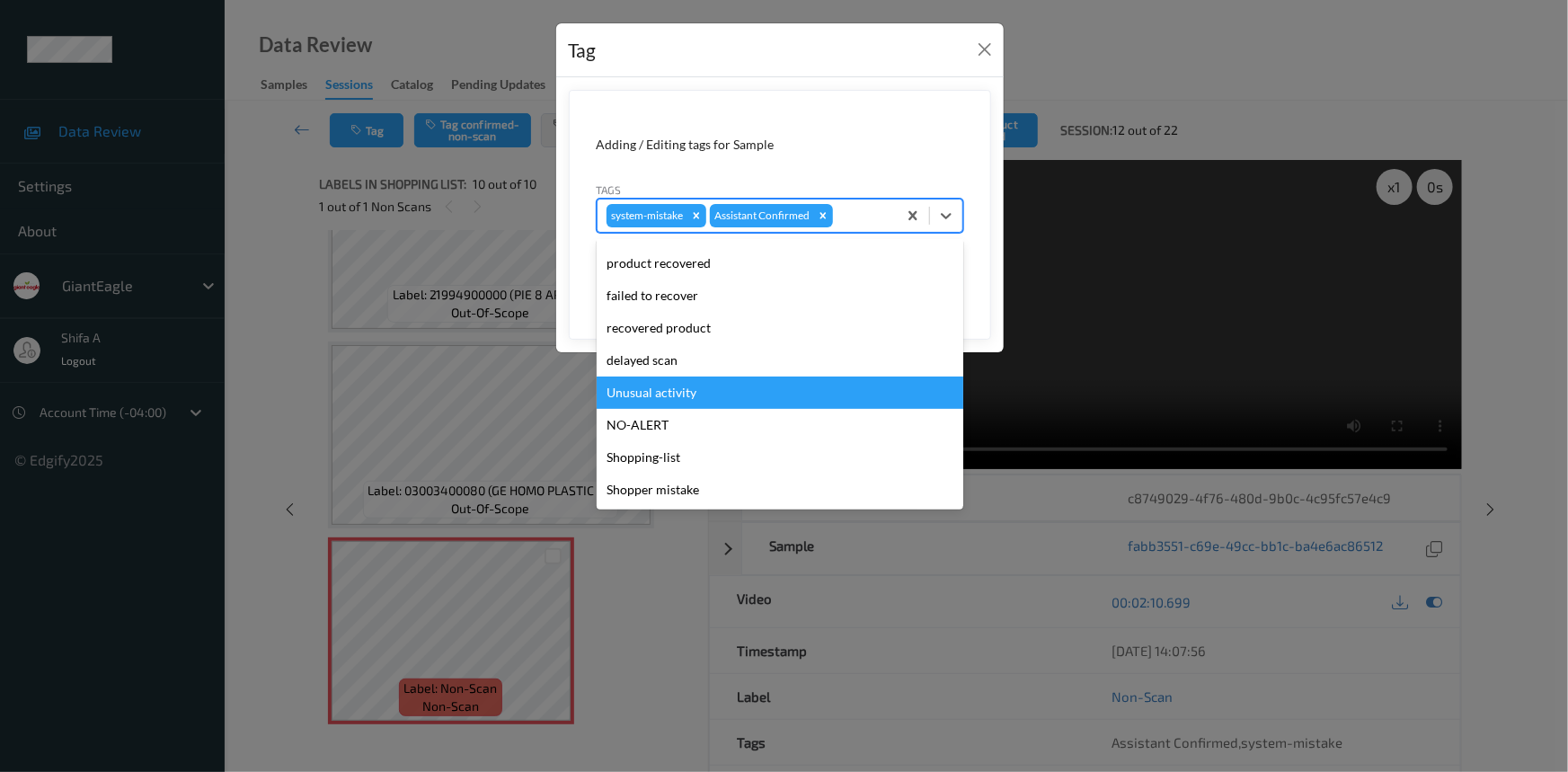 click on "Unusual activity" at bounding box center [780, 393] 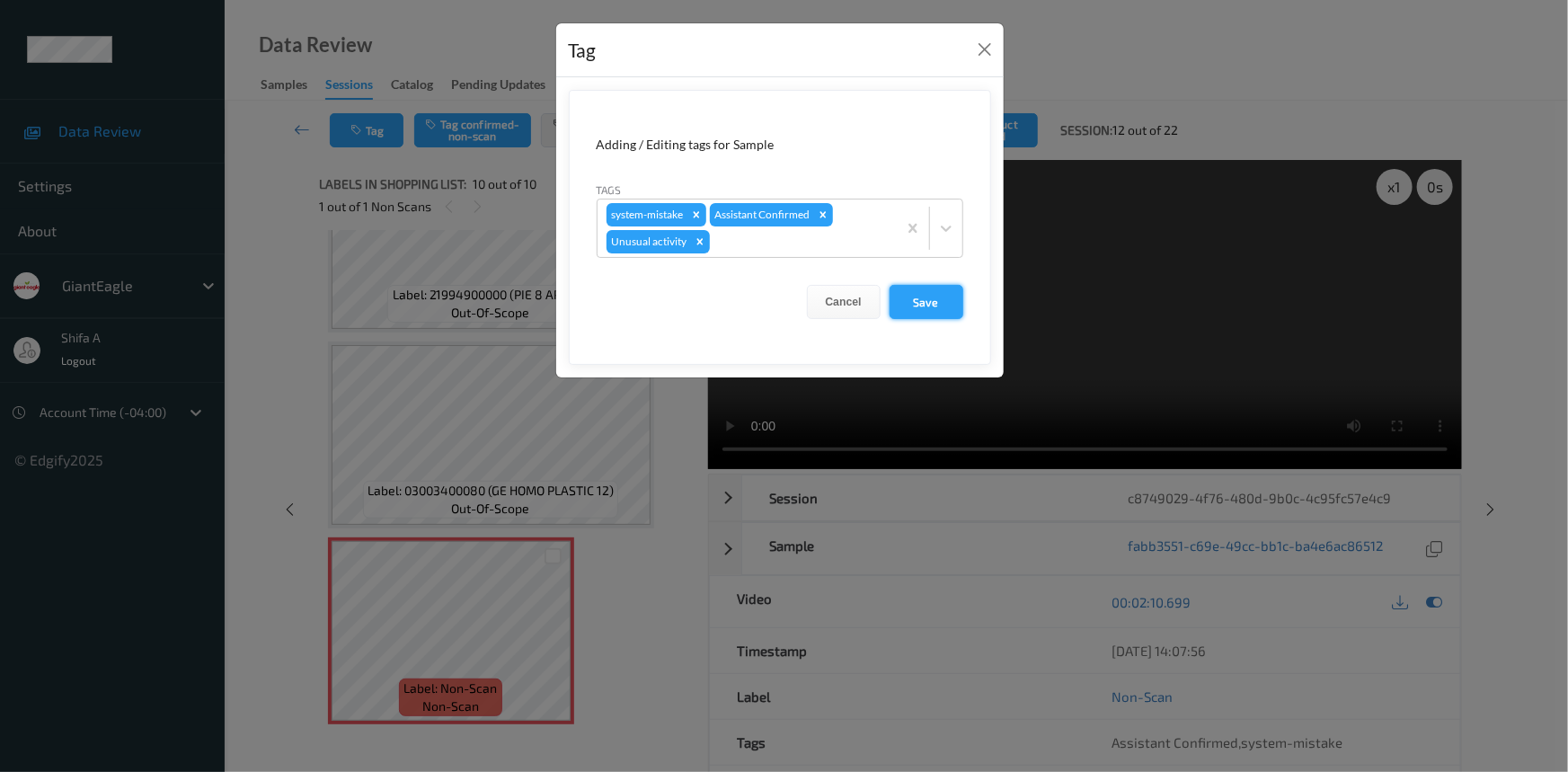 click on "Save" at bounding box center (926, 302) 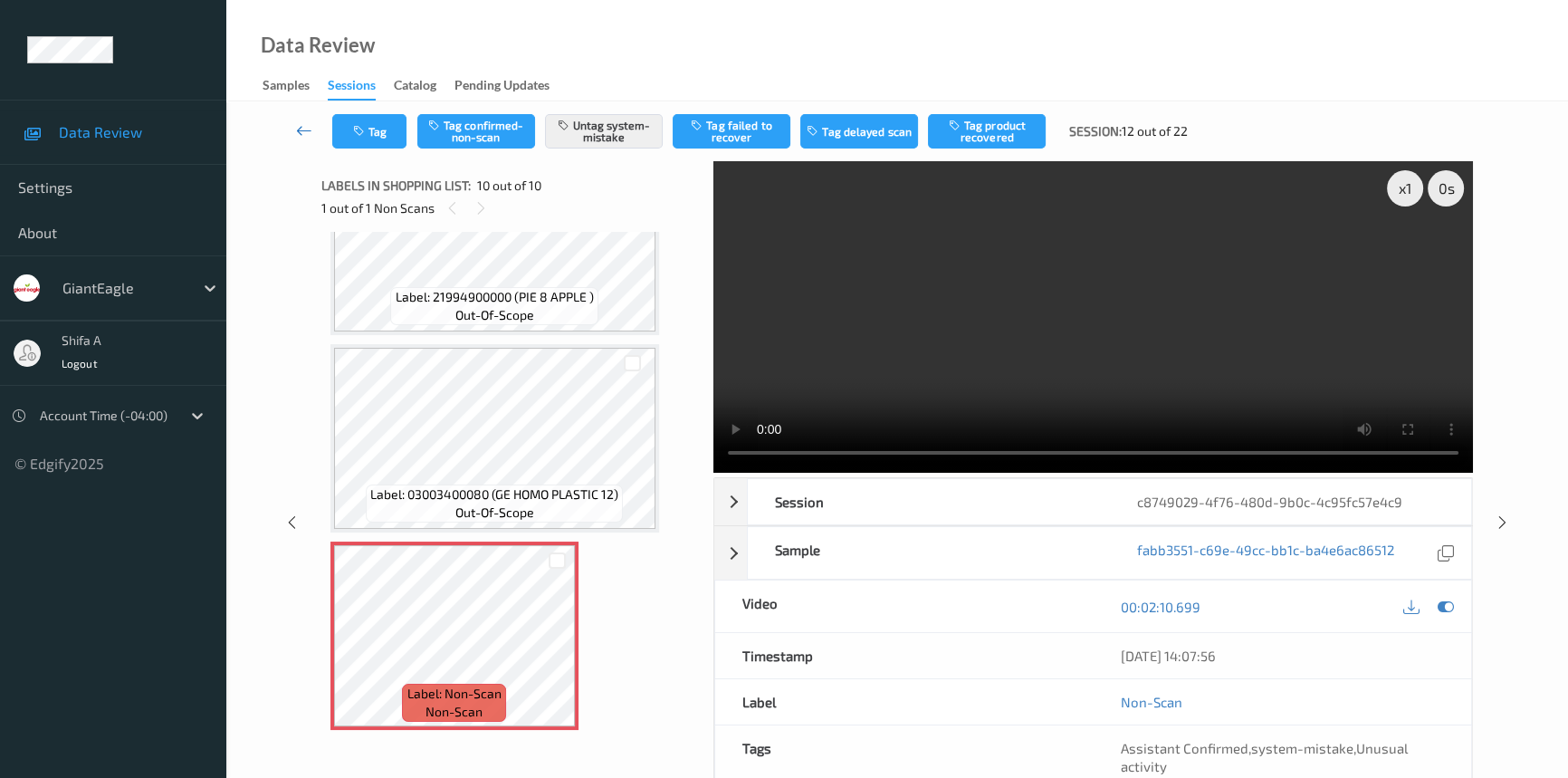 click at bounding box center [304, 130] 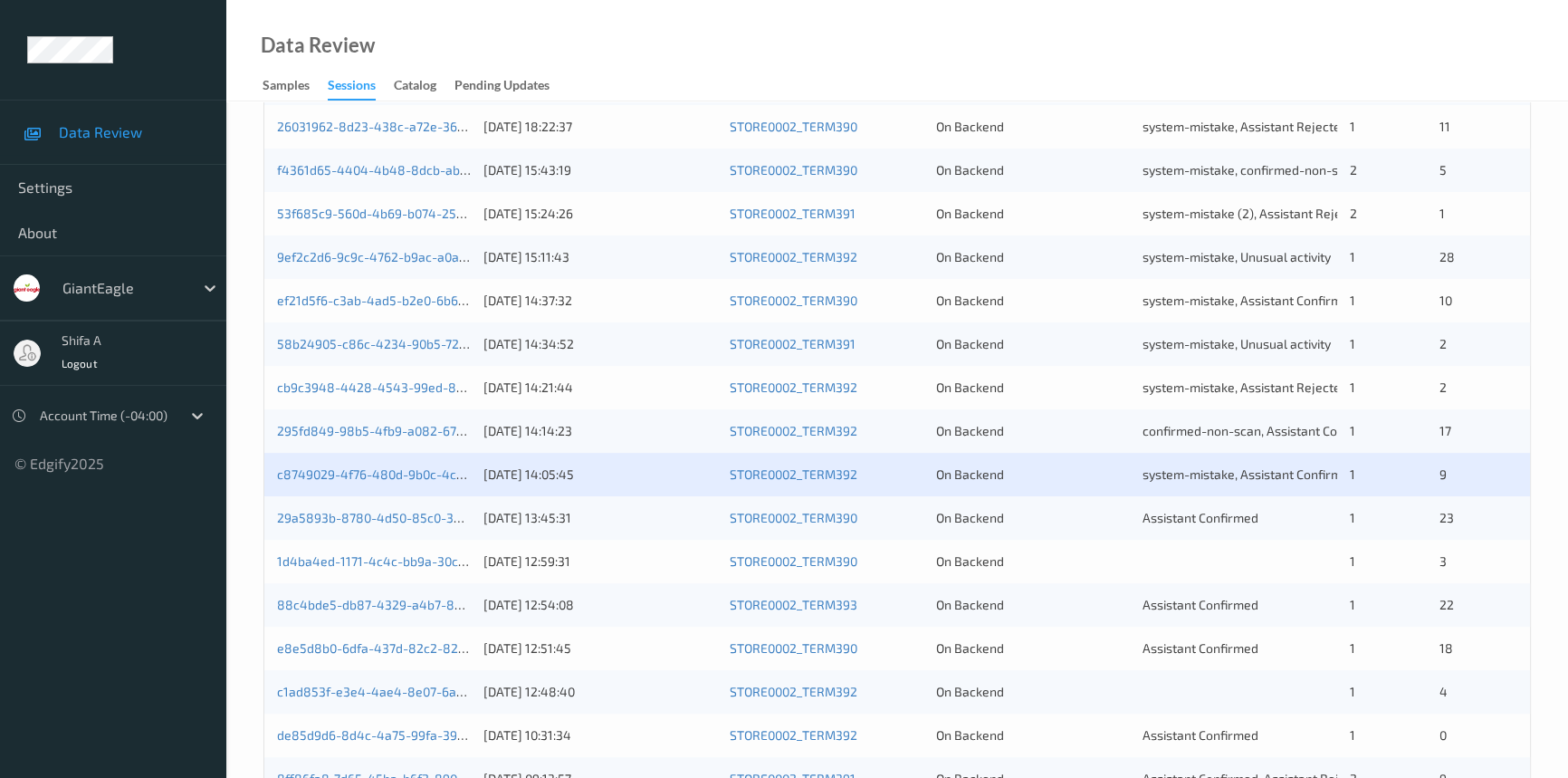 scroll, scrollTop: 646, scrollLeft: 0, axis: vertical 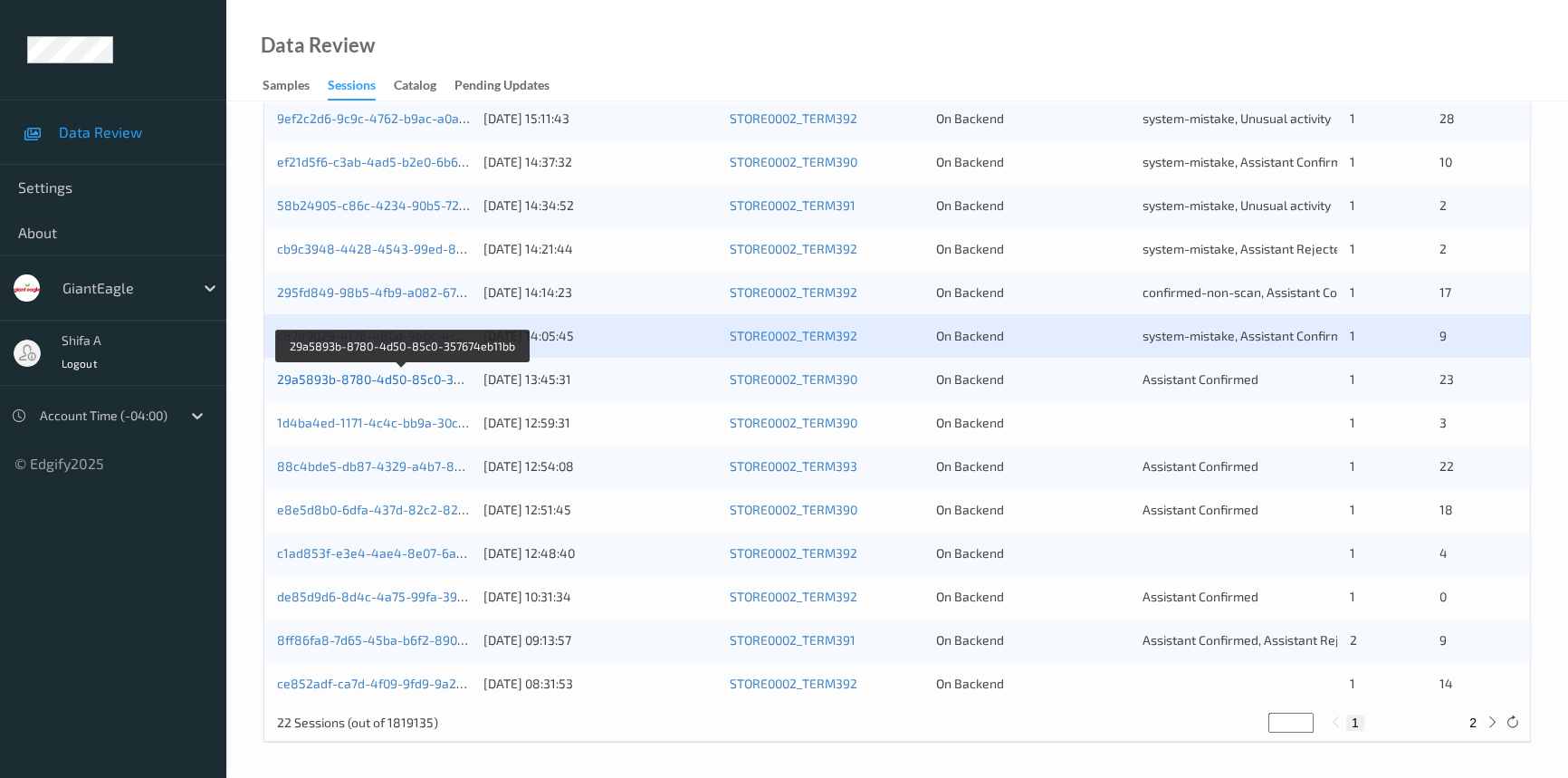 click on "29a5893b-8780-4d50-85c0-357674eb11bb" at bounding box center (403, 379) 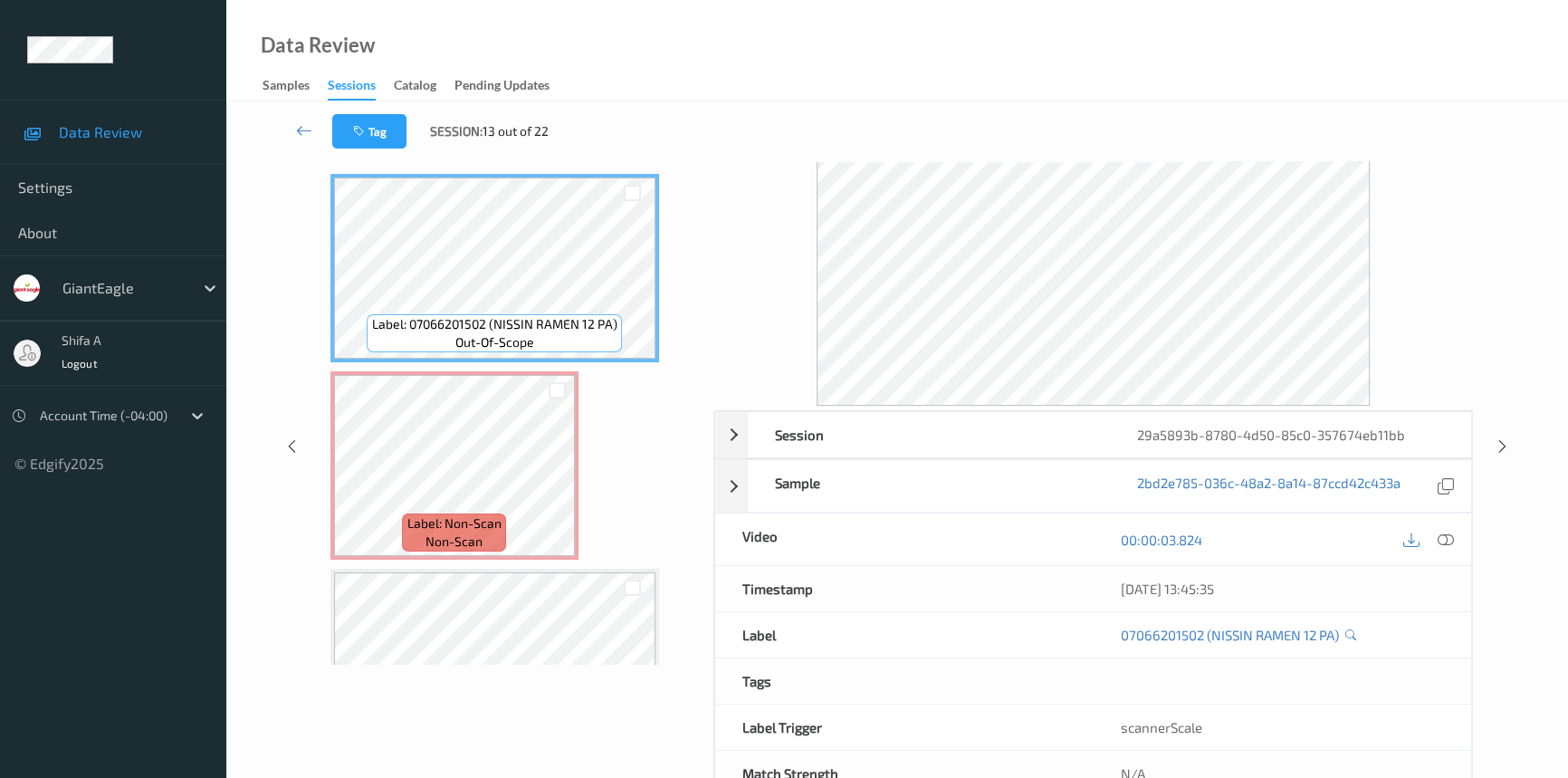 scroll, scrollTop: 0, scrollLeft: 0, axis: both 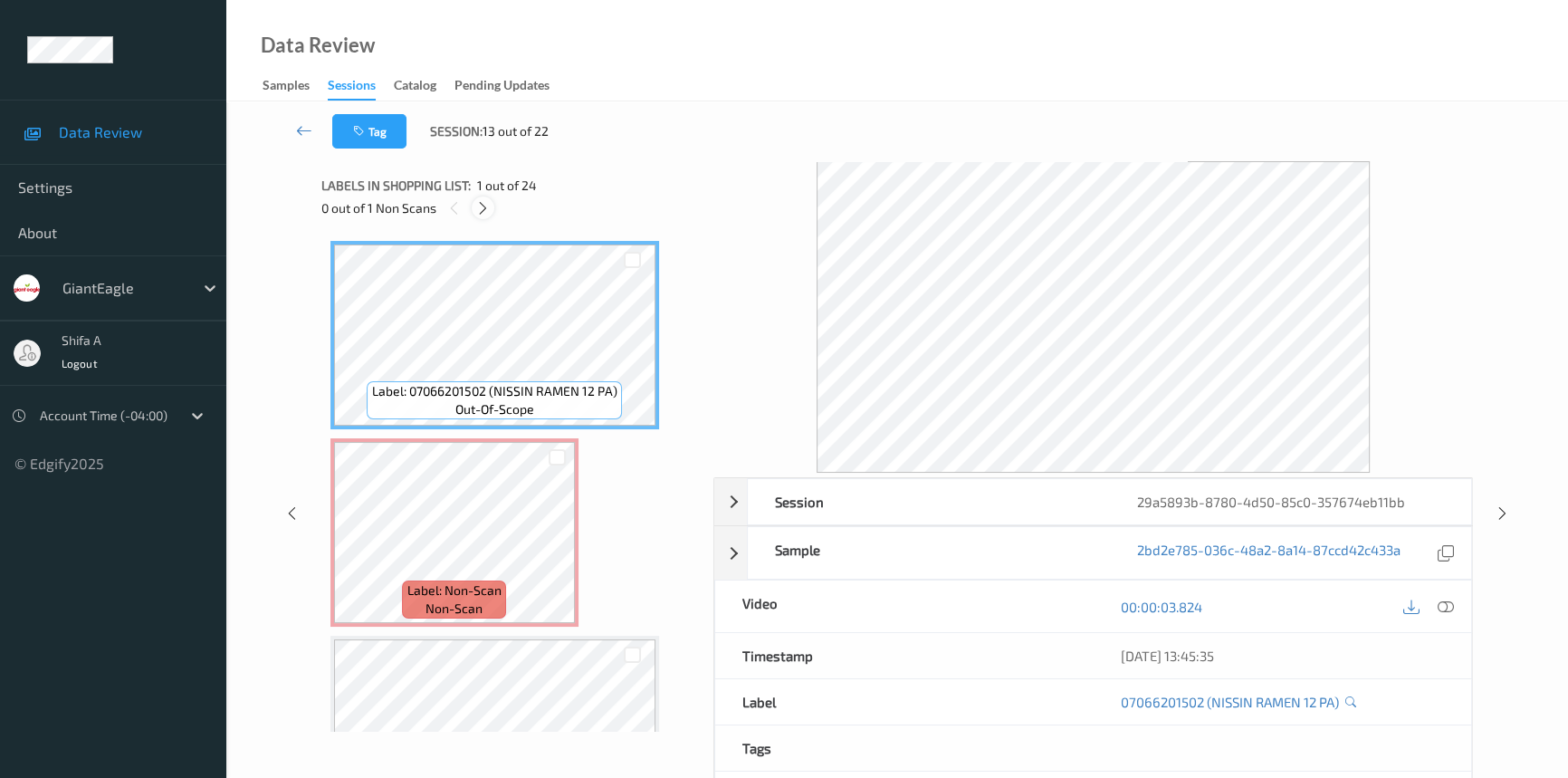 click at bounding box center (483, 208) 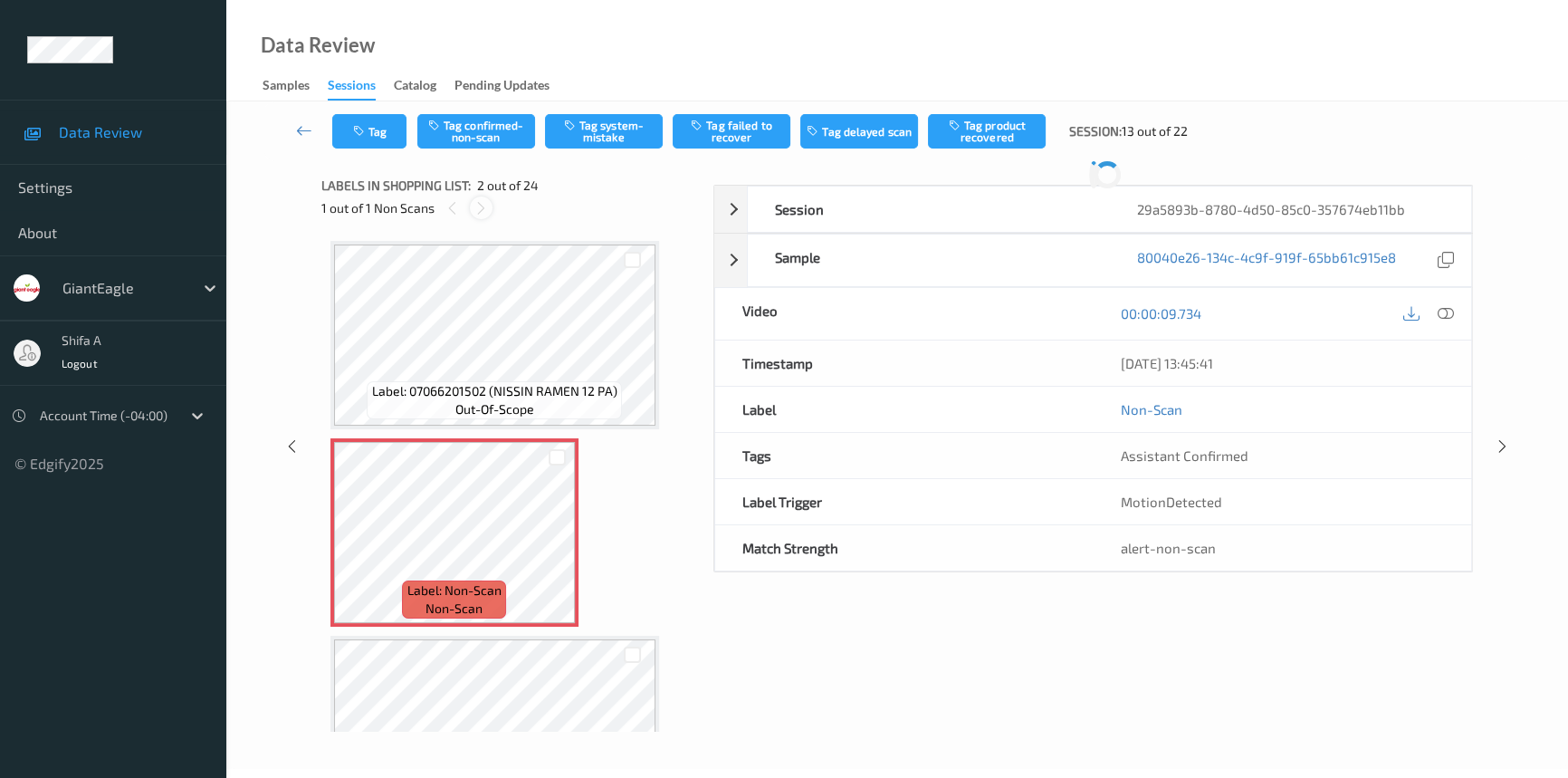 scroll, scrollTop: 9, scrollLeft: 0, axis: vertical 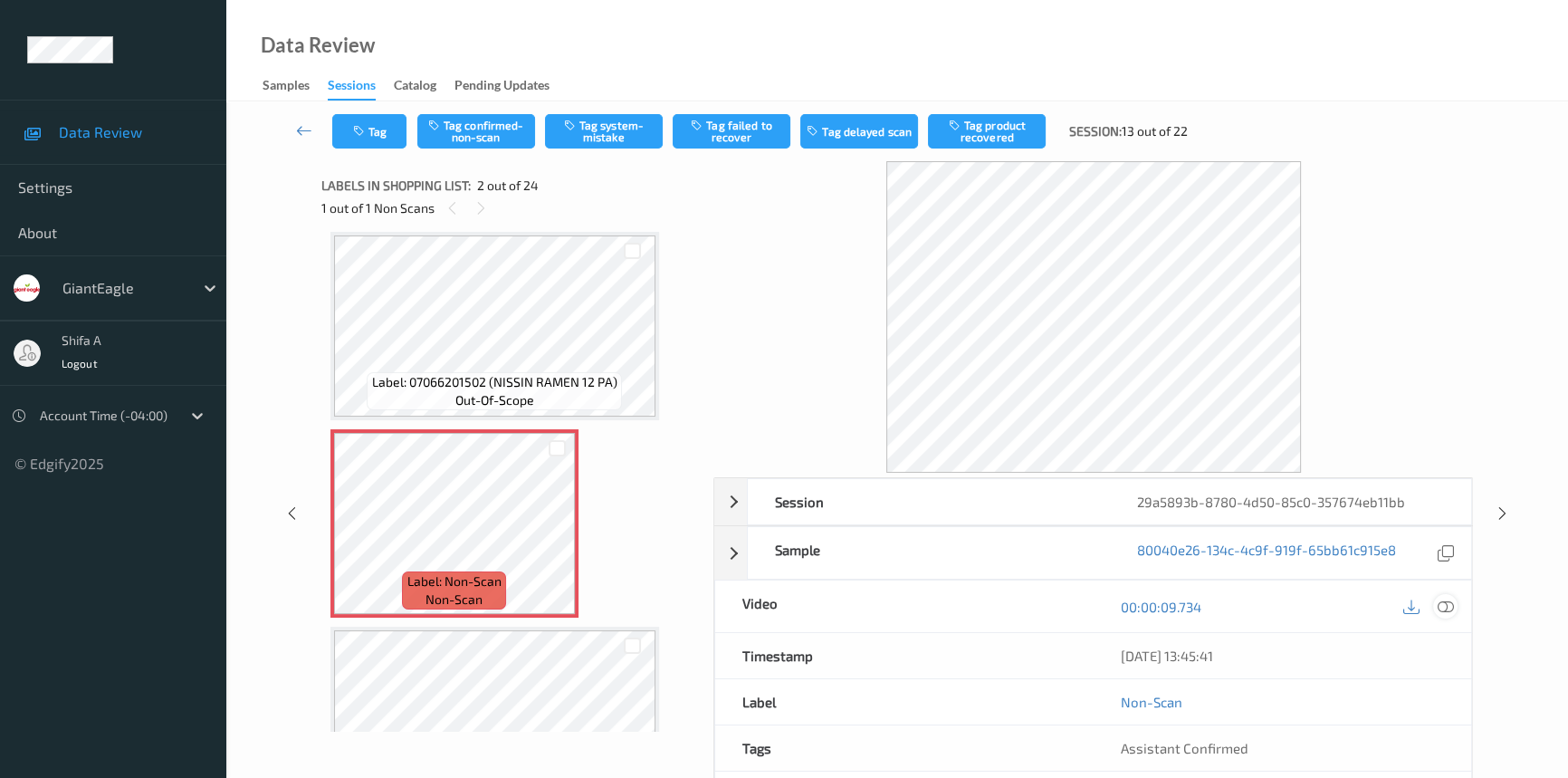click at bounding box center (1445, 606) 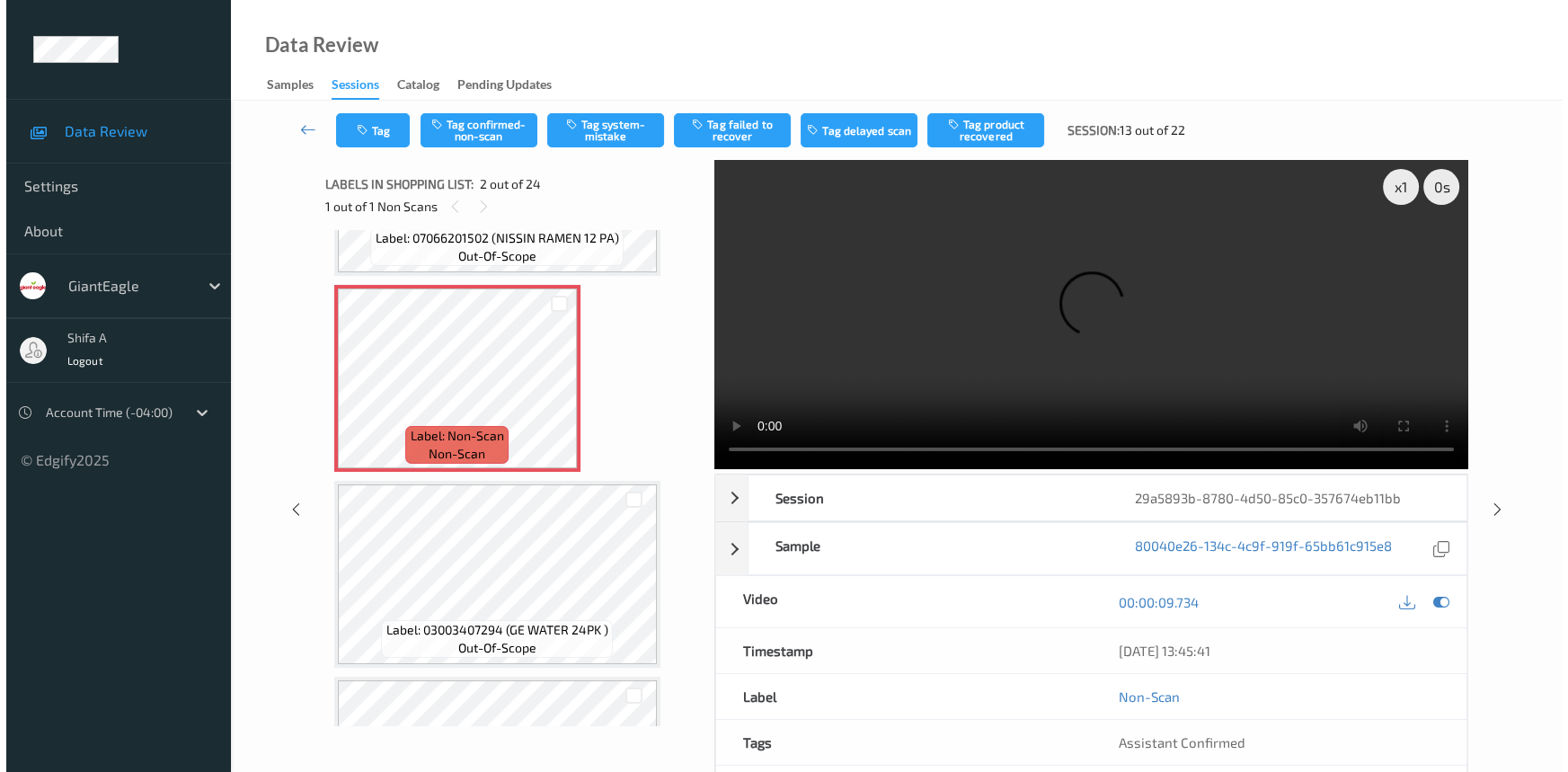 scroll, scrollTop: 172, scrollLeft: 0, axis: vertical 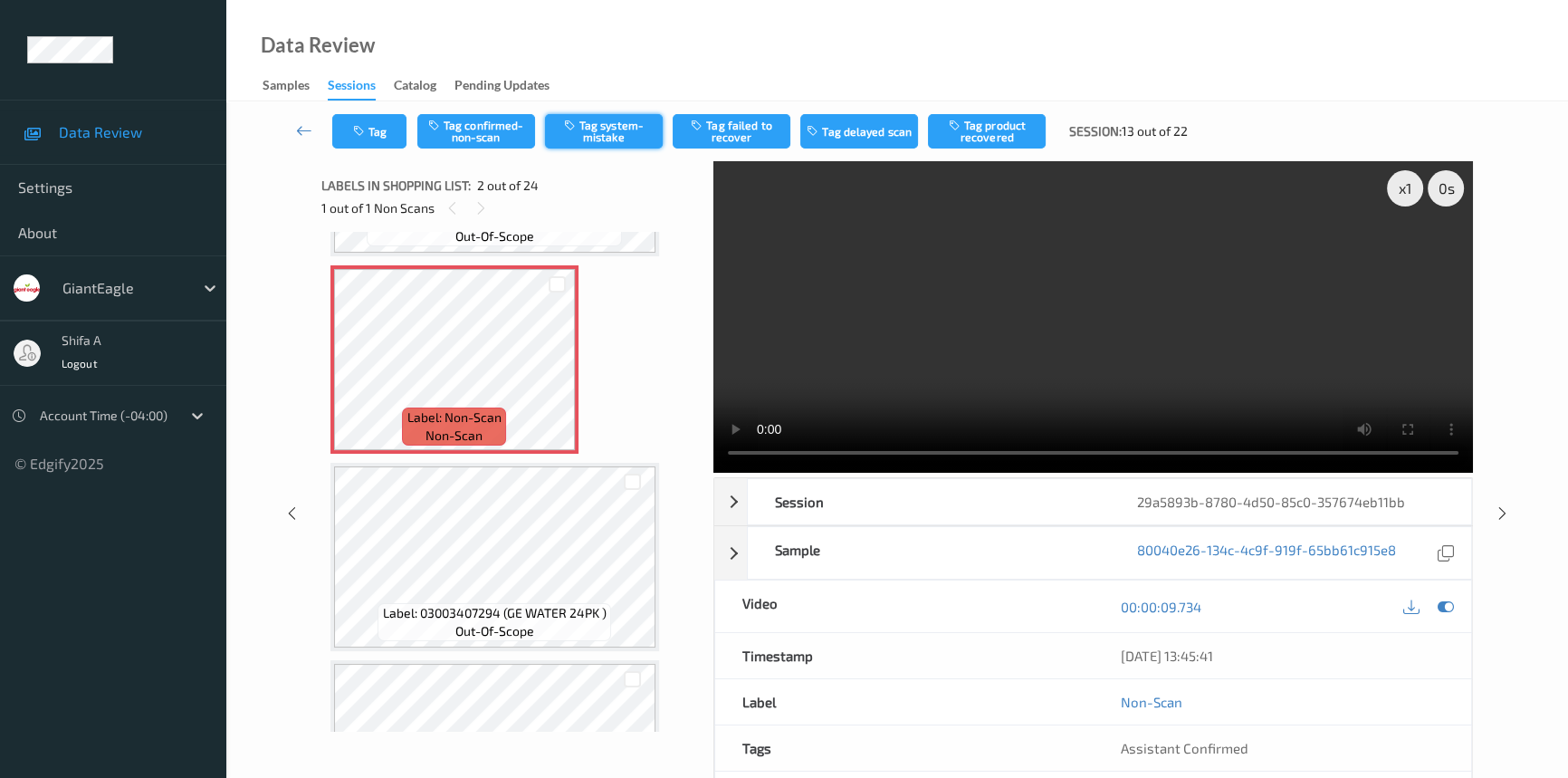 click on "Tag   system-mistake" at bounding box center (604, 131) 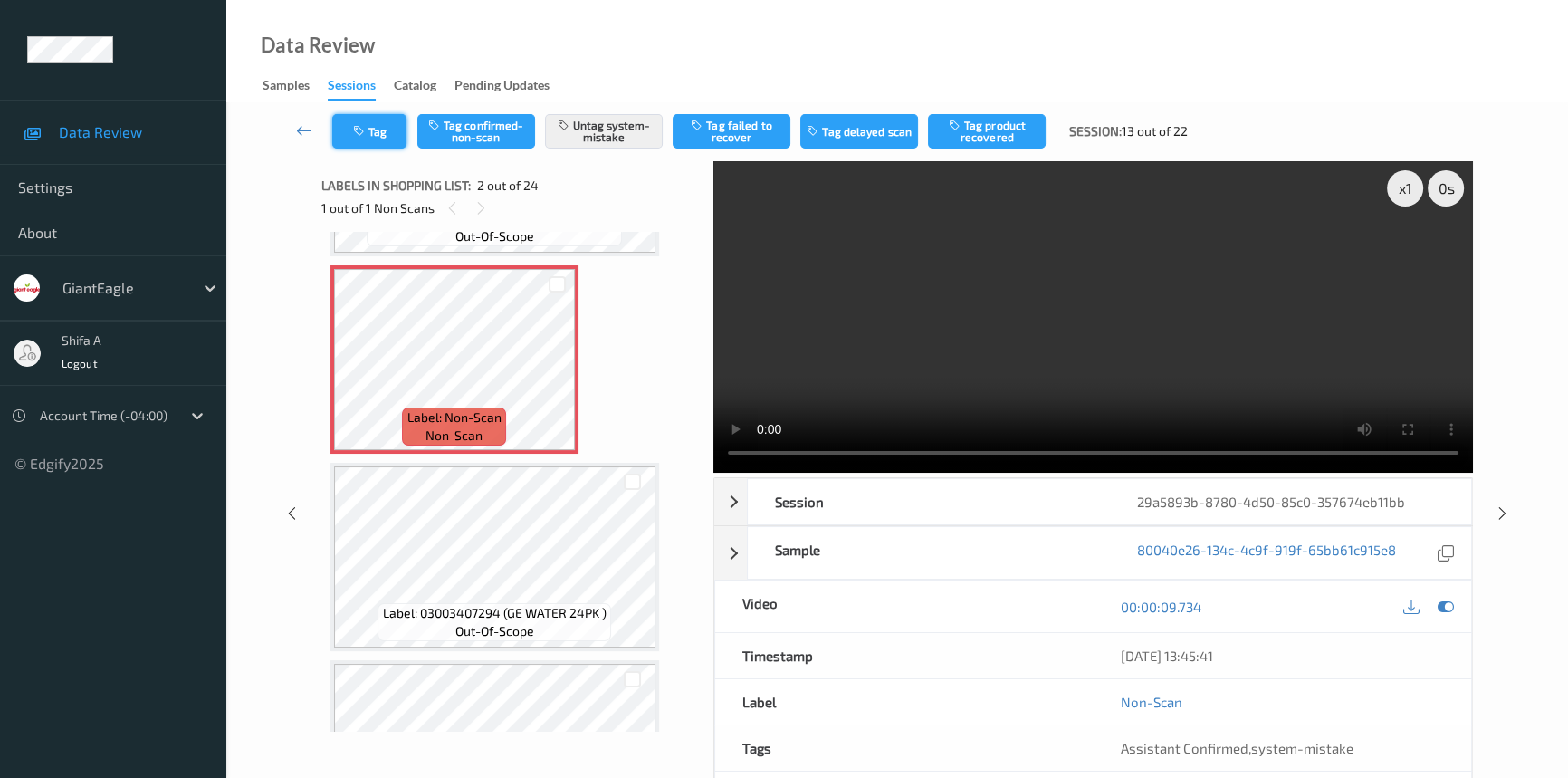 click on "Tag" at bounding box center (369, 131) 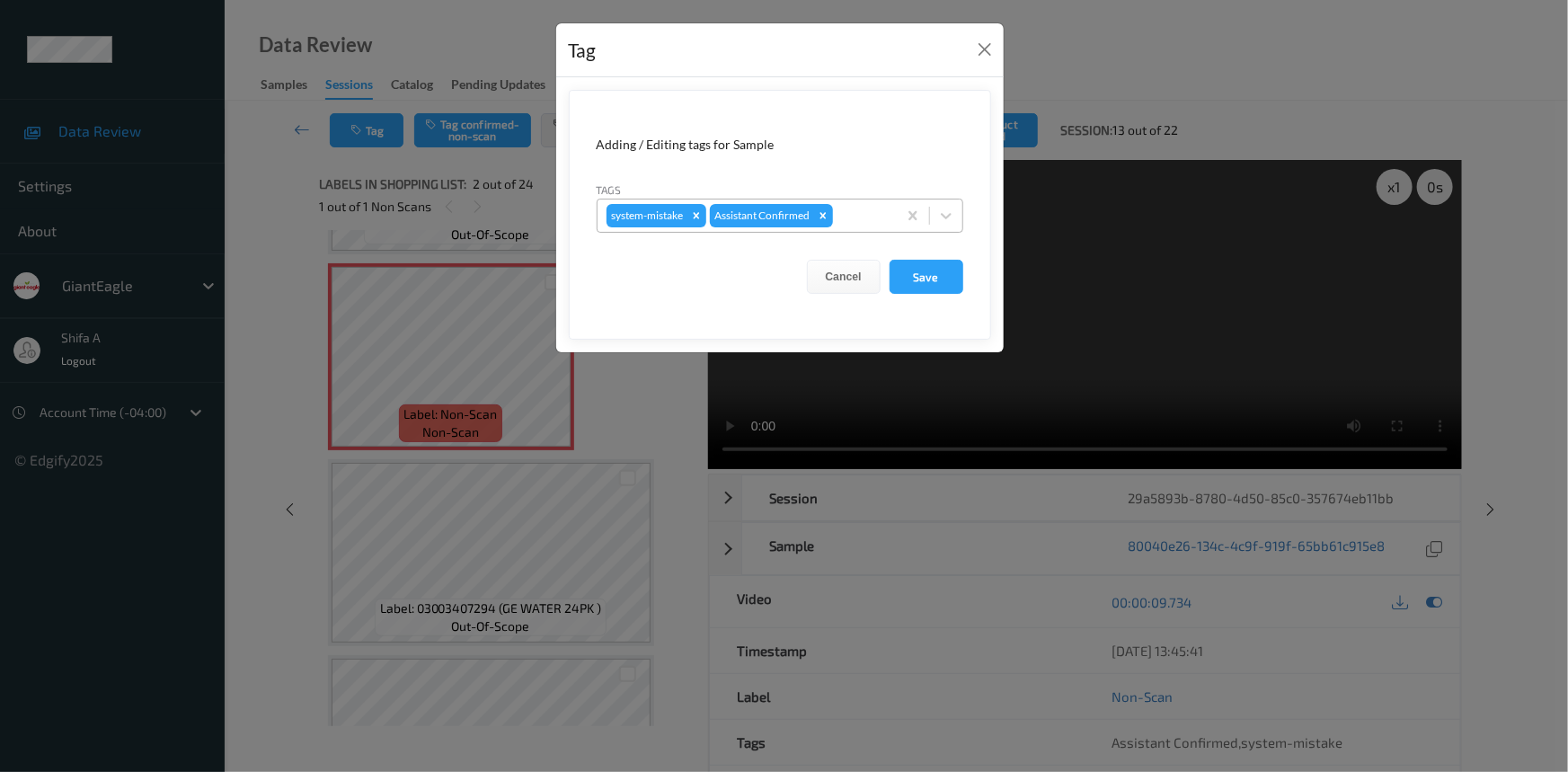 click at bounding box center [862, 216] 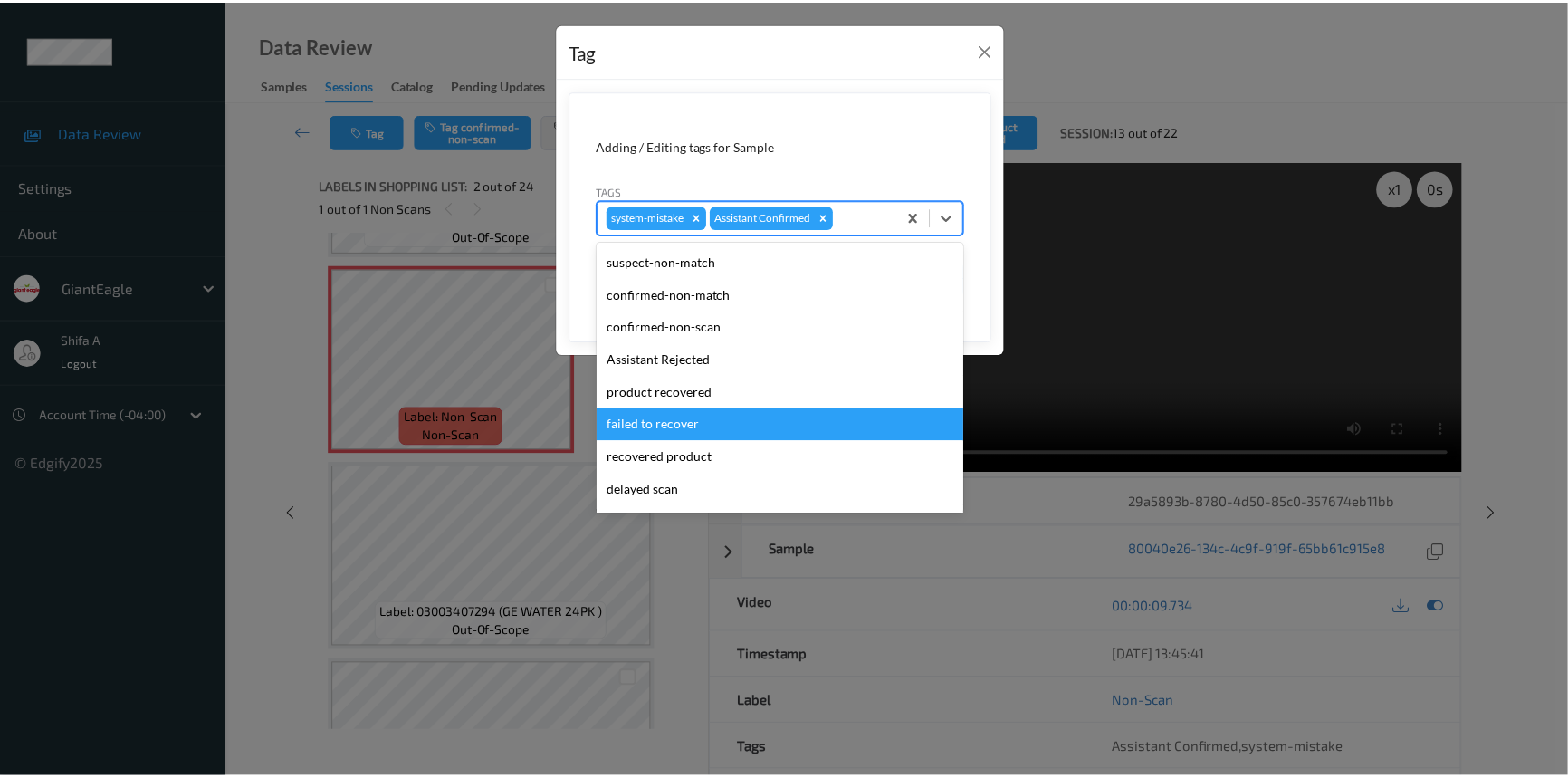 scroll, scrollTop: 127, scrollLeft: 0, axis: vertical 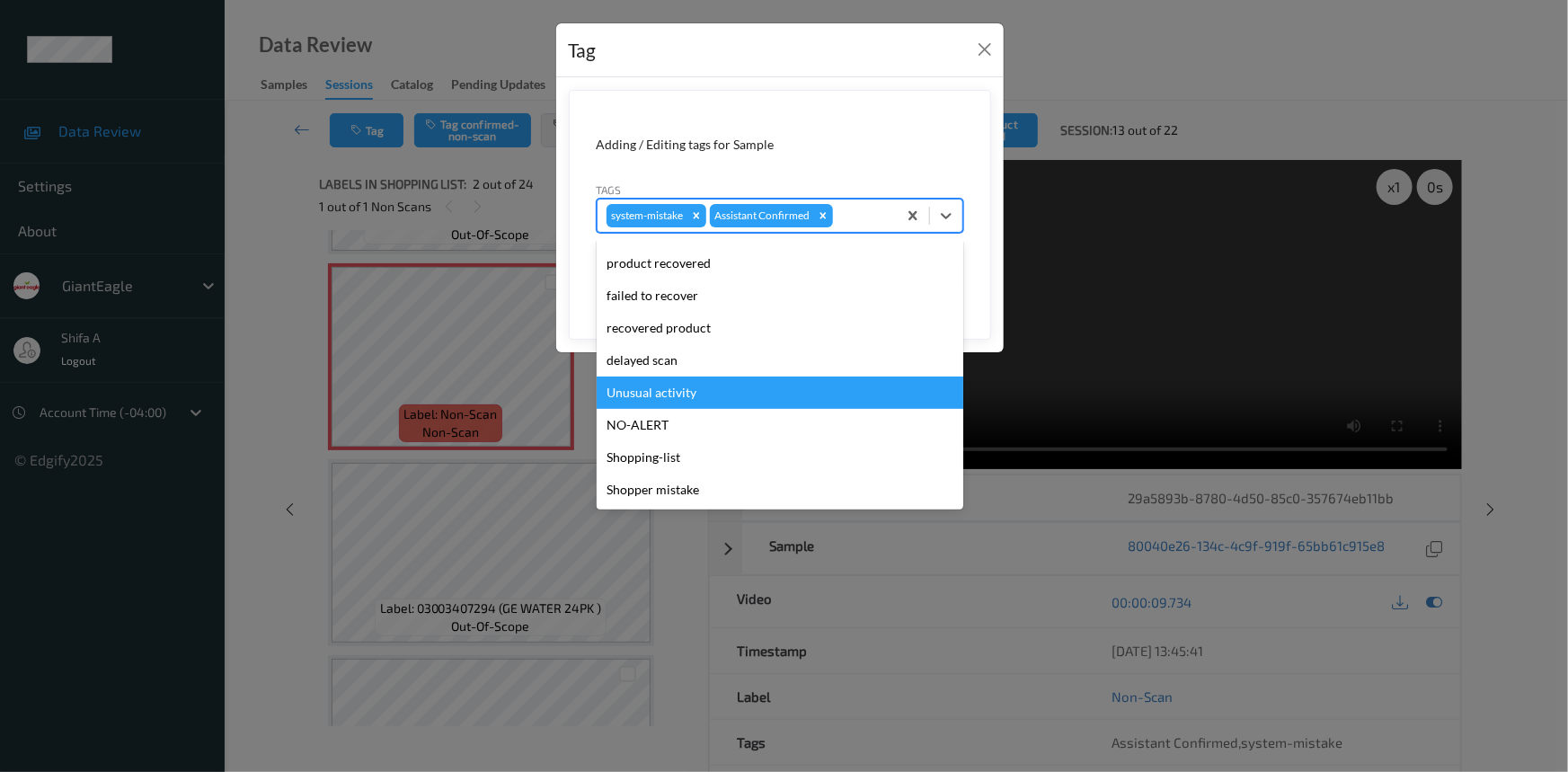 click on "Unusual activity" at bounding box center [780, 393] 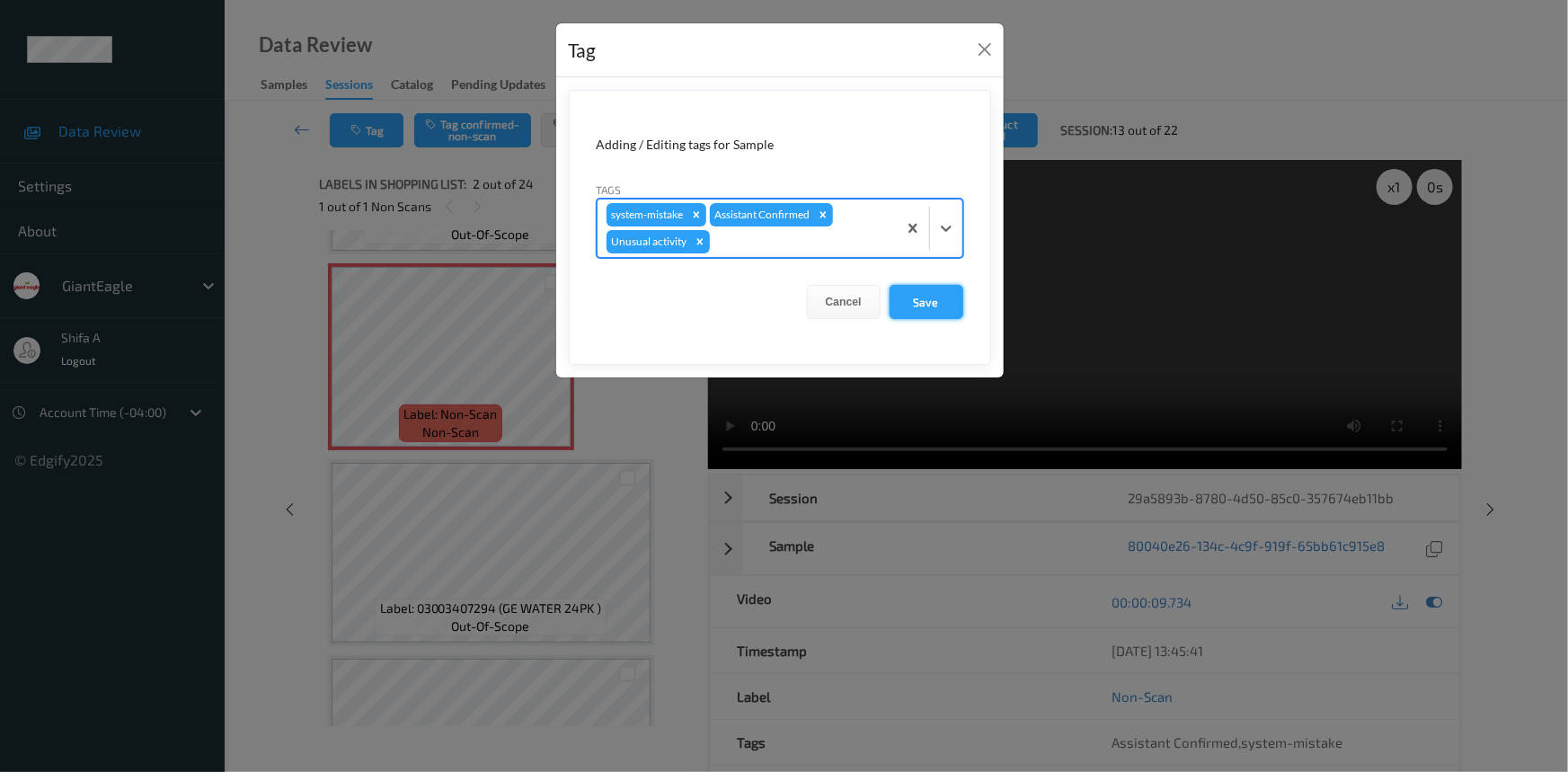 click on "Save" at bounding box center (926, 302) 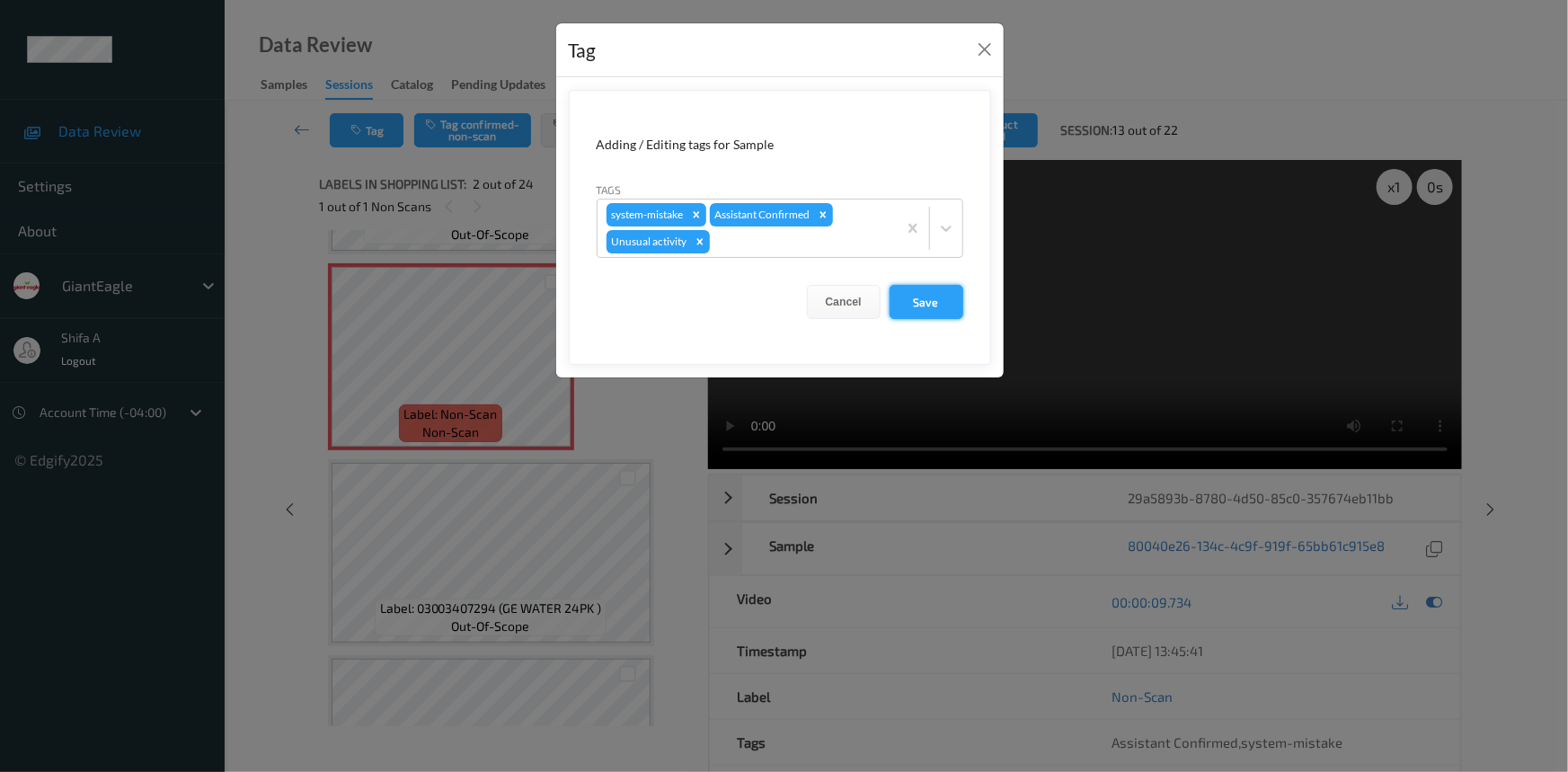 click on "Save" at bounding box center [926, 302] 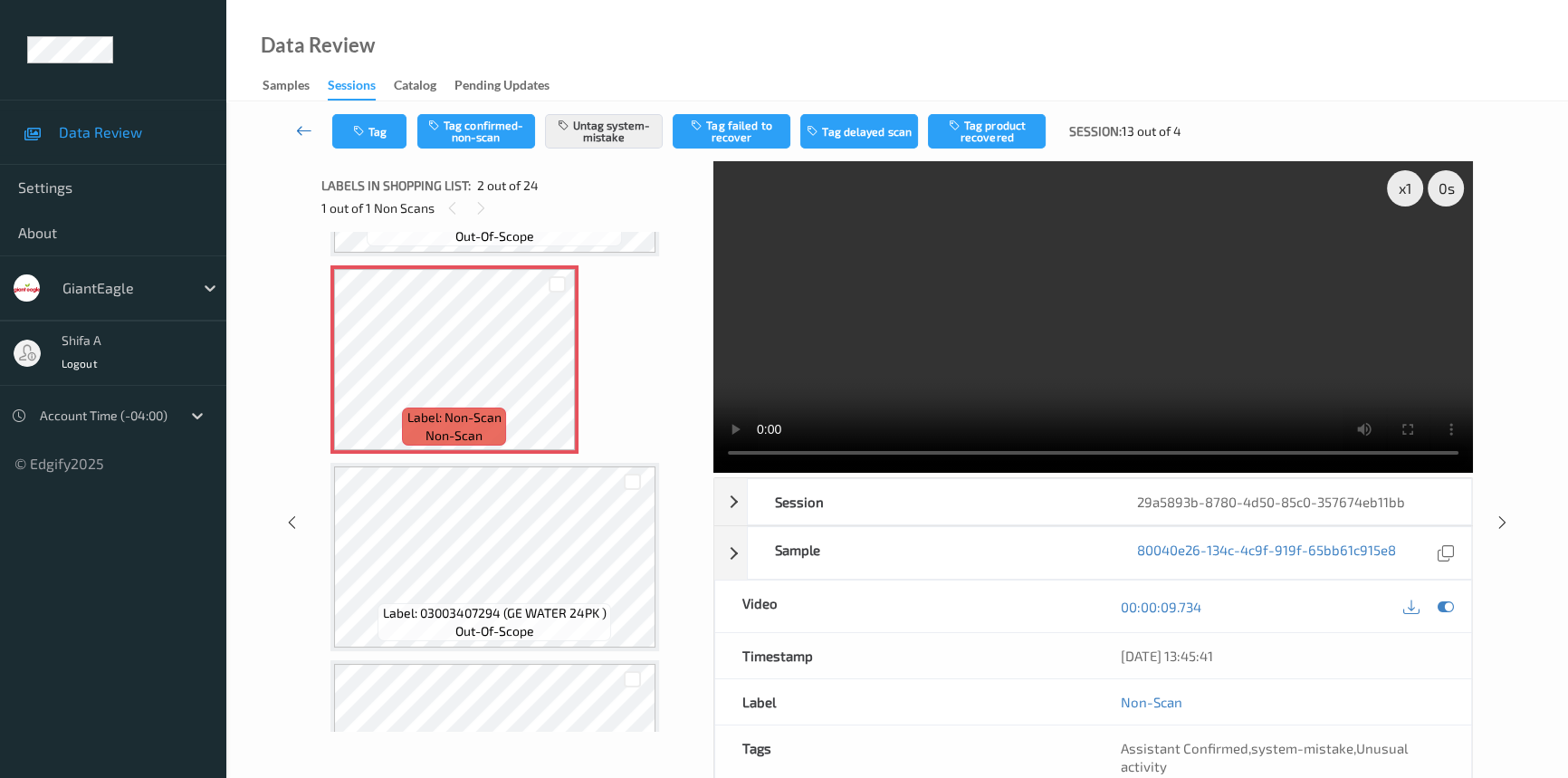 click at bounding box center (304, 130) 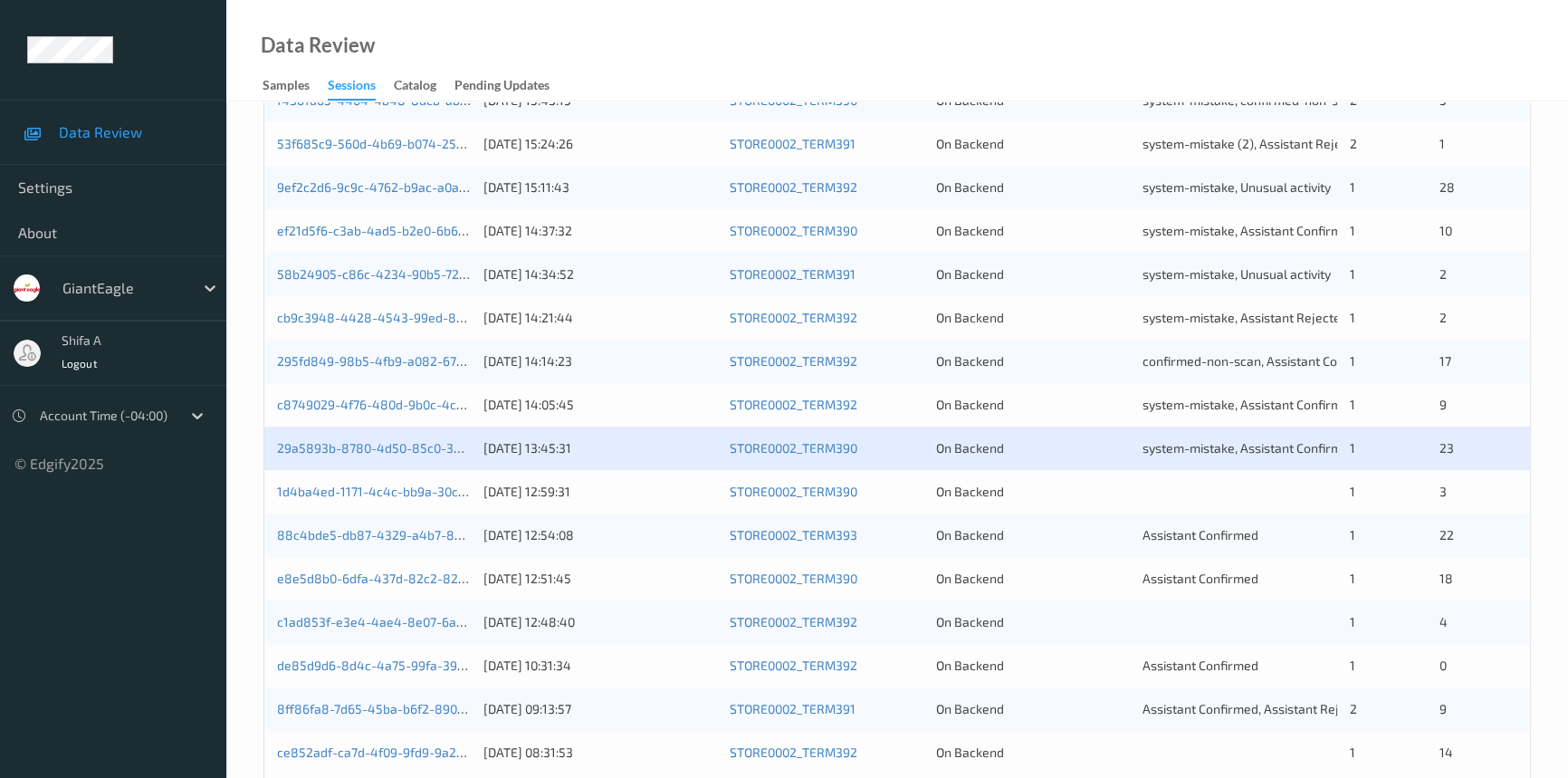 scroll, scrollTop: 646, scrollLeft: 0, axis: vertical 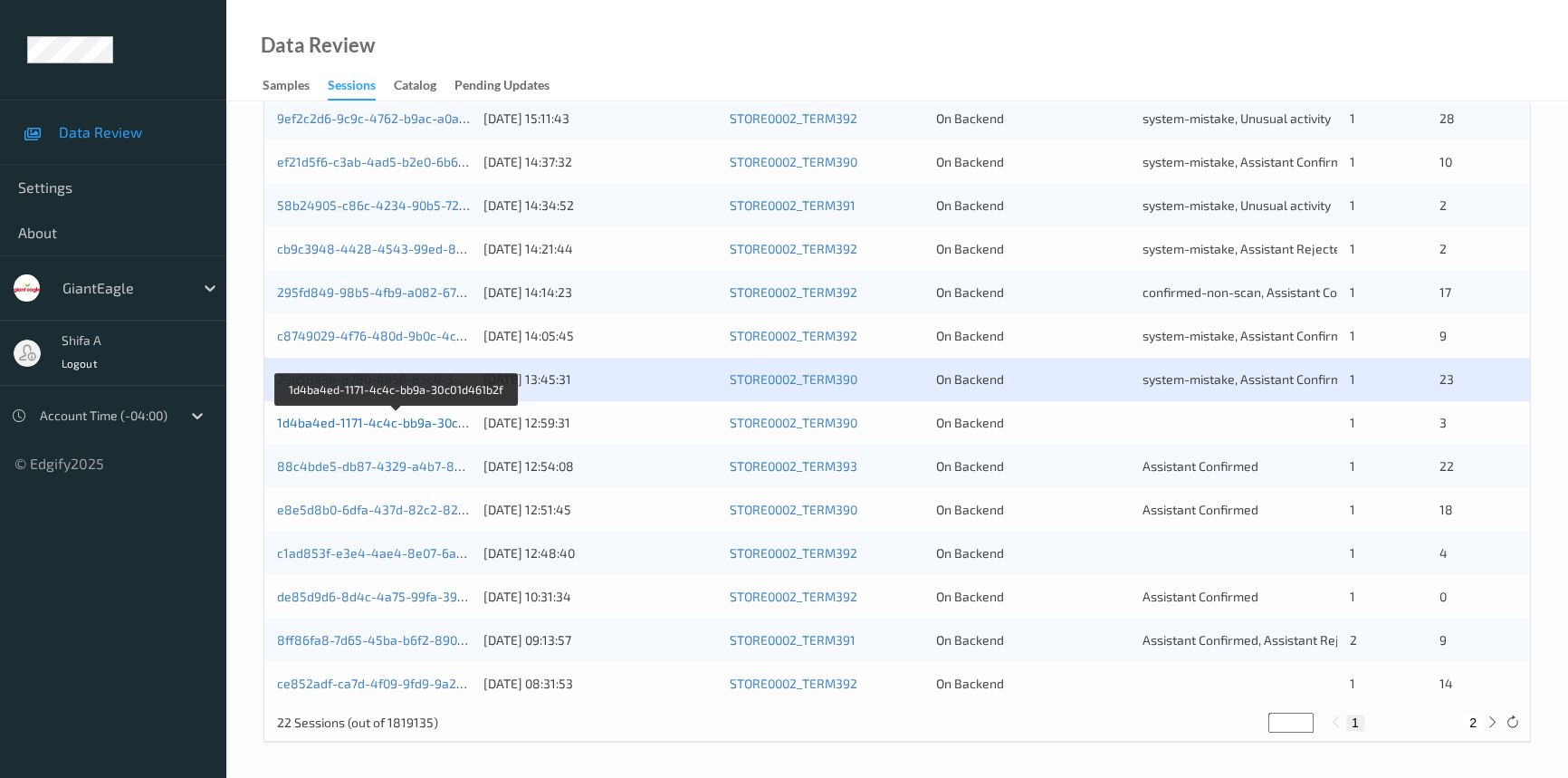 click on "1d4ba4ed-1171-4c4c-bb9a-30c01d461b2f" at bounding box center (397, 422) 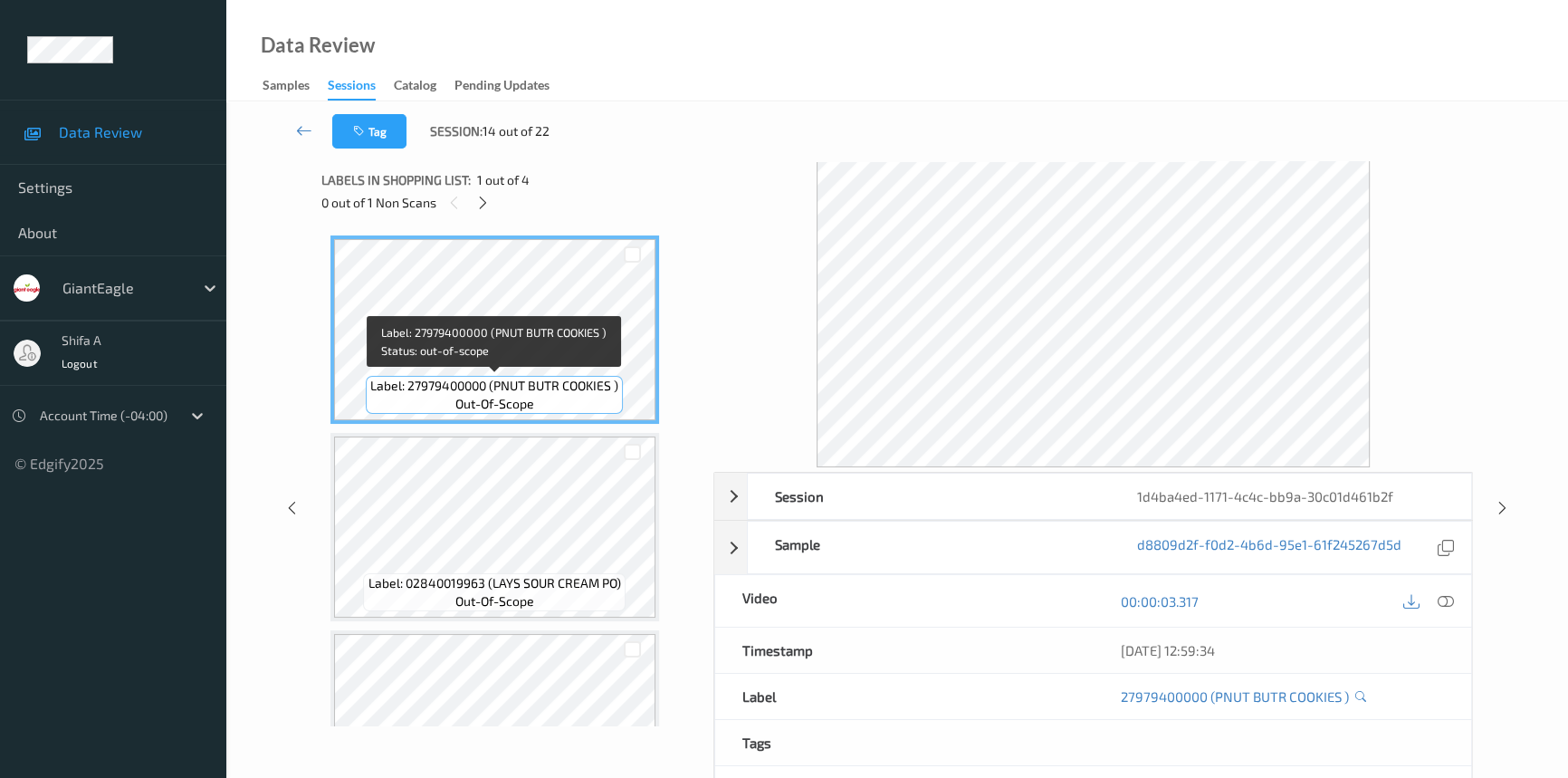 scroll, scrollTop: 0, scrollLeft: 0, axis: both 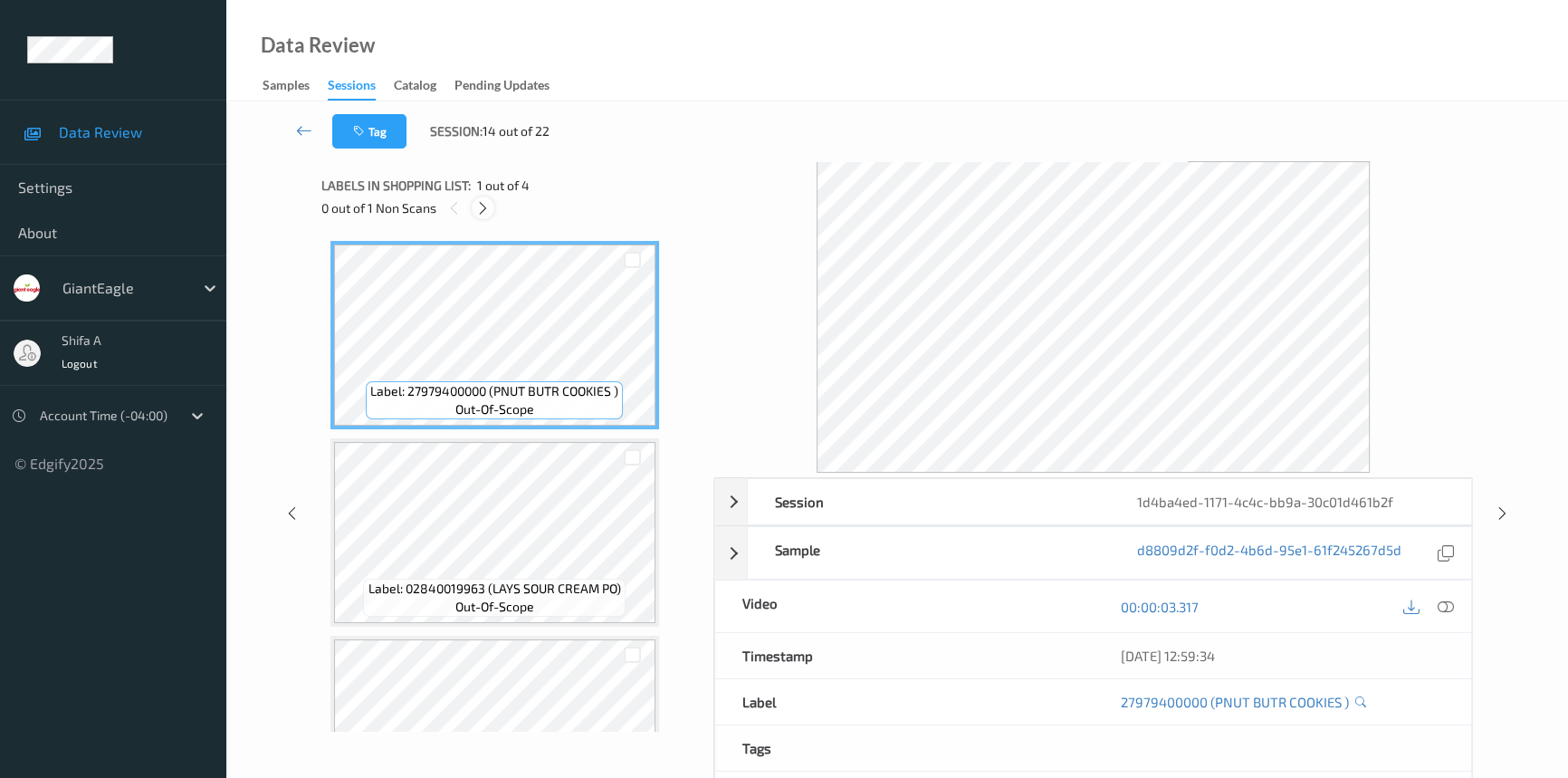click at bounding box center (483, 208) 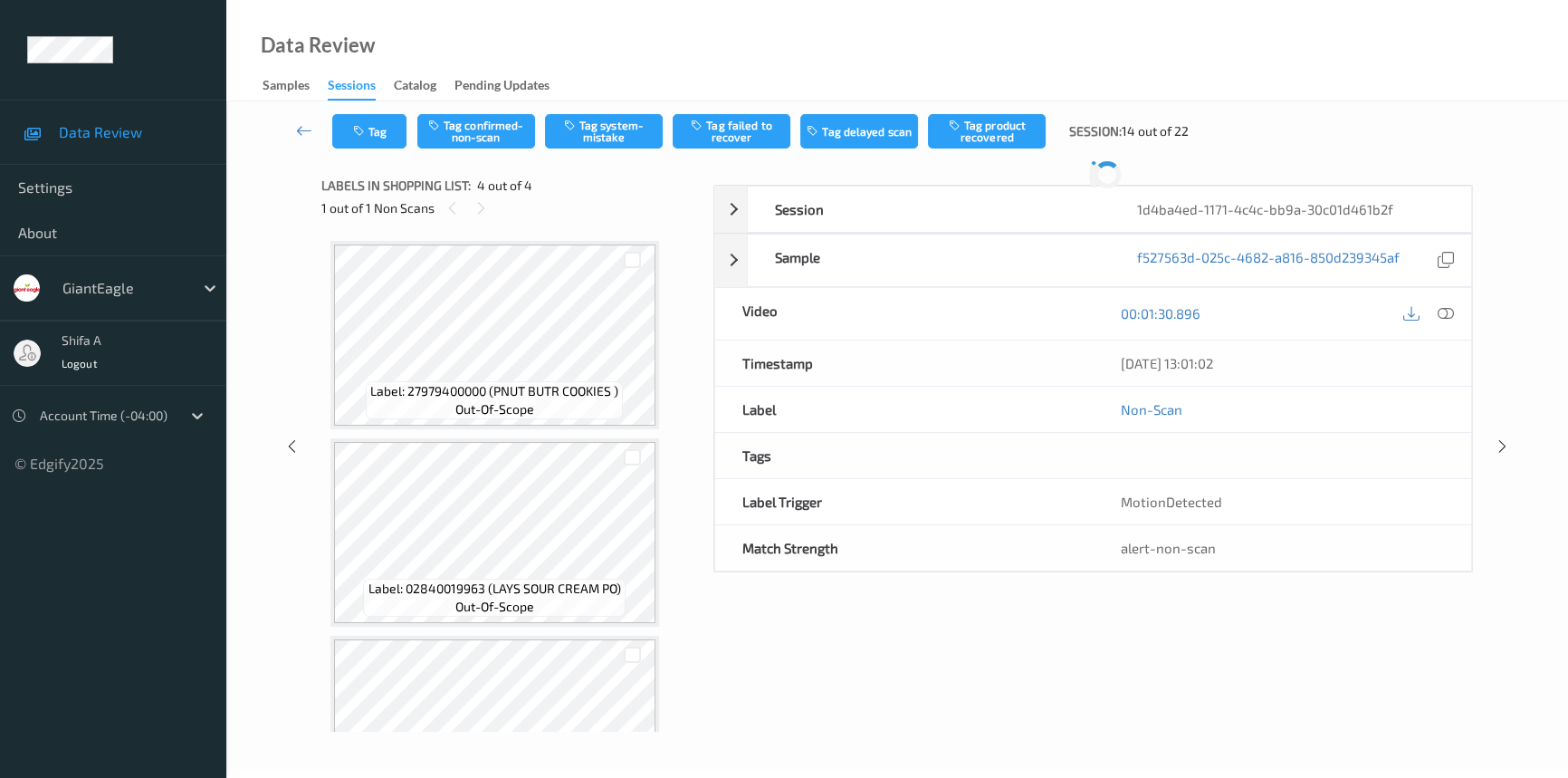 scroll, scrollTop: 296, scrollLeft: 0, axis: vertical 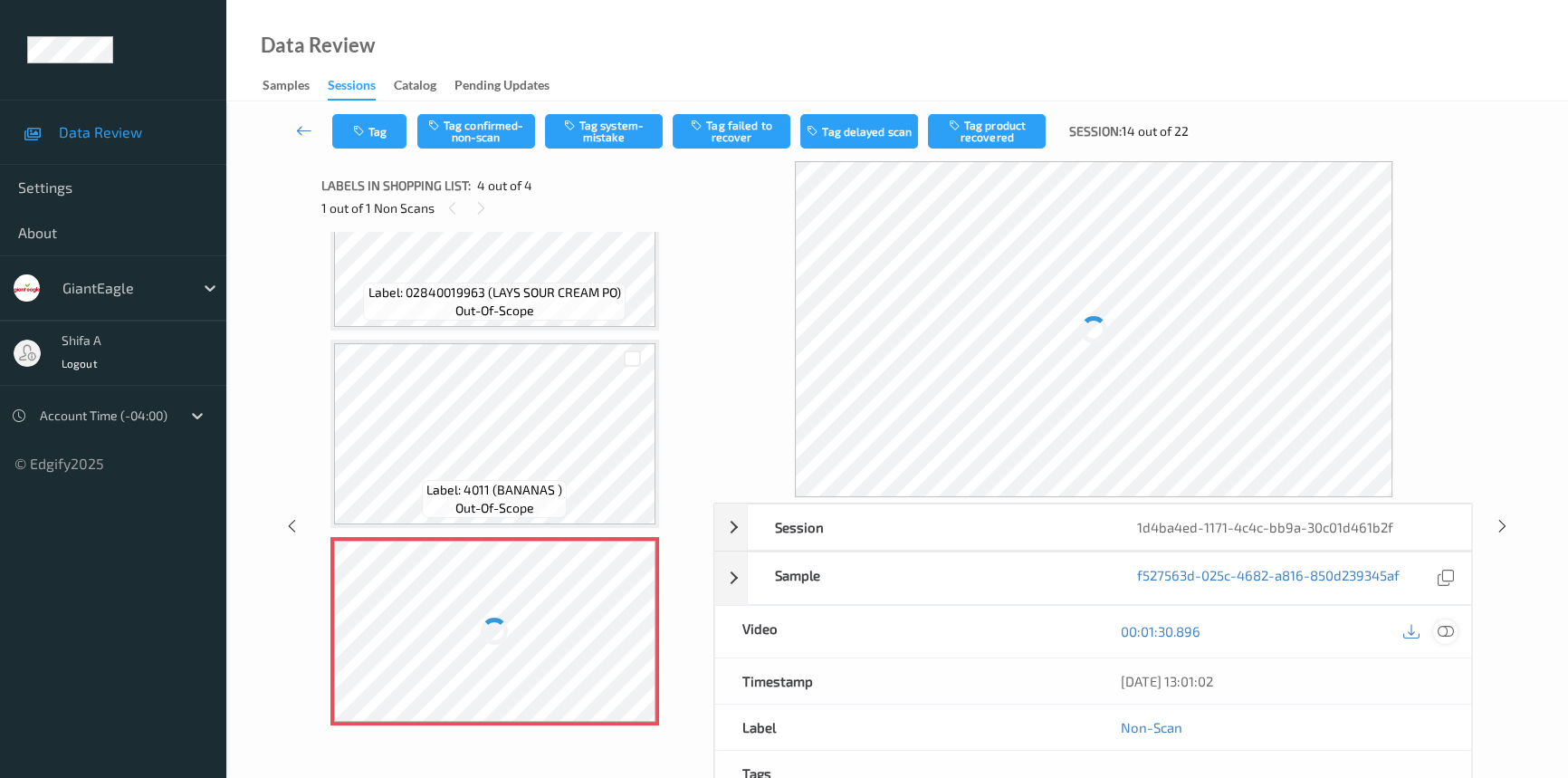 click at bounding box center [1446, 631] 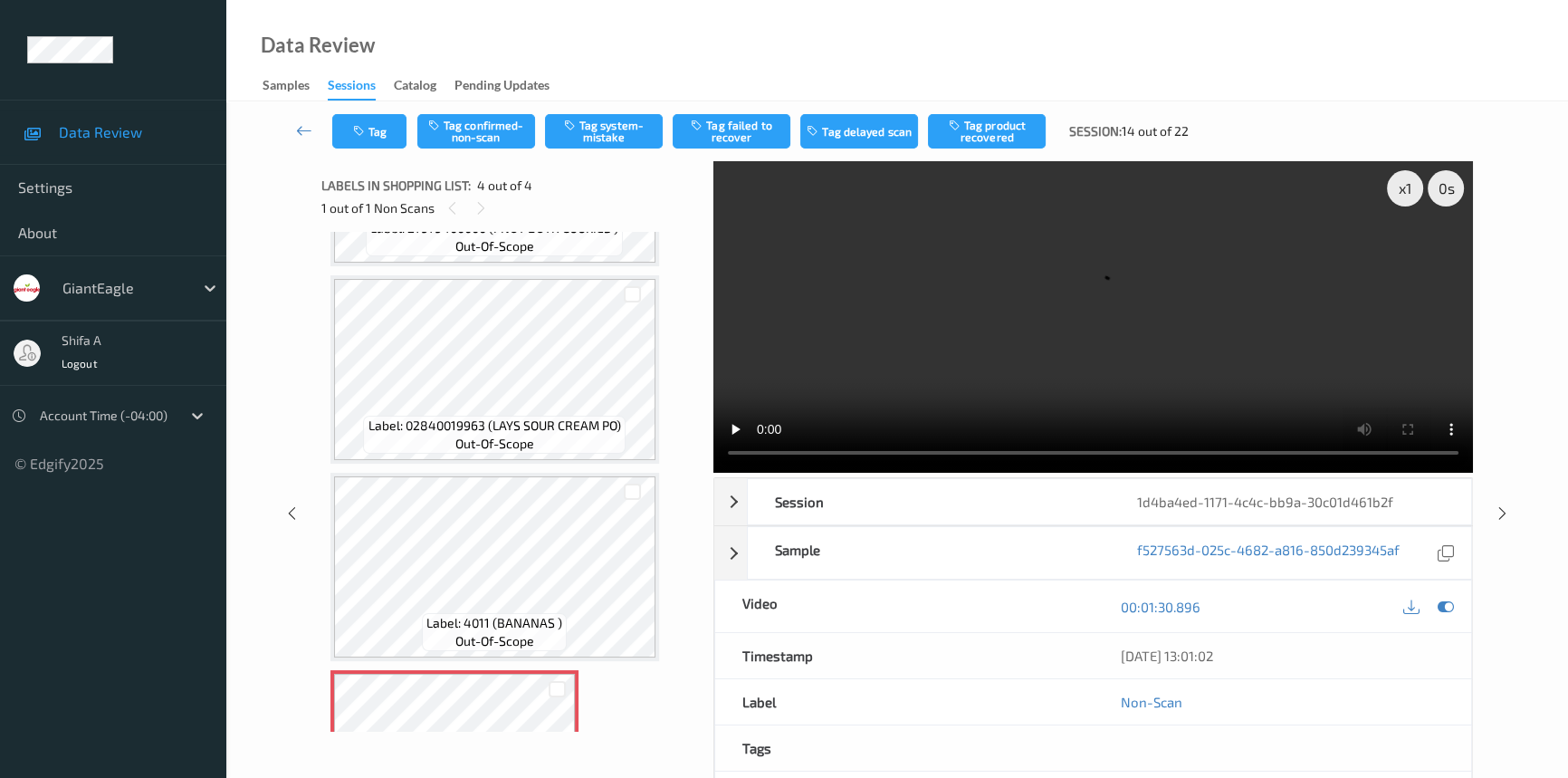 scroll, scrollTop: 49, scrollLeft: 0, axis: vertical 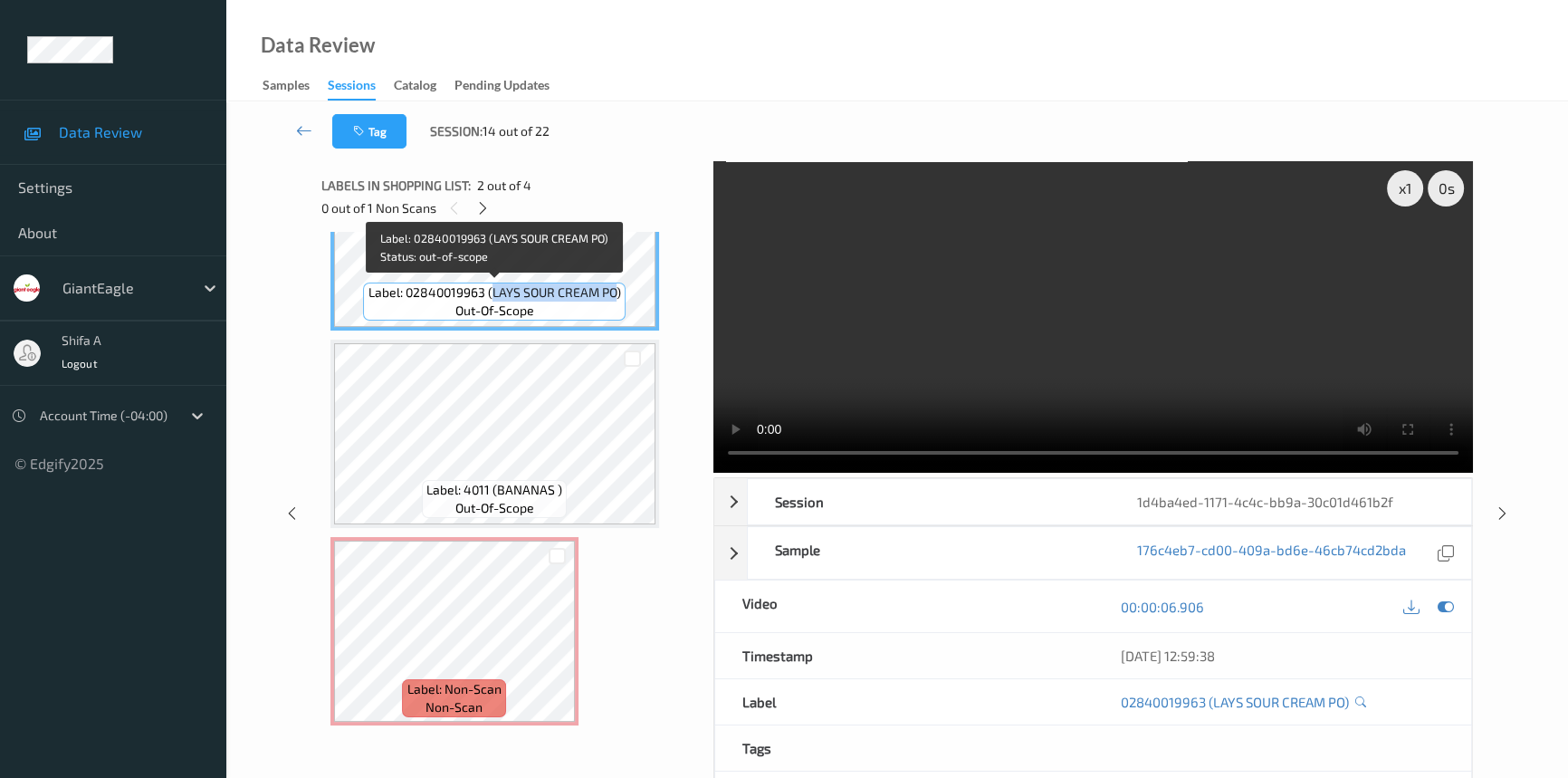 drag, startPoint x: 490, startPoint y: 286, endPoint x: 613, endPoint y: 298, distance: 123.584 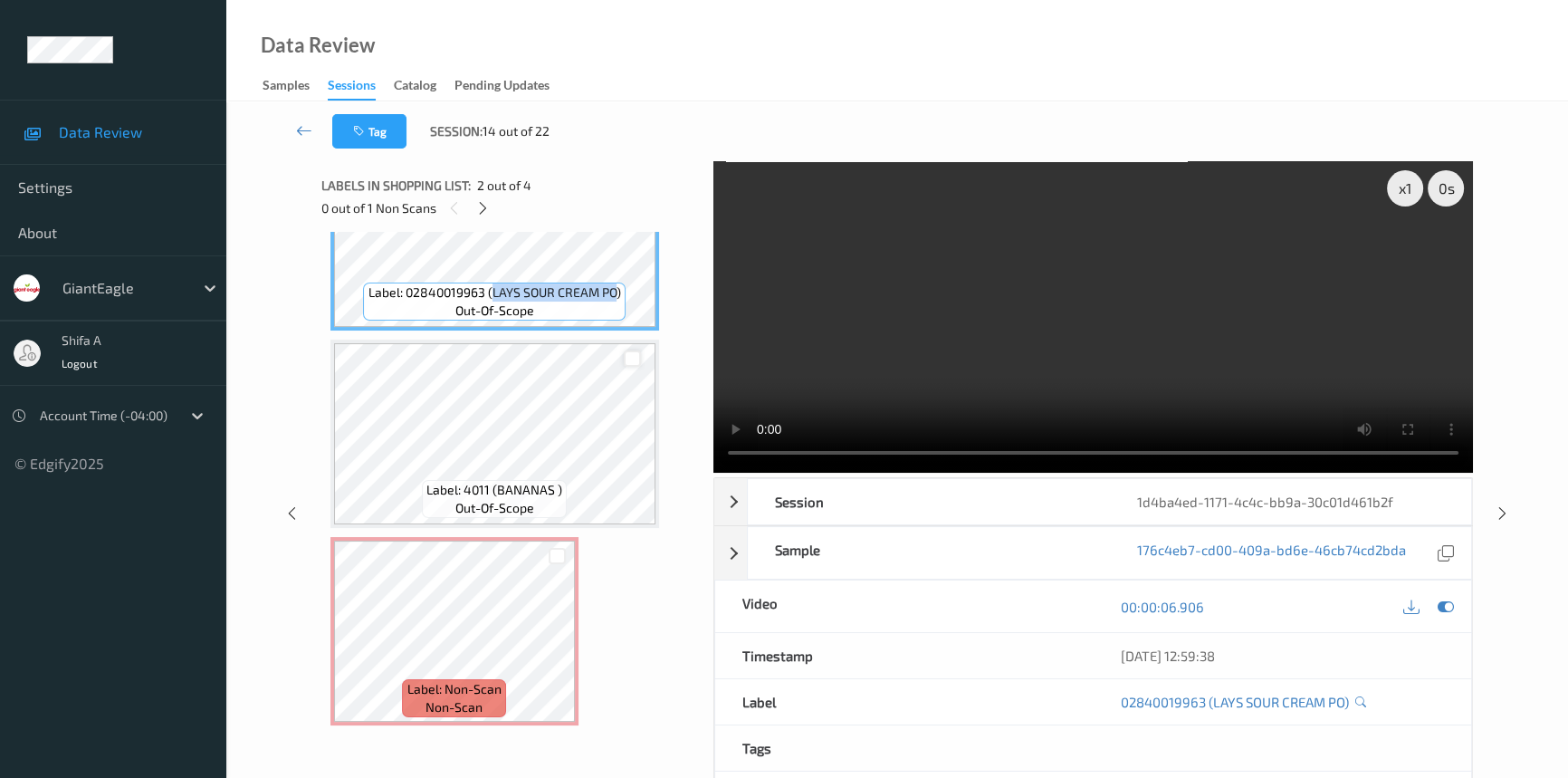 copy on "LAYS SOUR CREAM PO" 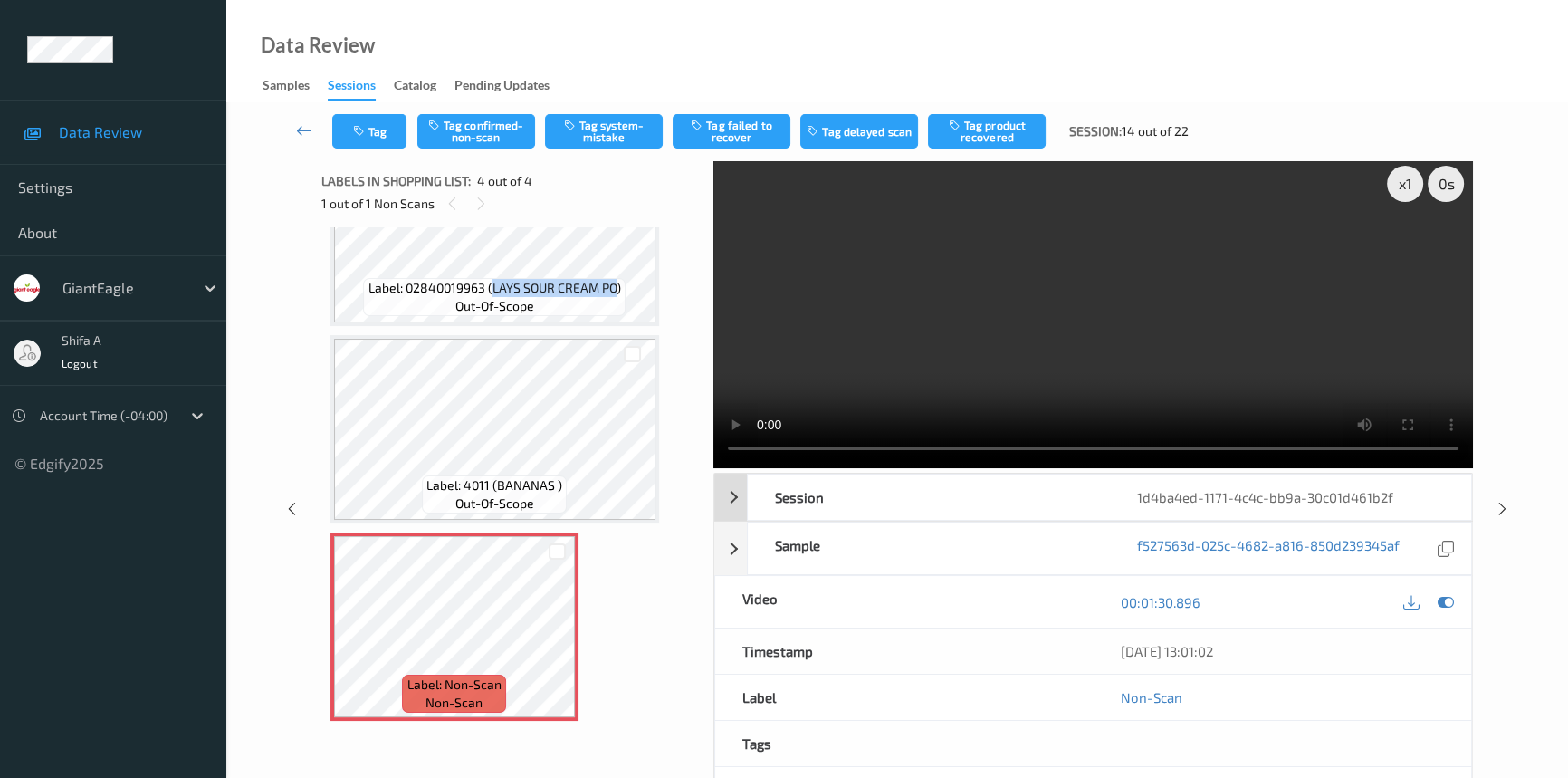 scroll, scrollTop: 0, scrollLeft: 0, axis: both 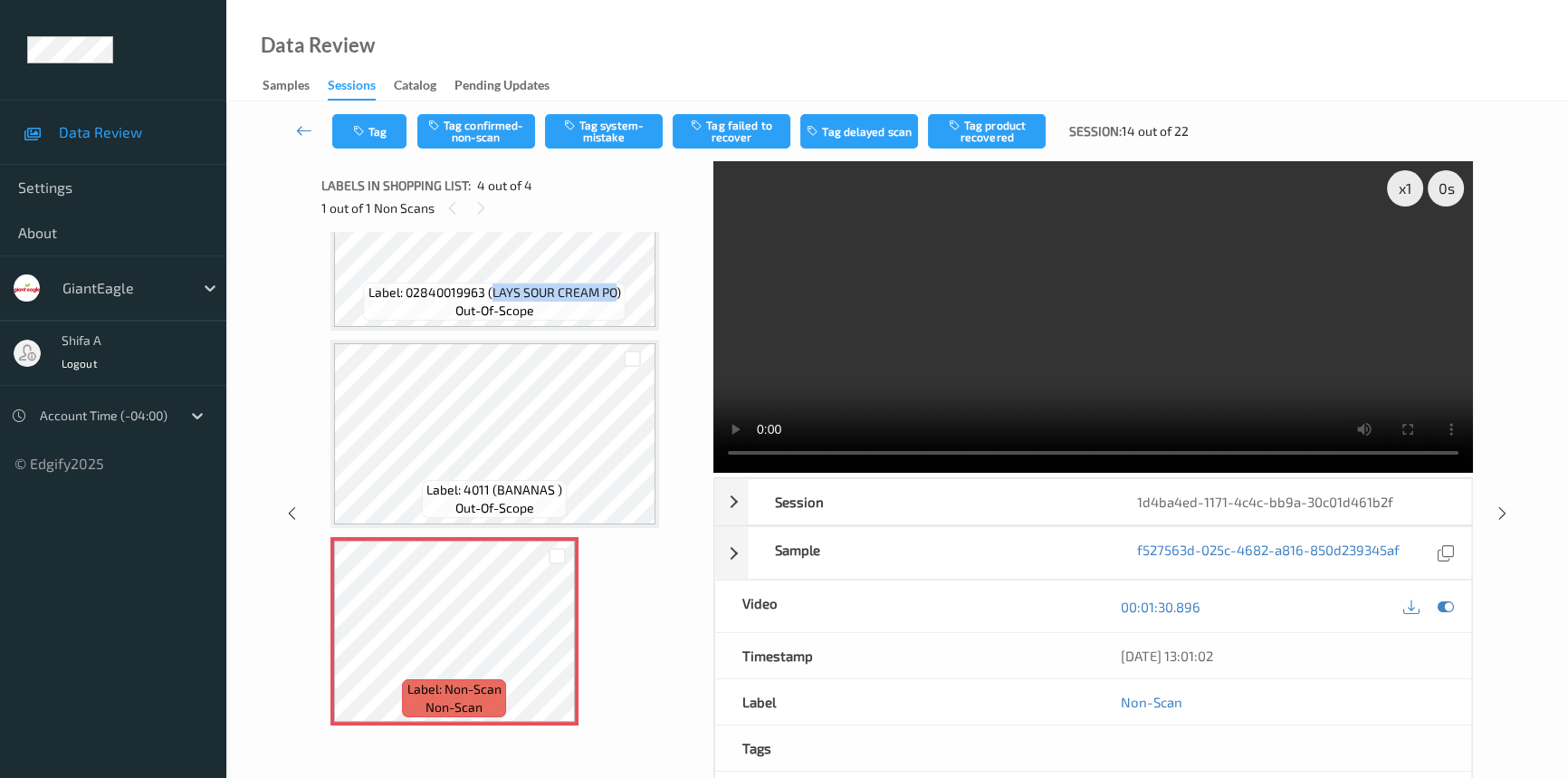 type 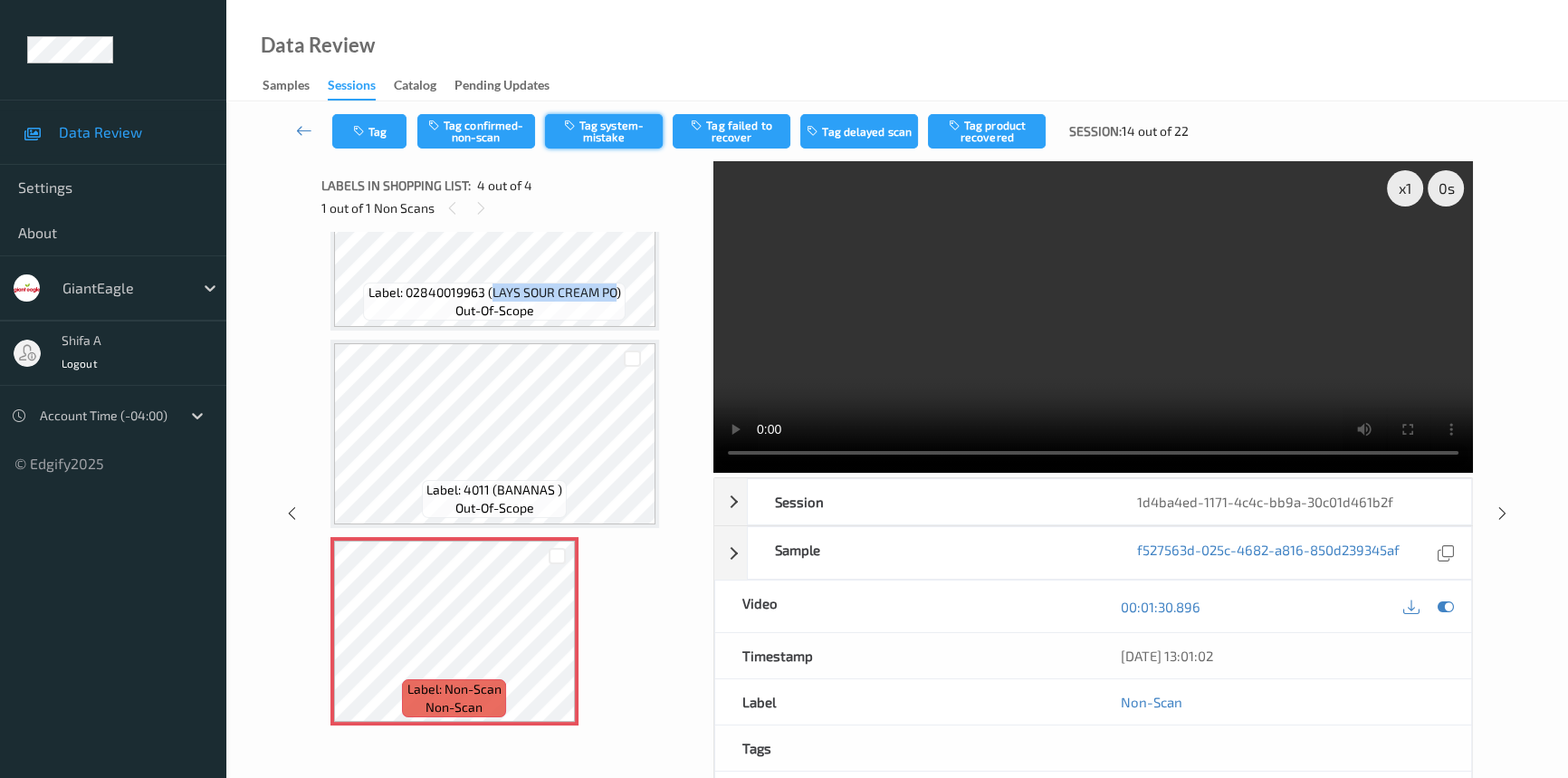 click on "Tag   system-mistake" at bounding box center (604, 131) 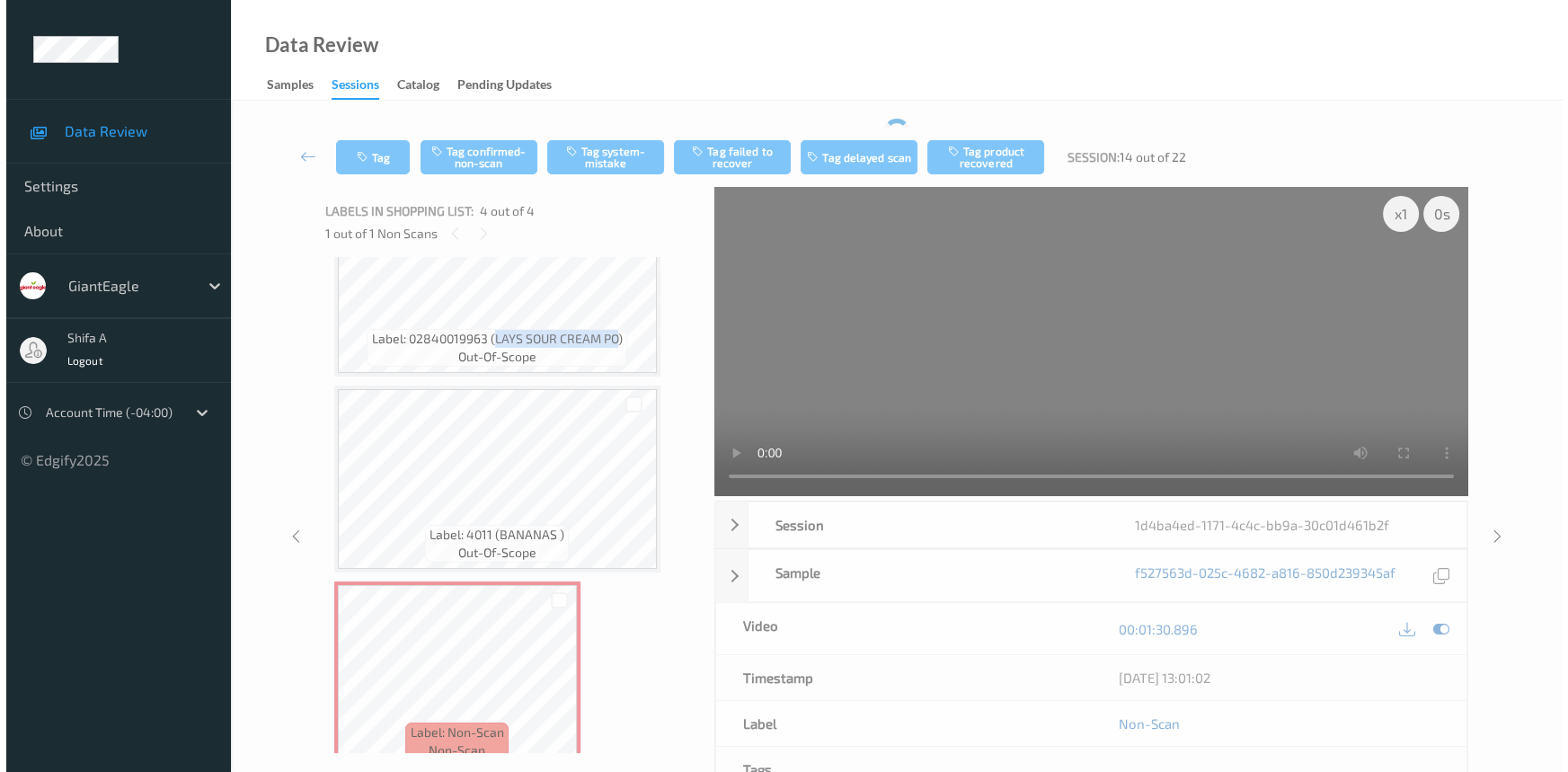 scroll, scrollTop: 294, scrollLeft: 0, axis: vertical 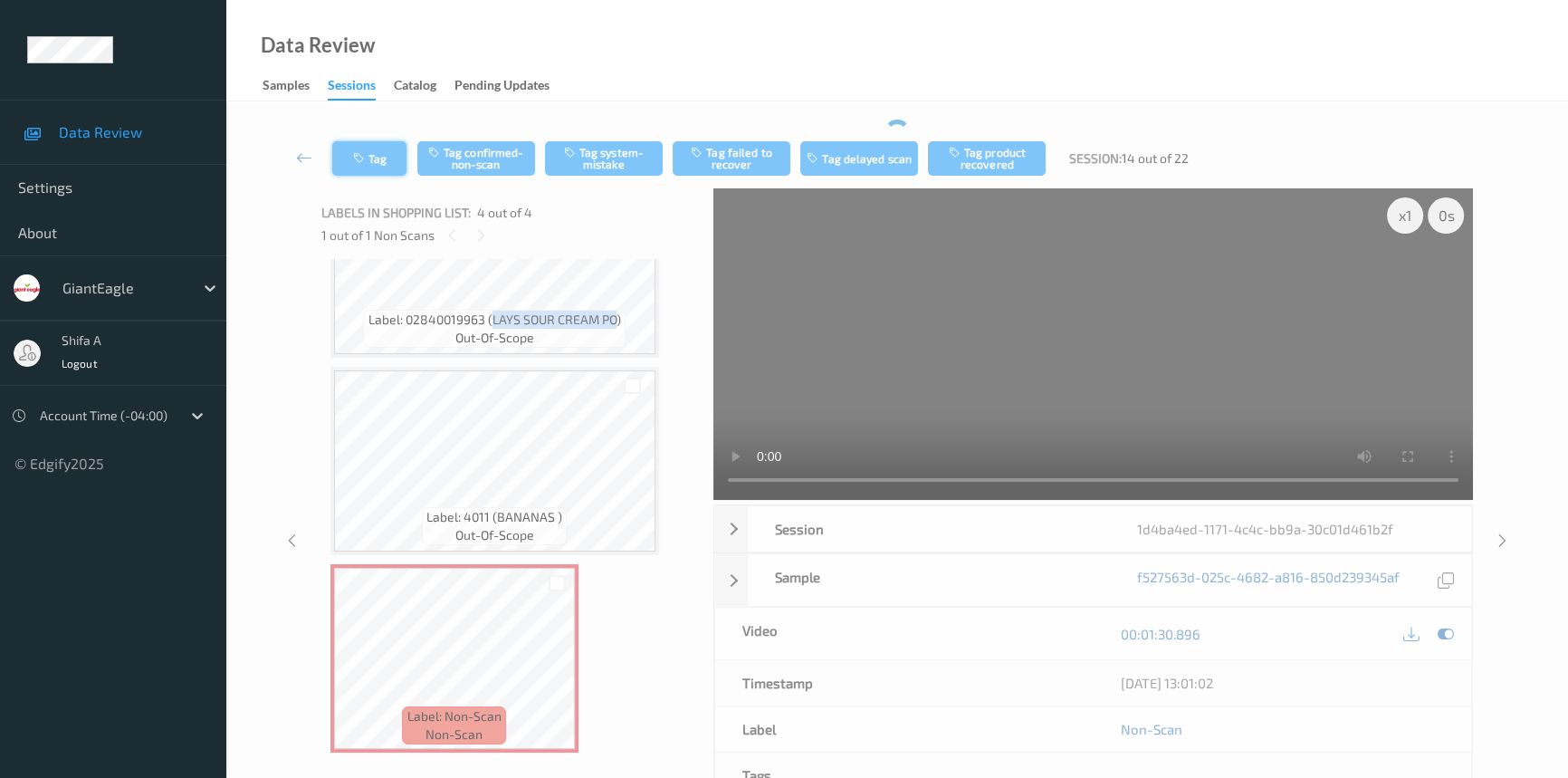click on "Tag" at bounding box center (369, 158) 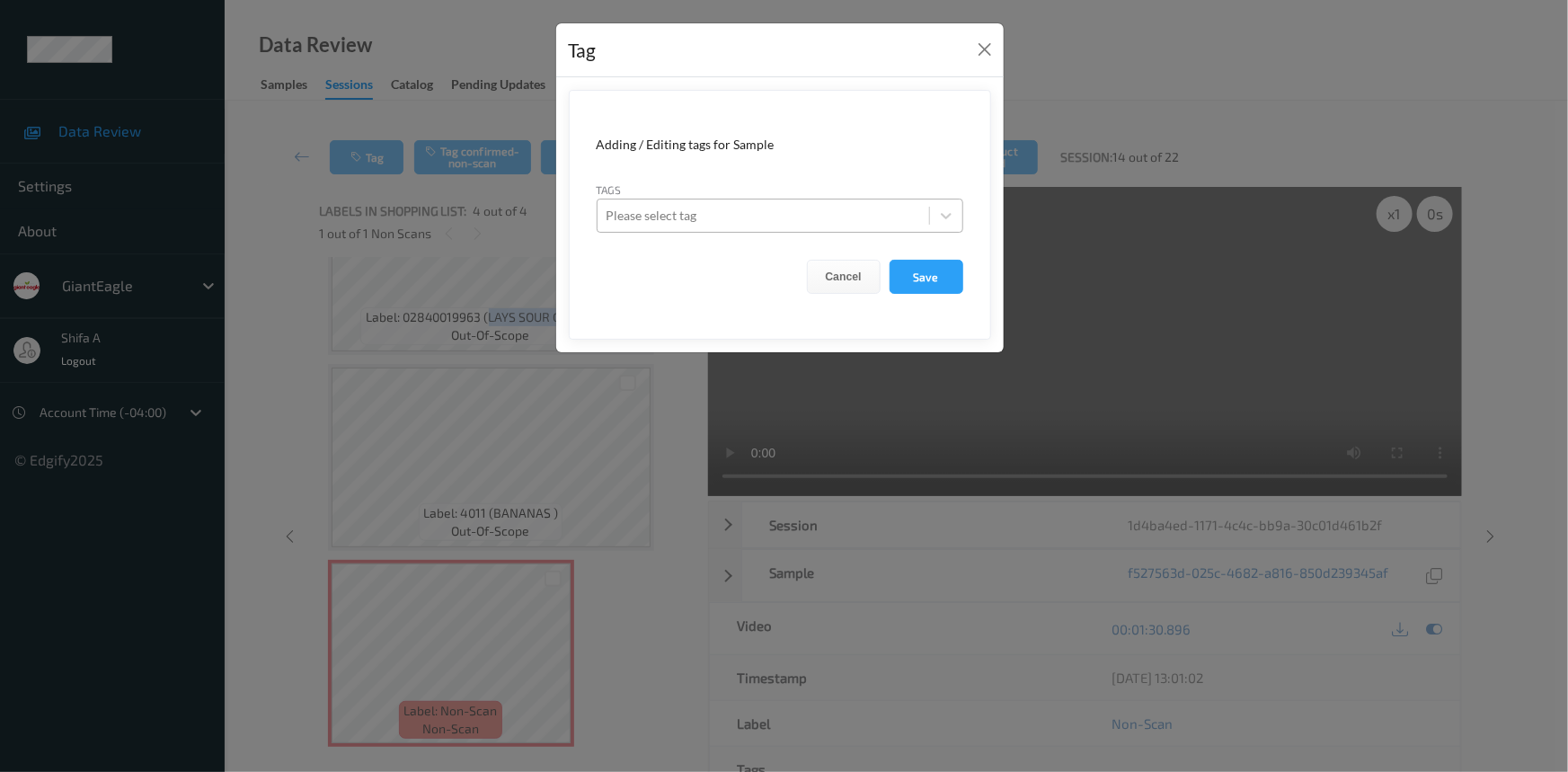 click at bounding box center [763, 216] 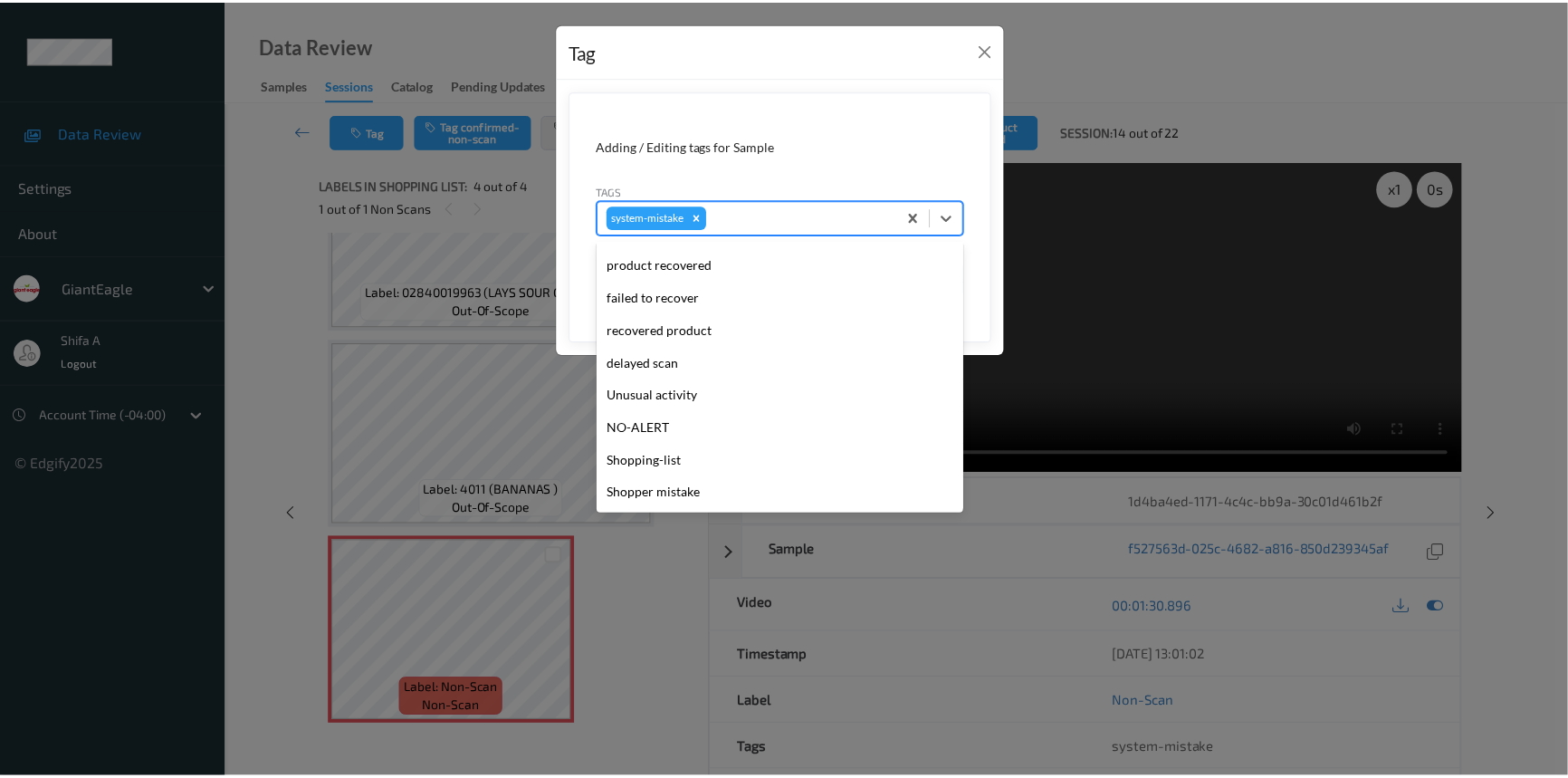 scroll, scrollTop: 159, scrollLeft: 0, axis: vertical 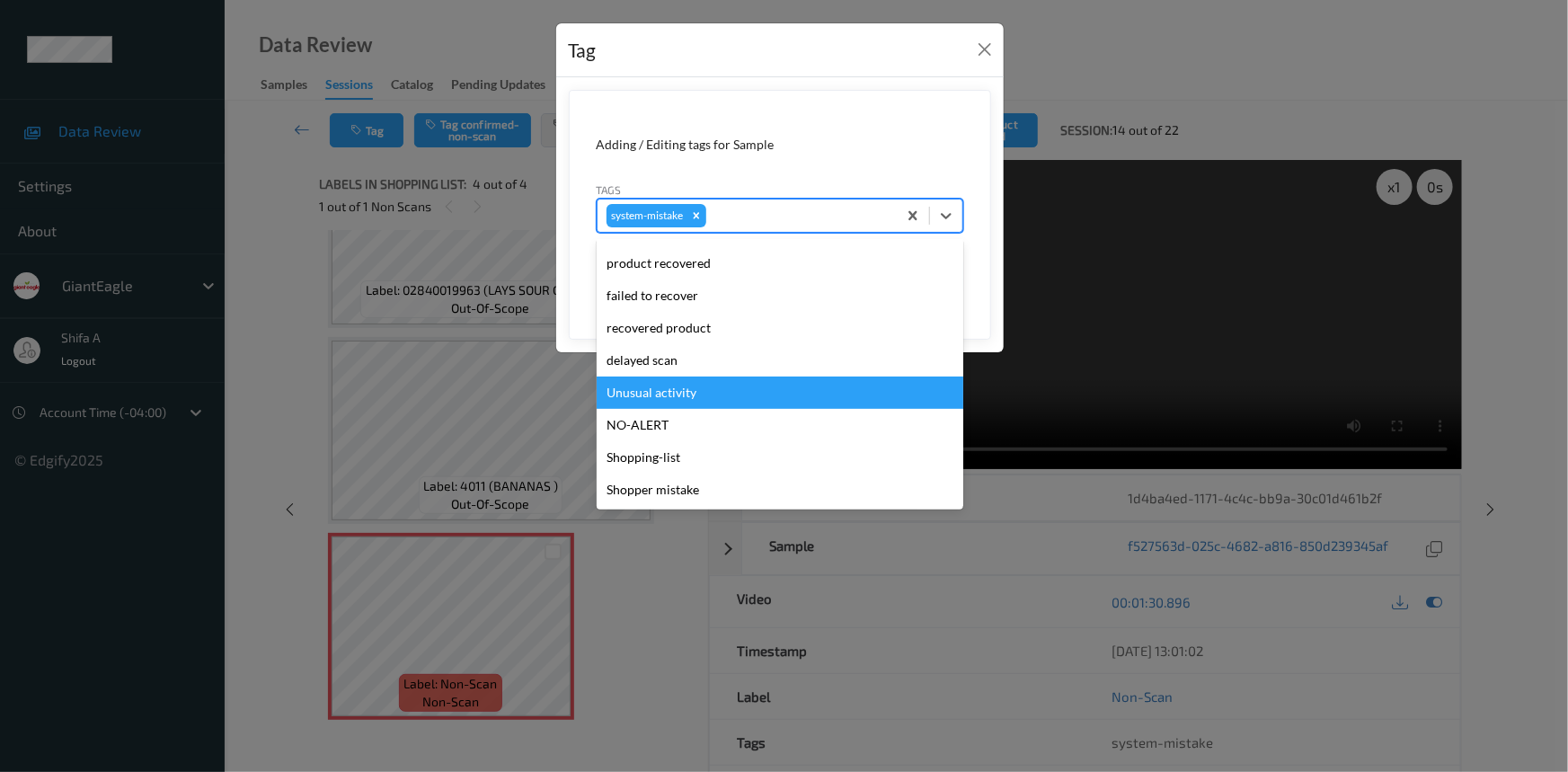 click on "Unusual activity" at bounding box center (780, 393) 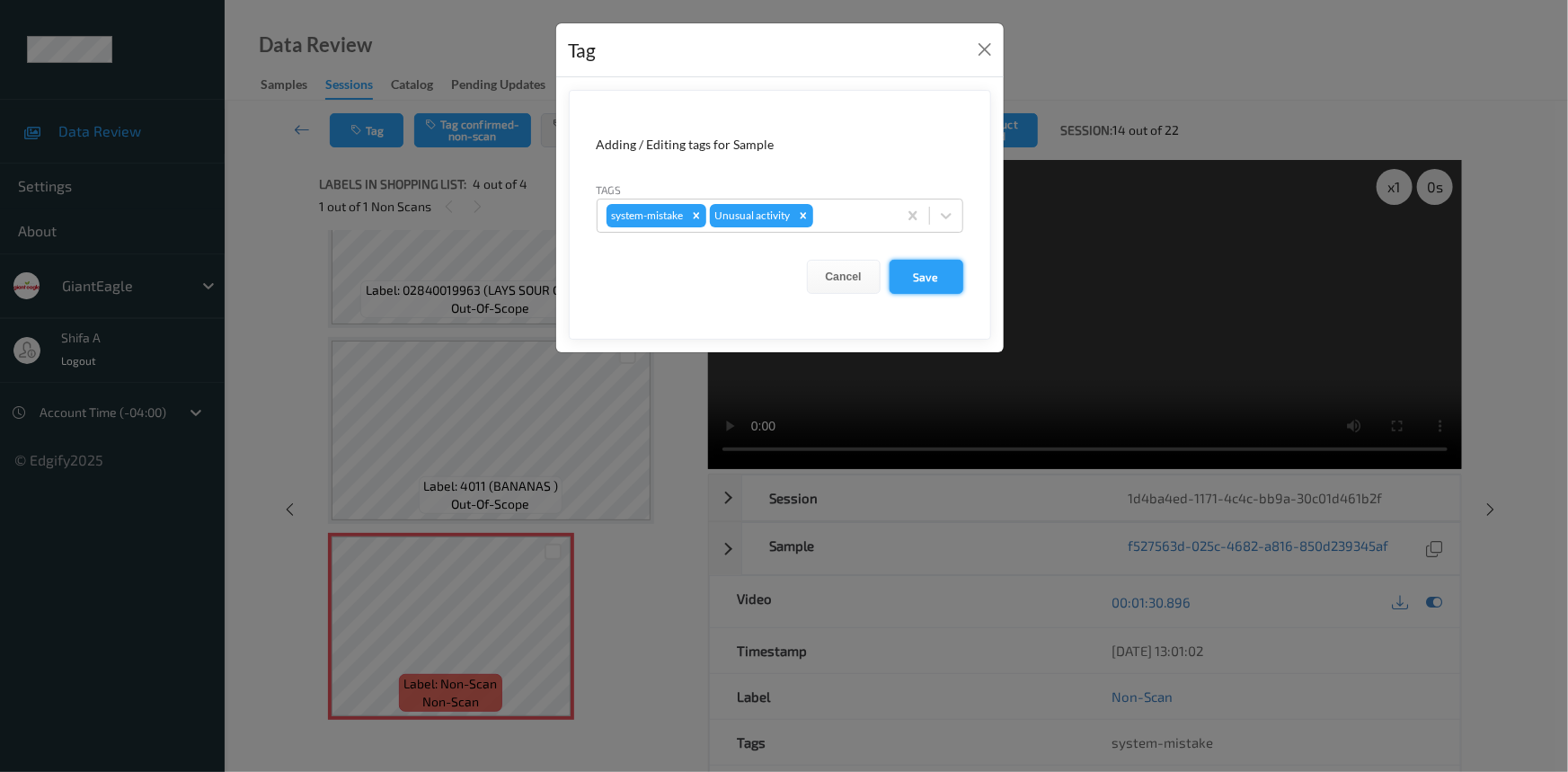 click on "Save" at bounding box center [926, 277] 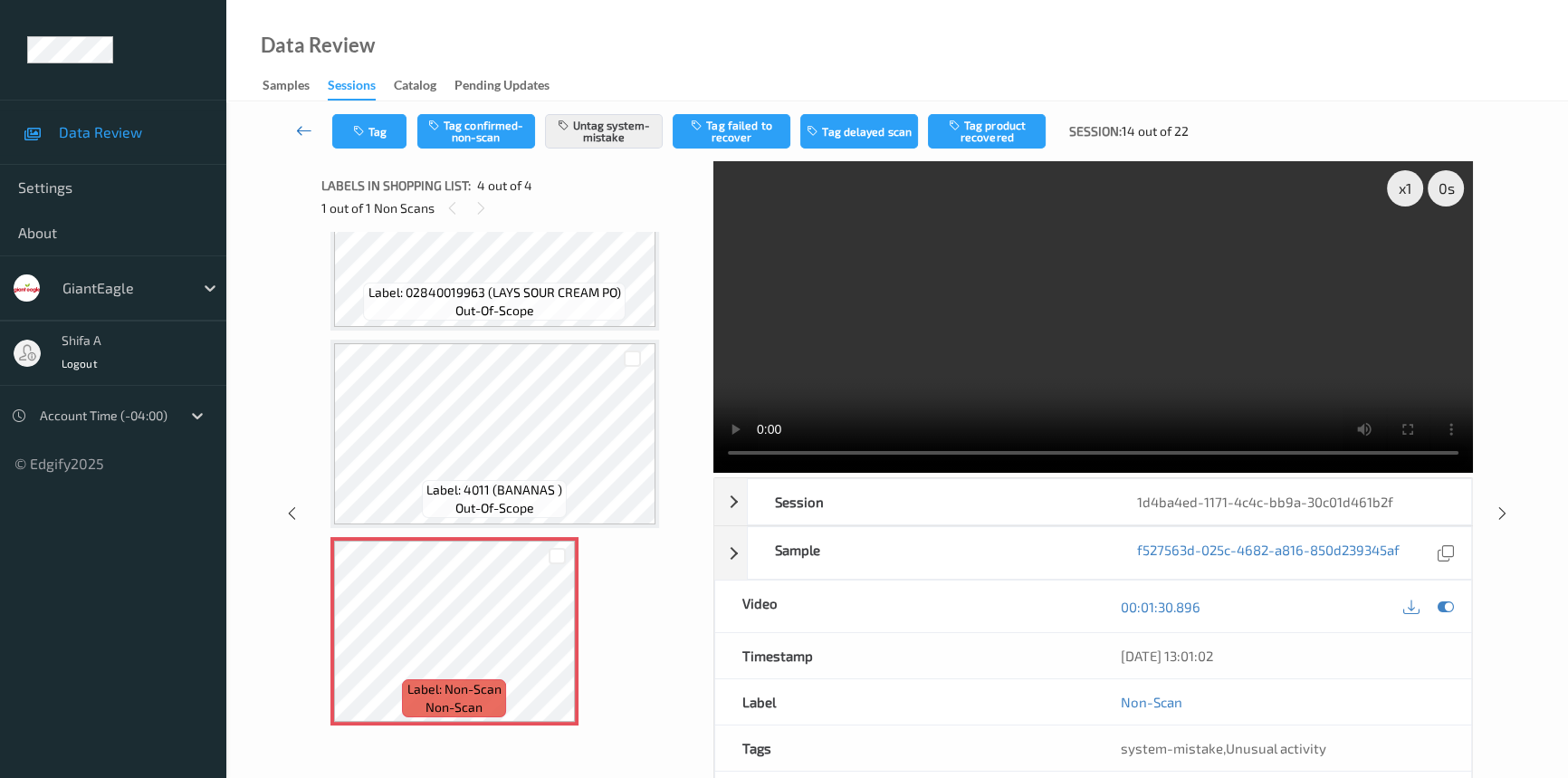 click at bounding box center [304, 131] 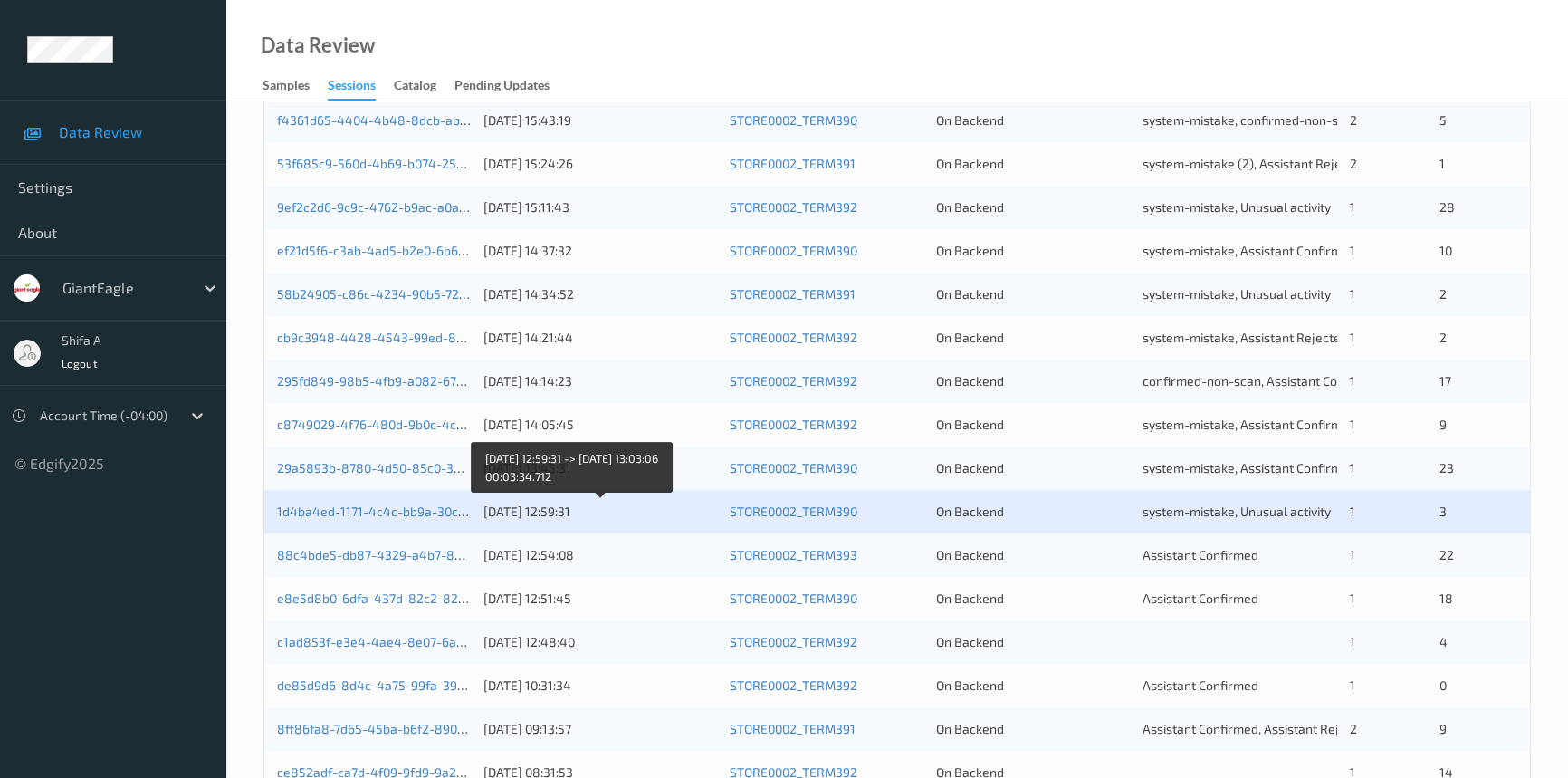 scroll, scrollTop: 576, scrollLeft: 0, axis: vertical 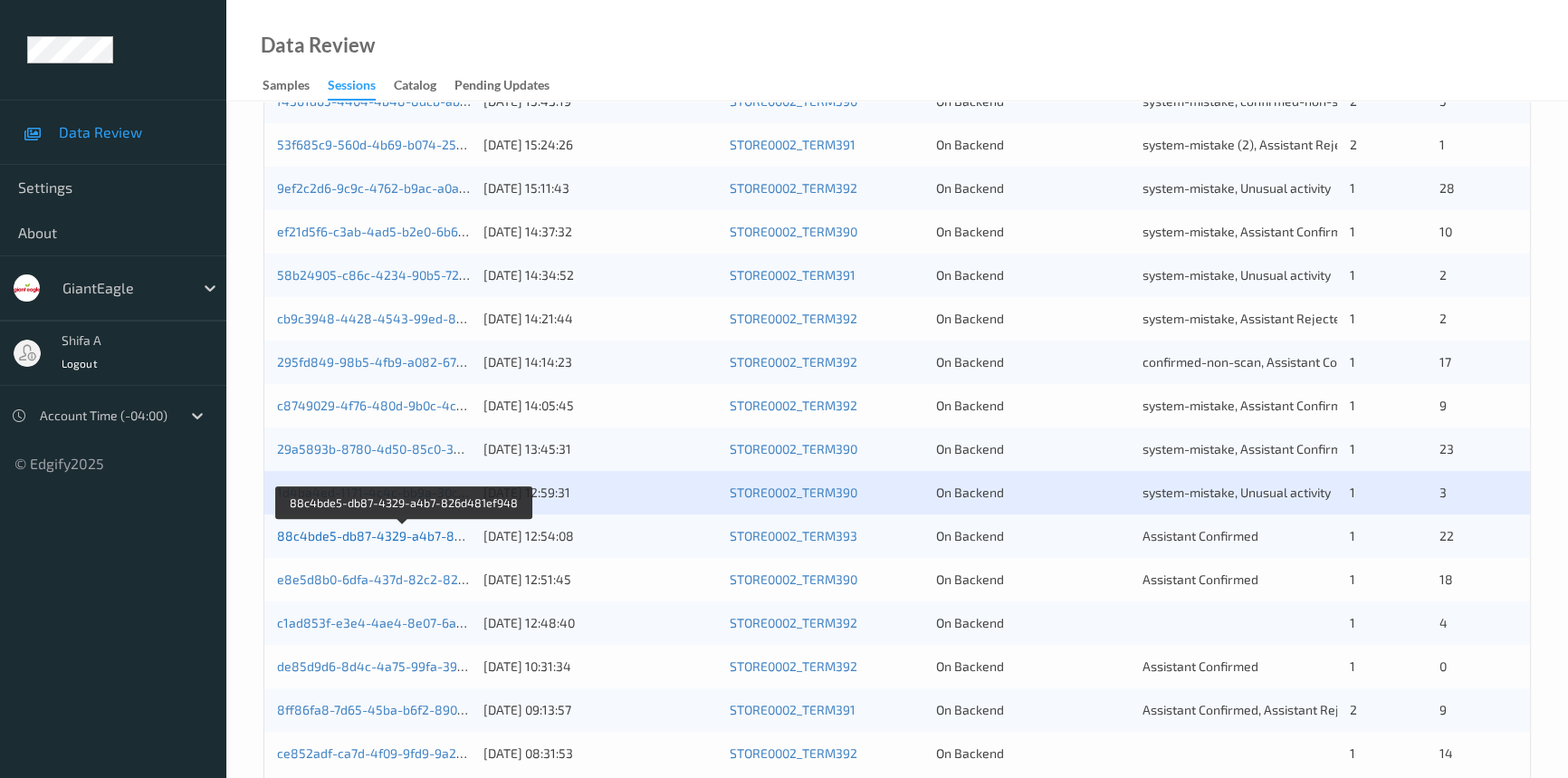 click on "88c4bde5-db87-4329-a4b7-826d481ef948" at bounding box center (405, 535) 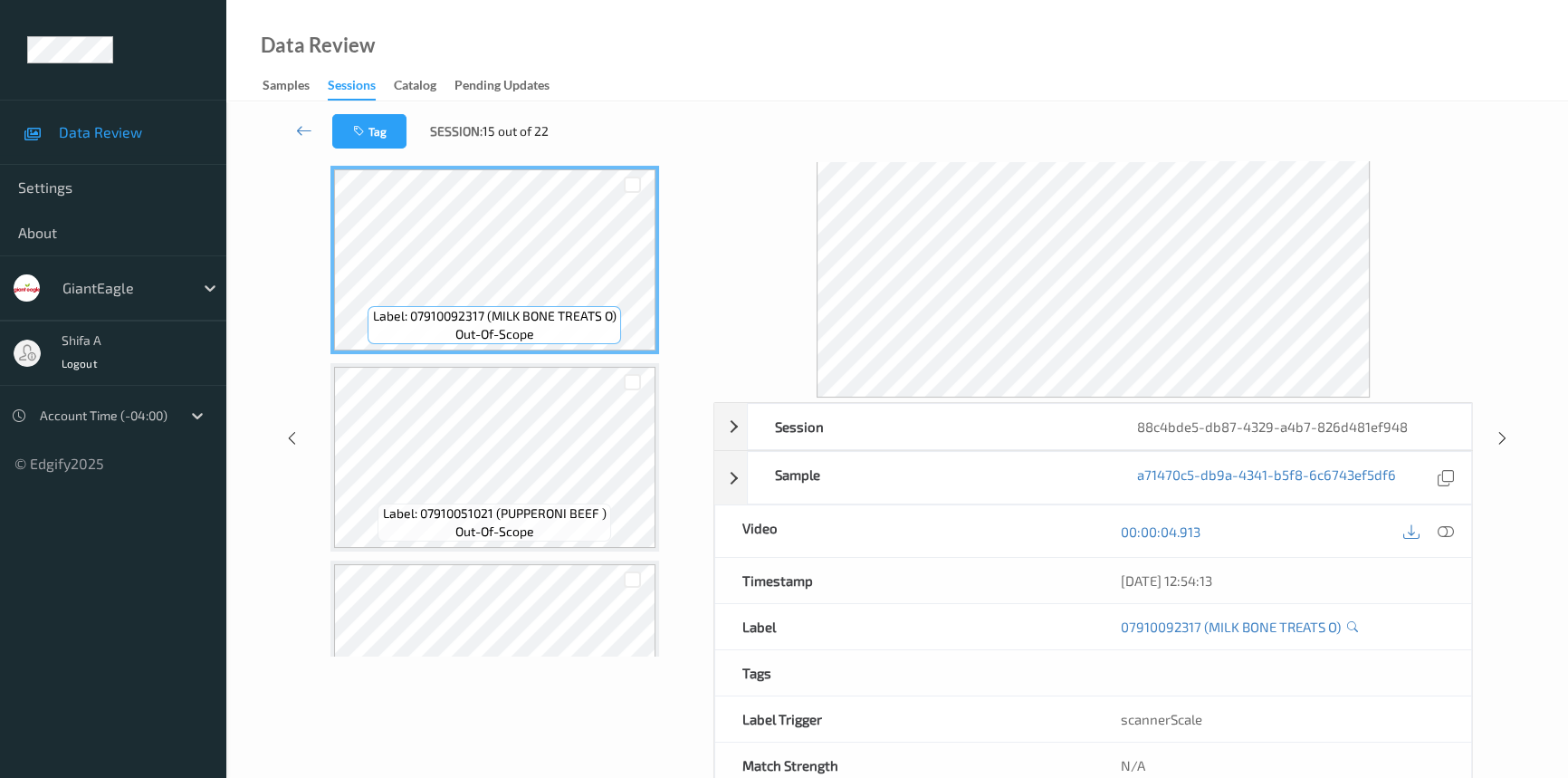 scroll, scrollTop: 0, scrollLeft: 0, axis: both 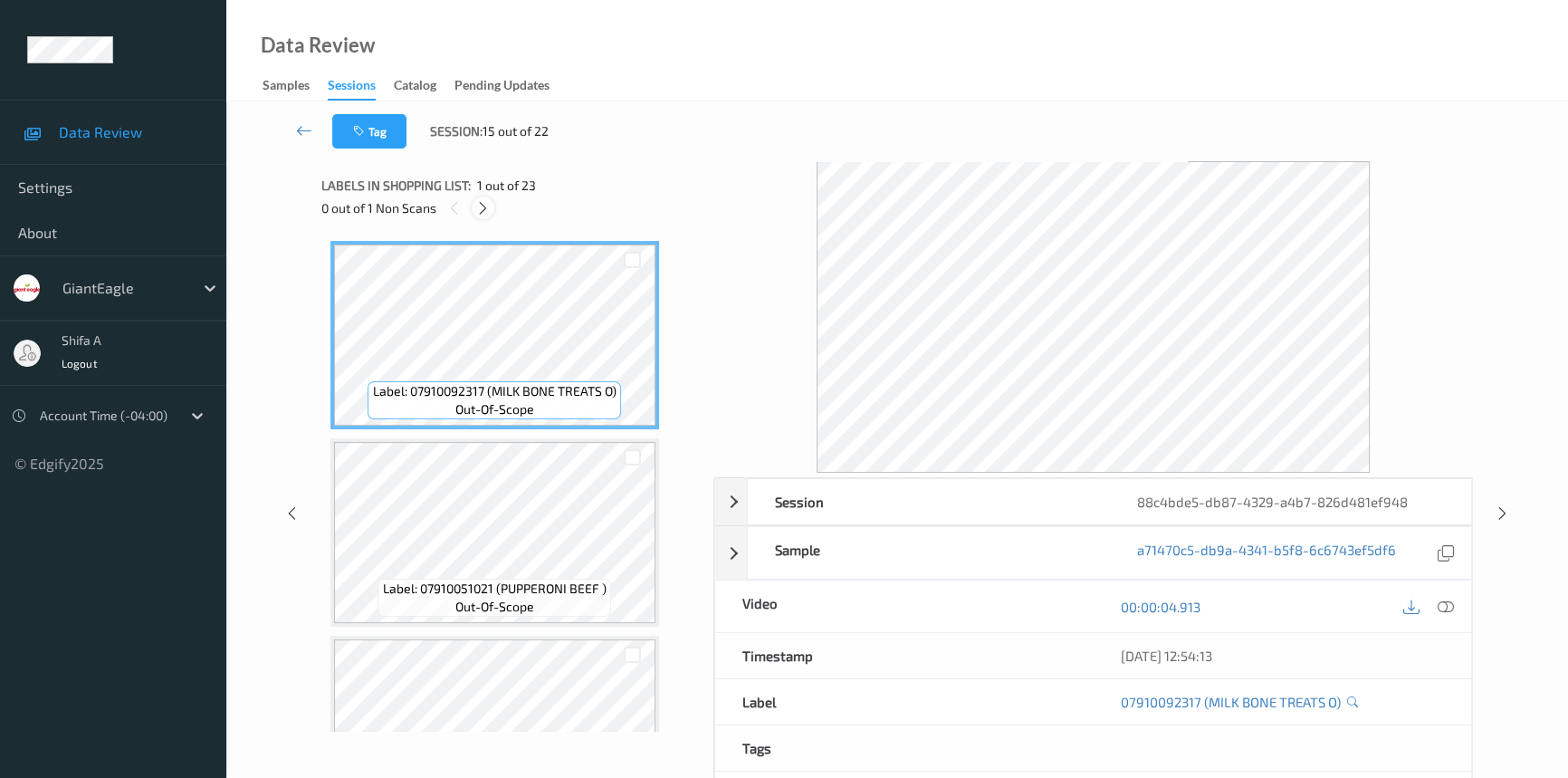 click at bounding box center [483, 208] 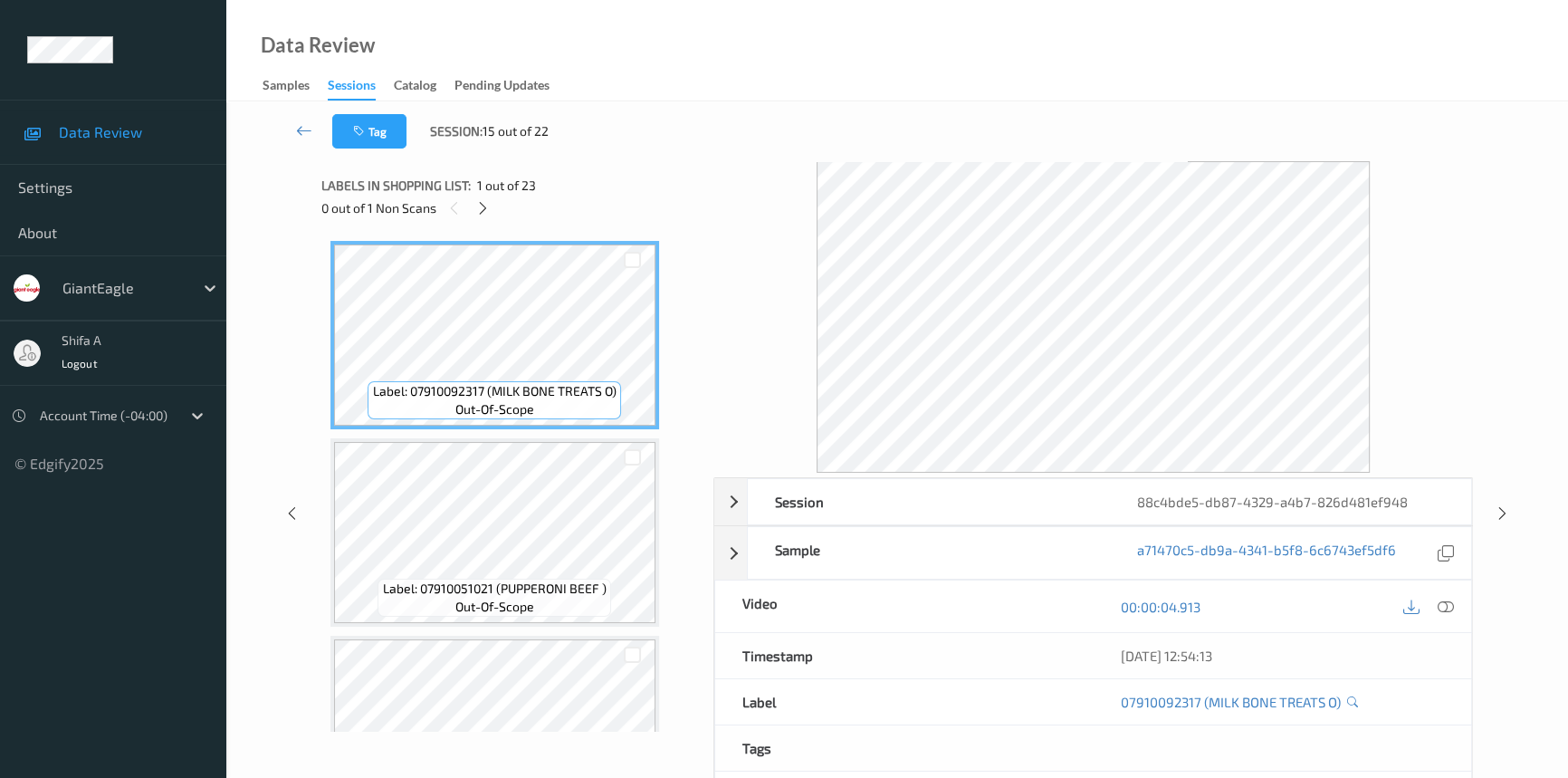 scroll, scrollTop: 1189, scrollLeft: 0, axis: vertical 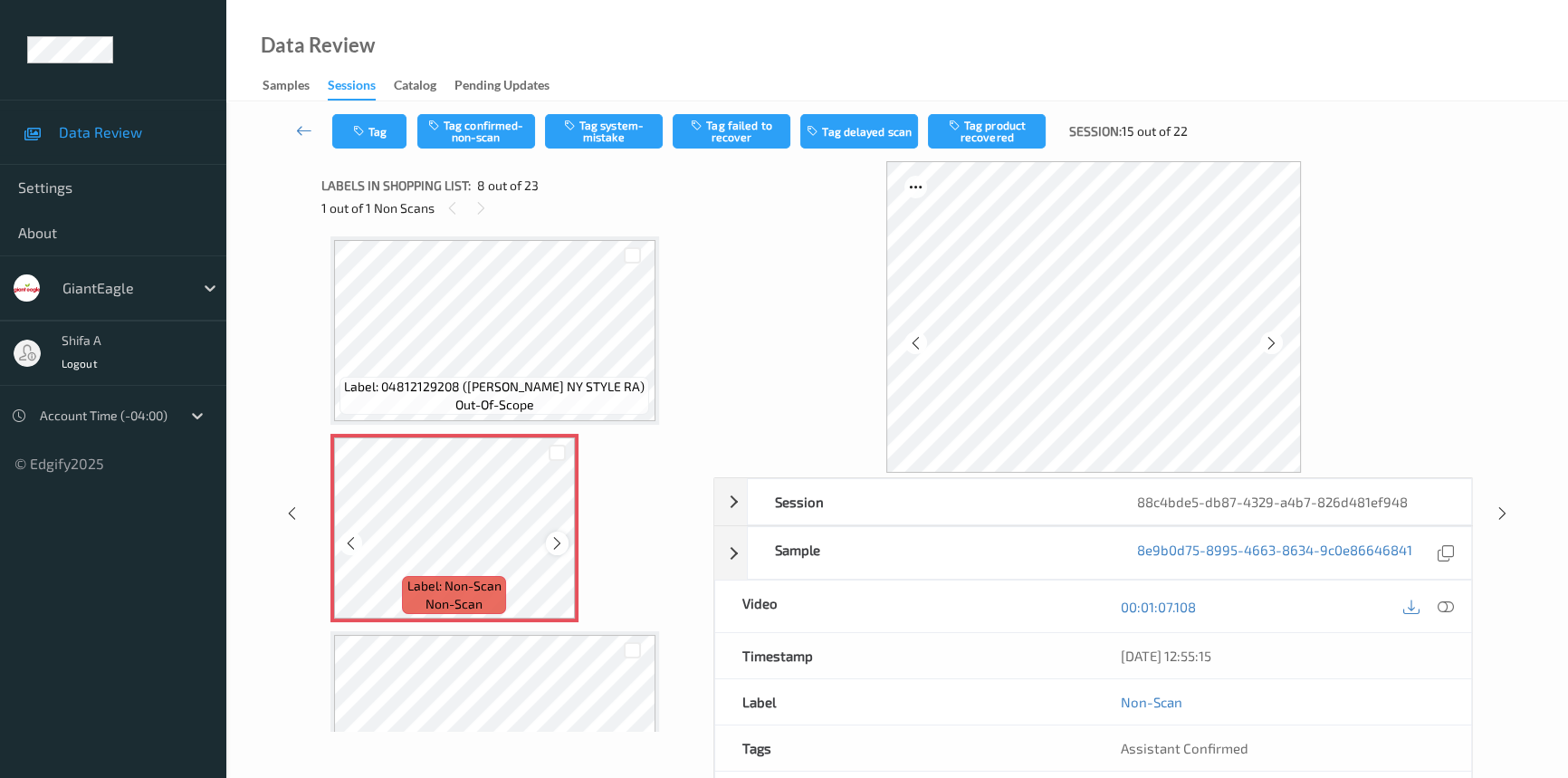 click at bounding box center (557, 543) 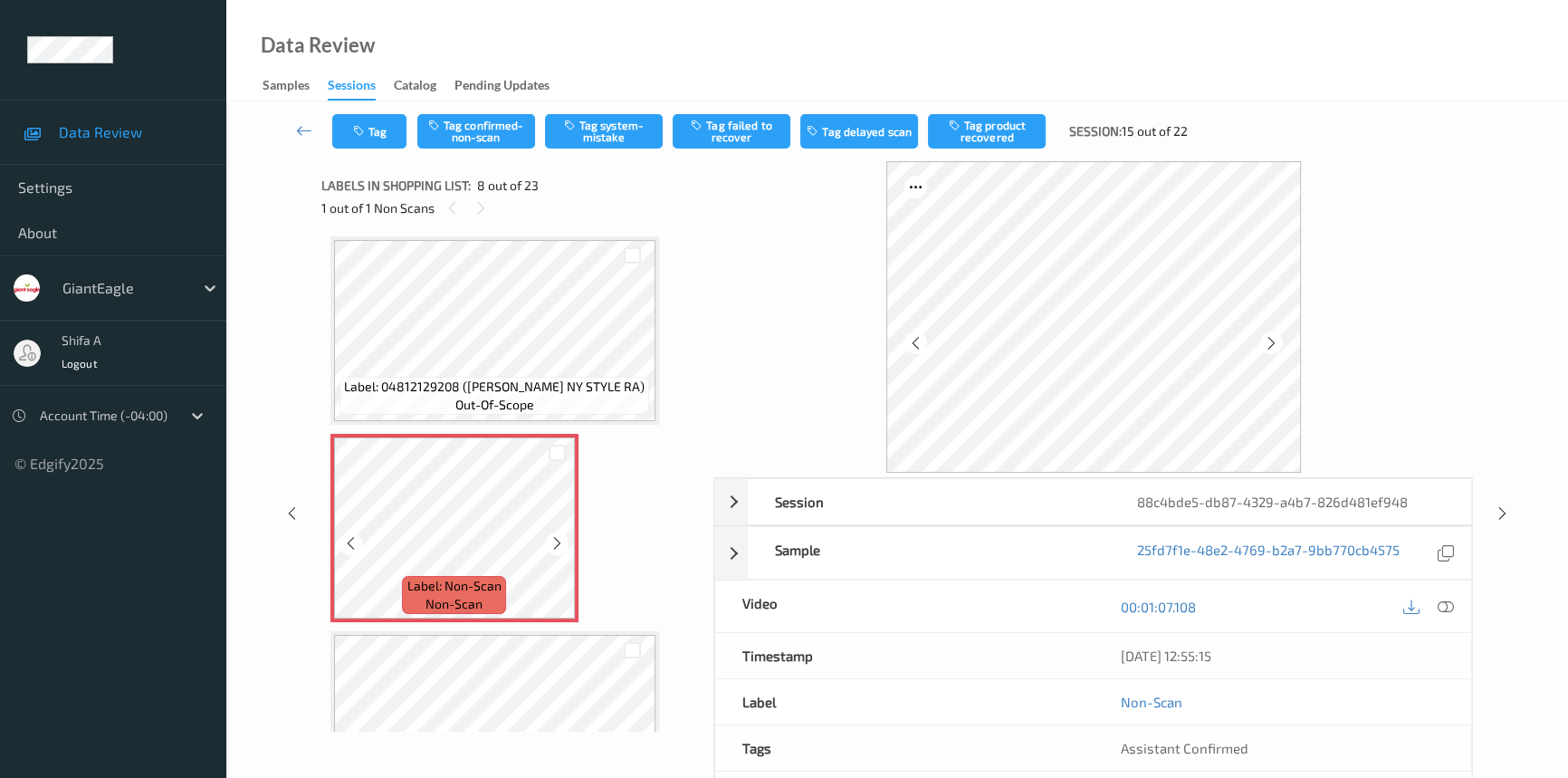 click at bounding box center [557, 543] 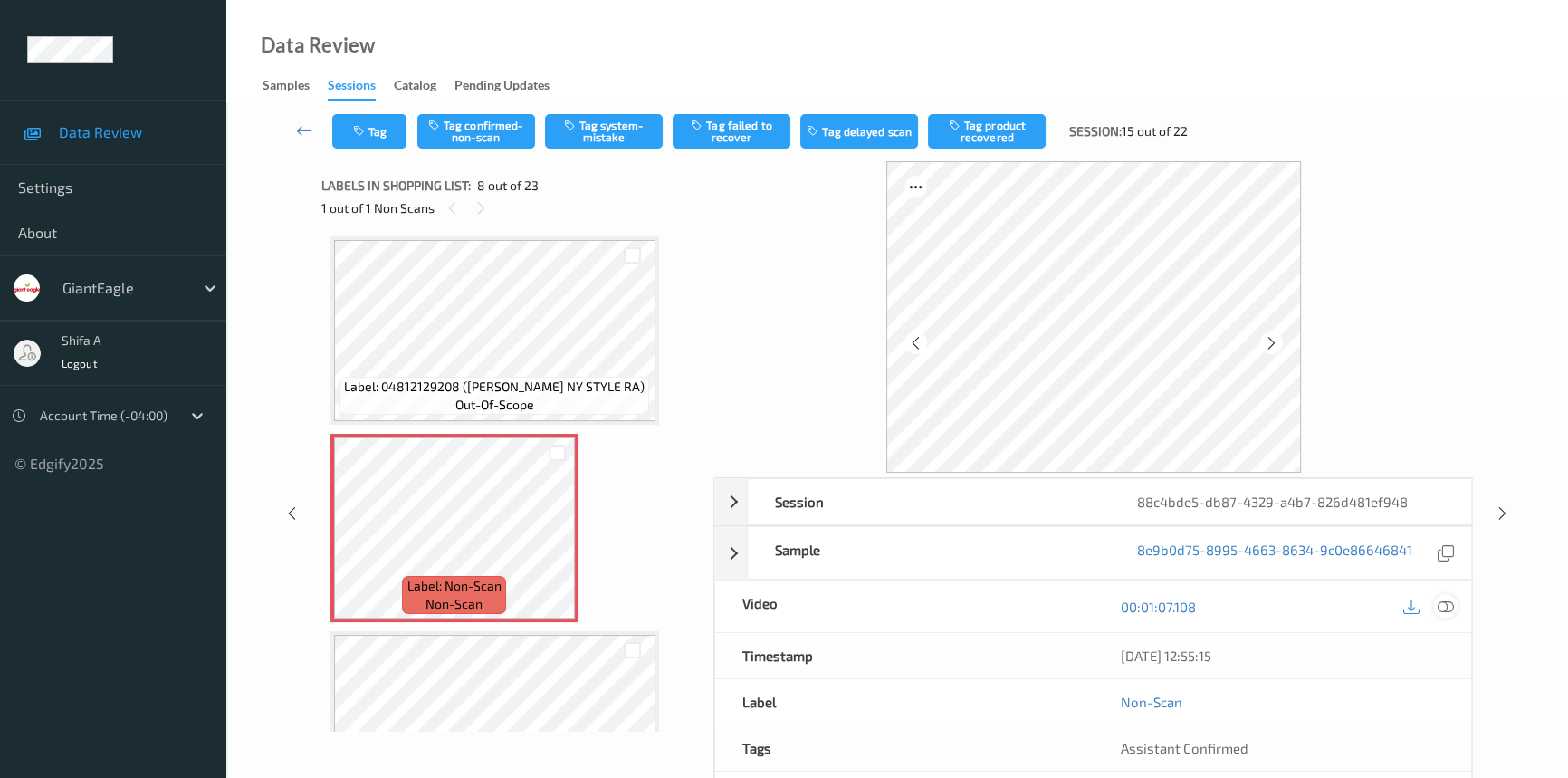 click at bounding box center [1446, 607] 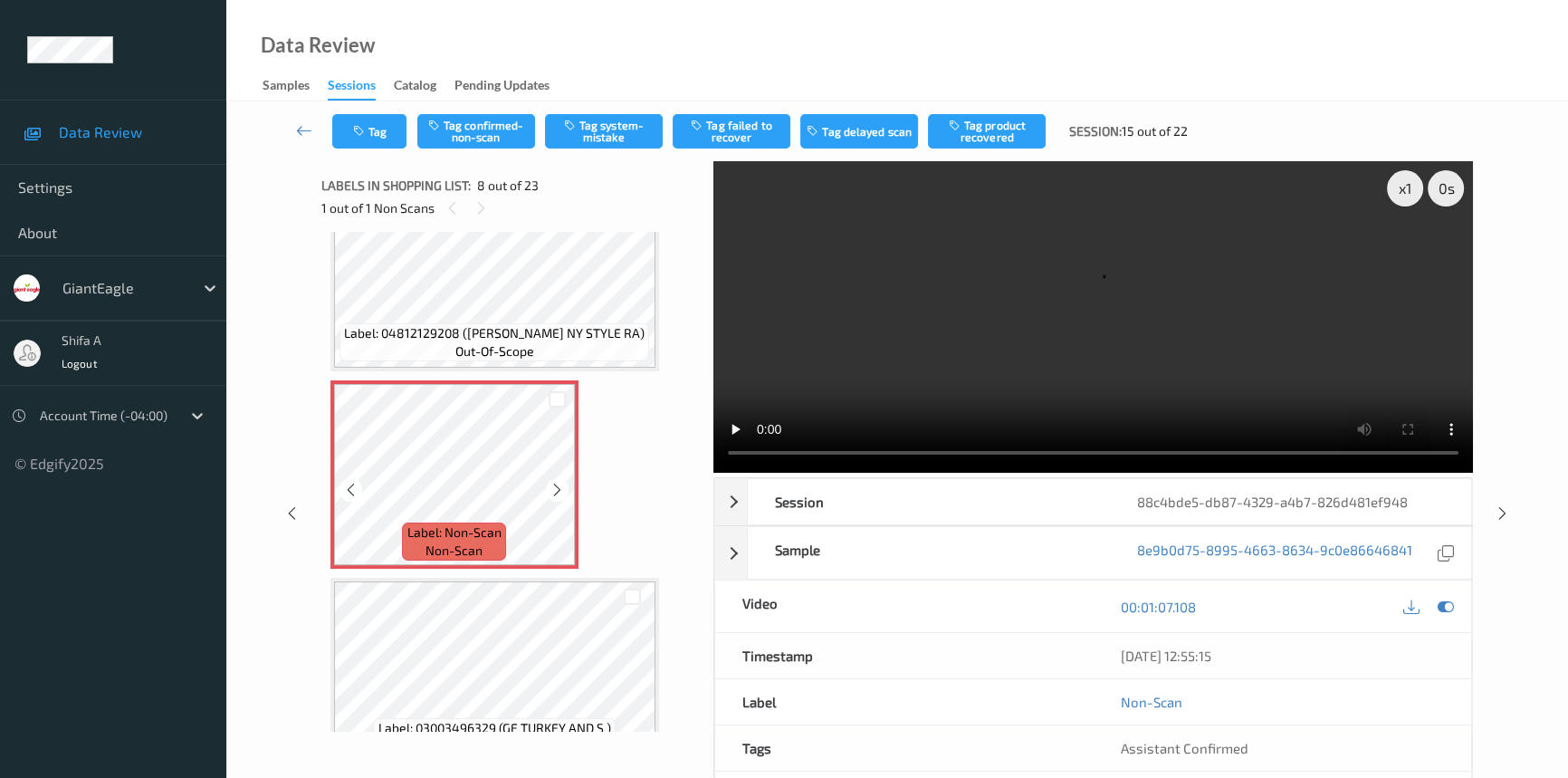 scroll, scrollTop: 1272, scrollLeft: 0, axis: vertical 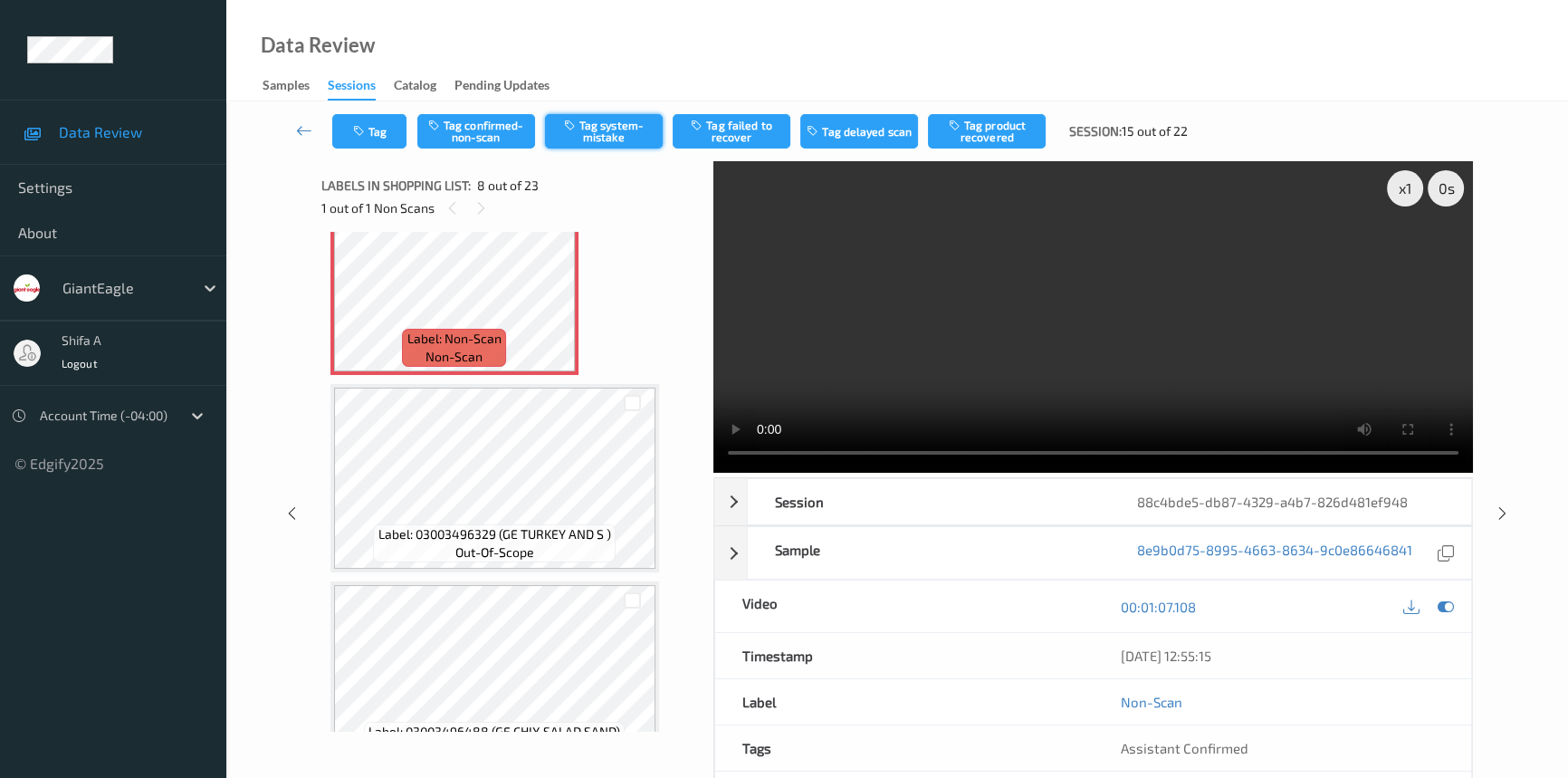 click on "Tag   system-mistake" at bounding box center (604, 131) 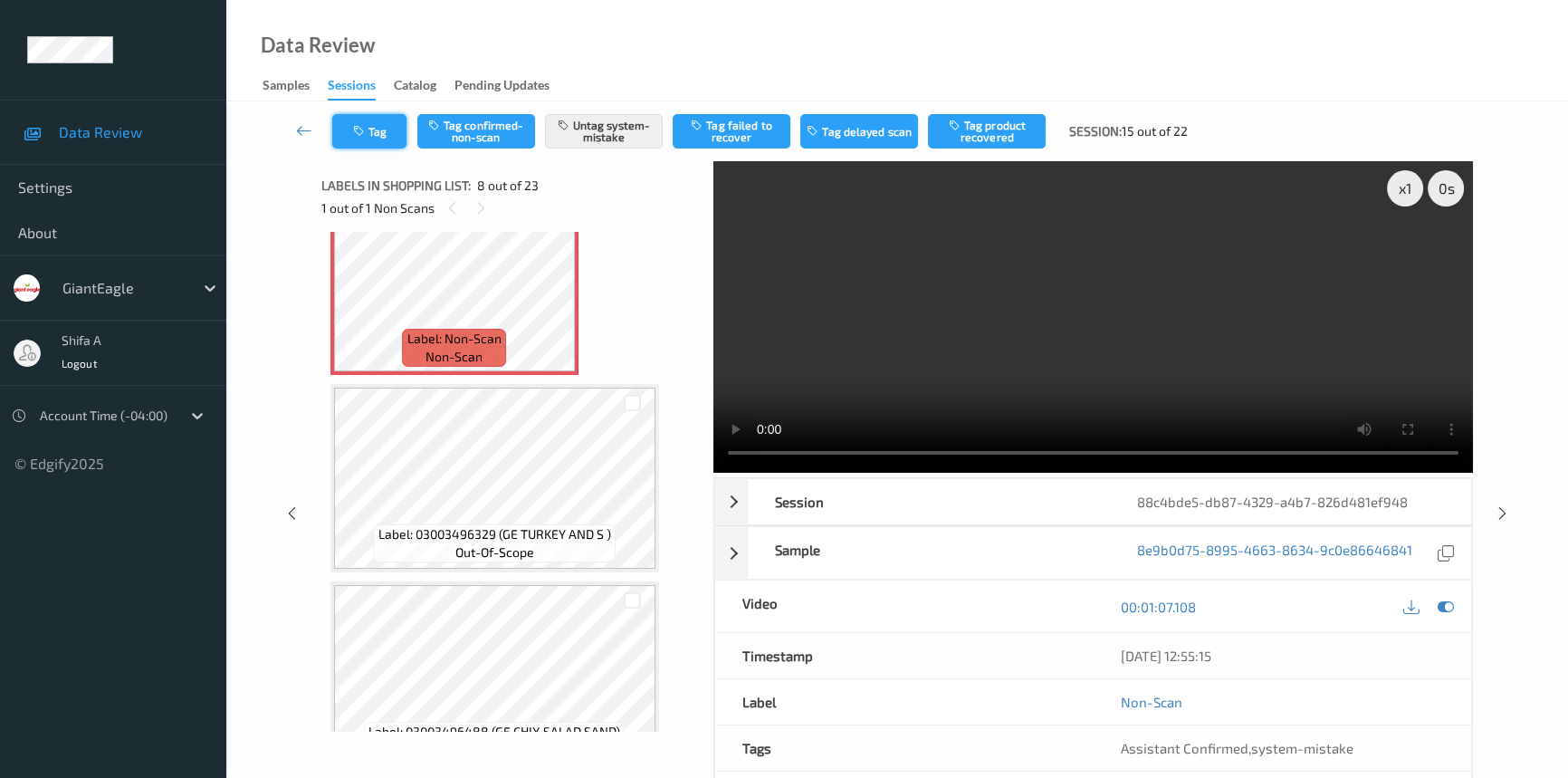 click on "Tag" at bounding box center [369, 131] 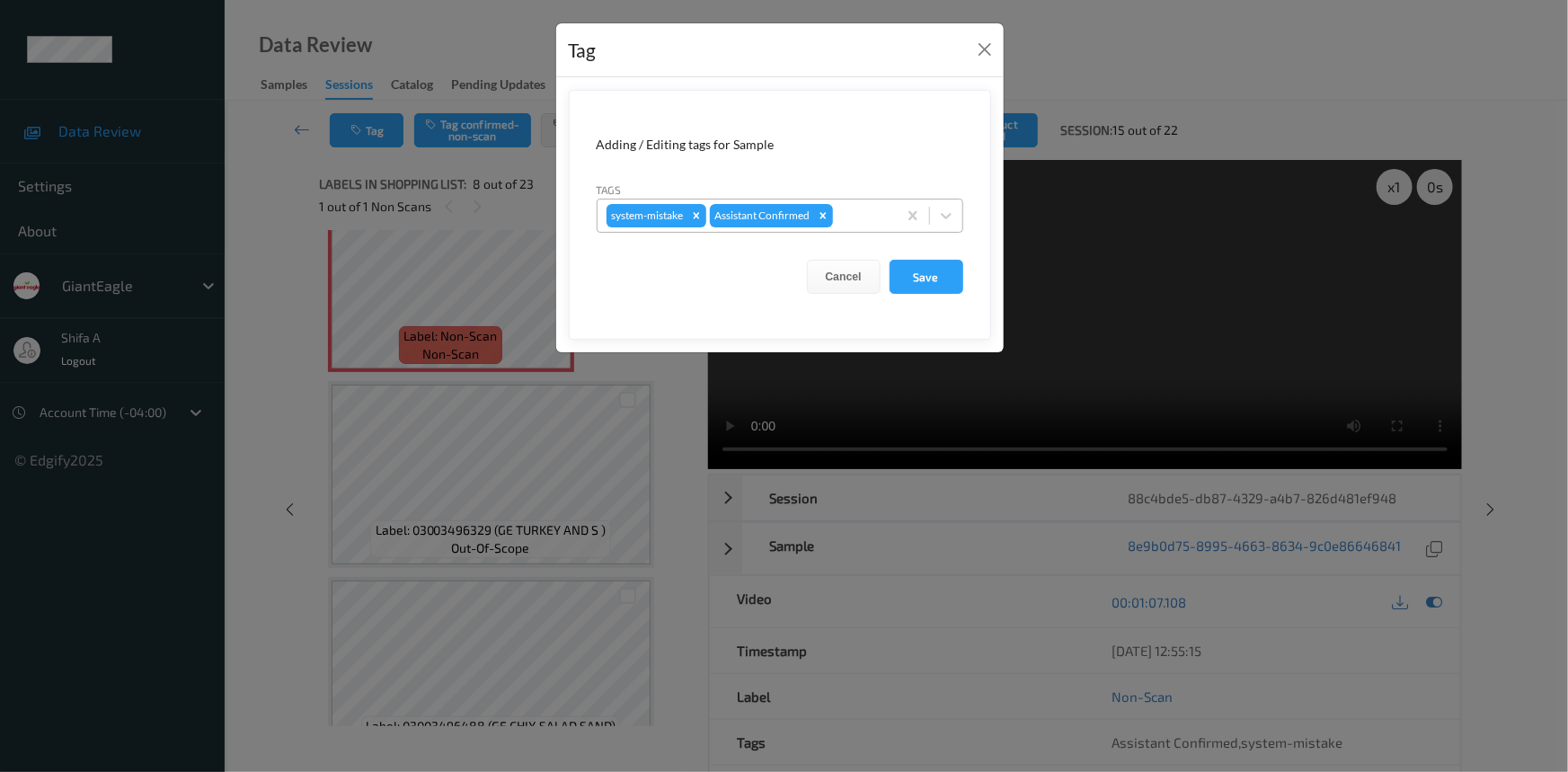 click at bounding box center [862, 216] 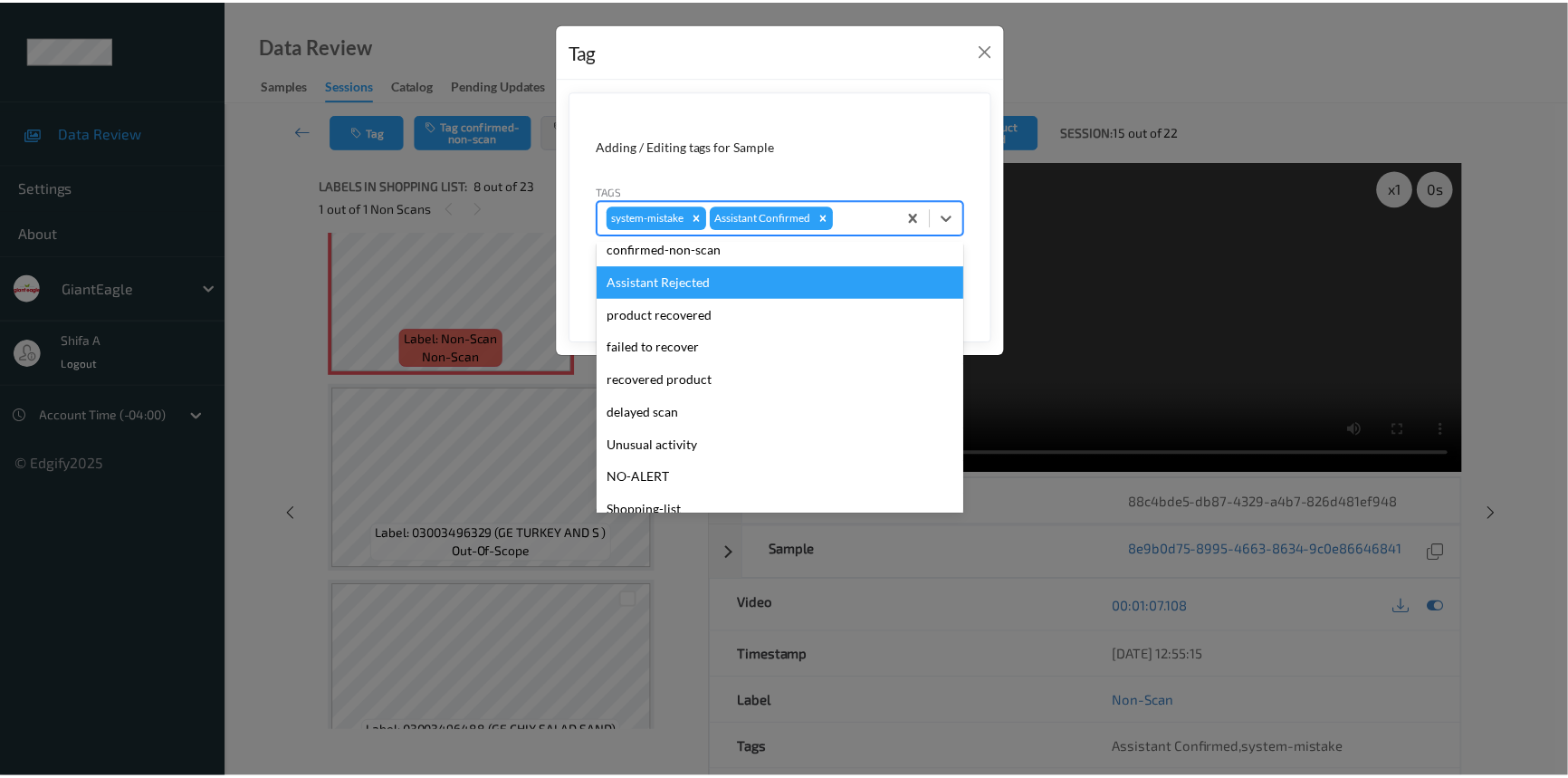 scroll, scrollTop: 127, scrollLeft: 0, axis: vertical 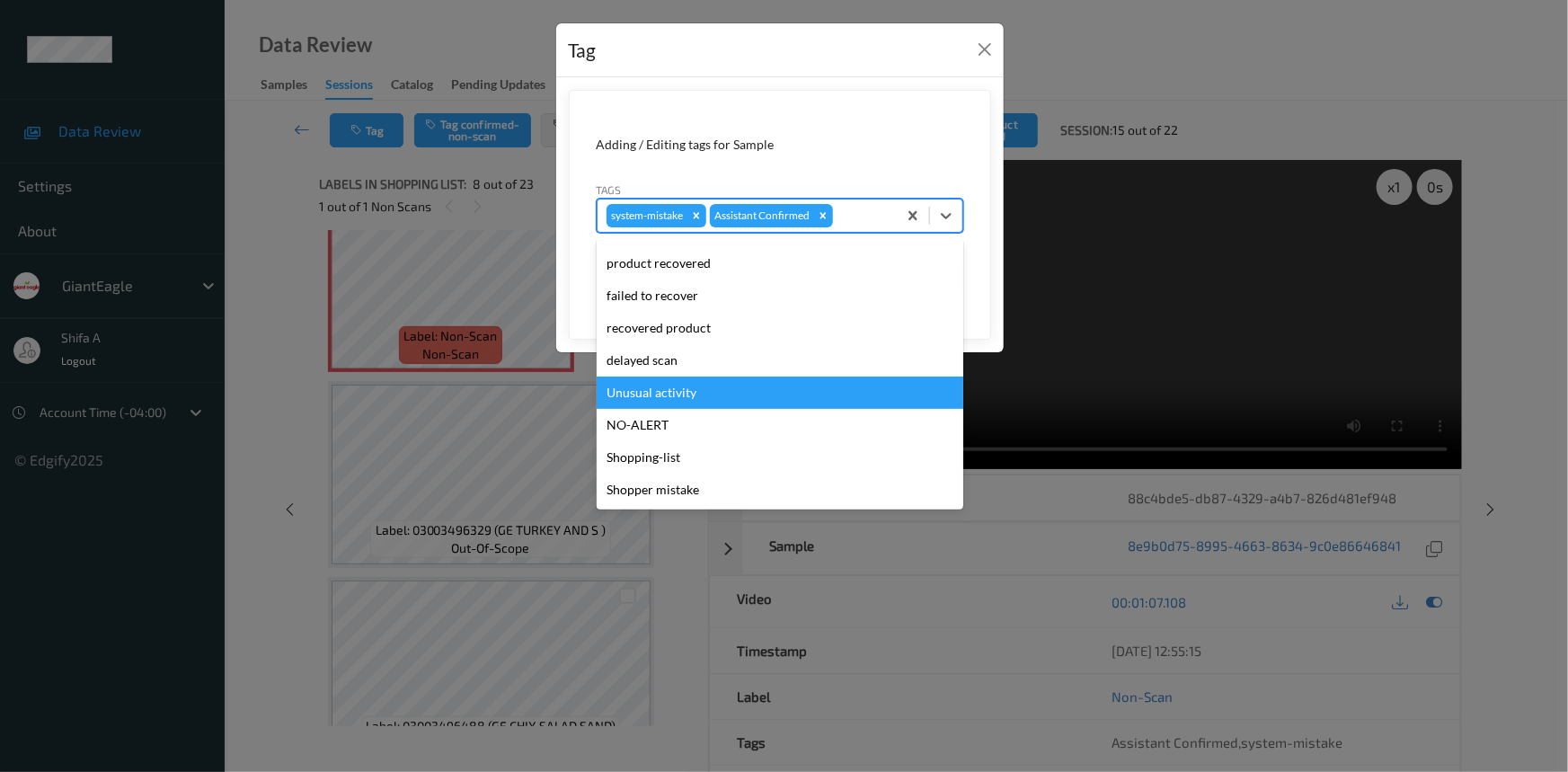 click on "Unusual activity" at bounding box center (780, 393) 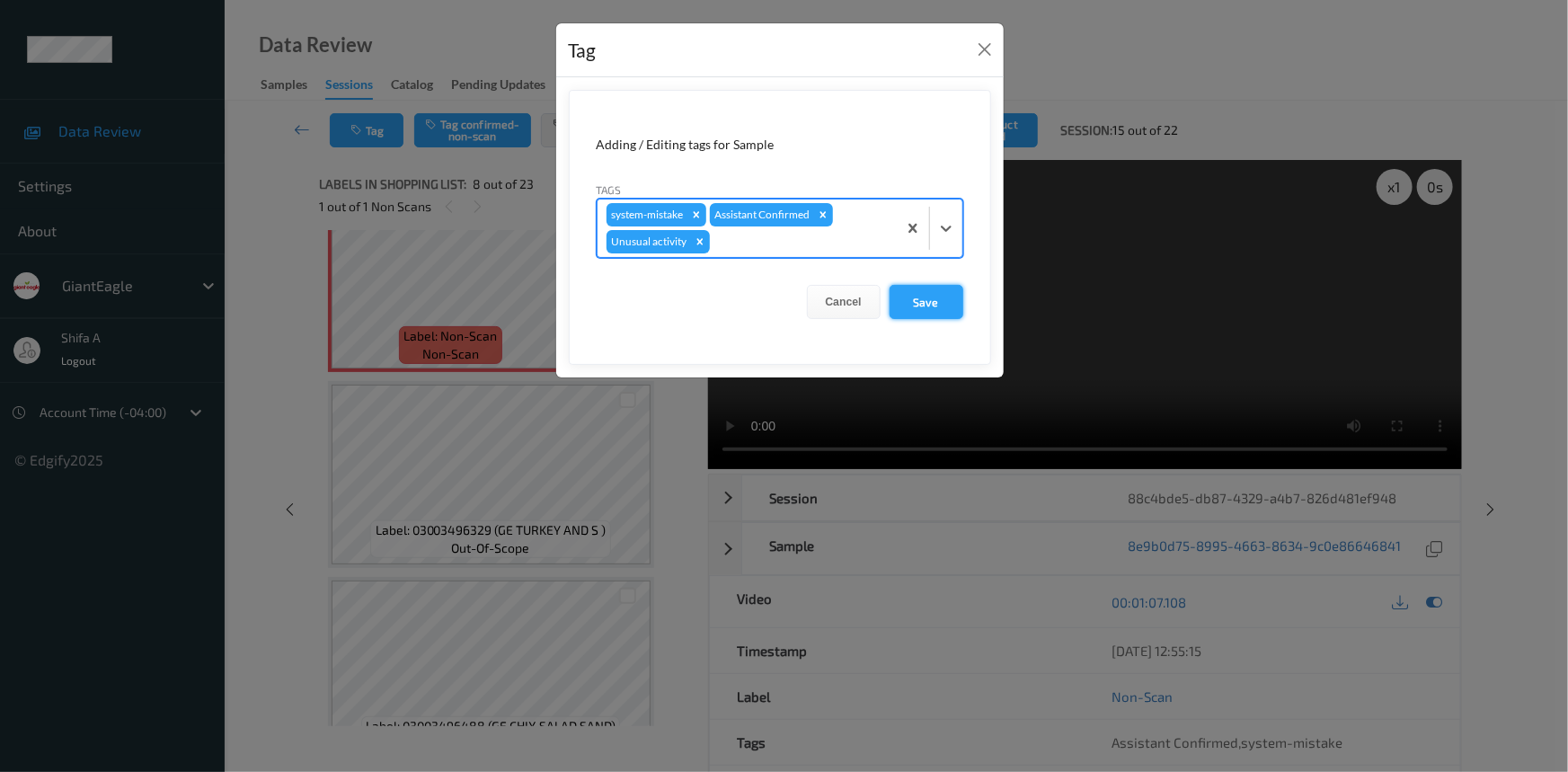 click on "Save" at bounding box center (926, 302) 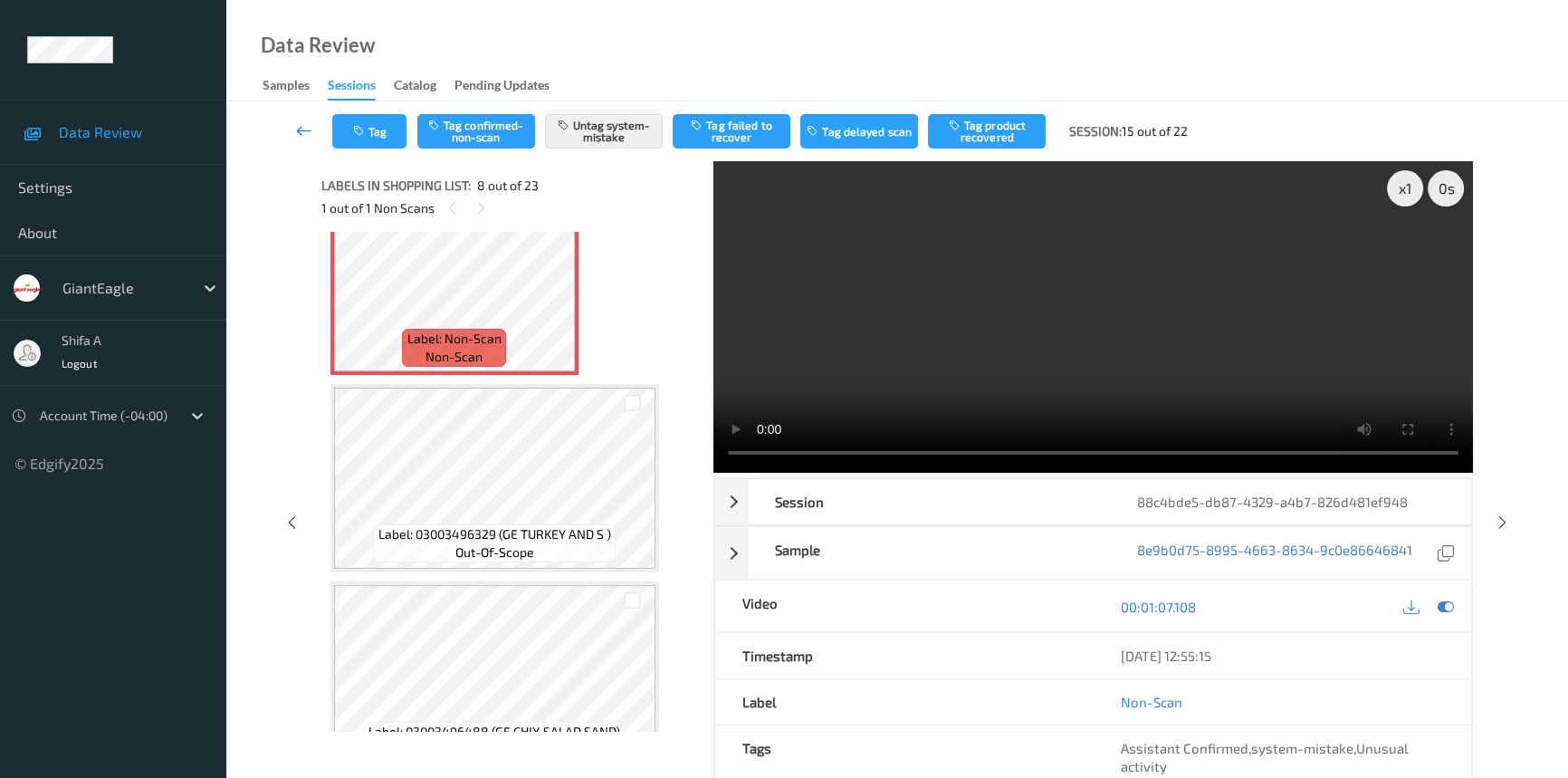 click at bounding box center (304, 130) 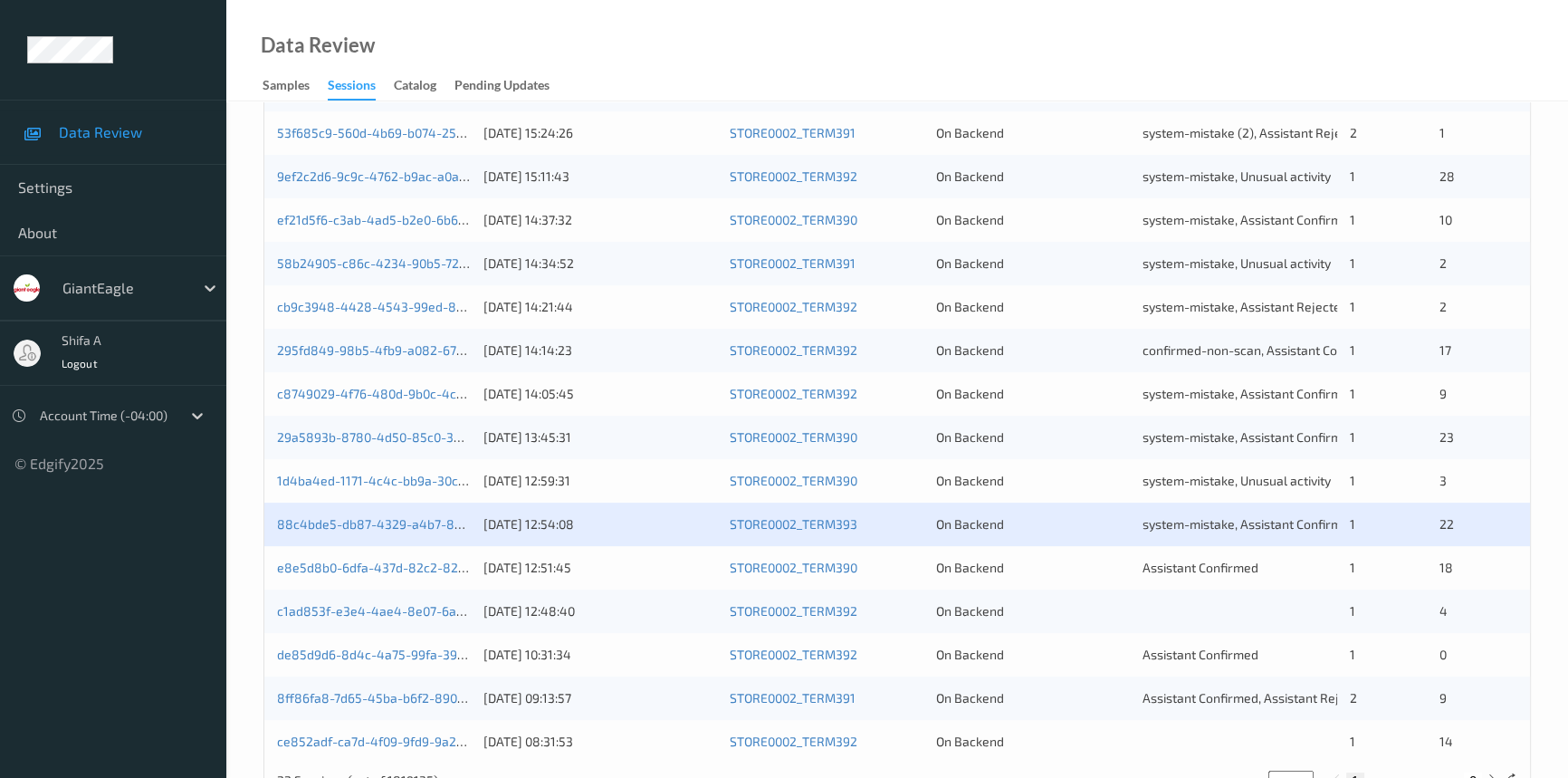 scroll, scrollTop: 646, scrollLeft: 0, axis: vertical 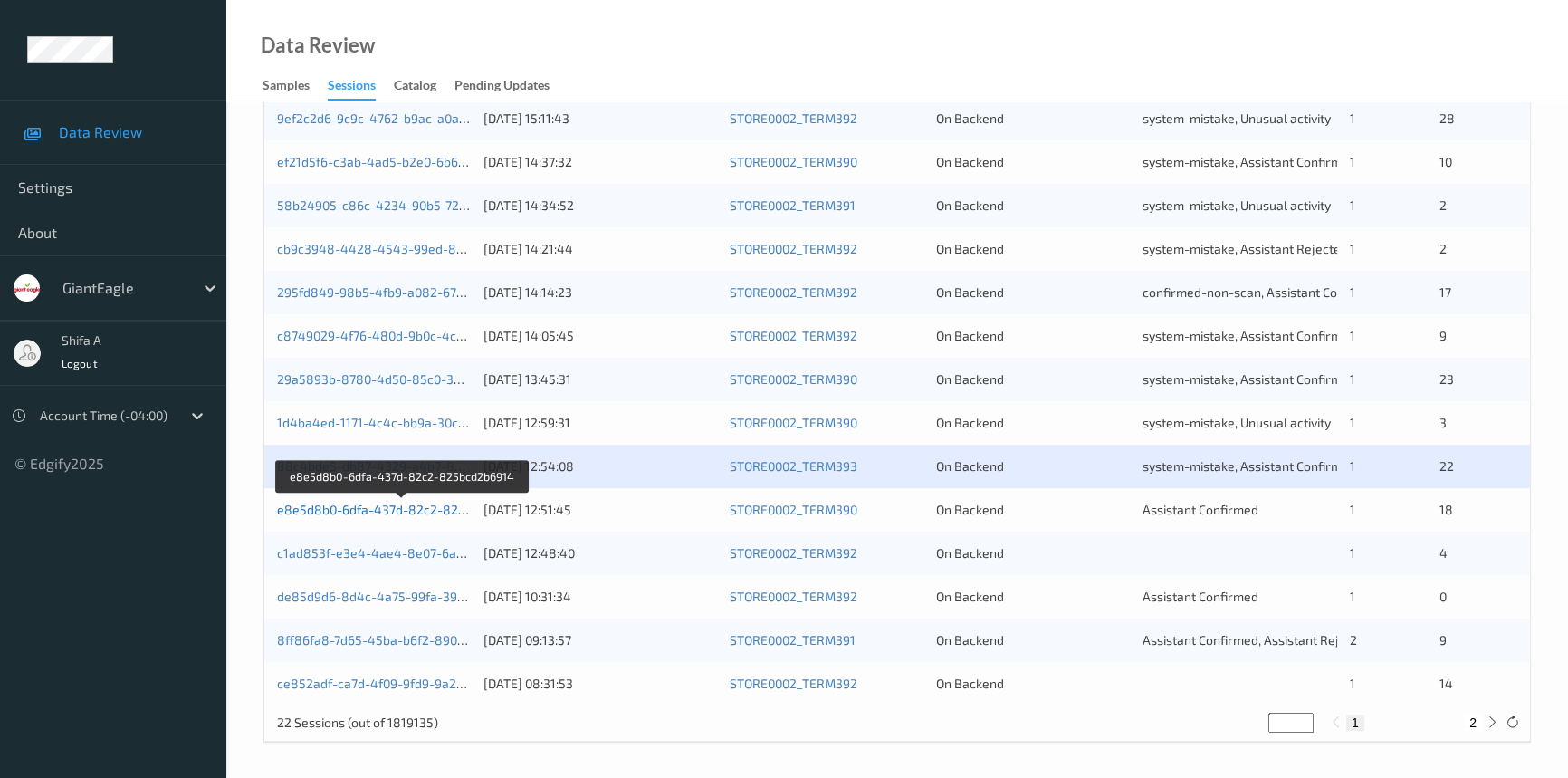 click on "e8e5d8b0-6dfa-437d-82c2-825bcd2b6914" at bounding box center [403, 509] 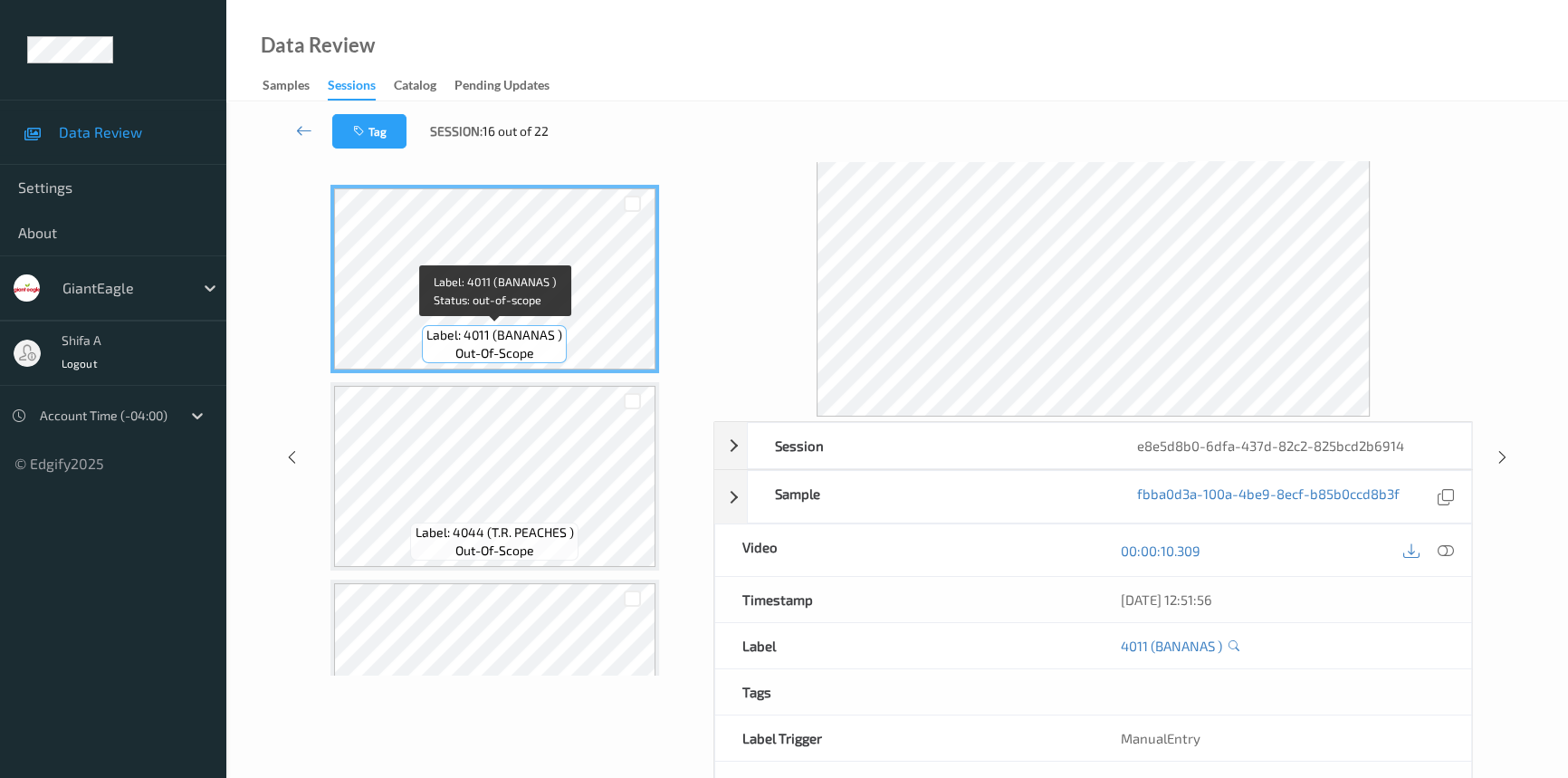 scroll, scrollTop: 0, scrollLeft: 0, axis: both 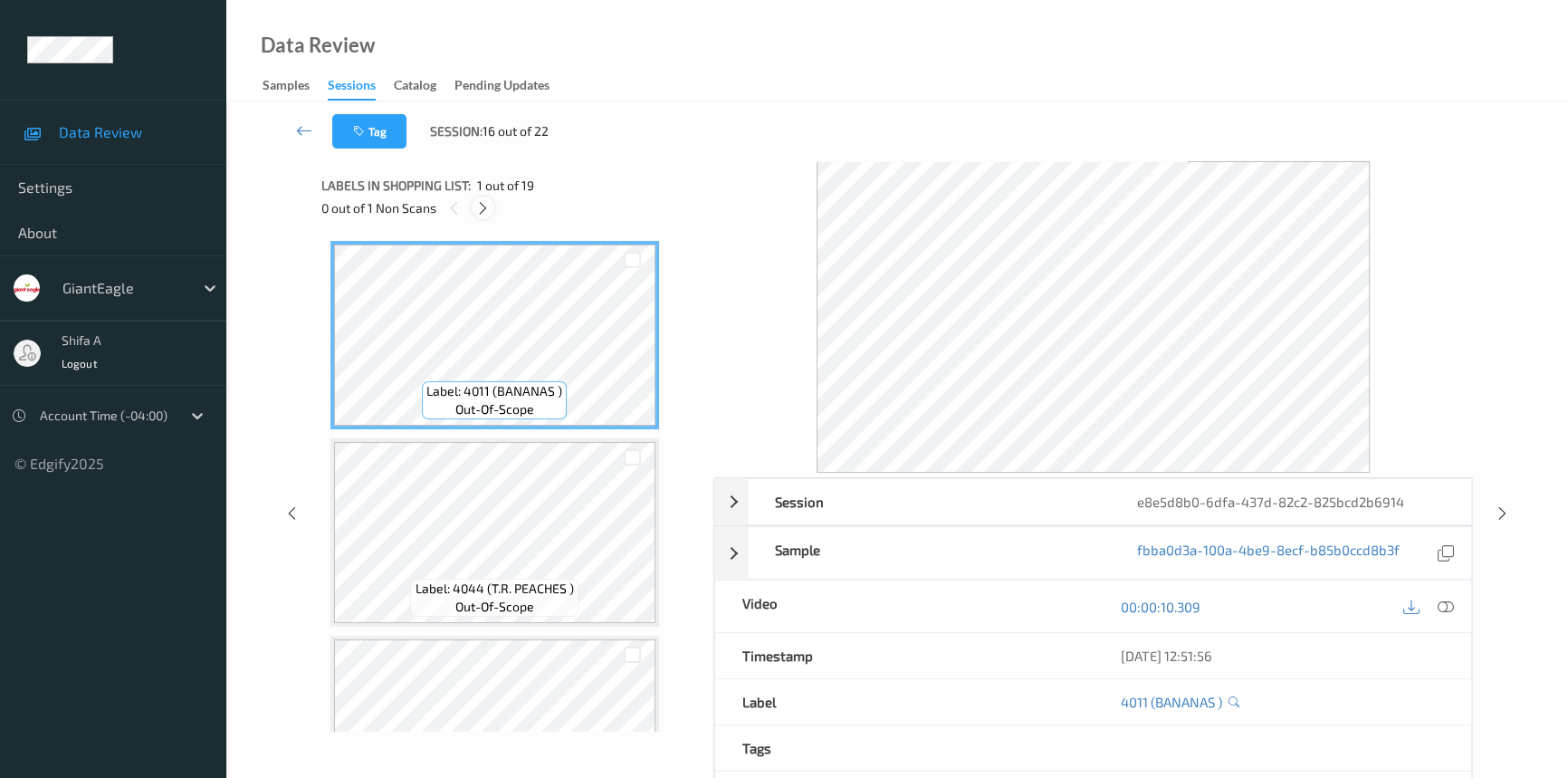 click at bounding box center [483, 208] 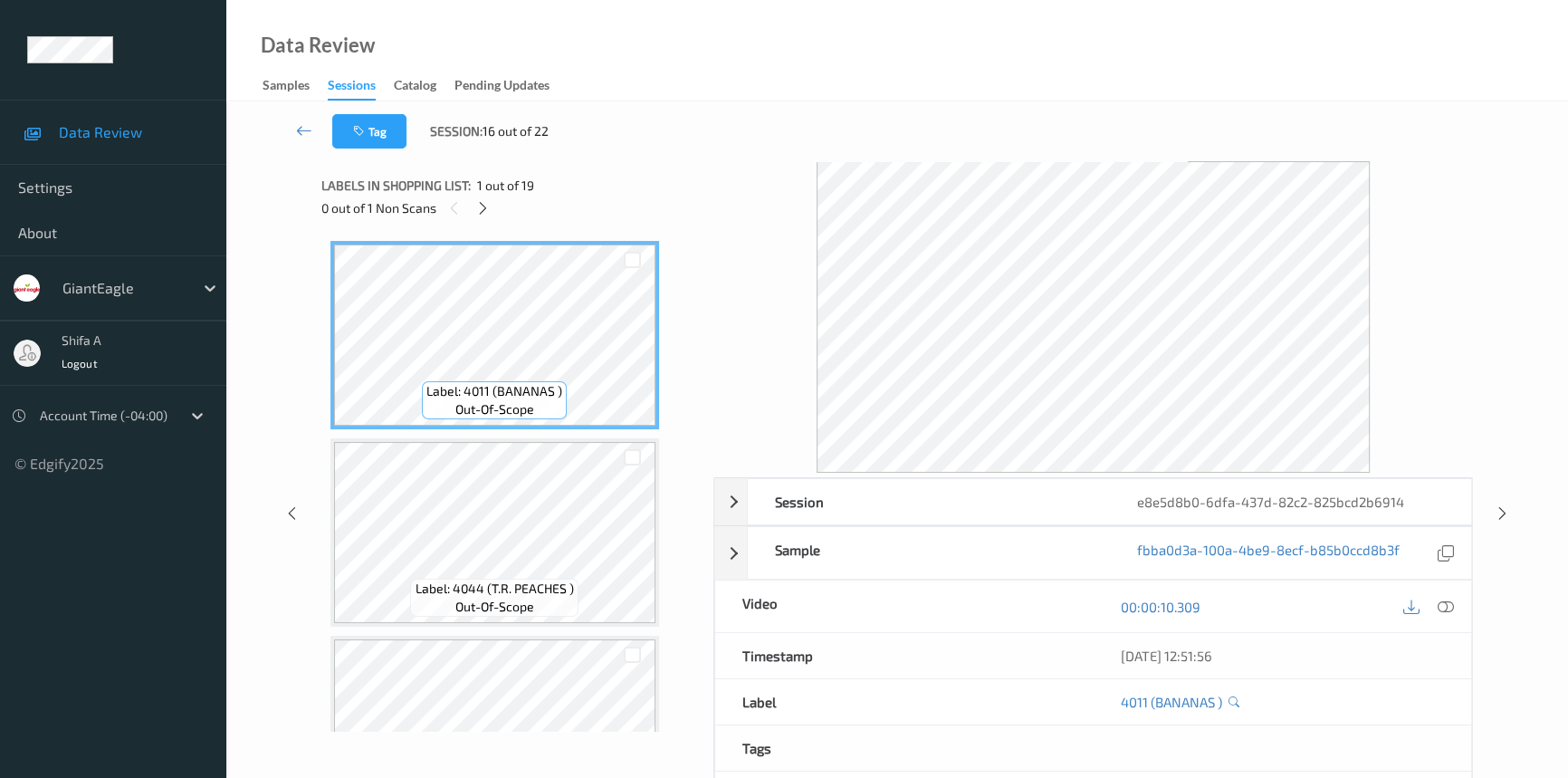 scroll, scrollTop: 3248, scrollLeft: 0, axis: vertical 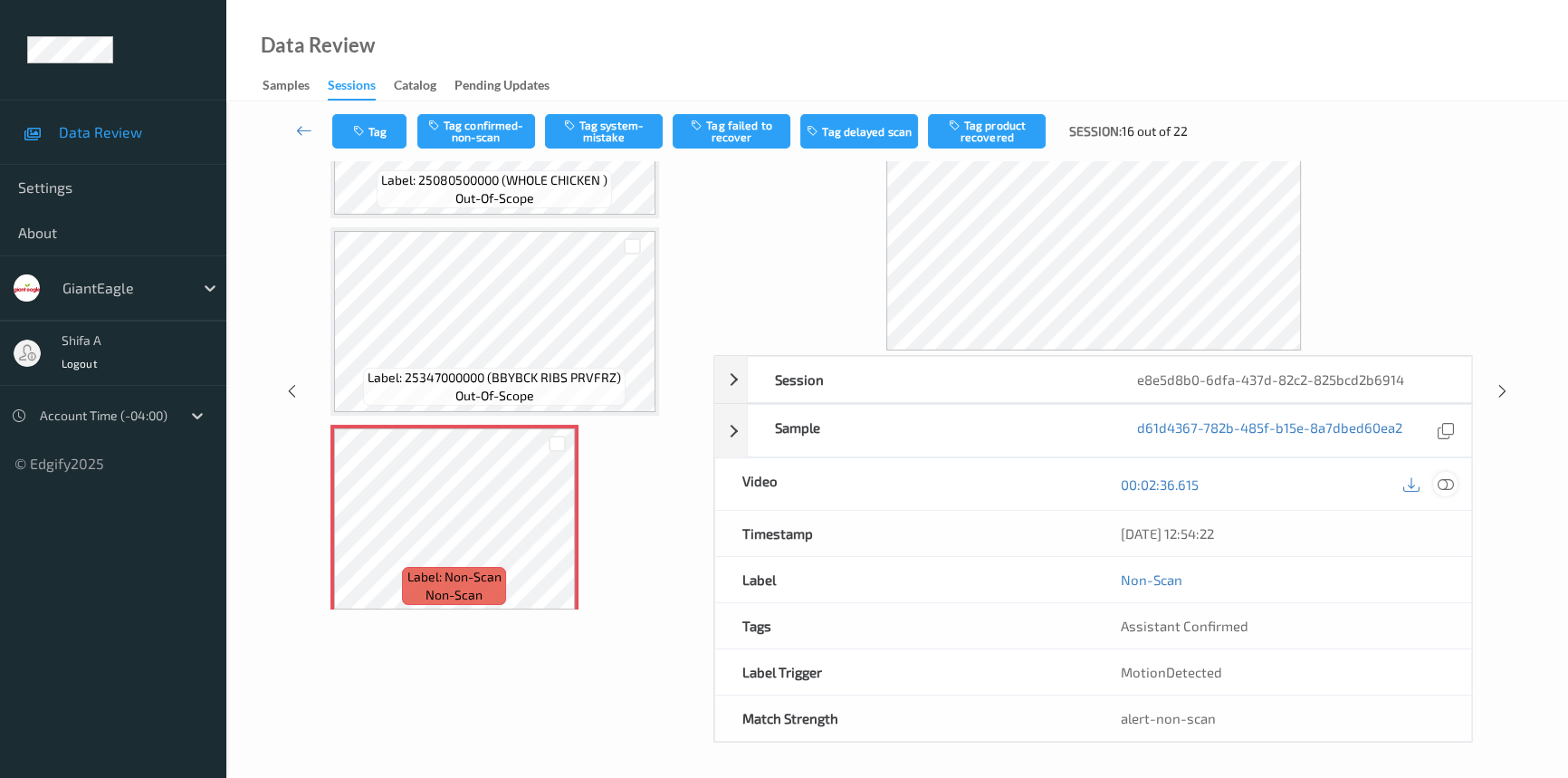 click at bounding box center (1446, 485) 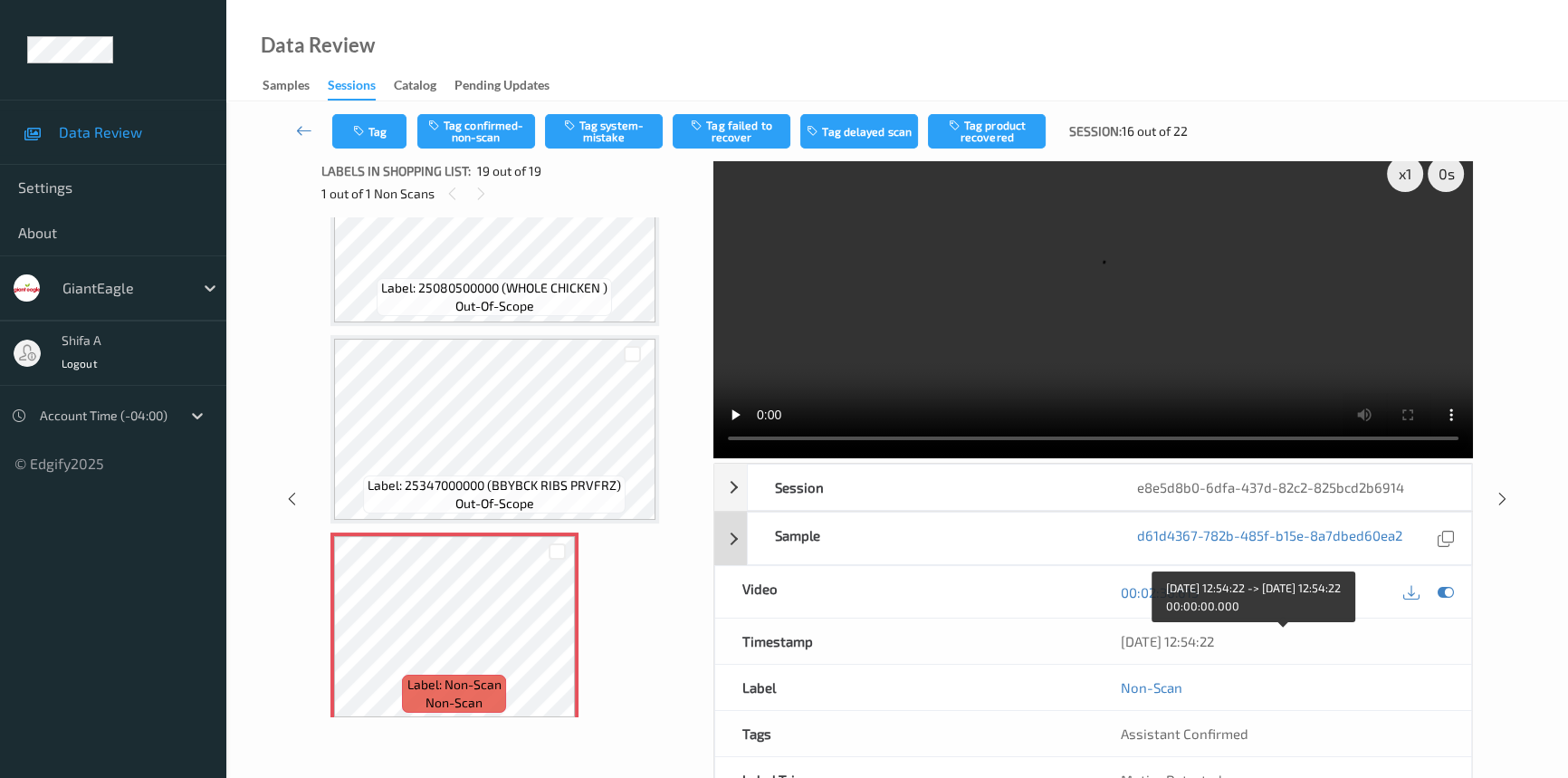 scroll, scrollTop: 0, scrollLeft: 0, axis: both 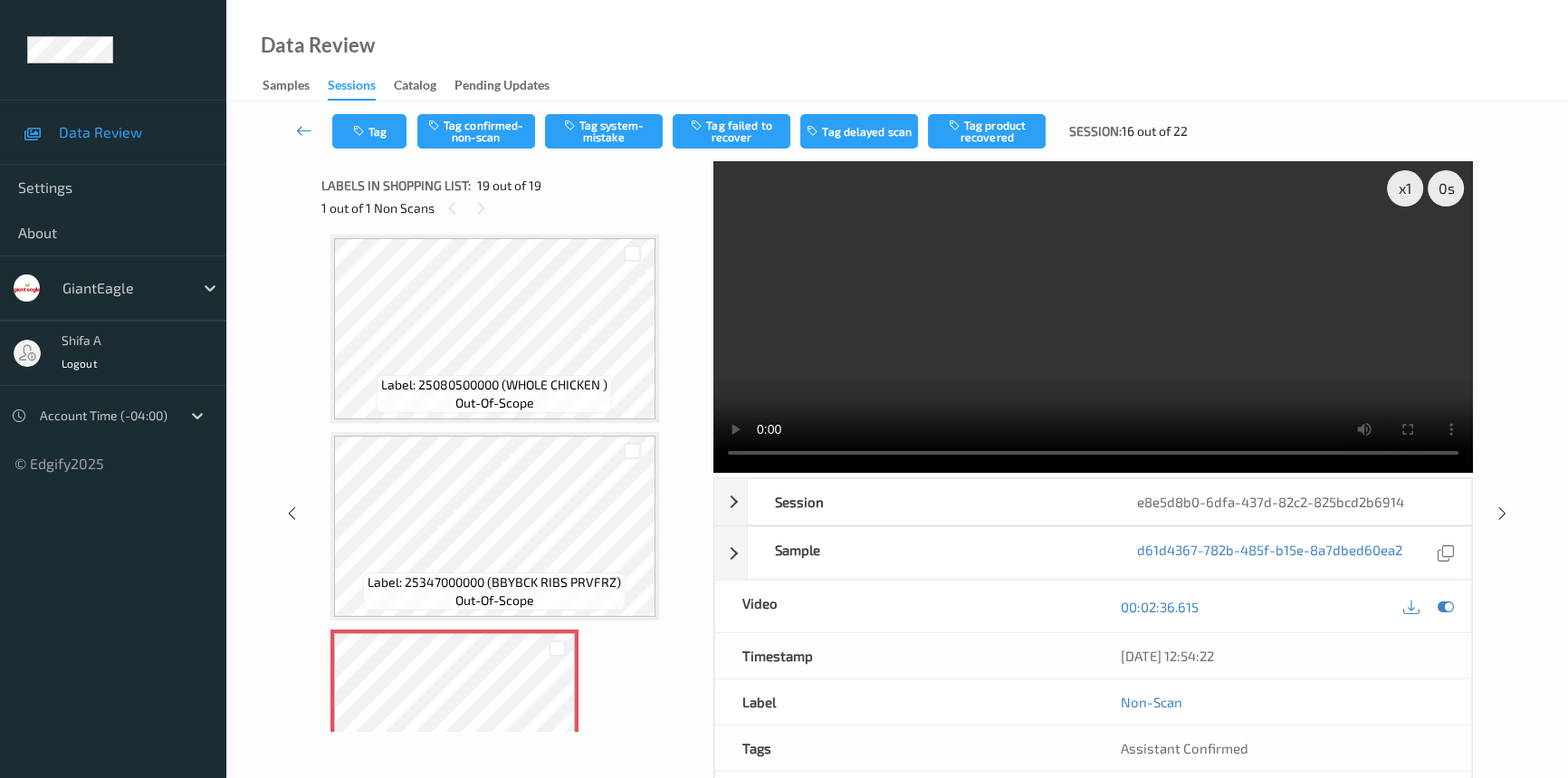 type 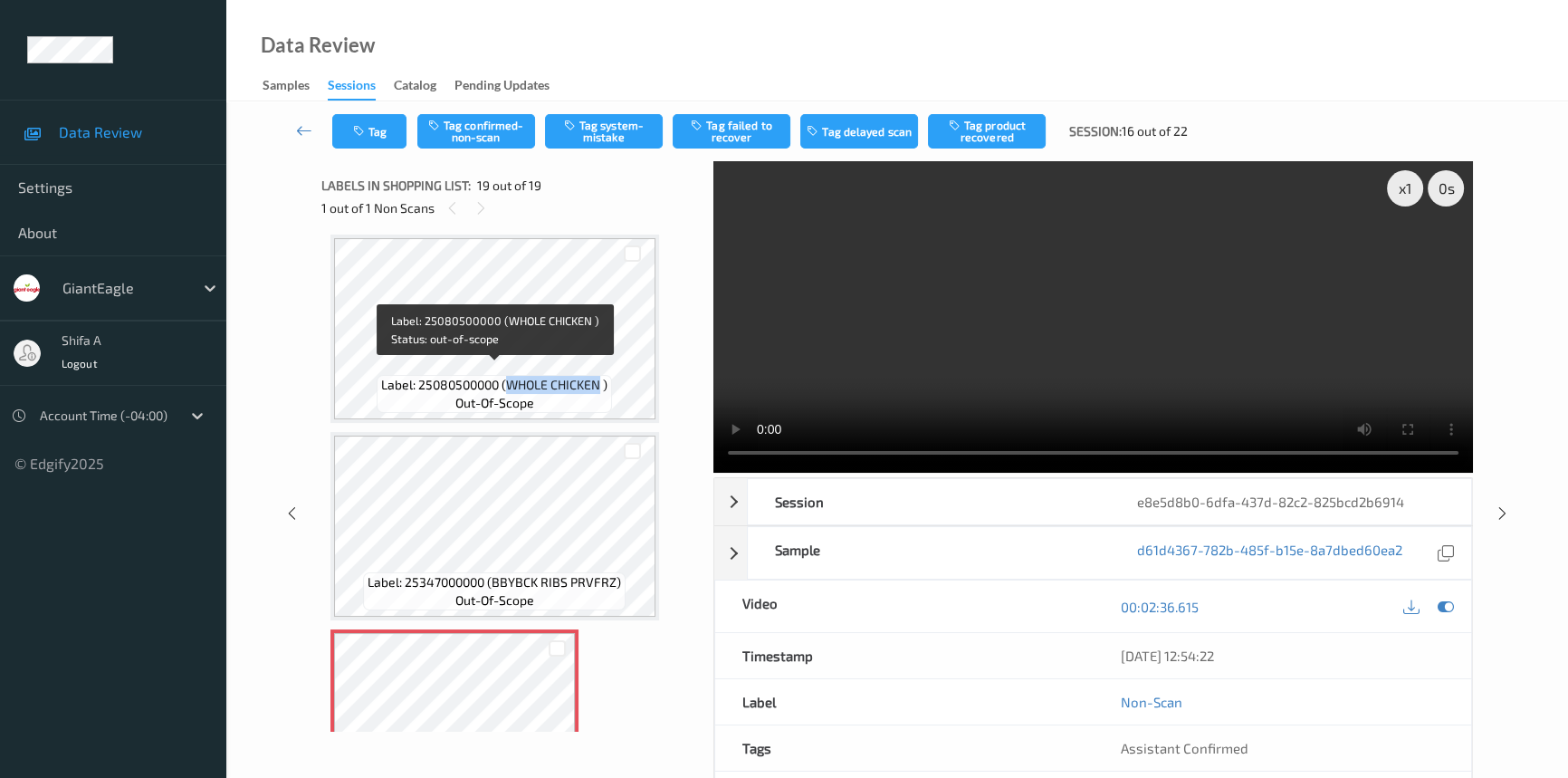 drag, startPoint x: 512, startPoint y: 370, endPoint x: 598, endPoint y: 366, distance: 86.092973 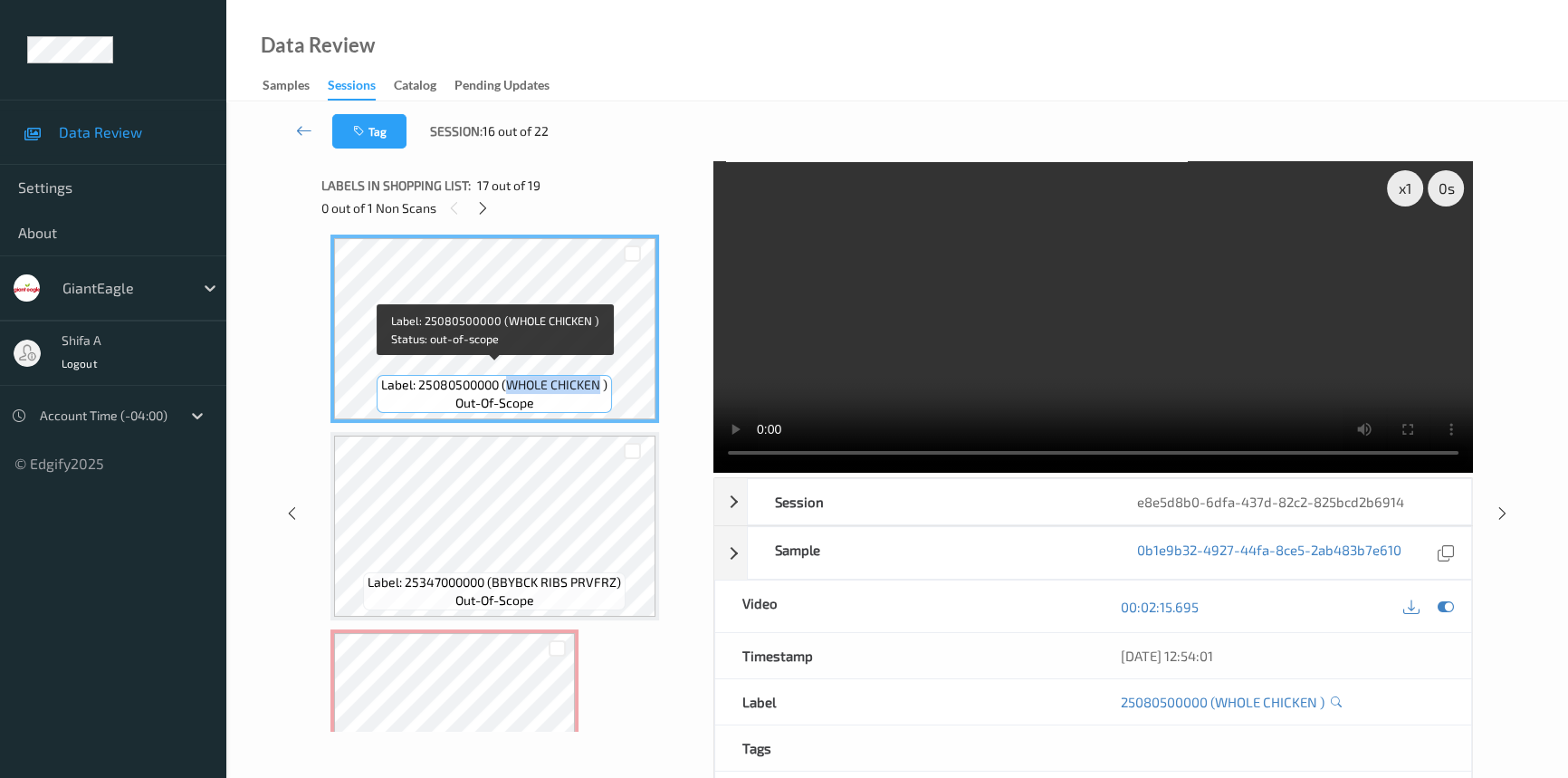 copy on "WHOLE CHICKEN" 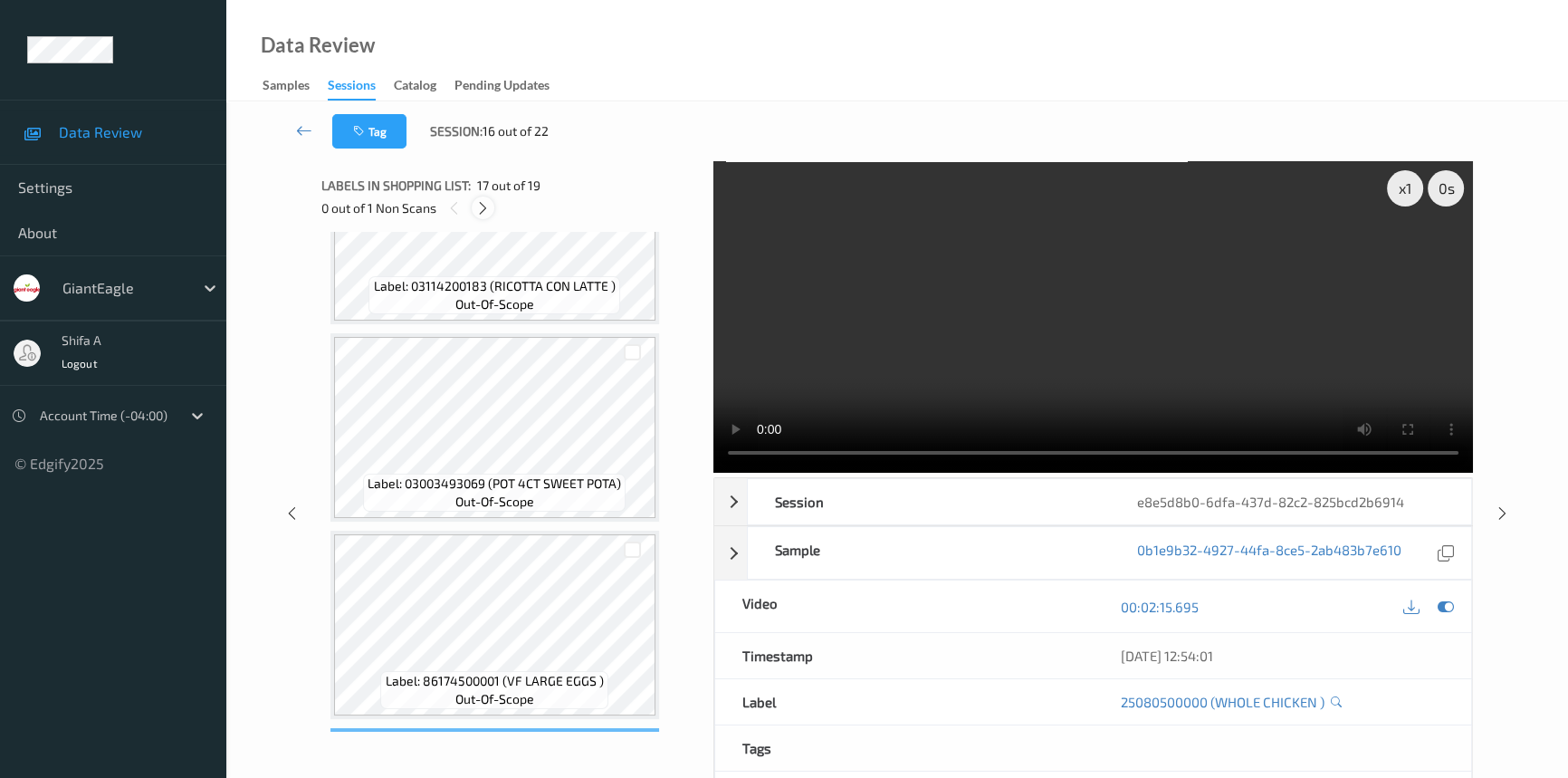 click at bounding box center [483, 208] 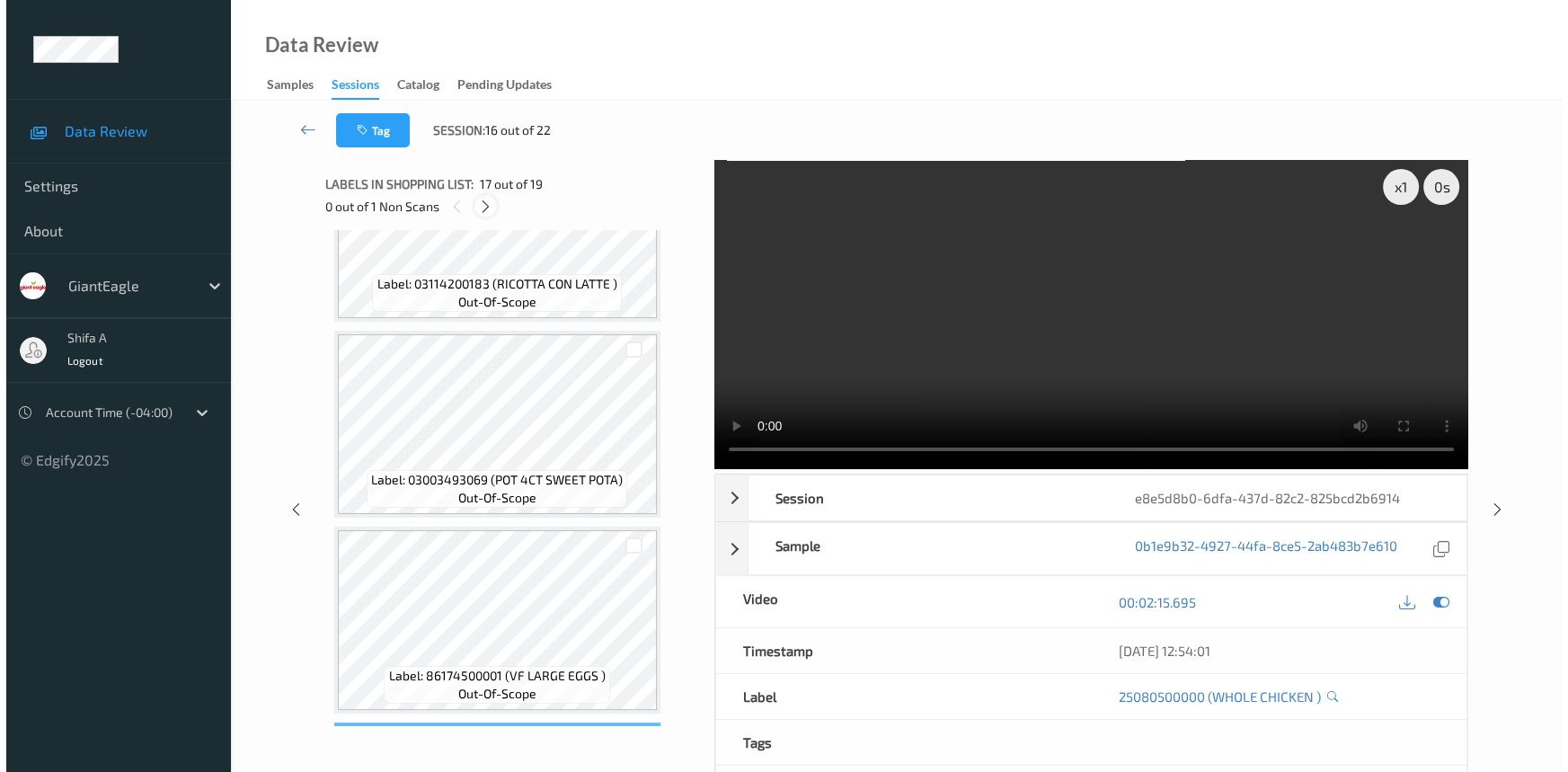 scroll, scrollTop: 3223, scrollLeft: 0, axis: vertical 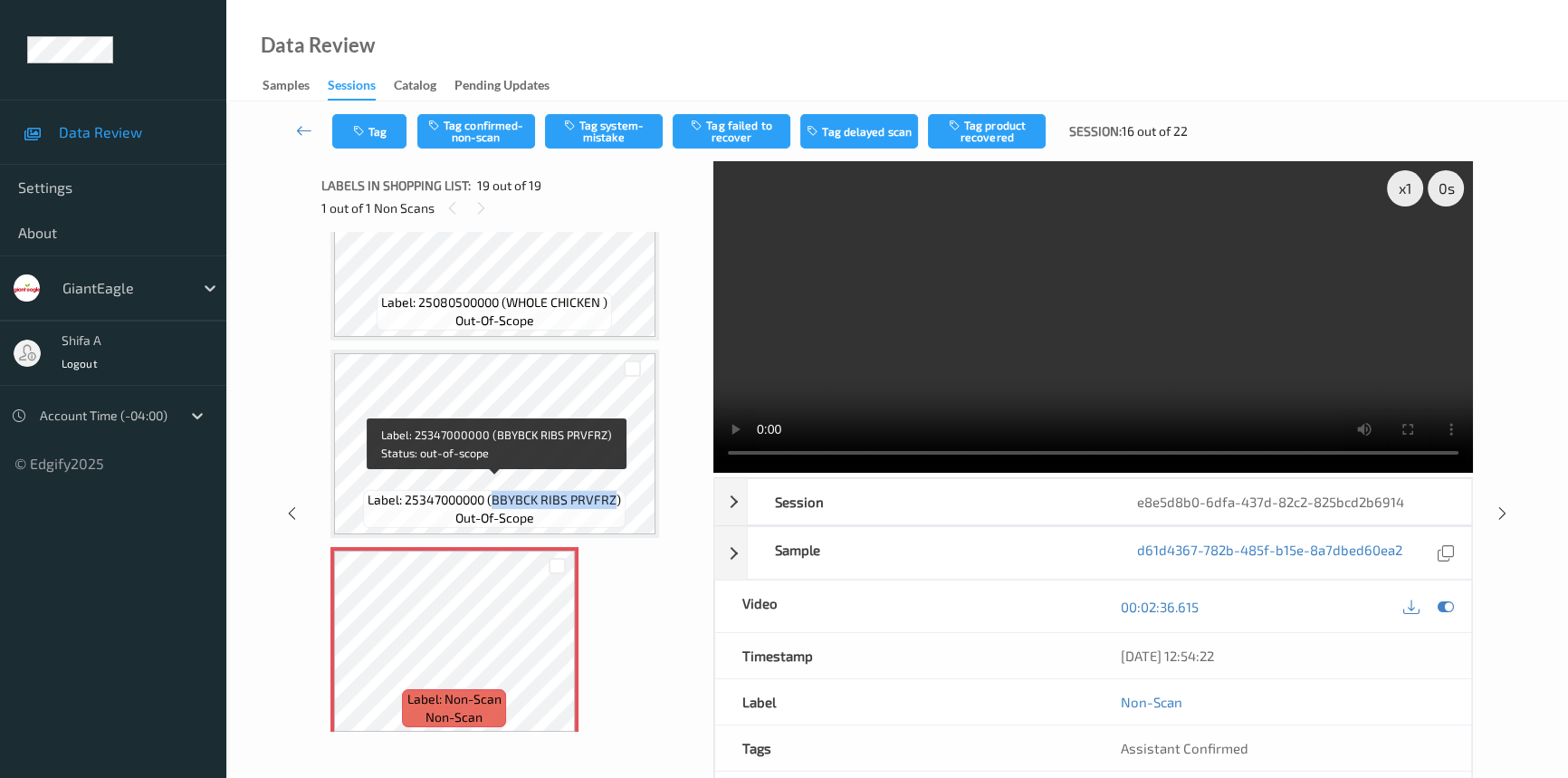 drag, startPoint x: 494, startPoint y: 489, endPoint x: 613, endPoint y: 485, distance: 119.06721 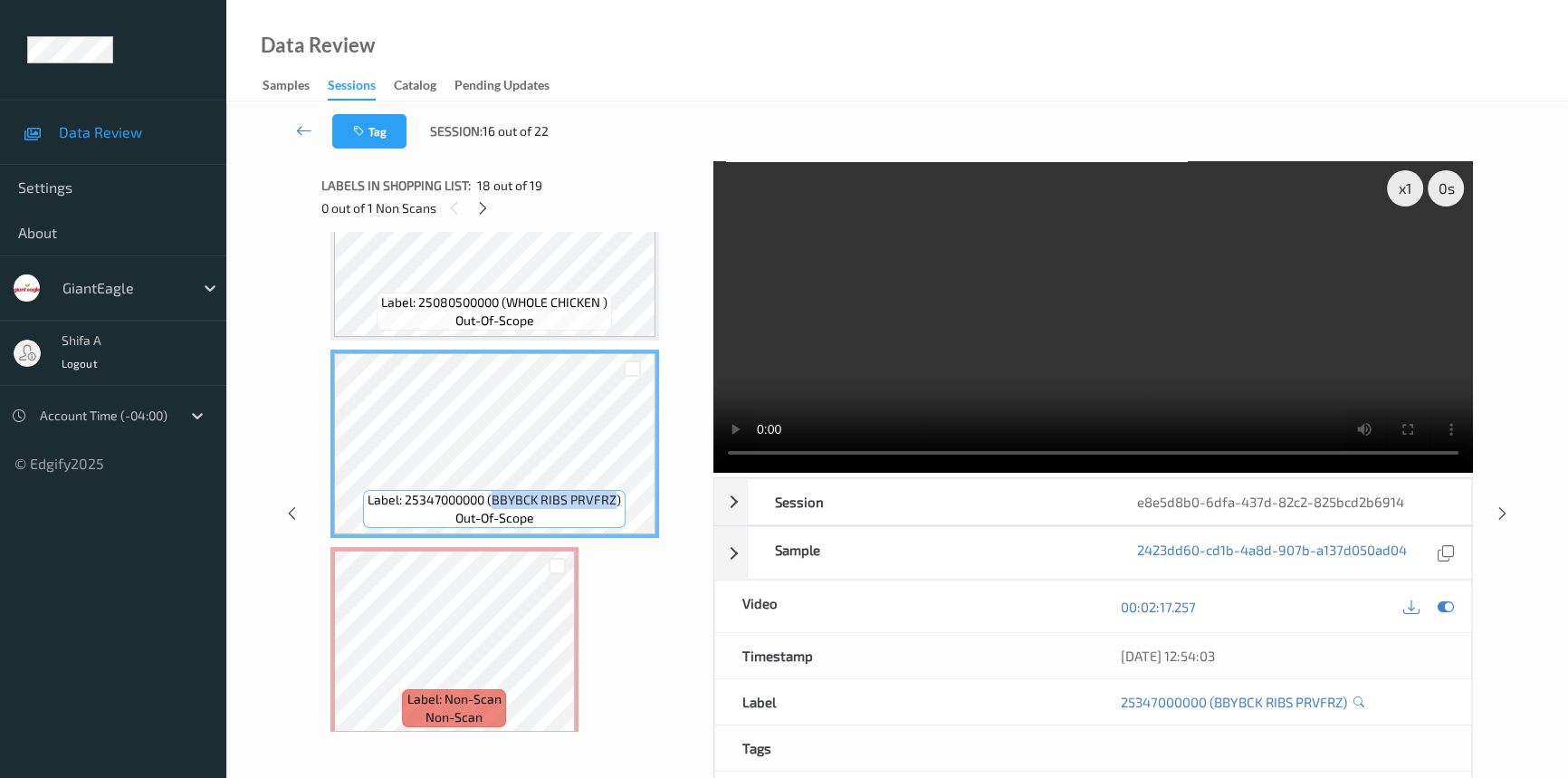 copy on "BBYBCK RIBS PRVFRZ" 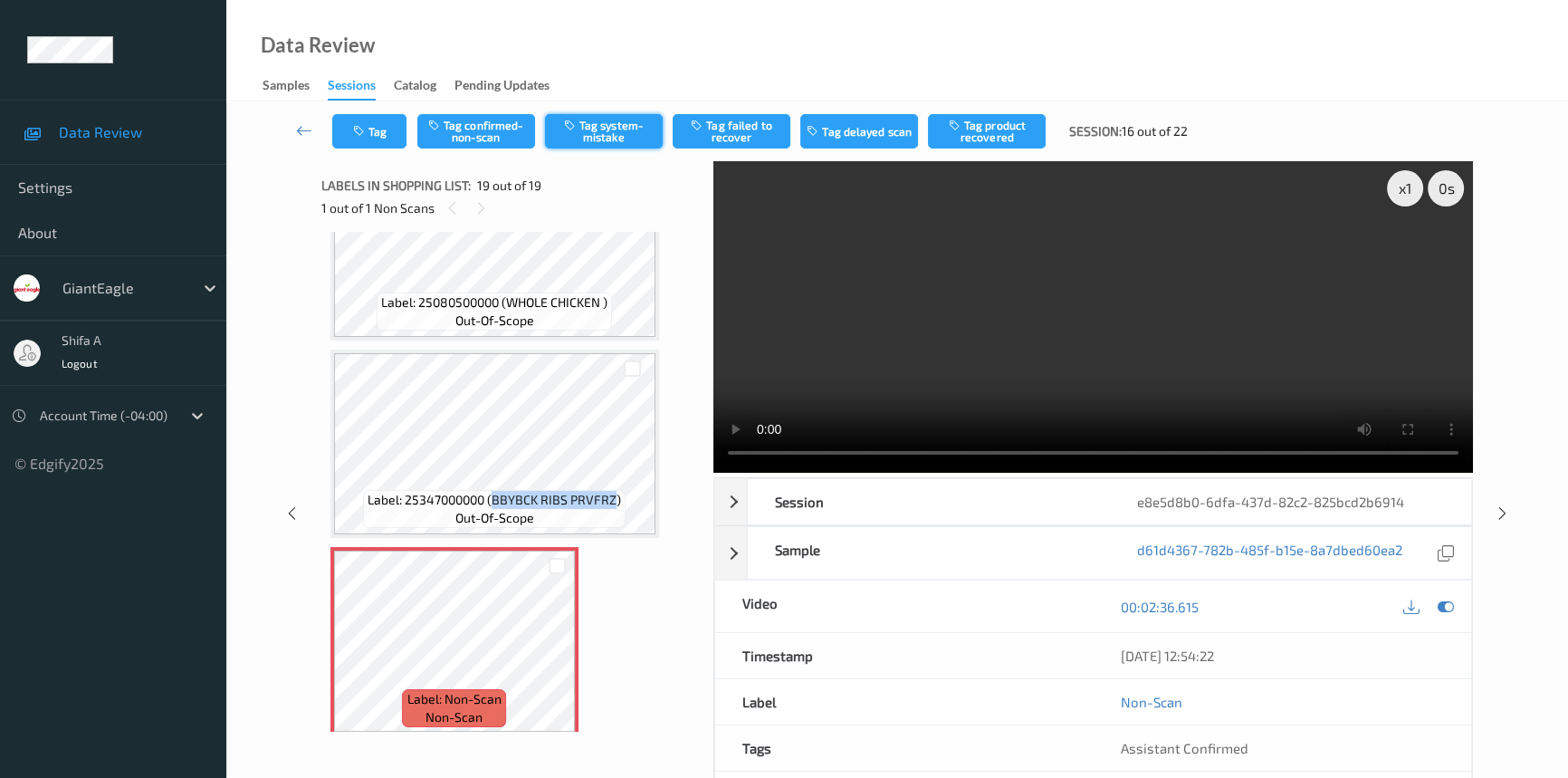 click on "Tag   system-mistake" at bounding box center [604, 131] 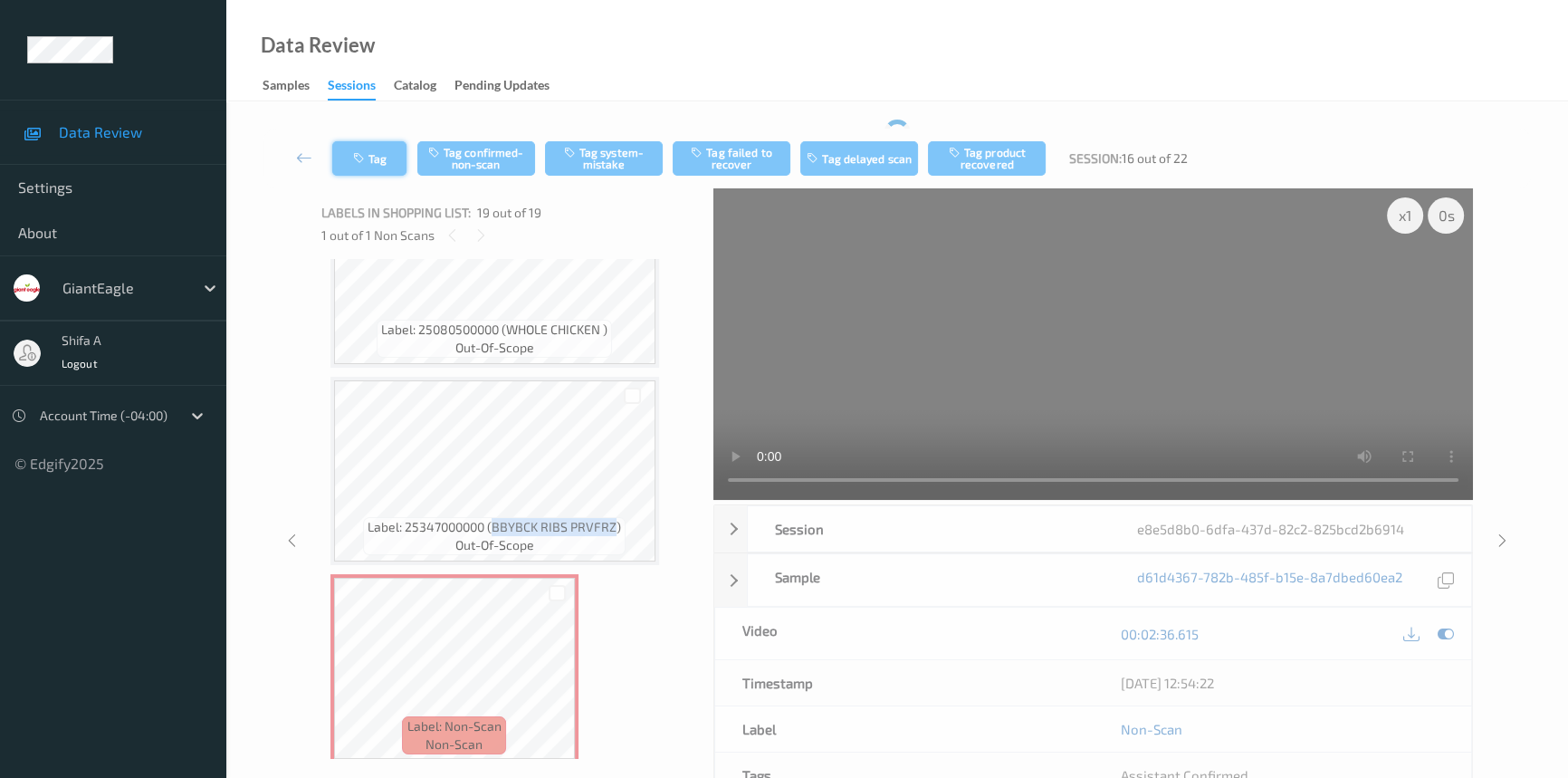 click on "Tag" at bounding box center [369, 158] 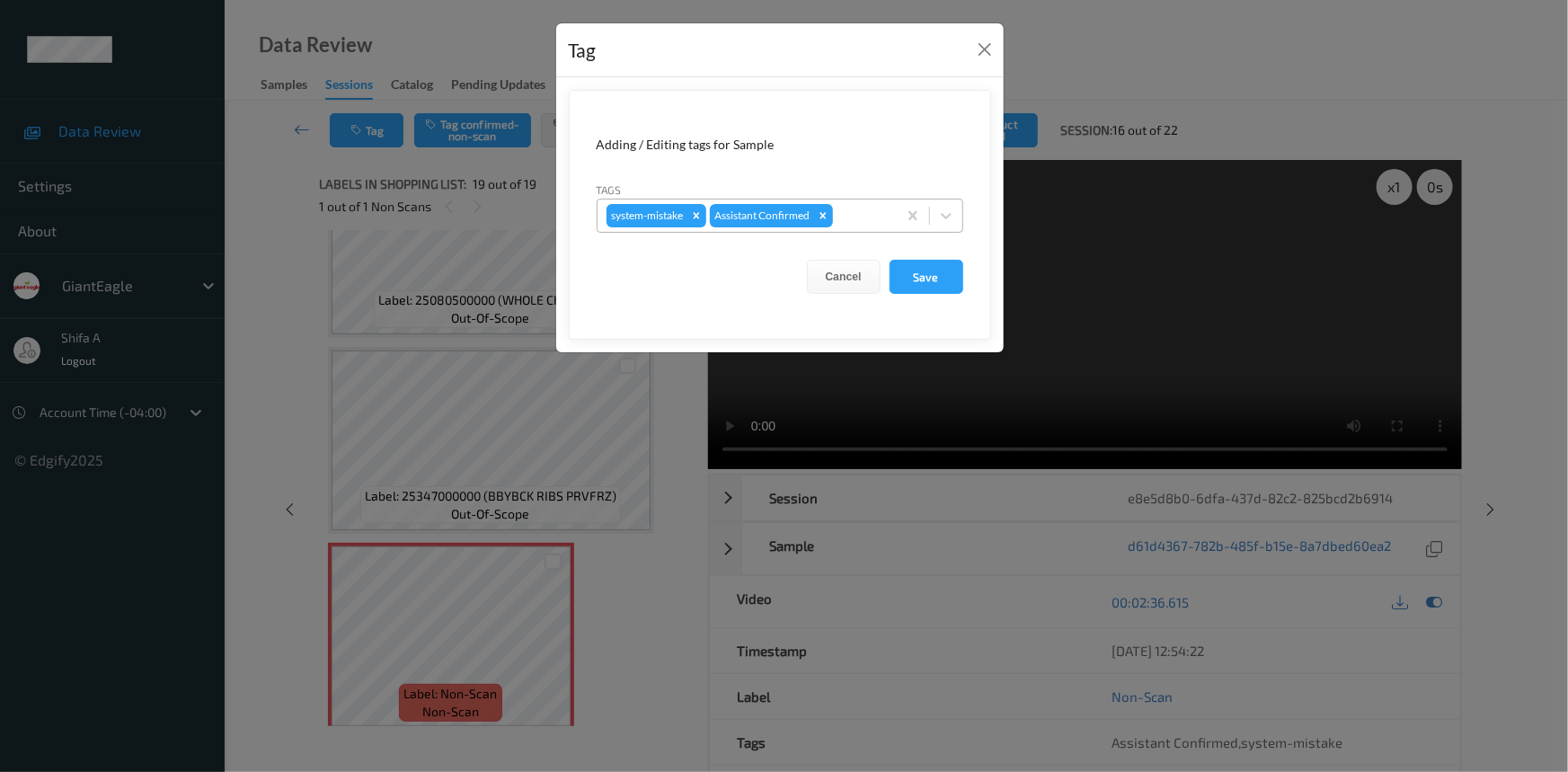 click on "Assistant Confirmed" at bounding box center (761, 216) 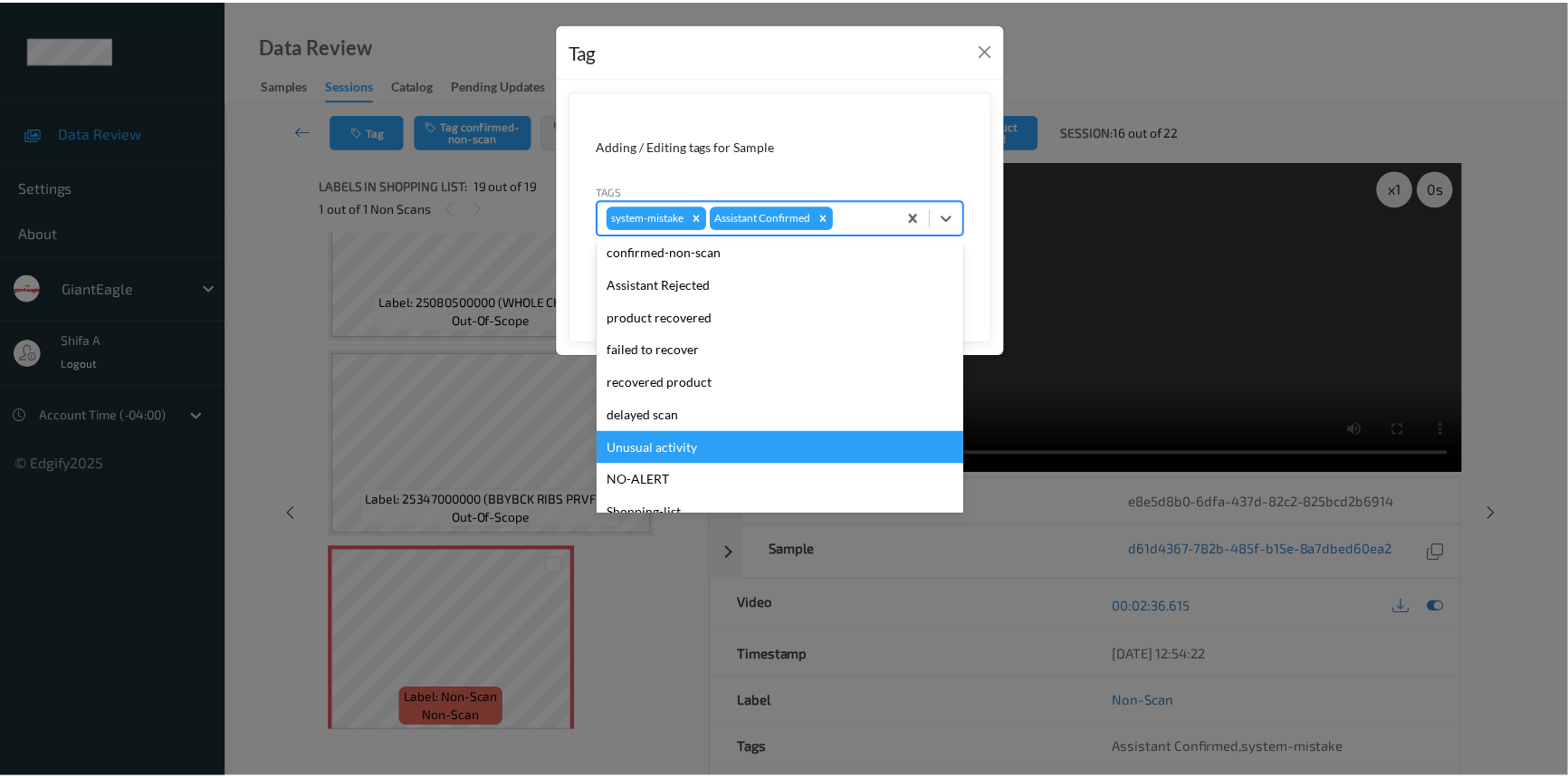 scroll, scrollTop: 127, scrollLeft: 0, axis: vertical 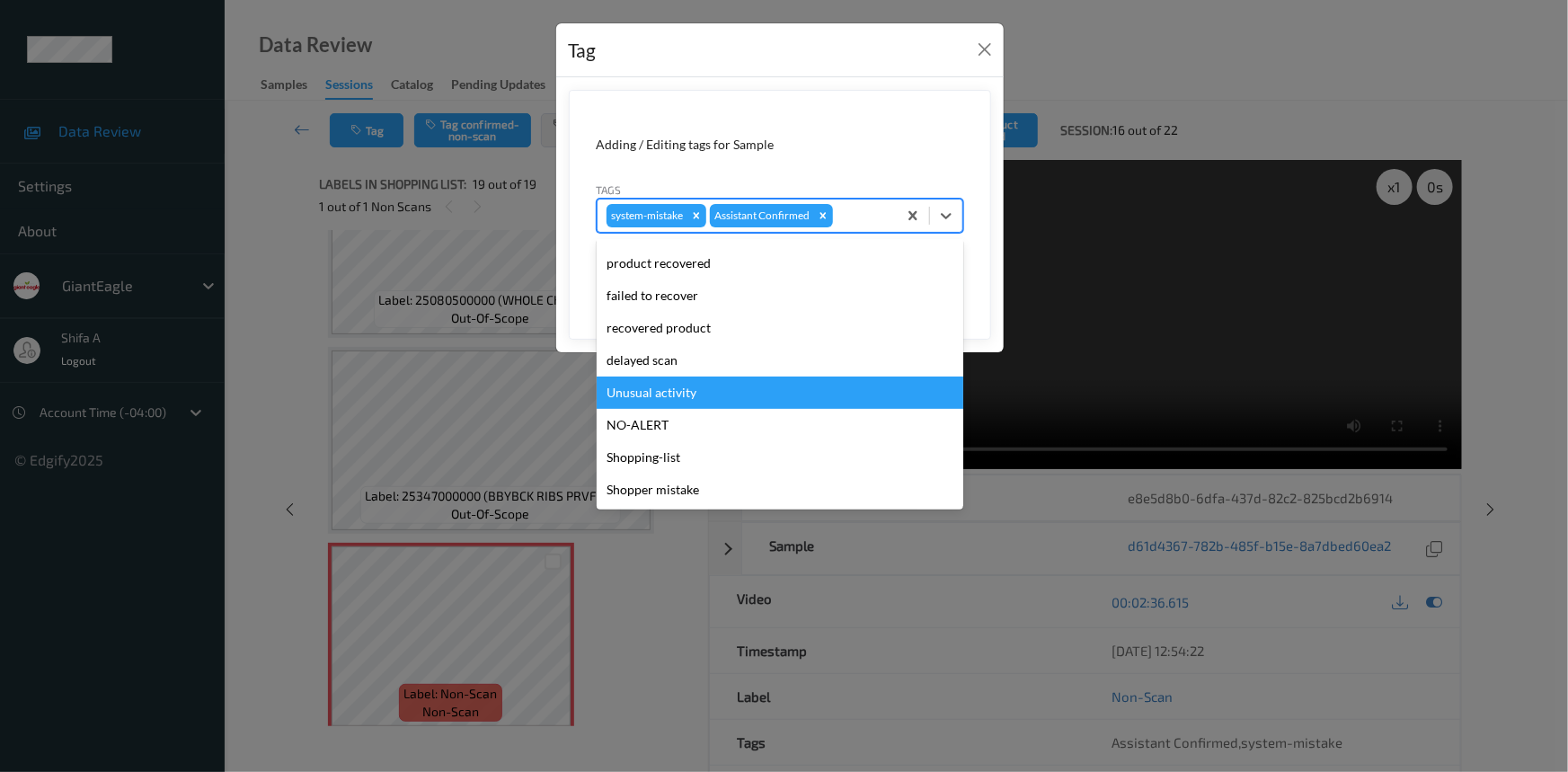 click on "Unusual activity" at bounding box center [780, 393] 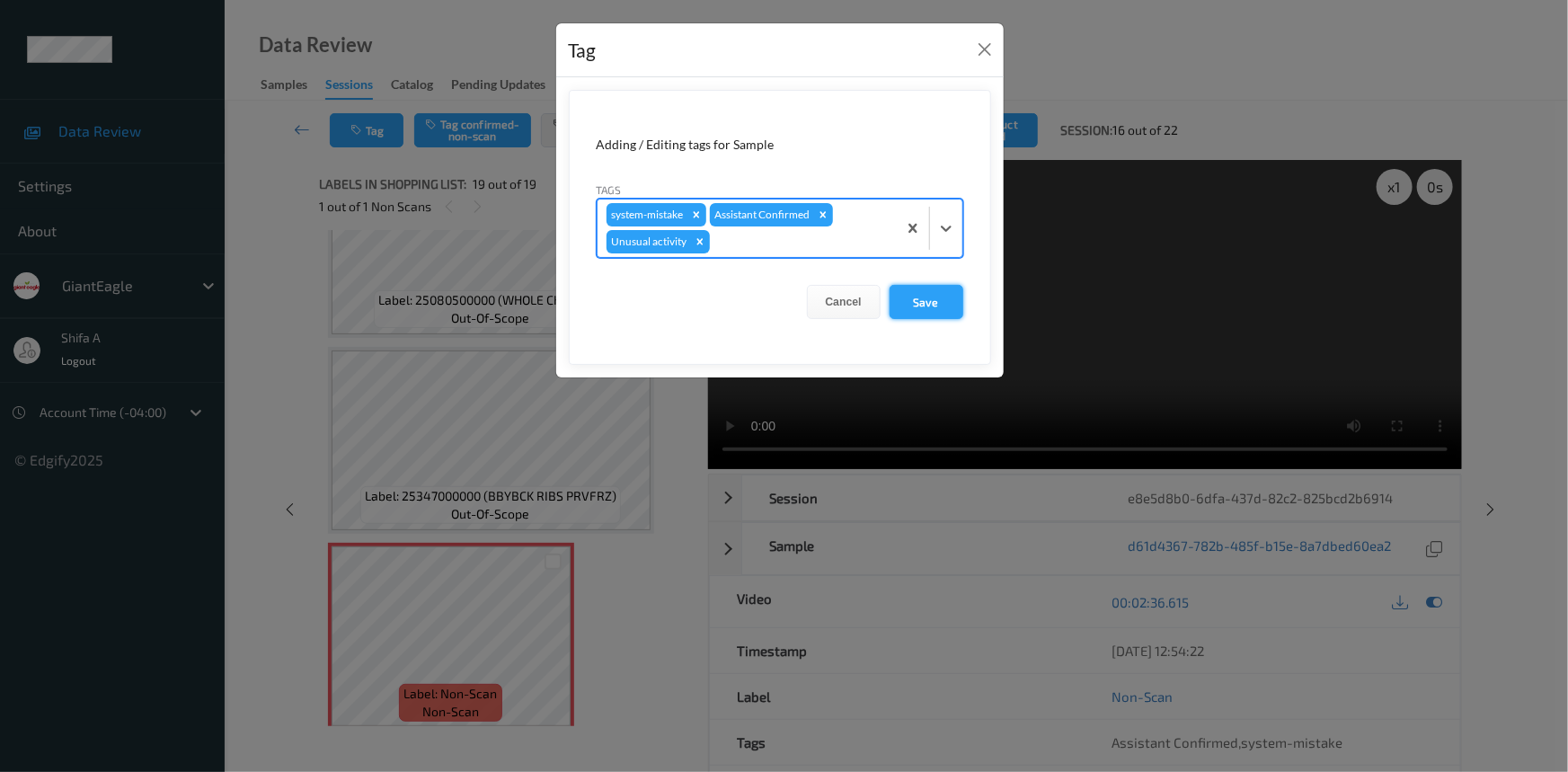 click on "Save" at bounding box center (926, 302) 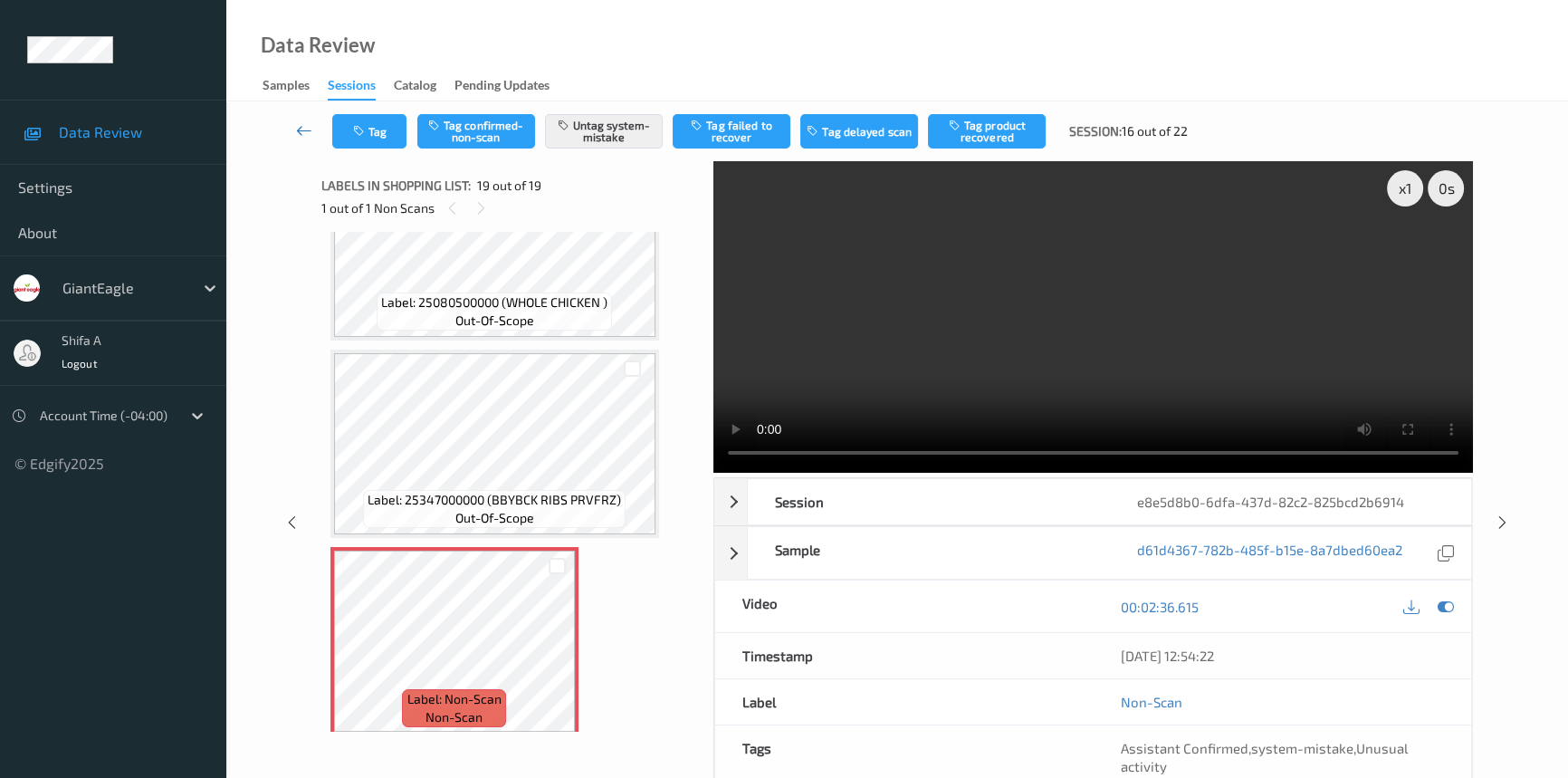 click at bounding box center [304, 130] 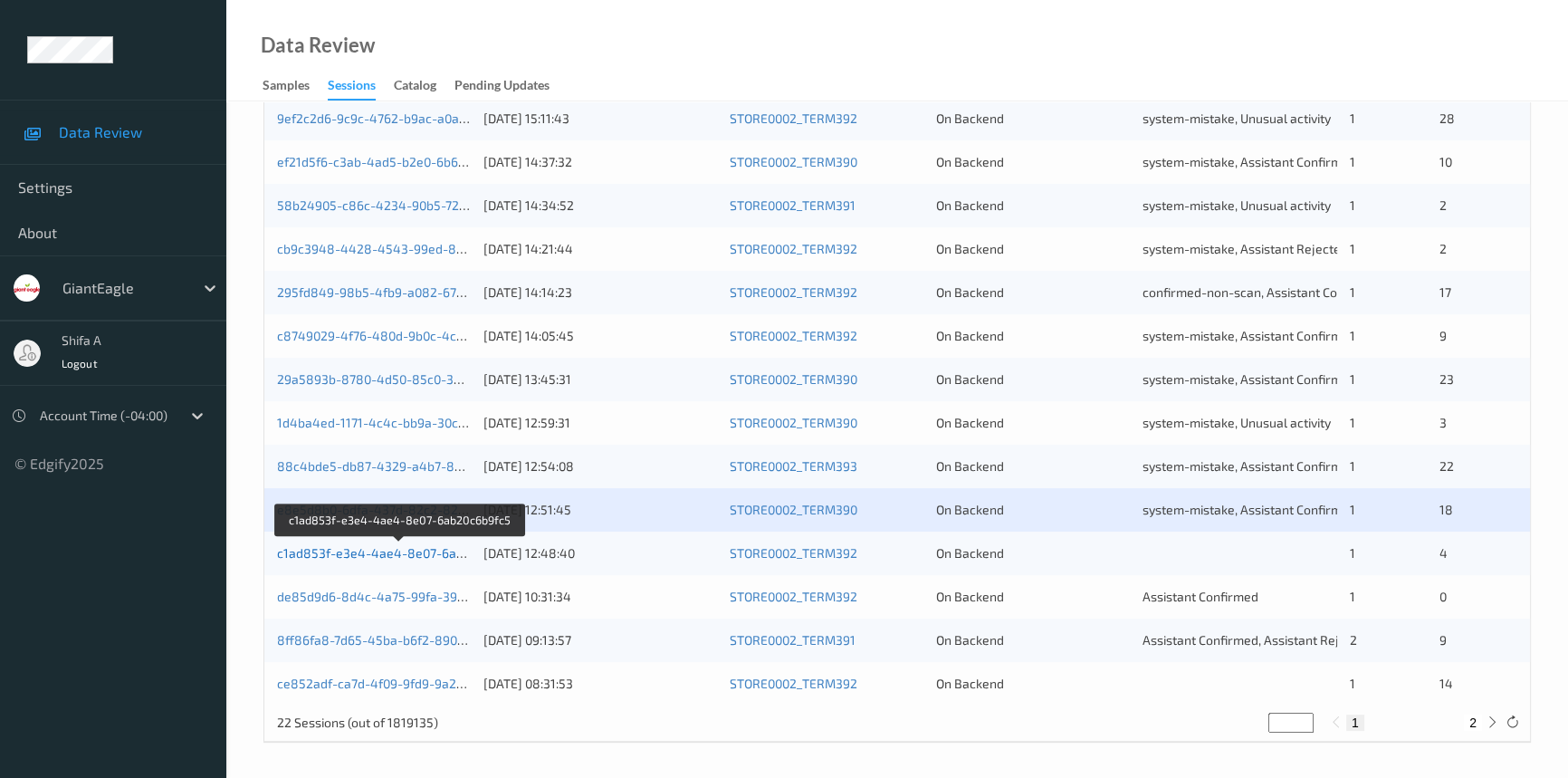 click on "c1ad853f-e3e4-4ae4-8e07-6ab20c6b9fc5" at bounding box center [400, 552] 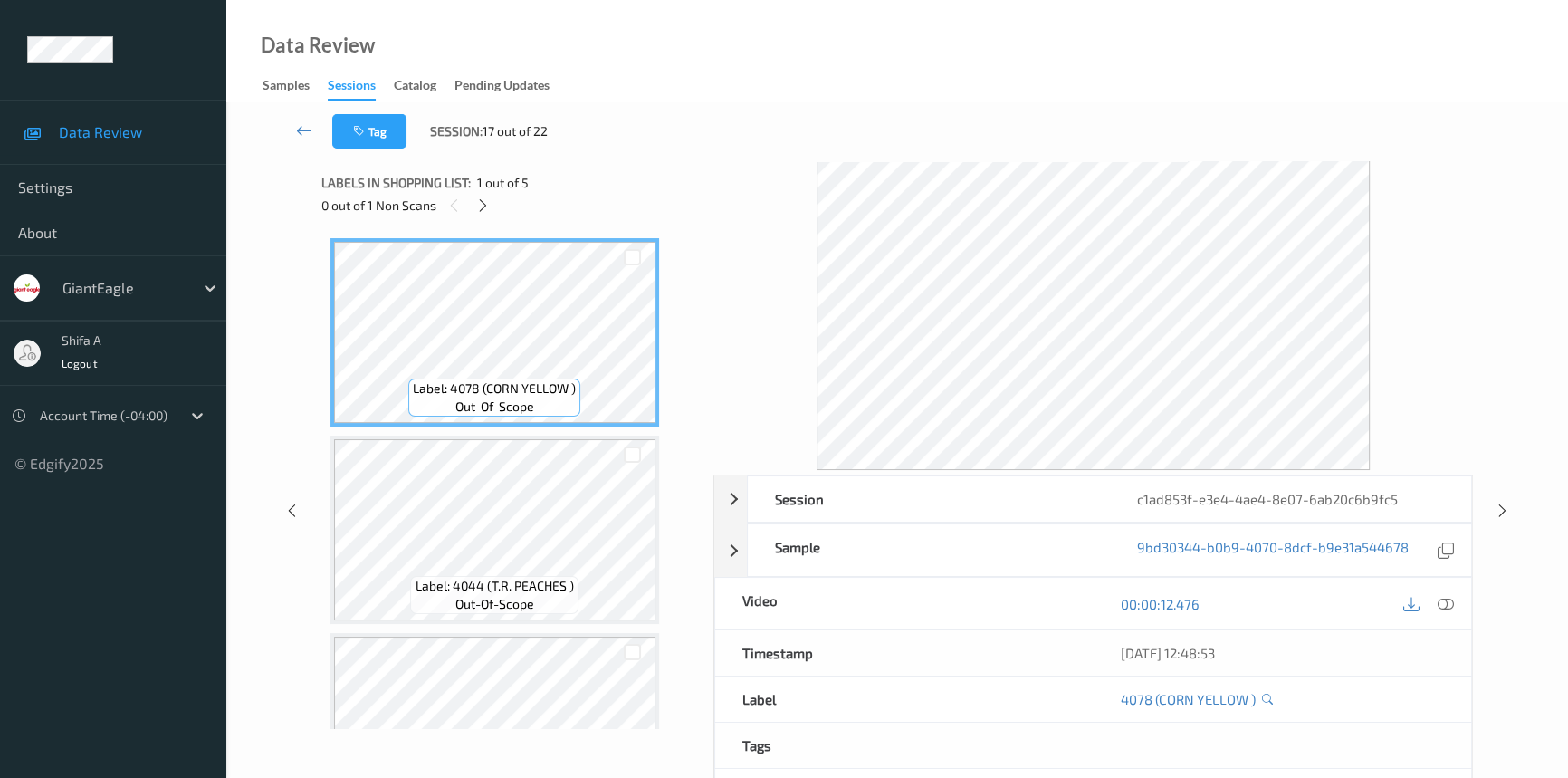 scroll, scrollTop: 0, scrollLeft: 0, axis: both 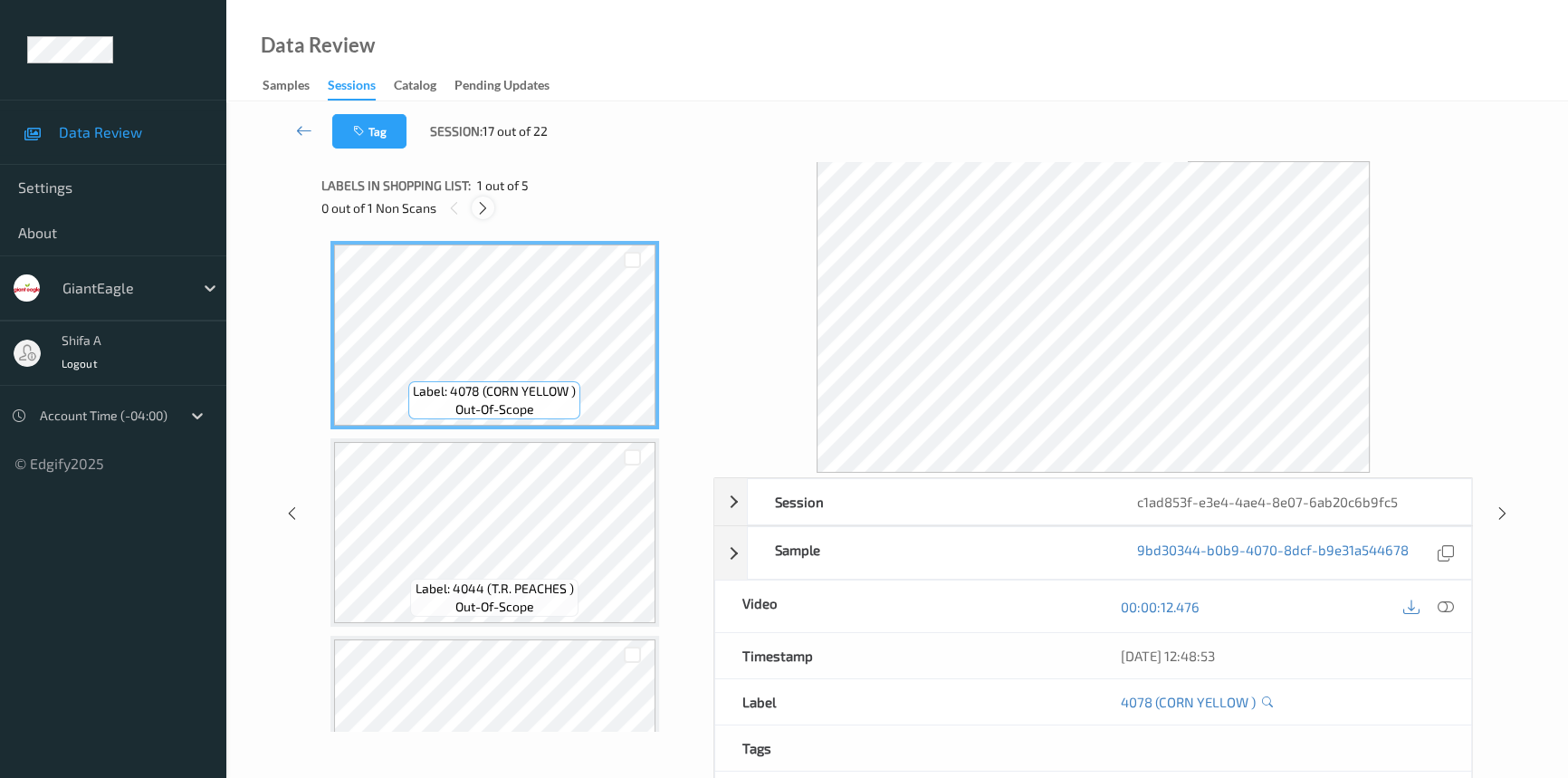 click at bounding box center (483, 208) 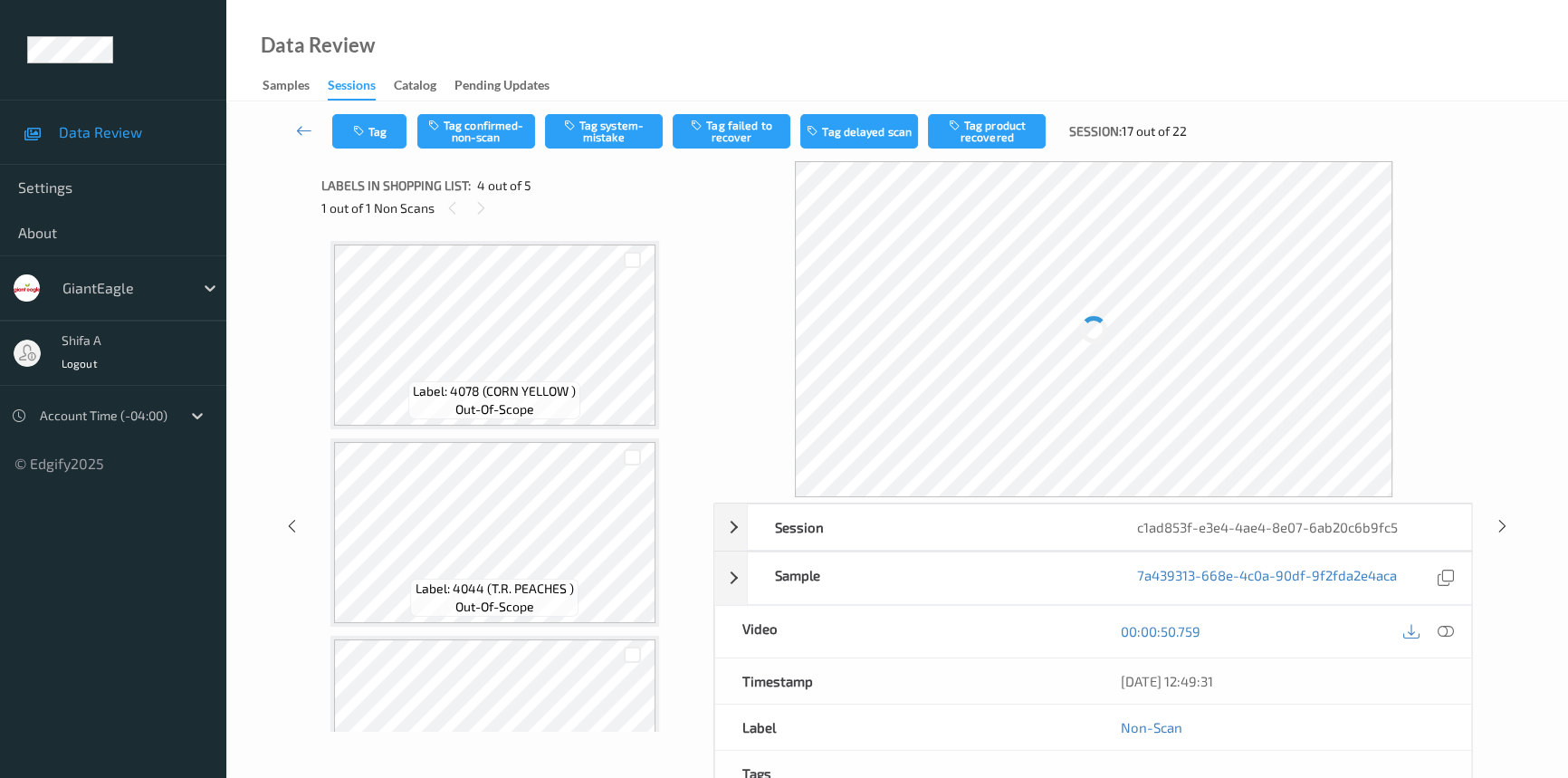 scroll, scrollTop: 403, scrollLeft: 0, axis: vertical 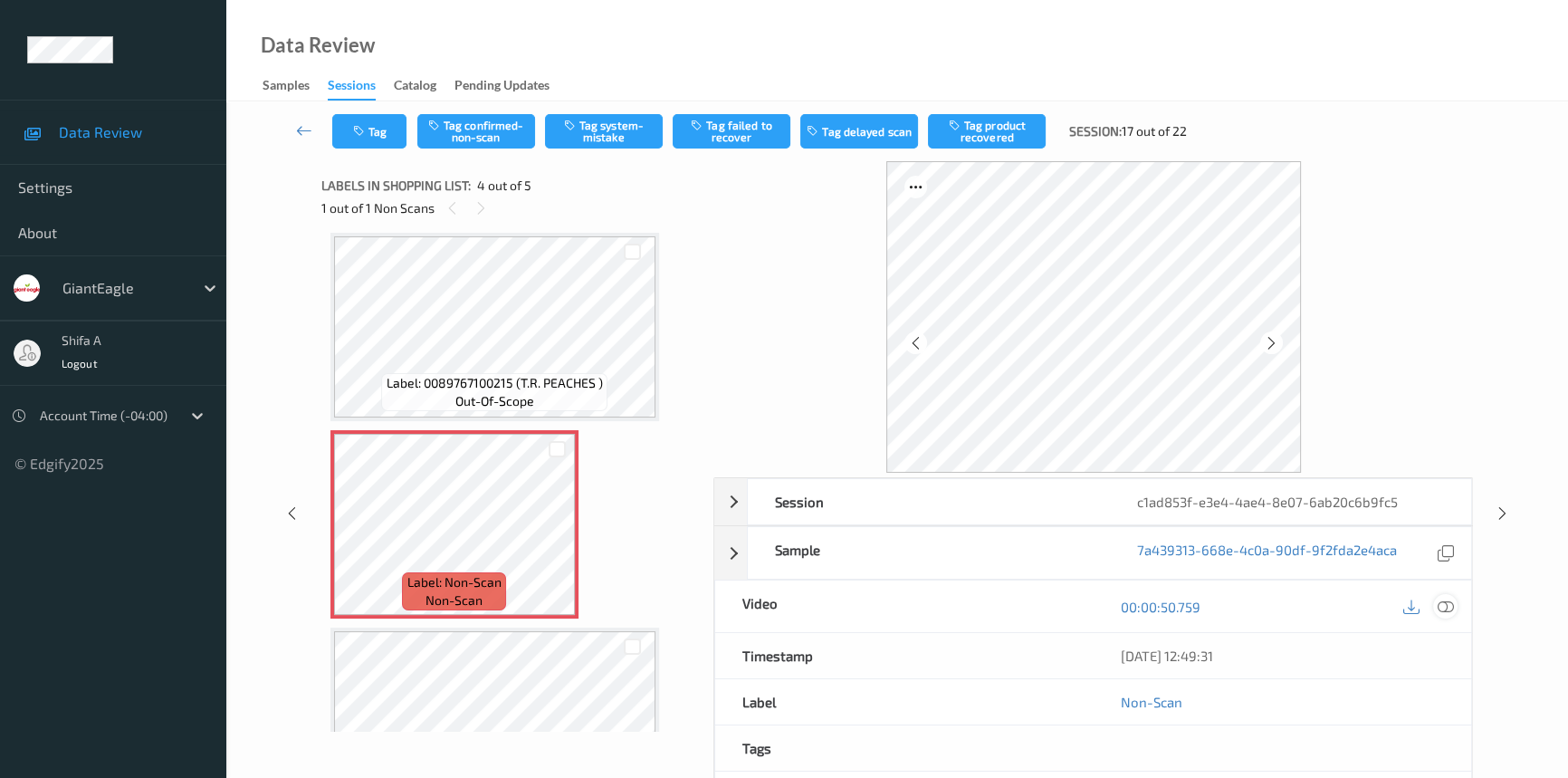 click at bounding box center [1446, 607] 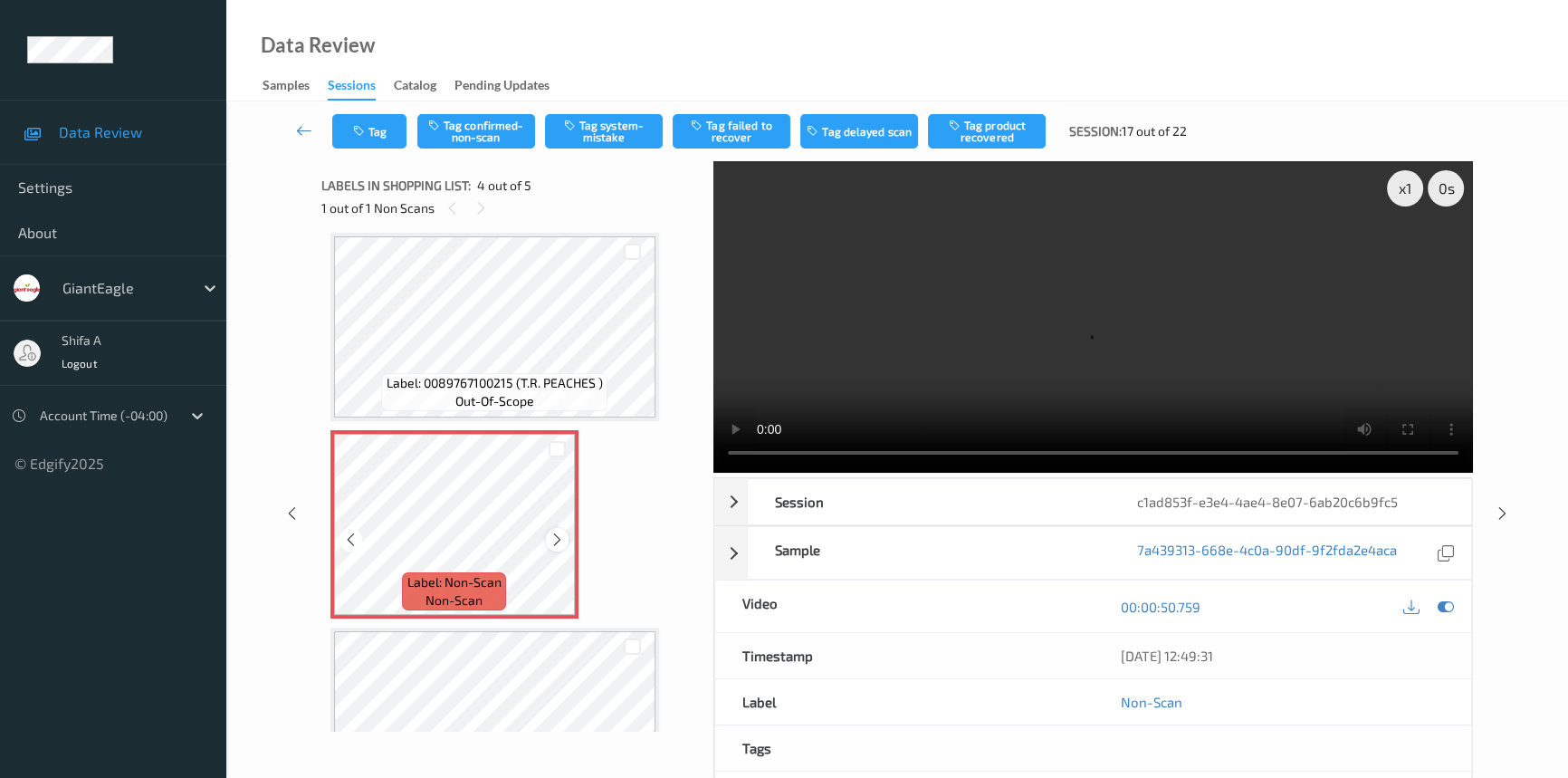 click at bounding box center [557, 540] 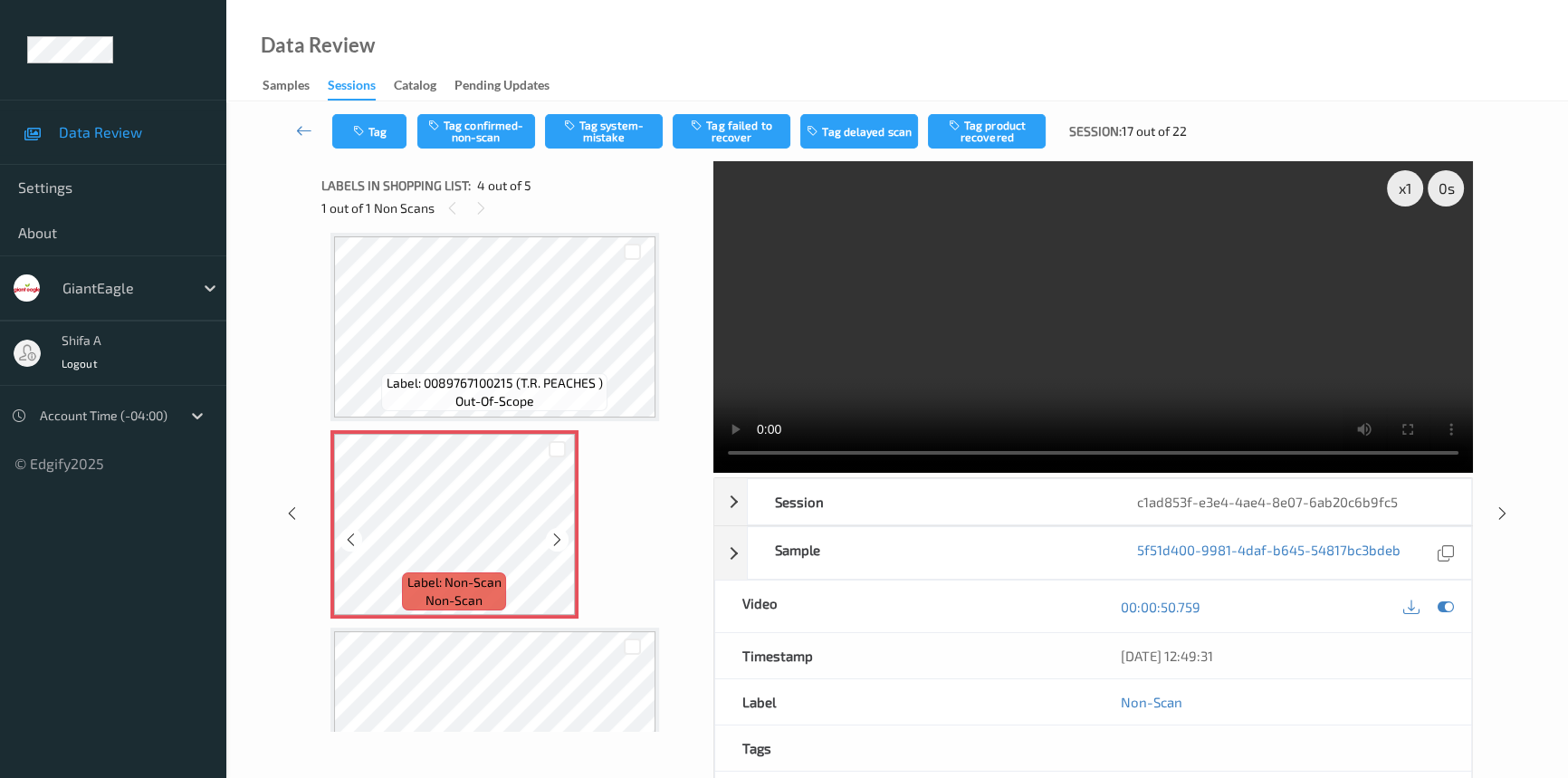 click at bounding box center [557, 540] 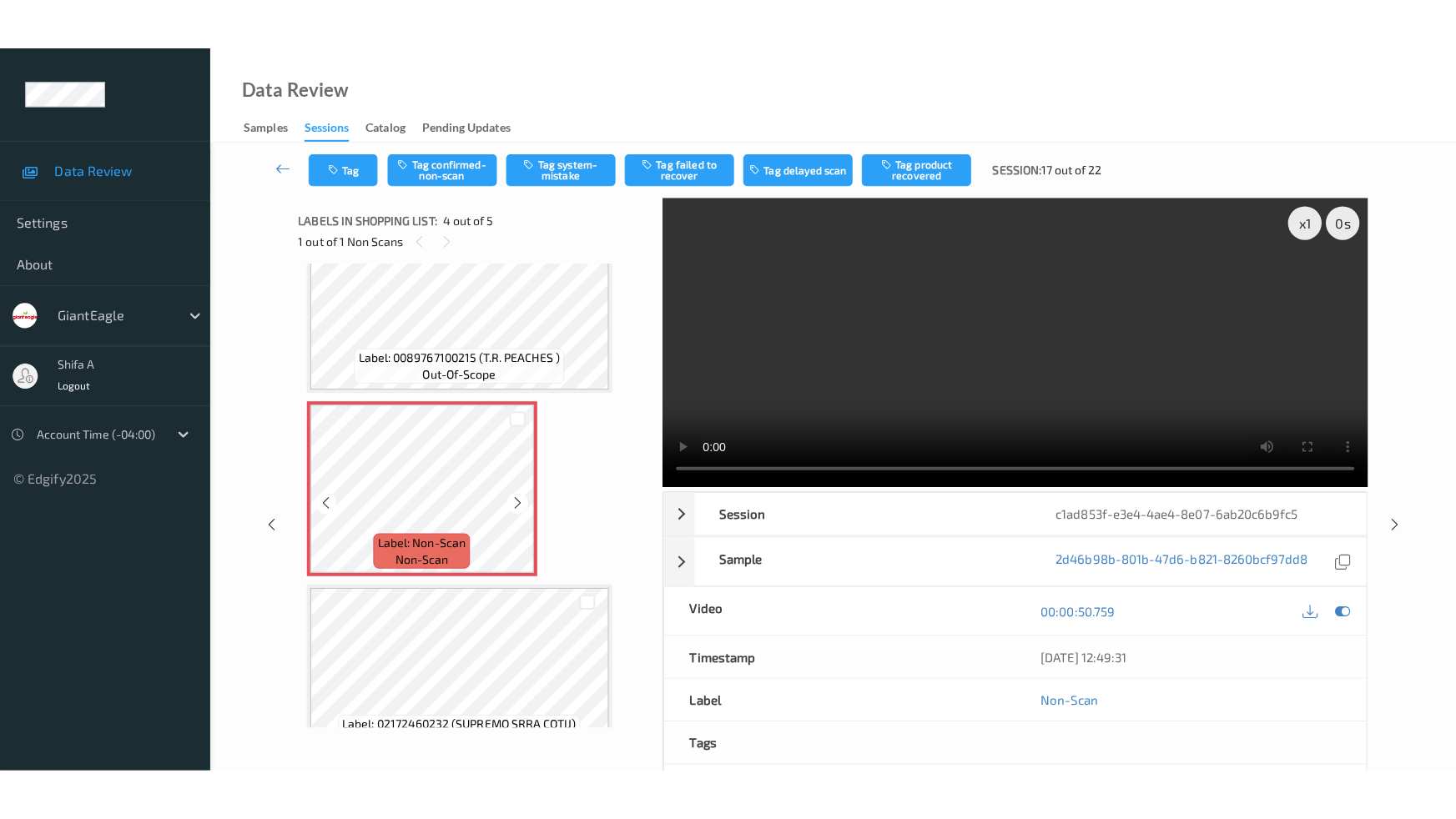 scroll, scrollTop: 454, scrollLeft: 0, axis: vertical 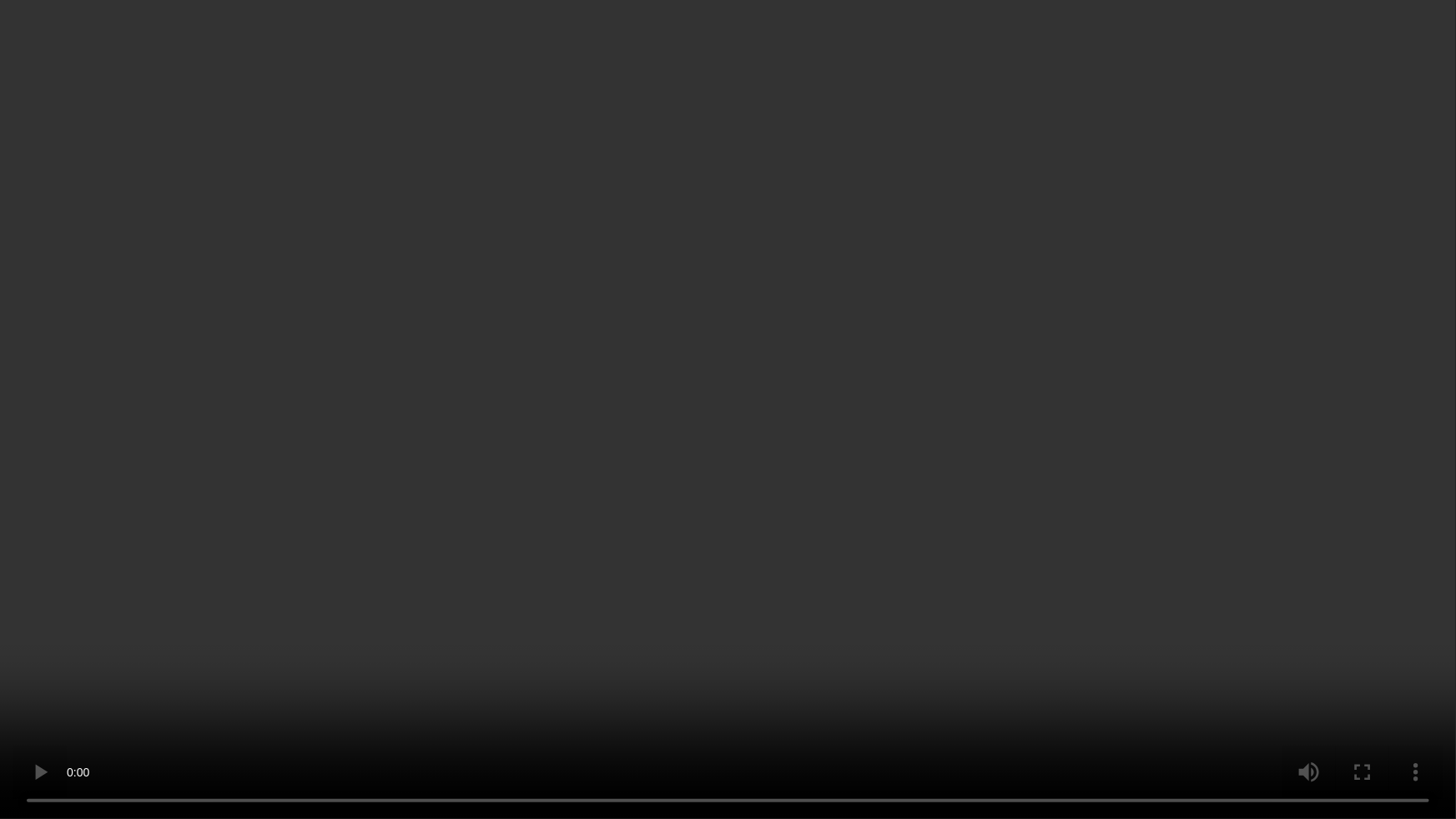 type 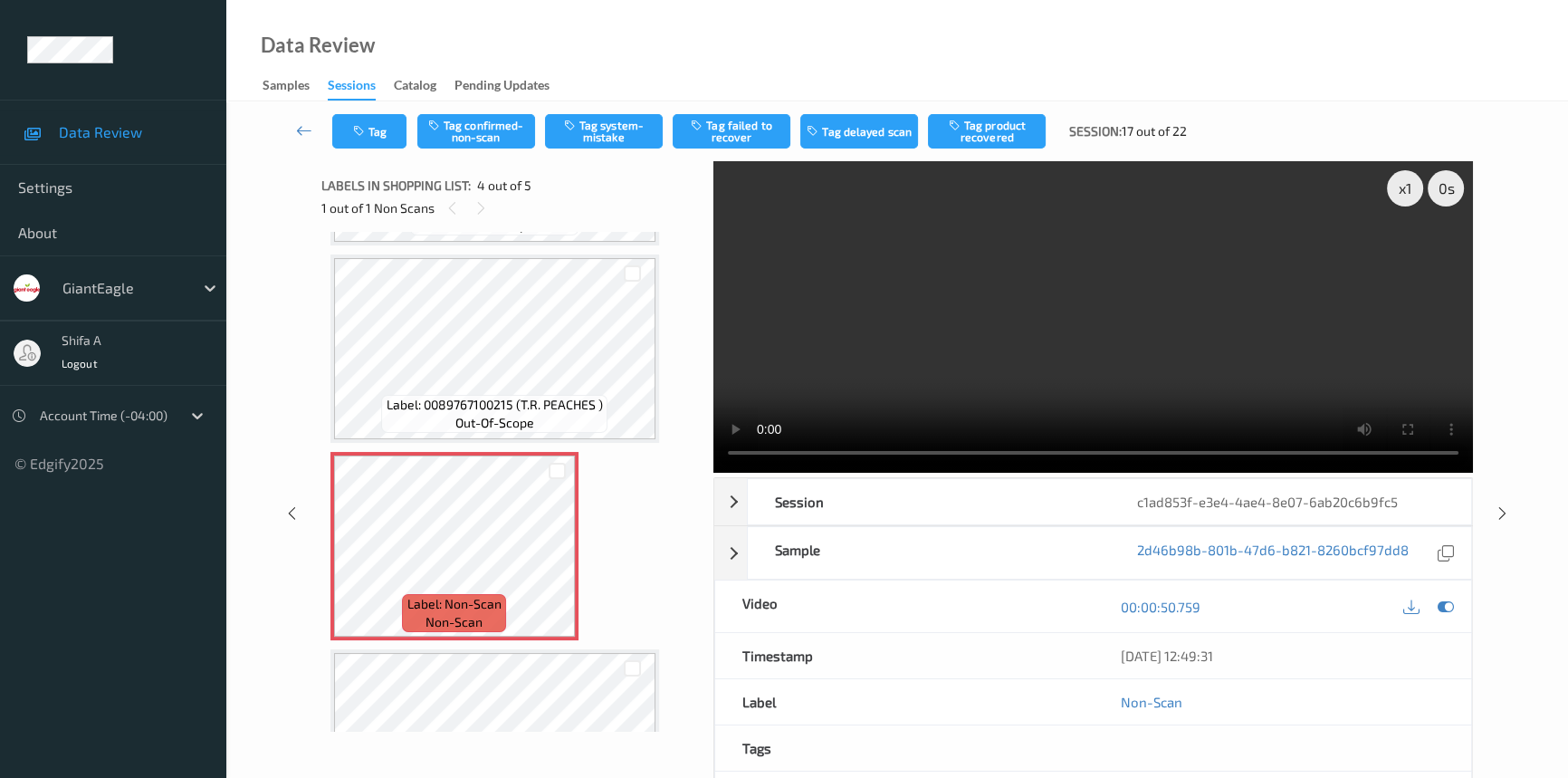 click at bounding box center (1093, 317) 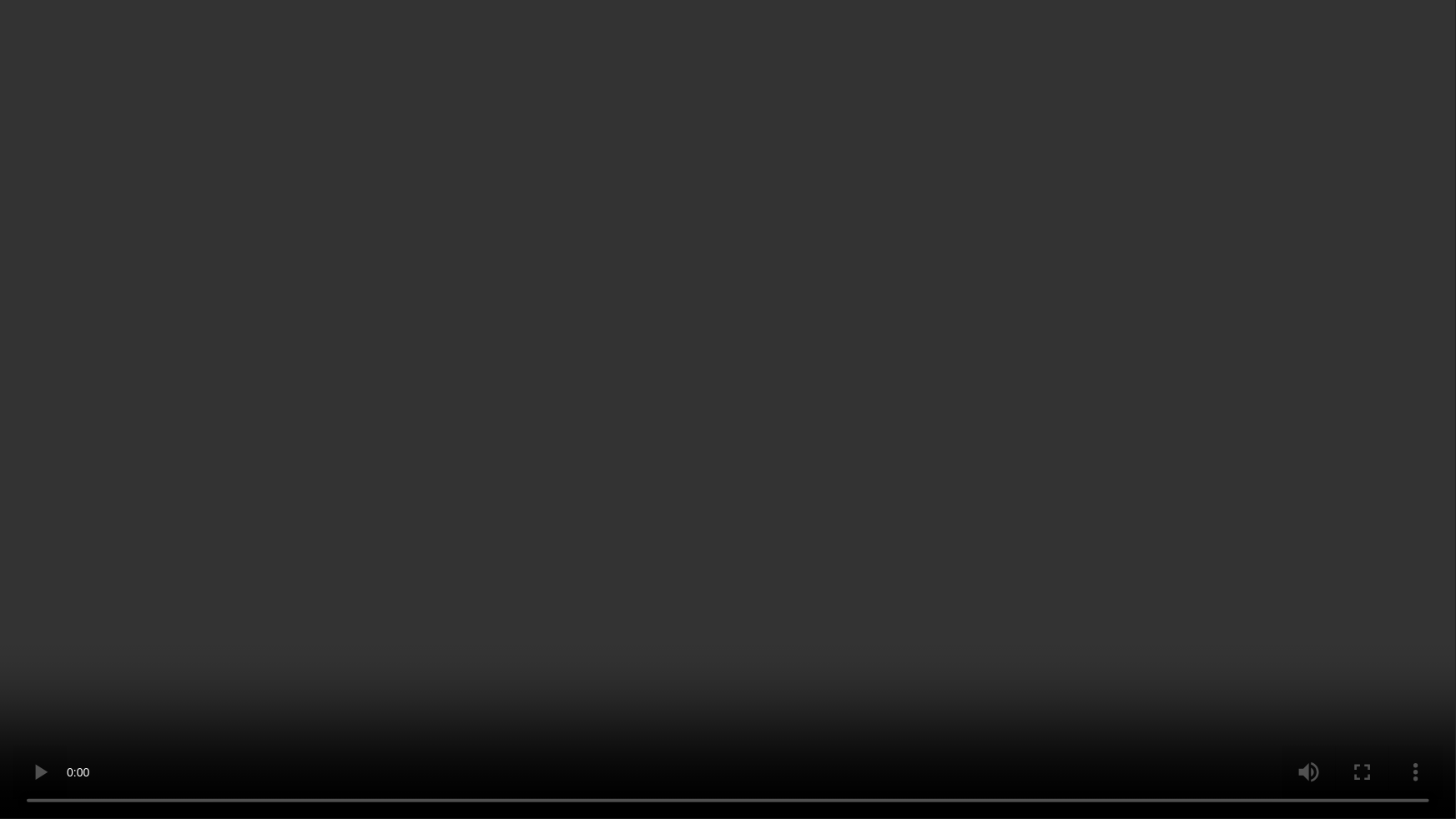 click at bounding box center [728, 410] 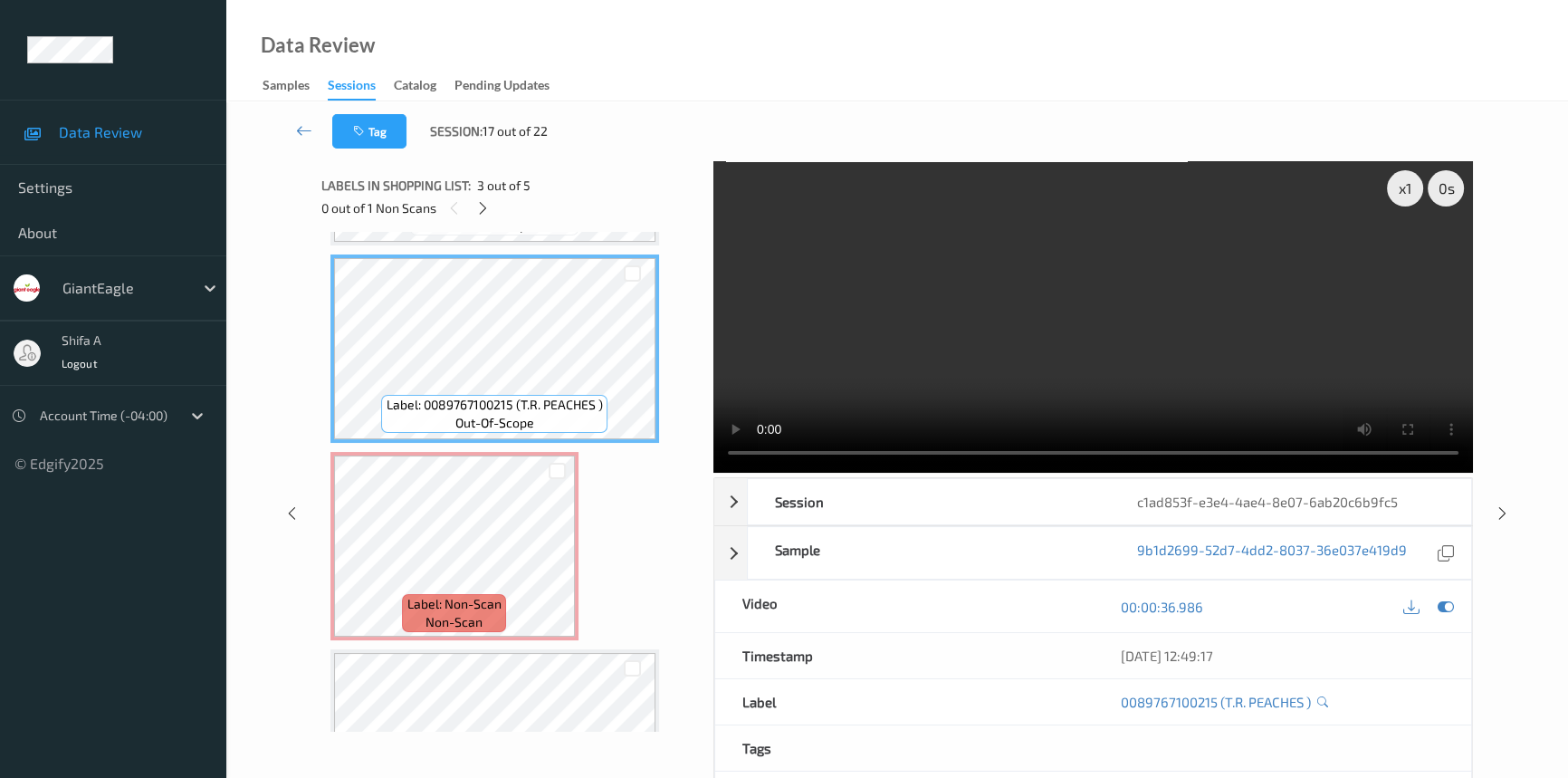 click at bounding box center [1093, 317] 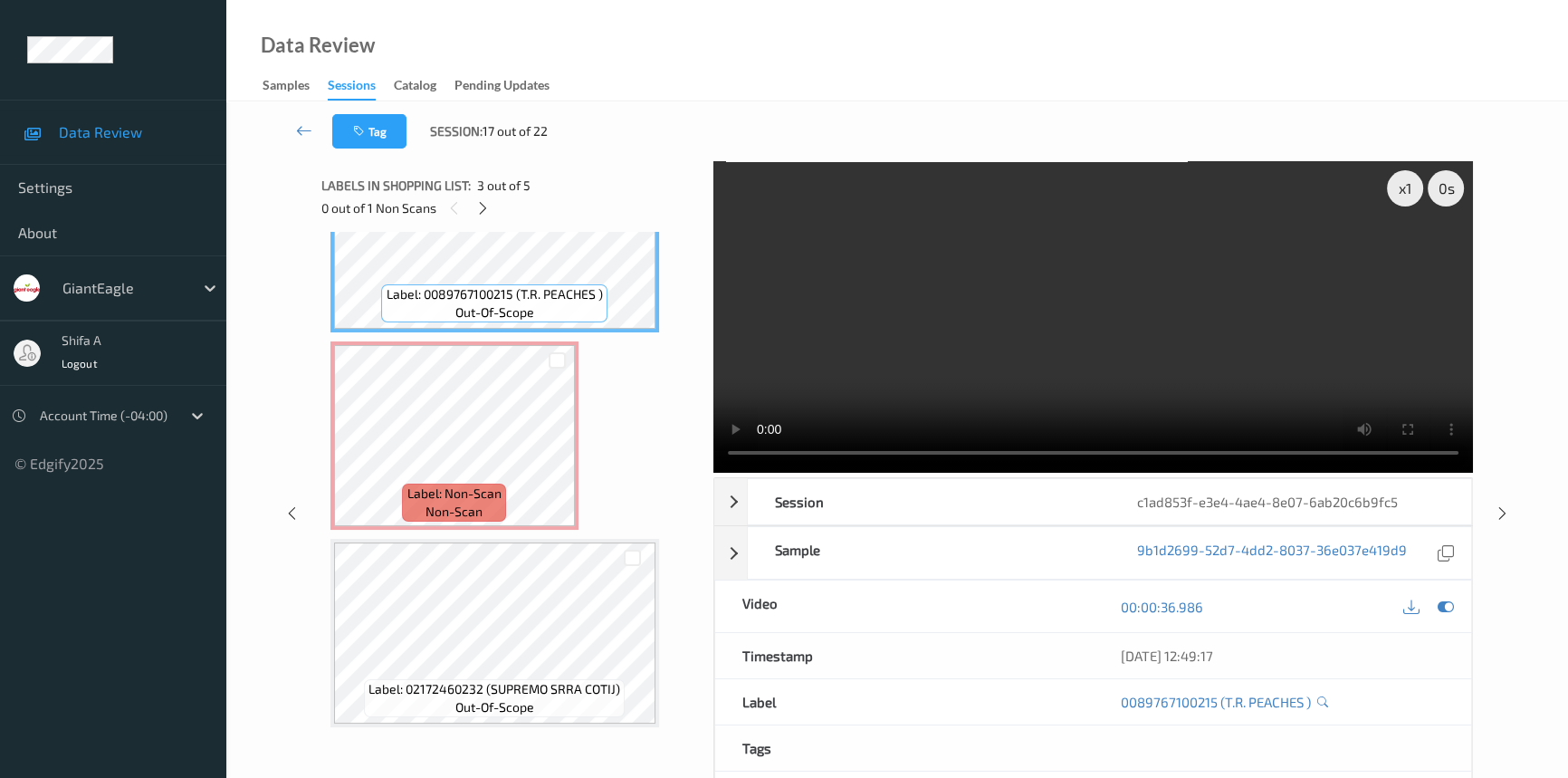 scroll, scrollTop: 493, scrollLeft: 0, axis: vertical 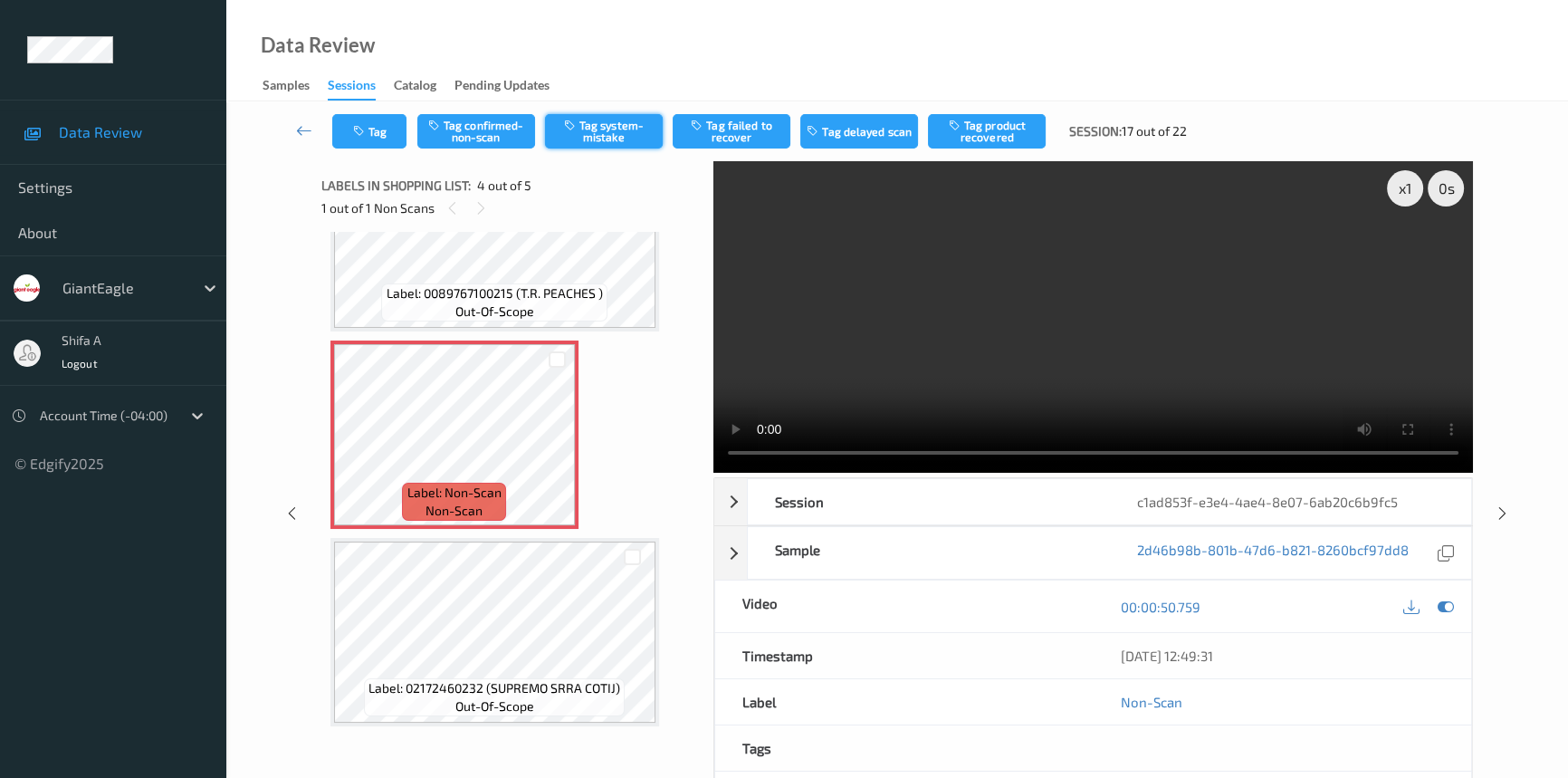 click on "Tag   system-mistake" at bounding box center (604, 131) 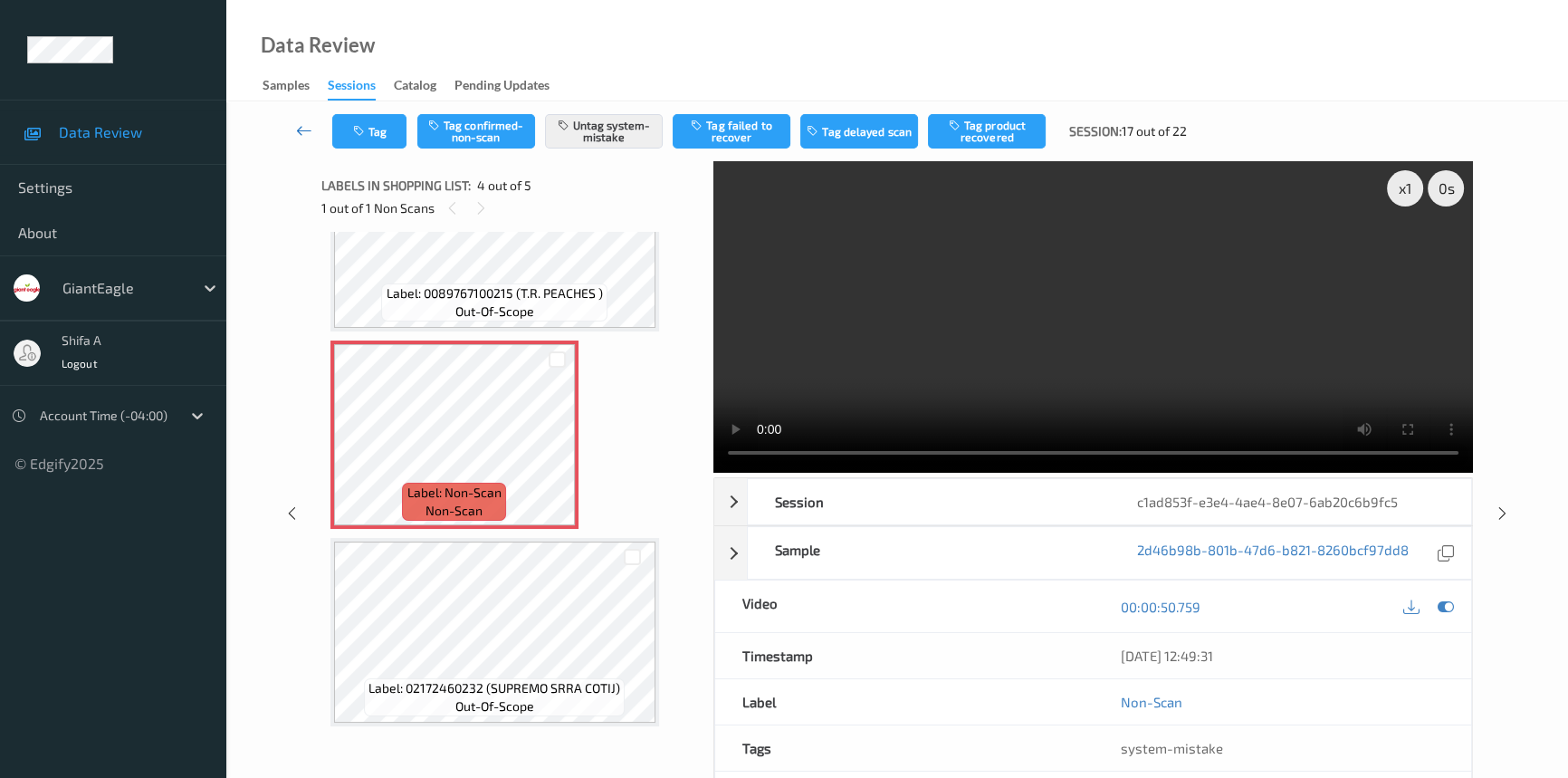 click at bounding box center (304, 130) 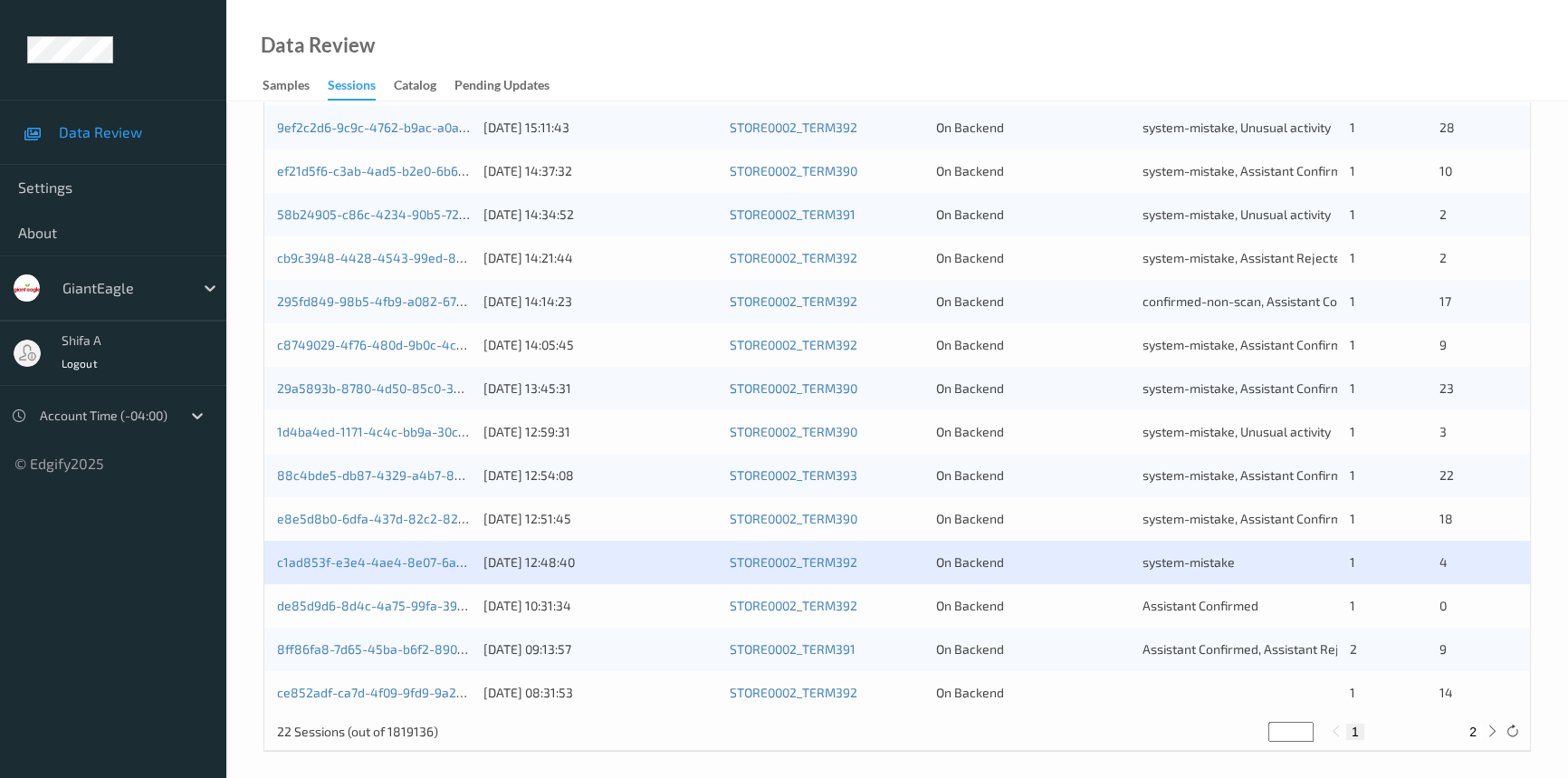 scroll, scrollTop: 646, scrollLeft: 0, axis: vertical 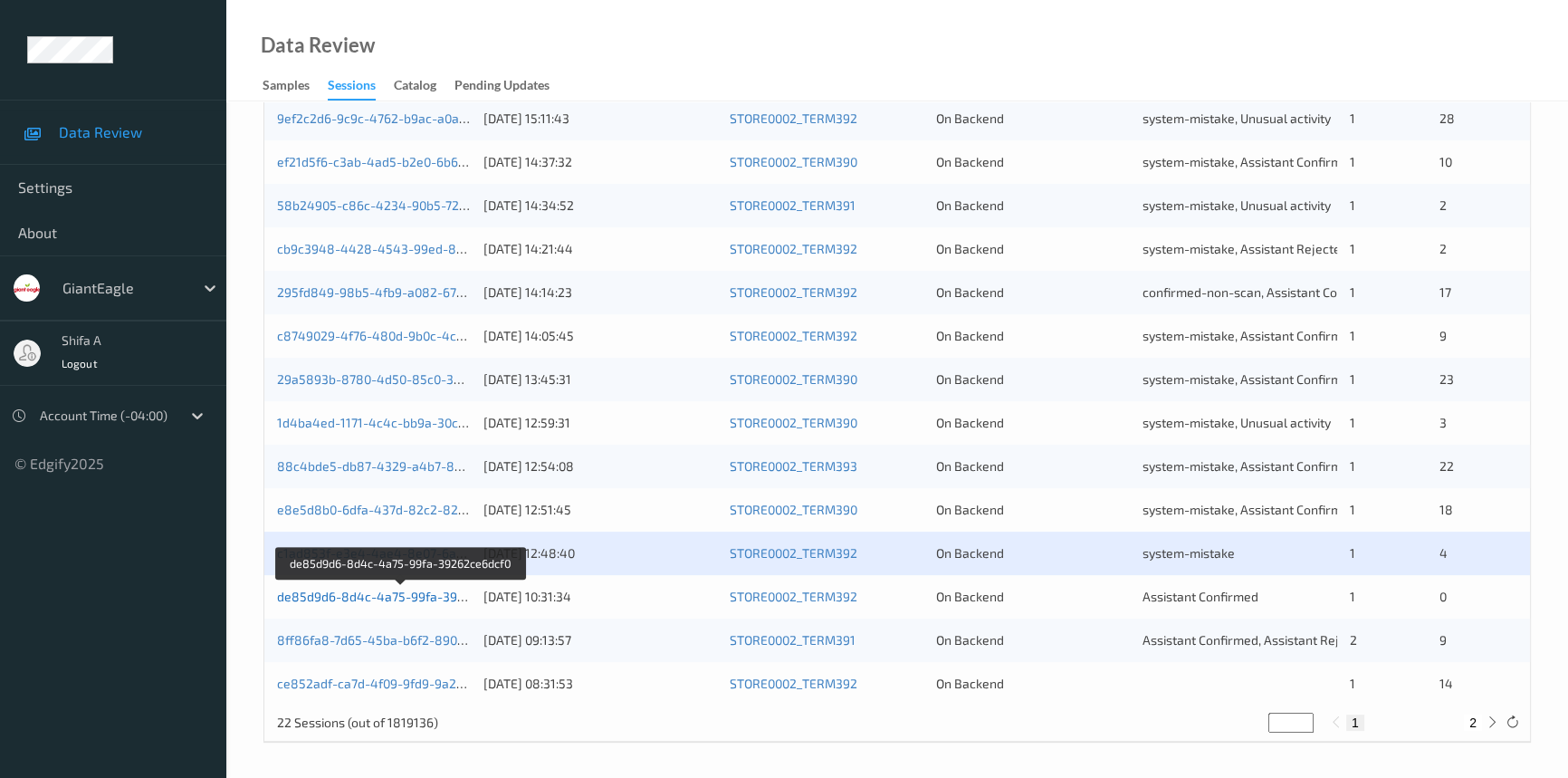 click on "de85d9d6-8d4c-4a75-99fa-39262ce6dcf0" at bounding box center (401, 596) 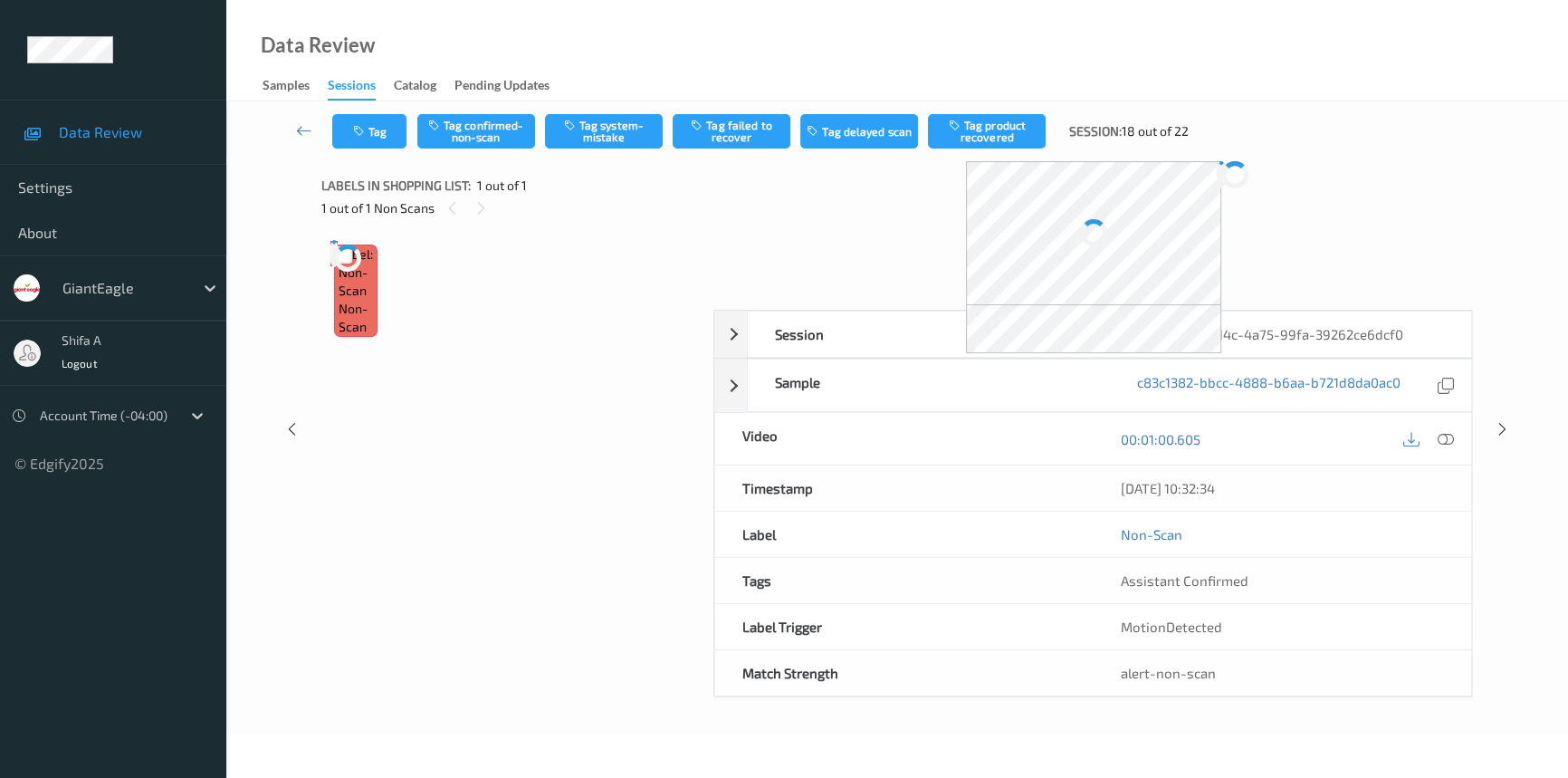 scroll, scrollTop: 0, scrollLeft: 0, axis: both 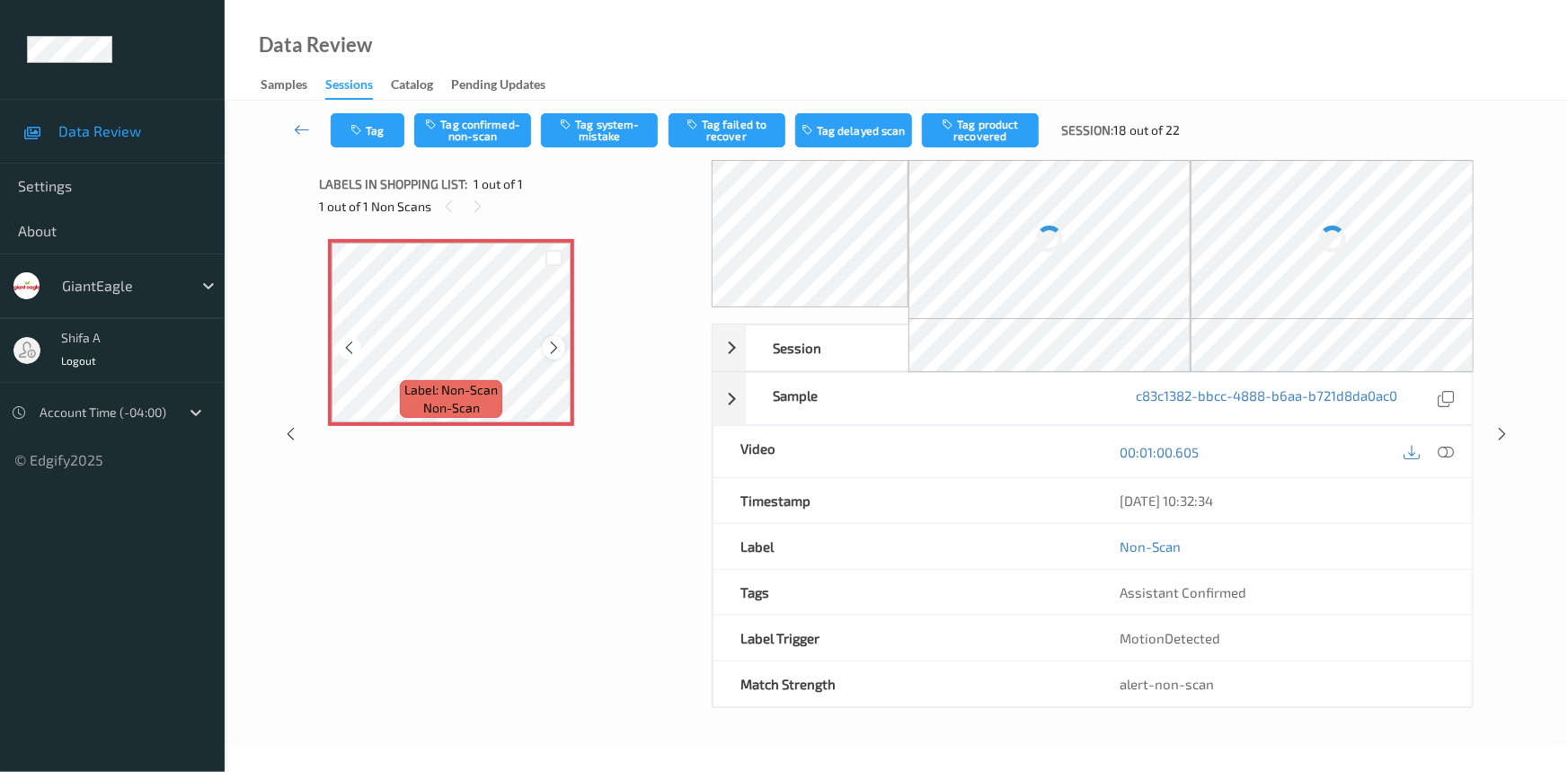 click at bounding box center [554, 348] 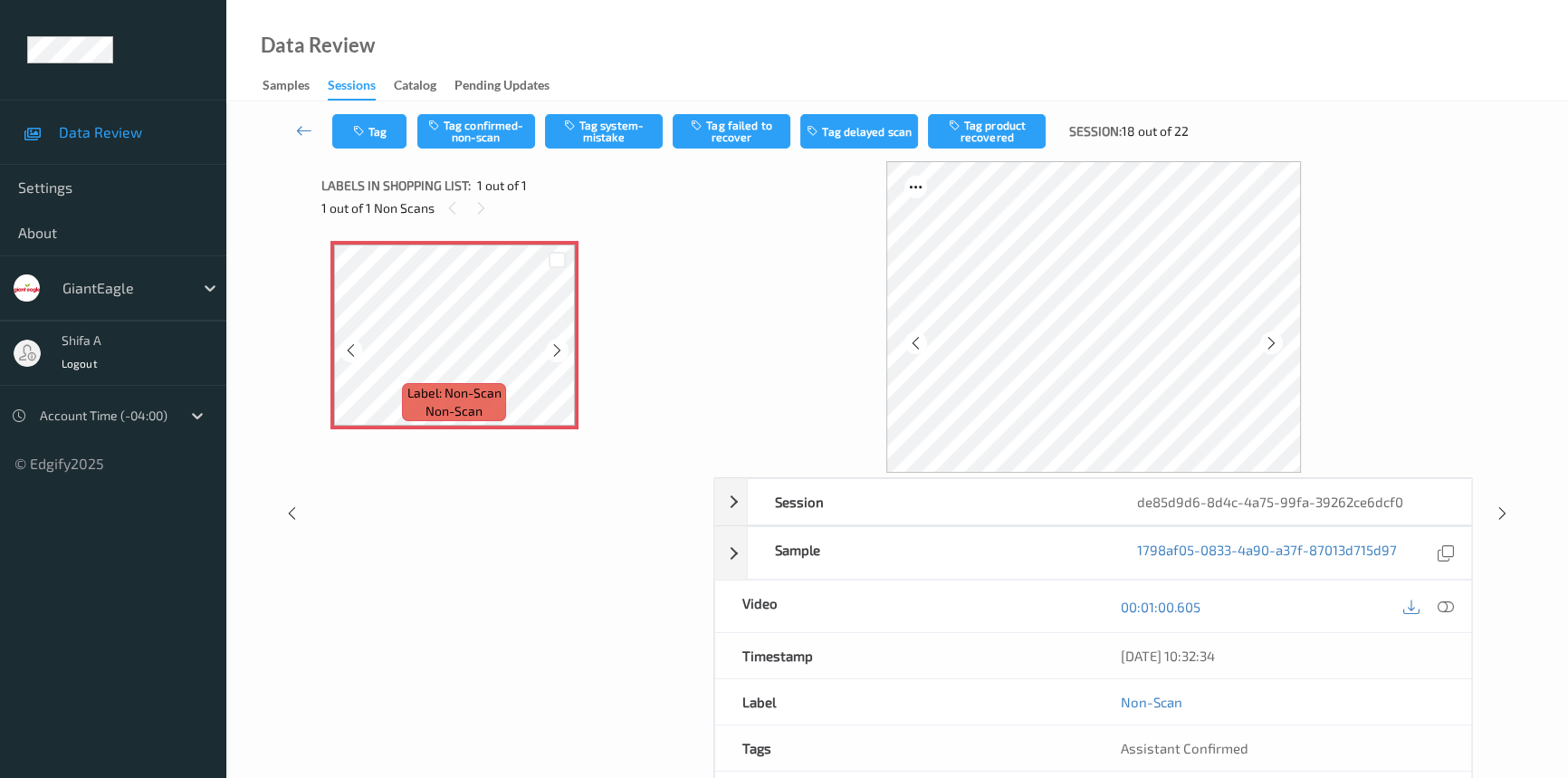 click at bounding box center [557, 351] 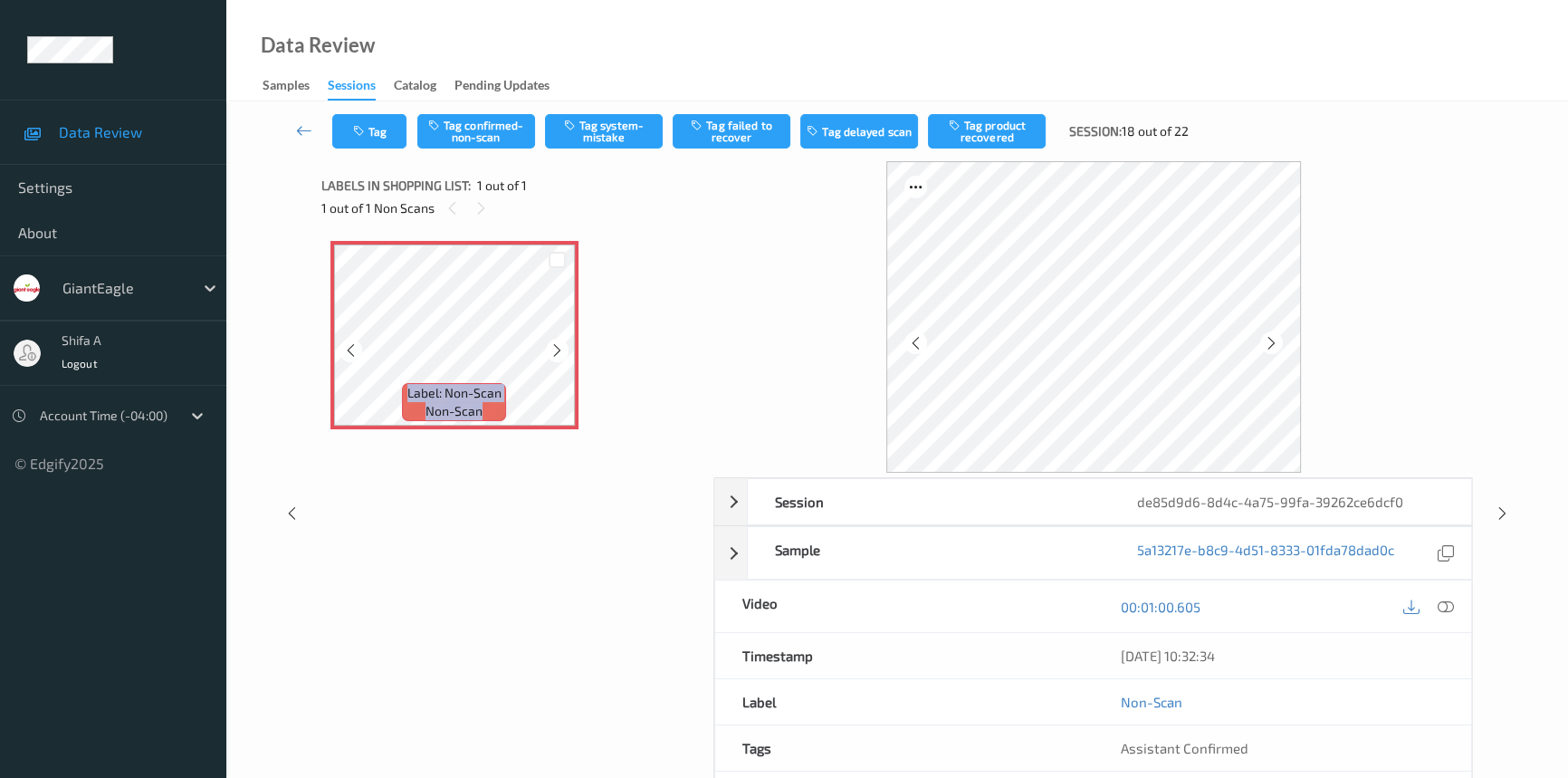 click at bounding box center (557, 351) 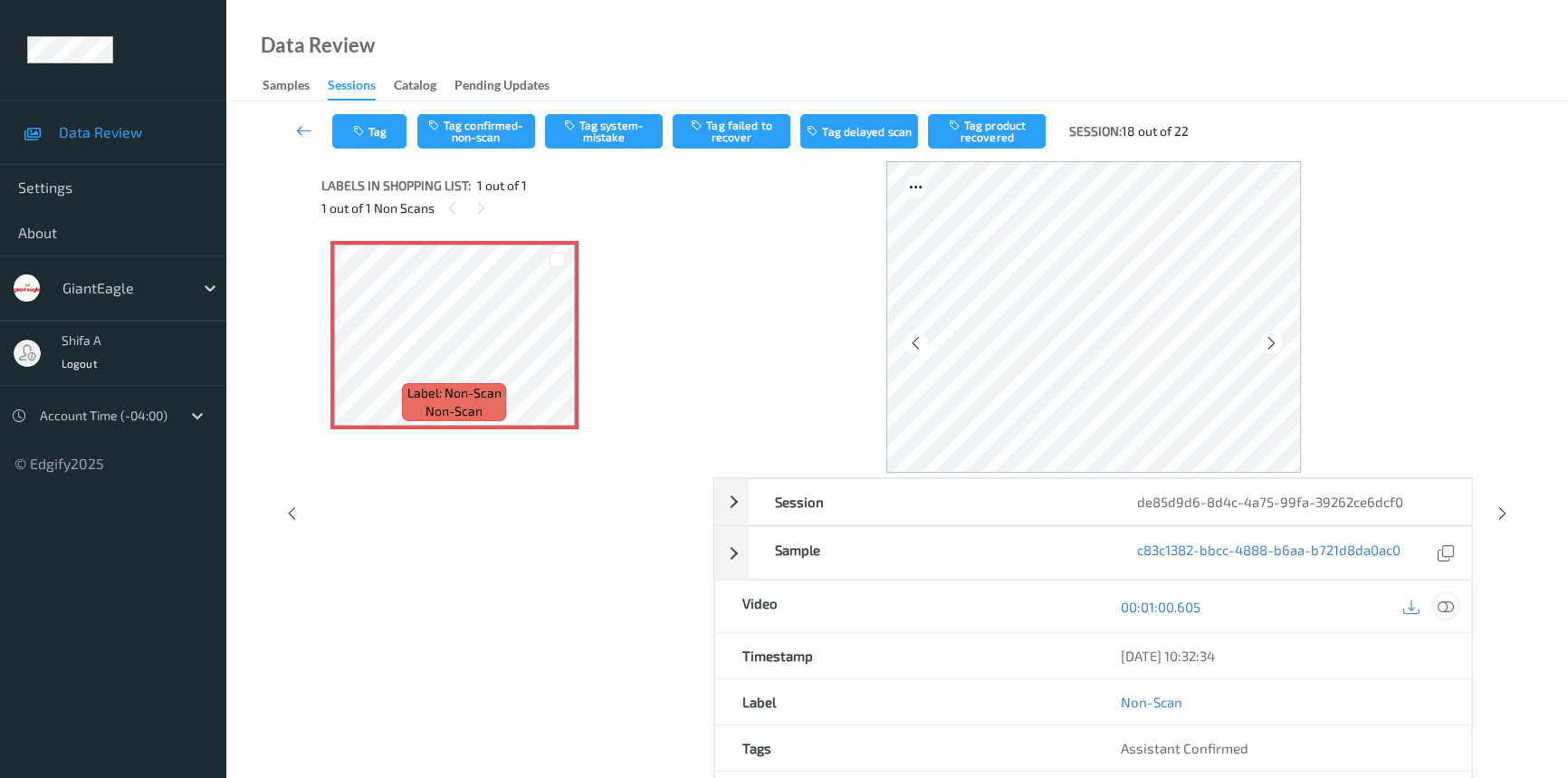 click at bounding box center [1445, 606] 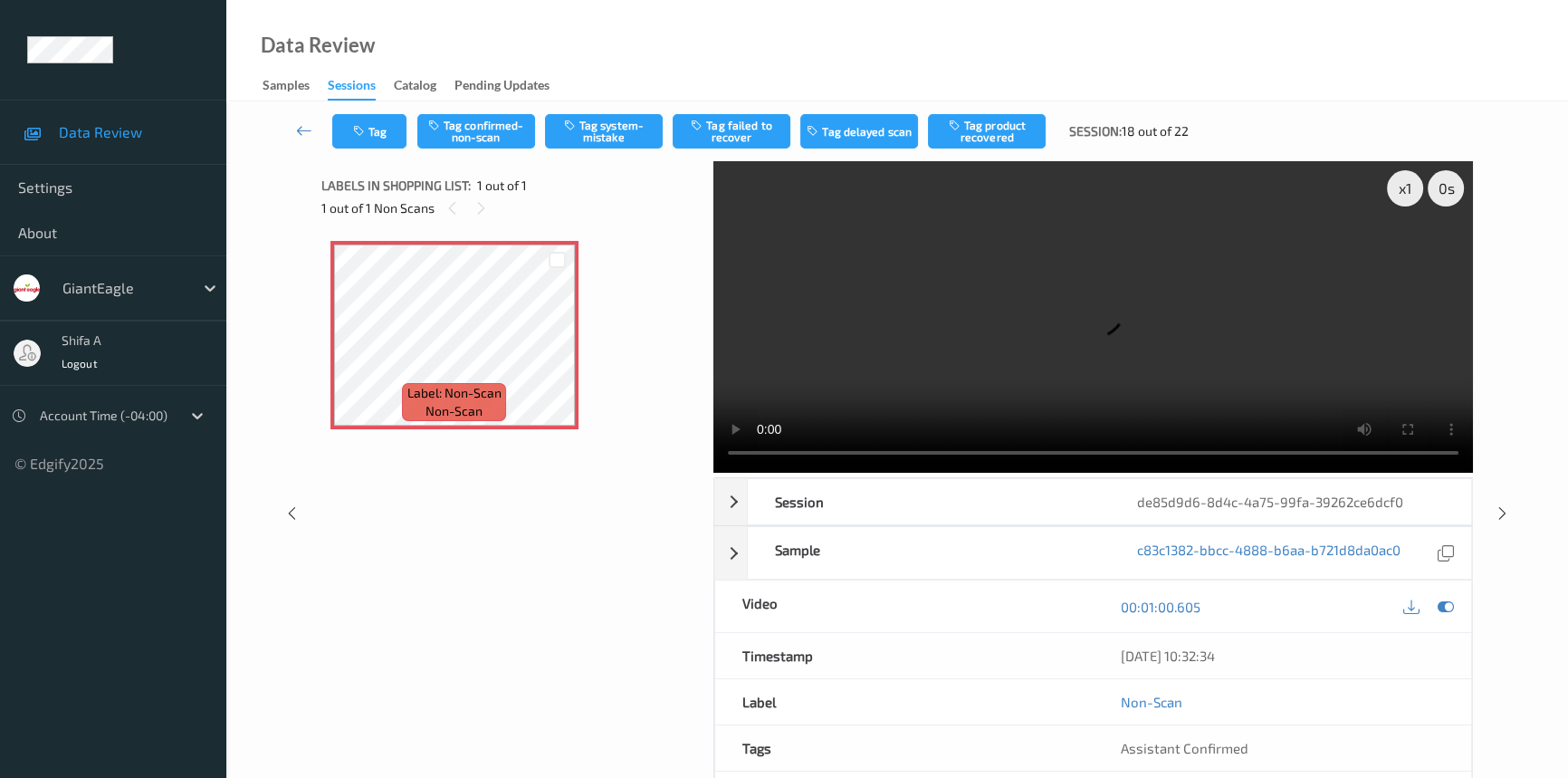 type 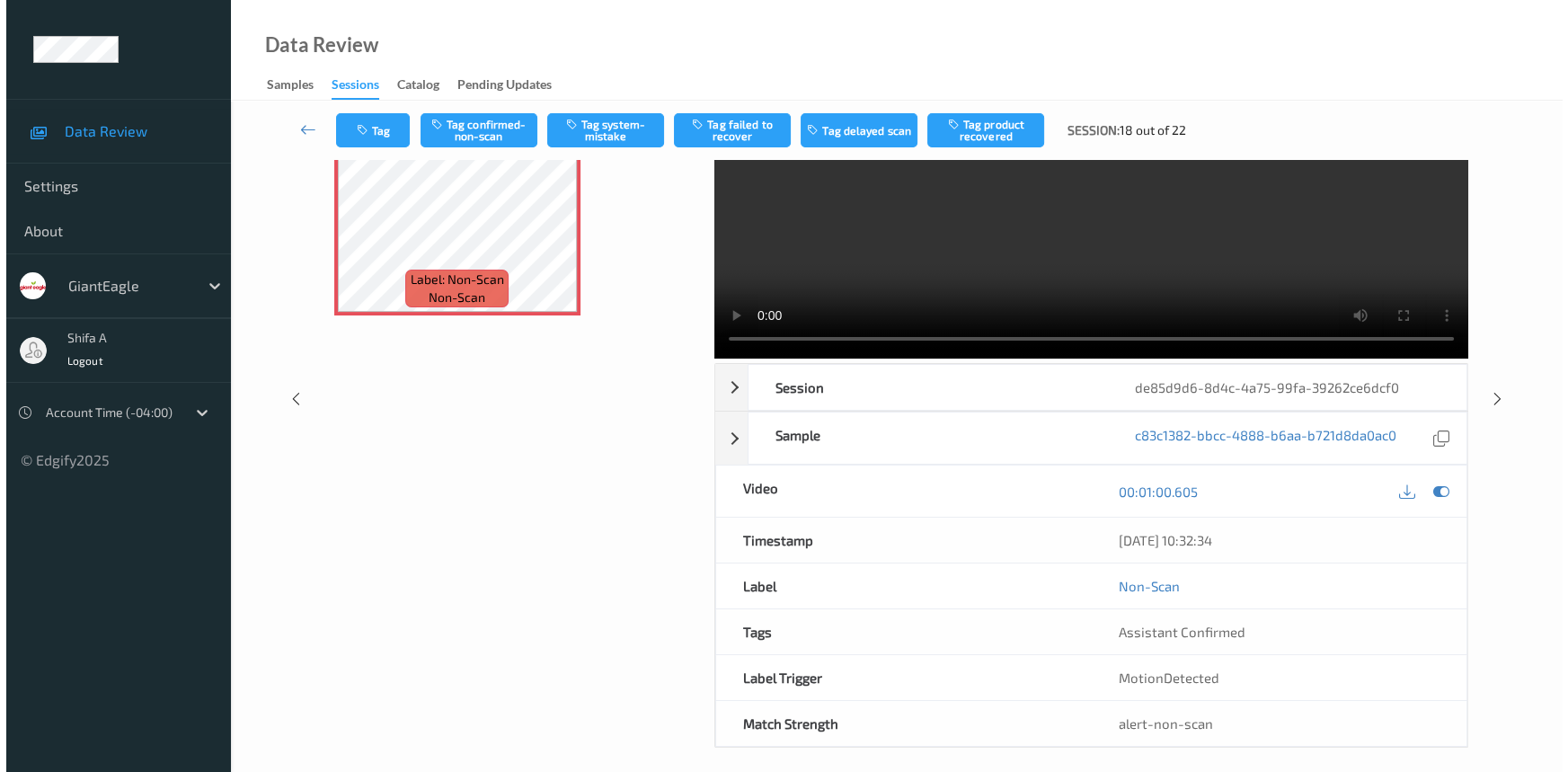 scroll, scrollTop: 0, scrollLeft: 0, axis: both 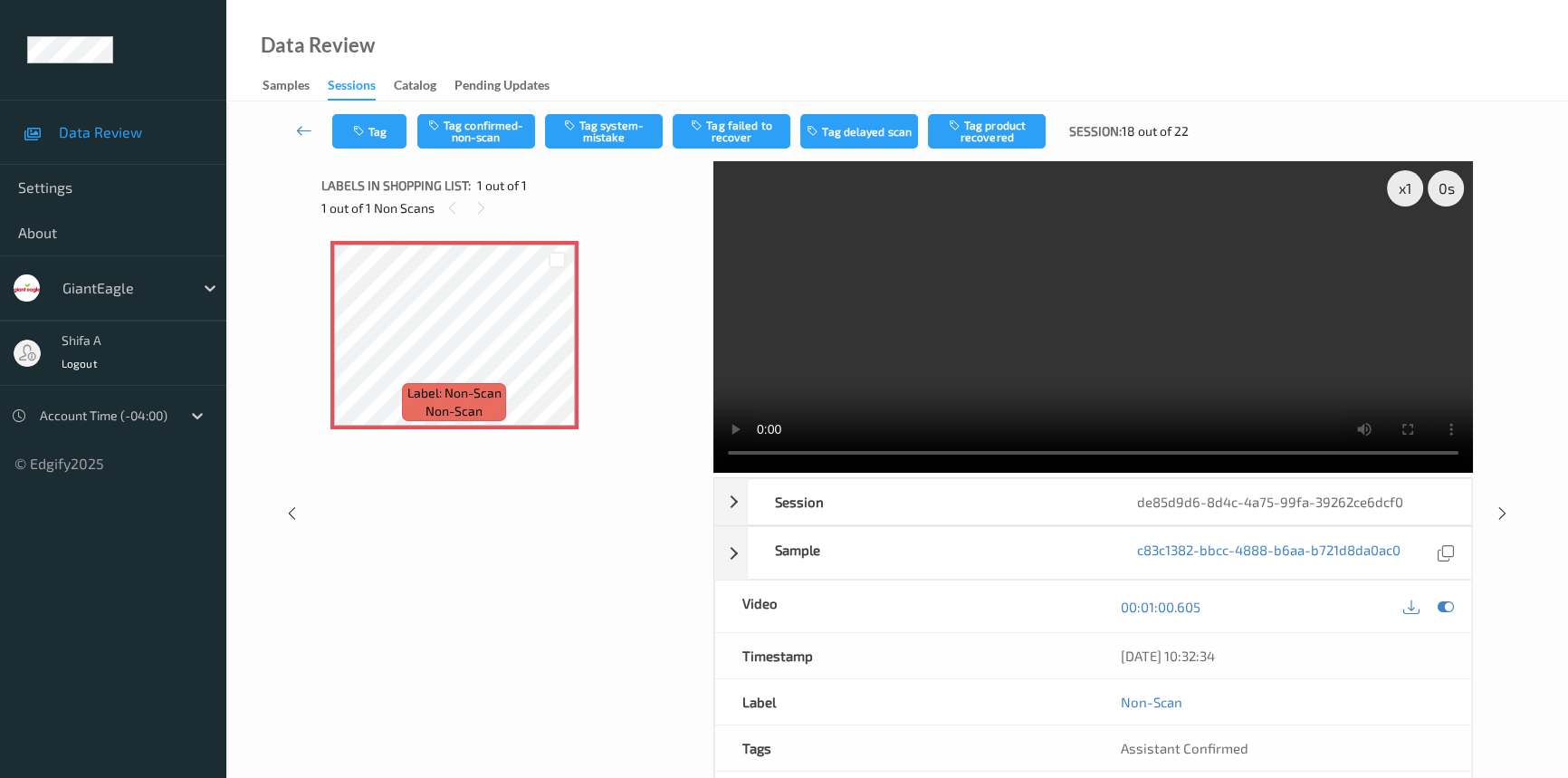 click at bounding box center [1093, 317] 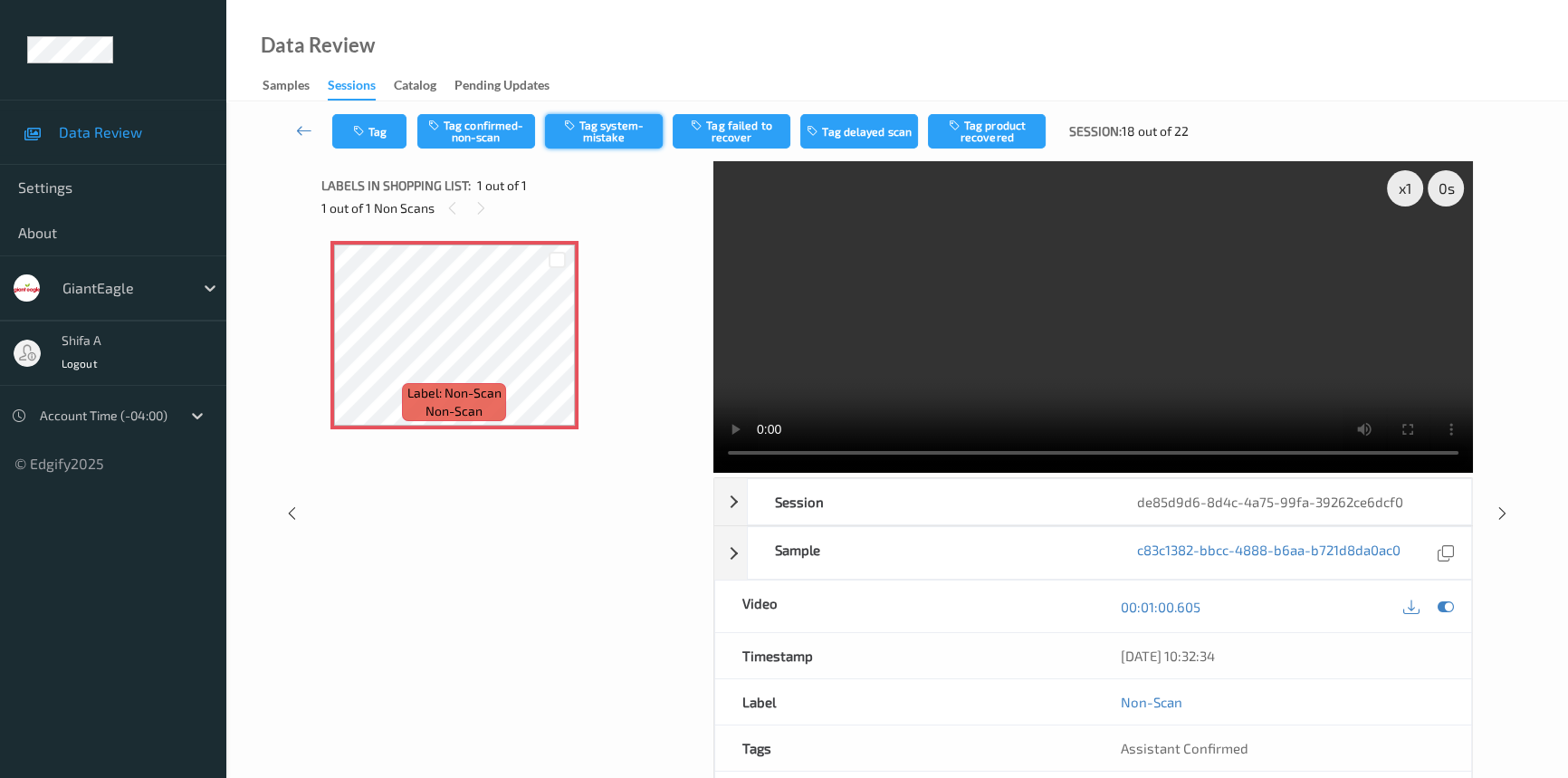 click on "Tag   system-mistake" at bounding box center (604, 131) 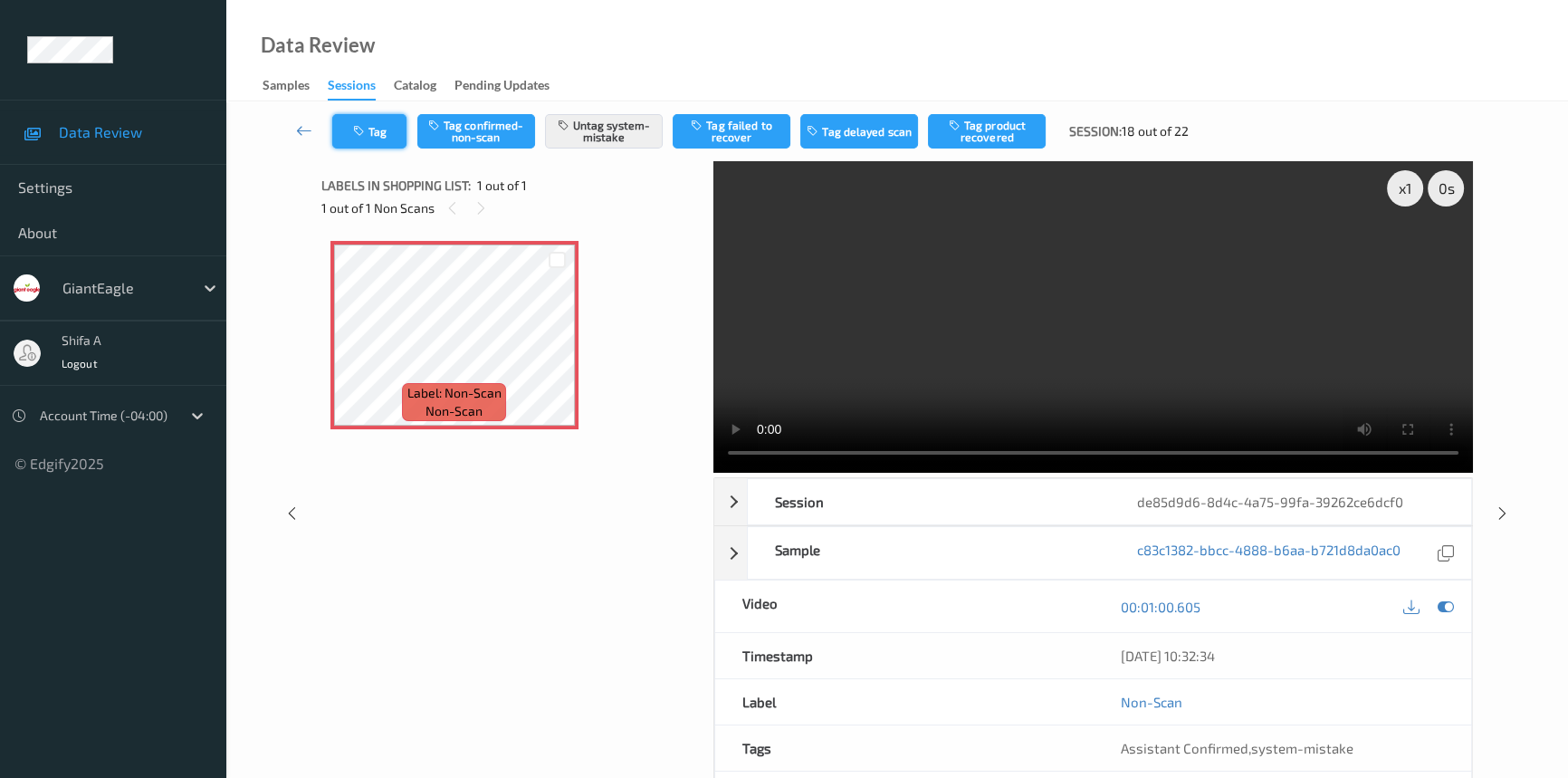 click at bounding box center [360, 131] 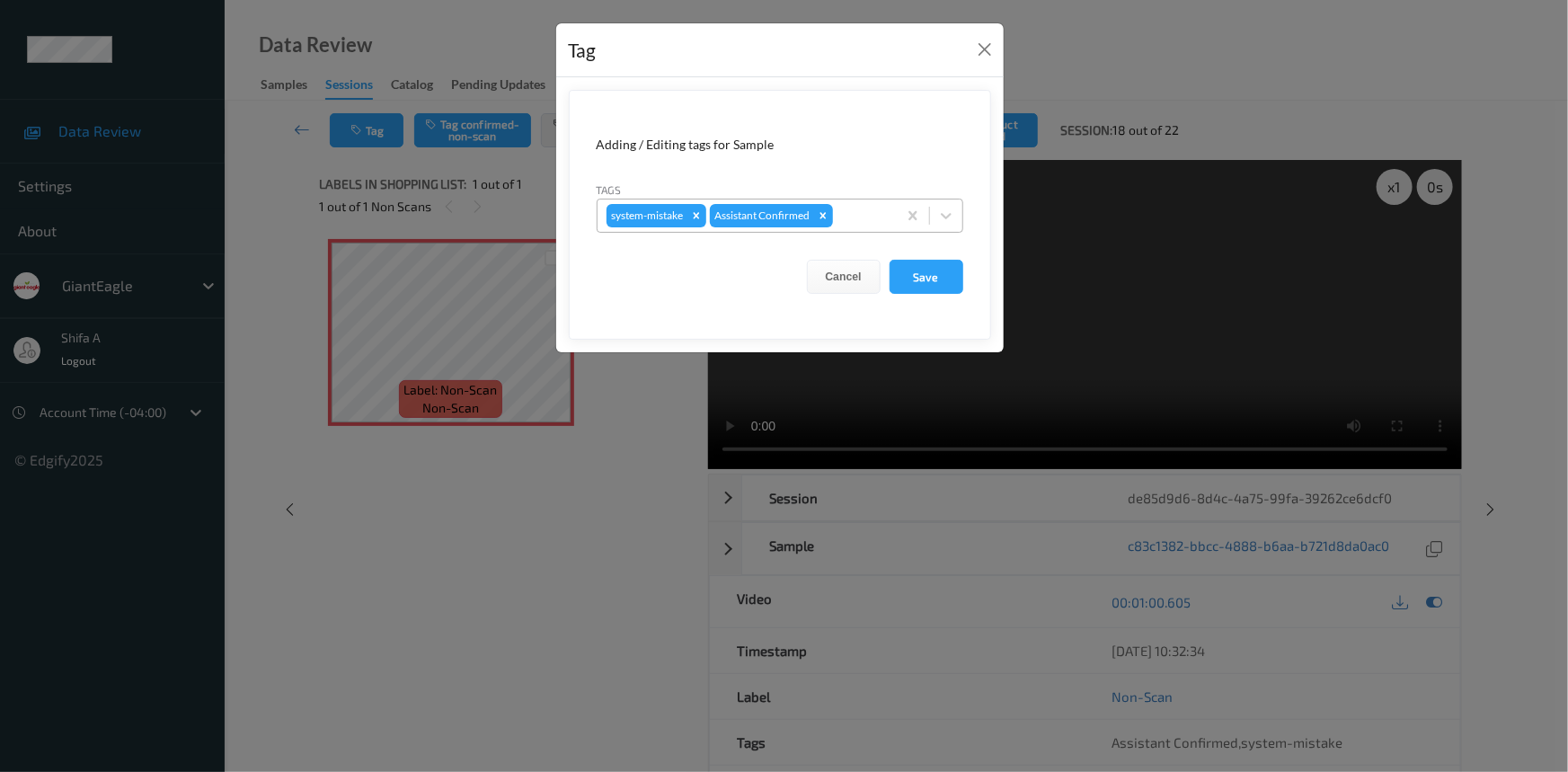 click at bounding box center (862, 216) 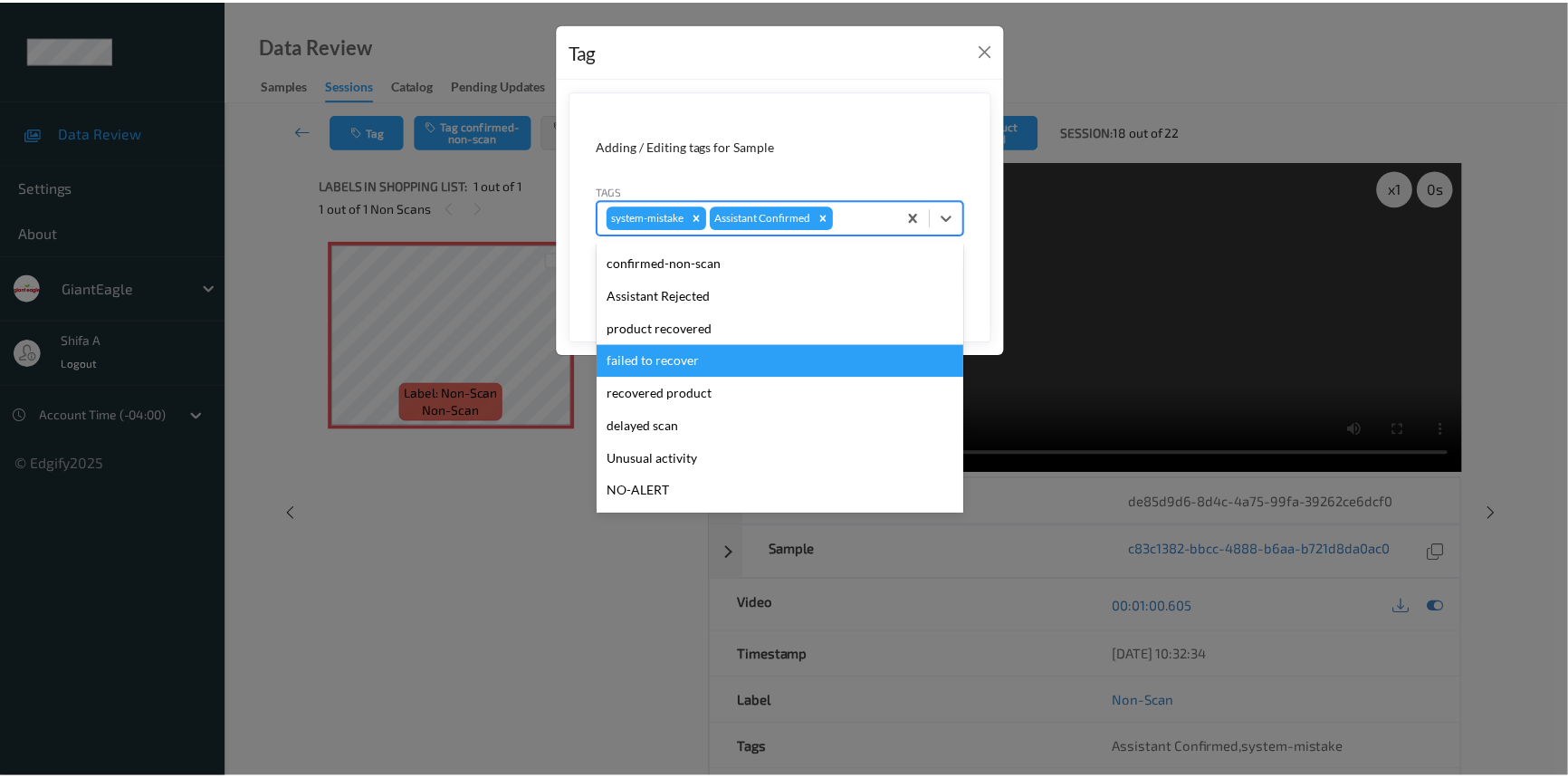 scroll, scrollTop: 127, scrollLeft: 0, axis: vertical 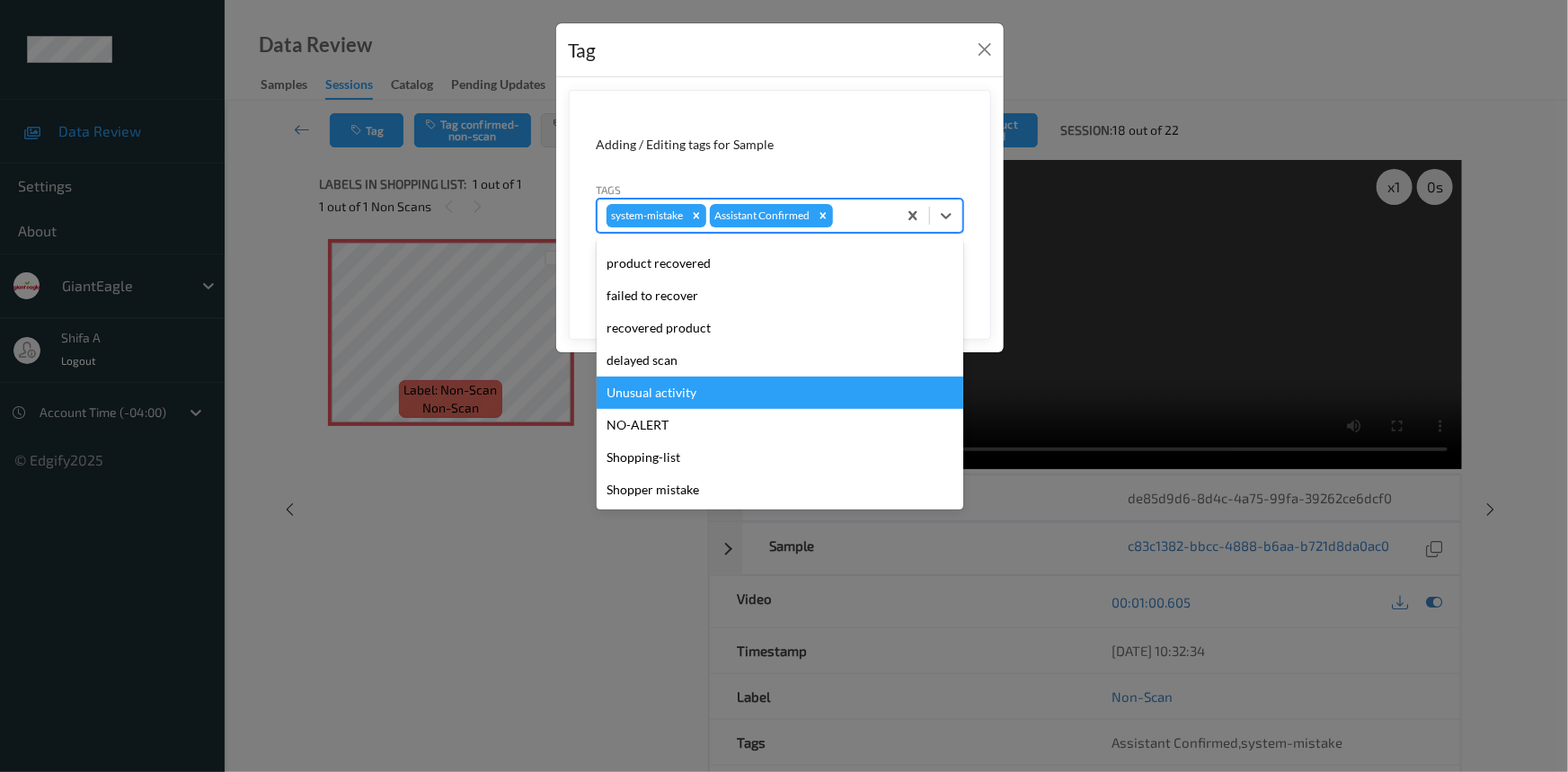 click on "Unusual activity" at bounding box center [780, 393] 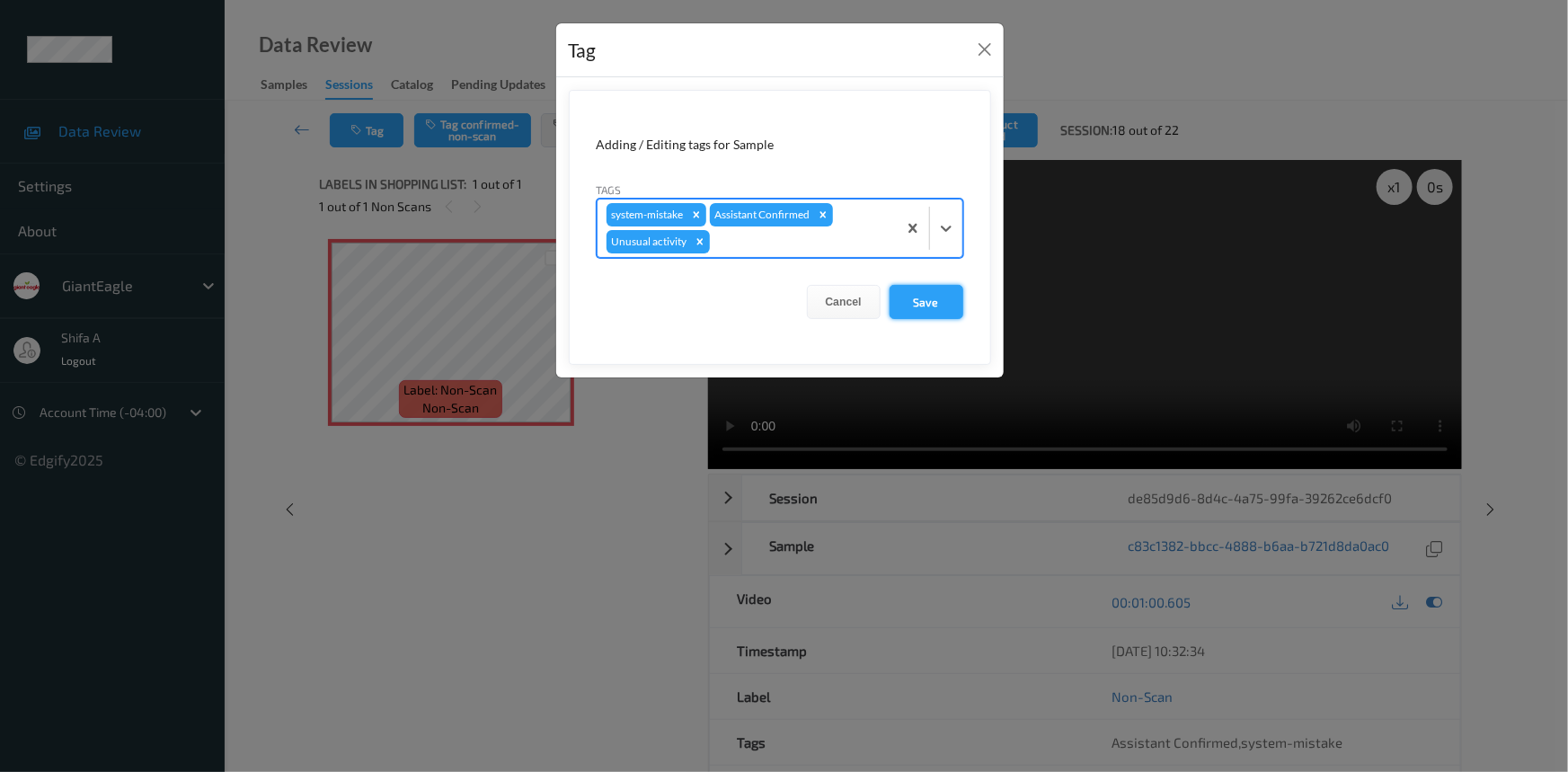 click on "Save" at bounding box center (926, 302) 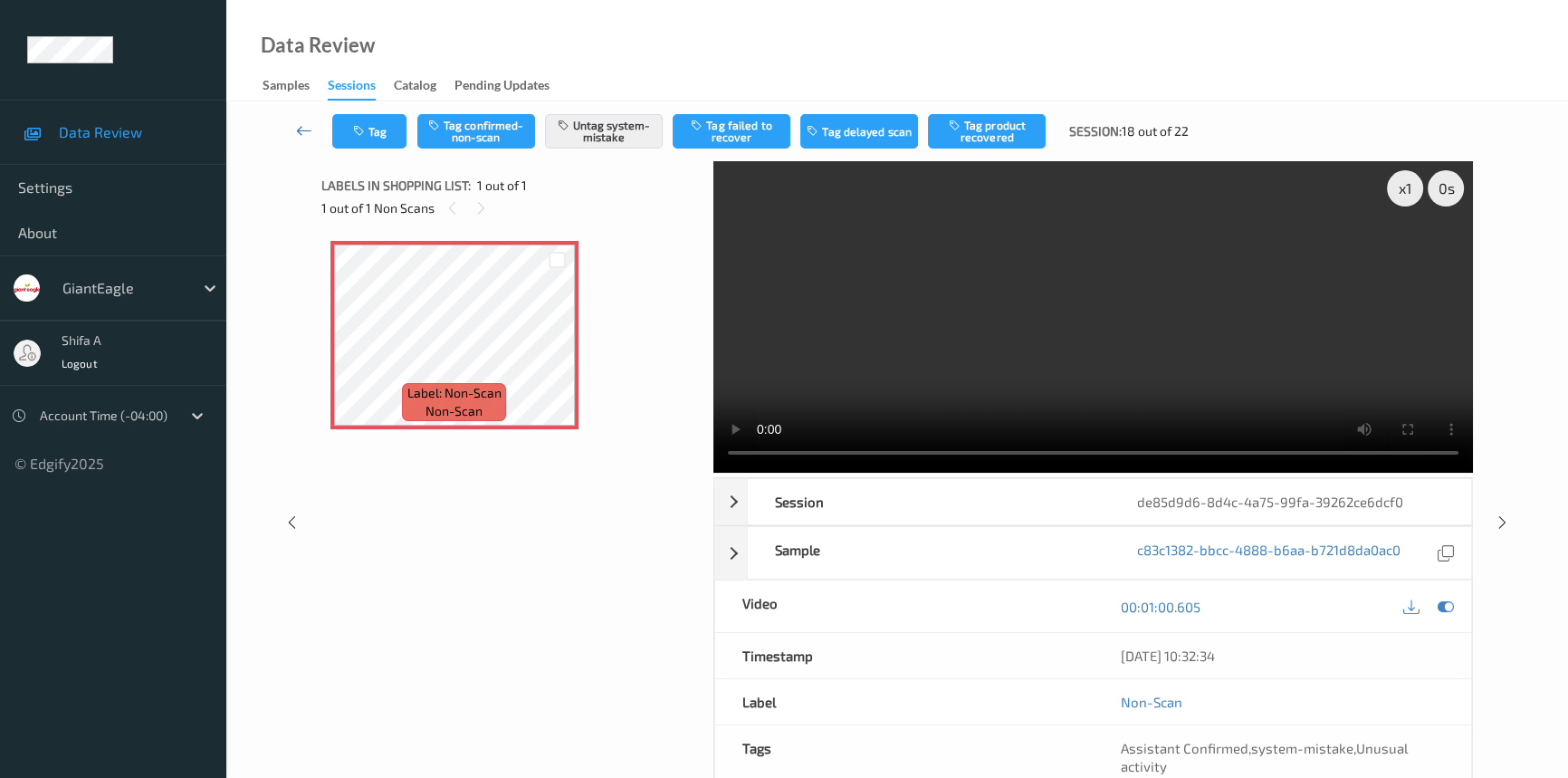 click at bounding box center [304, 130] 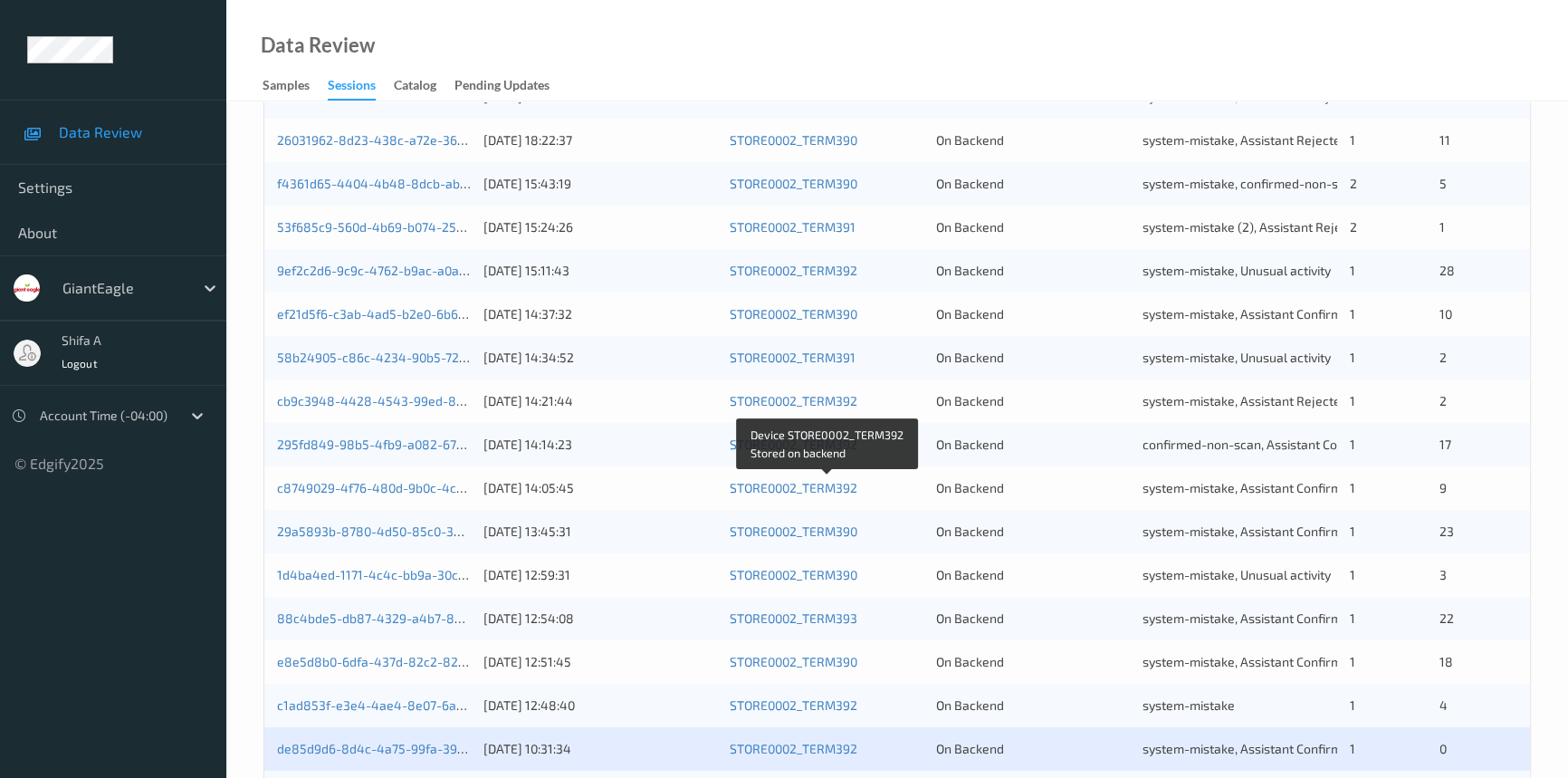 scroll, scrollTop: 646, scrollLeft: 0, axis: vertical 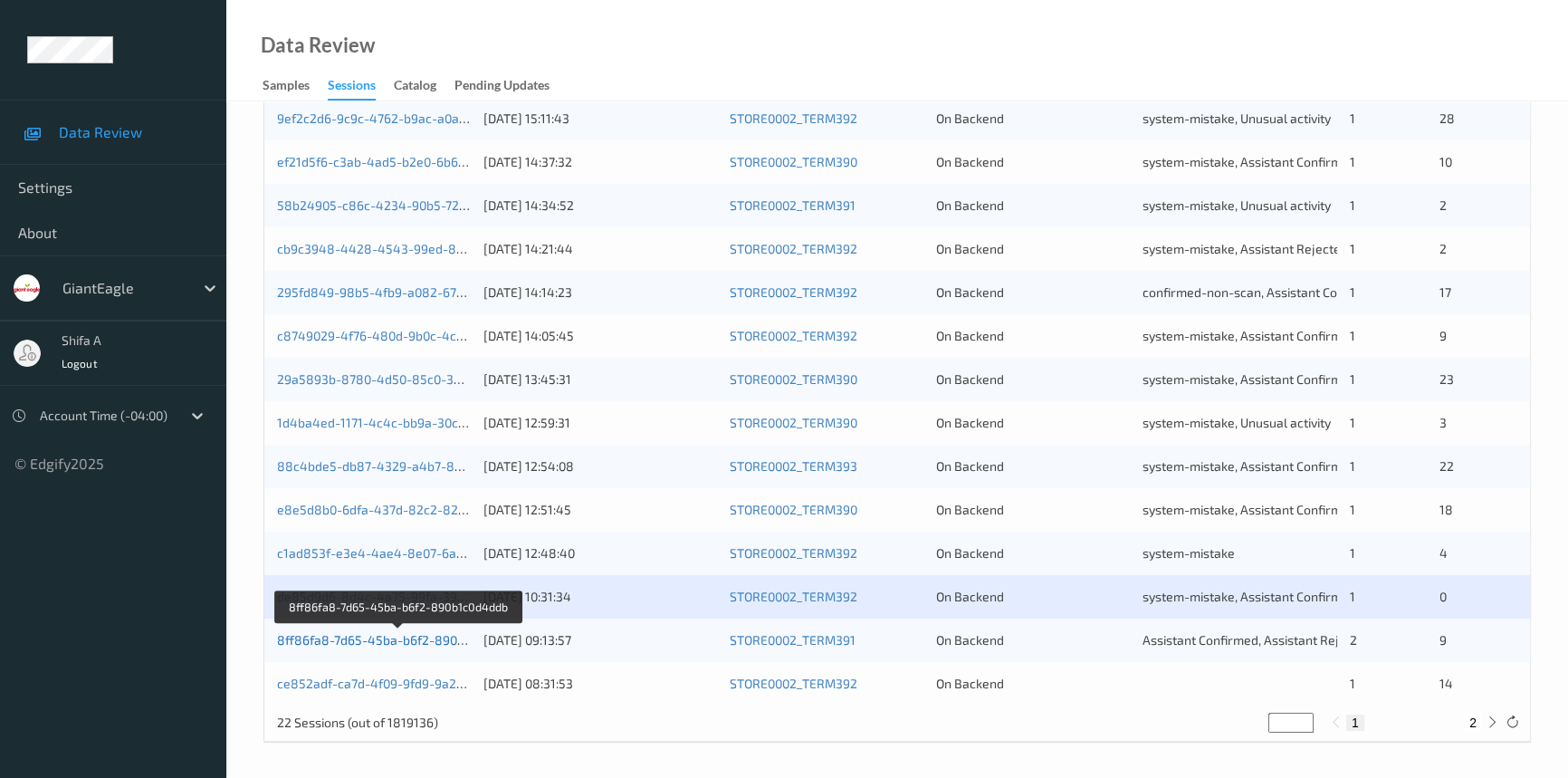 click on "8ff86fa8-7d65-45ba-b6f2-890b1c0d4ddb" at bounding box center (398, 639) 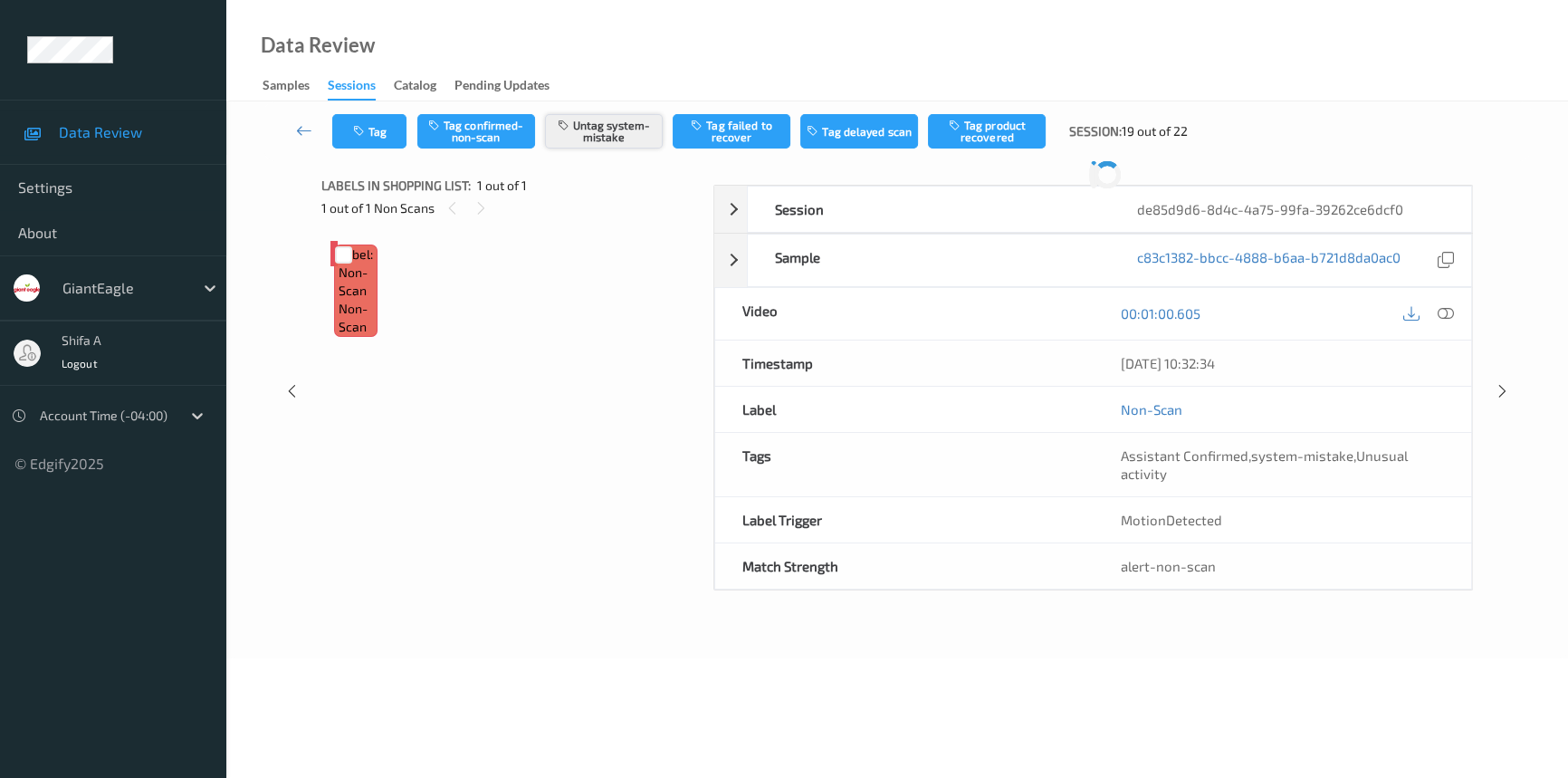 scroll, scrollTop: 0, scrollLeft: 0, axis: both 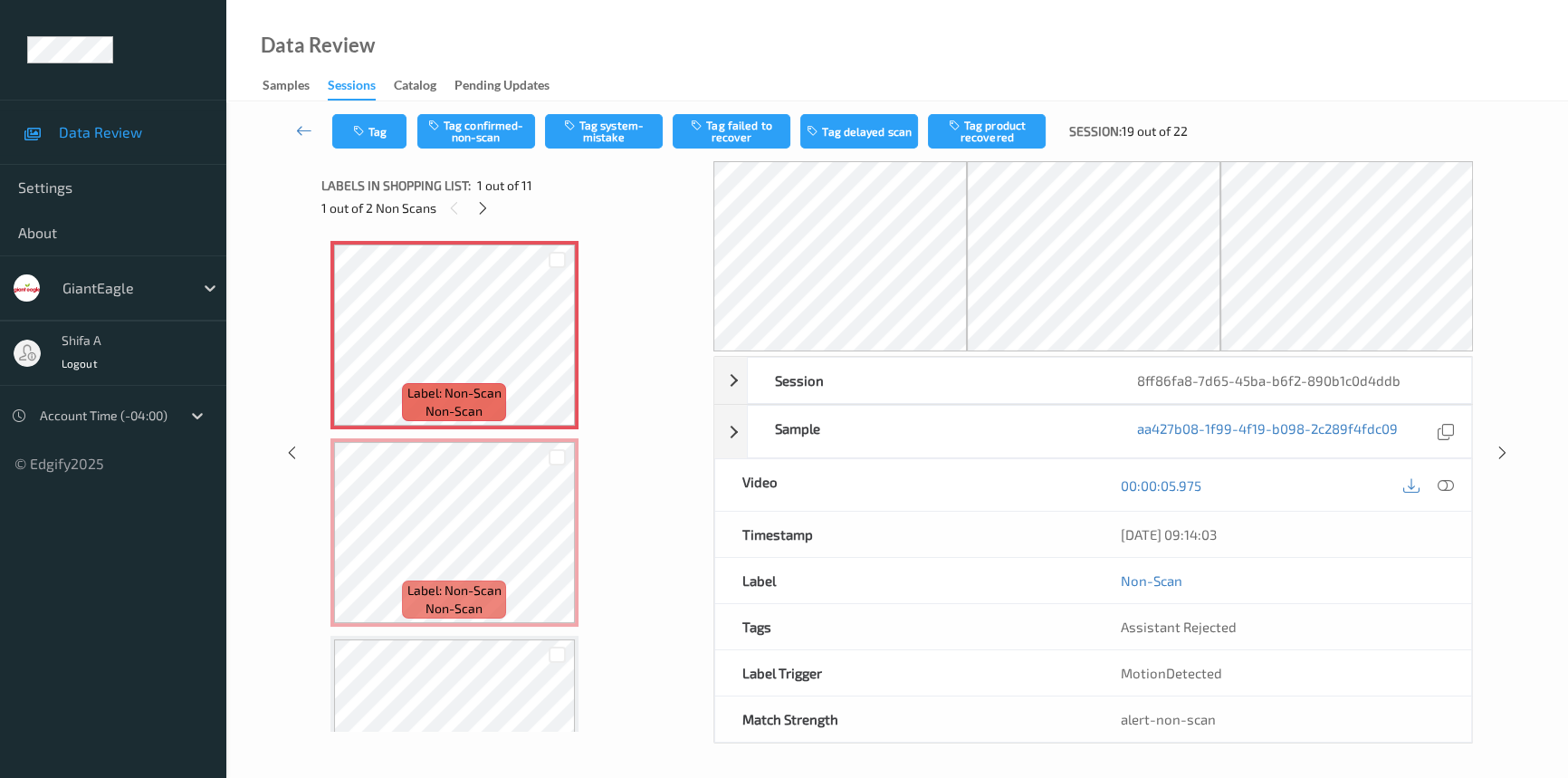 click on "Data Review Samples Sessions Catalog Pending Updates" at bounding box center [897, 51] 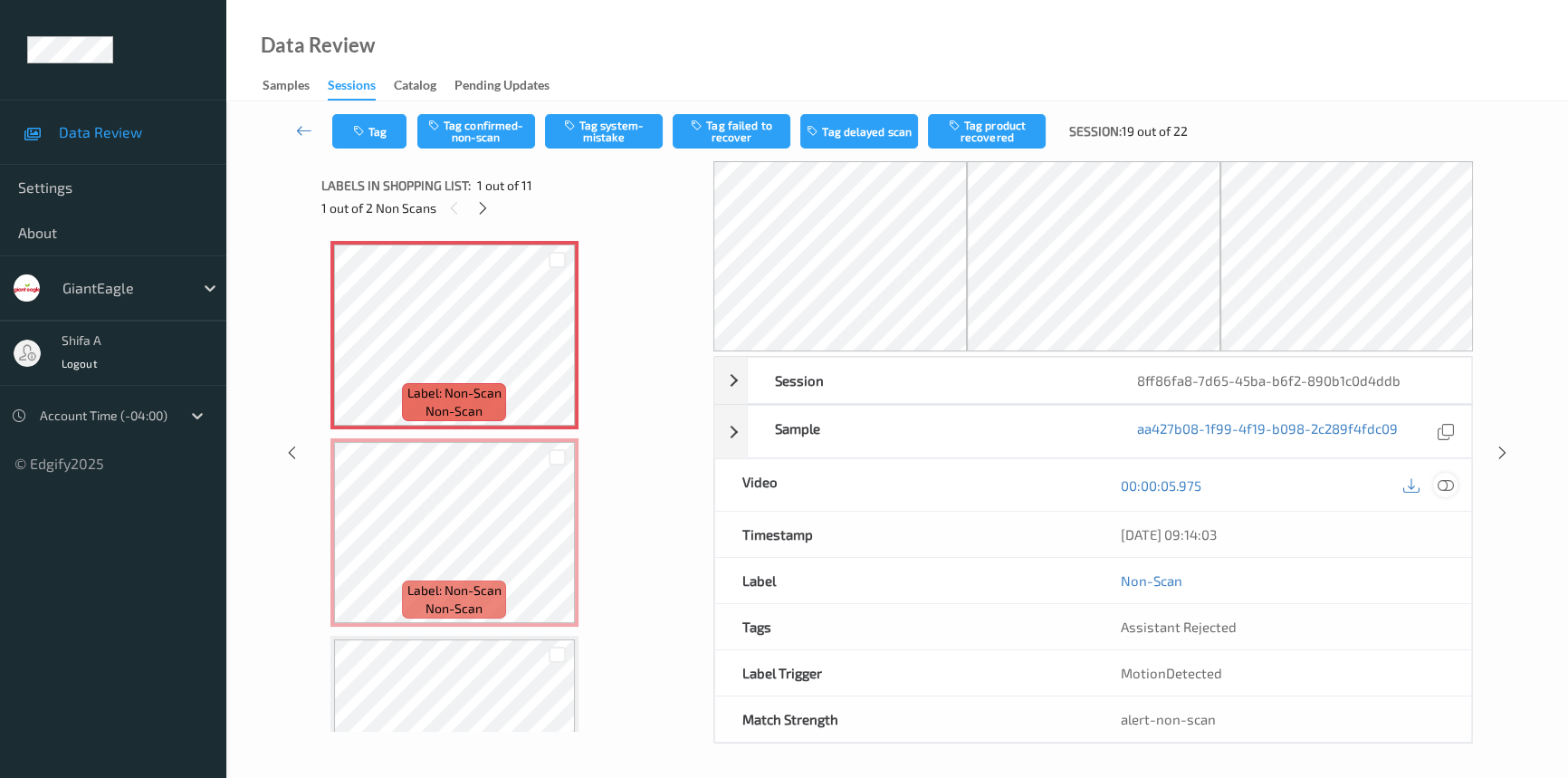 click at bounding box center (1446, 485) 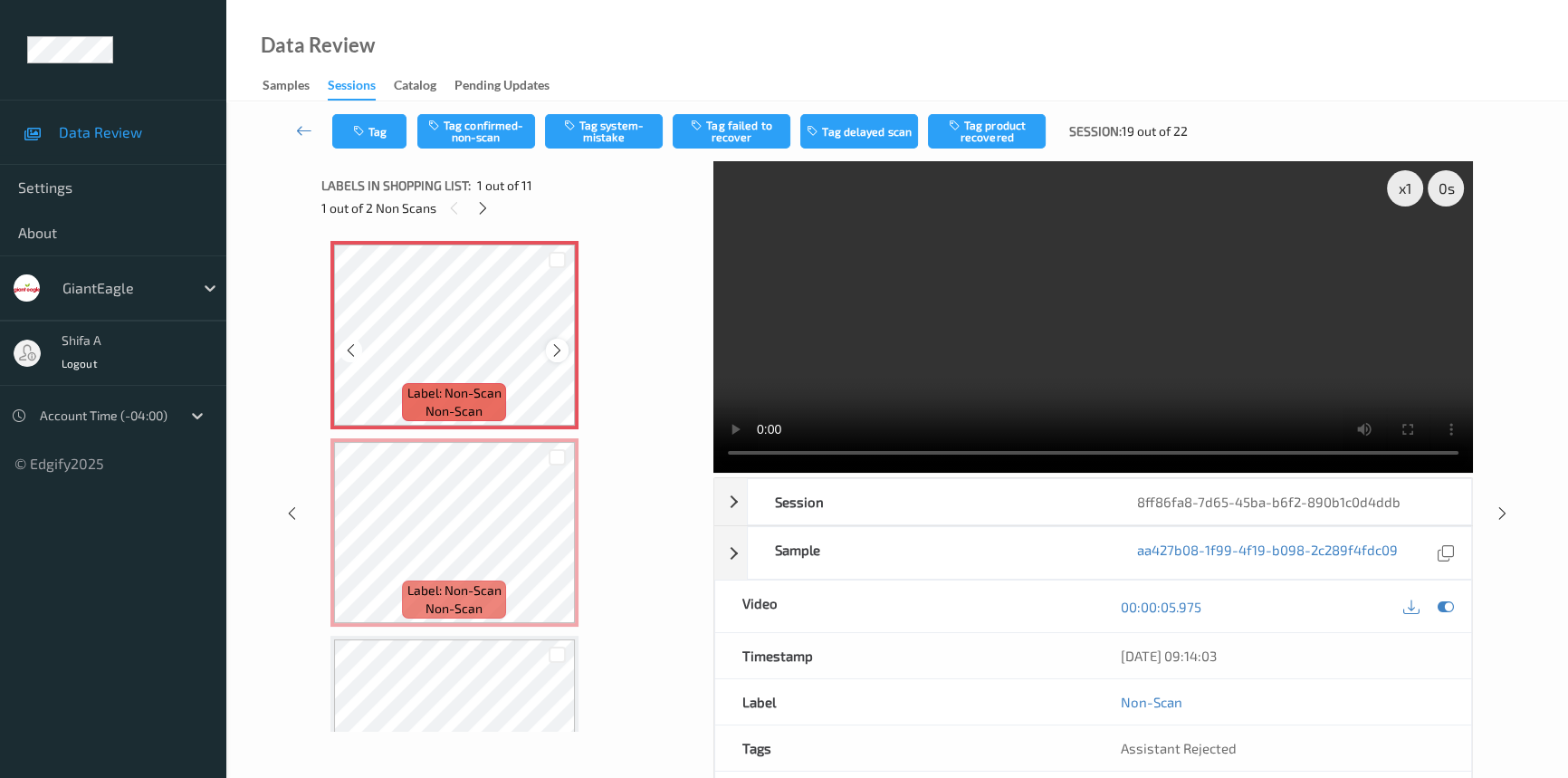 click at bounding box center [557, 350] 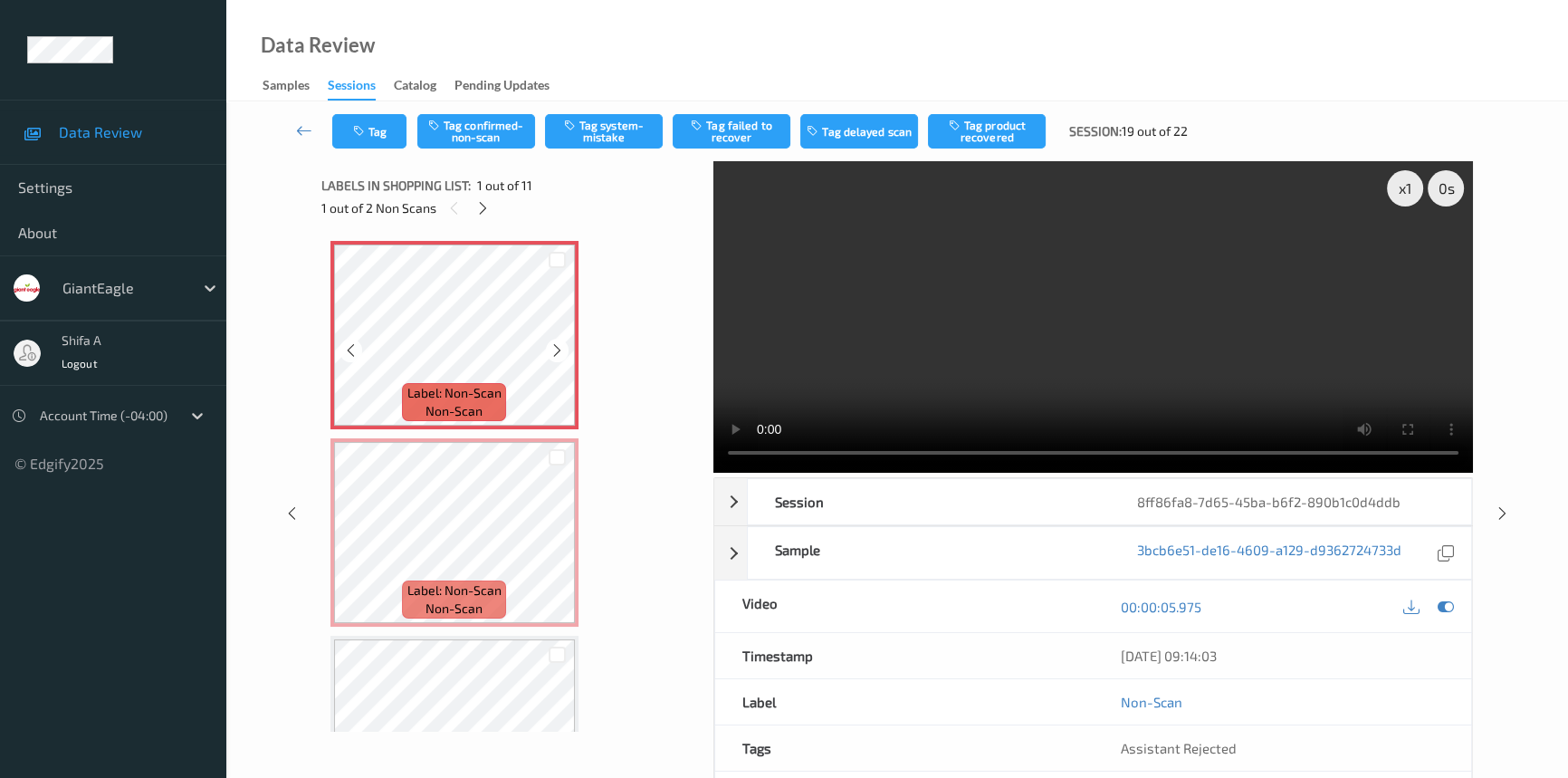 click at bounding box center [557, 351] 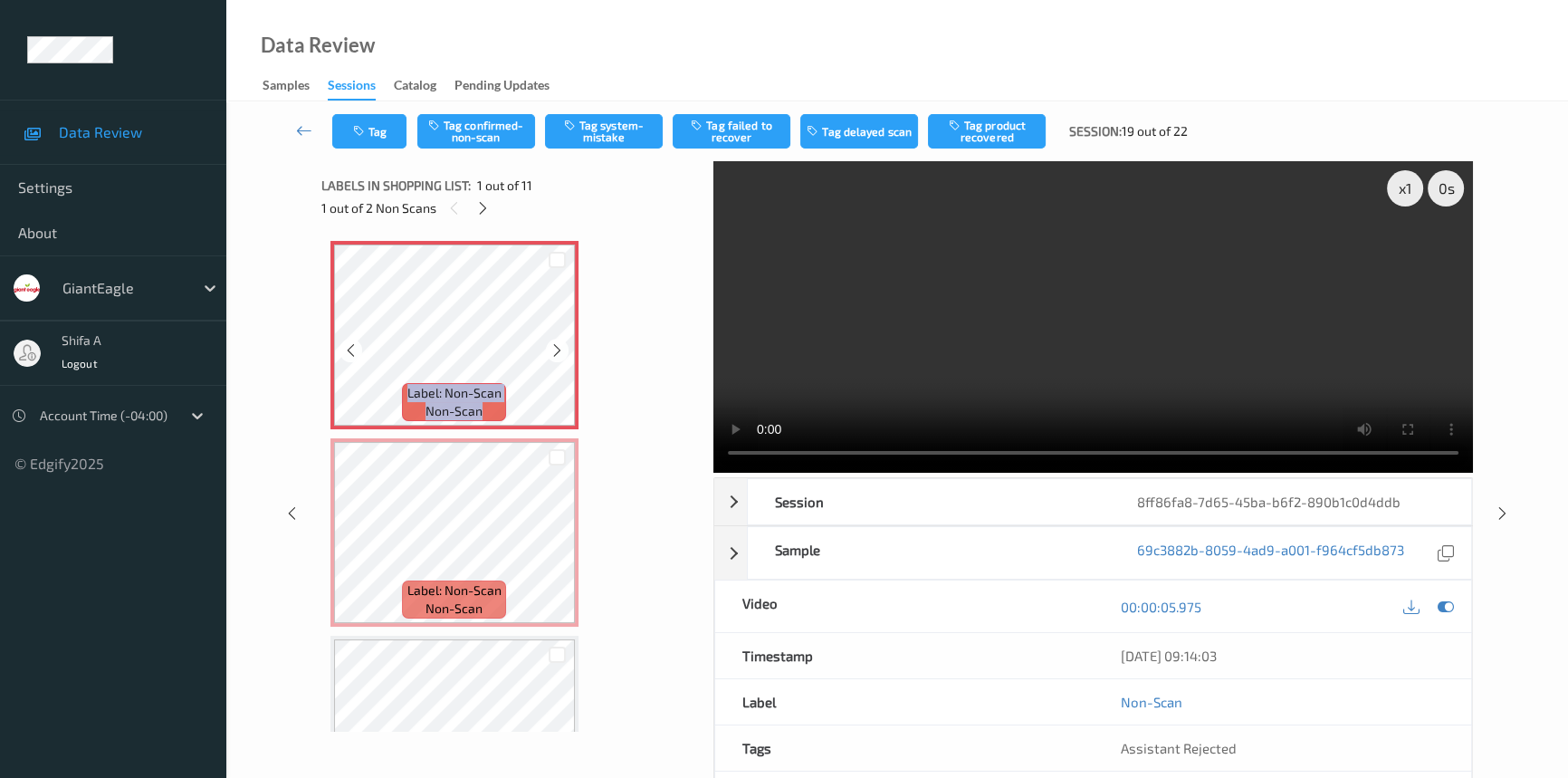 click at bounding box center [557, 351] 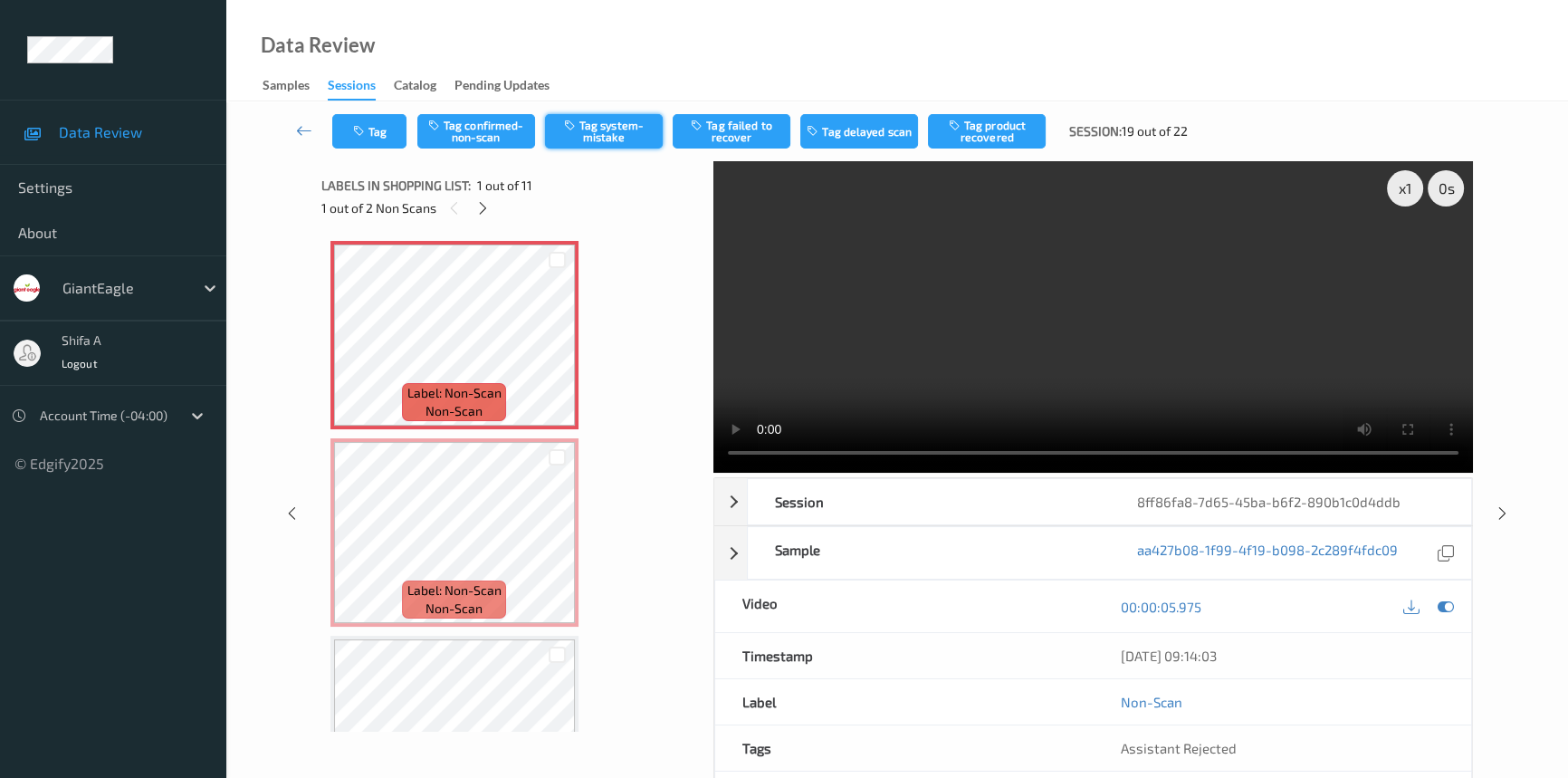 click on "Tag   system-mistake" at bounding box center [604, 131] 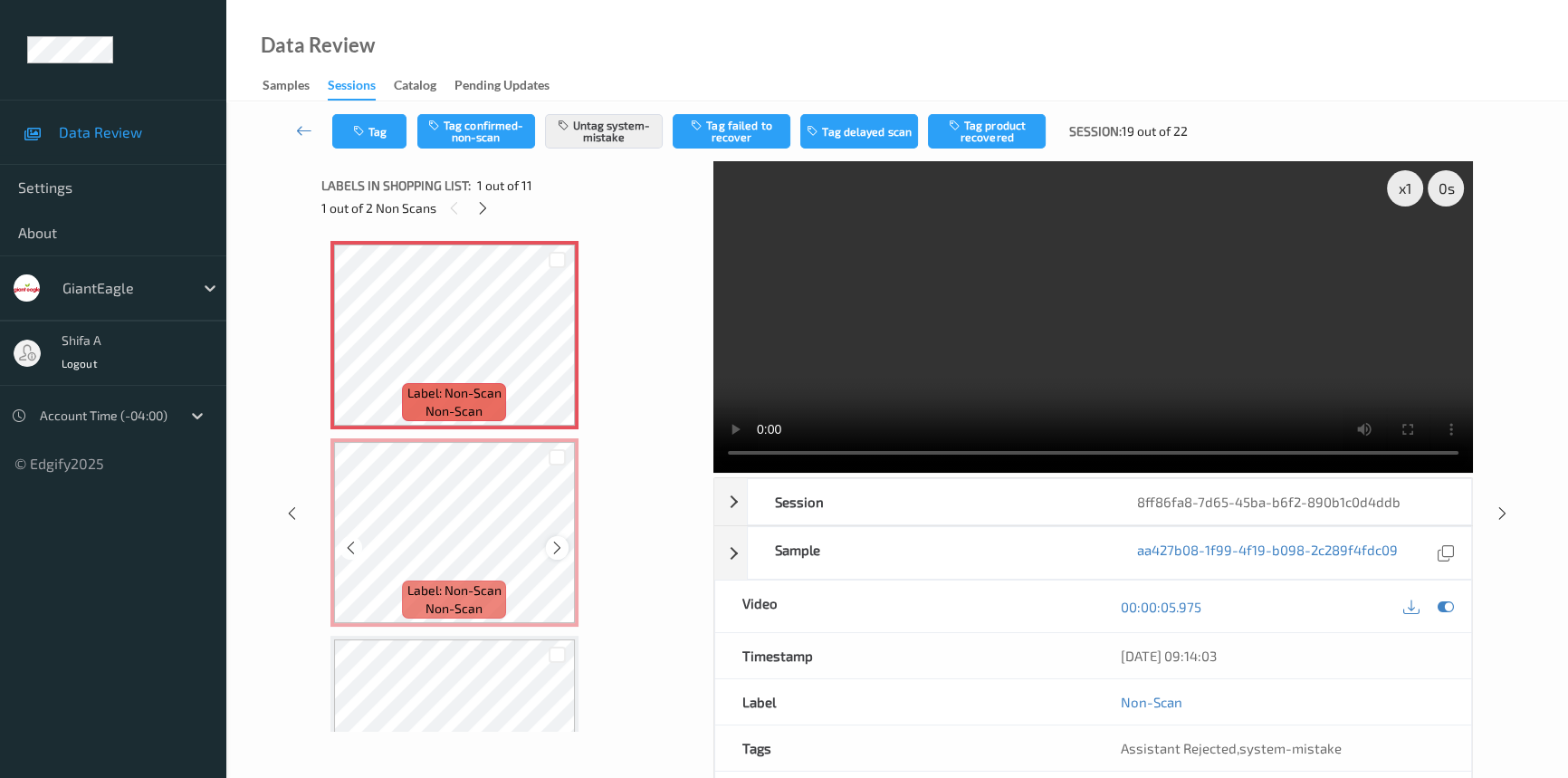 click at bounding box center (557, 548) 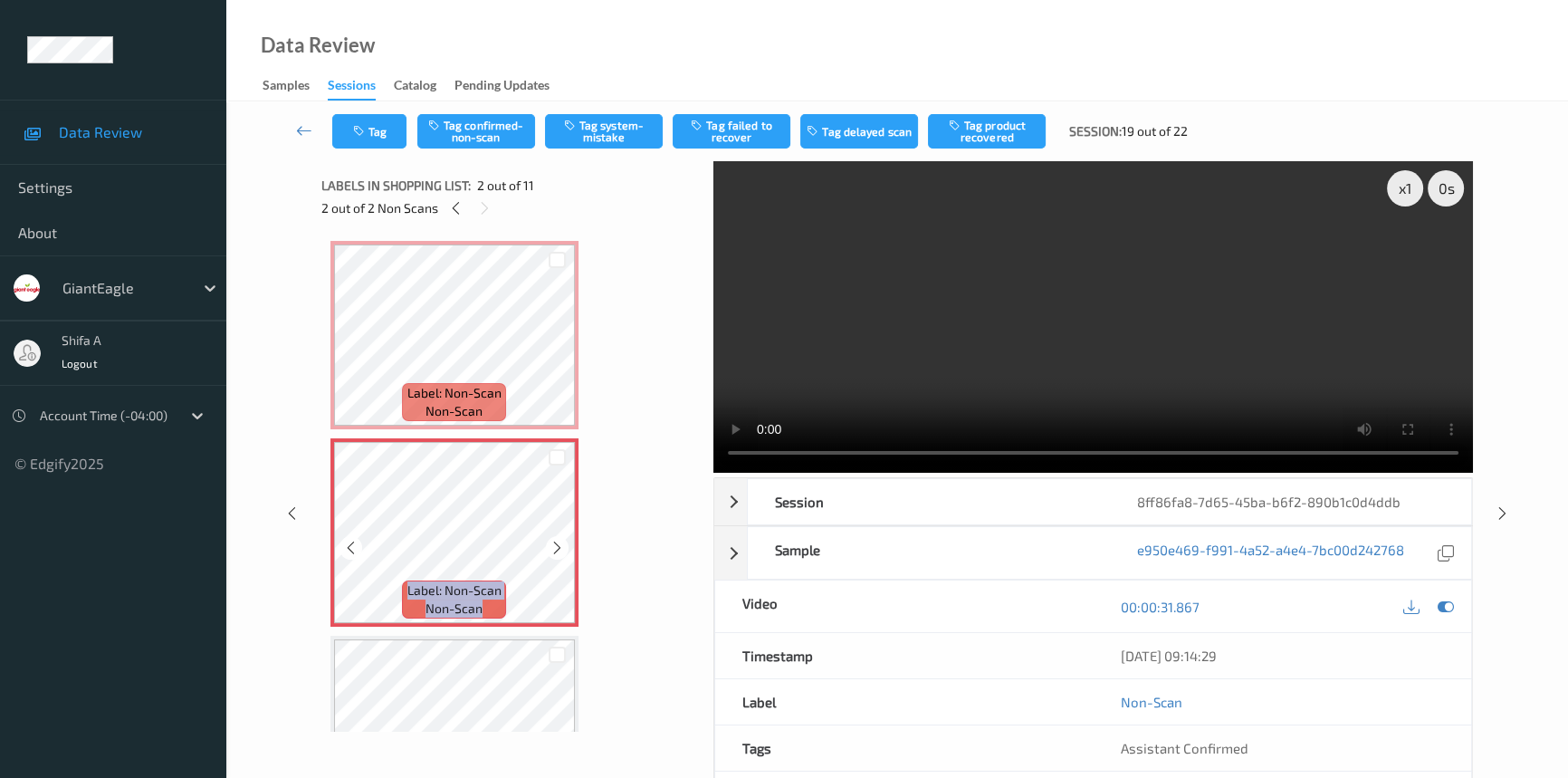 click at bounding box center (557, 548) 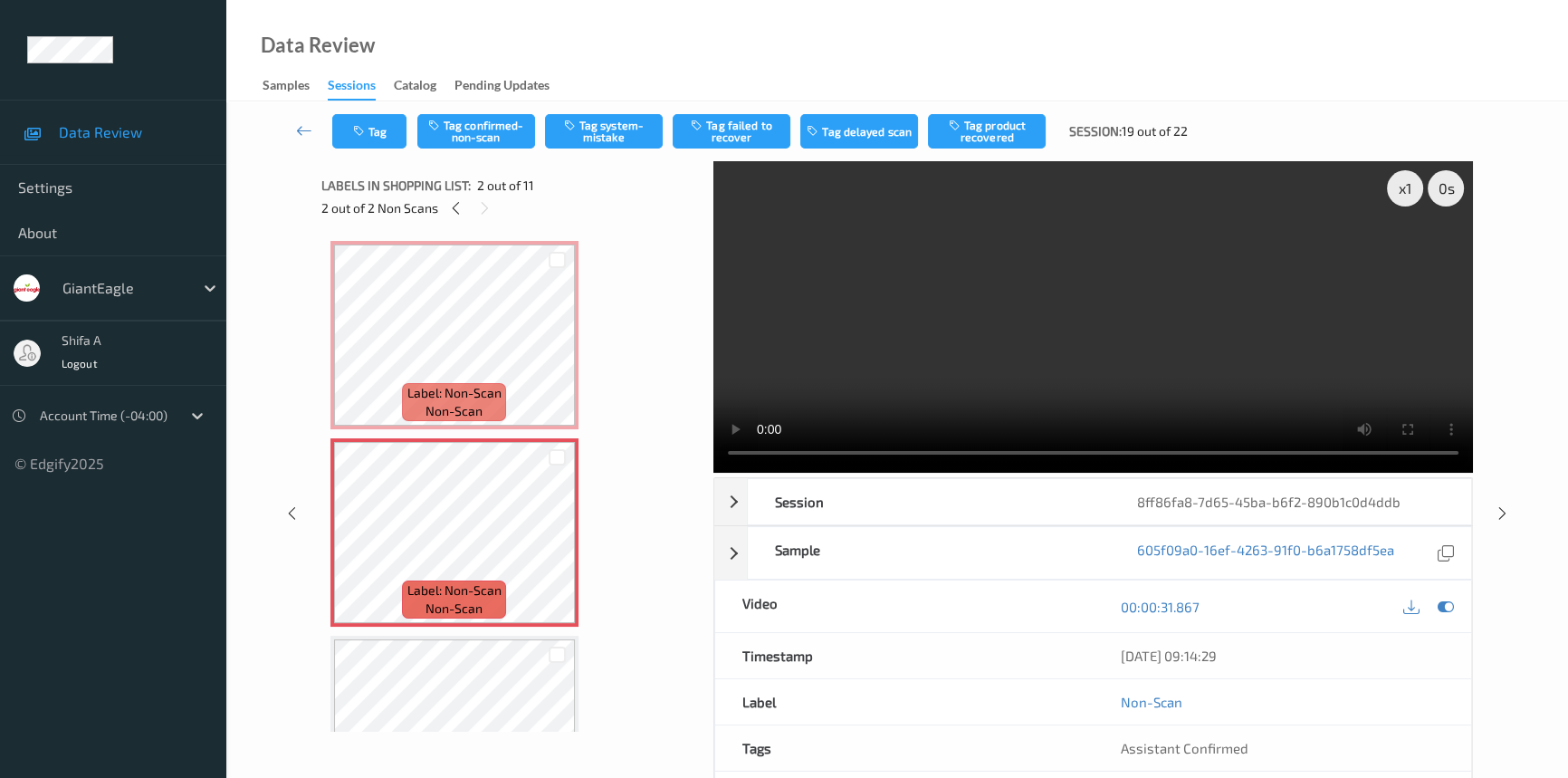 click on "Label: Non-Scan non-scan Label: Non-Scan non-scan Label: Non-Scan non-scan Label: Non-Scan non-scan Label: Non-Scan non-scan Label: Non-Scan non-scan Label: 85631200275 (FAIRLIFE MILK     ) out-of-scope Label: 85631200275 (FAIRLIFE MILK     ) out-of-scope Label: 85631200275 (FAIRLIFE MILK     ) out-of-scope Label: 05000032290 (COFFEEMATE HAZELNU) out-of-scope Label: 03003407294 (GE WATER 24PK     ) out-of-scope Label: 05000032290 (COFFEEMATE HAZELNU) out-of-scope Label: 70559901162 (KODIAK CAKES POWER) out-of-scope Label: 4011 (BANANAS           ) out-of-scope Label: 01114110124 (EOC 100% COLOMBIAN) out-of-scope" at bounding box center (512, 1322) 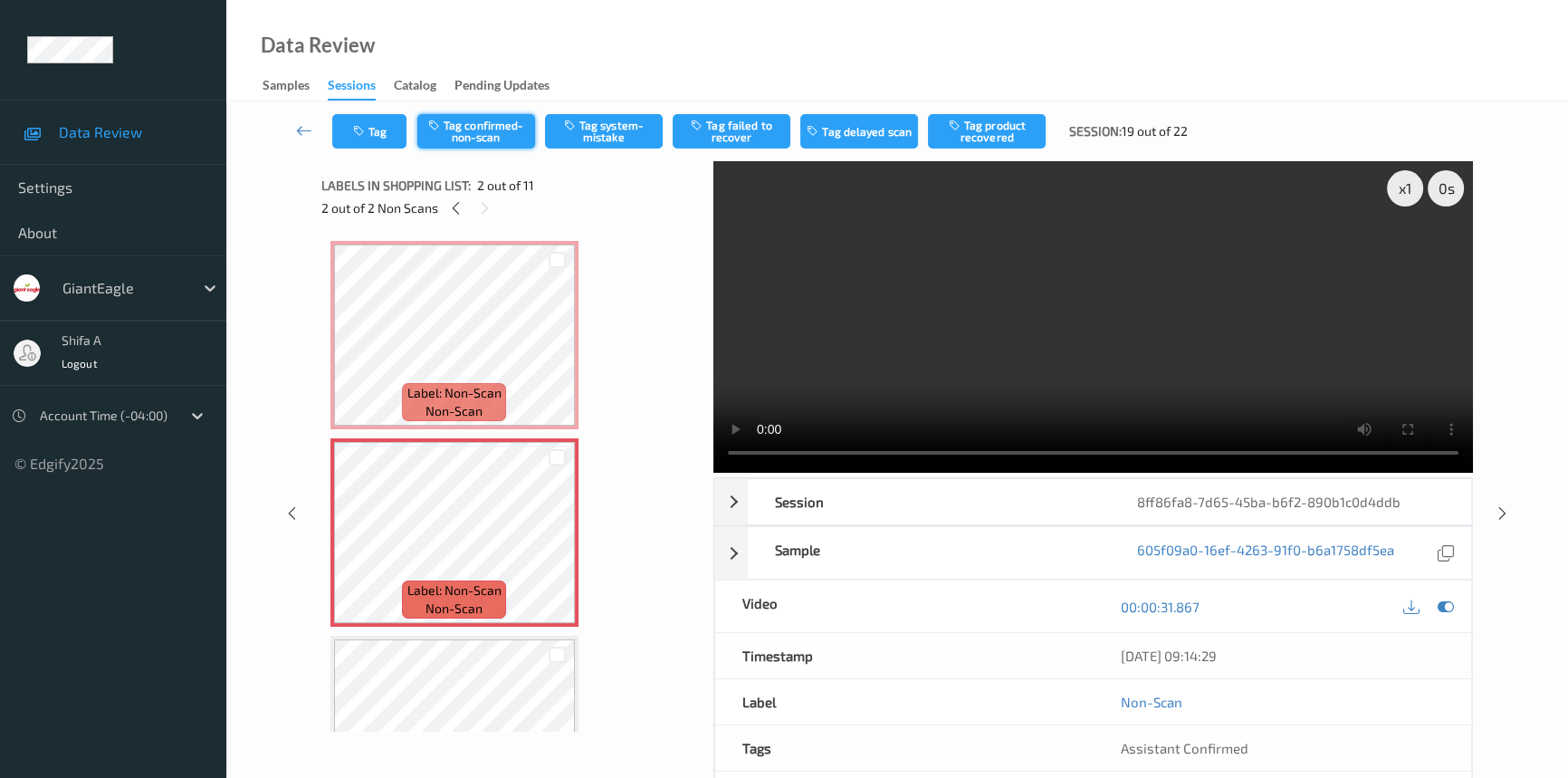 click on "Tag   confirmed-non-scan" at bounding box center (476, 131) 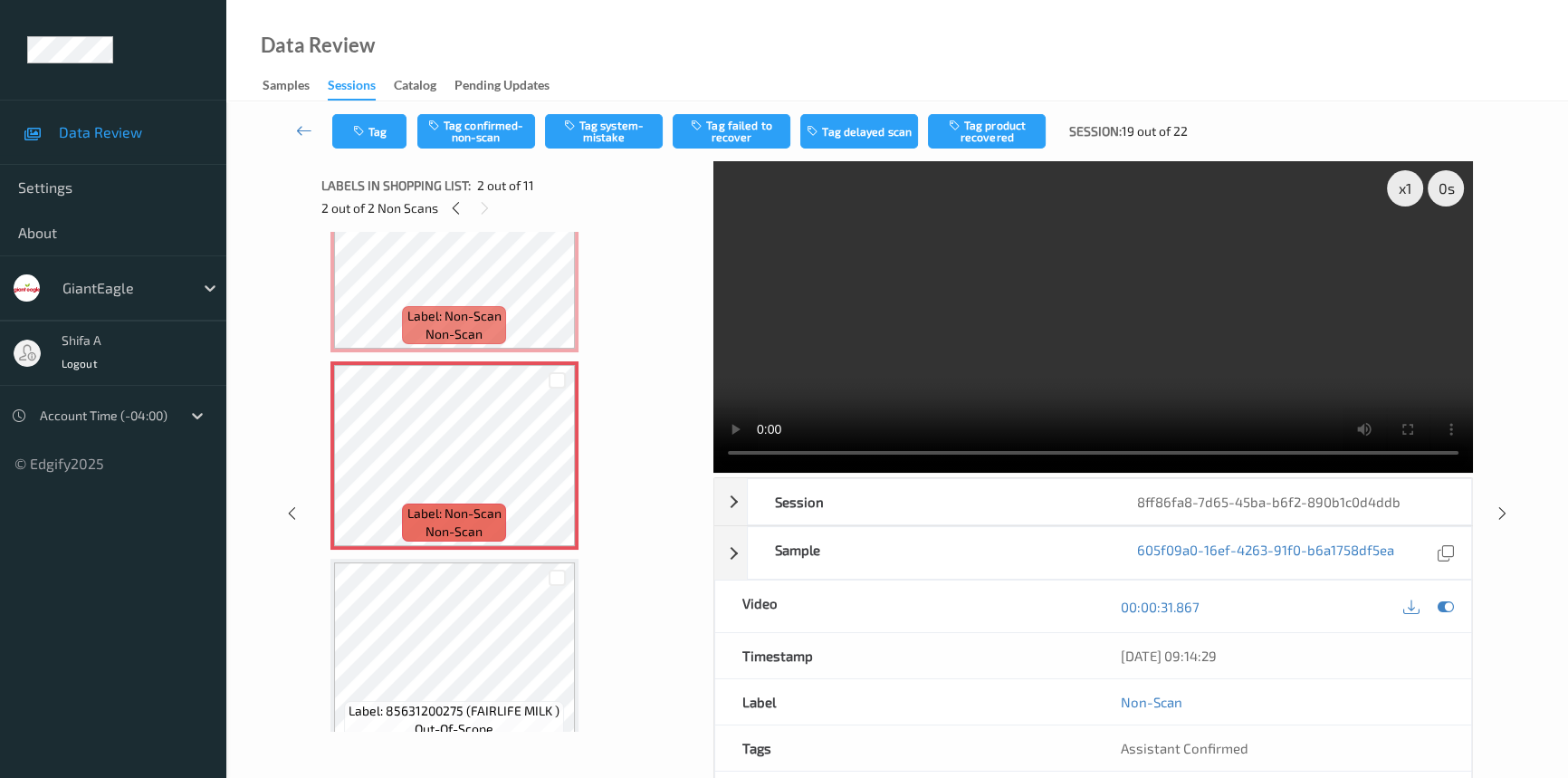 scroll, scrollTop: 246, scrollLeft: 0, axis: vertical 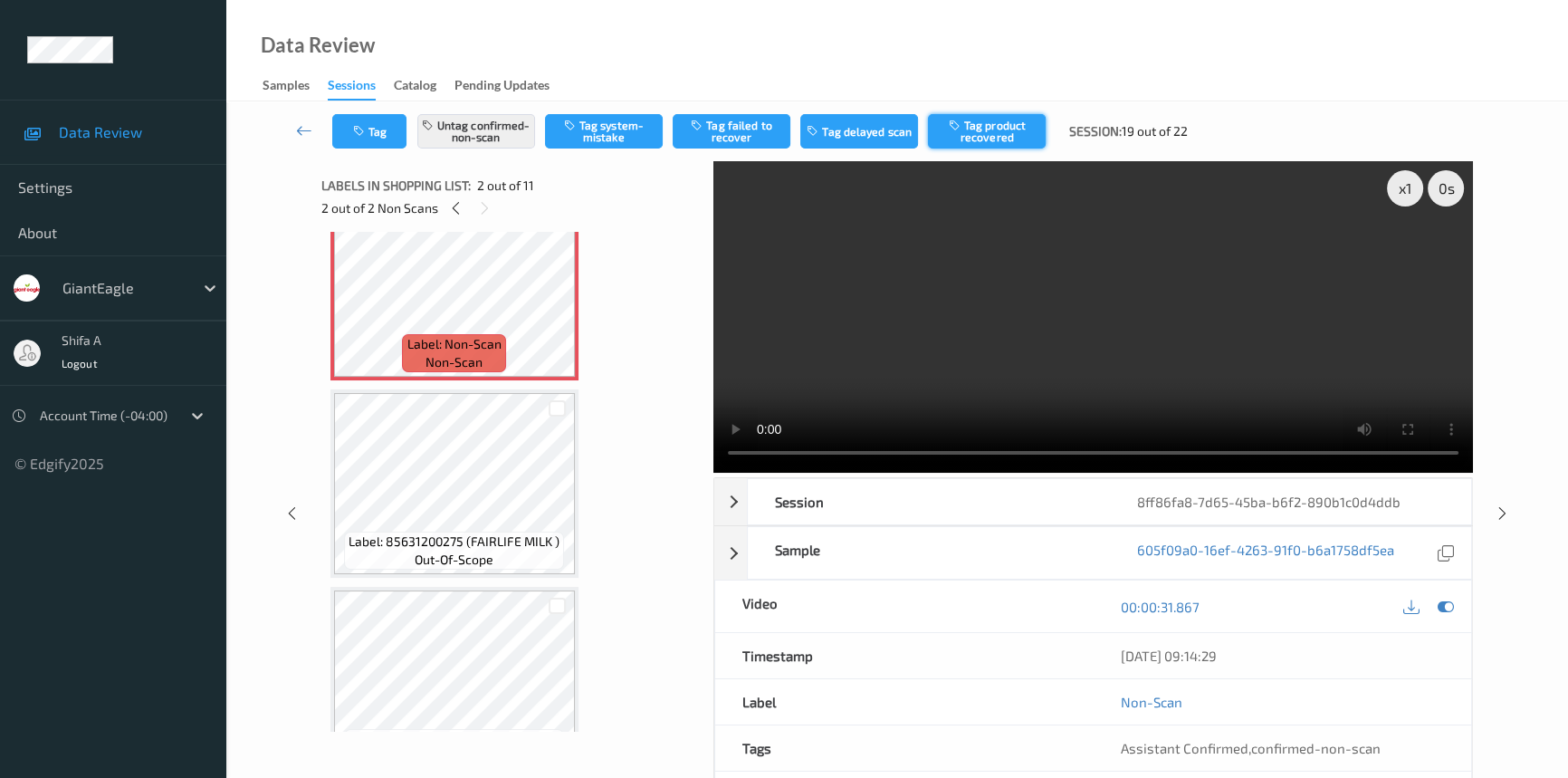 click on "Tag   product recovered" at bounding box center (987, 131) 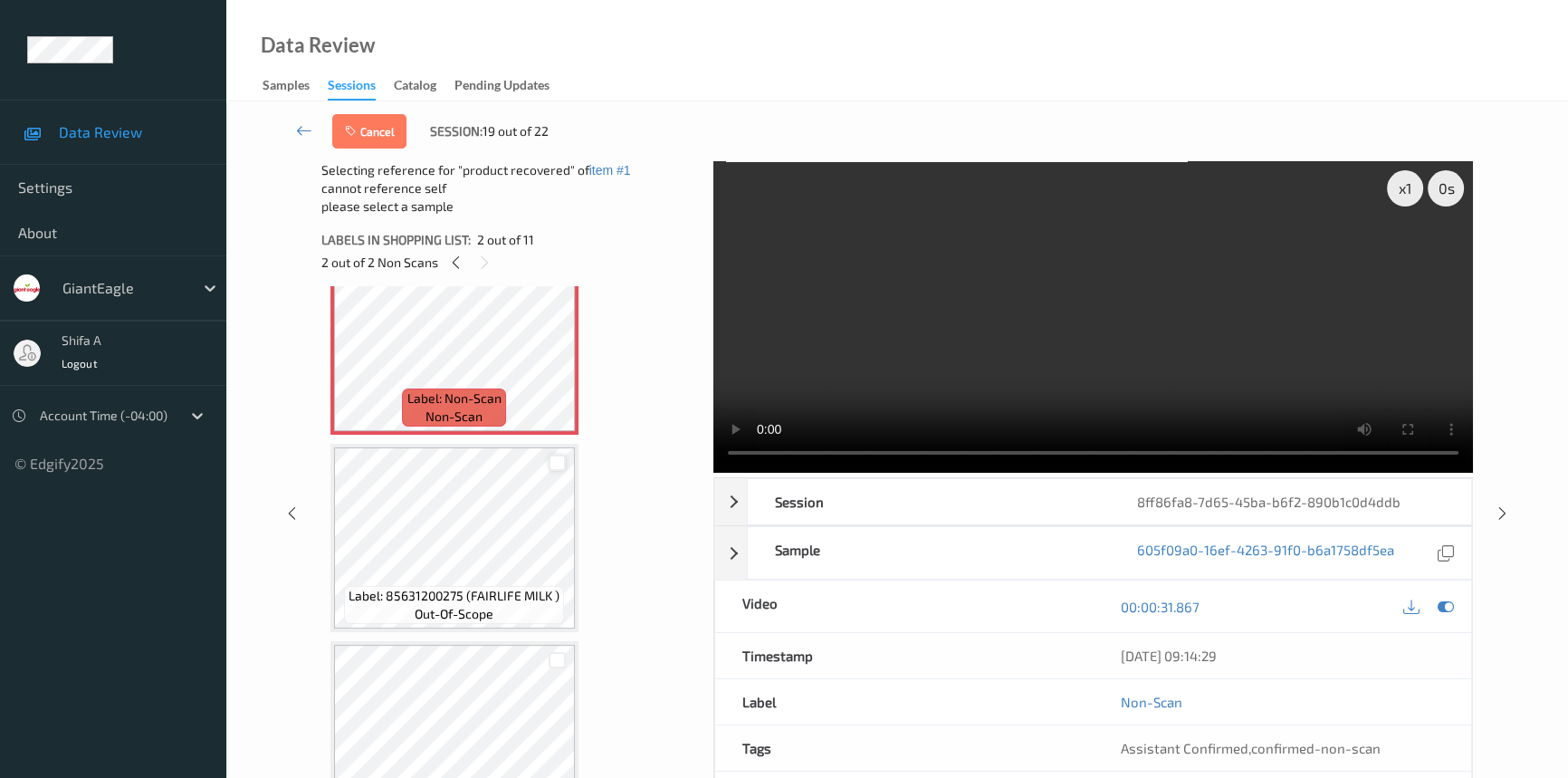 click at bounding box center (557, 463) 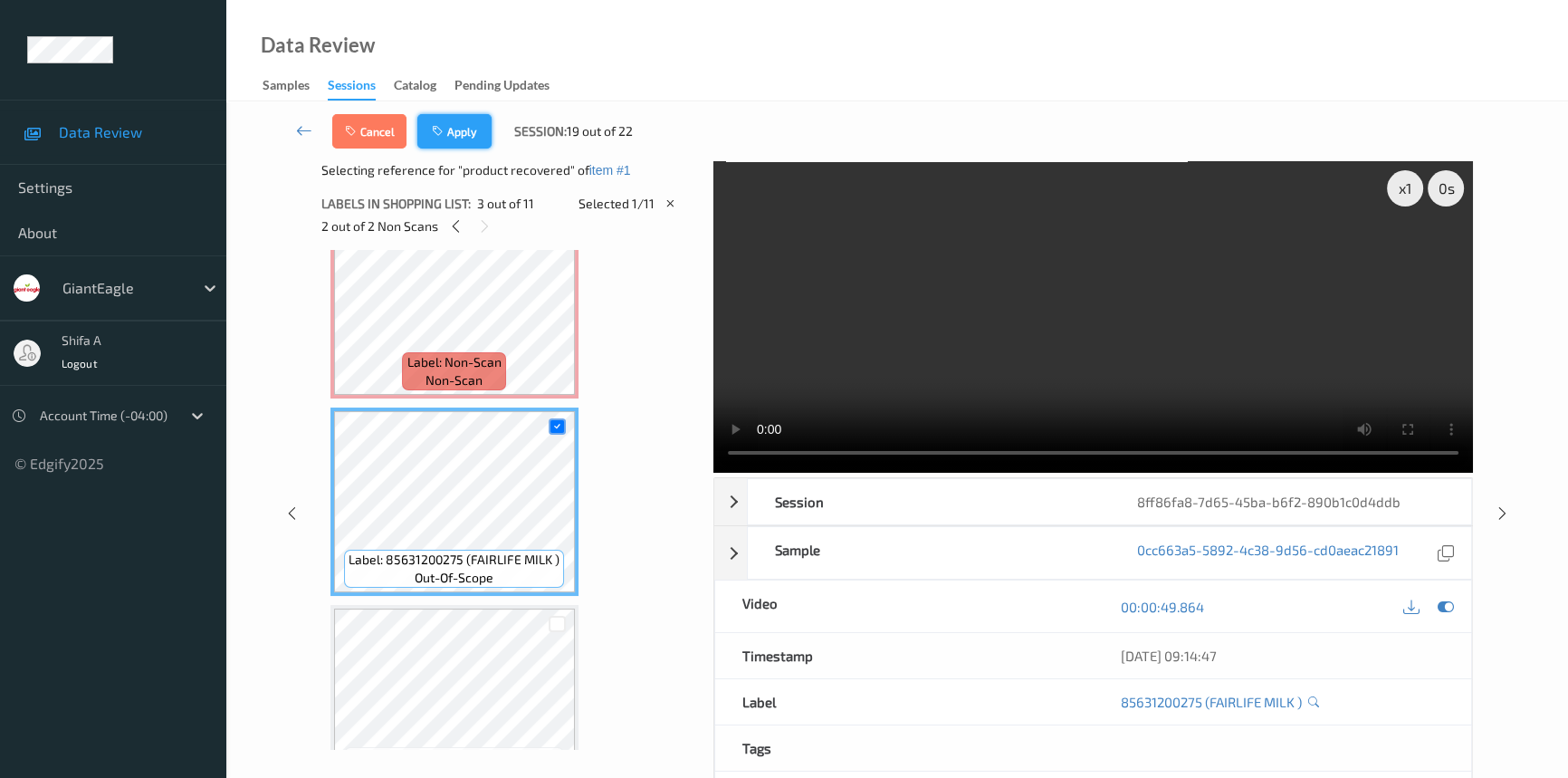 click on "Apply" at bounding box center [454, 131] 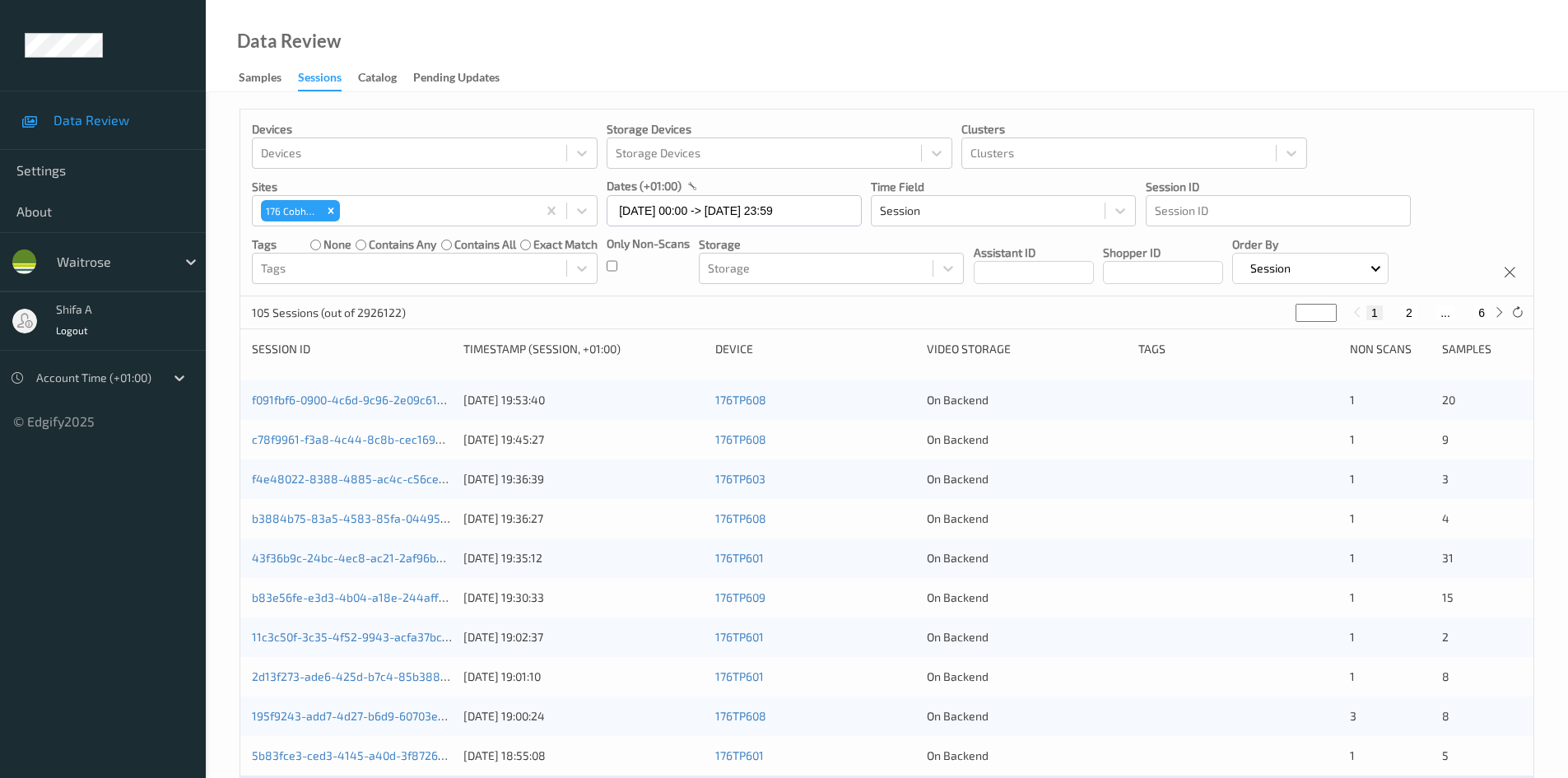 scroll, scrollTop: 0, scrollLeft: 0, axis: both 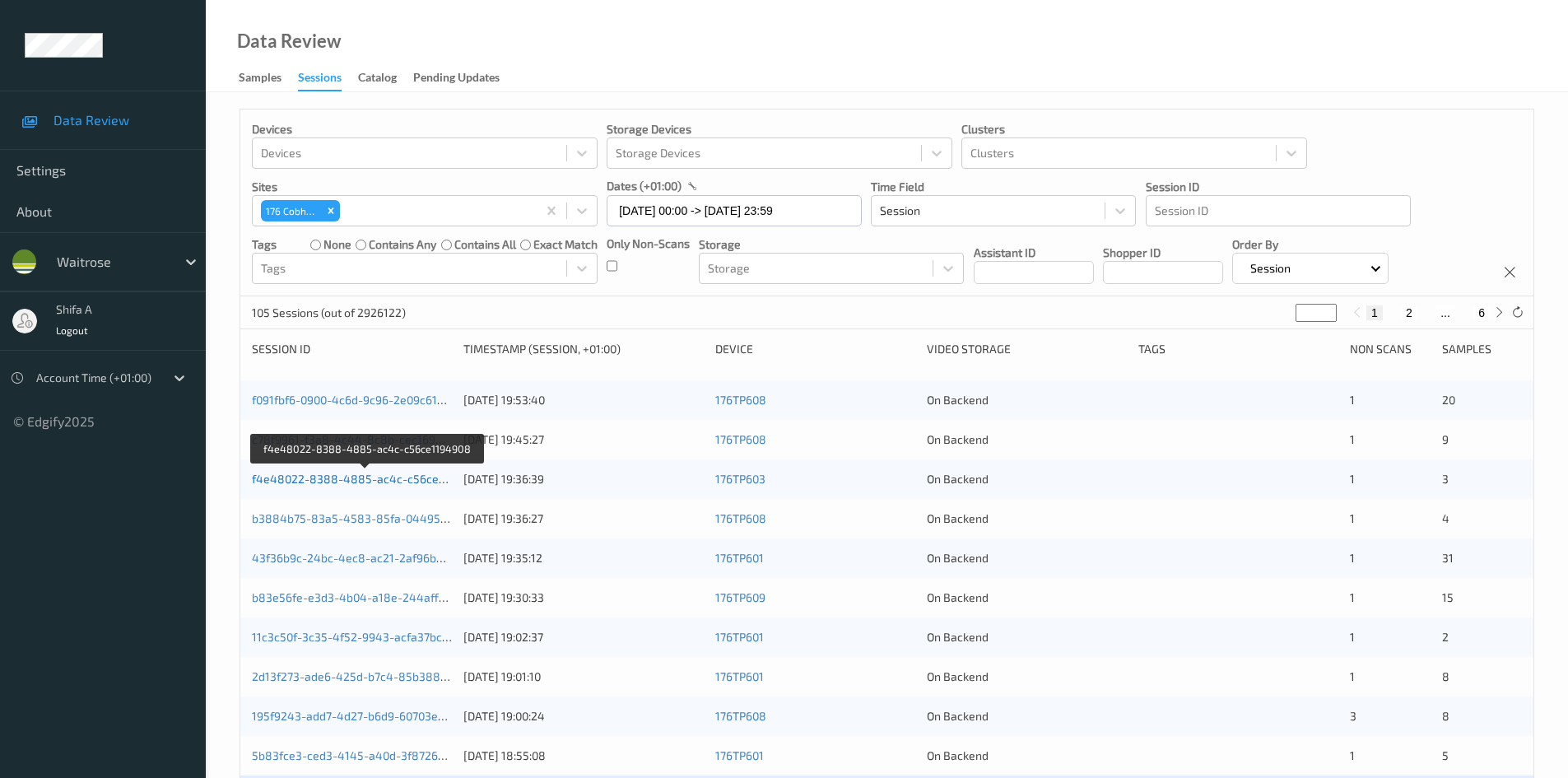 click on "f4e48022-8388-4885-ac4c-c56ce1194908" at bounding box center [367, 478] 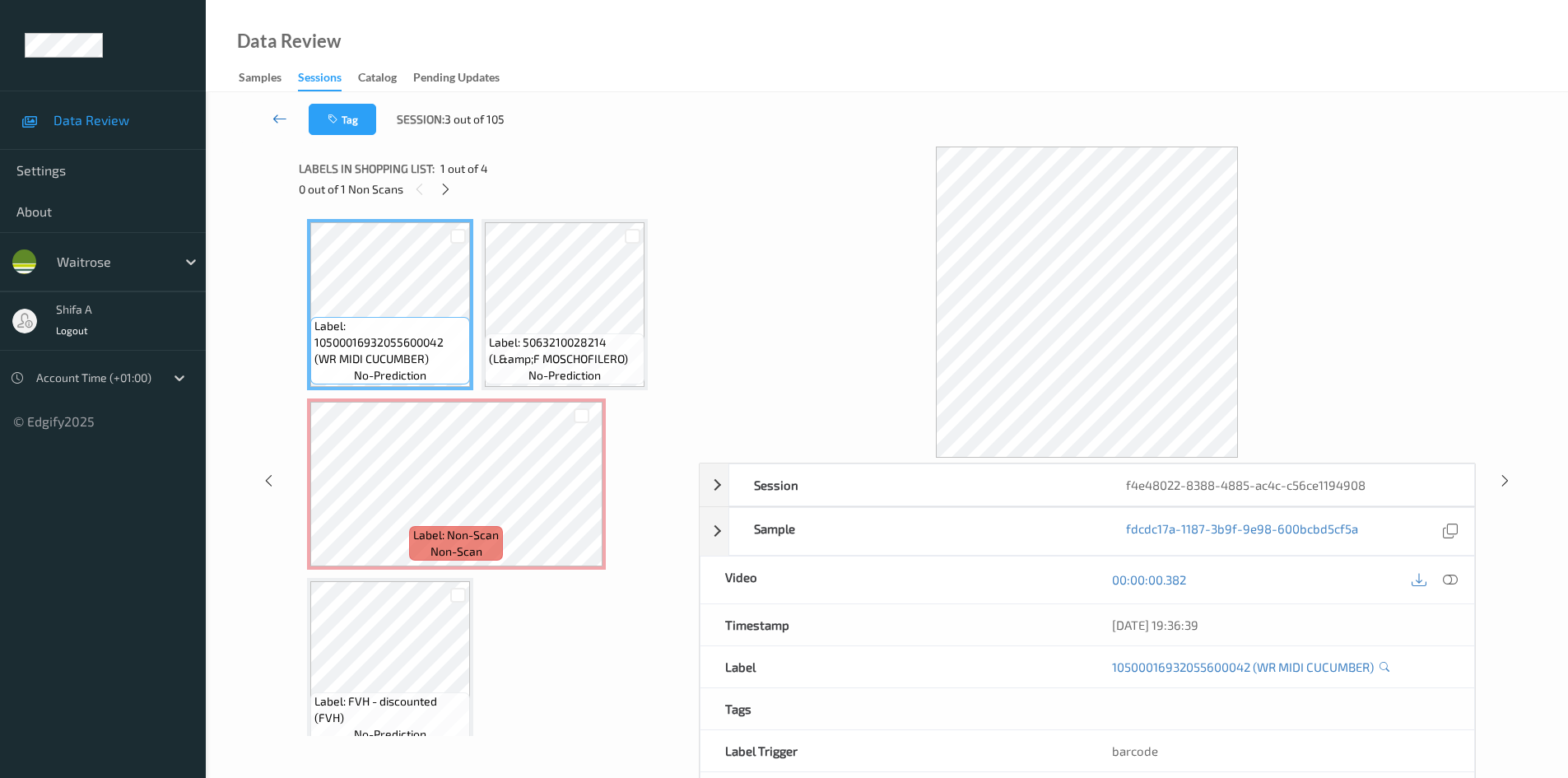 click at bounding box center (280, 119) 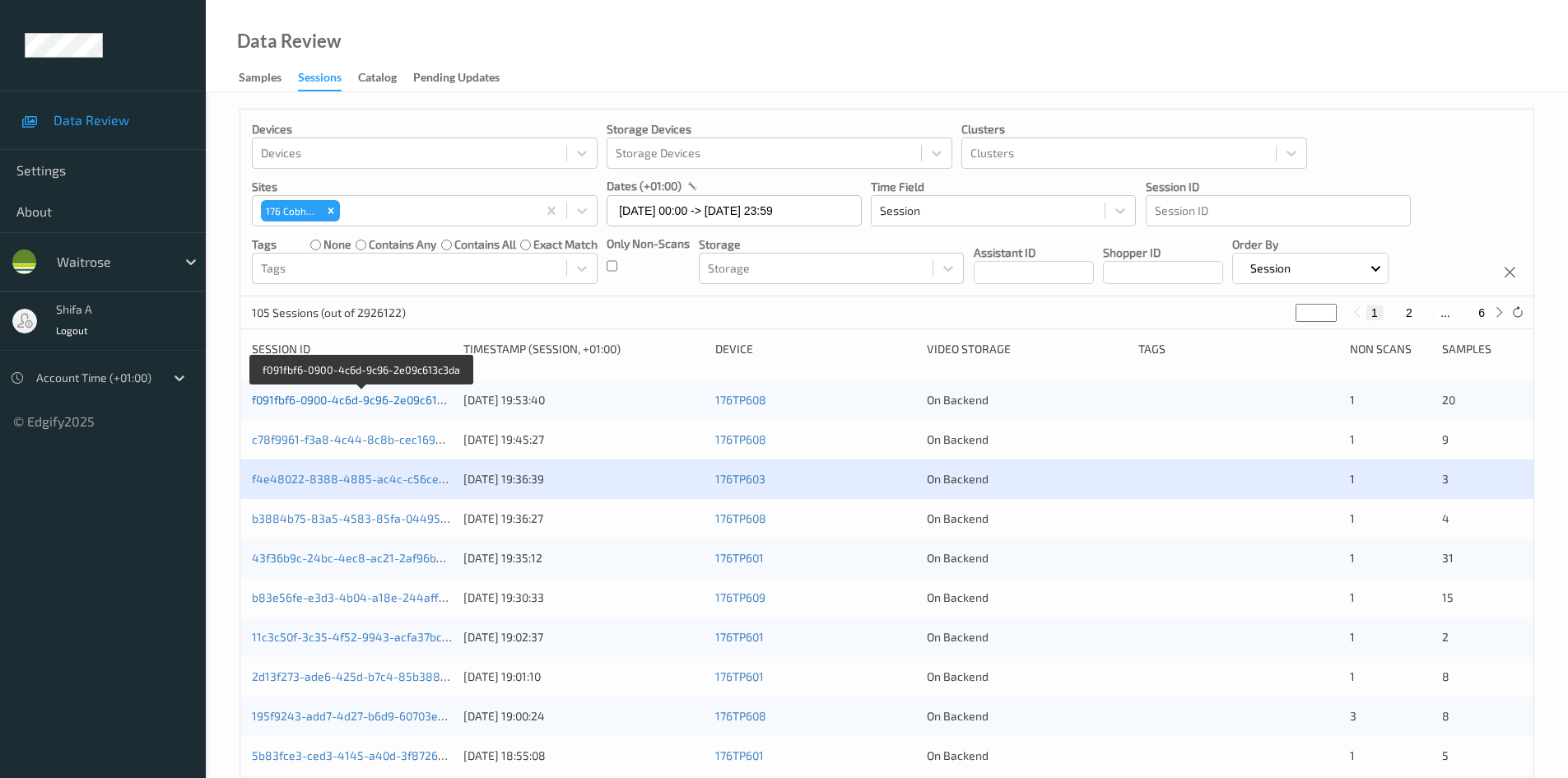 click on "f091fbf6-0900-4c6d-9c96-2e09c613c3da" at bounding box center [361, 399] 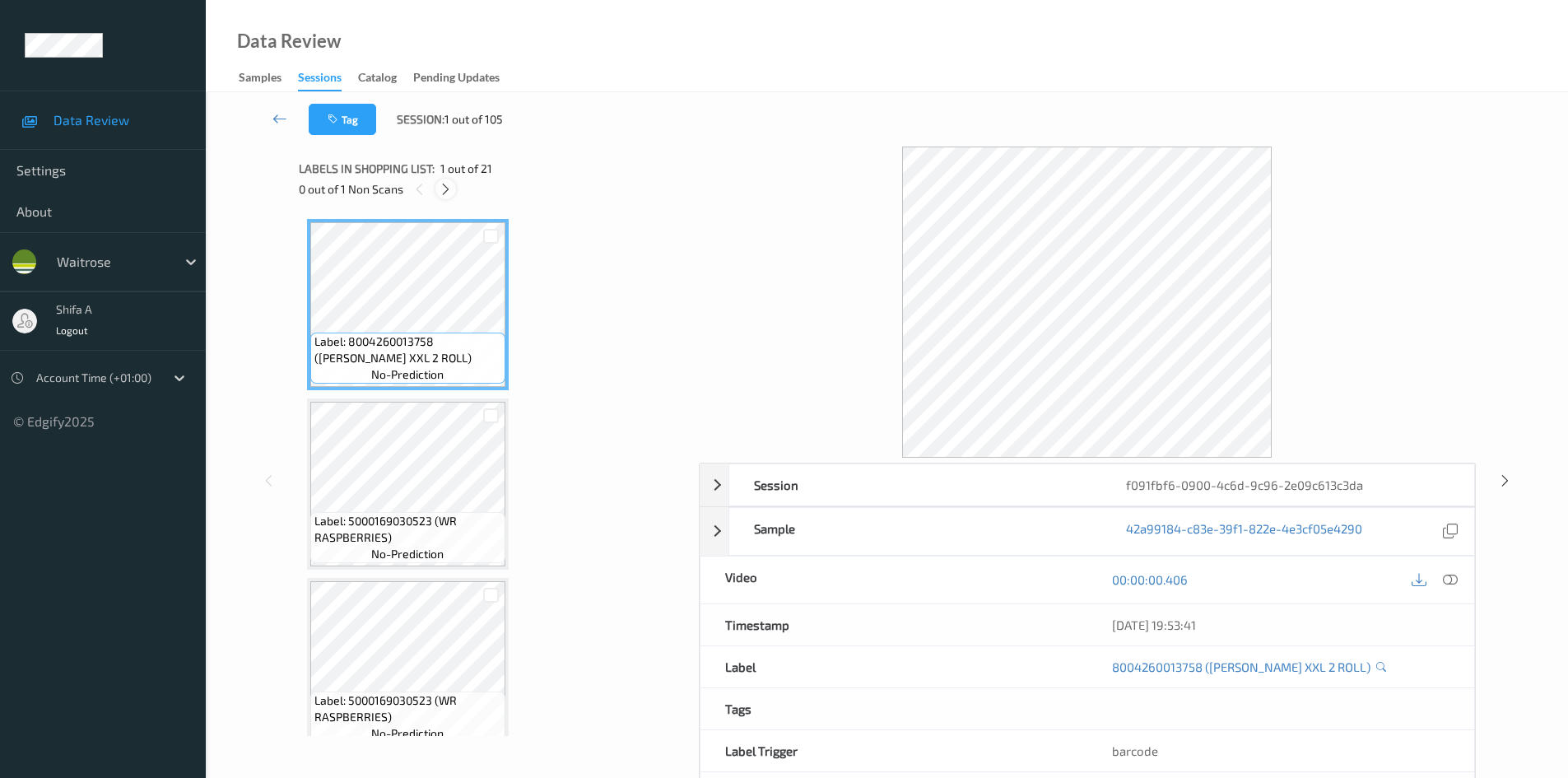click at bounding box center (445, 189) 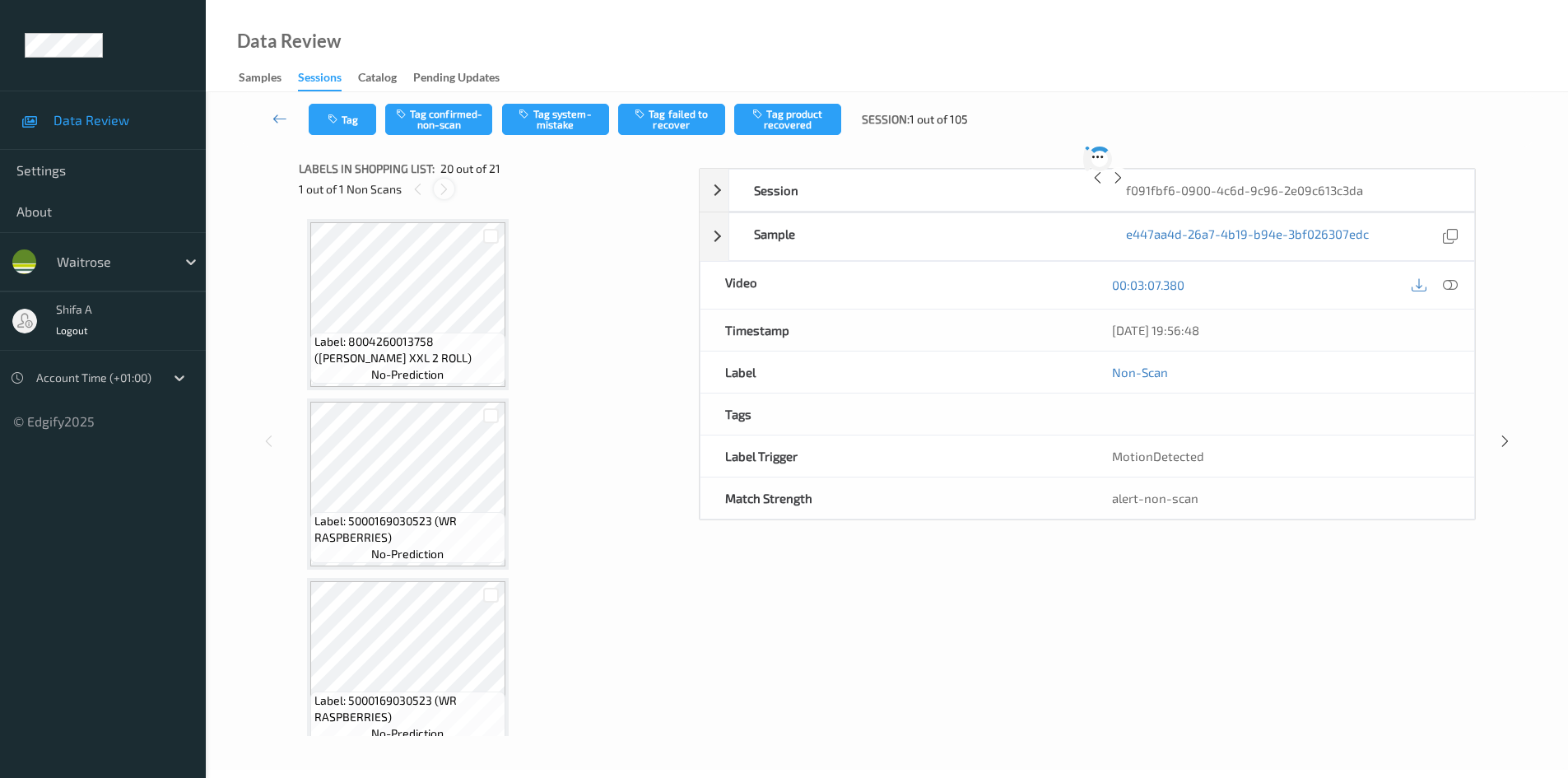 scroll, scrollTop: 3239, scrollLeft: 0, axis: vertical 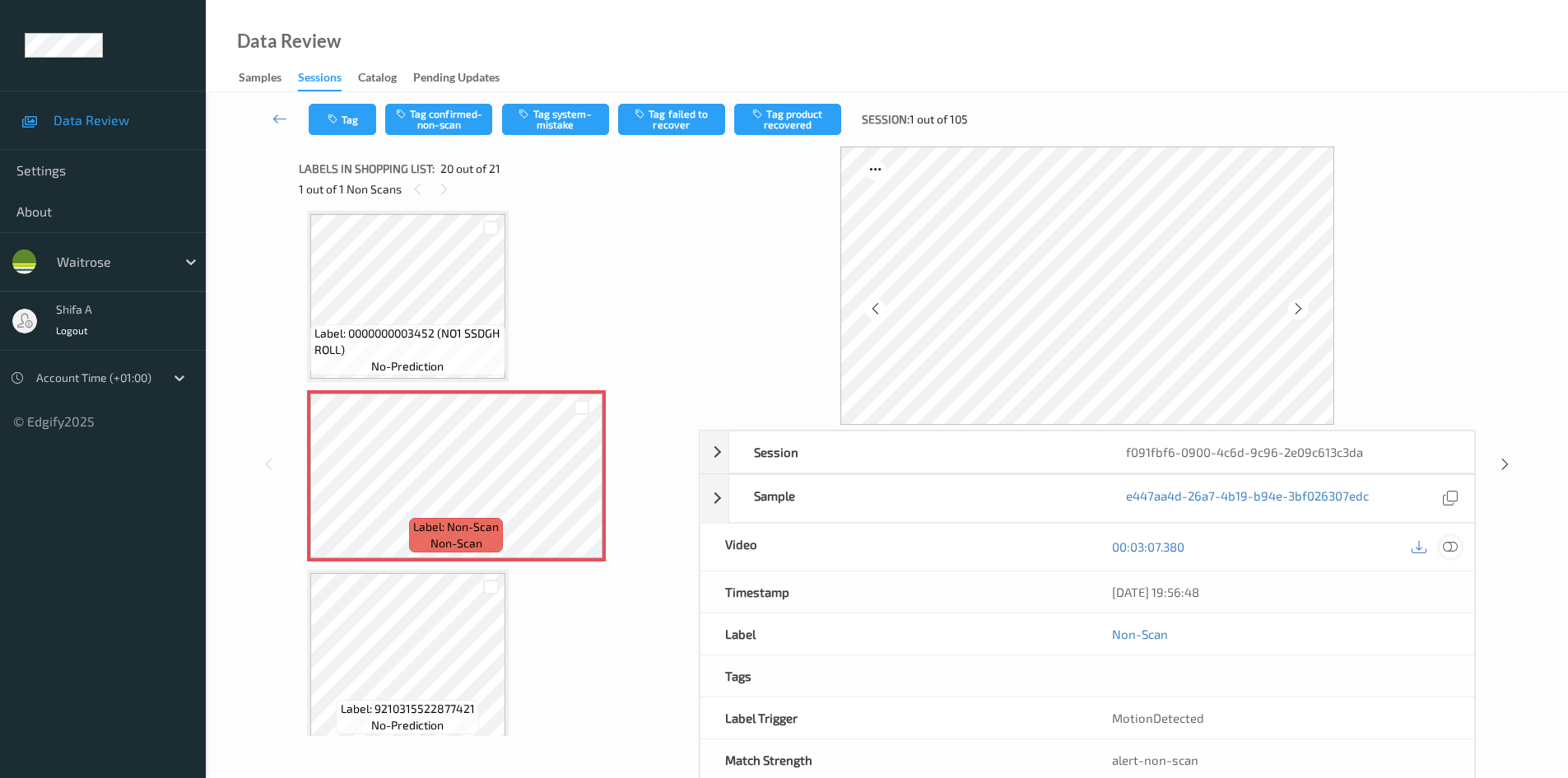 click at bounding box center [1450, 547] 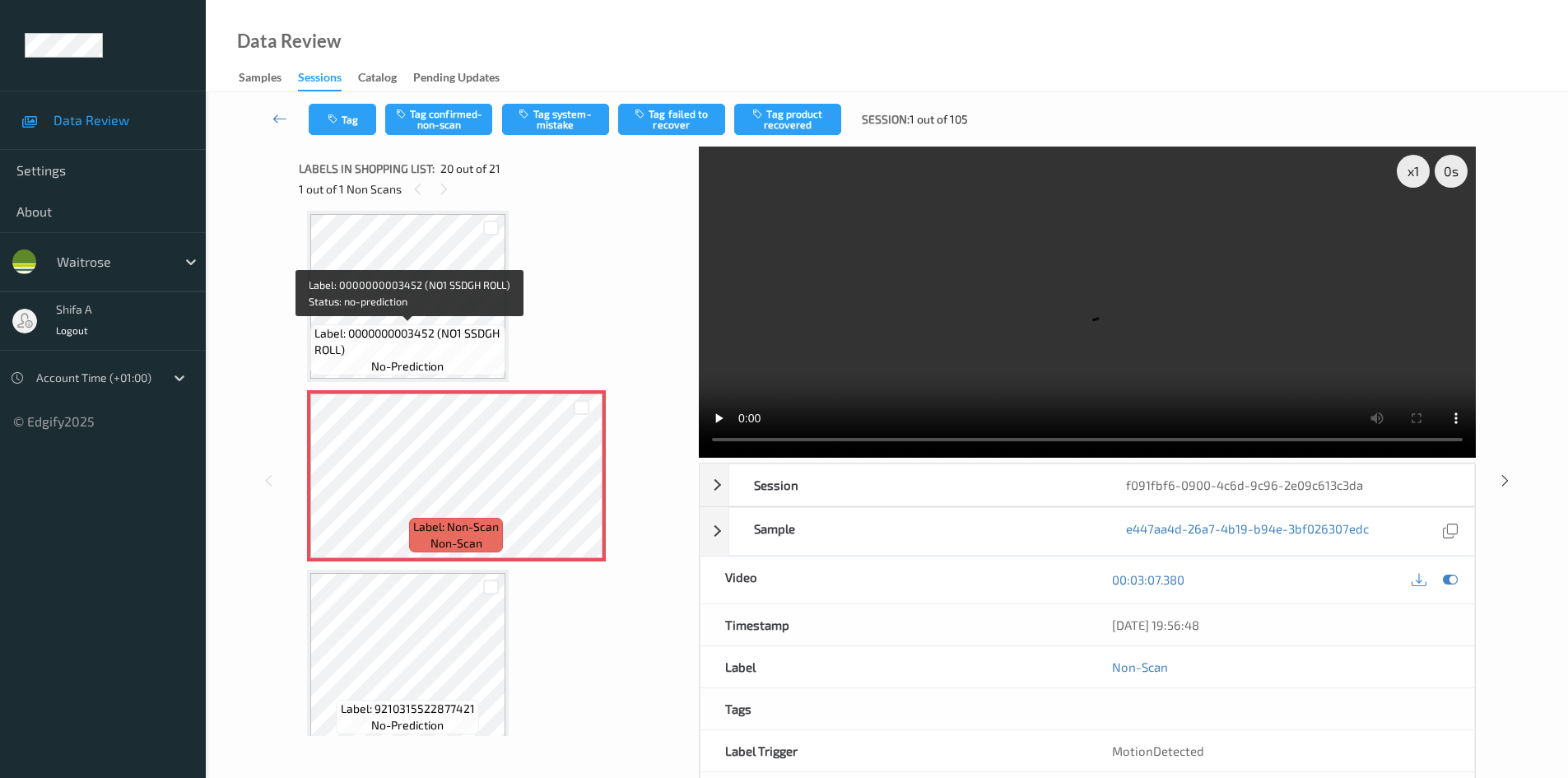 click on "Label: 0000000003452 (NO1 SSDGH ROLL)" at bounding box center (407, 342) 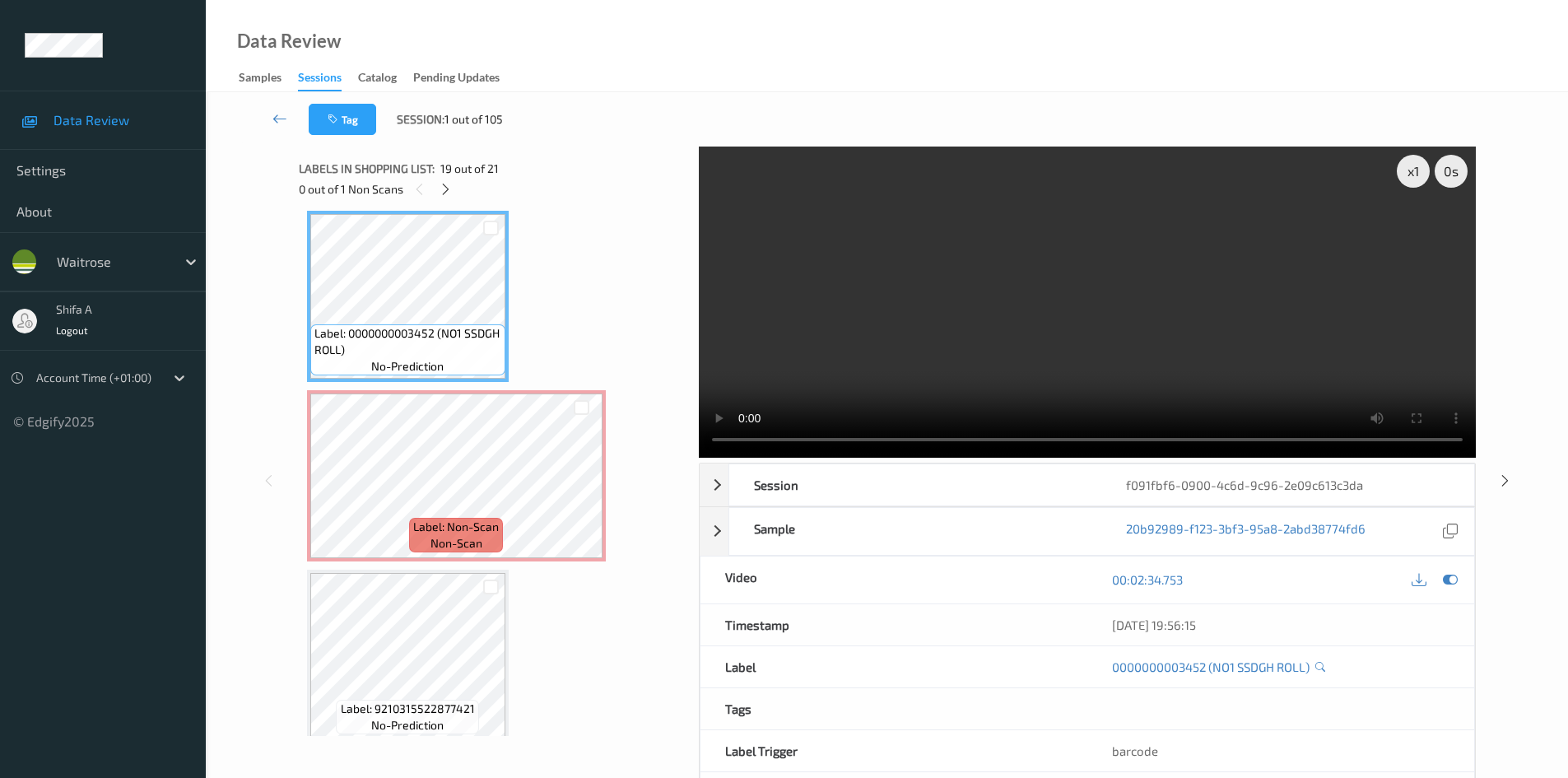 type 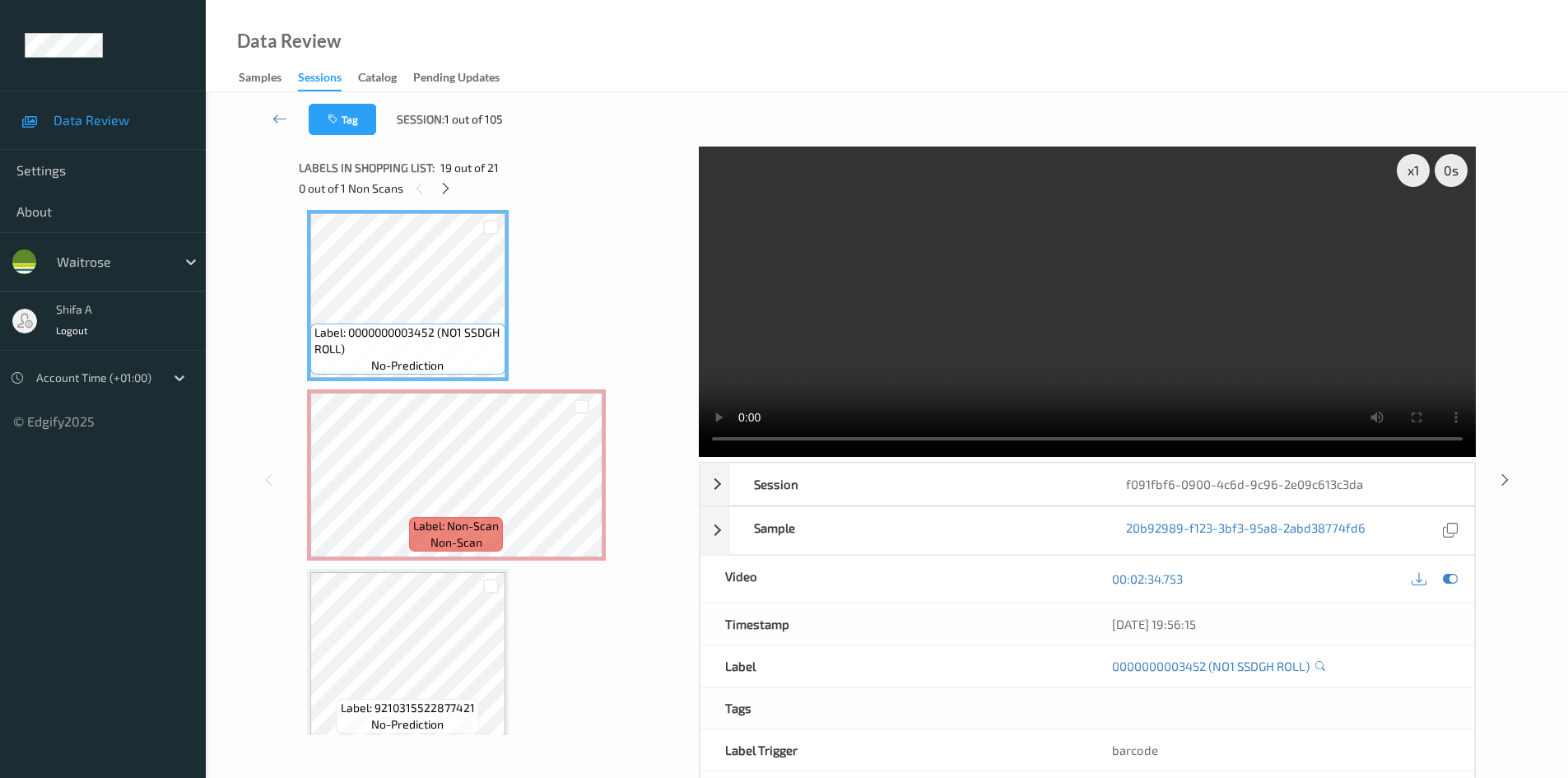 scroll, scrollTop: 0, scrollLeft: 0, axis: both 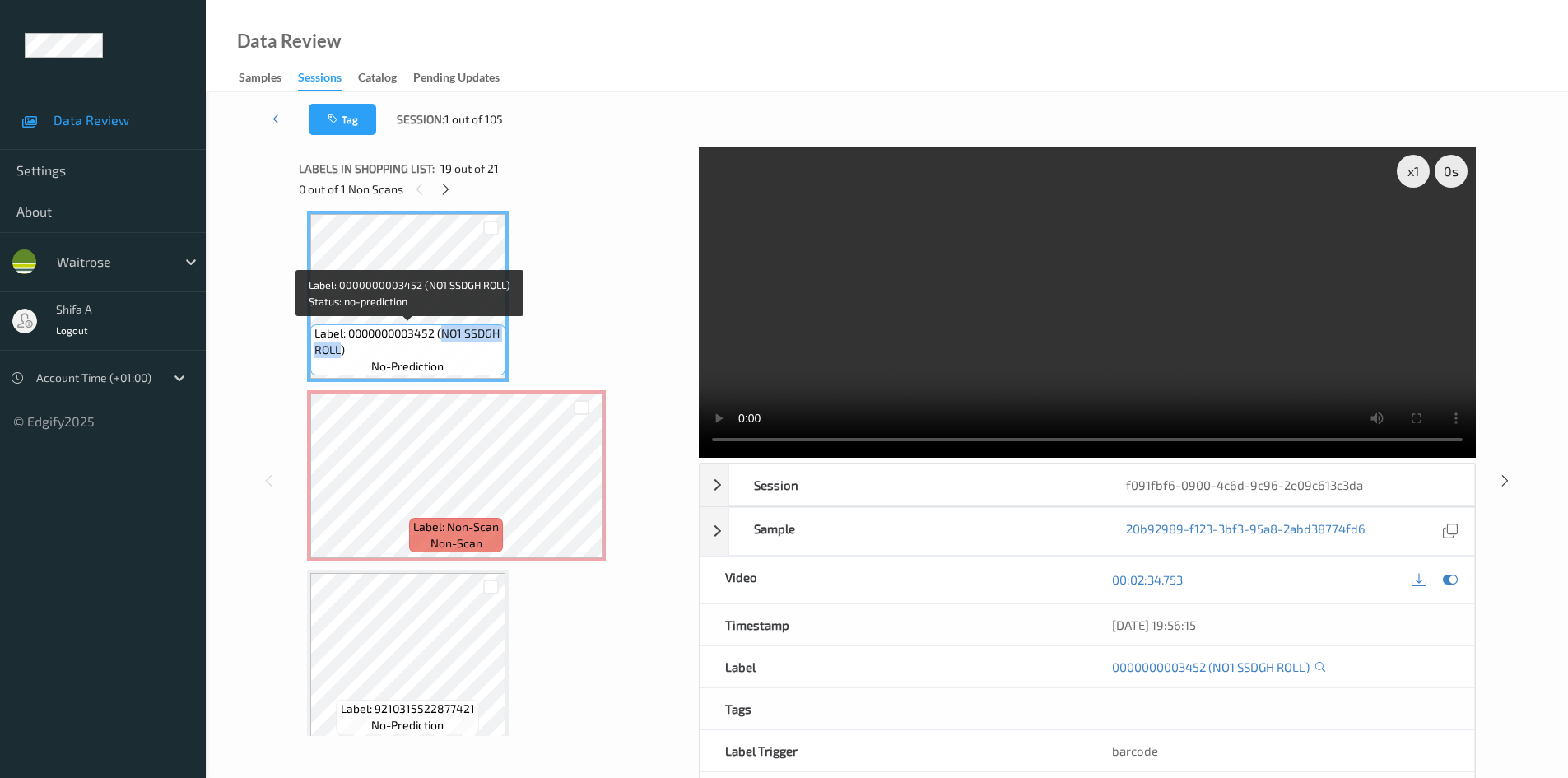 drag, startPoint x: 443, startPoint y: 329, endPoint x: 377, endPoint y: 355, distance: 70.93659 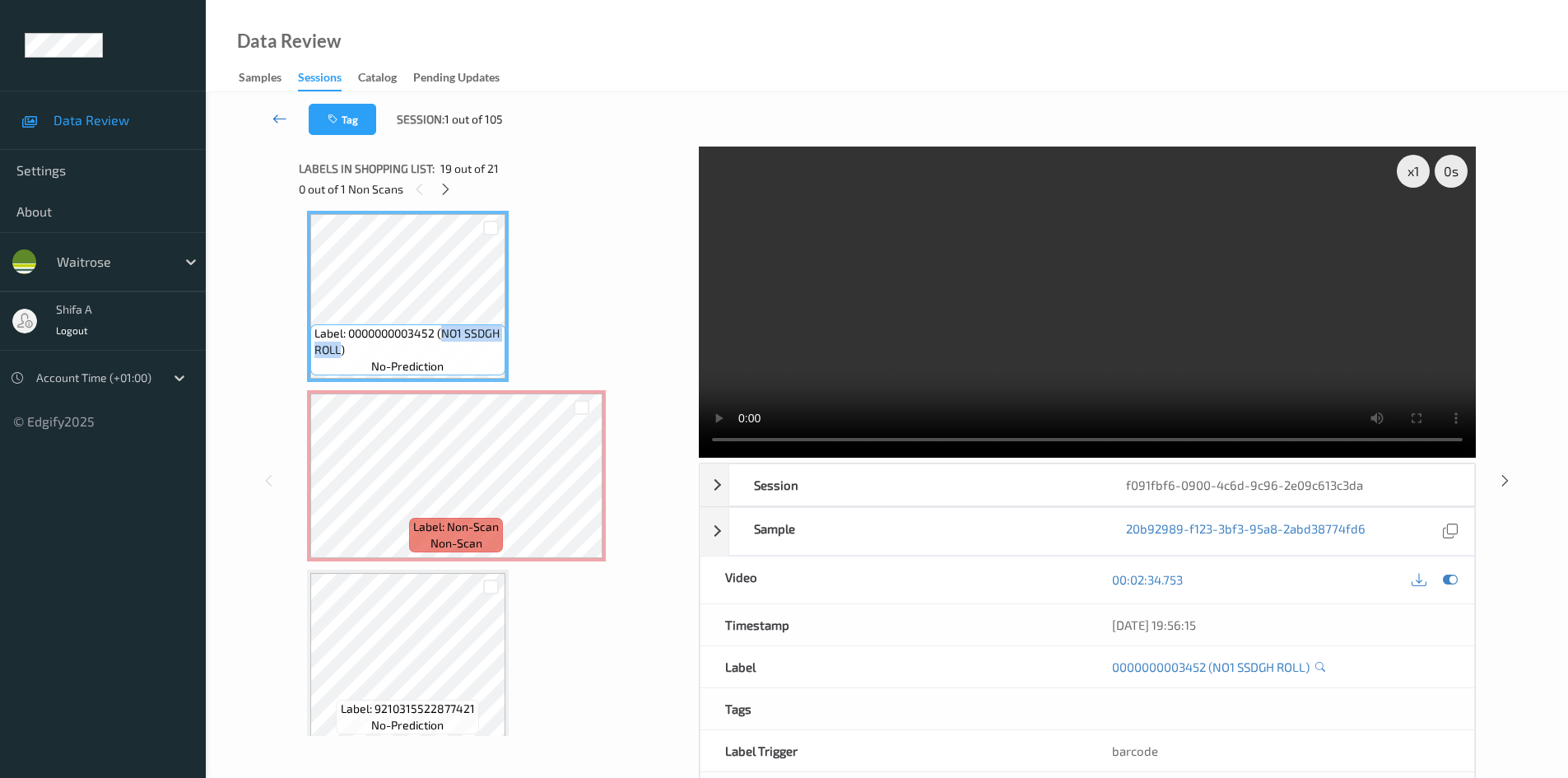 click at bounding box center [280, 119] 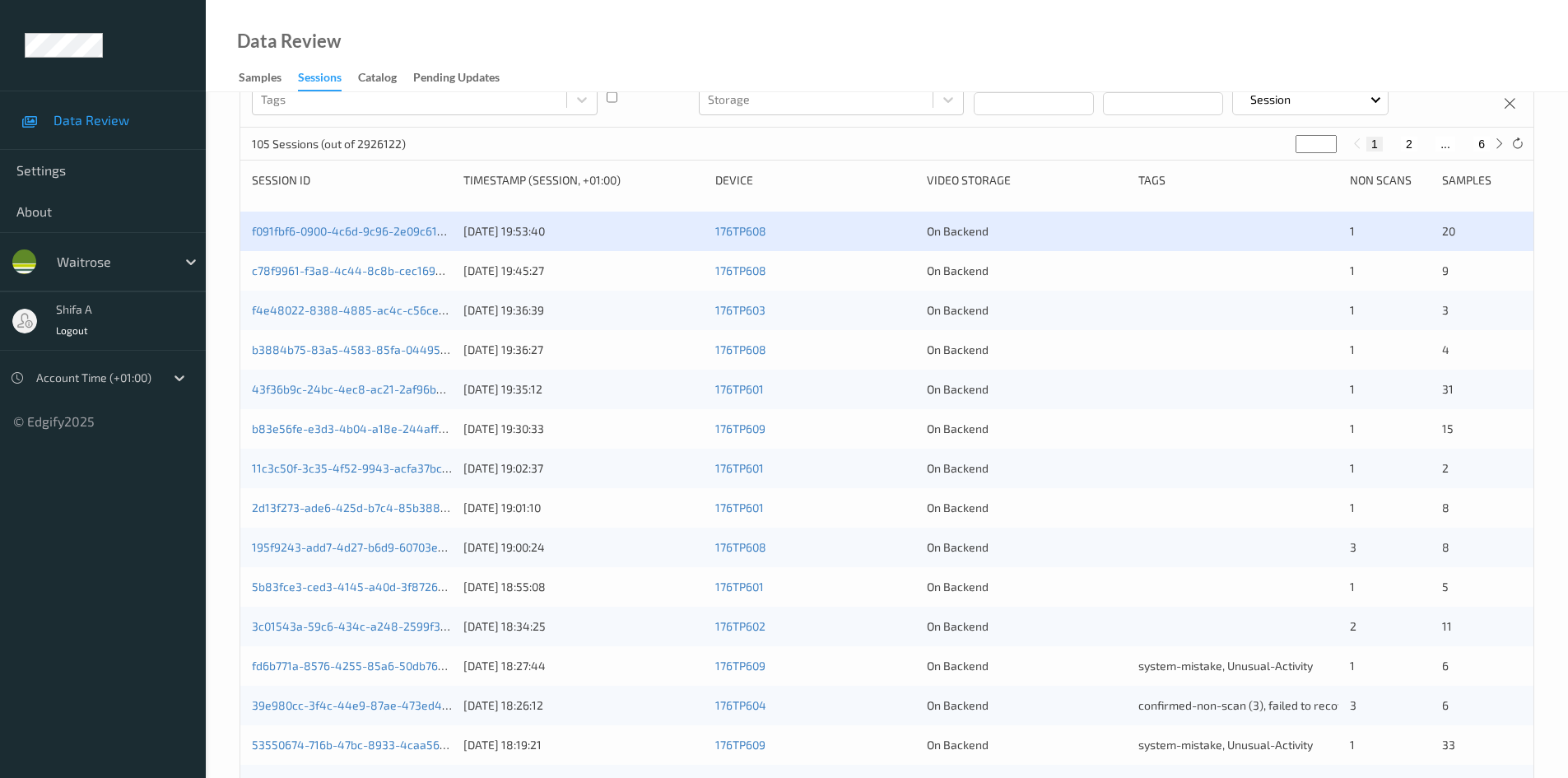 scroll, scrollTop: 0, scrollLeft: 0, axis: both 